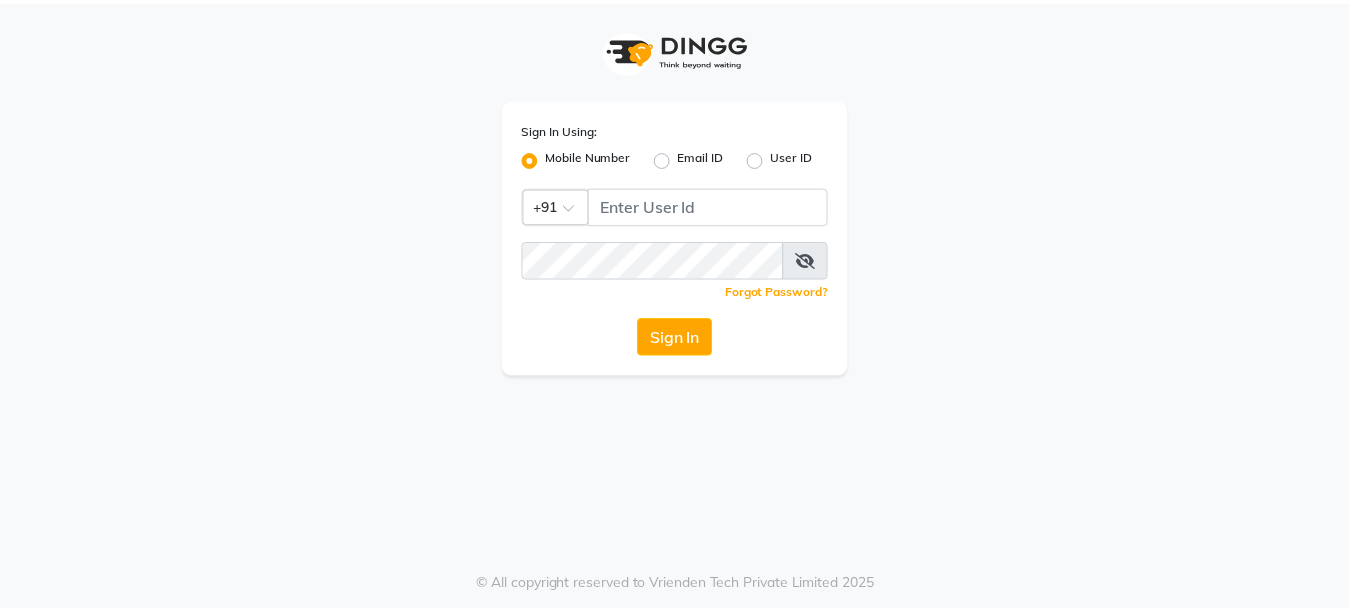scroll, scrollTop: 0, scrollLeft: 0, axis: both 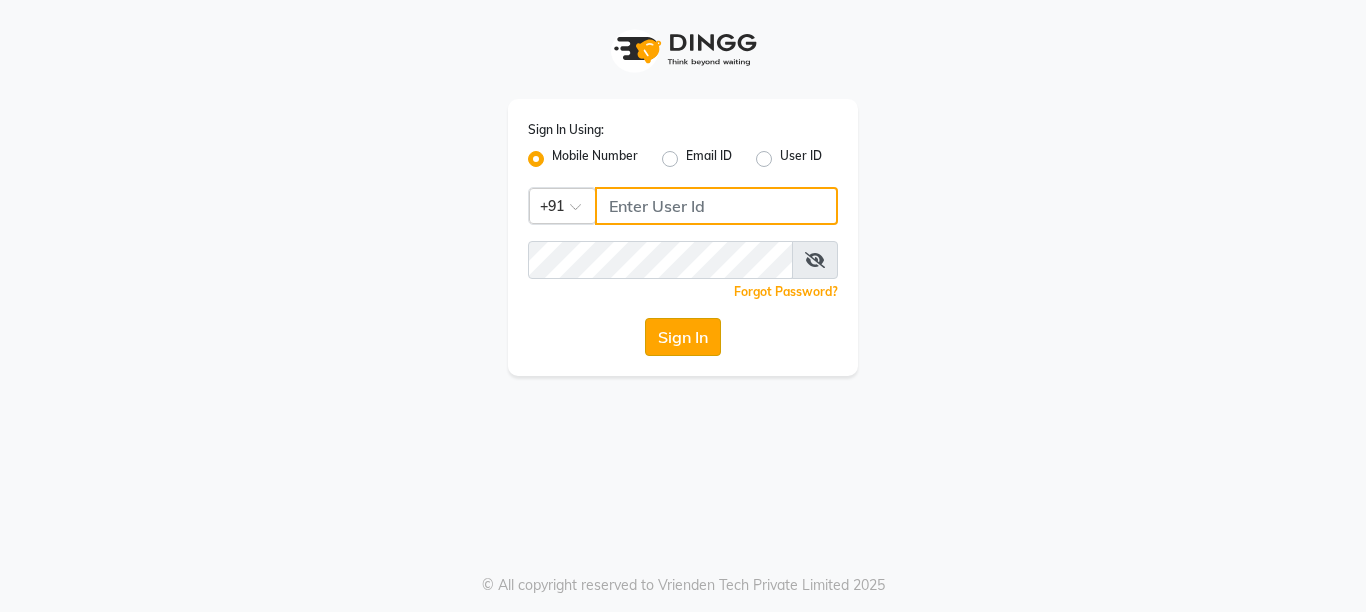 type on "9506660055" 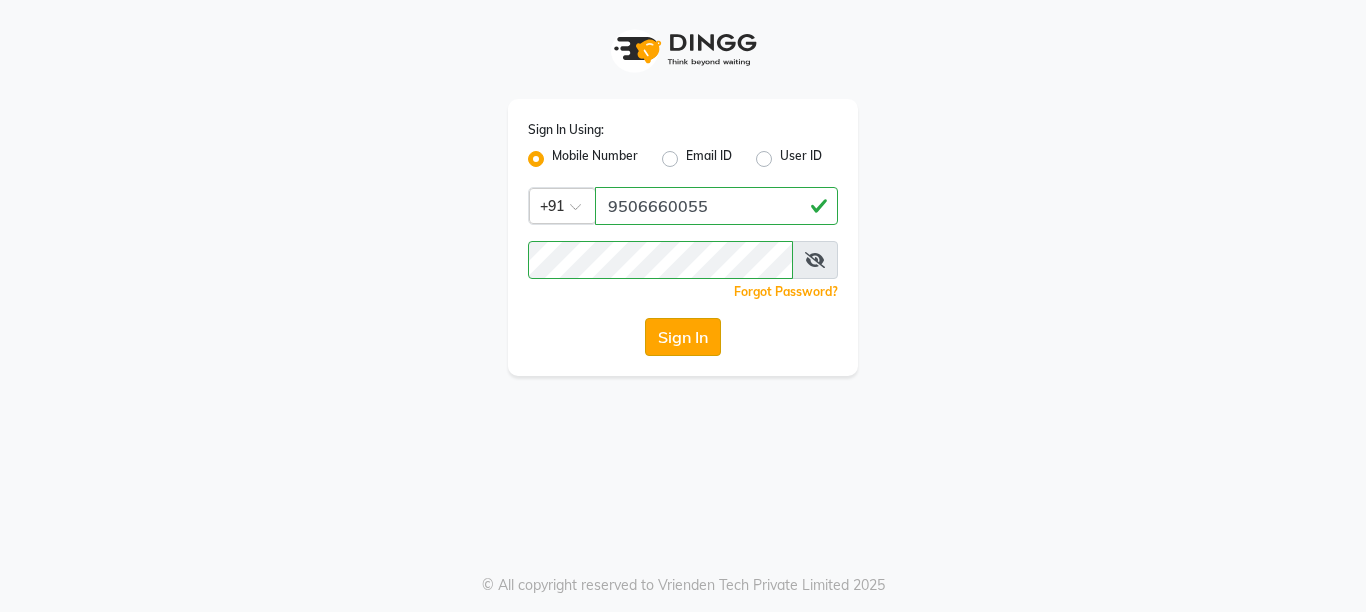 click on "Sign In" 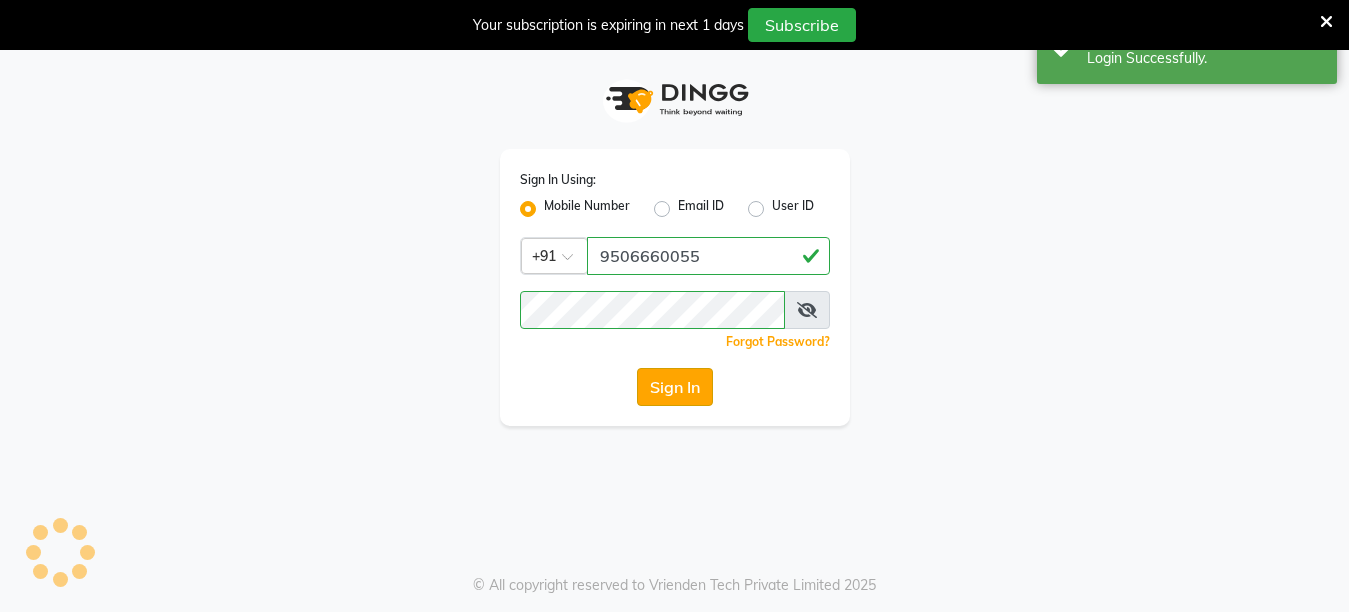 select on "service" 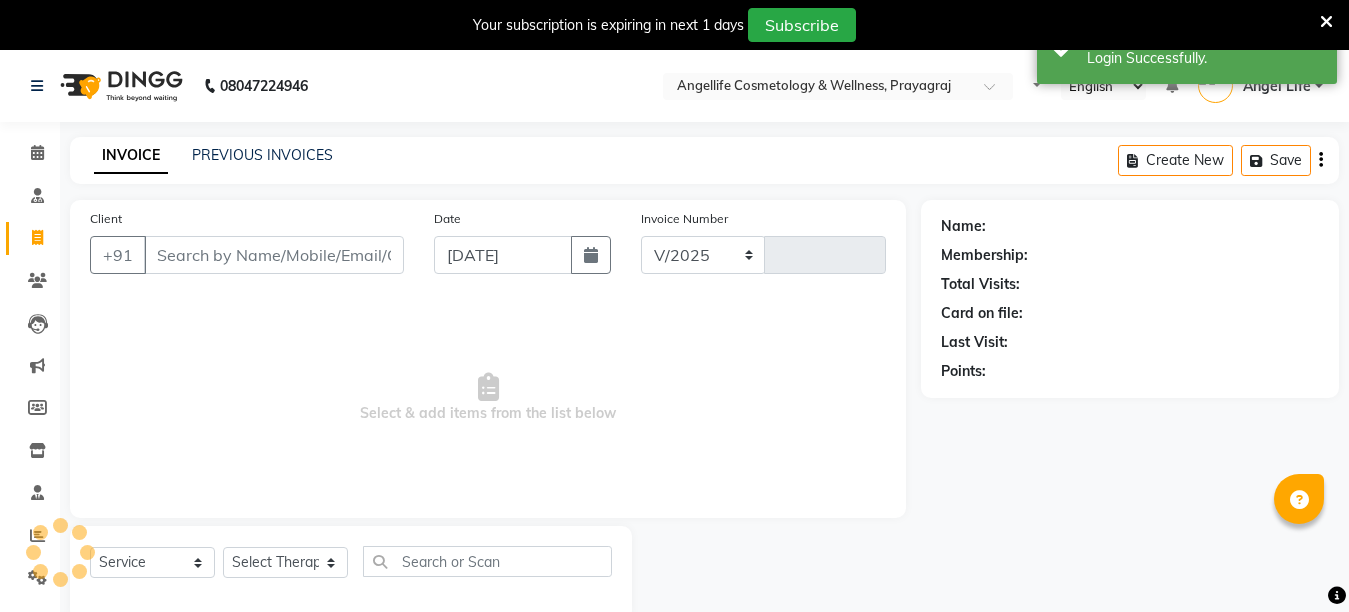 select on "en" 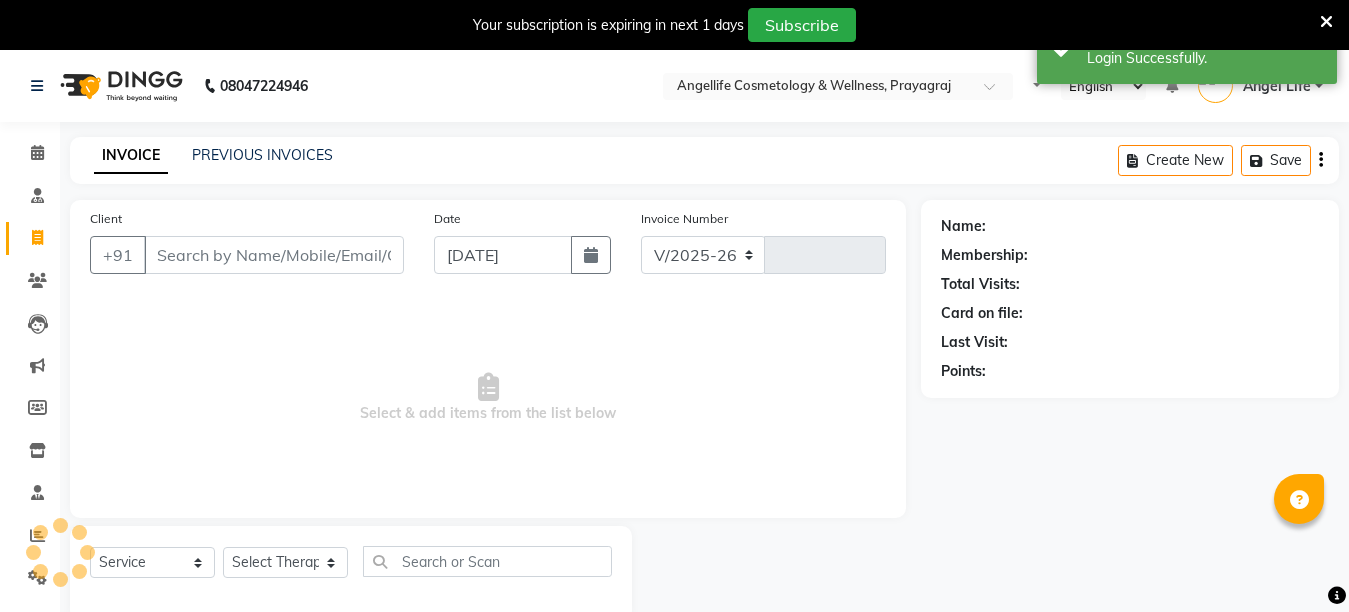 type on "0796" 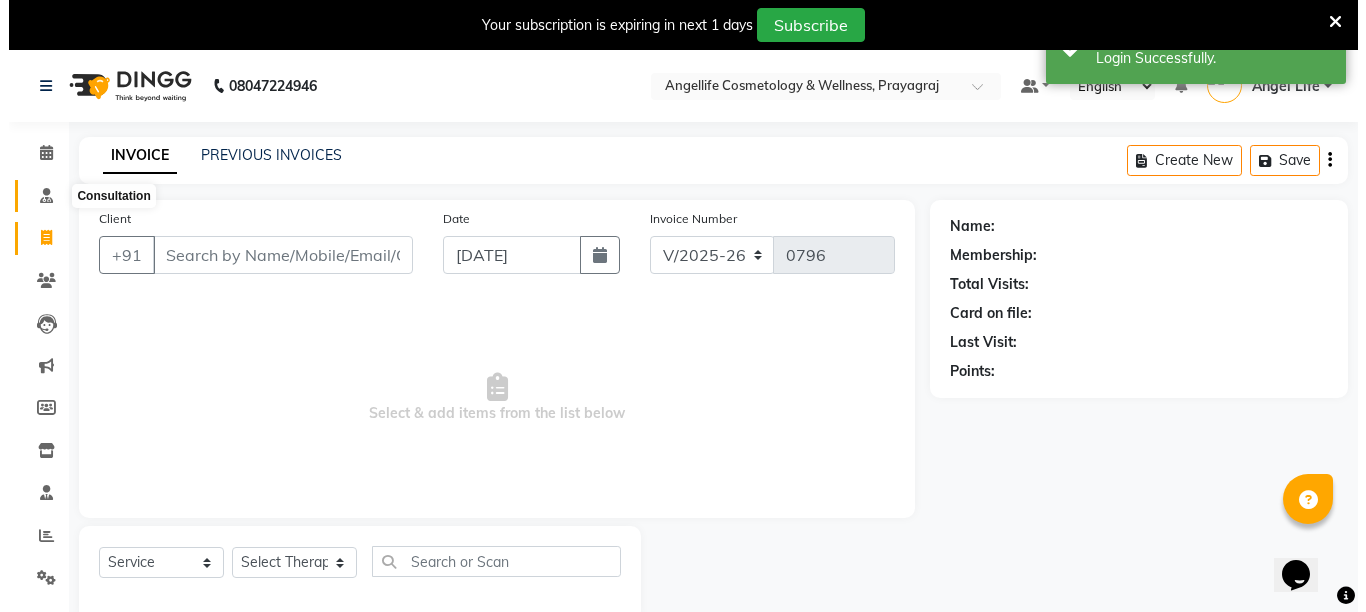 scroll, scrollTop: 0, scrollLeft: 0, axis: both 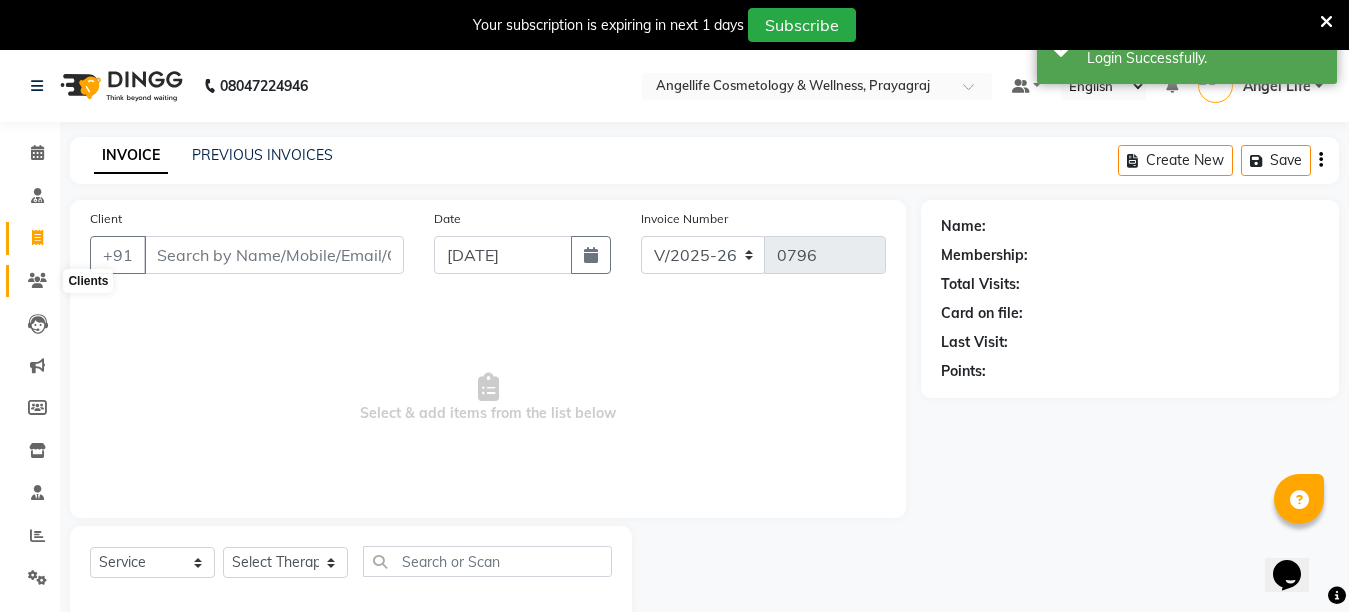 click 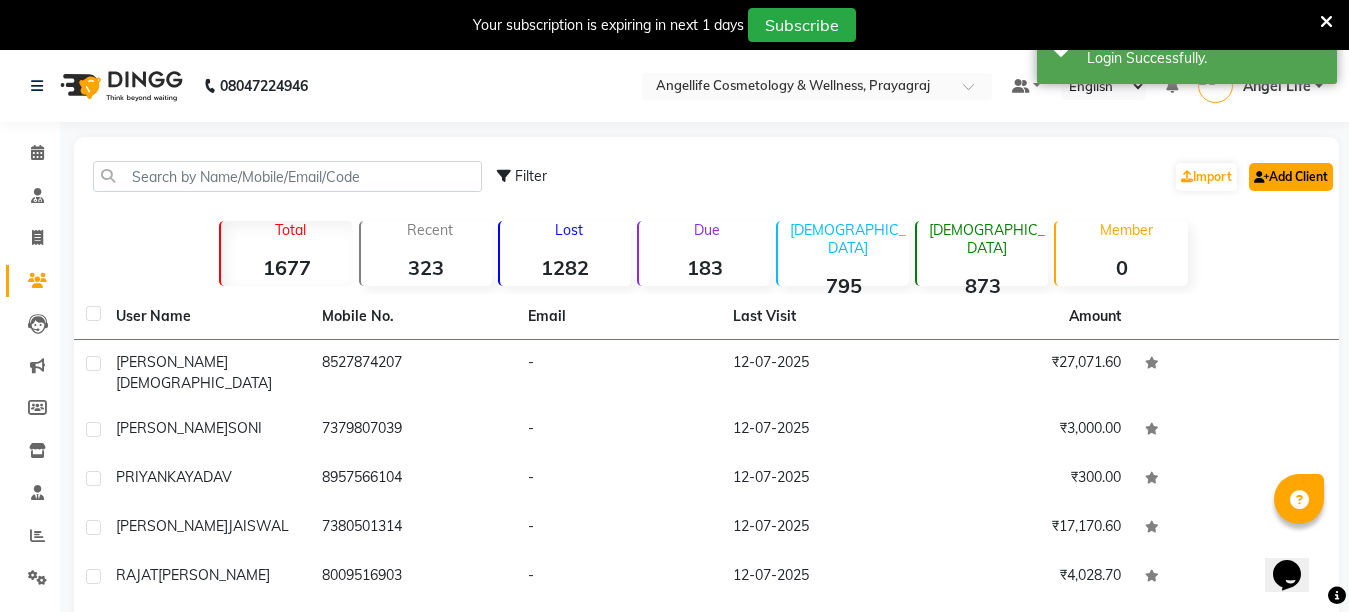 click on "Add Client" 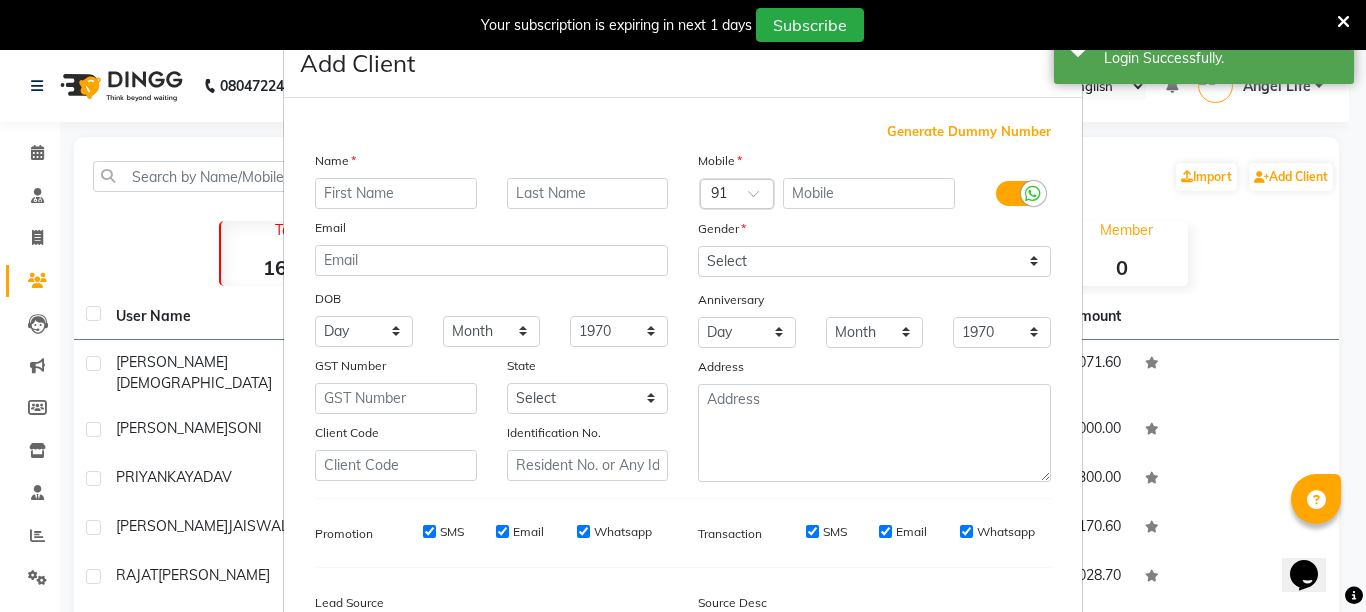 click at bounding box center [396, 193] 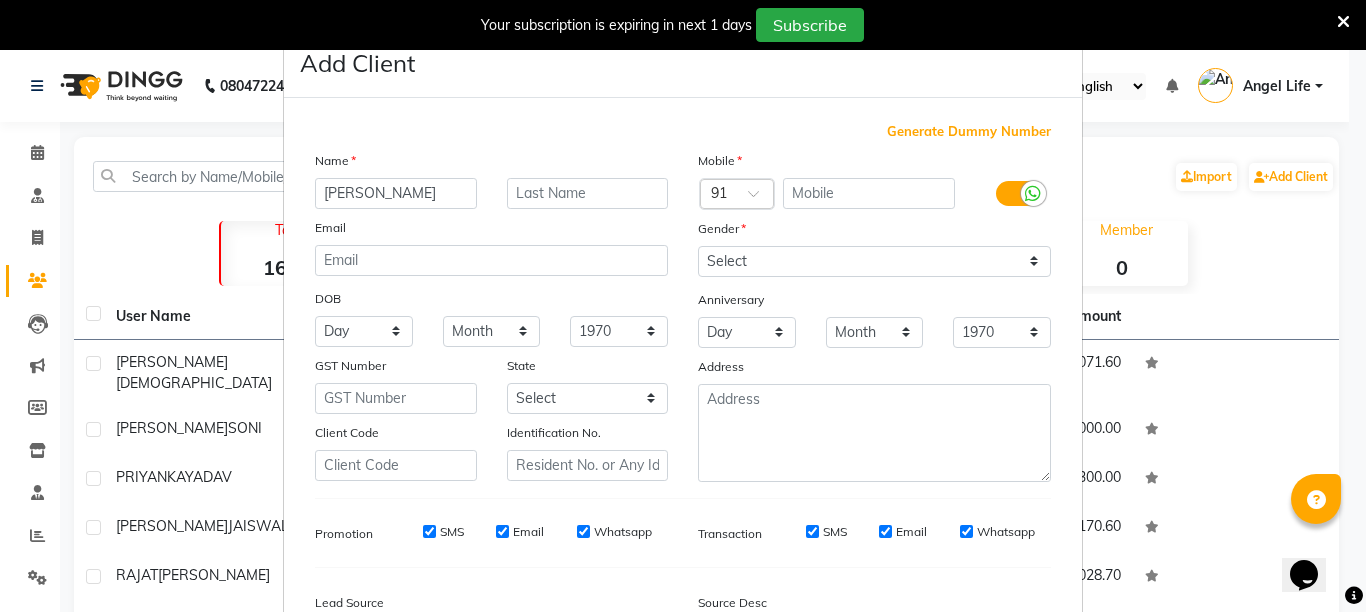 type on "[PERSON_NAME]" 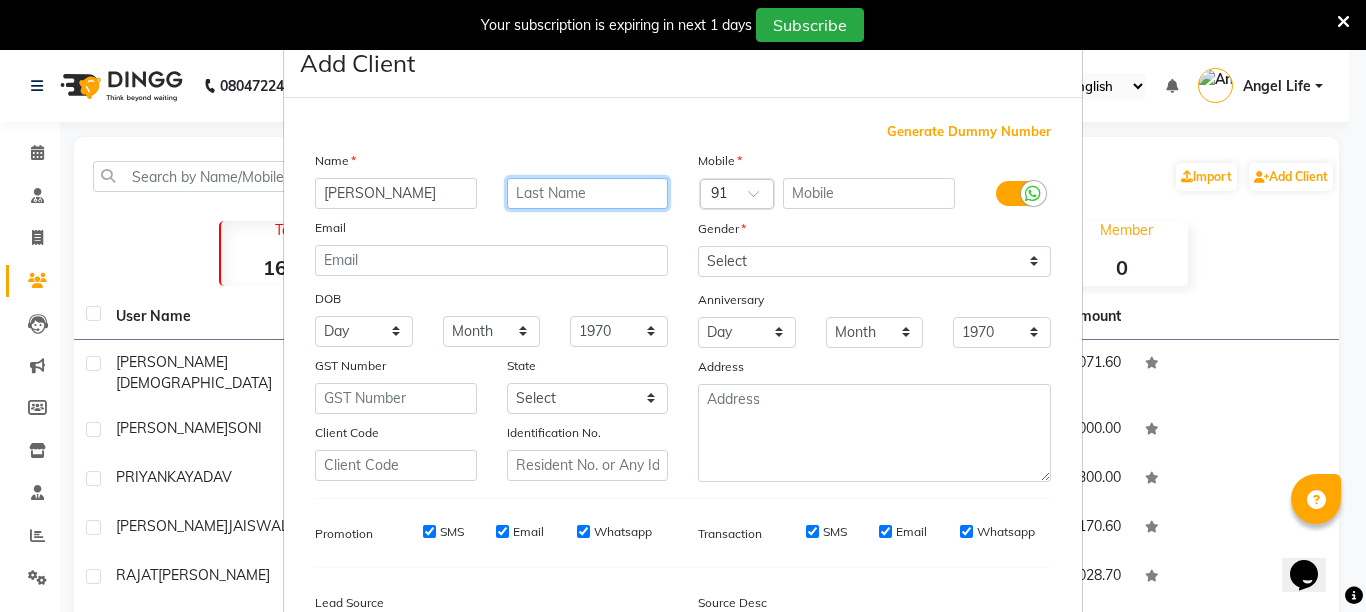 click at bounding box center [588, 193] 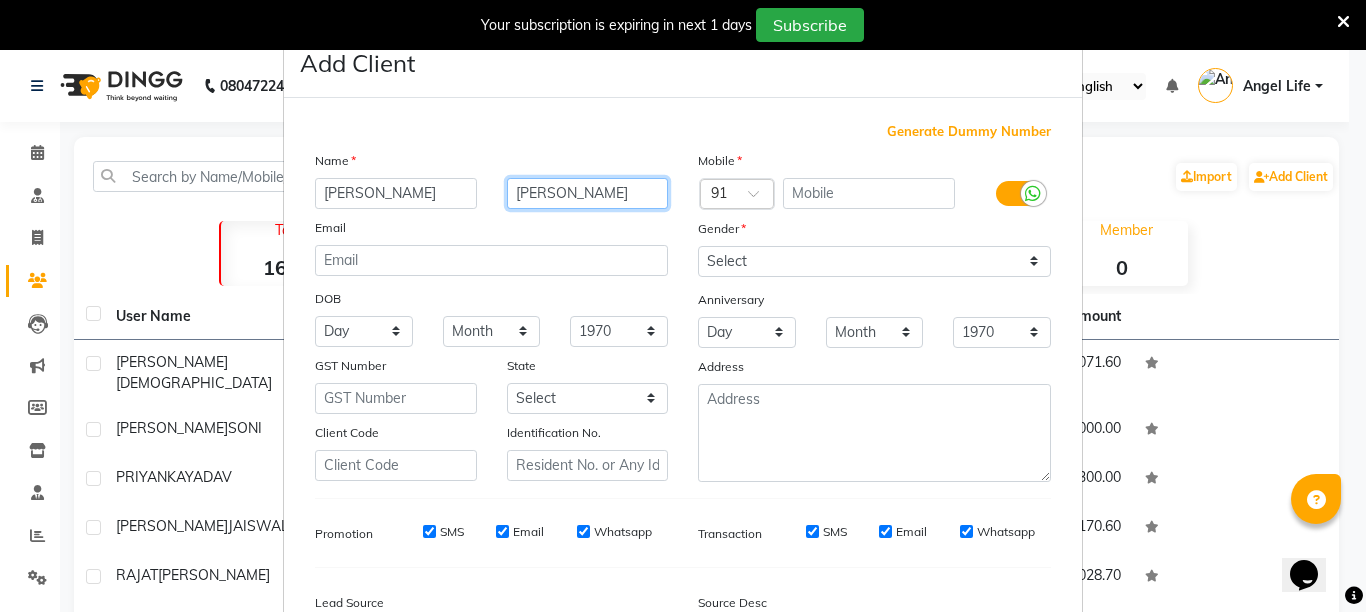 type on "[PERSON_NAME]" 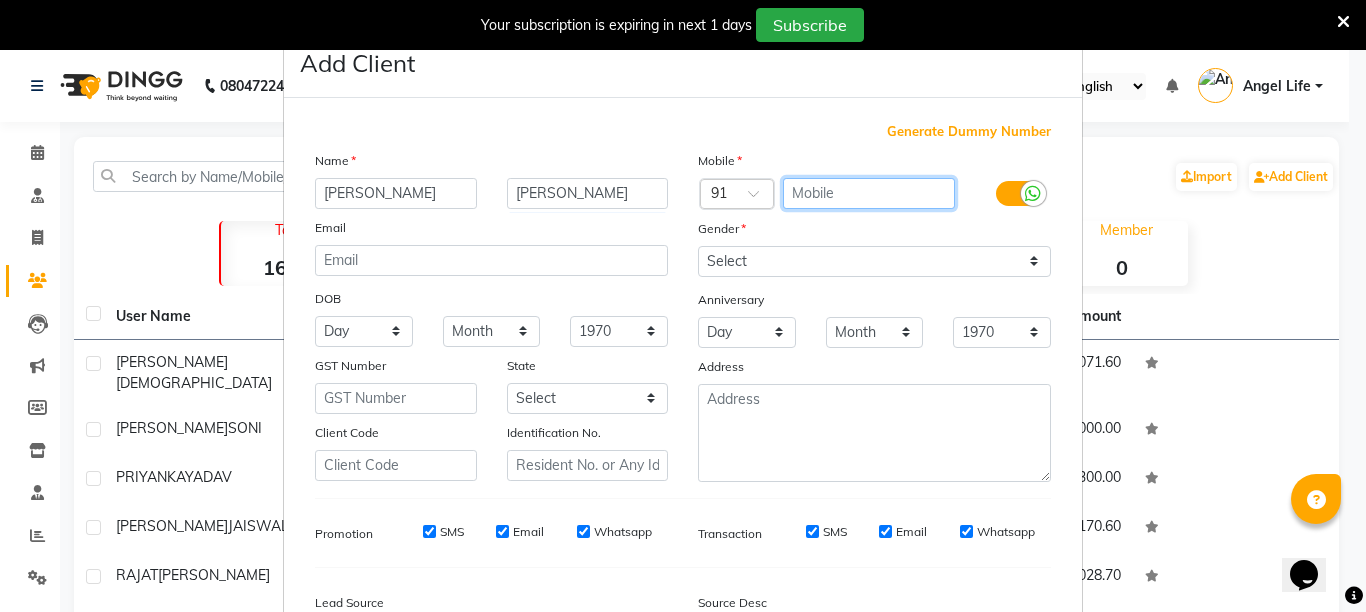 click at bounding box center [869, 193] 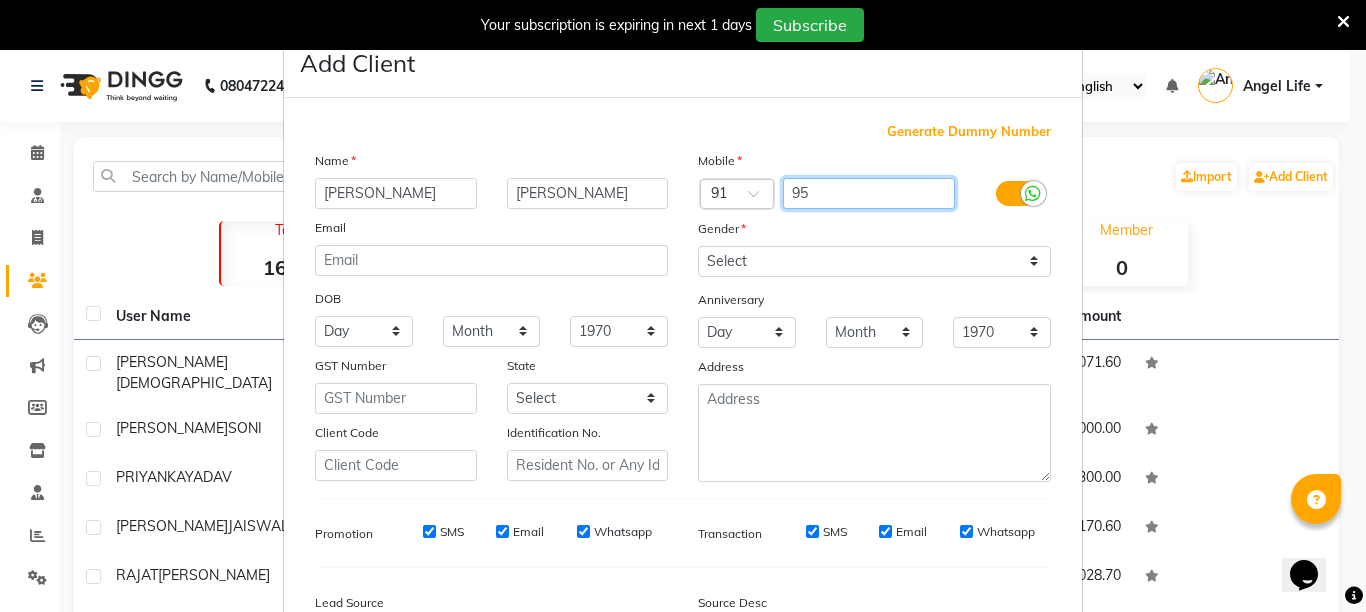 type on "9" 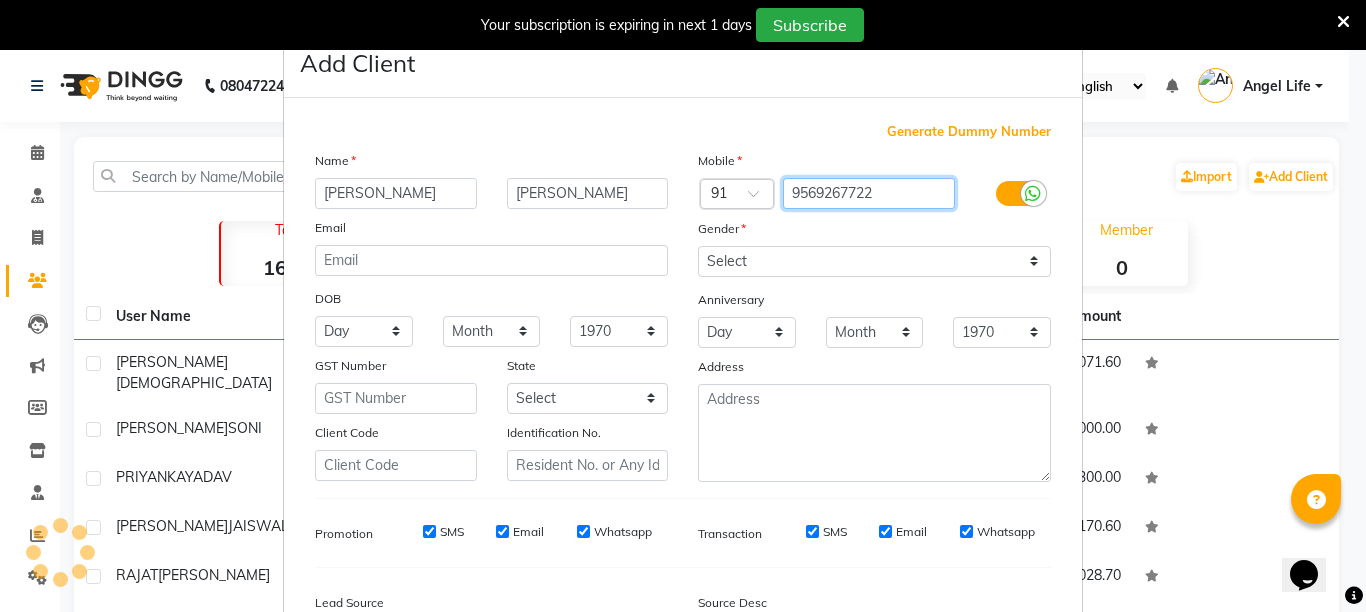 click on "9569267722" at bounding box center [869, 193] 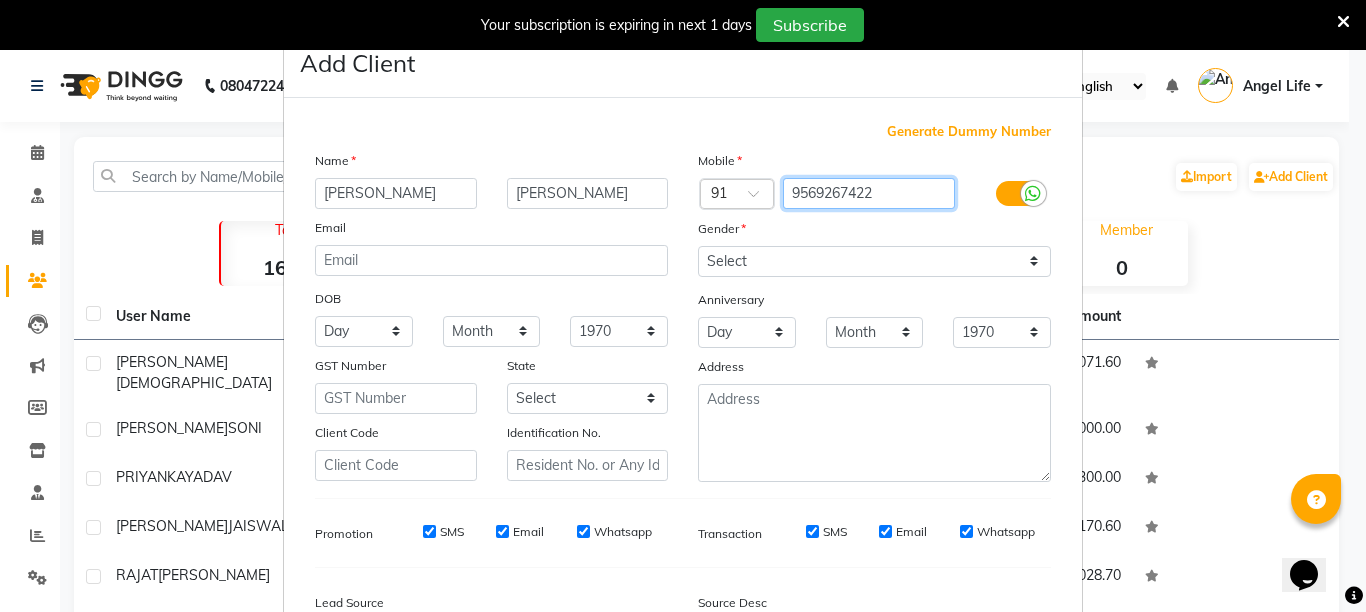 type on "9569267422" 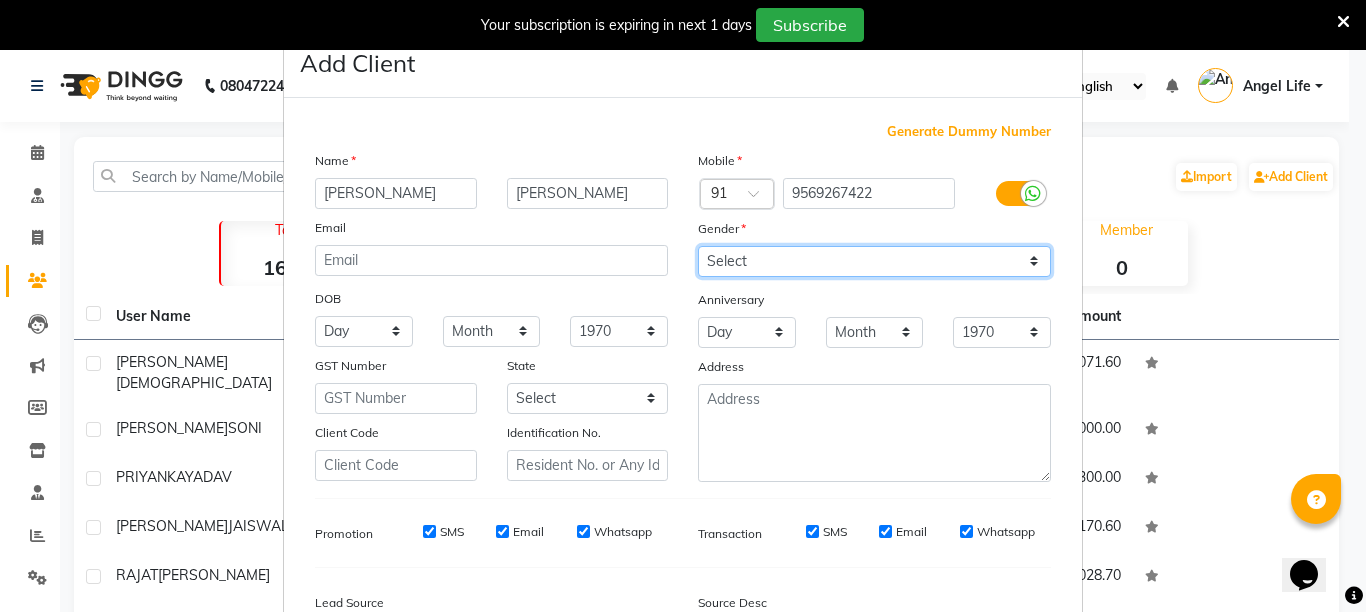 click on "Select Male Female Other Prefer Not To Say" at bounding box center [874, 261] 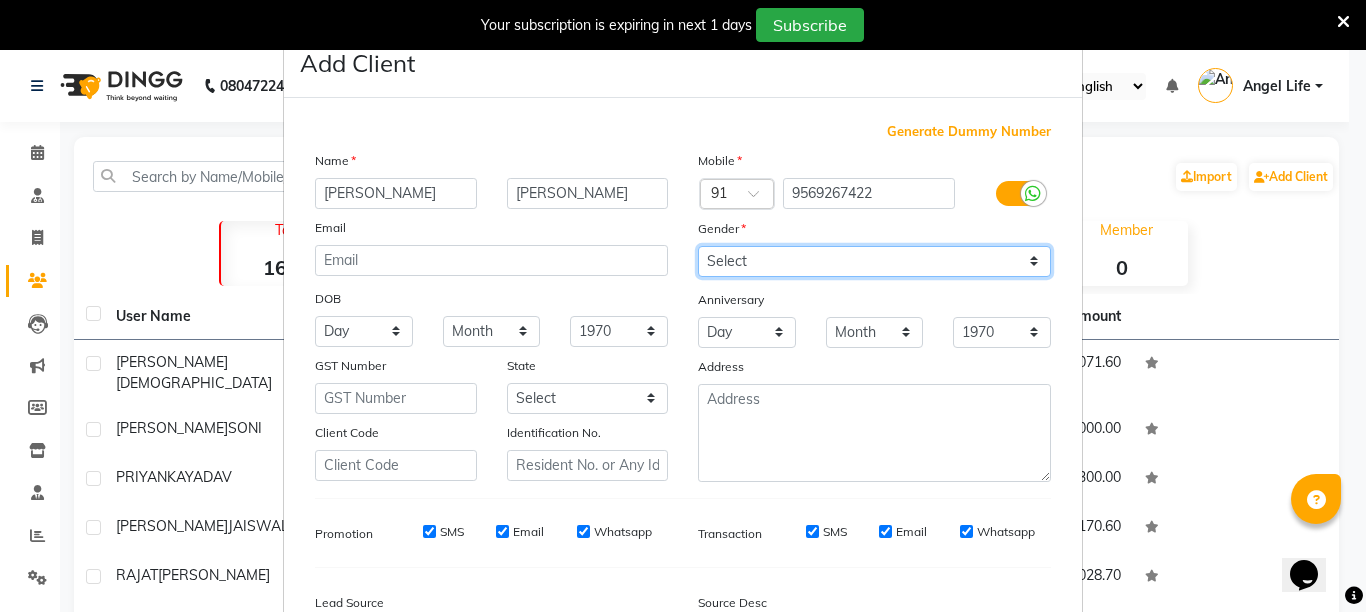 select on "female" 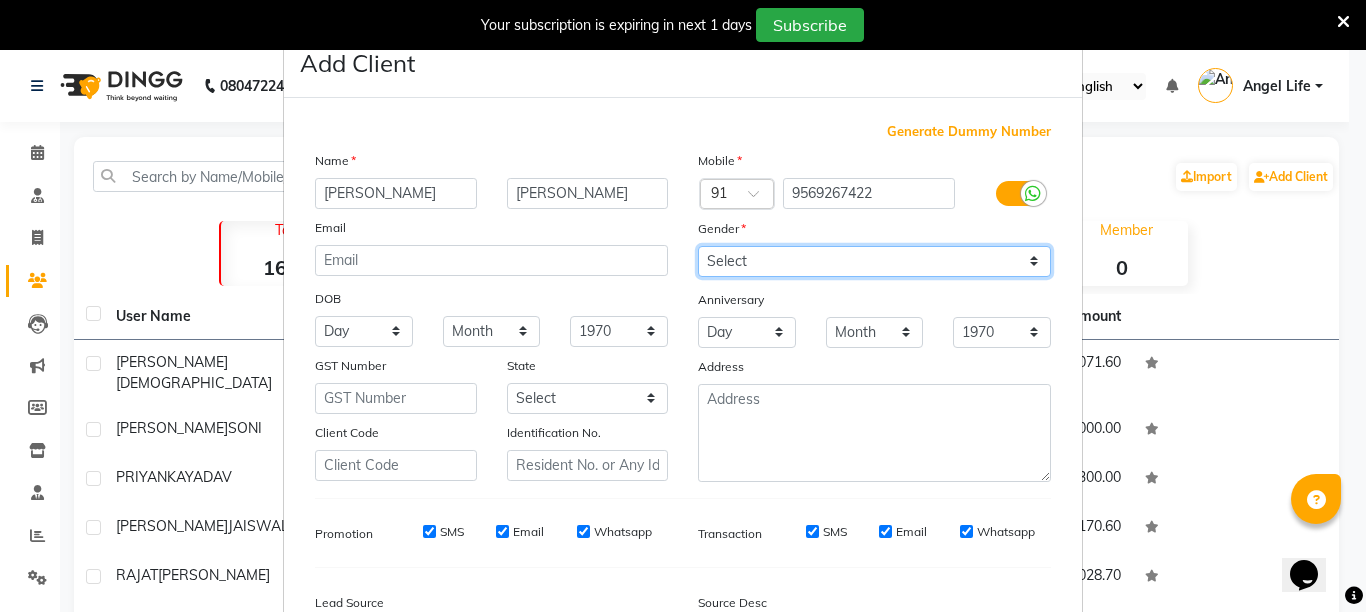 click on "Select Male Female Other Prefer Not To Say" at bounding box center (874, 261) 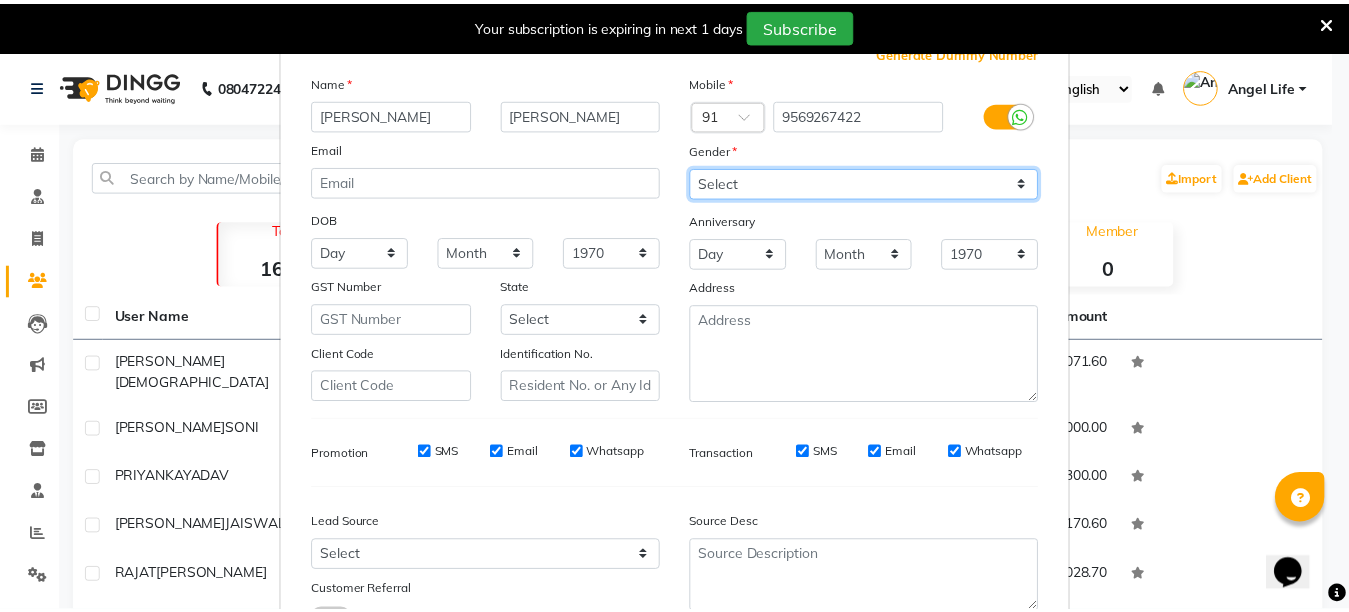 scroll, scrollTop: 237, scrollLeft: 0, axis: vertical 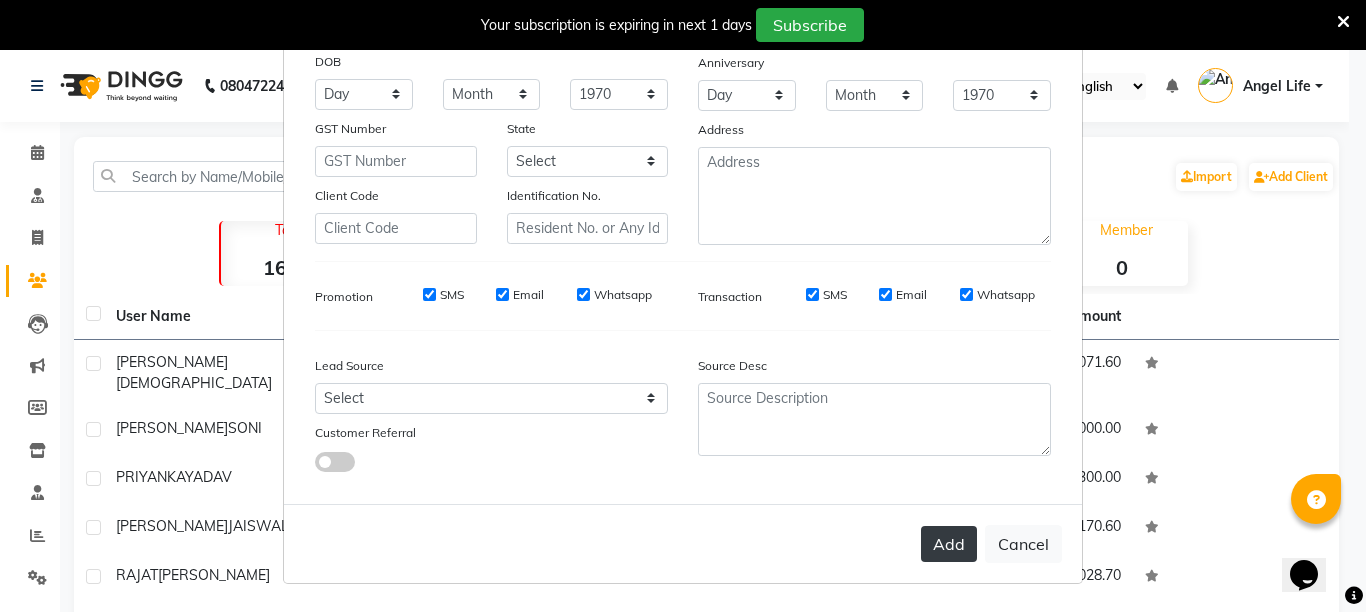 click on "Add" at bounding box center (949, 544) 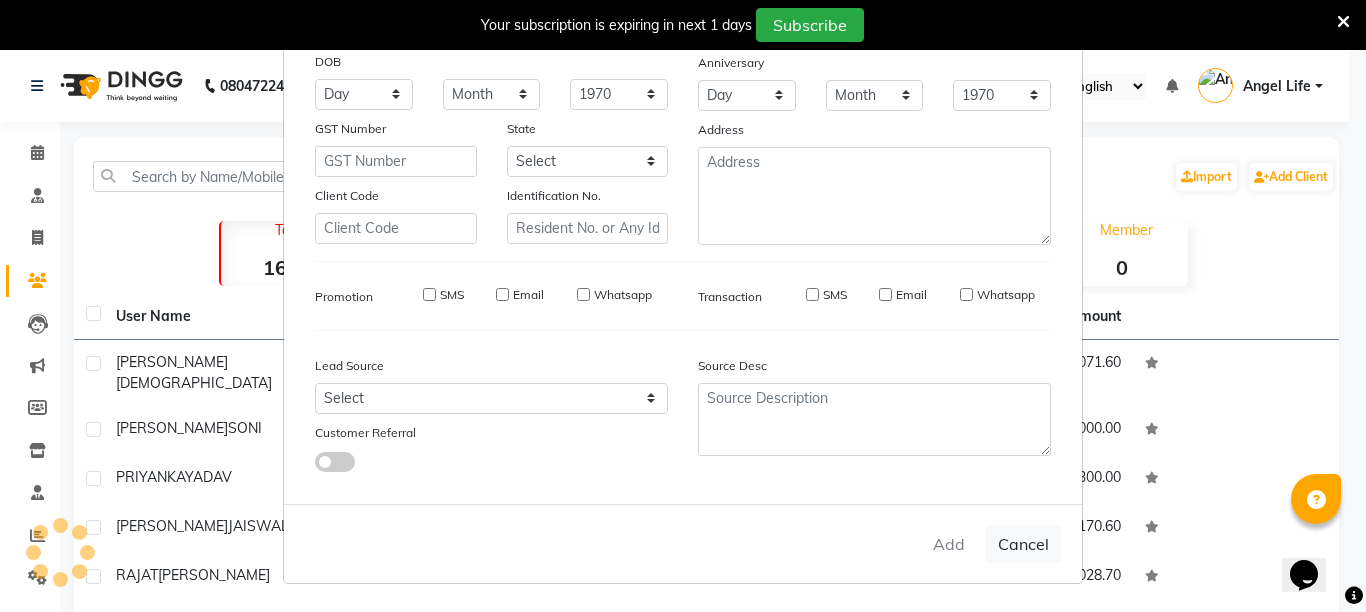 type 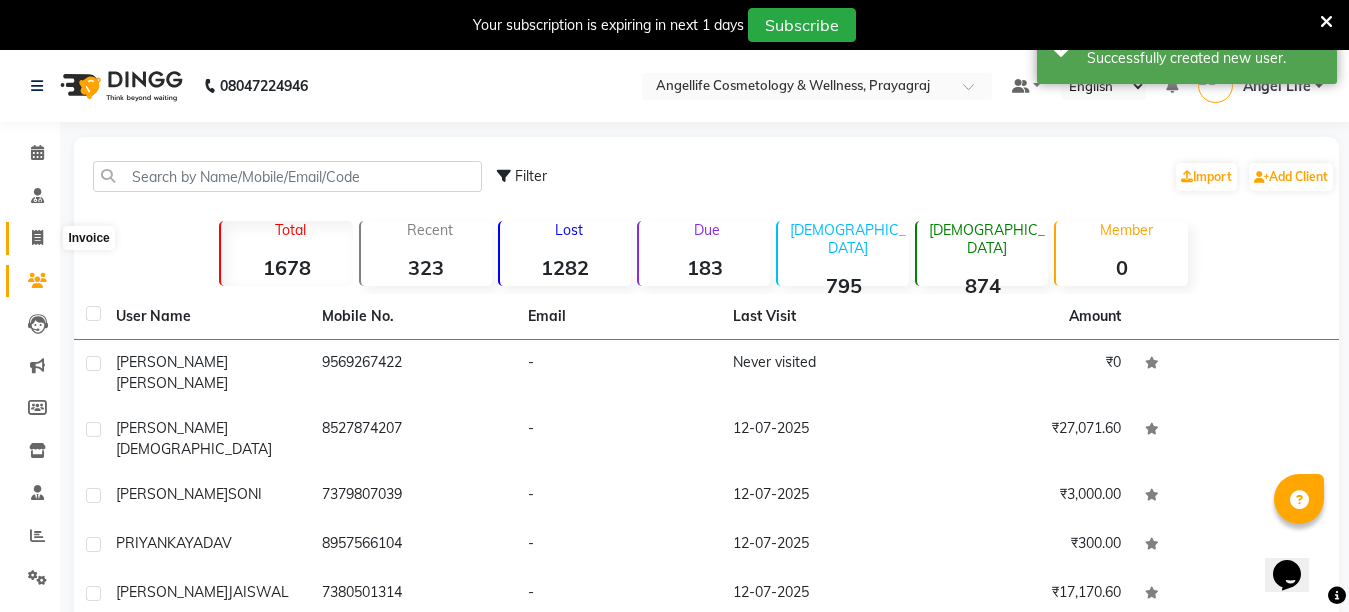 click 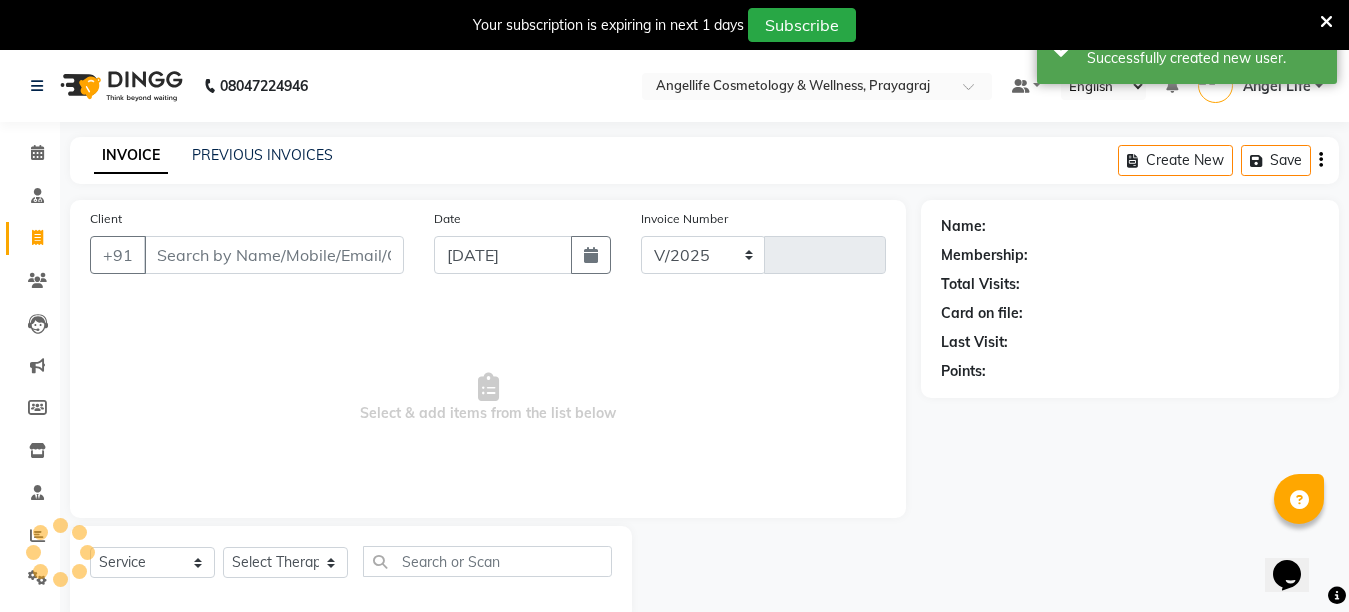 scroll, scrollTop: 50, scrollLeft: 0, axis: vertical 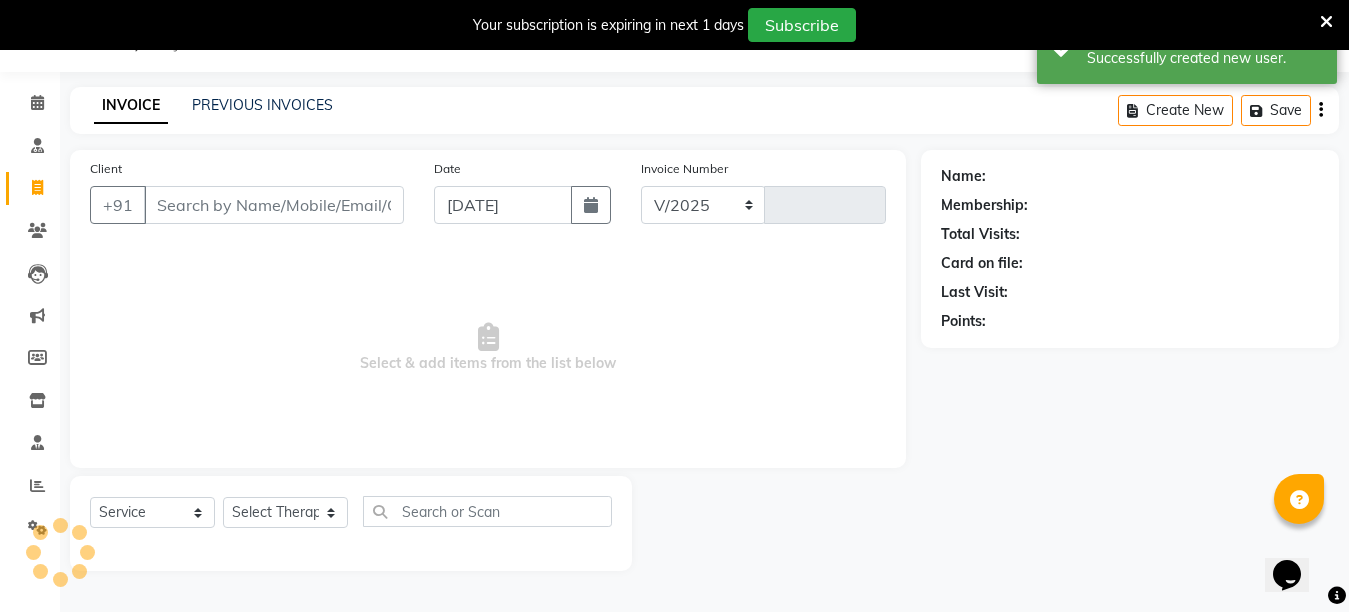 select on "4531" 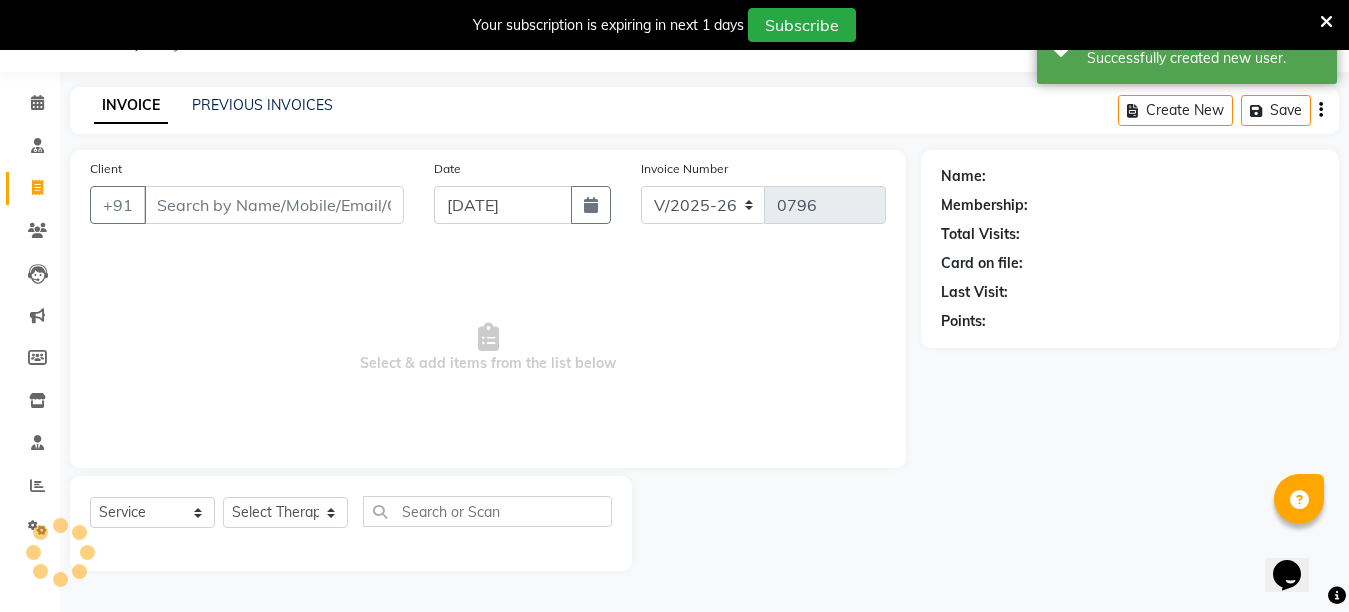 click on "Client" at bounding box center (274, 205) 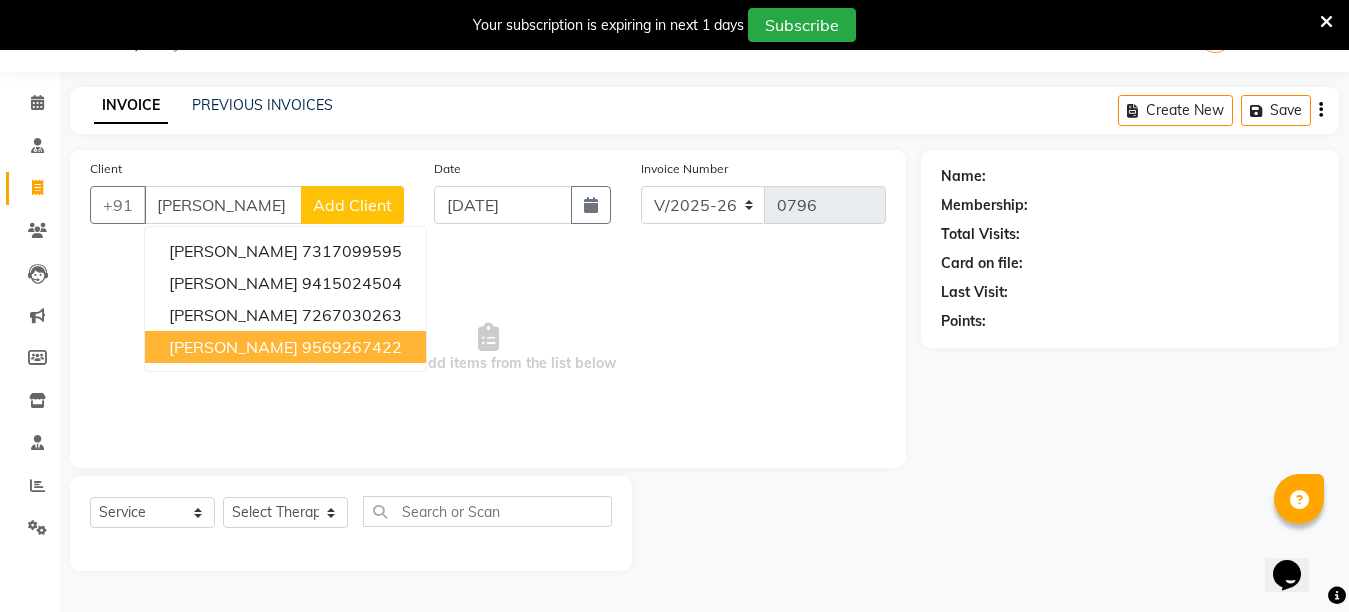 click on "9569267422" at bounding box center [352, 347] 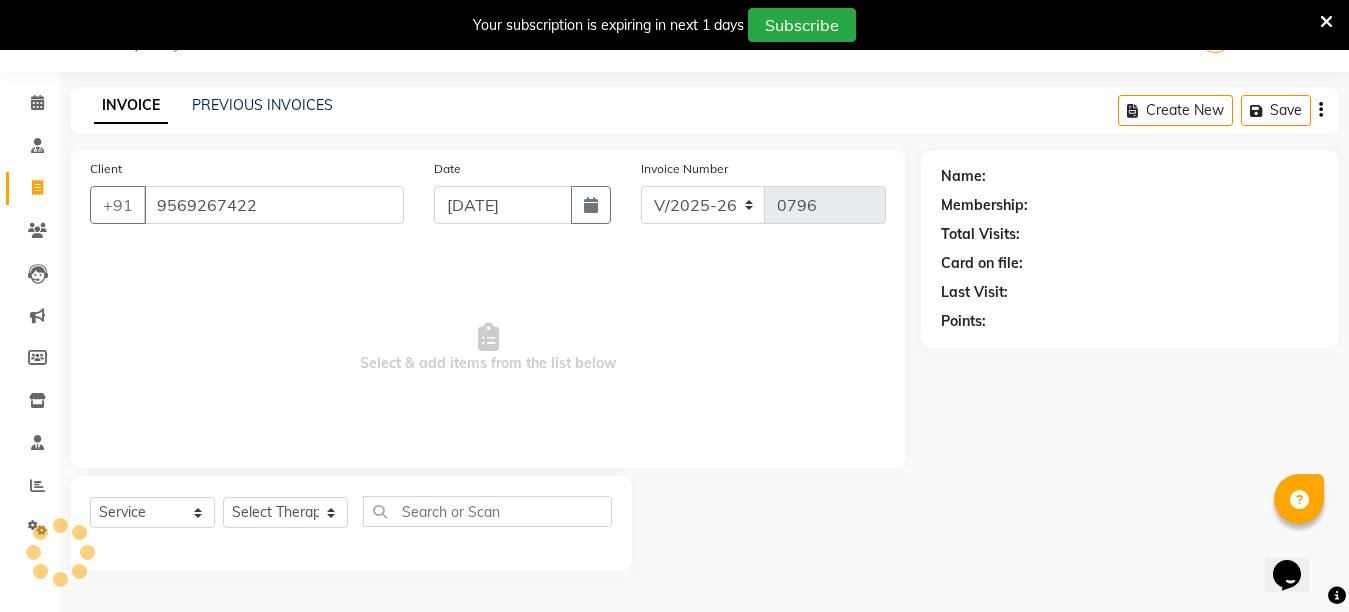 type on "9569267422" 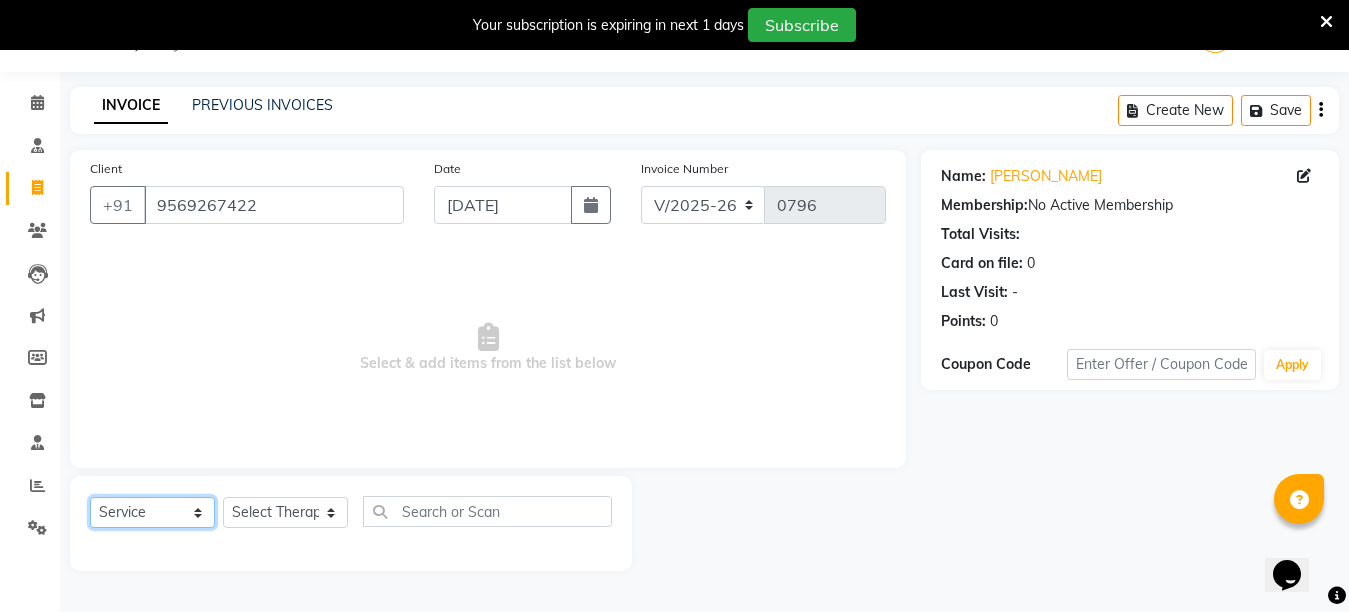 click on "Select  Service  Product  Membership  Package Voucher Prepaid Gift Card" 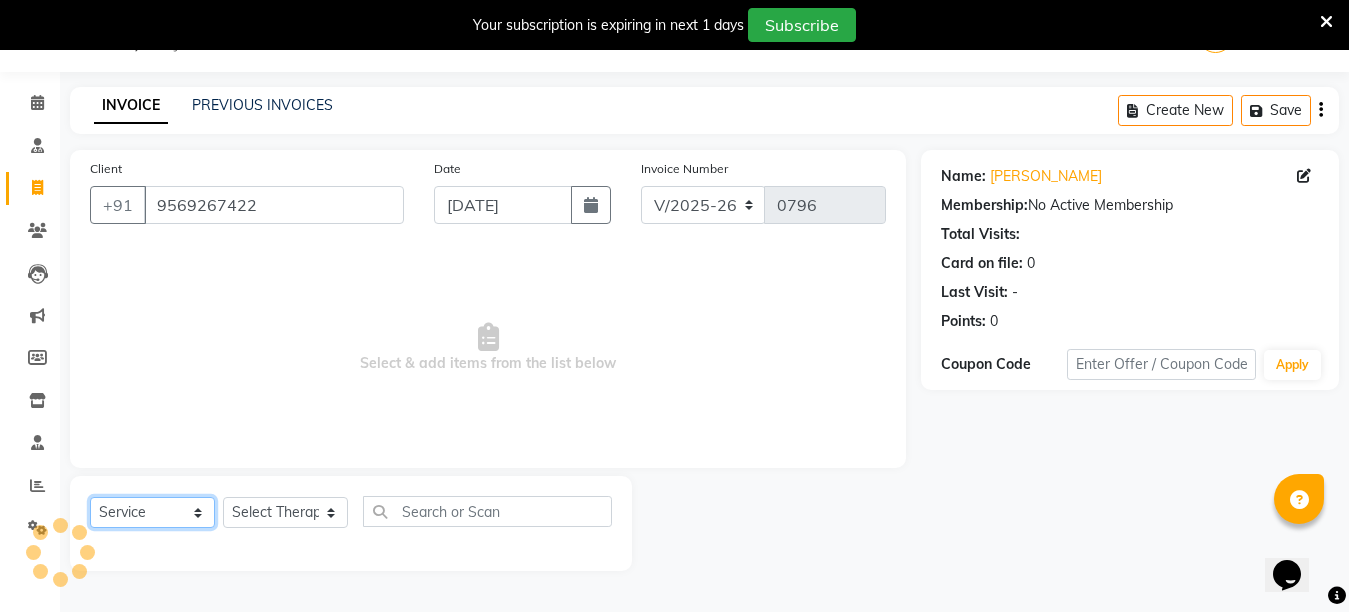 click on "Select  Service  Product  Membership  Package Voucher Prepaid Gift Card" 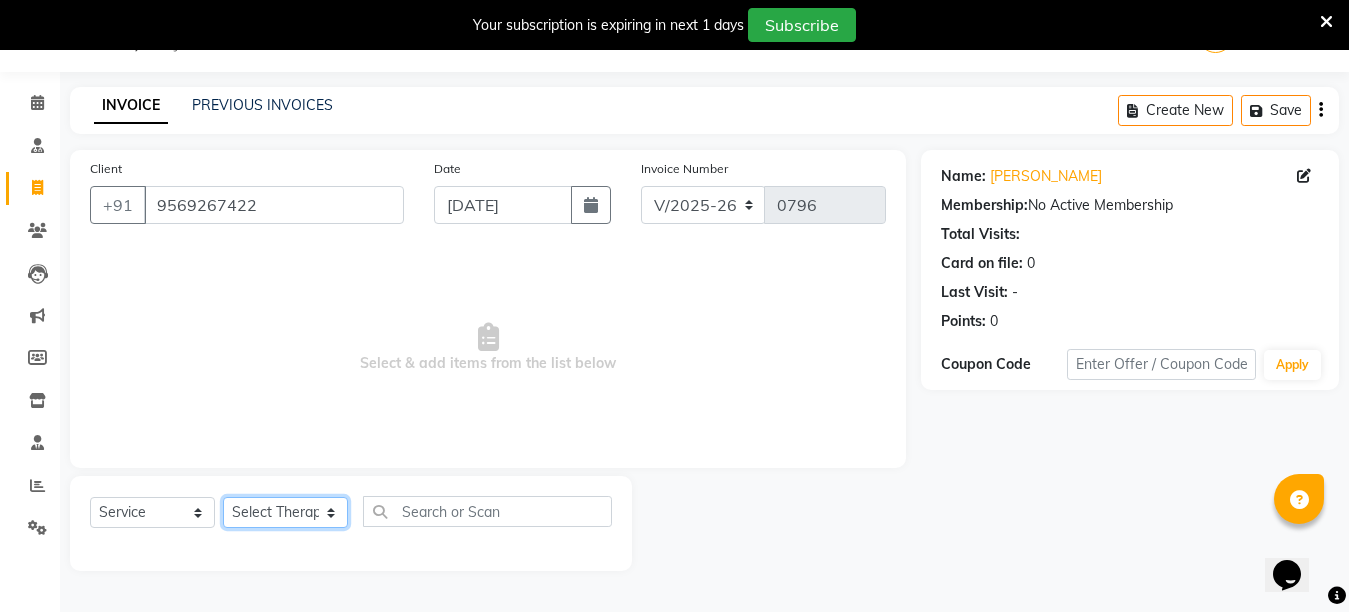 click on "Select Therapist Angel Life AngelLife Lucknow DR SWATI KAJAL [PERSON_NAME] ROHINI [PERSON_NAME] [PERSON_NAME]" 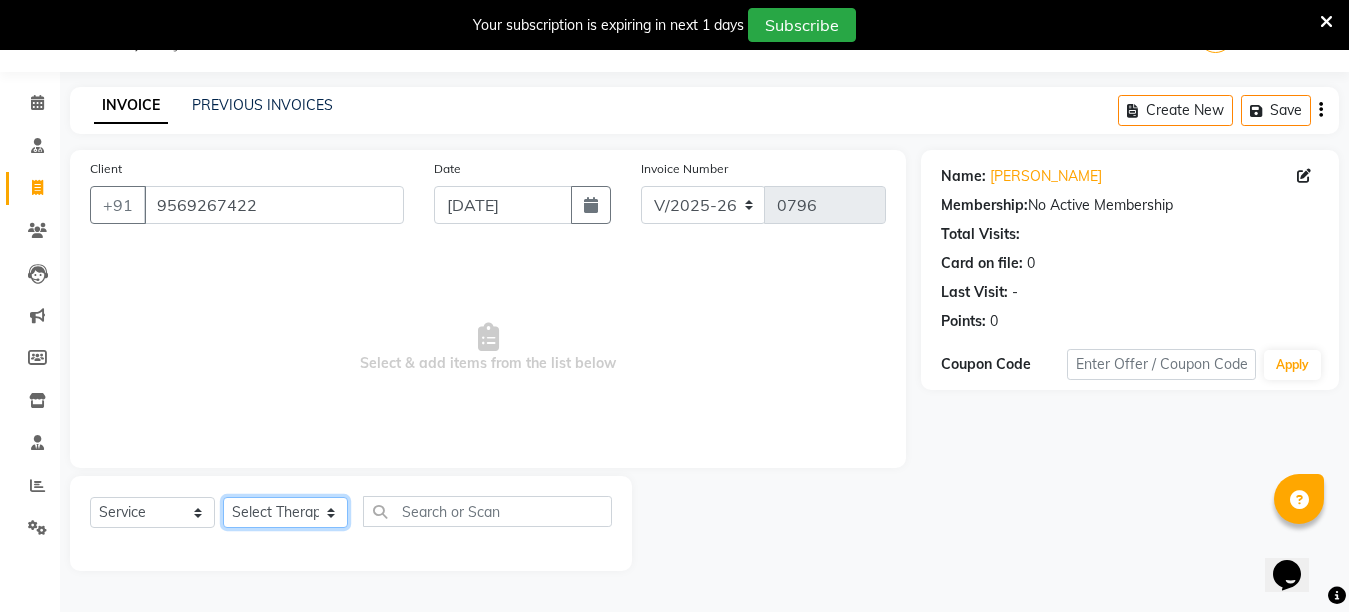 select on "26653" 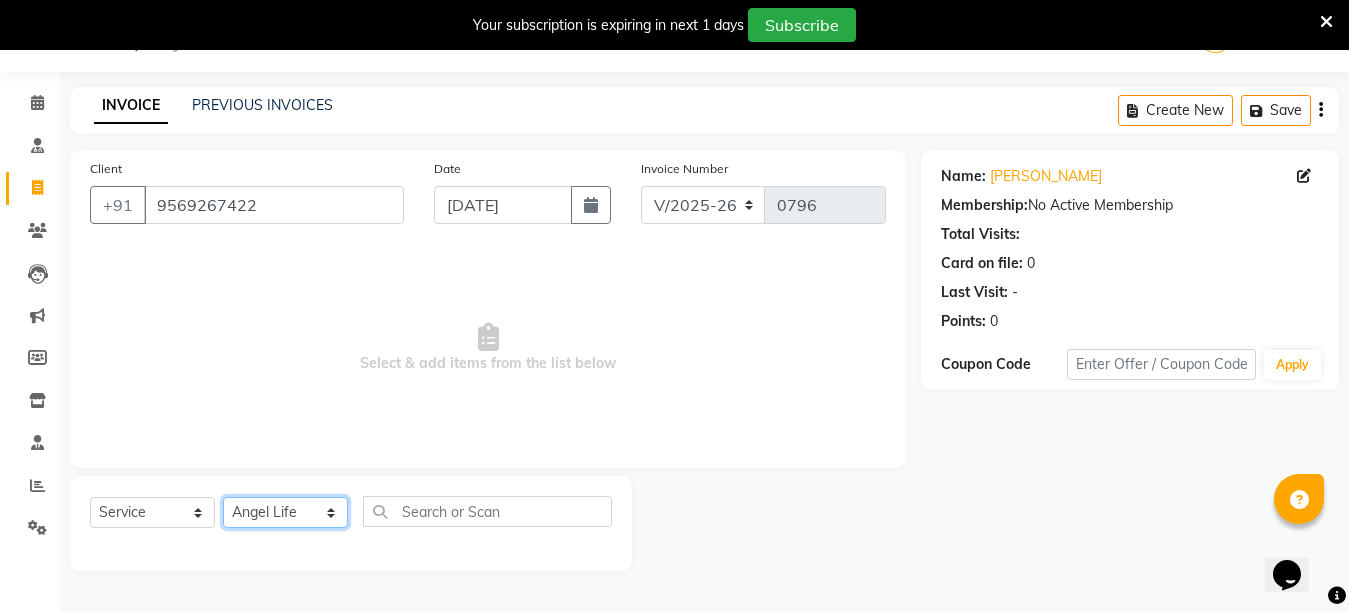 click on "Select Therapist Angel Life AngelLife Lucknow DR SWATI KAJAL [PERSON_NAME] ROHINI [PERSON_NAME] [PERSON_NAME]" 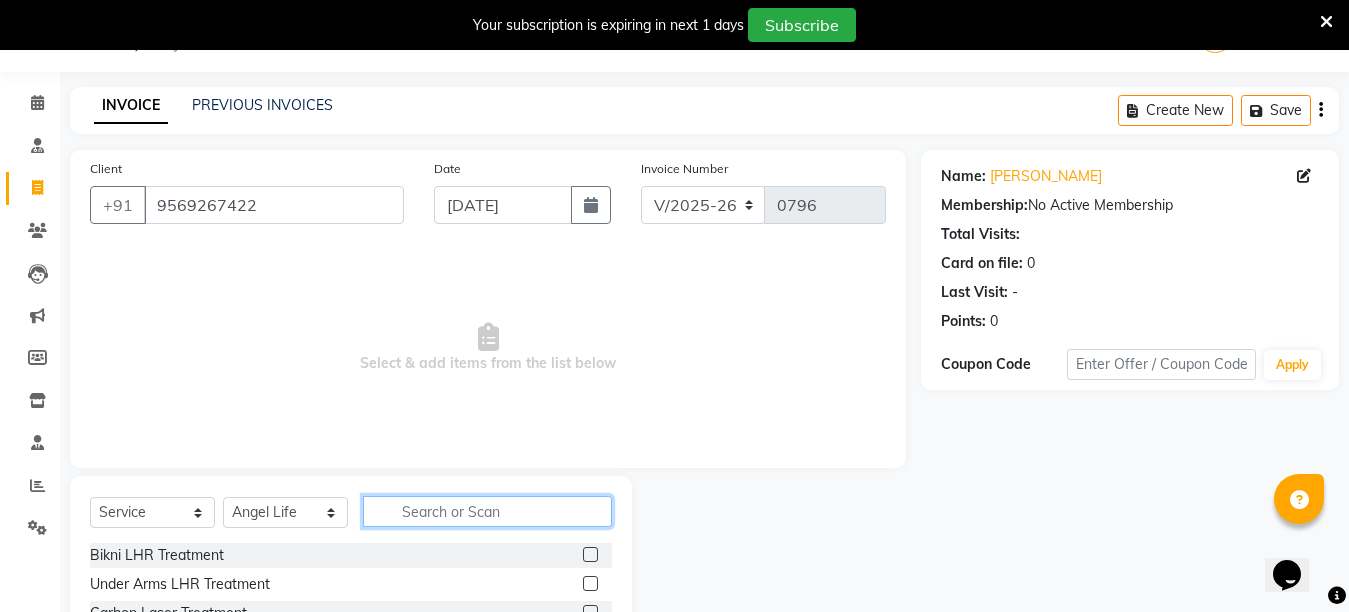 click 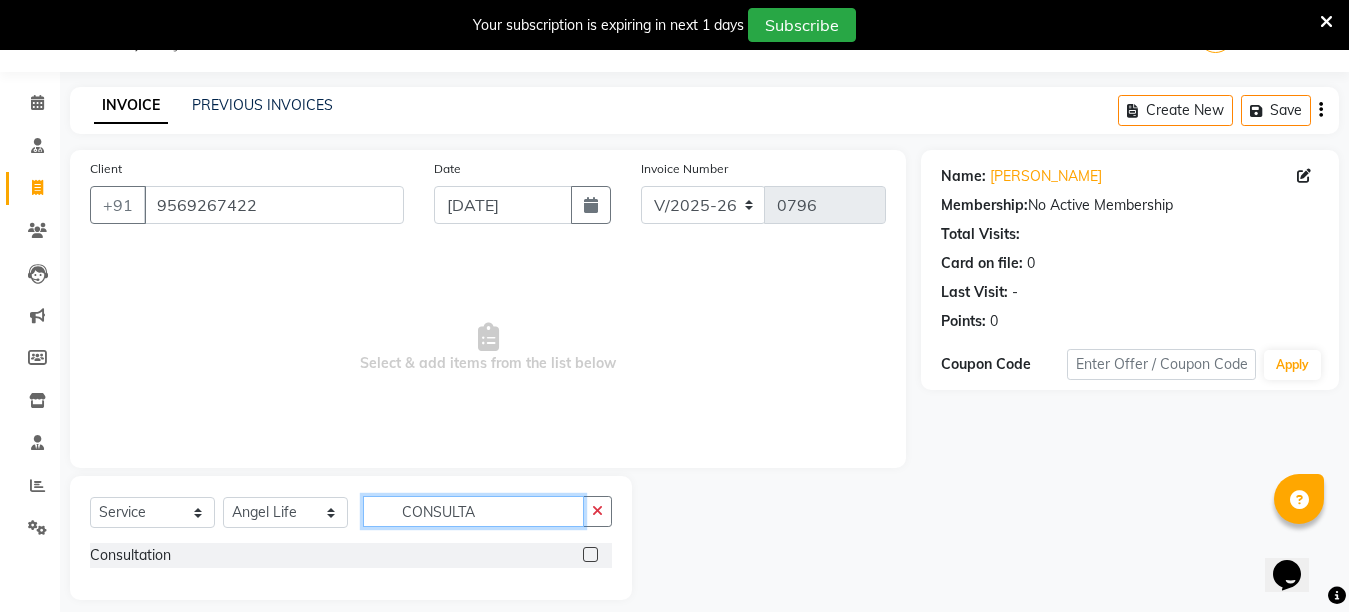 type on "CONSULTA" 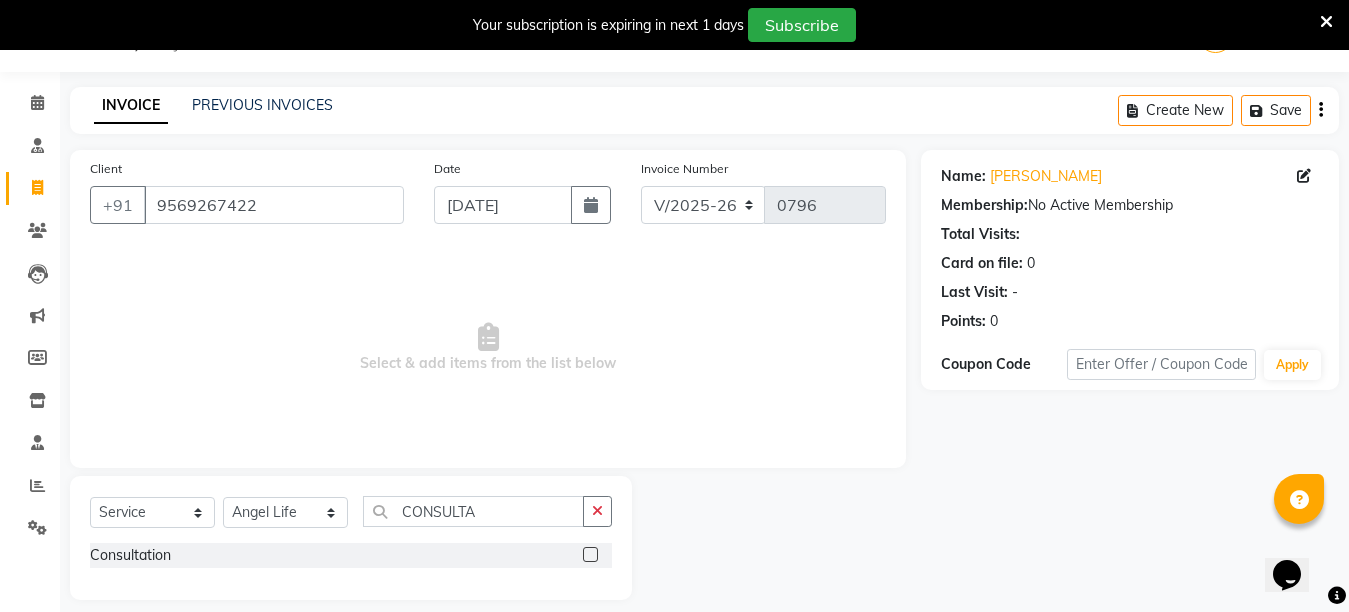 click 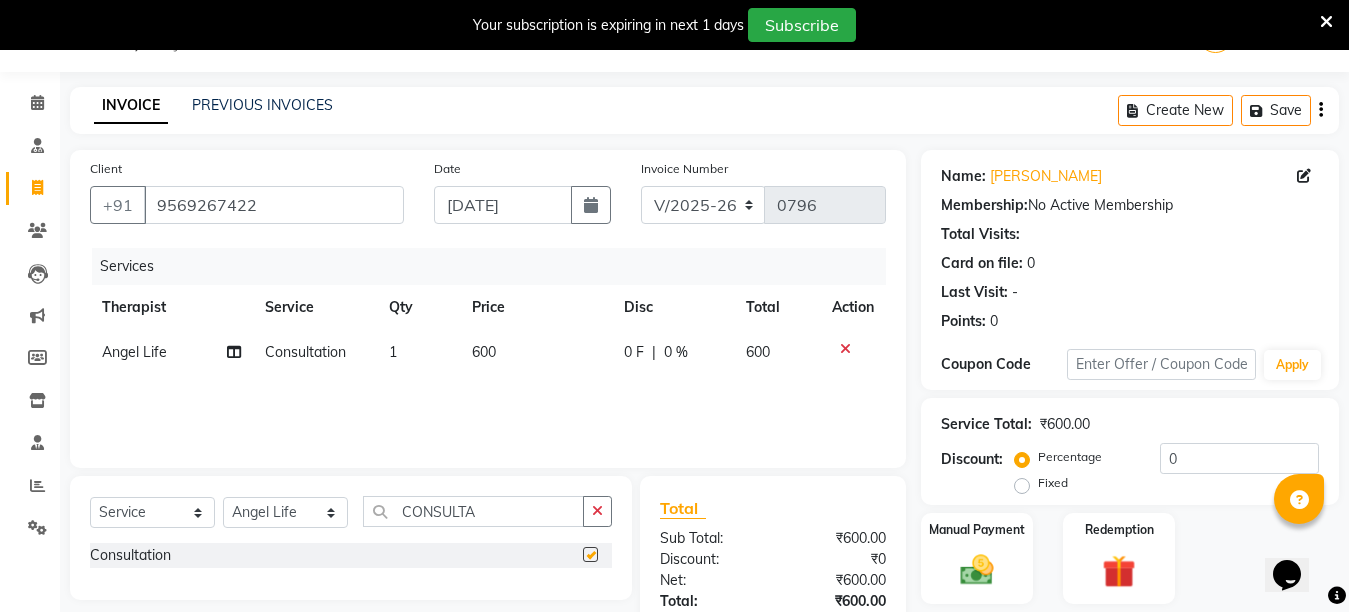 checkbox on "false" 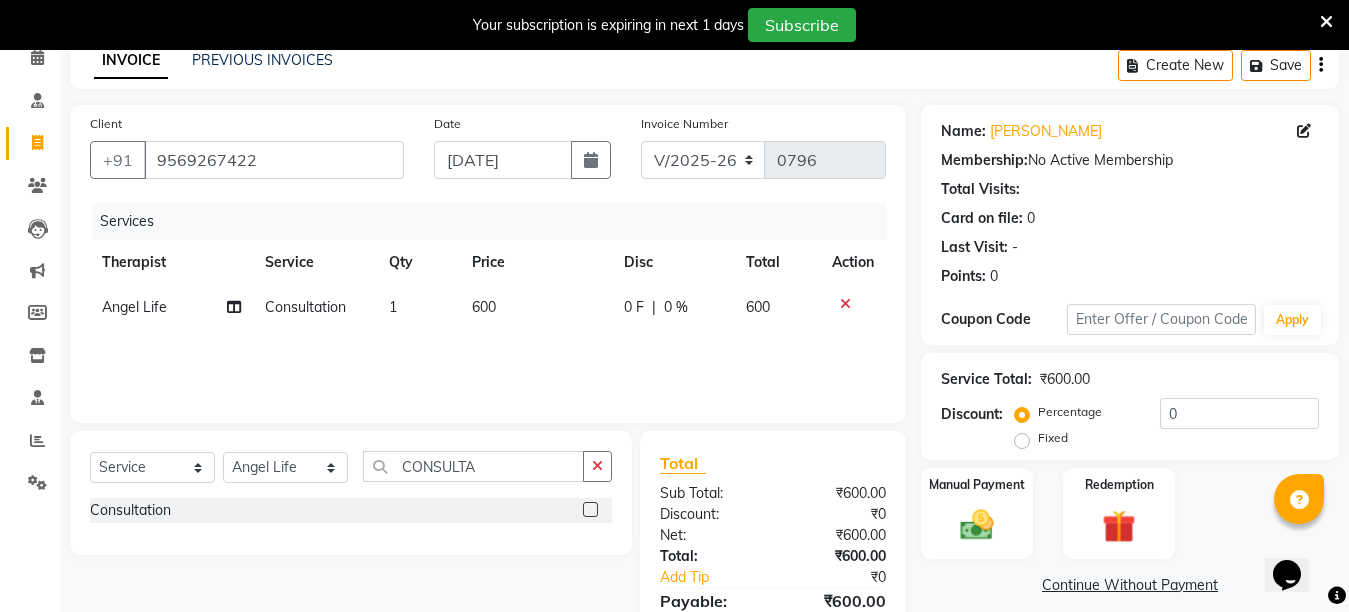 scroll, scrollTop: 0, scrollLeft: 0, axis: both 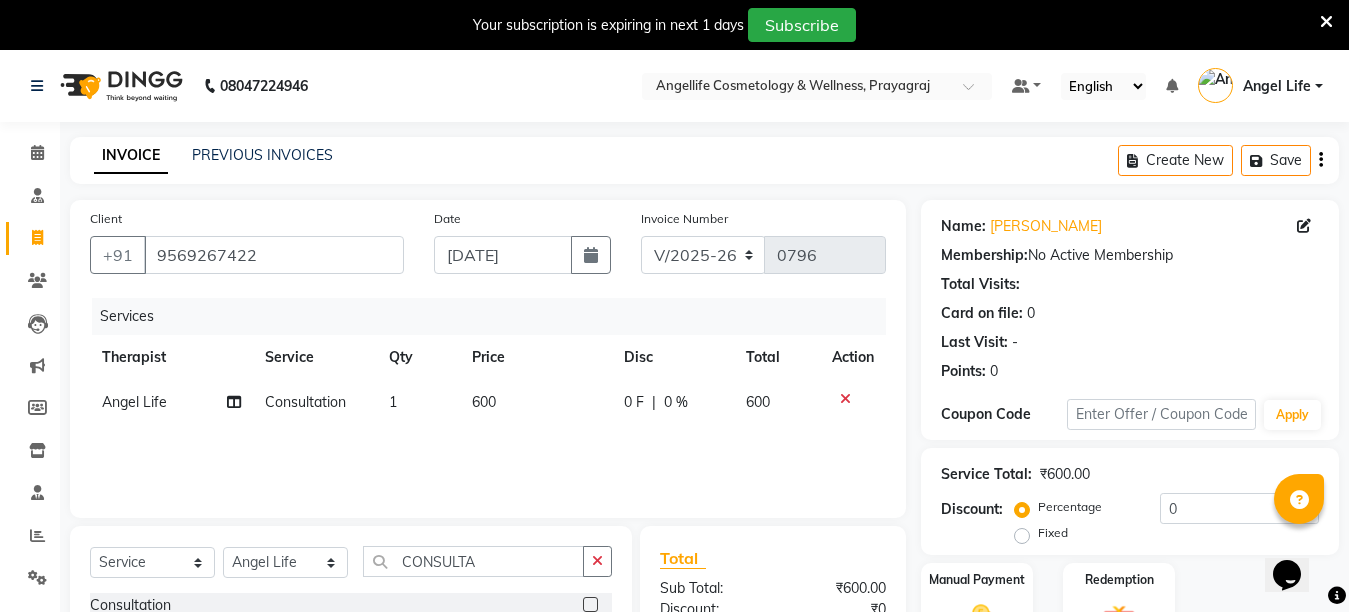 click 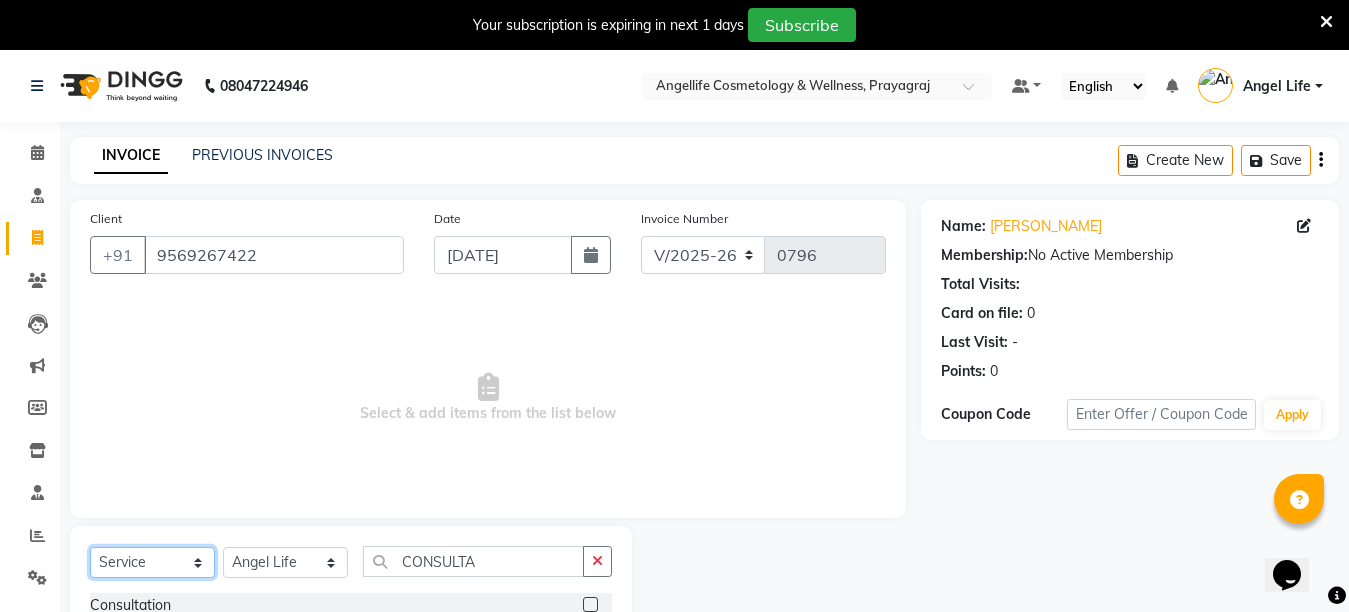 click on "Select  Service  Product  Membership  Package Voucher Prepaid Gift Card" 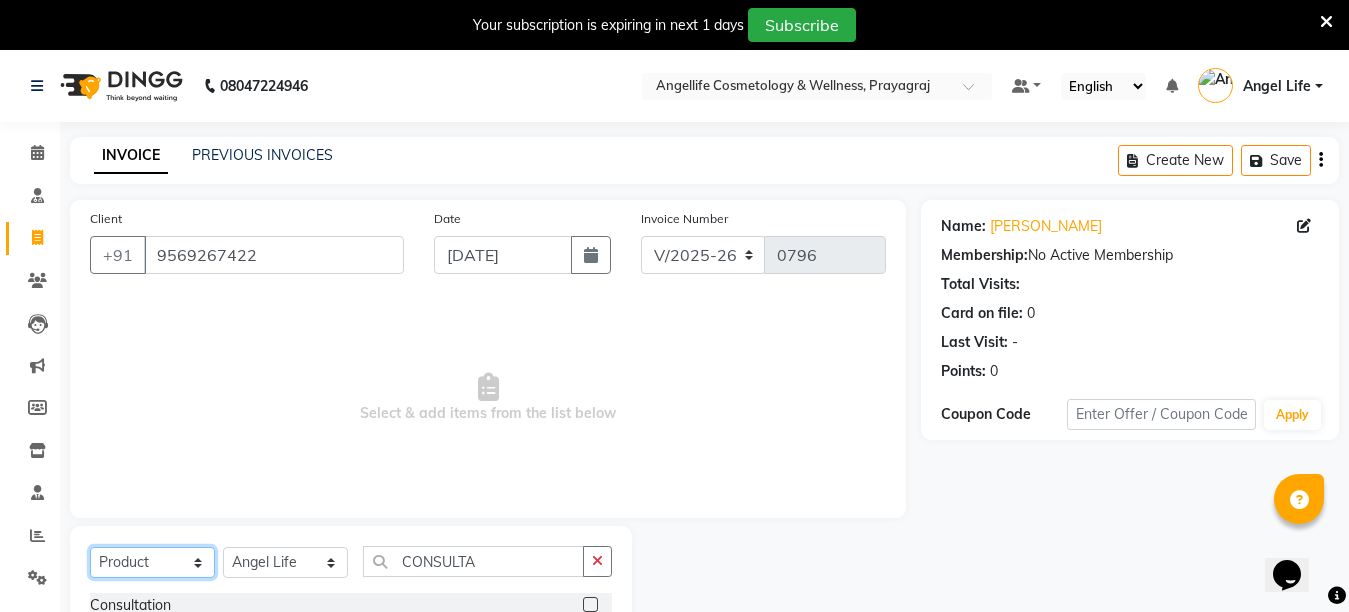 click on "Select  Service  Product  Membership  Package Voucher Prepaid Gift Card" 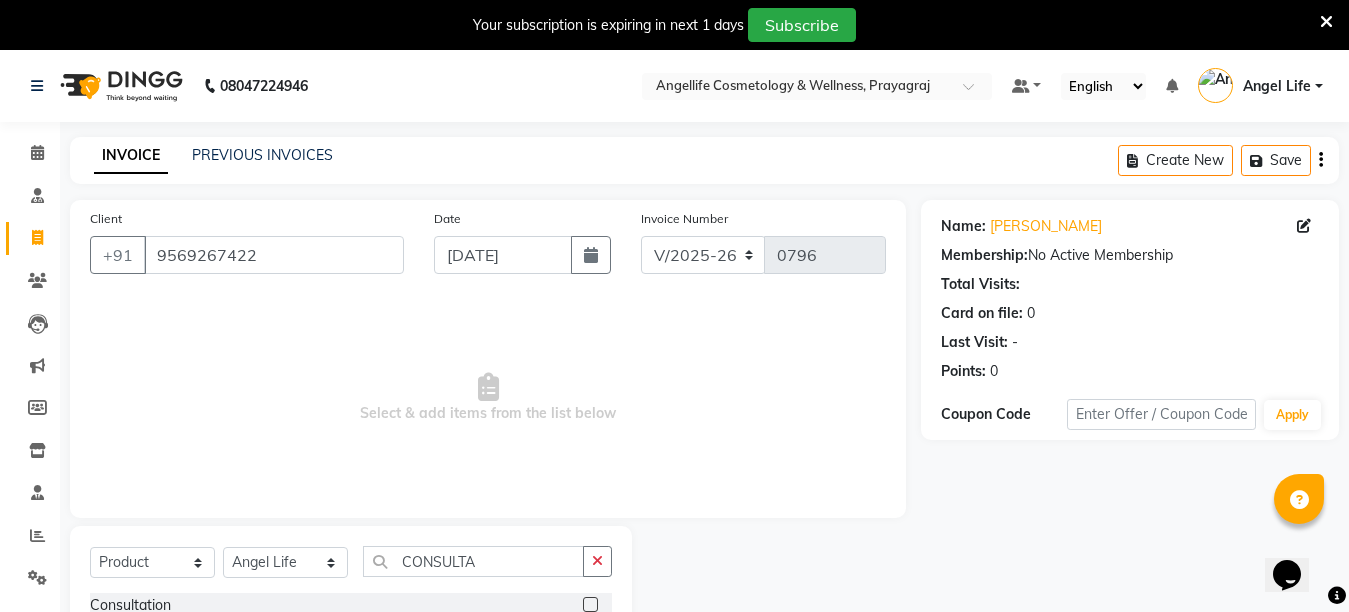 click on "Select & add items from the list below" at bounding box center (488, 398) 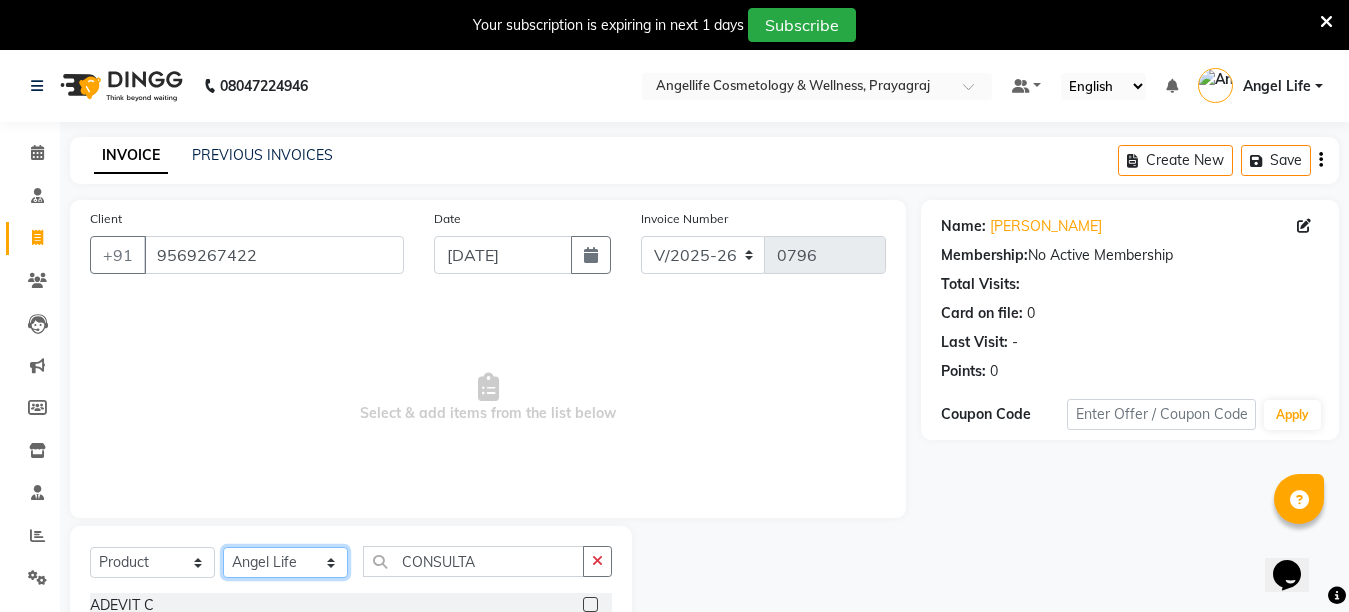 click on "Select Therapist Angel Life AngelLife Lucknow DR SWATI KAJAL [PERSON_NAME] ROHINI [PERSON_NAME] [PERSON_NAME]" 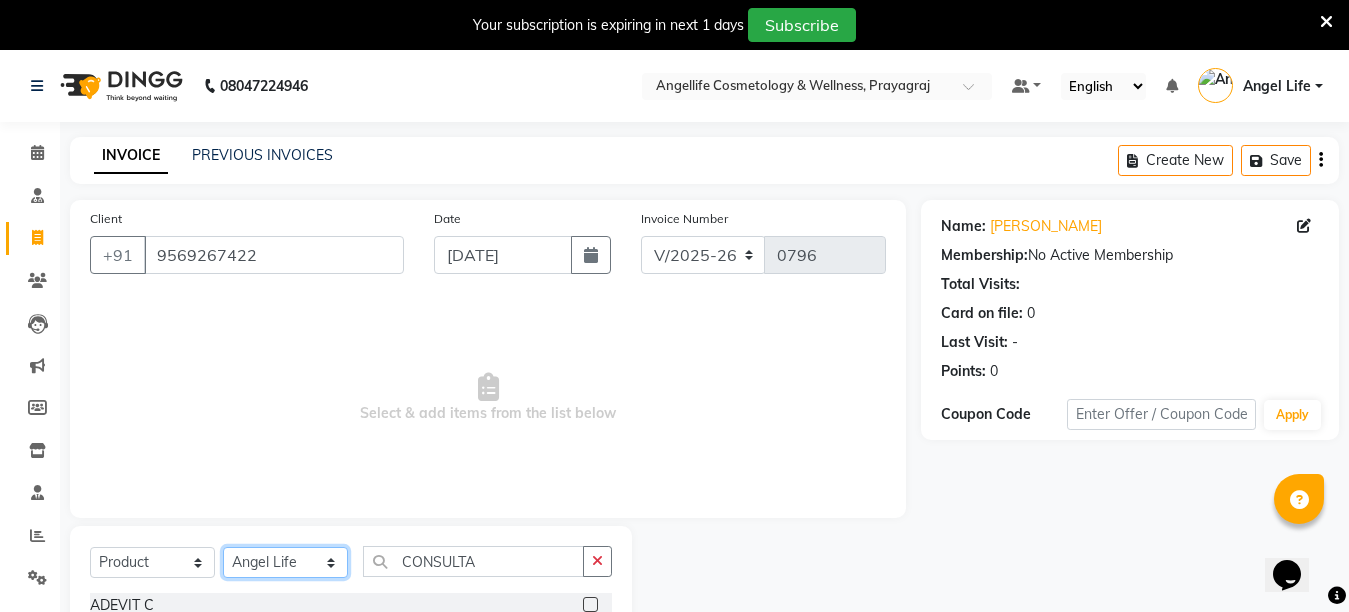 click on "Select Therapist Angel Life AngelLife Lucknow DR SWATI KAJAL [PERSON_NAME] ROHINI [PERSON_NAME] [PERSON_NAME]" 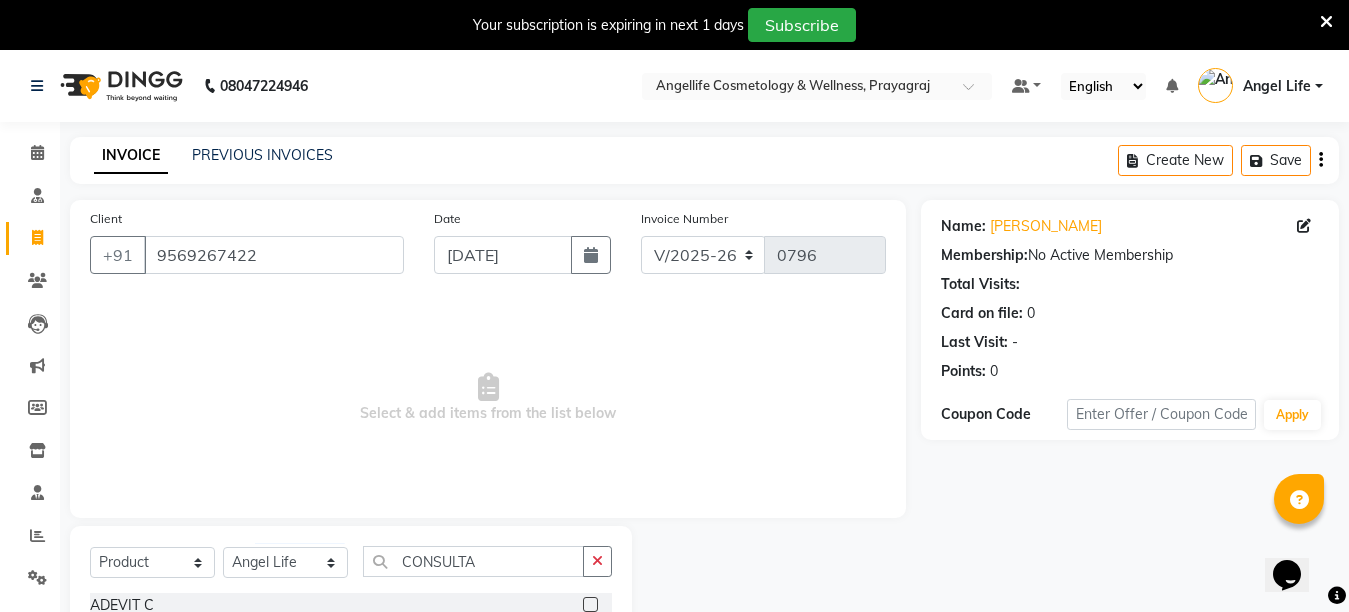 click on "Select & add items from the list below" at bounding box center (488, 398) 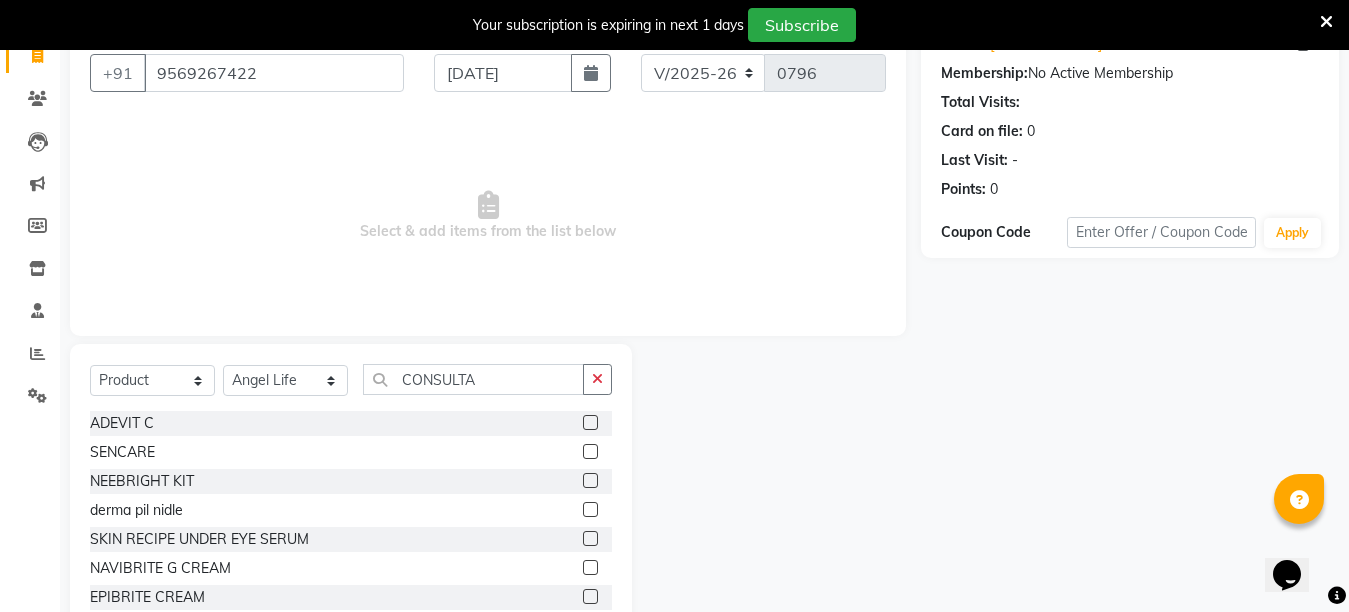 scroll, scrollTop: 200, scrollLeft: 0, axis: vertical 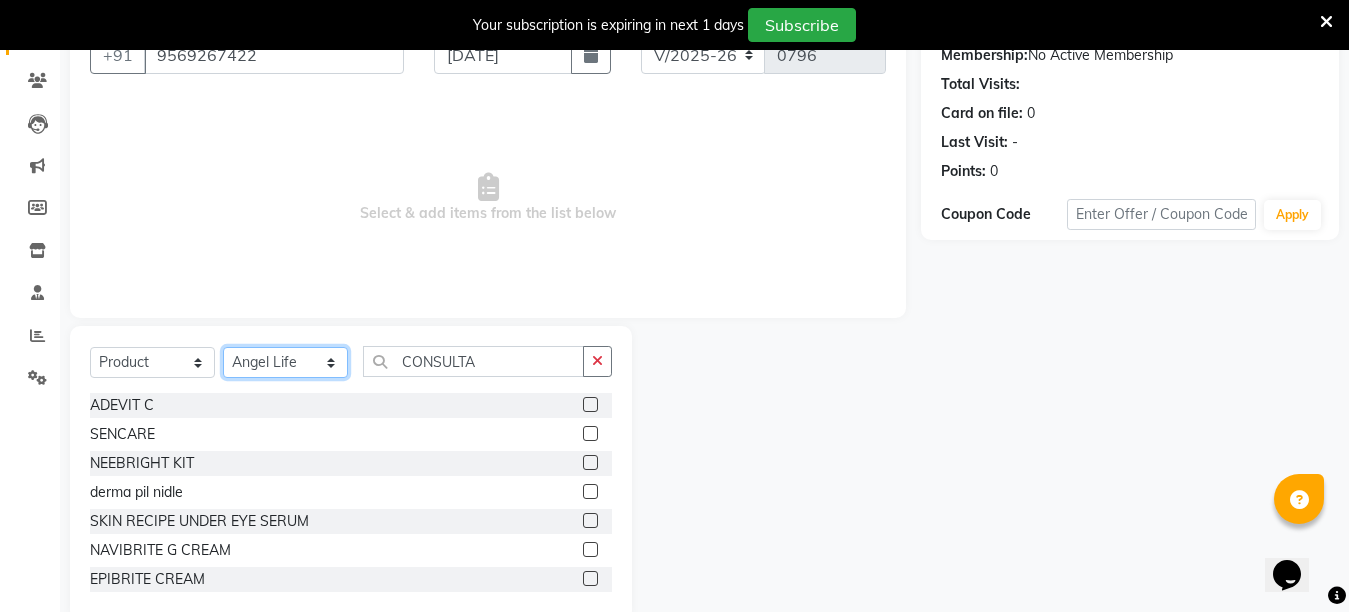 click on "Select Therapist Angel Life AngelLife Lucknow DR SWATI KAJAL NEHA YADAV ROHINI KUMARI SHASHANK KHARABANDA VANSHIKA" 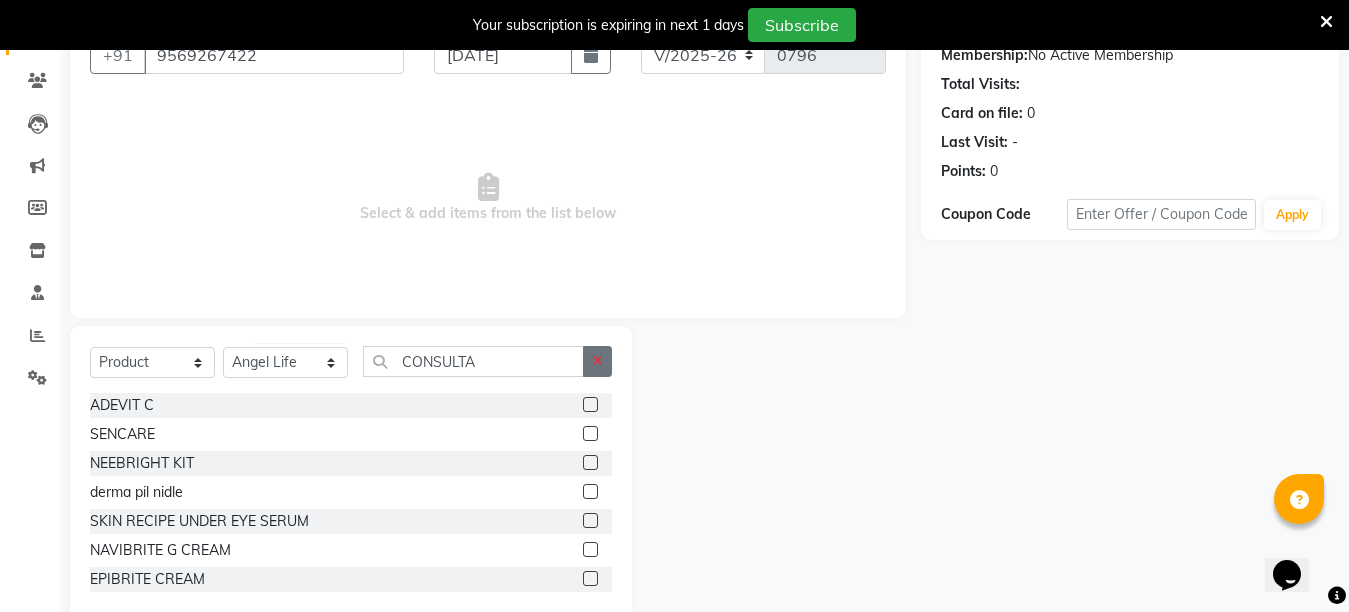 click 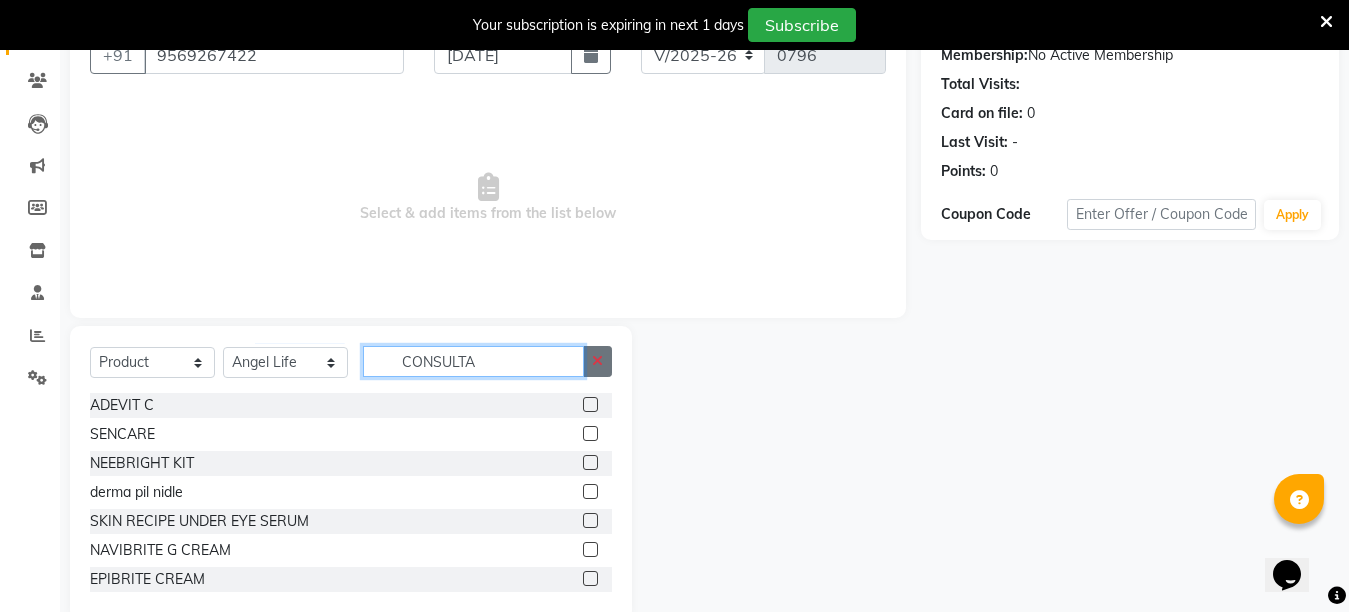 click on "CONSULTA" 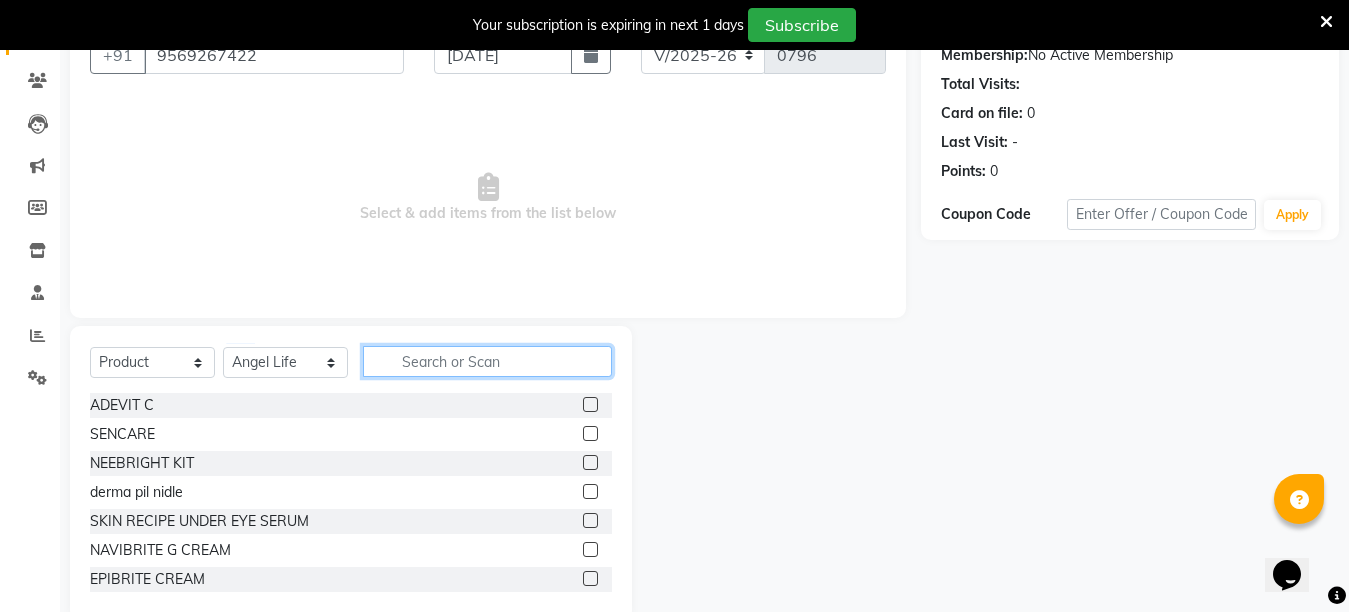 click 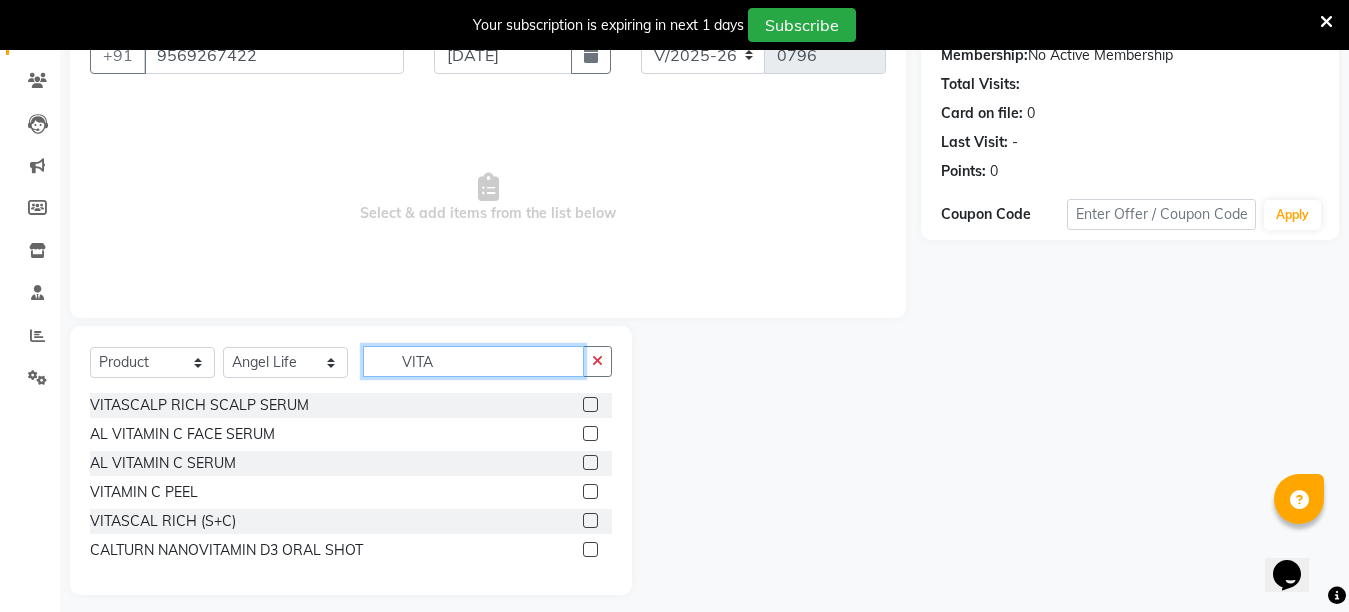 type on "VITA" 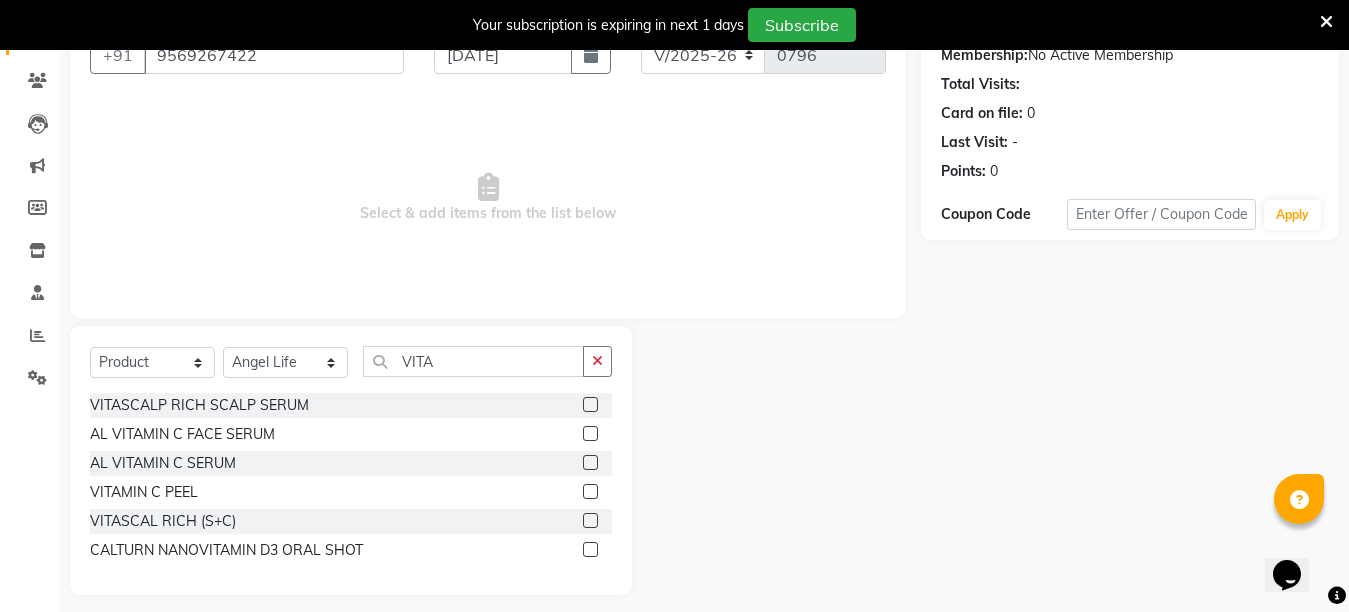 click 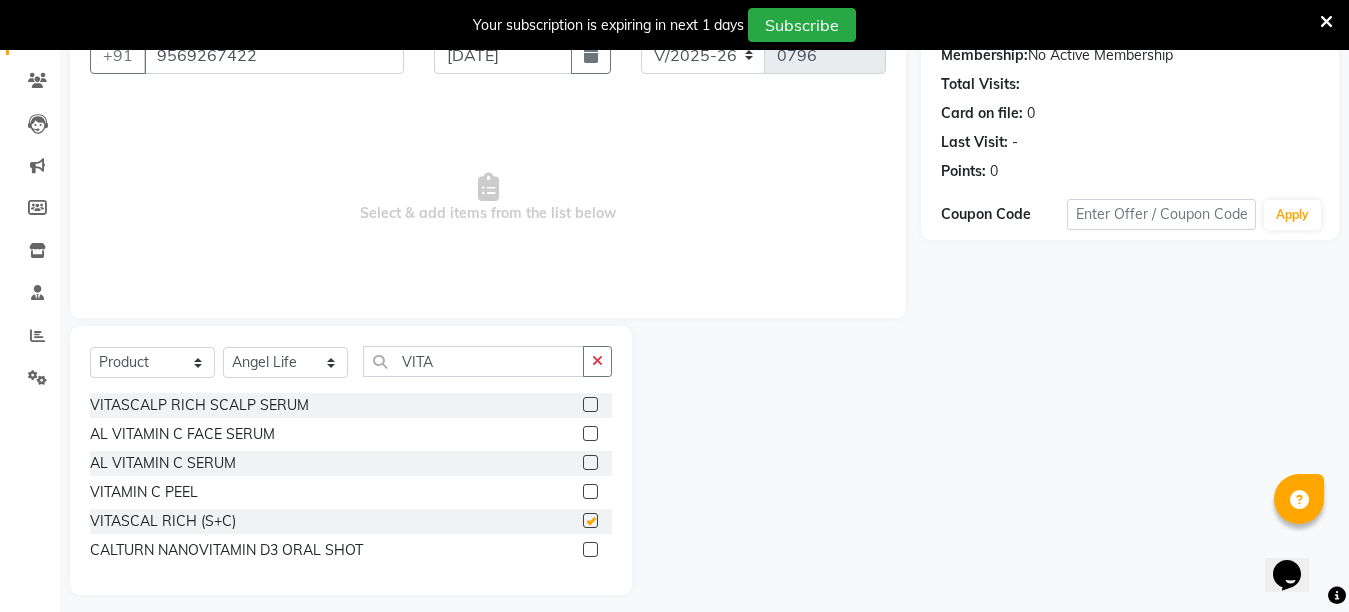 click 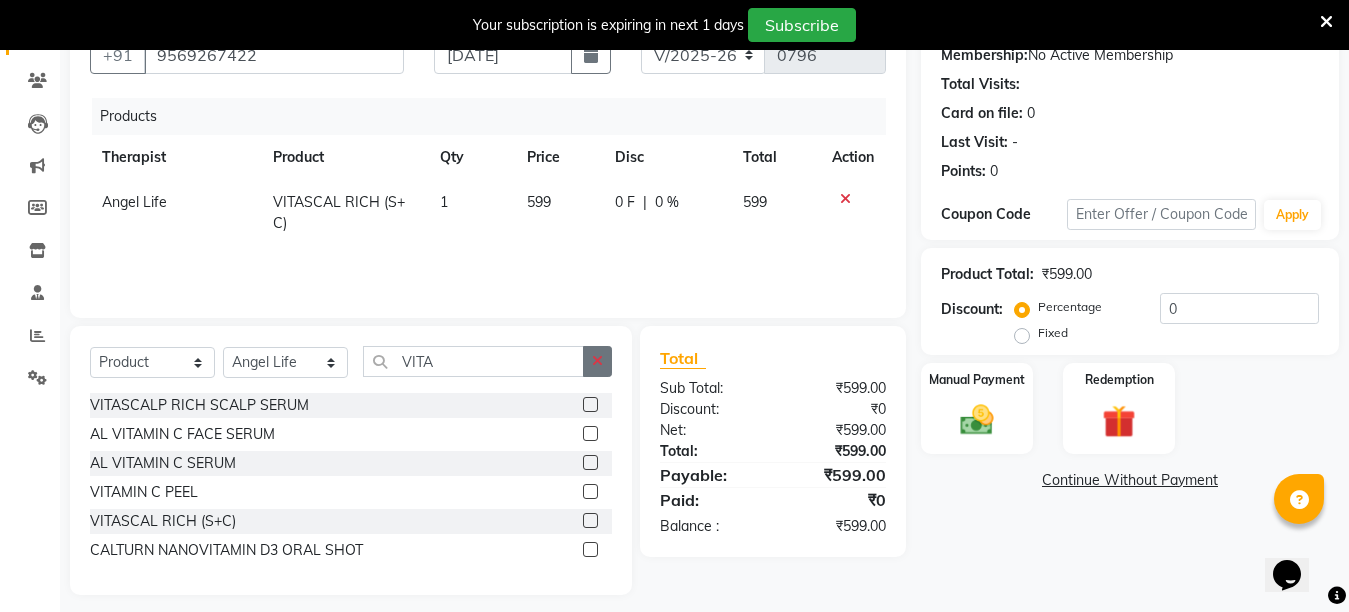 click 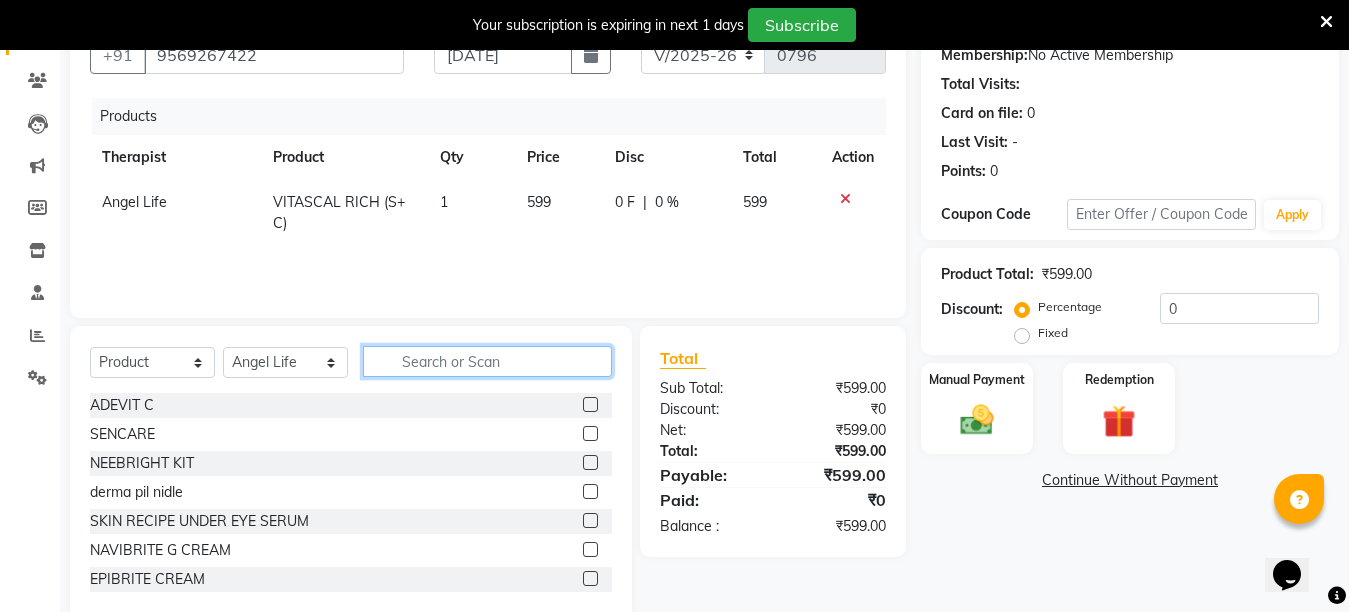 click 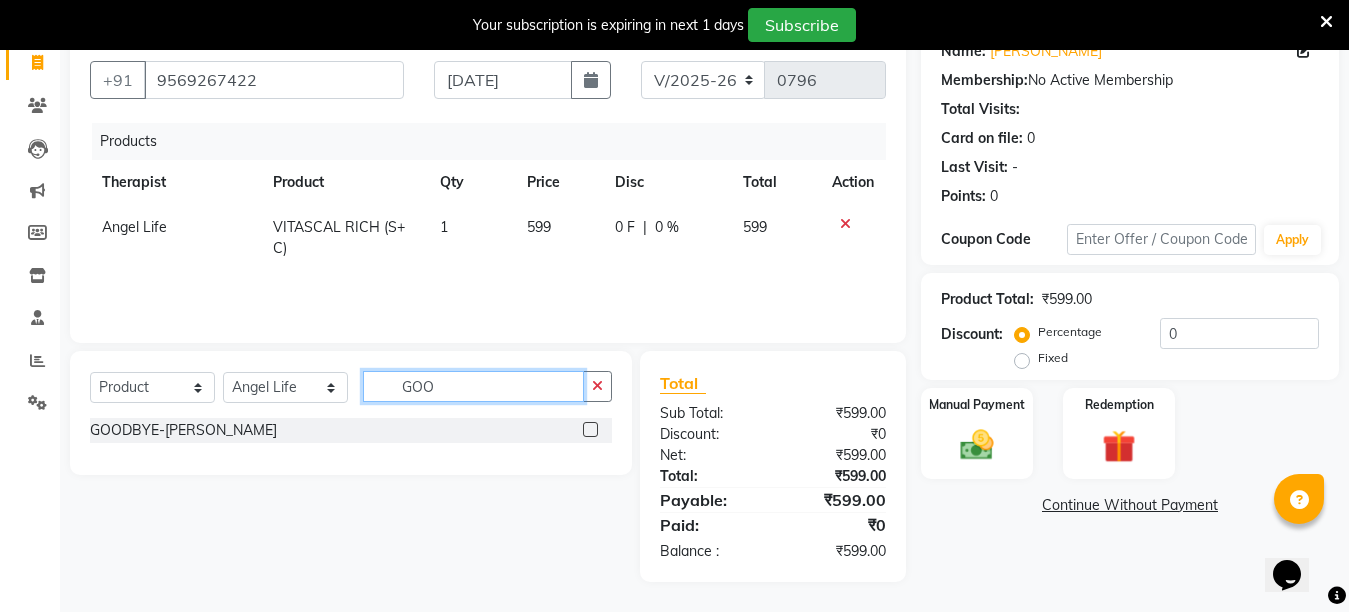 scroll, scrollTop: 175, scrollLeft: 0, axis: vertical 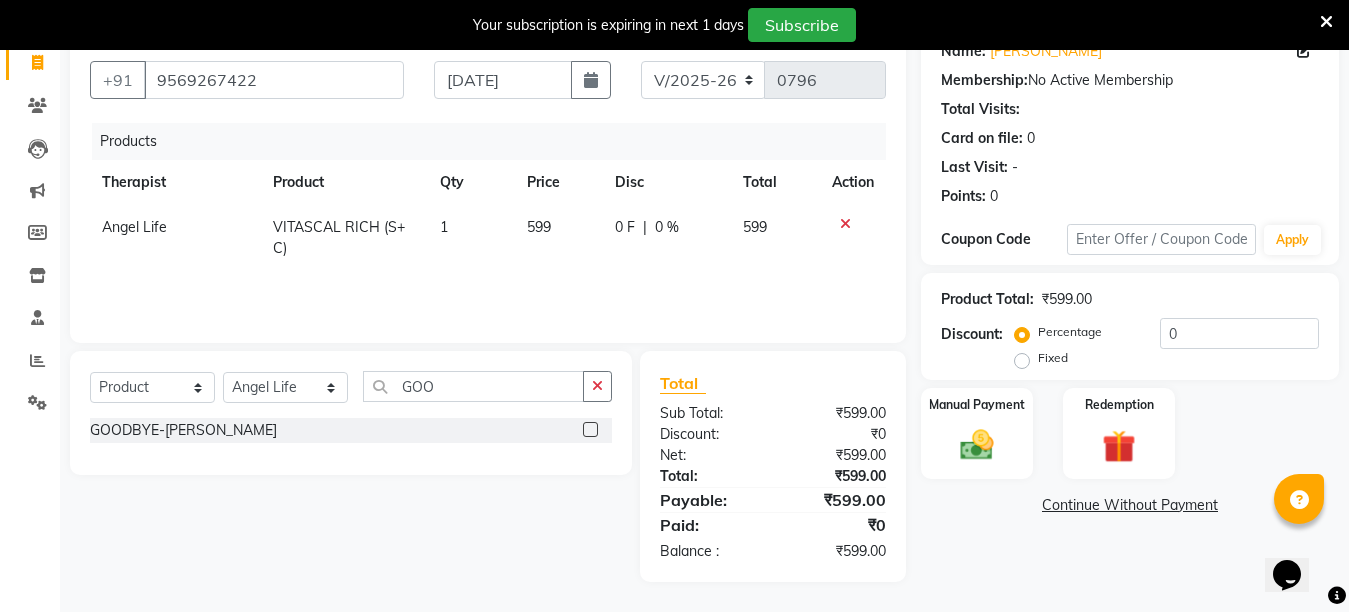 click 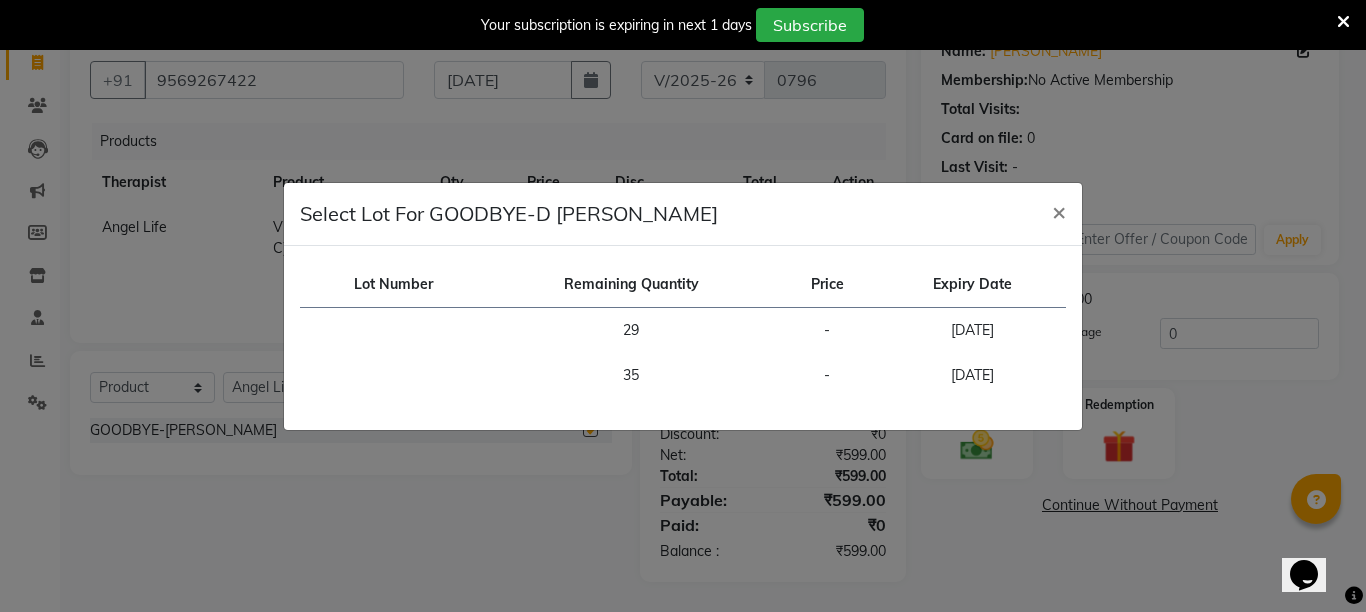 checkbox on "false" 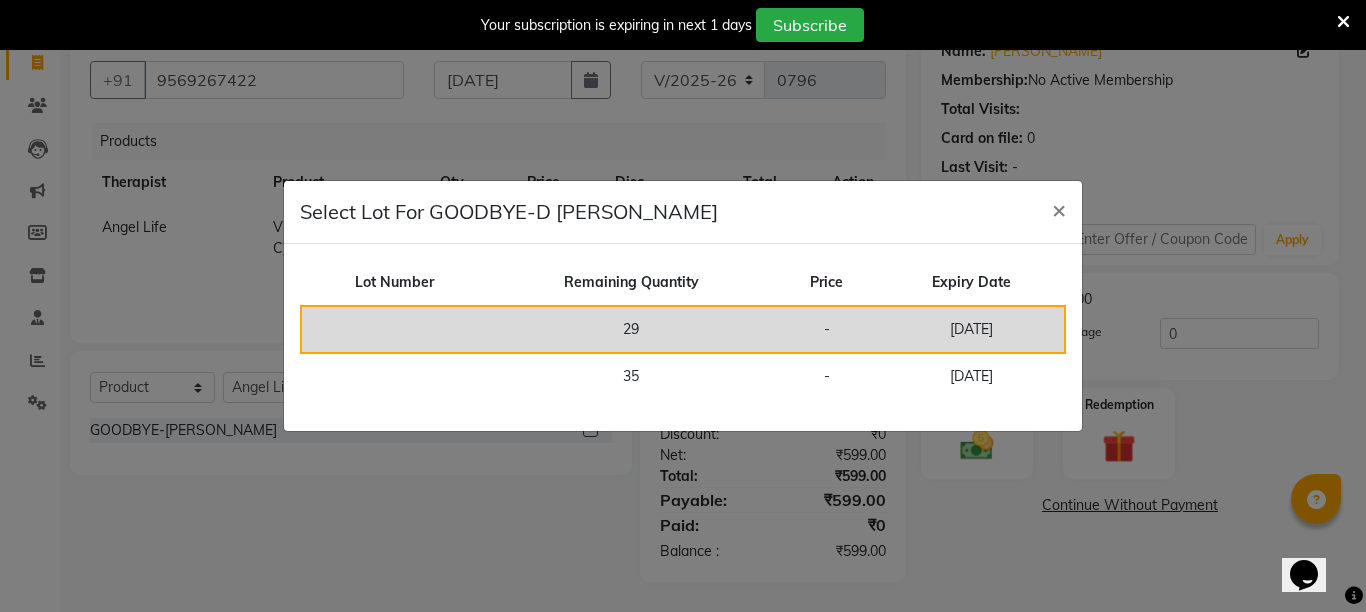 click on "29" 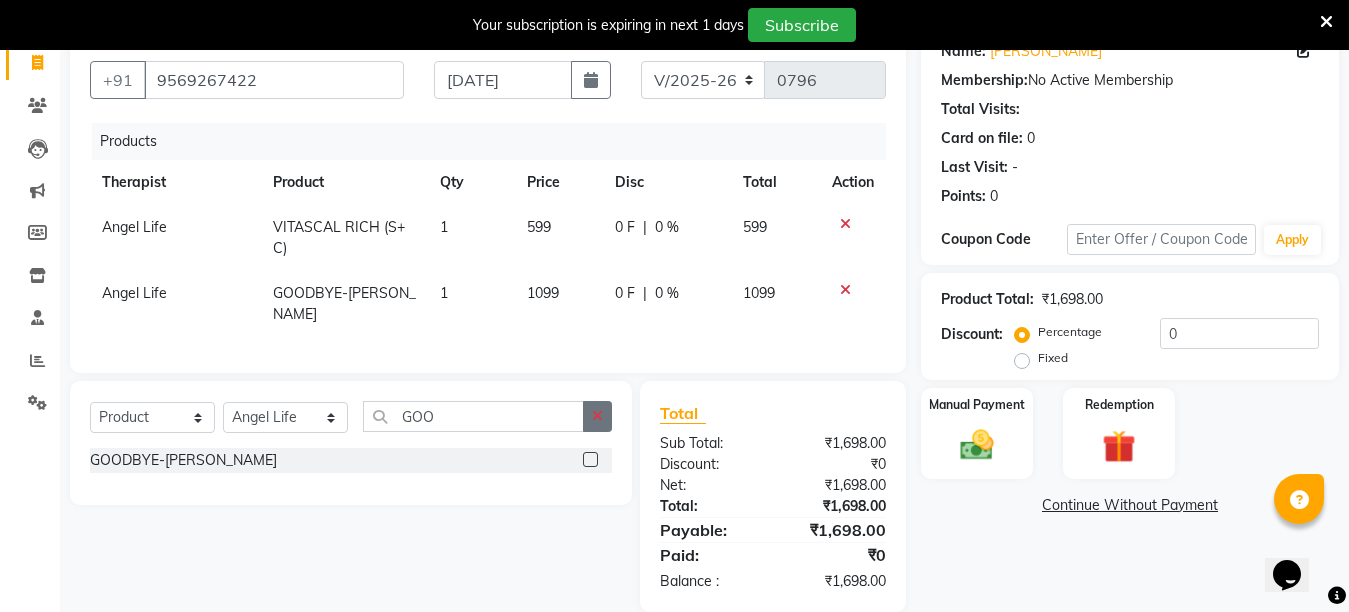 click 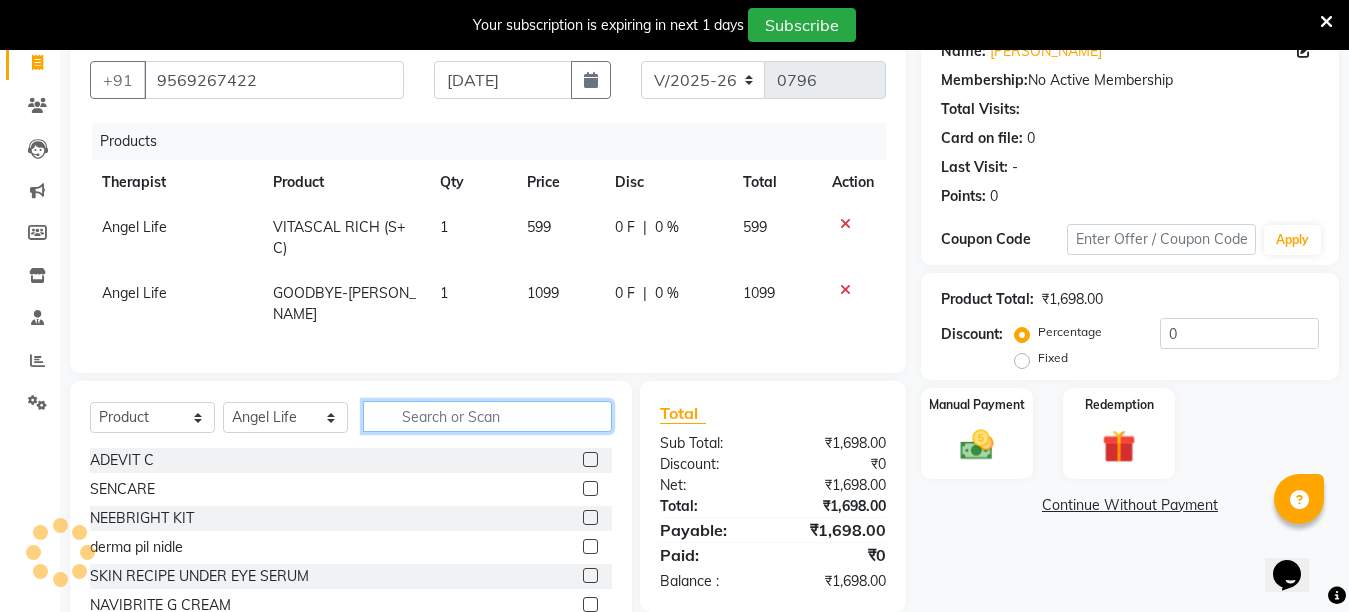 click 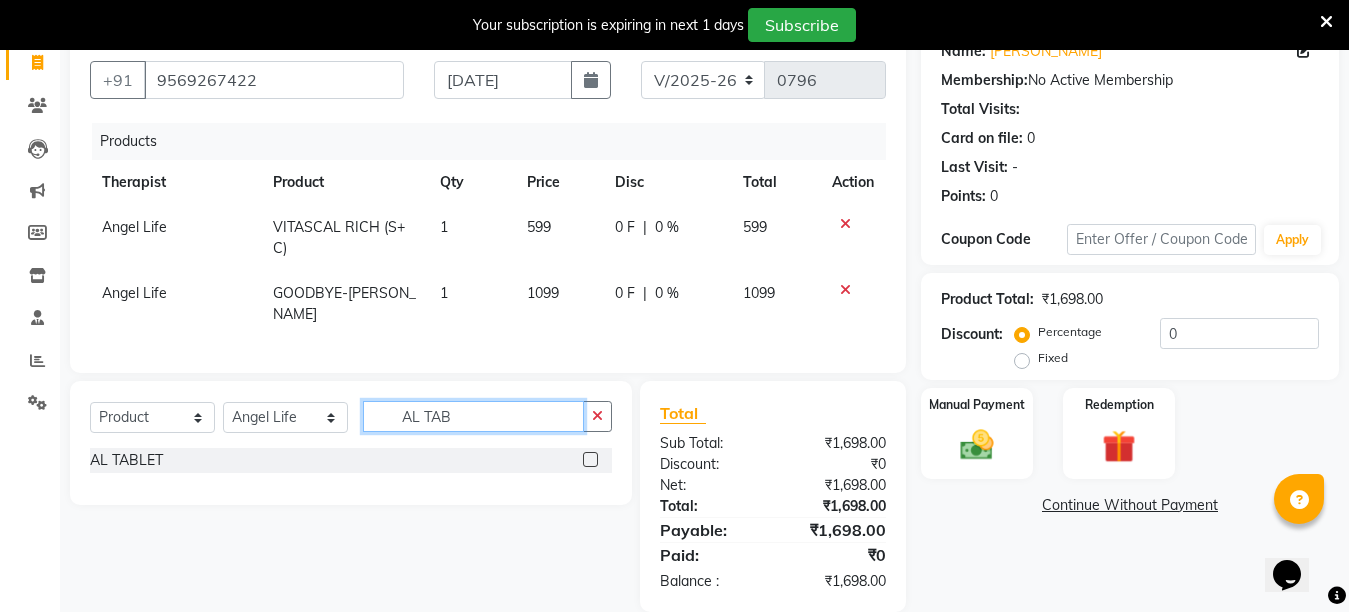 type on "AL TAB" 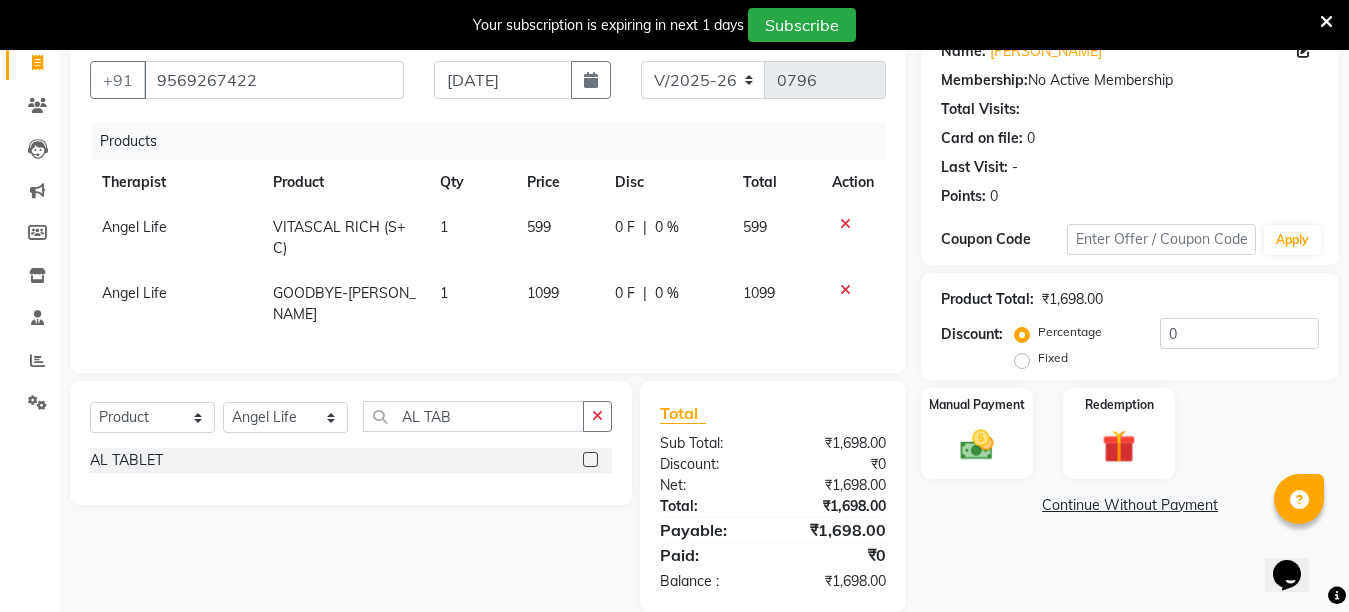 click 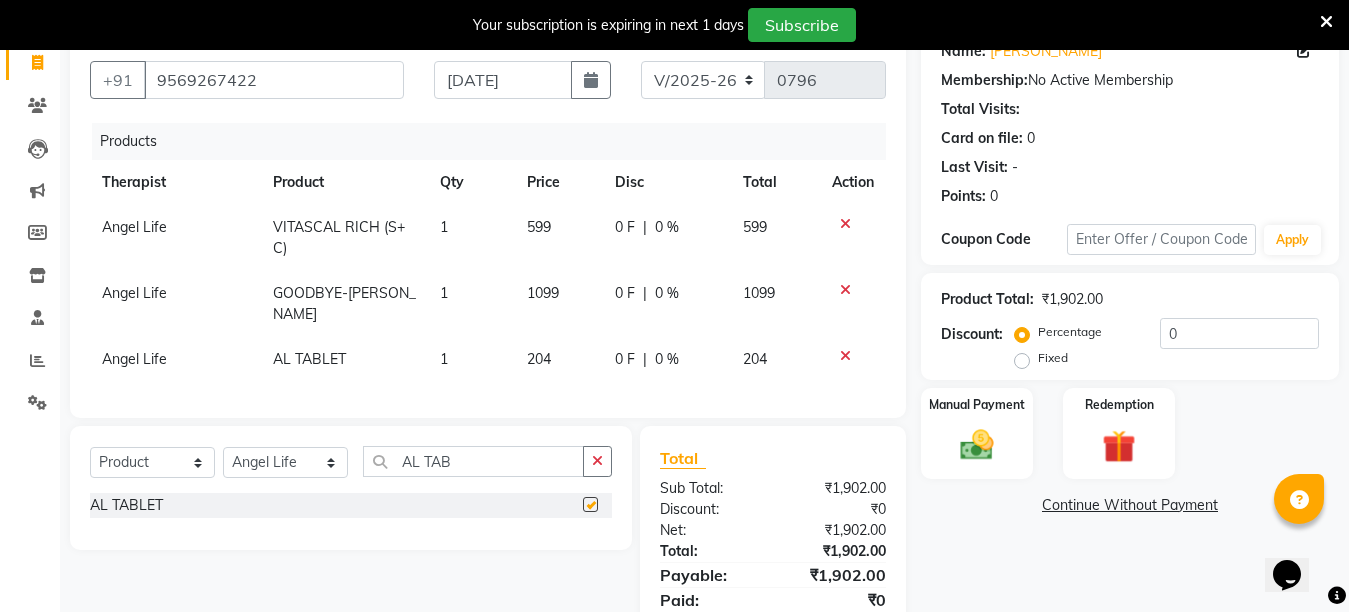 checkbox on "false" 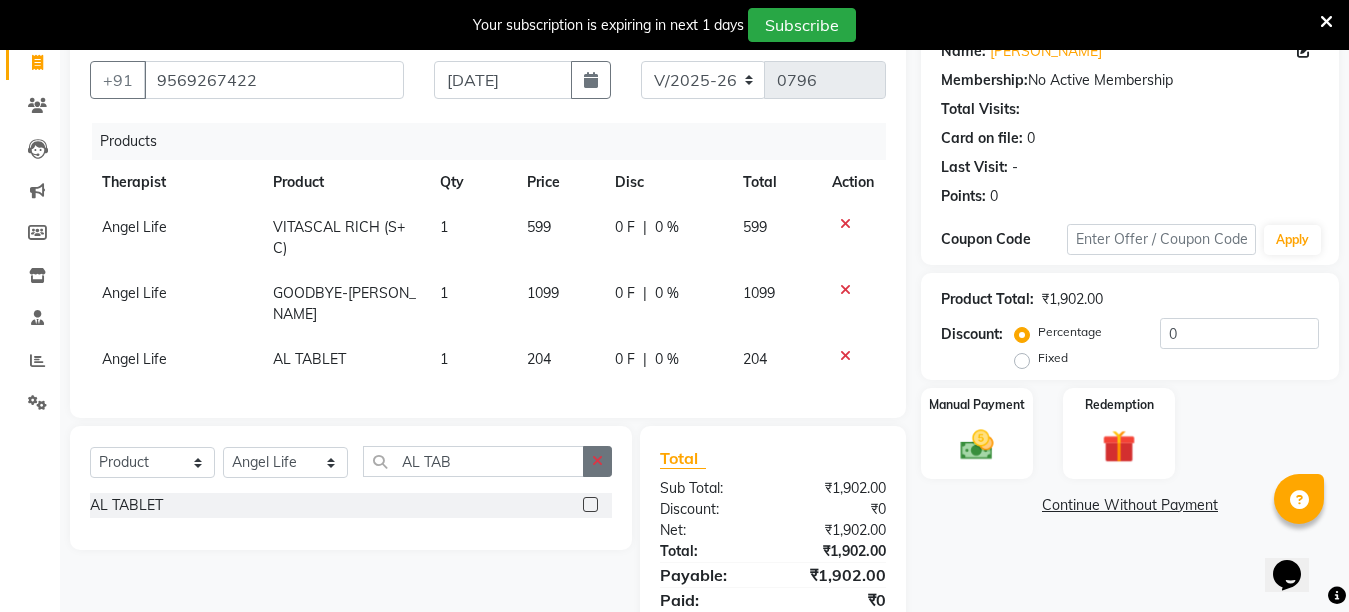 click 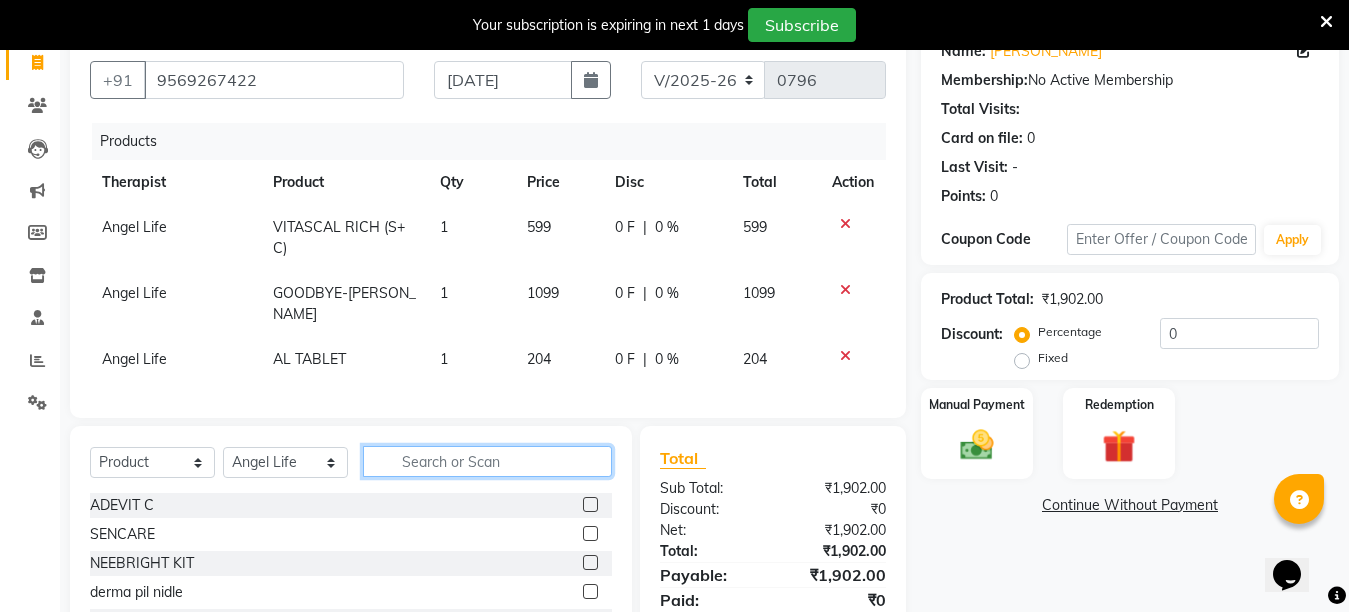 click 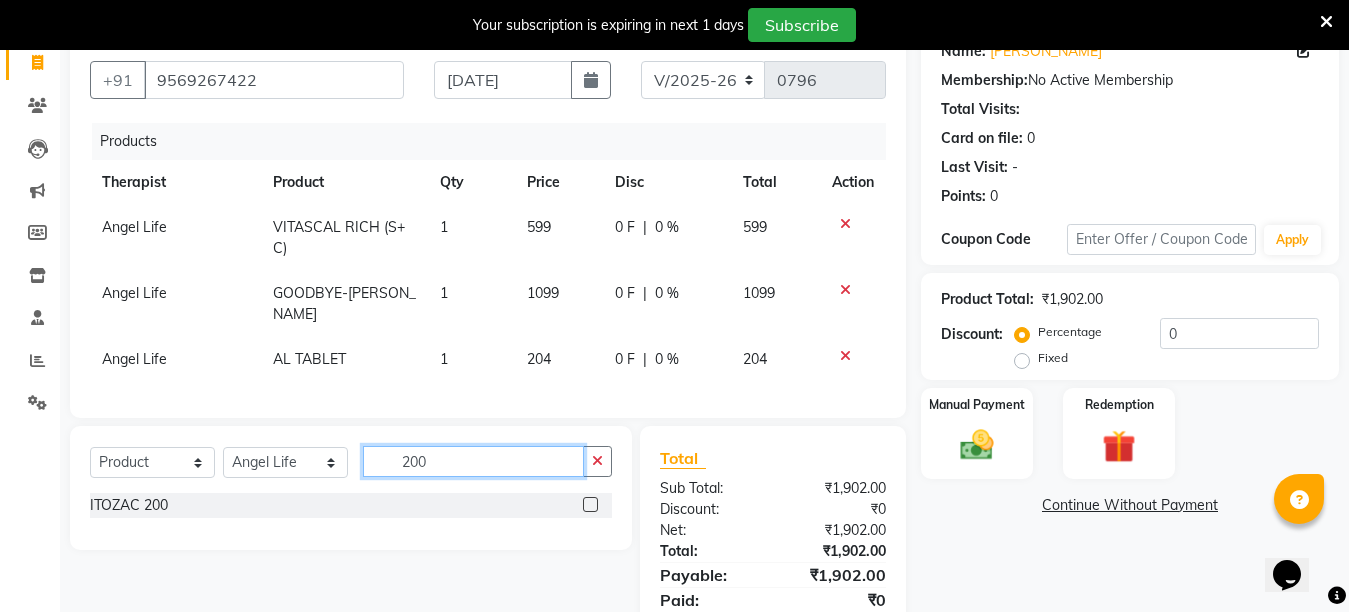 type on "200" 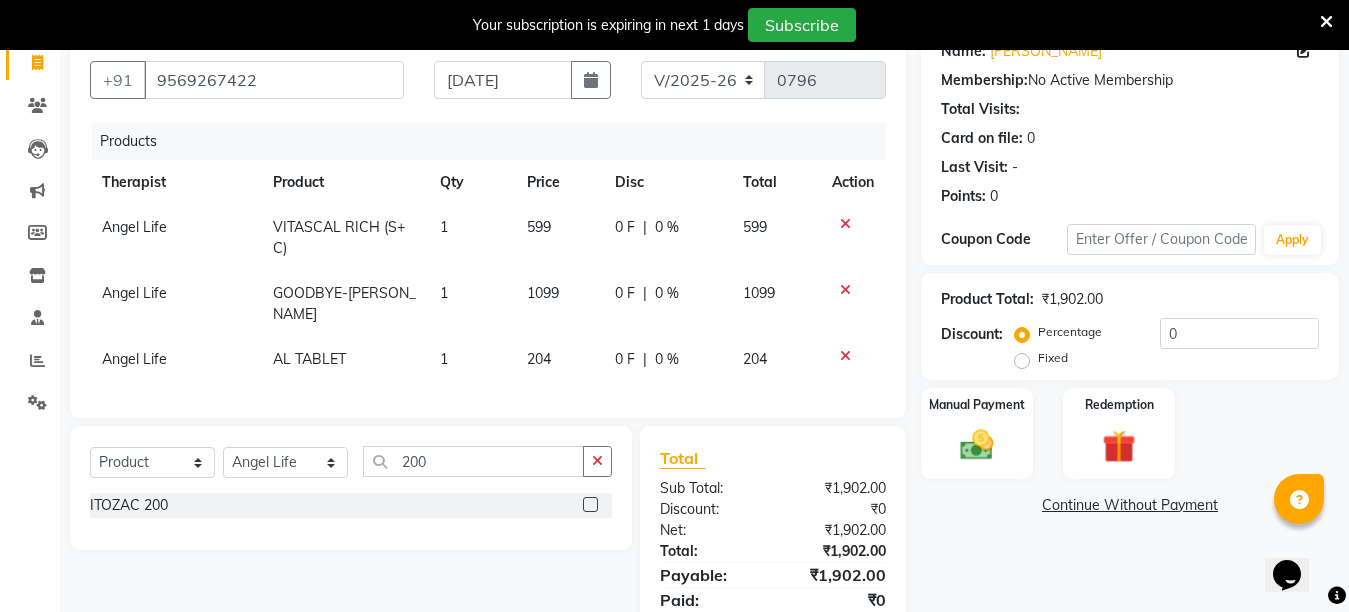 click 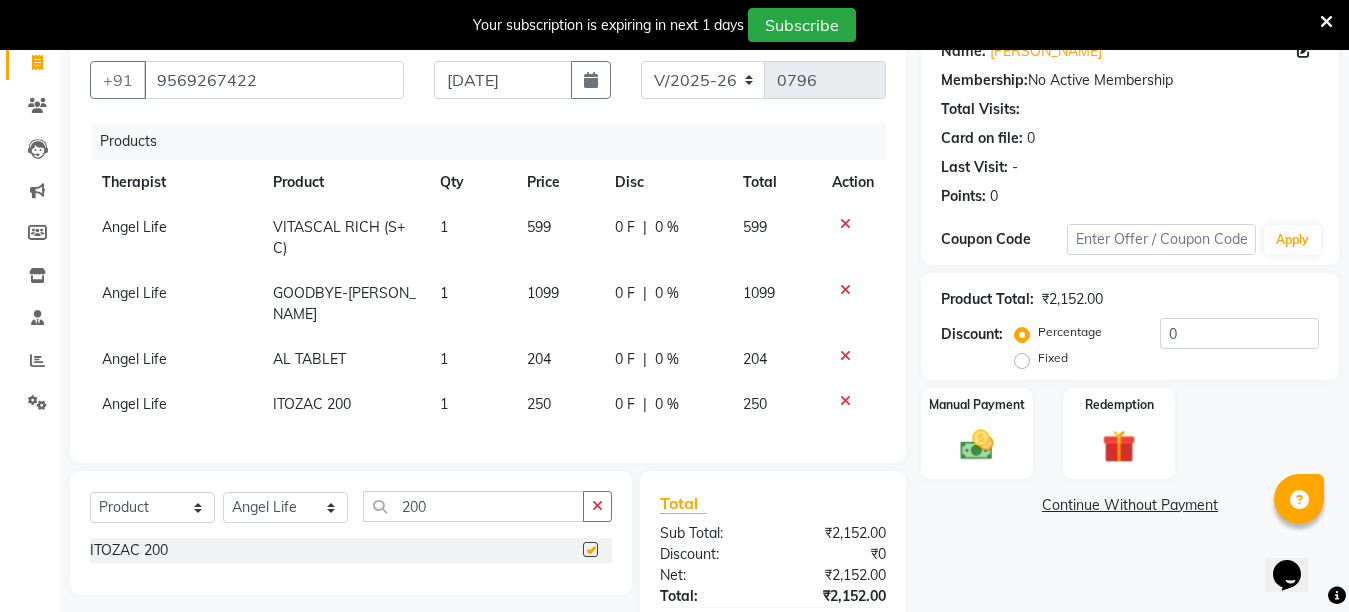 checkbox on "false" 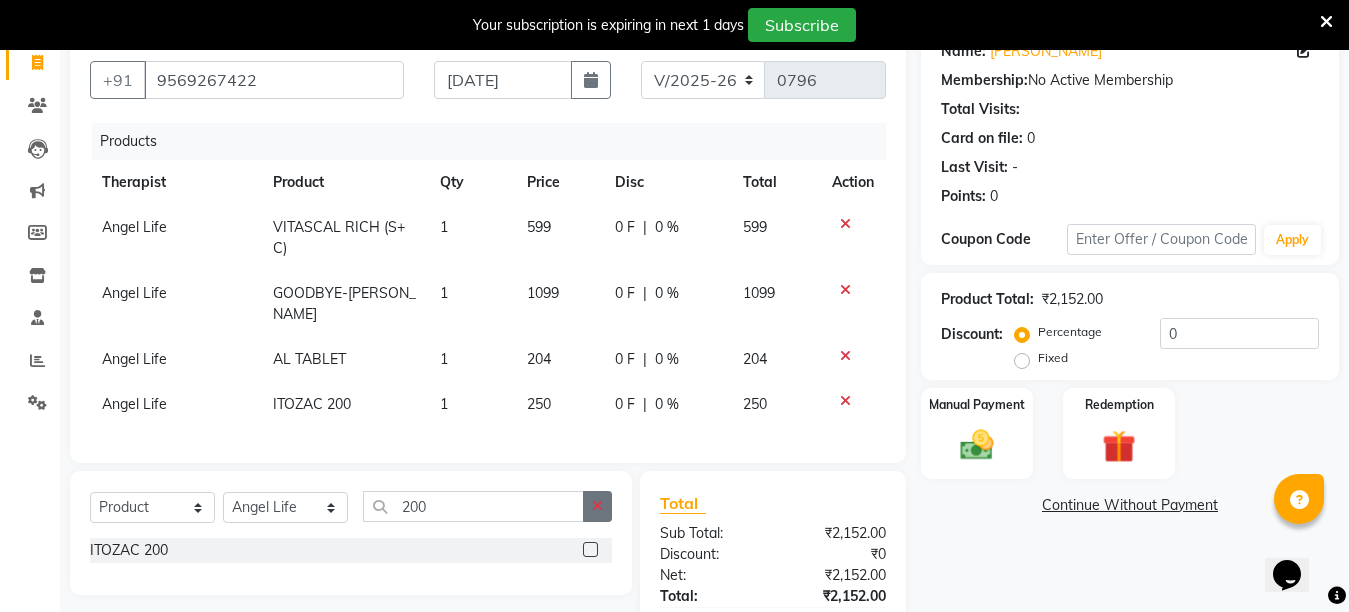 click 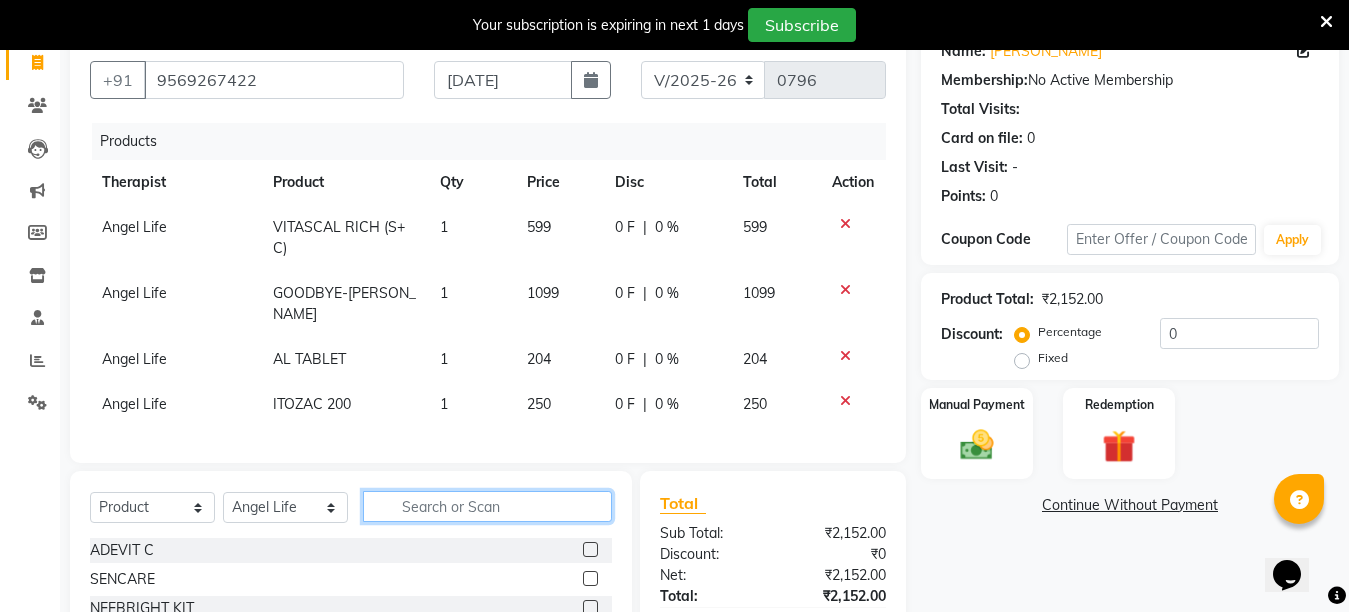click 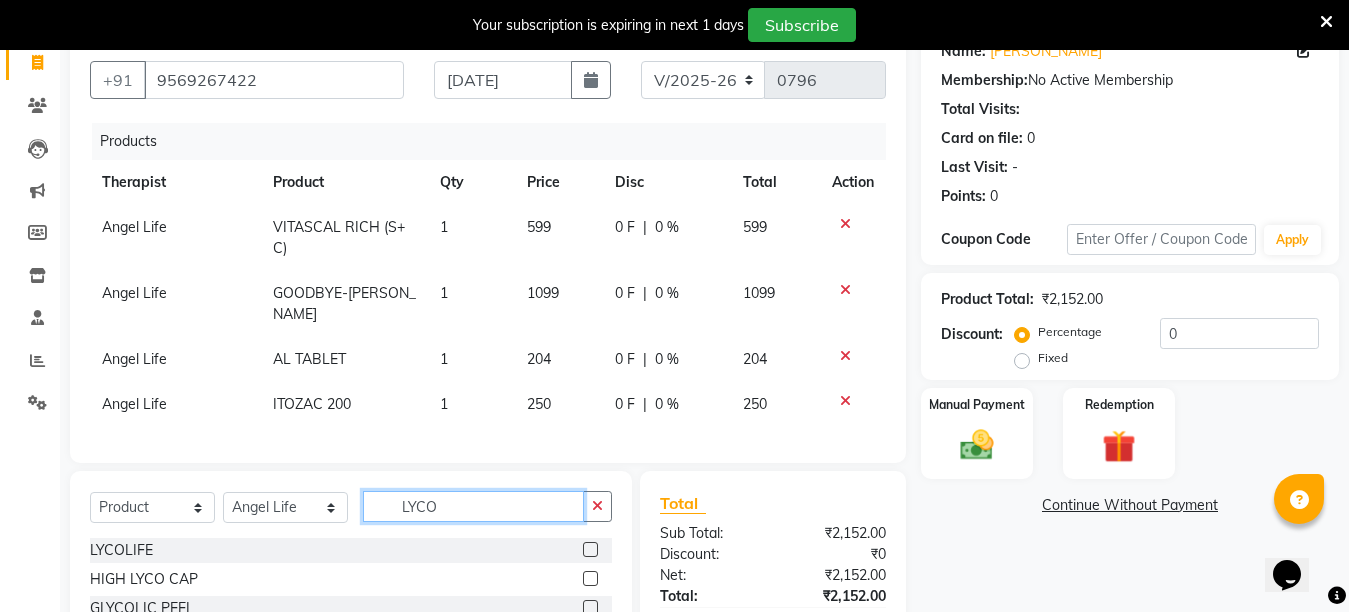 type on "LYCO" 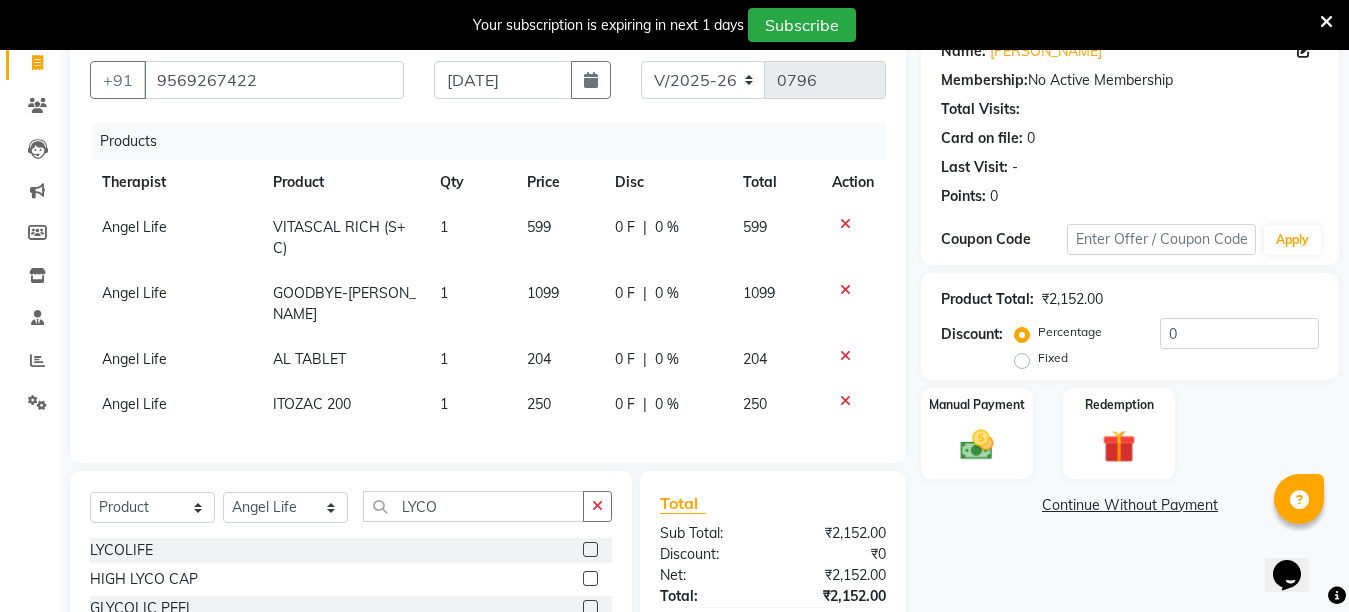 click 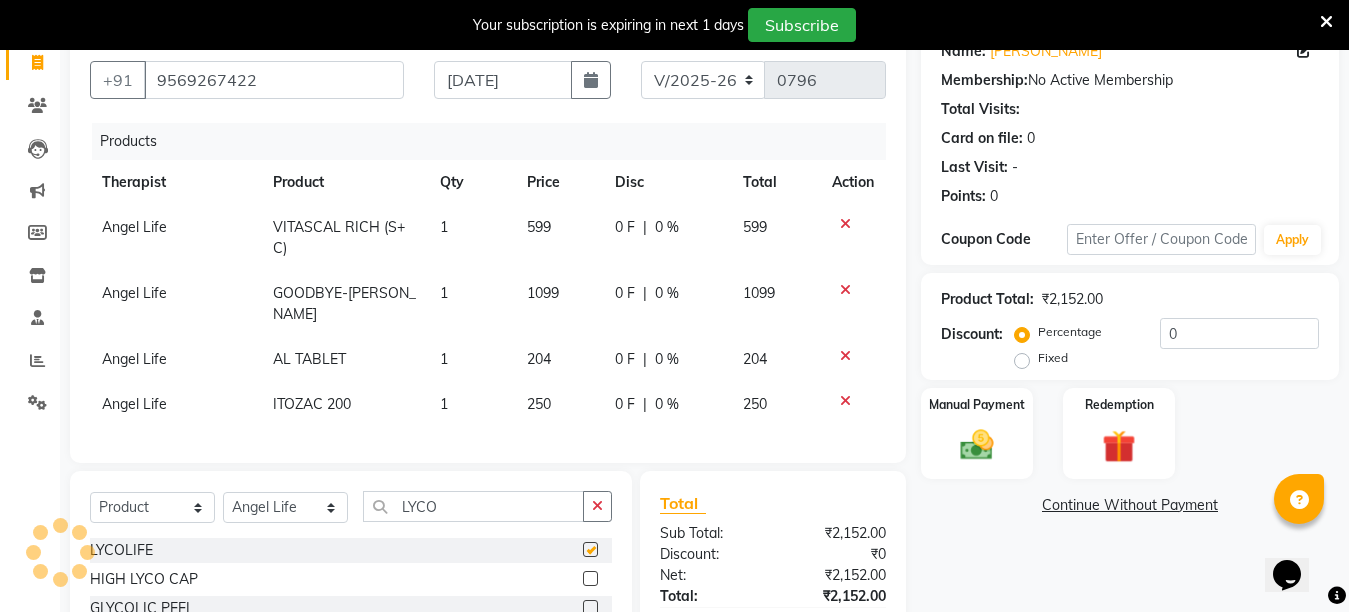 checkbox on "false" 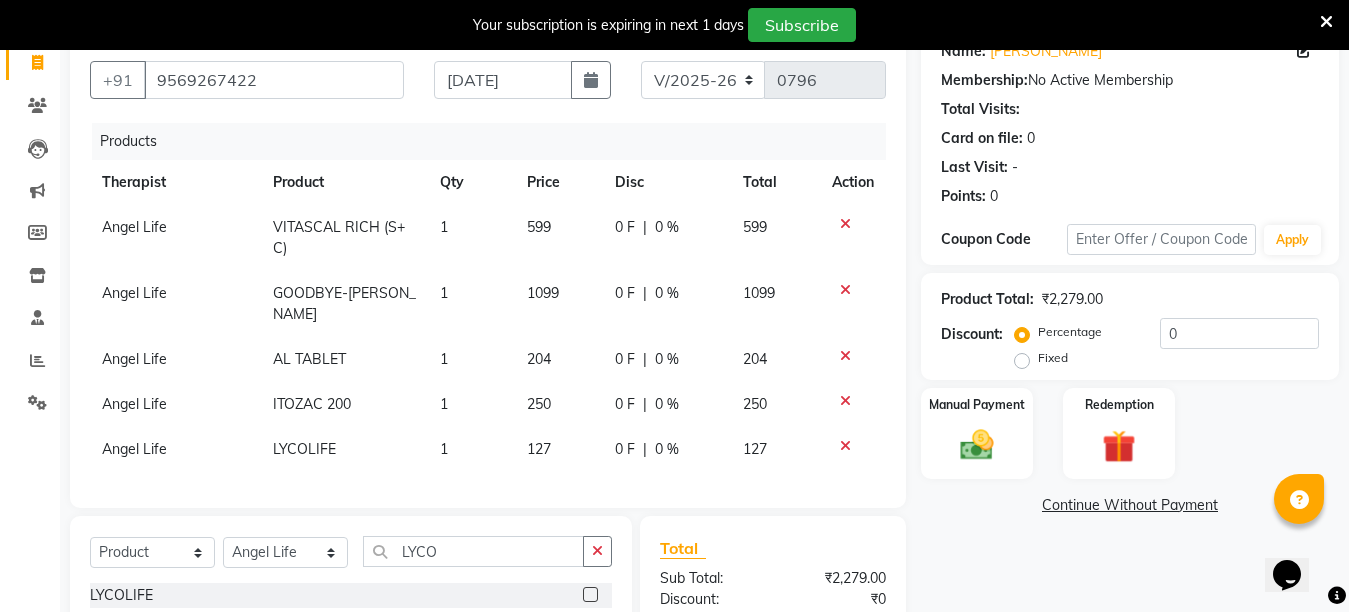 click on "AL TABLET" 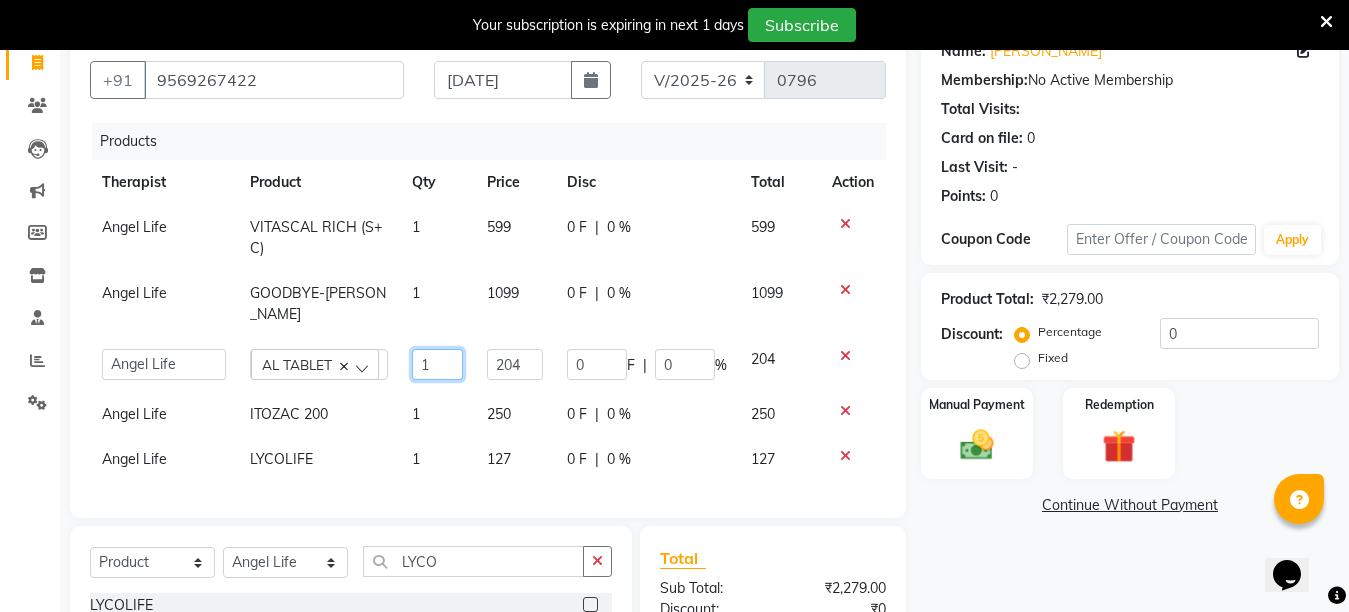 click on "1" 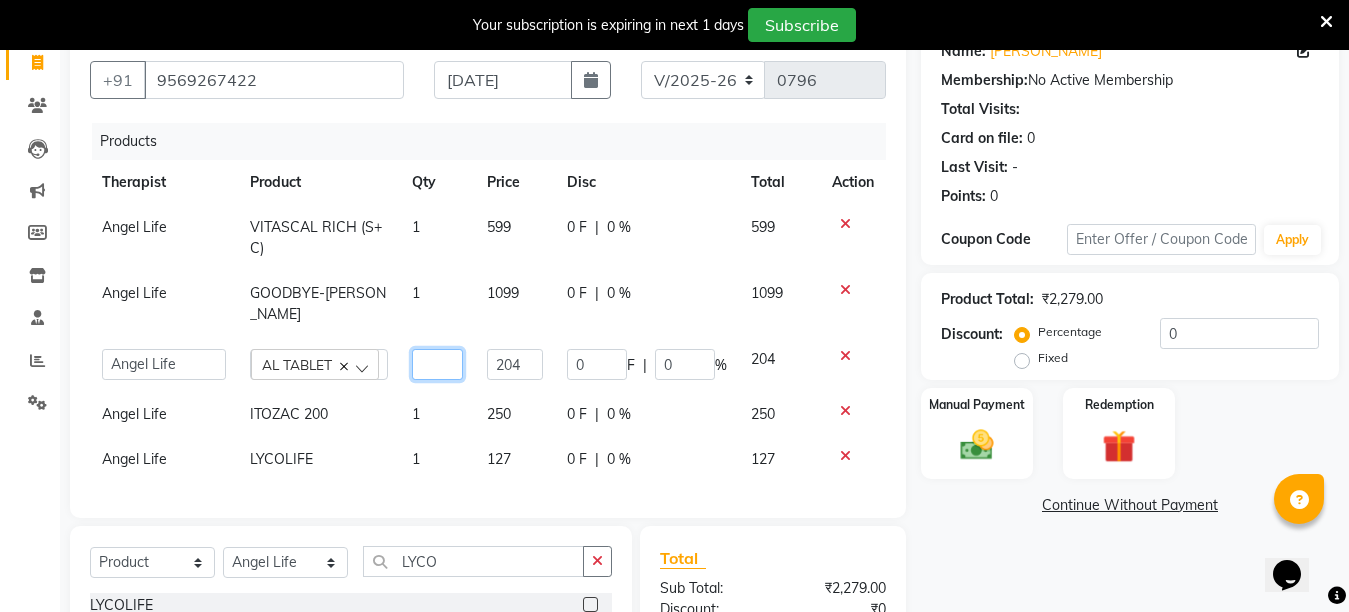 type on "3" 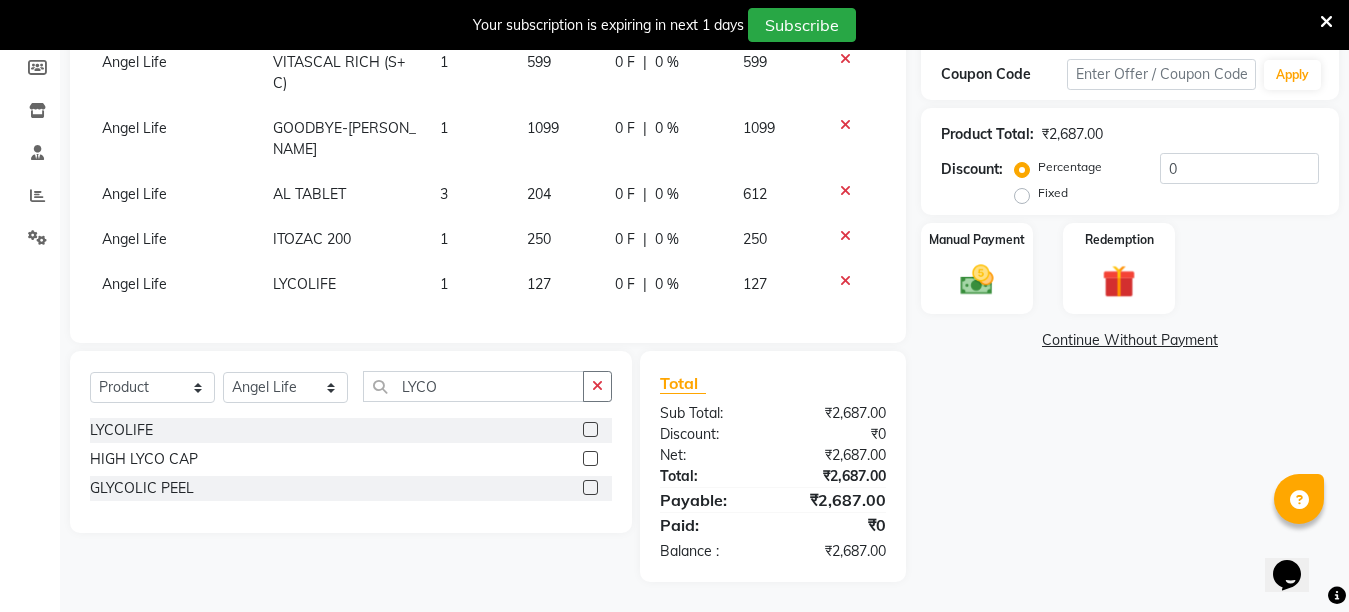 click on "Name: Shivani Singh Membership:  No Active Membership  Total Visits:   Card on file:  0 Last Visit:   - Points:   0  Coupon Code Apply Product Total:  ₹2,687.00  Discount:  Percentage   Fixed  0 Manual Payment Redemption  Continue Without Payment" 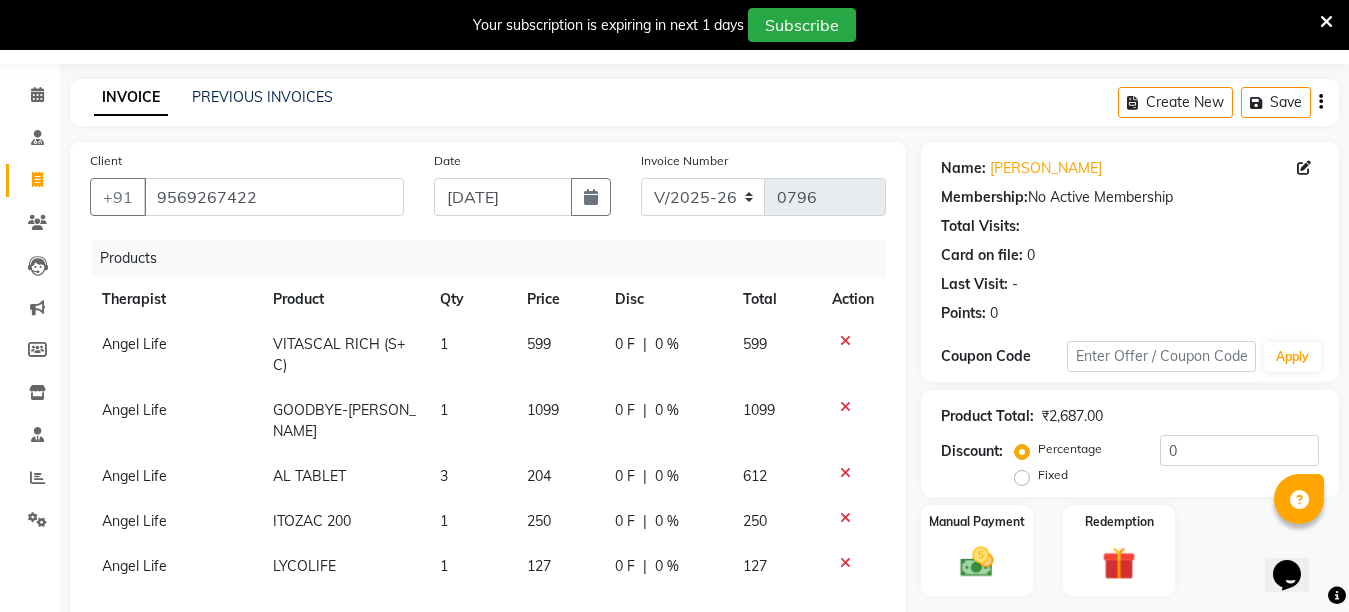 scroll, scrollTop: 57, scrollLeft: 0, axis: vertical 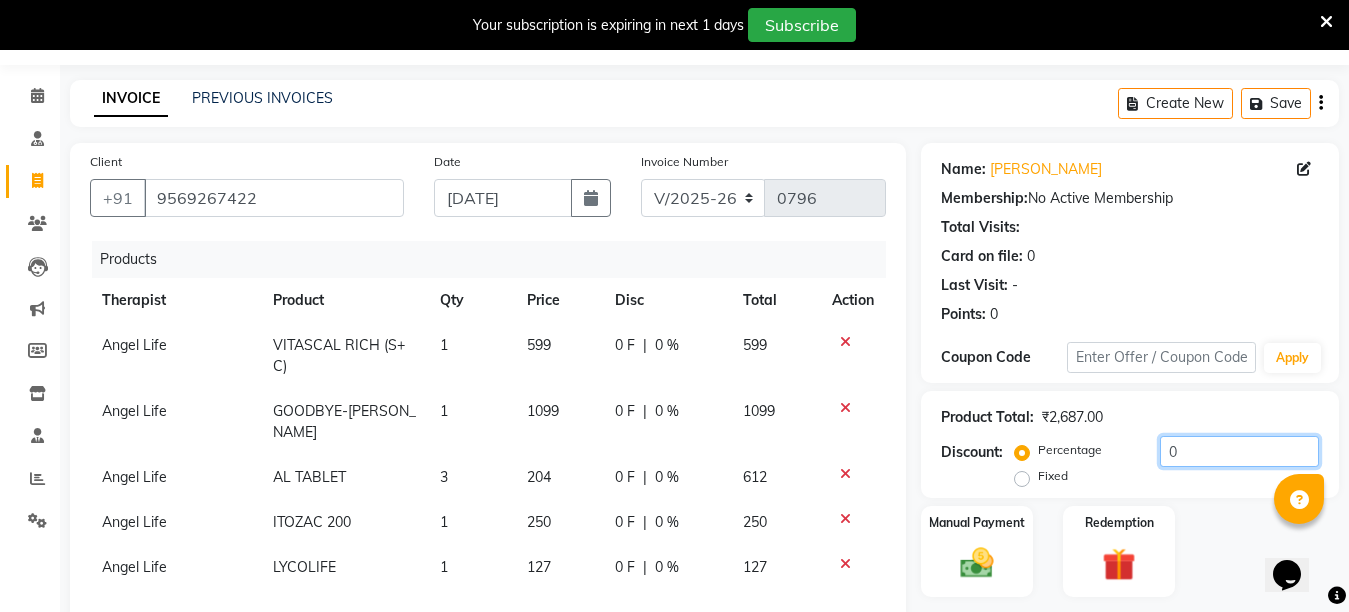 click on "0" 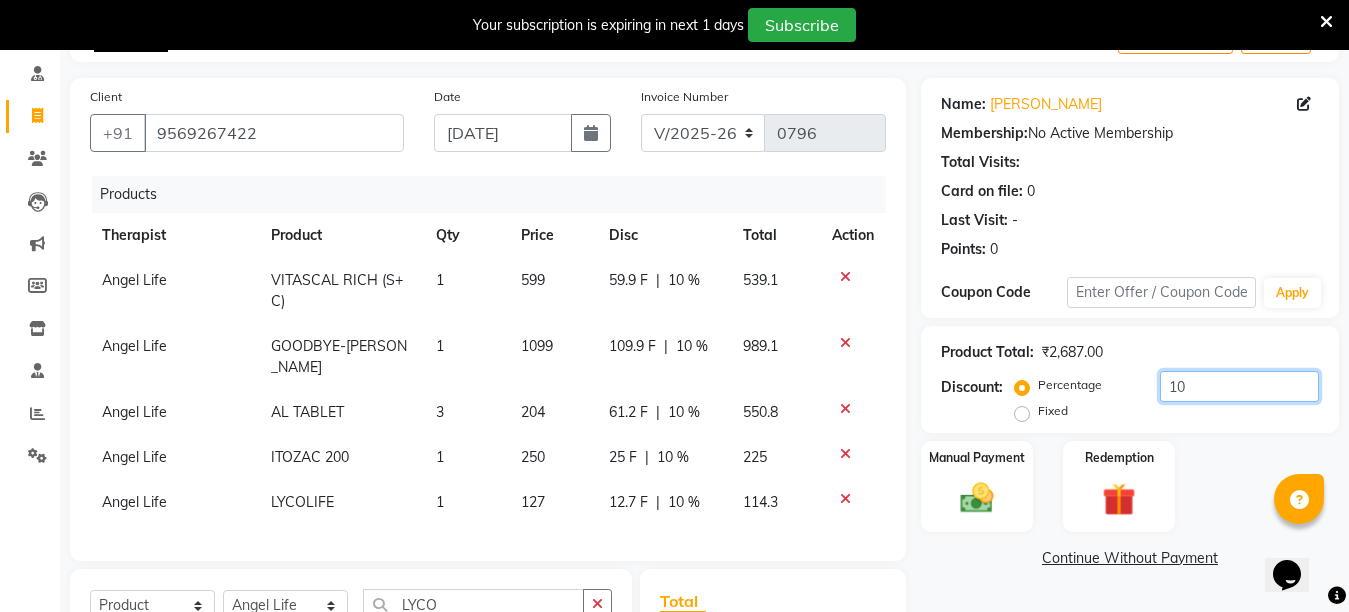 scroll, scrollTop: 157, scrollLeft: 0, axis: vertical 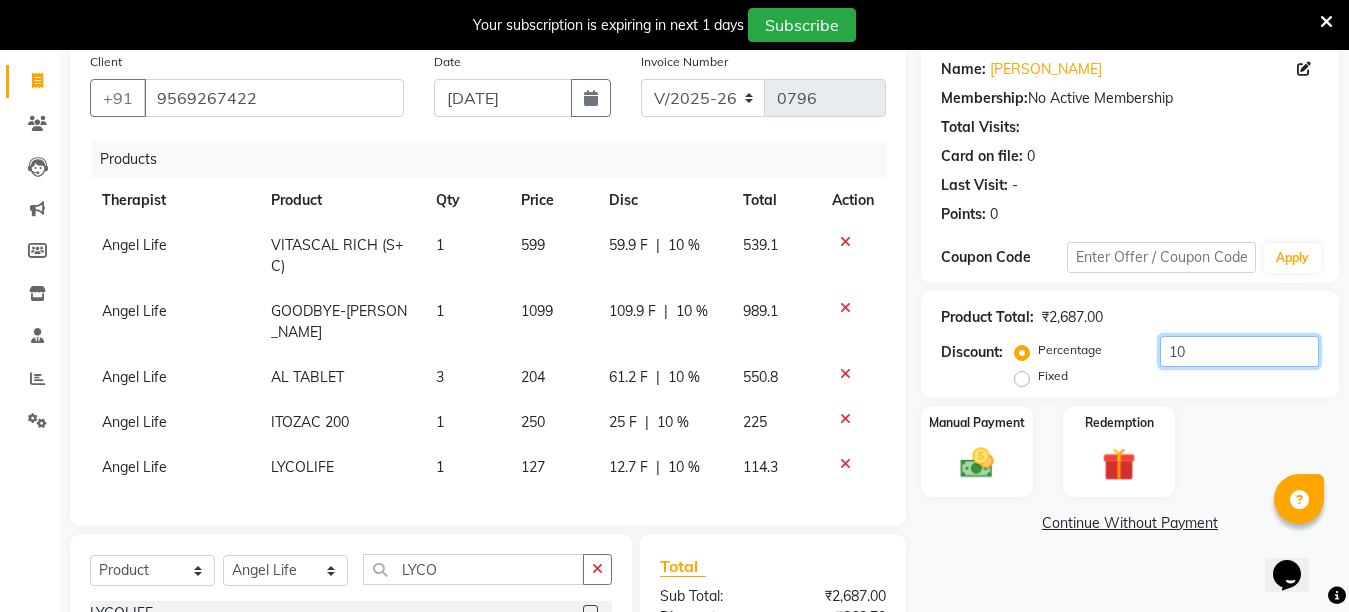 type on "10" 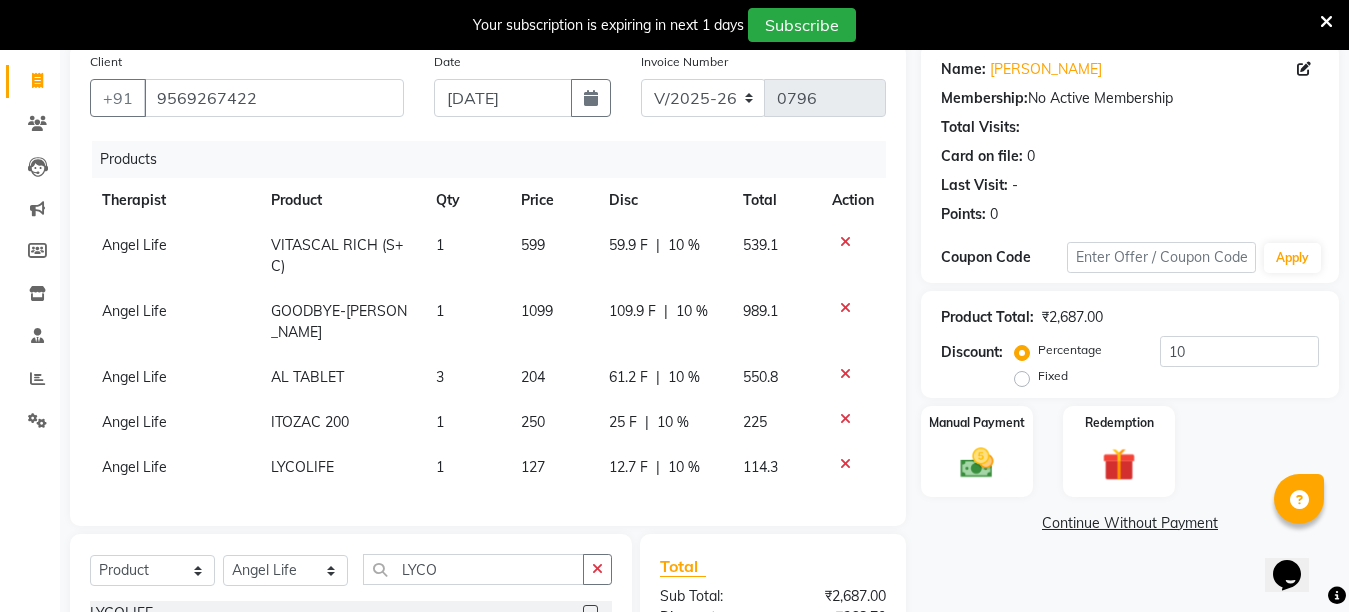 click on "1" 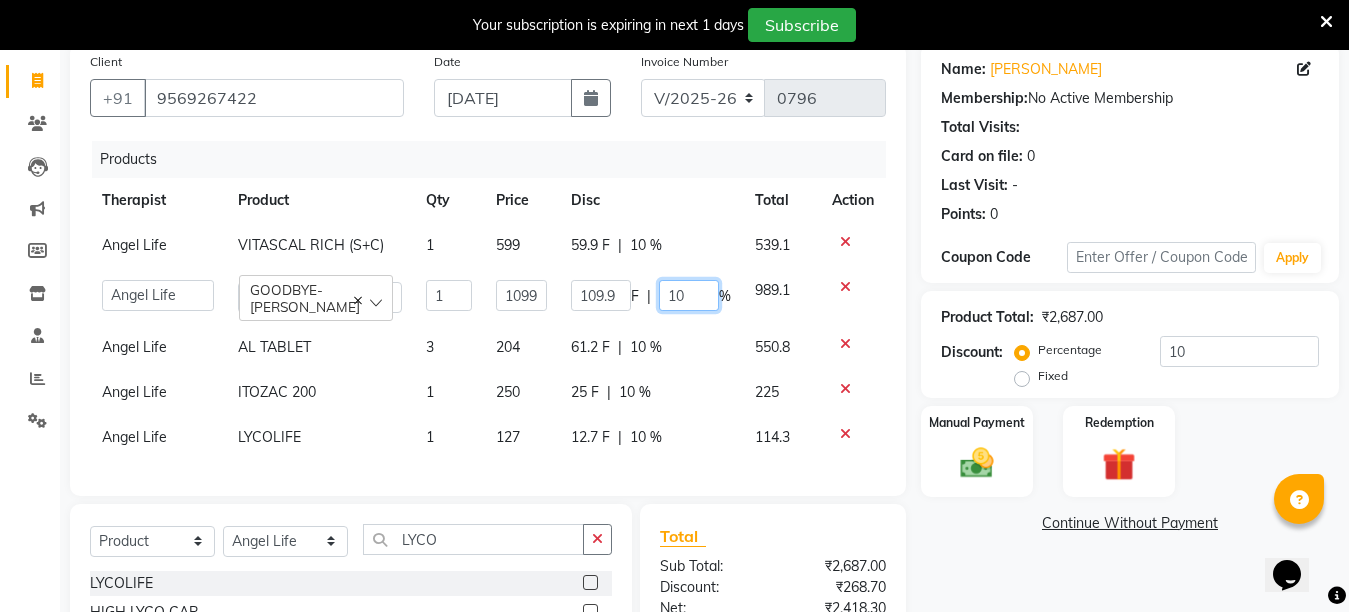 click on "10" 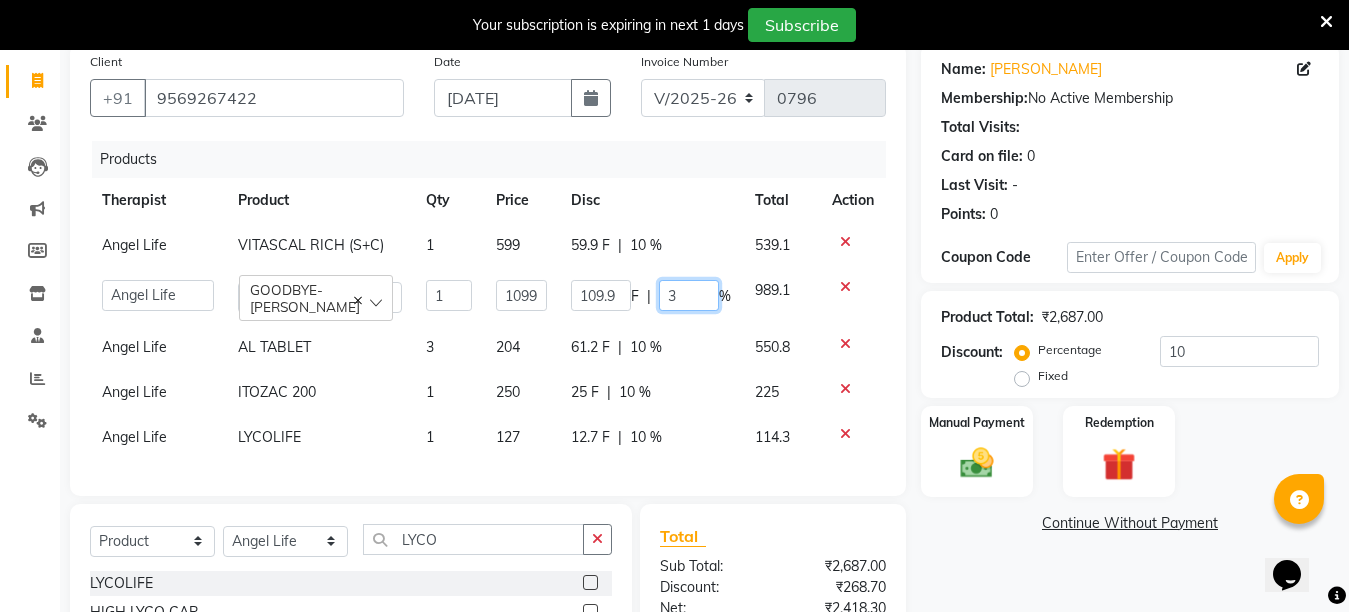 type on "30" 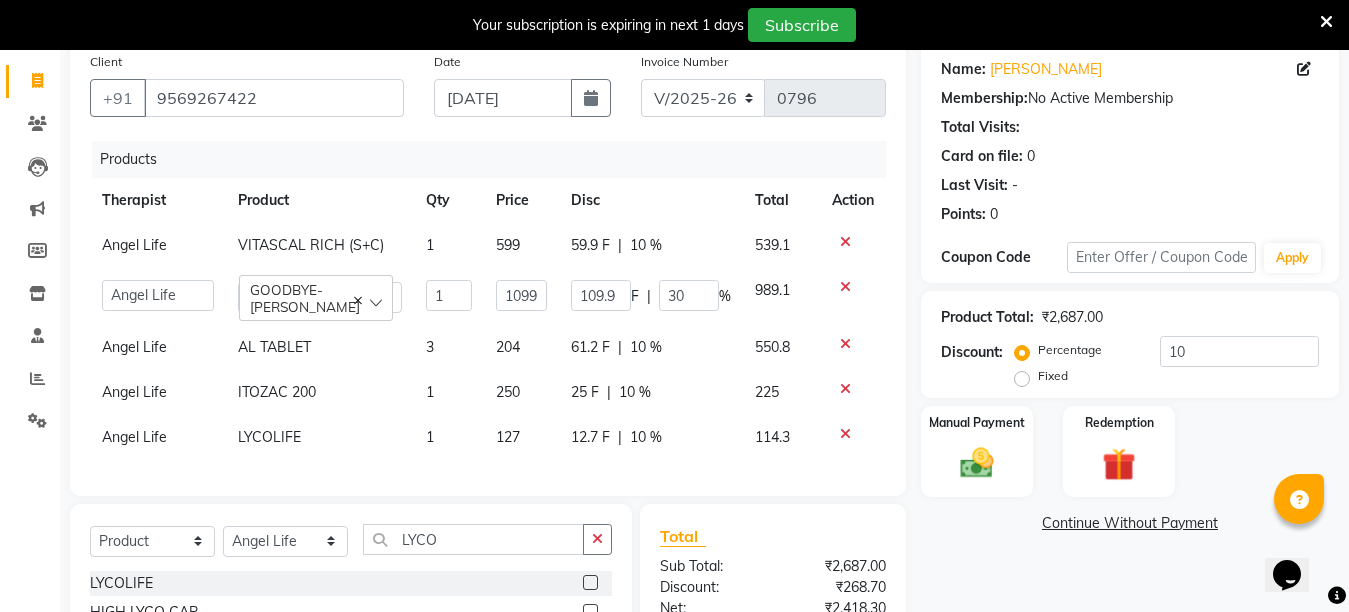 click on "61.2 F | 10 %" 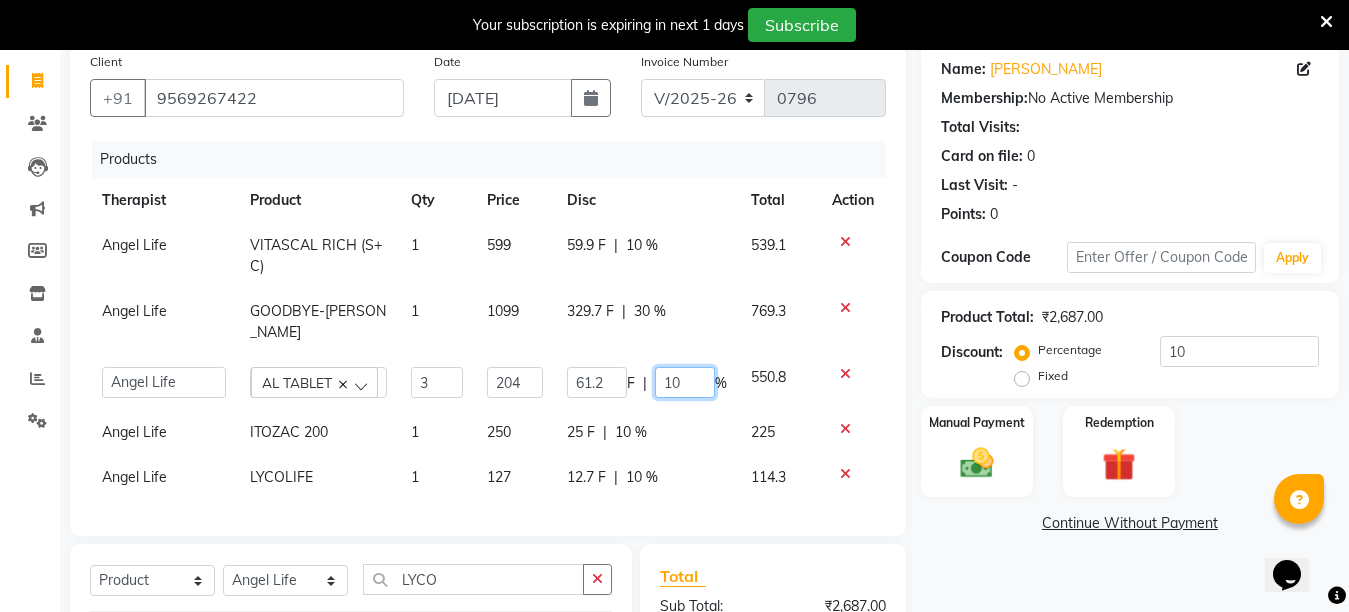 click on "10" 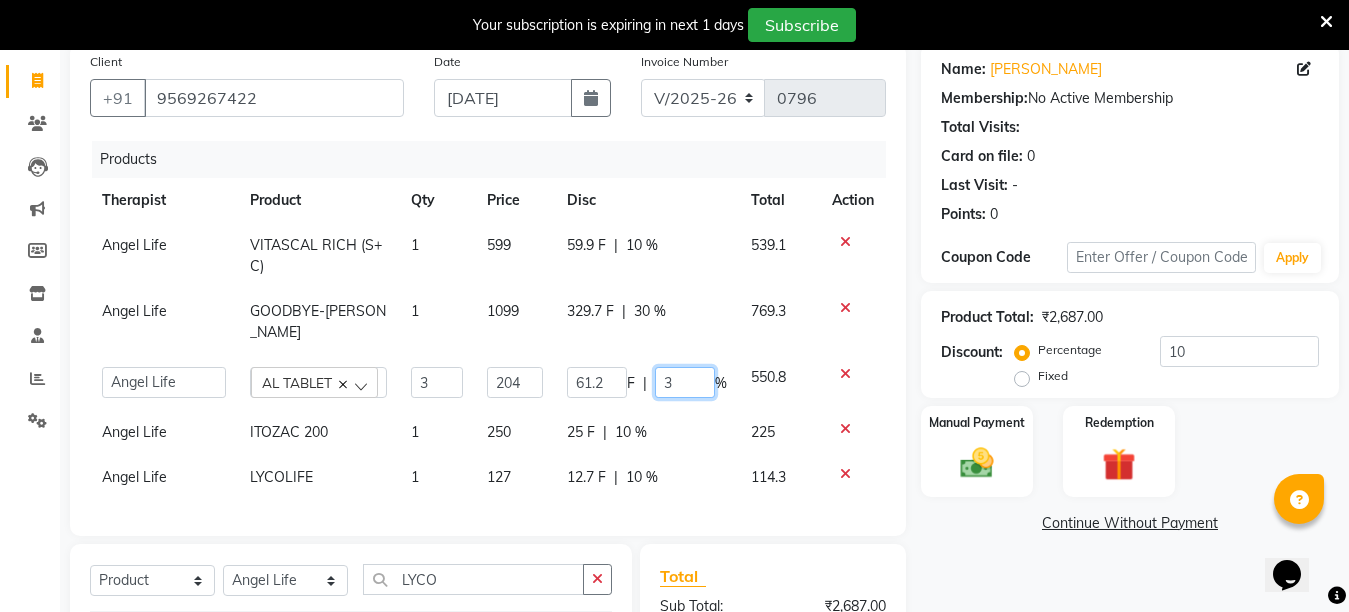 type on "30" 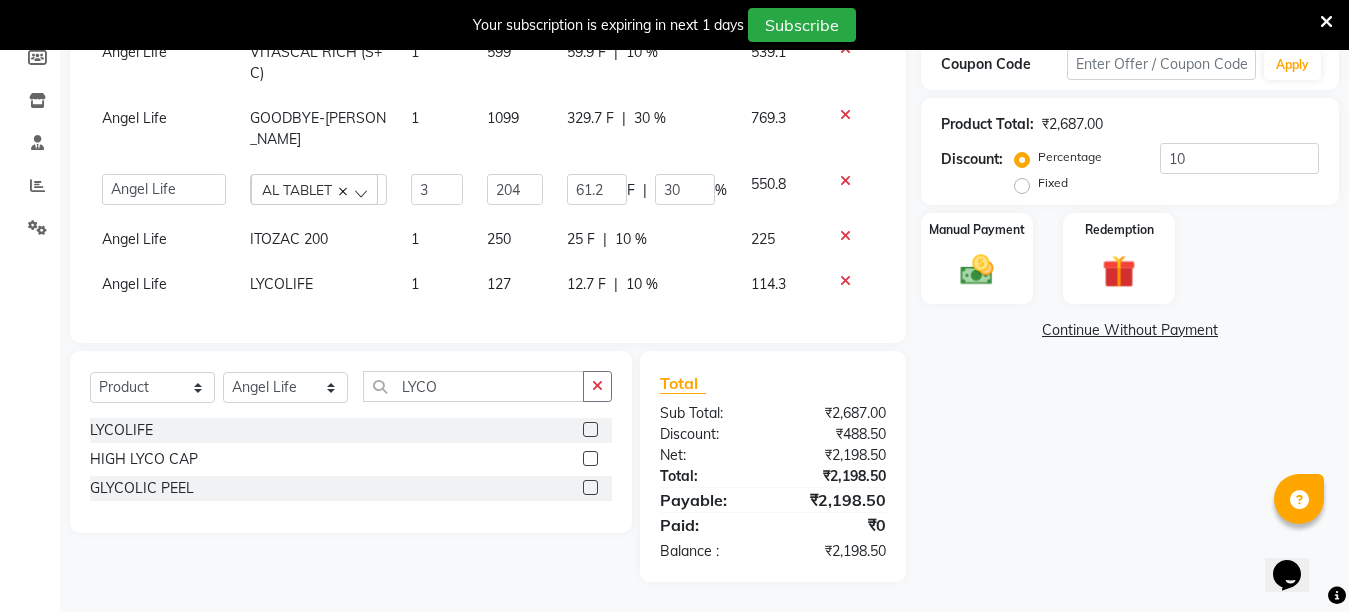 scroll, scrollTop: 357, scrollLeft: 0, axis: vertical 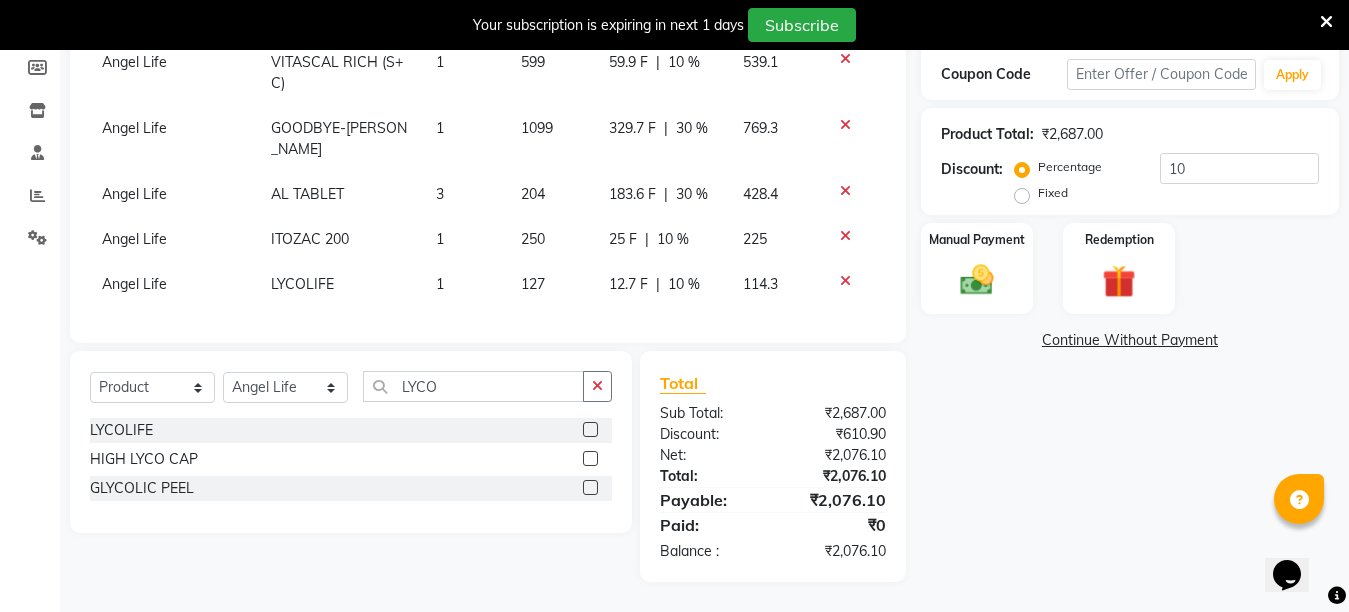 click on "Name: Shivani Singh Membership:  No Active Membership  Total Visits:   Card on file:  0 Last Visit:   - Points:   0  Coupon Code Apply Product Total:  ₹2,687.00  Discount:  Percentage   Fixed  10 Manual Payment Redemption  Continue Without Payment" 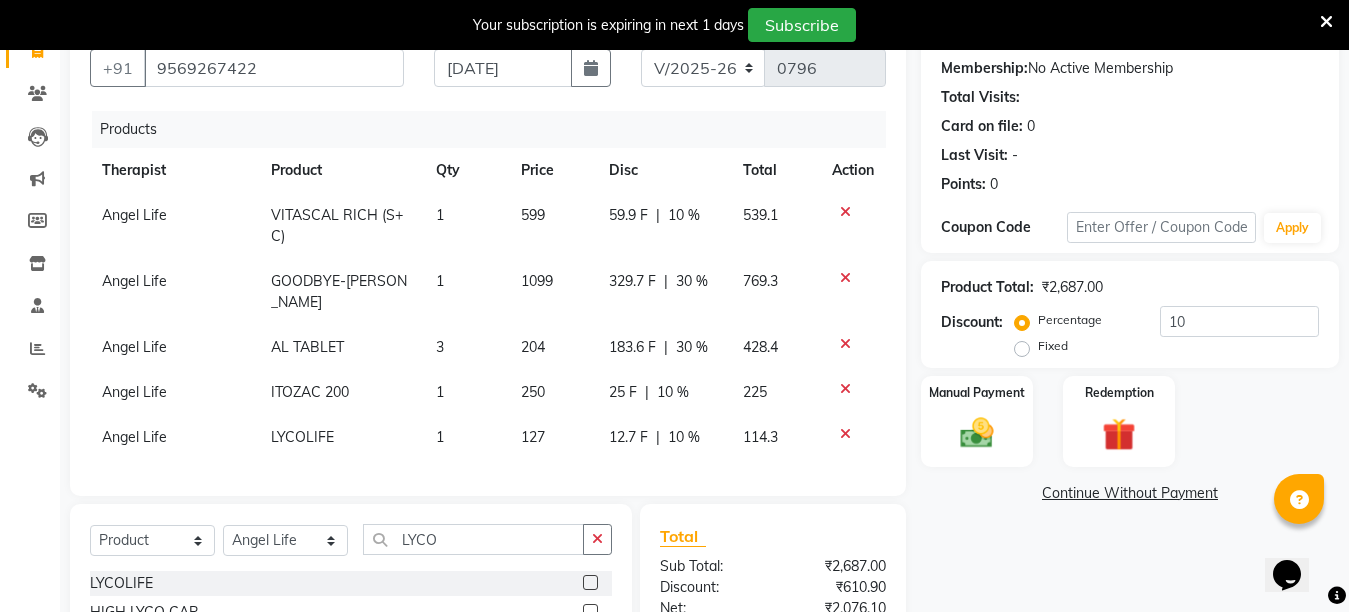 scroll, scrollTop: 0, scrollLeft: 0, axis: both 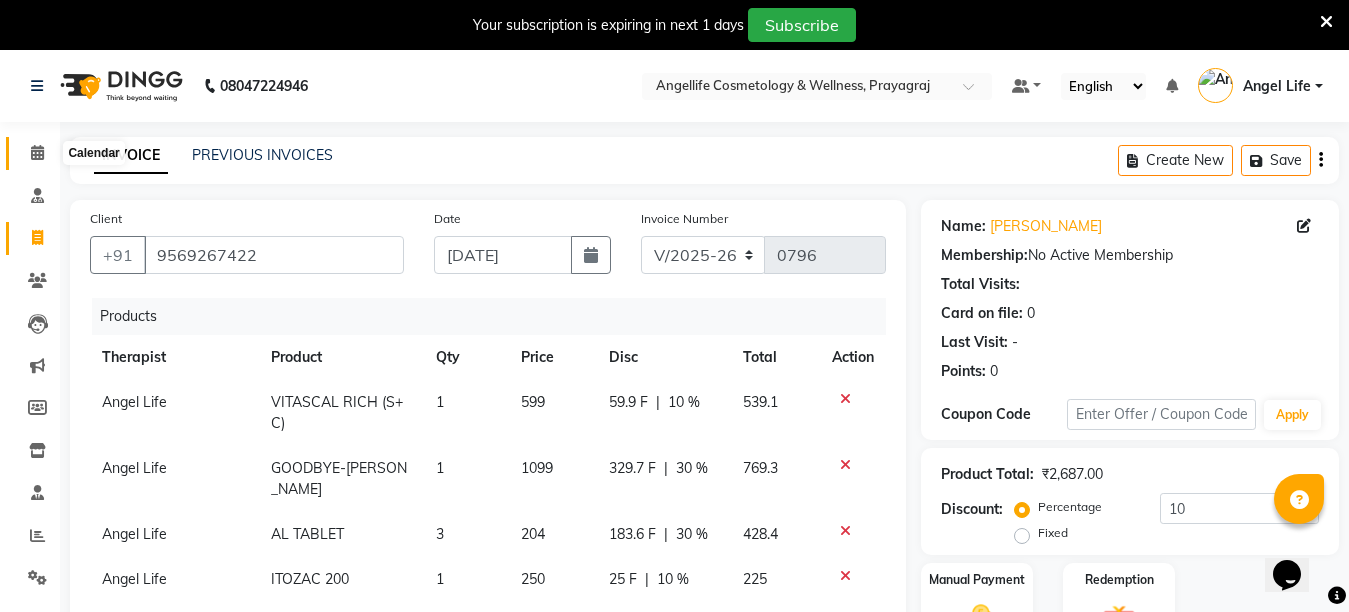 click 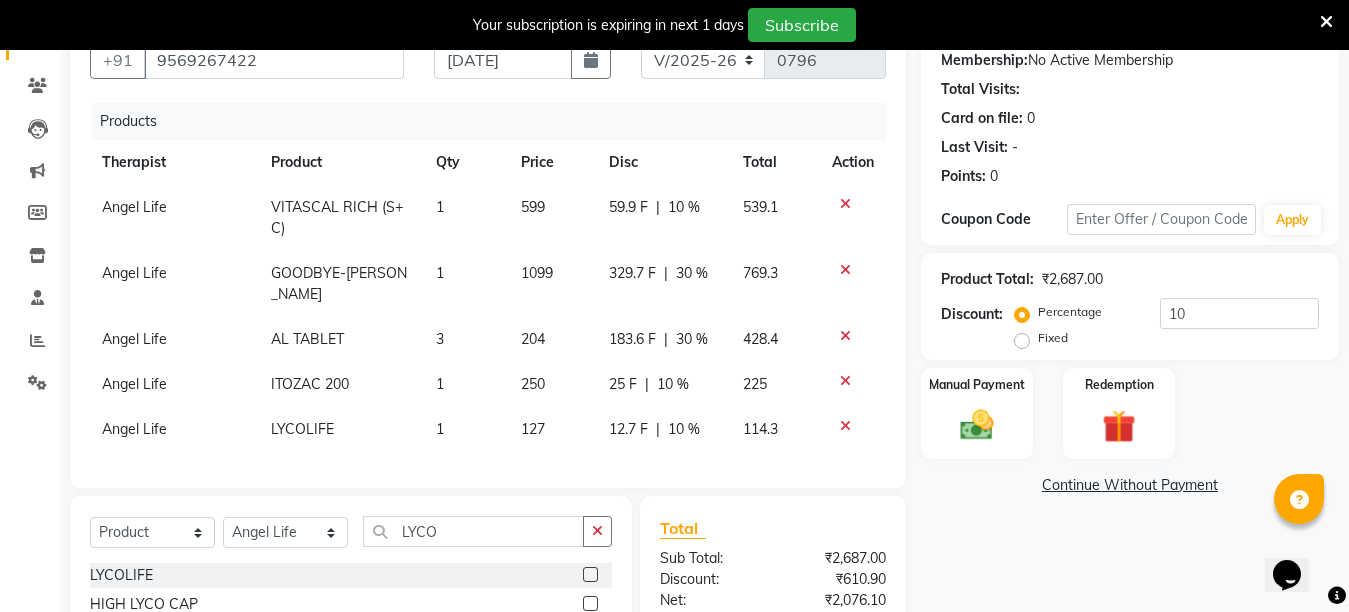 scroll, scrollTop: 200, scrollLeft: 0, axis: vertical 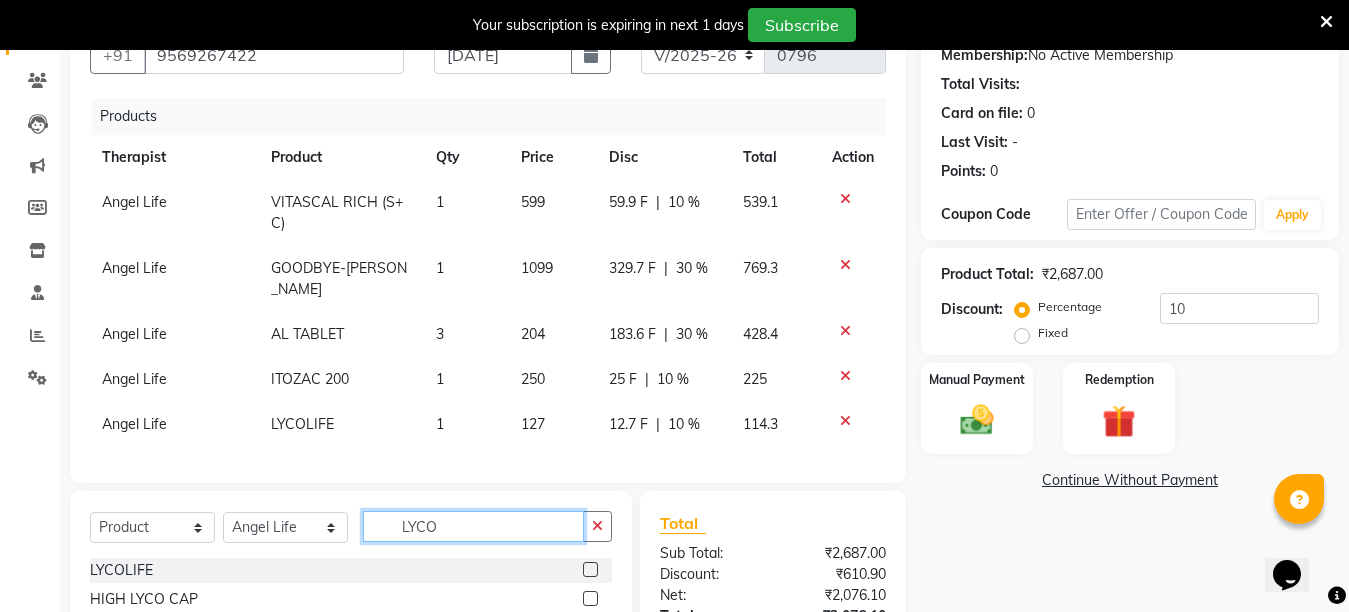 click on "LYCO" 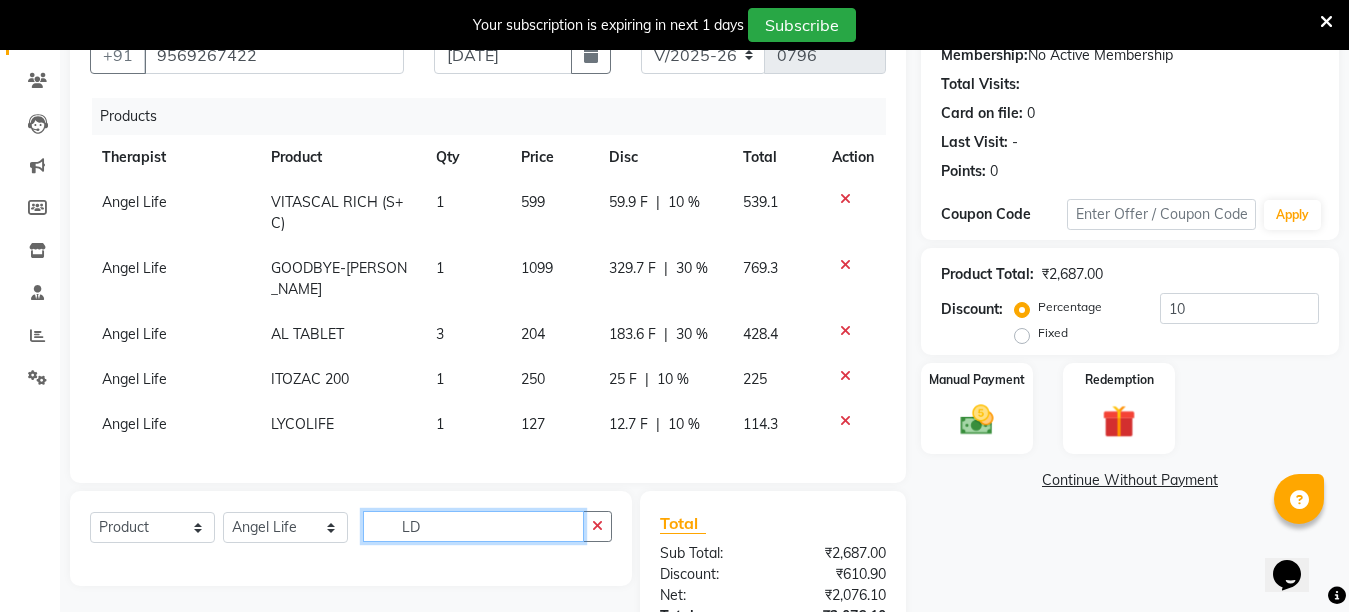 type on "L" 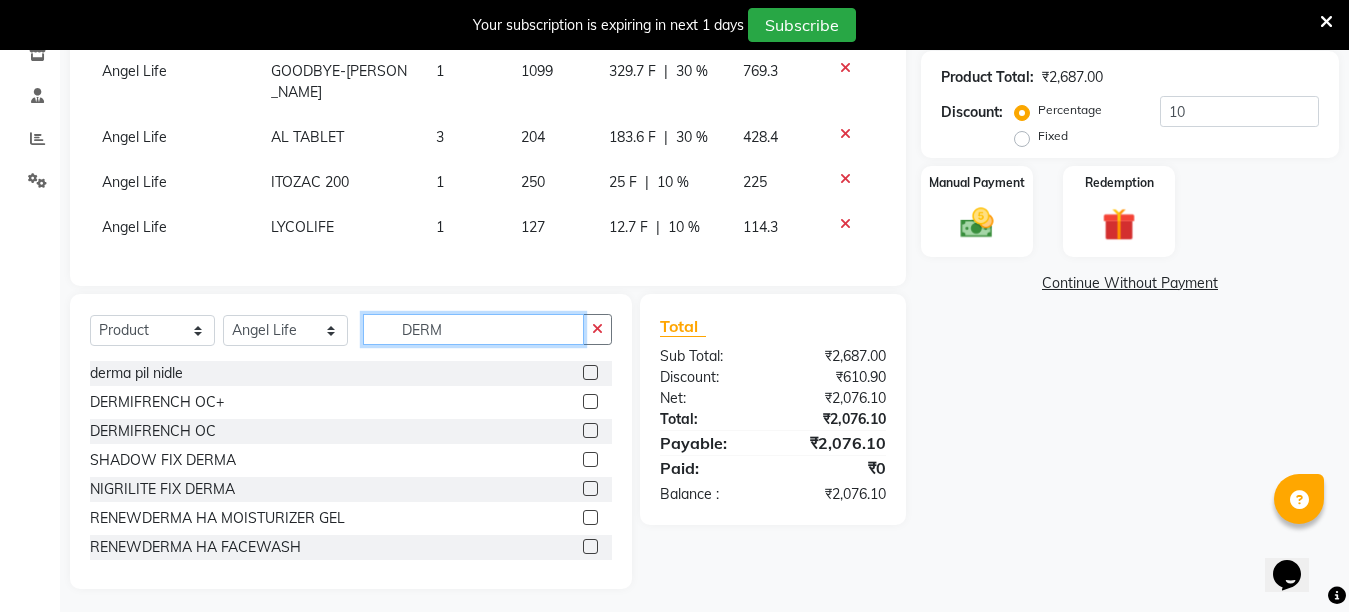 scroll, scrollTop: 400, scrollLeft: 0, axis: vertical 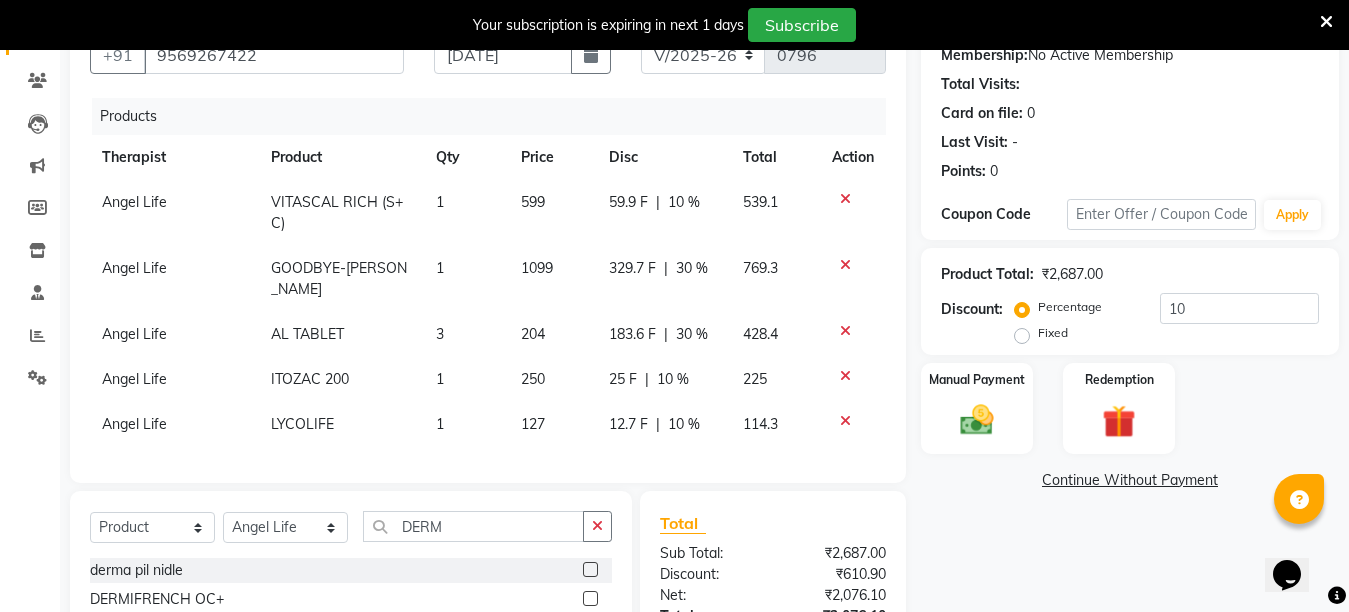 click 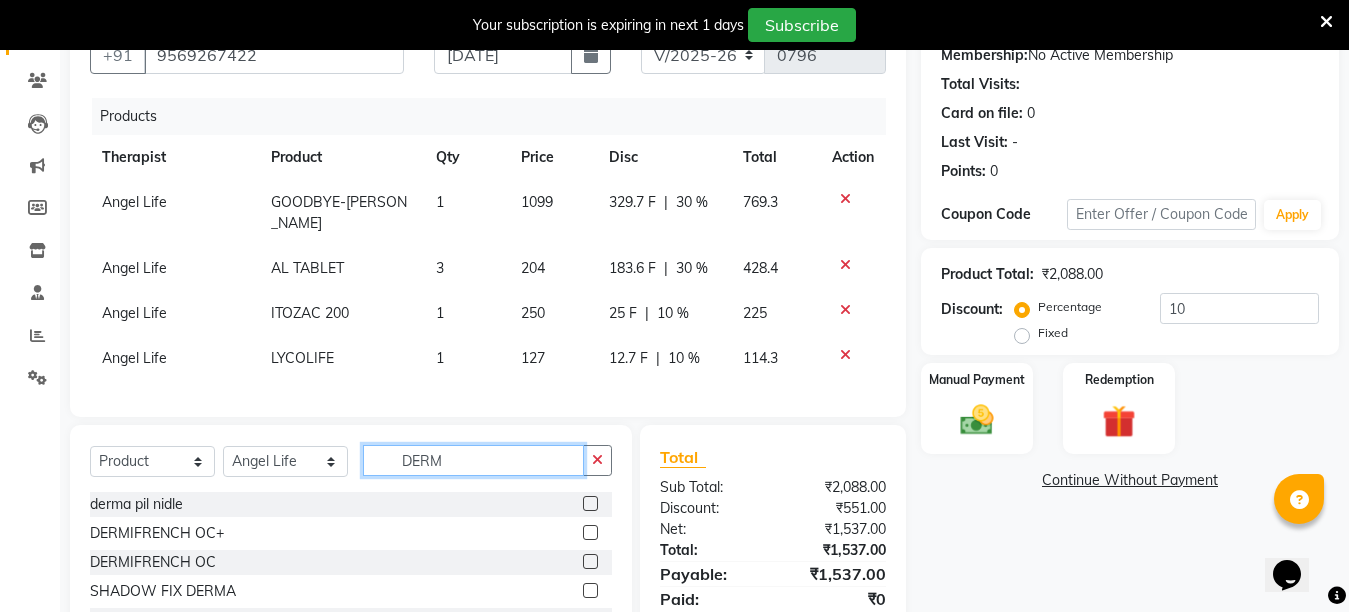 click on "DERM" 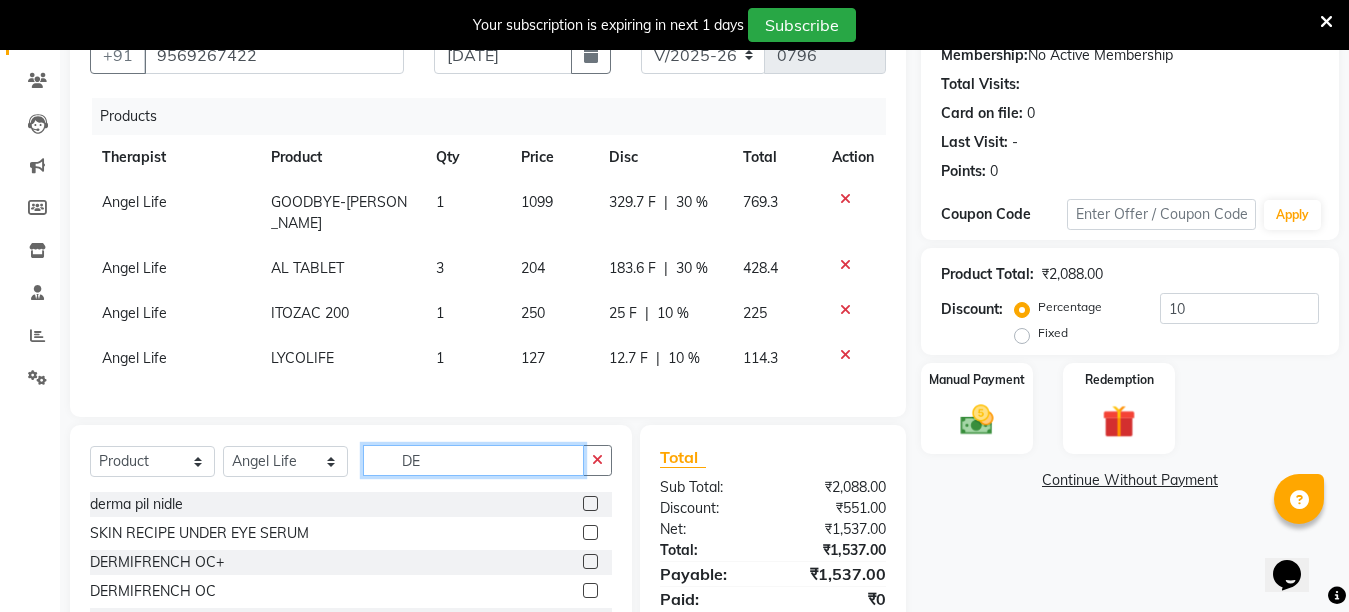 type on "D" 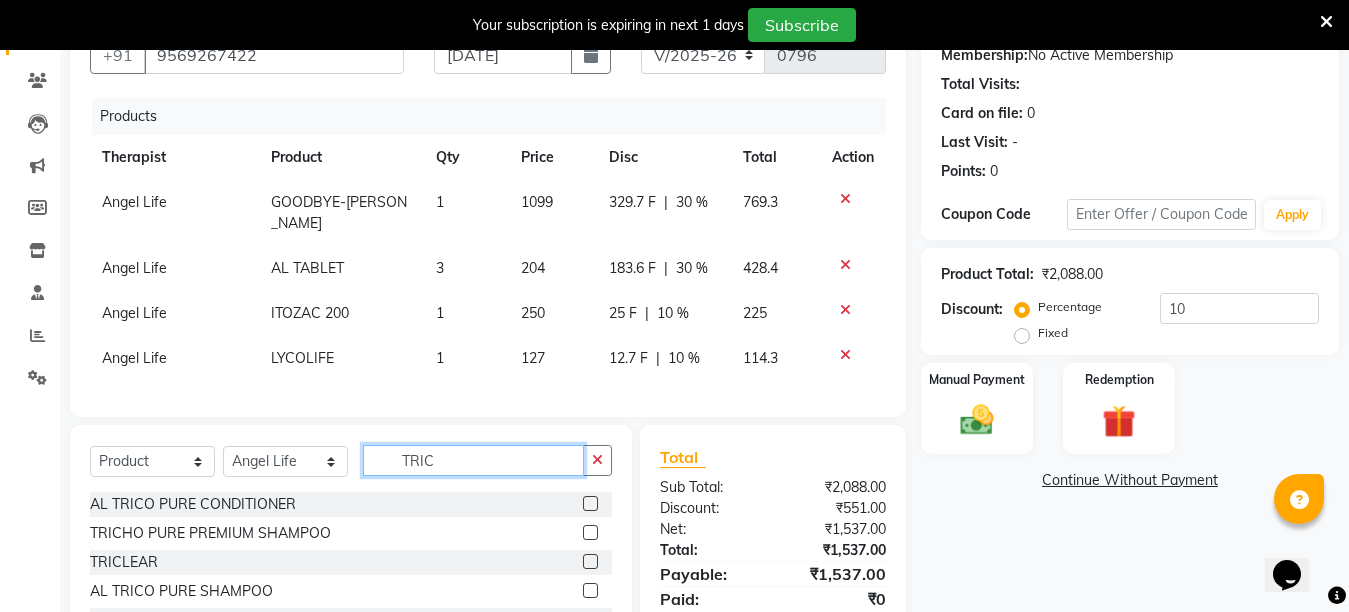 type on "TRIC" 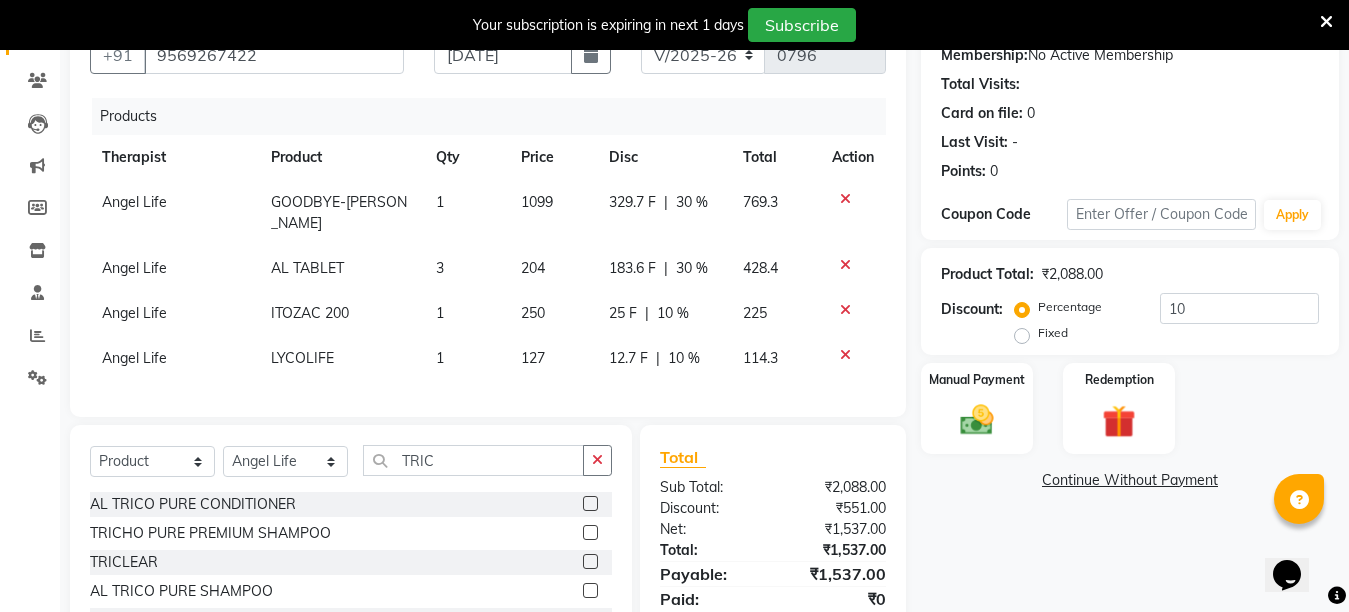 click 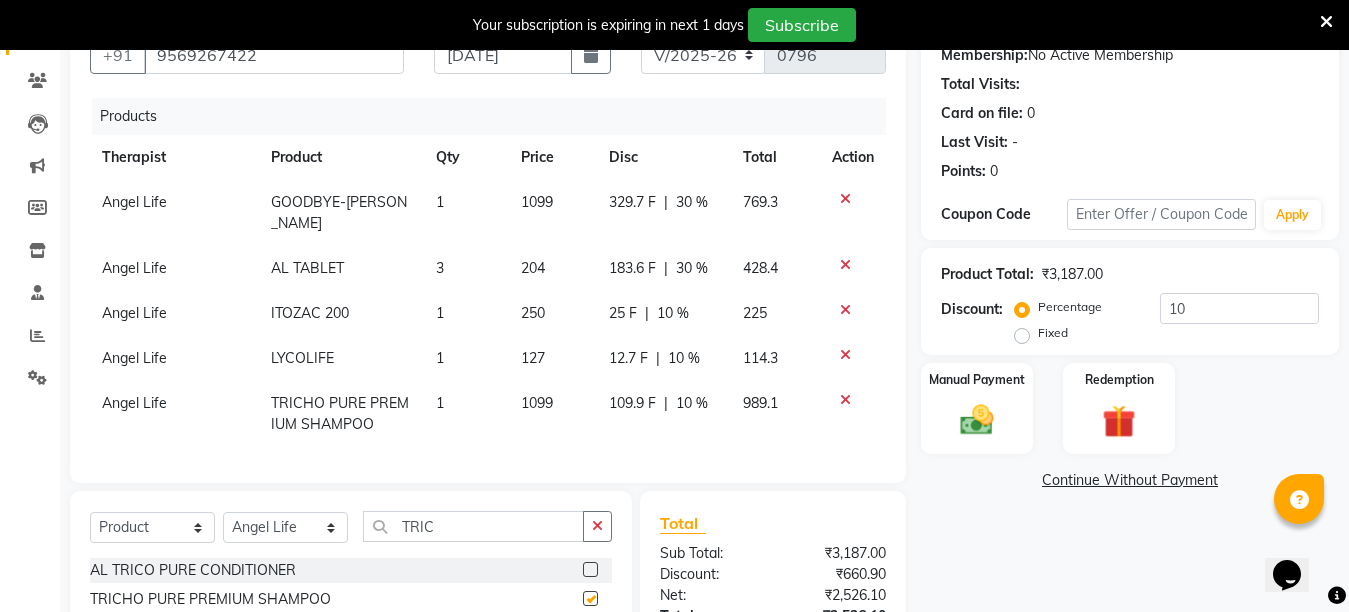 checkbox on "false" 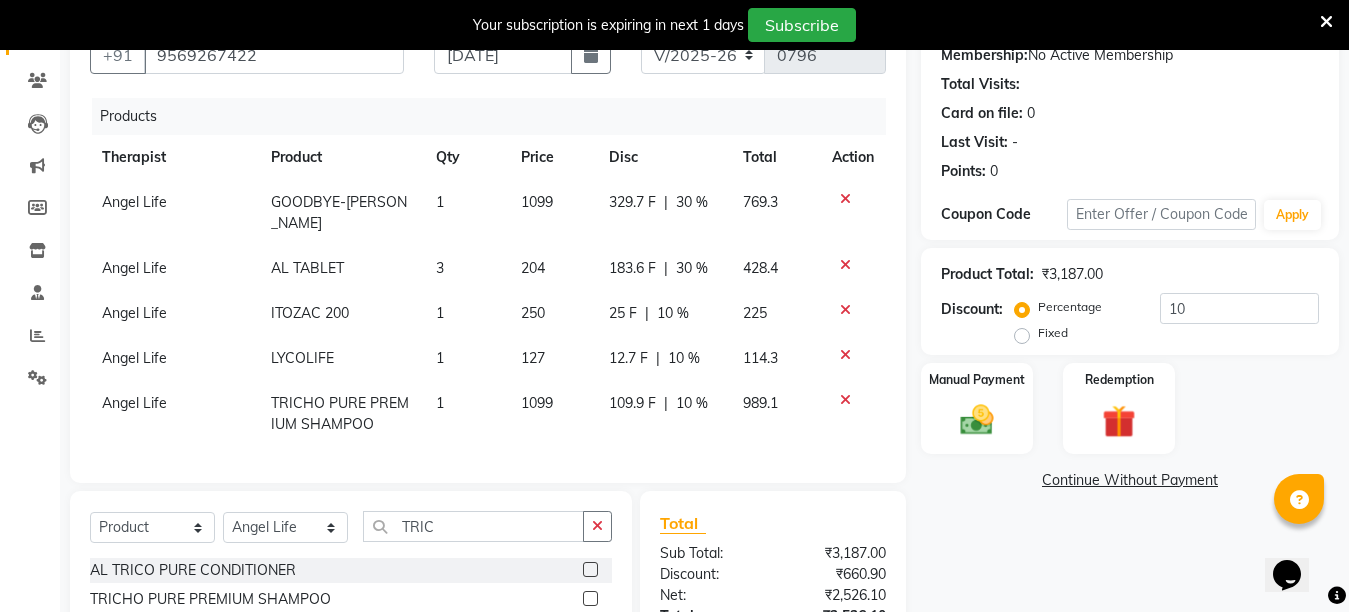 click on "10 %" 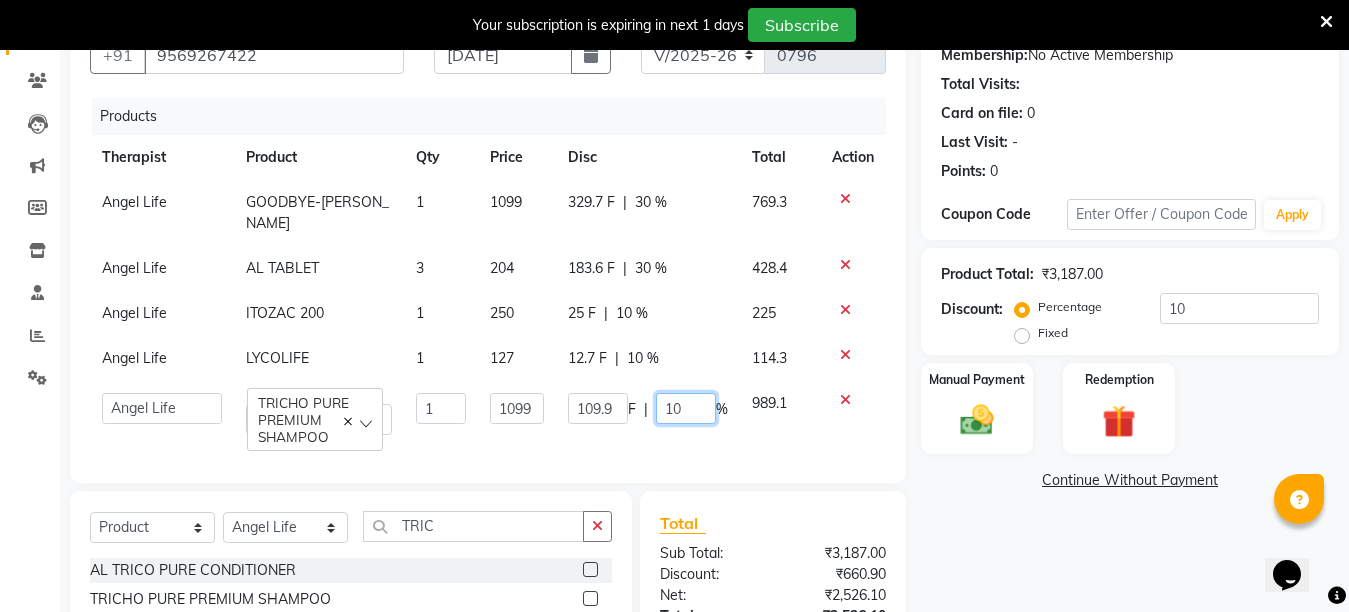click on "10" 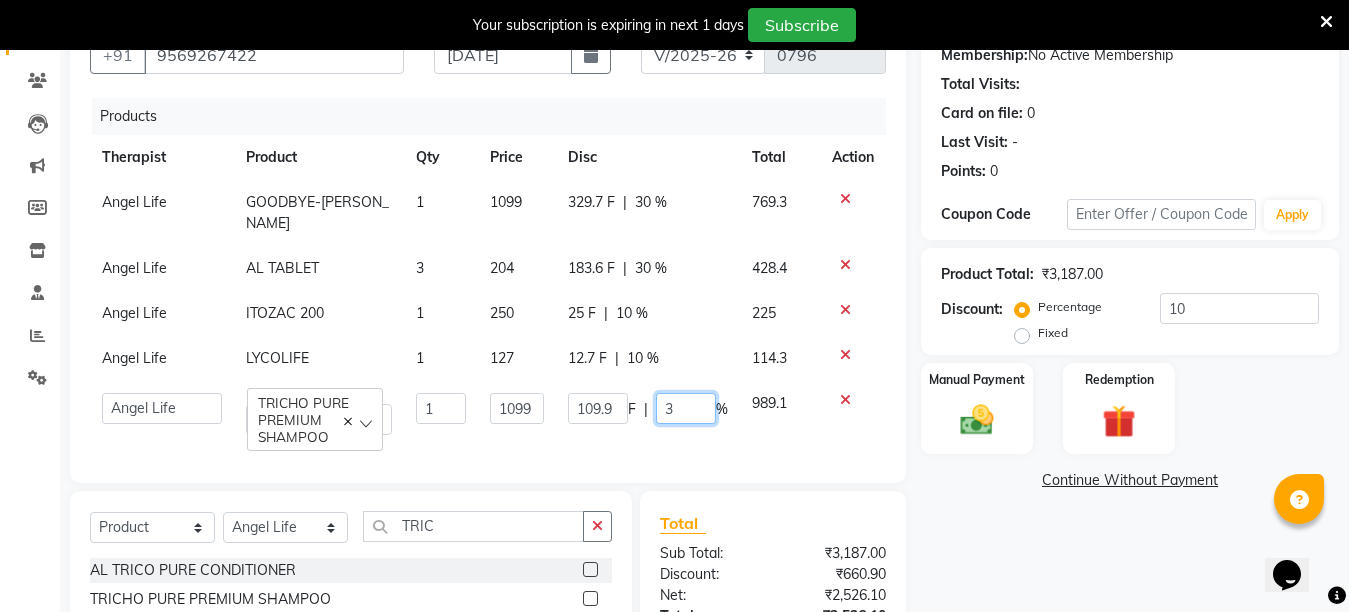 type on "30" 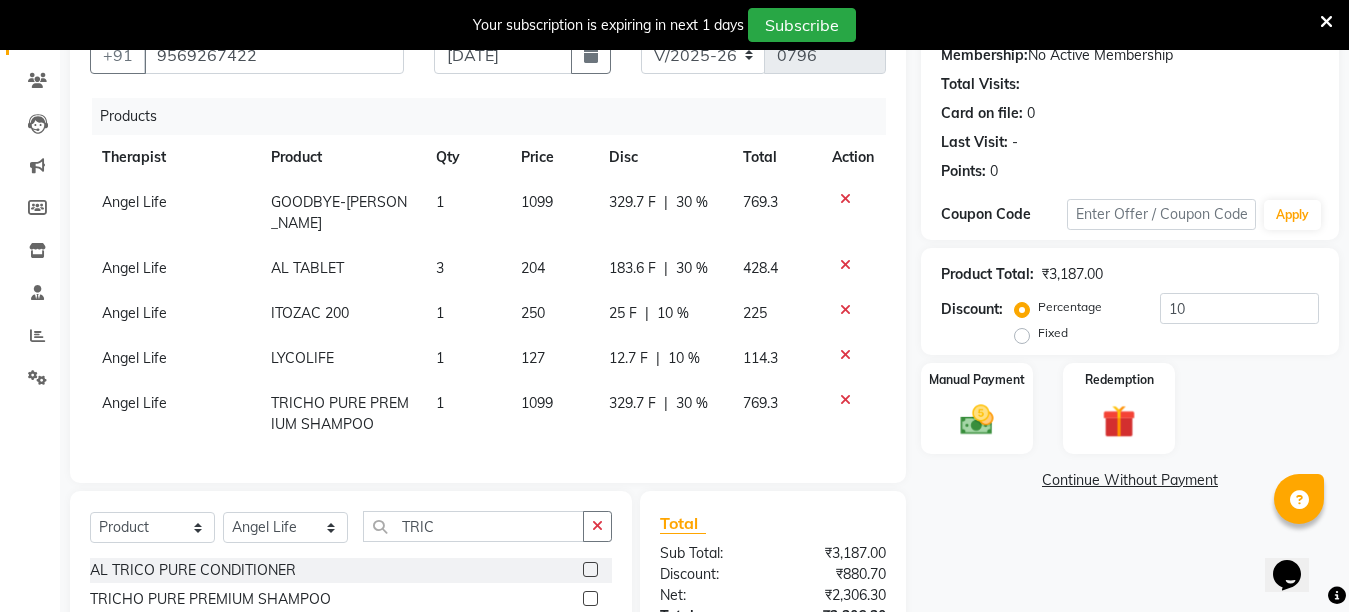 click on "Products Therapist Product Qty Price Disc Total Action Angel Life GOODBYE-D SHAMPOO 1 1099 329.7 F | 30 % 769.3 Angel Life AL TABLET 3 204 183.6 F | 30 % 428.4 Angel Life ITOZAC 200 1 250 25 F | 10 % 225 Angel Life LYCOLIFE  1 127 12.7 F | 10 % 114.3 Angel Life TRICHO PURE PREMIUM SHAMPOO 1 1099 329.7 F | 30 % 769.3" 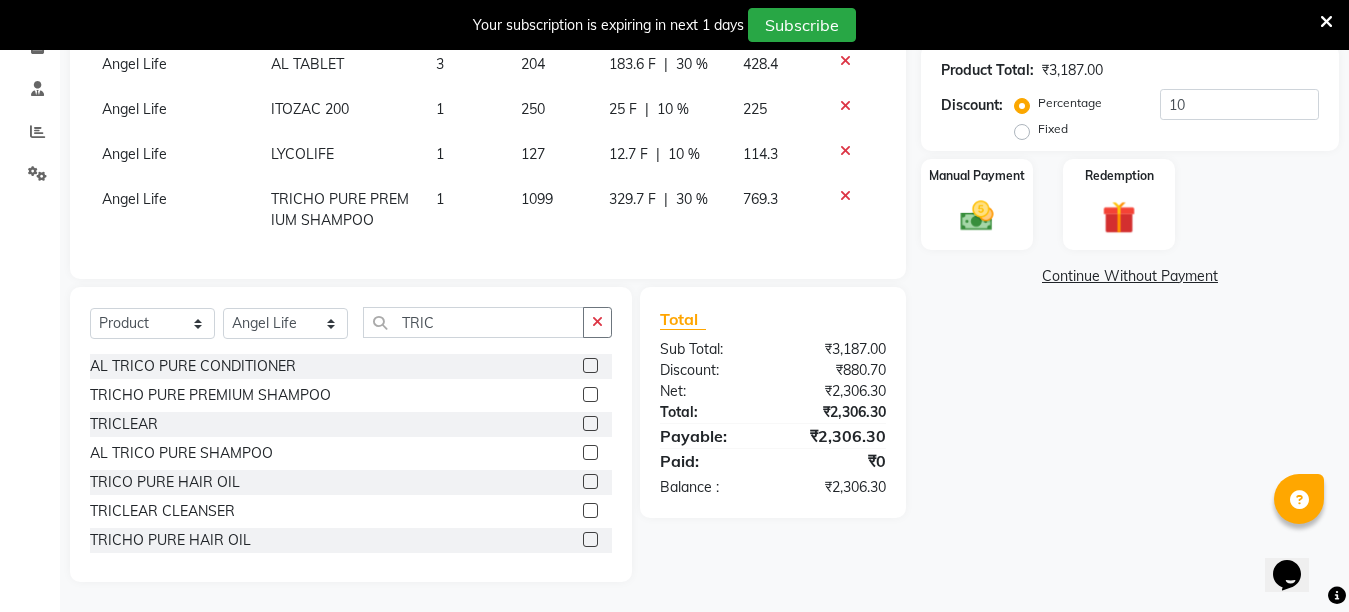 scroll, scrollTop: 121, scrollLeft: 0, axis: vertical 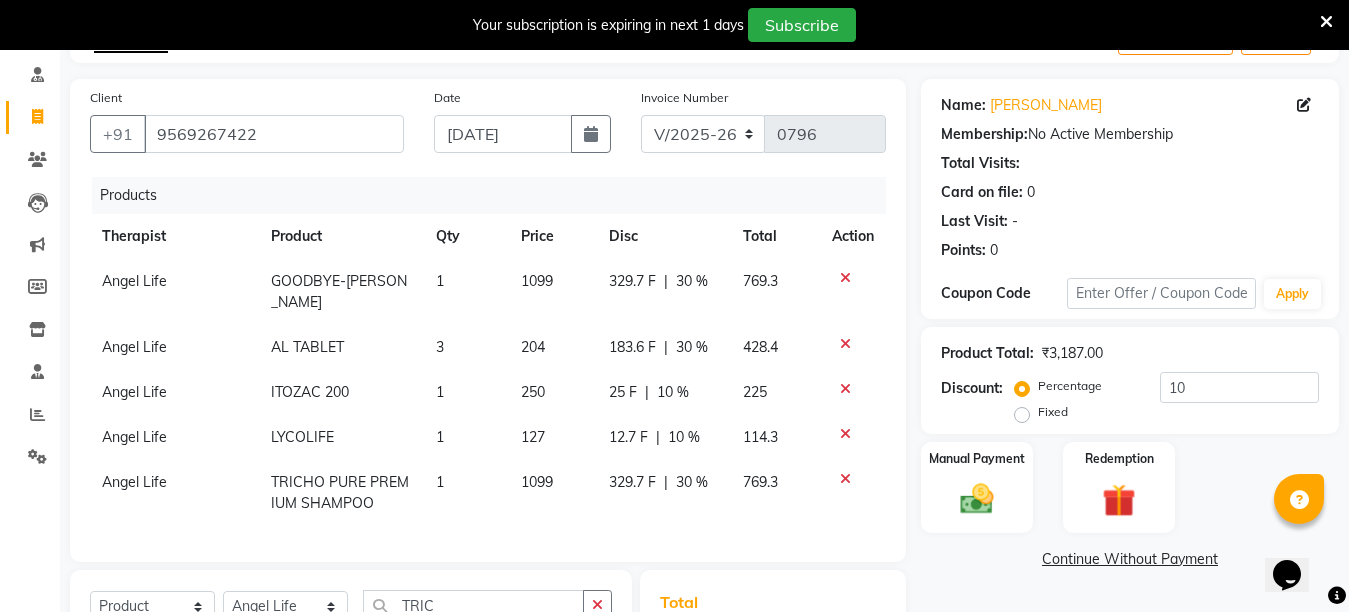 click on "Name: Shivani Singh Membership:  No Active Membership  Total Visits:   Card on file:  0 Last Visit:   - Points:   0  Coupon Code Apply Product Total:  ₹3,187.00  Discount:  Percentage   Fixed  10 Manual Payment Redemption  Continue Without Payment" 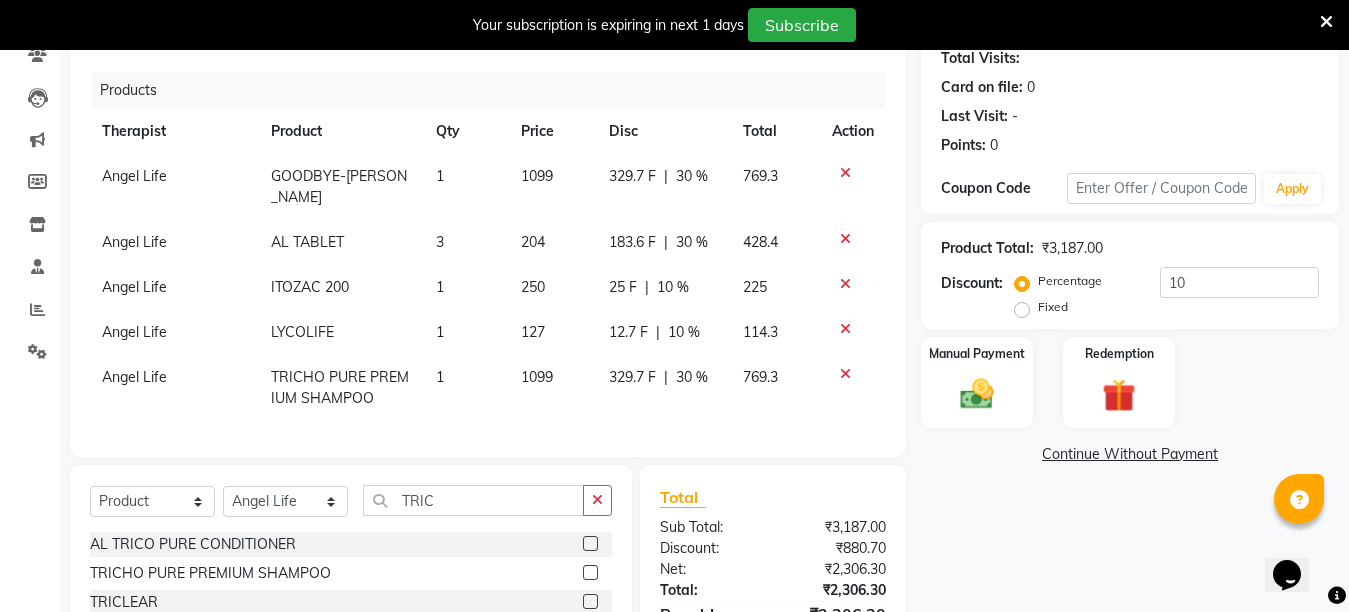 scroll, scrollTop: 421, scrollLeft: 0, axis: vertical 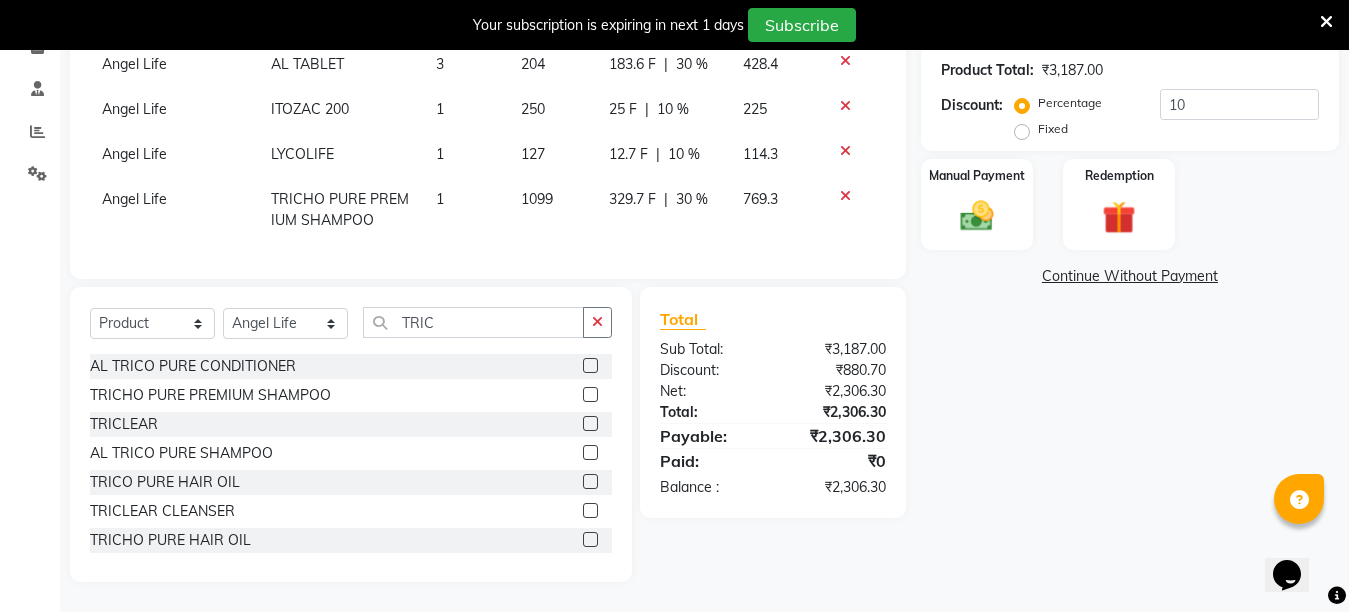 click 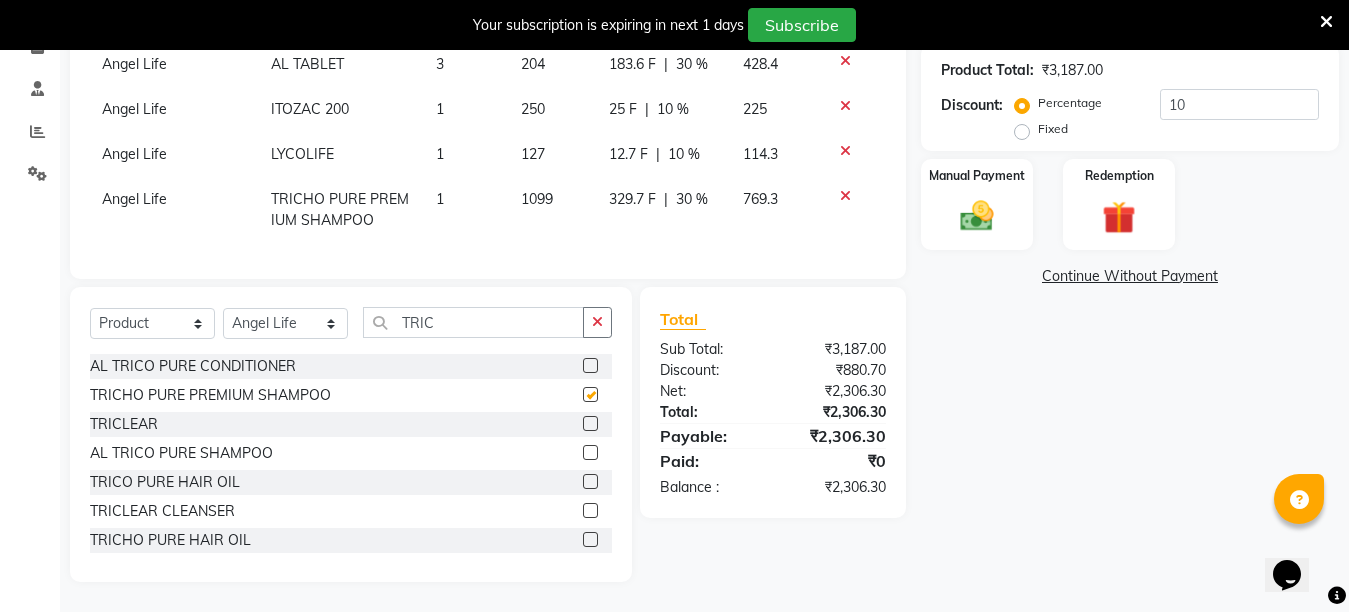 click 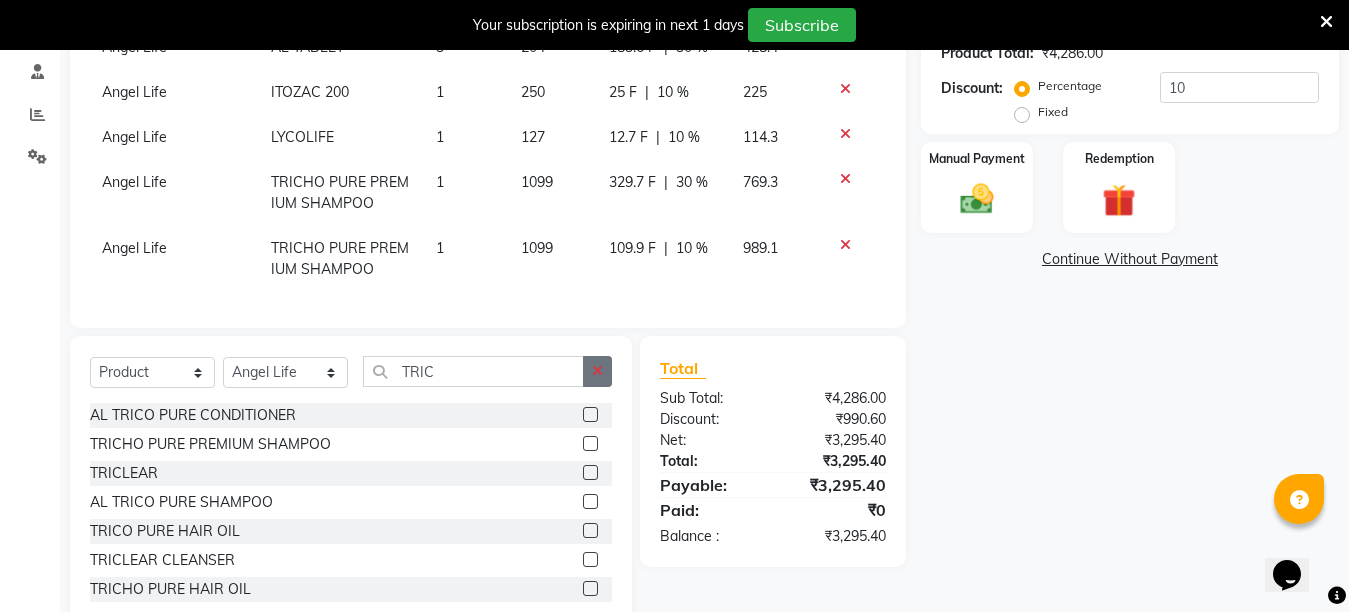 click 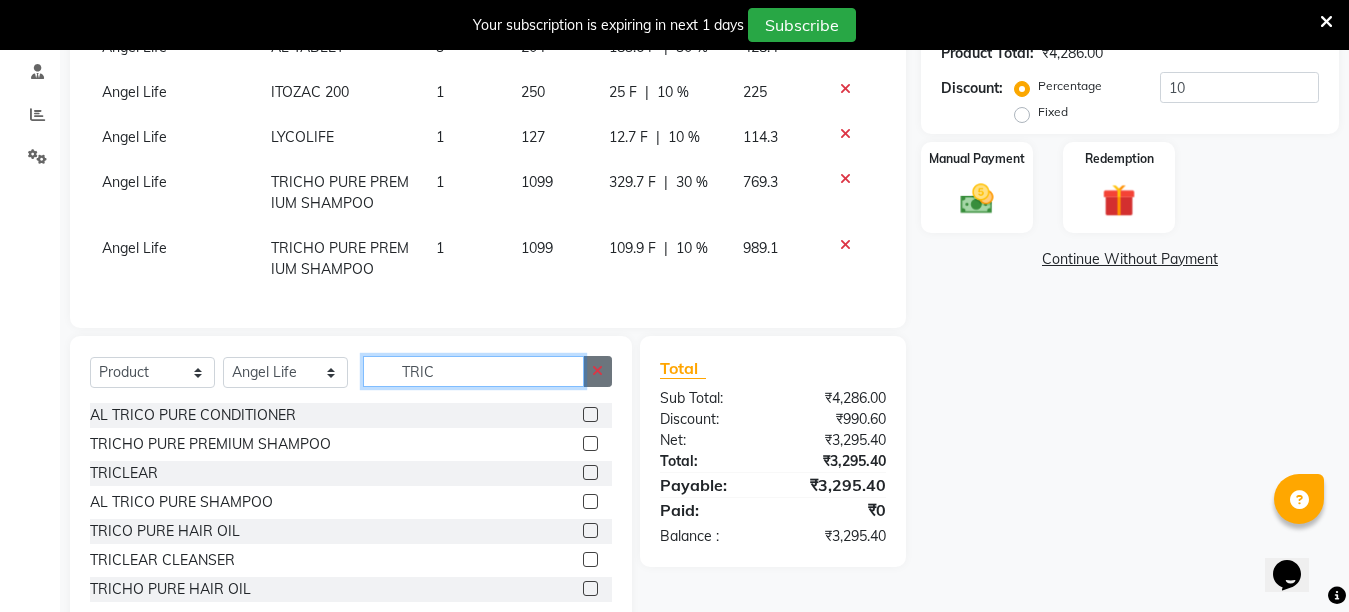 type 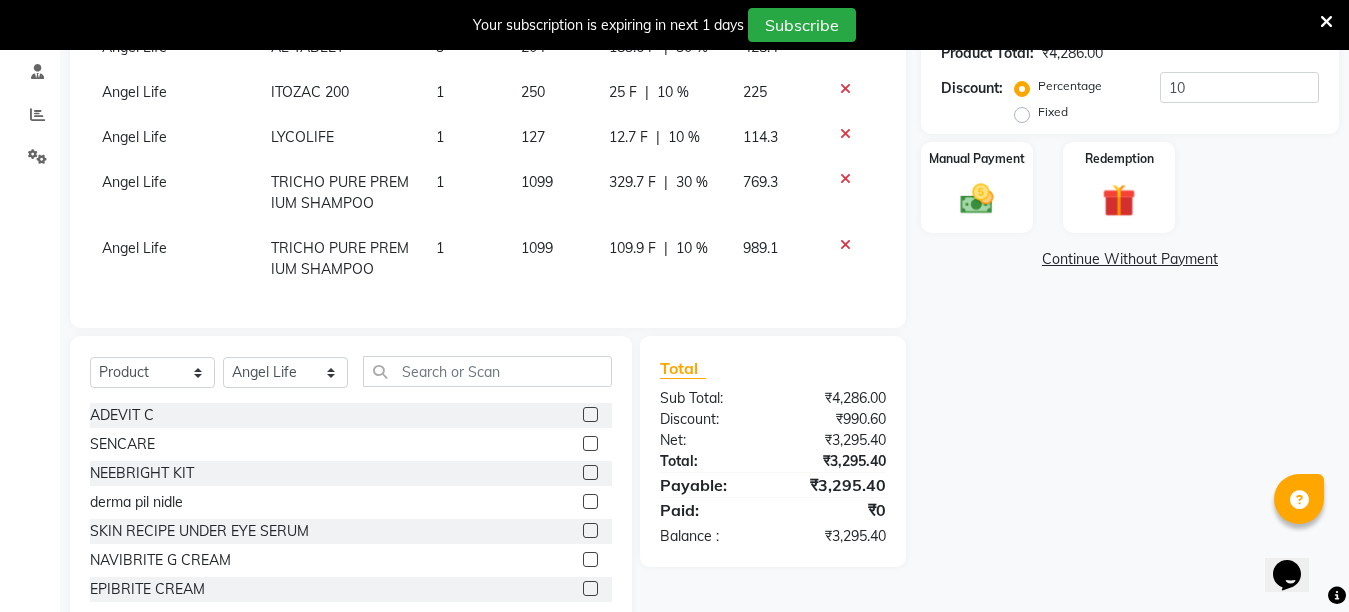 click on "10 %" 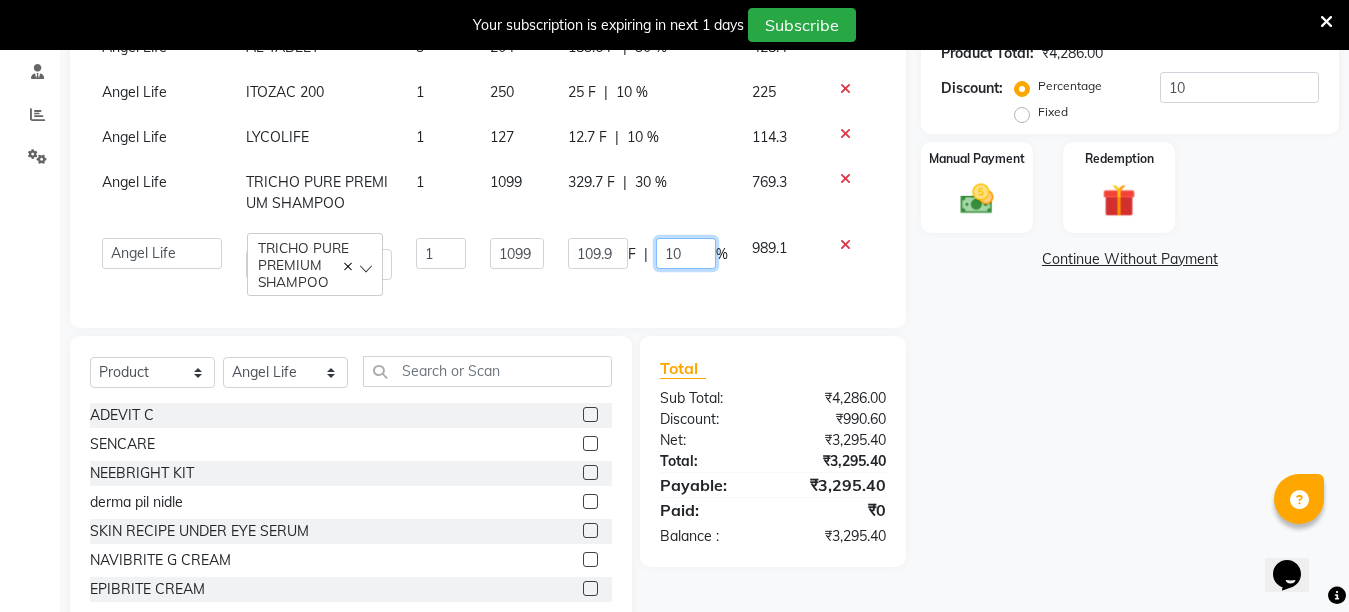 click on "10" 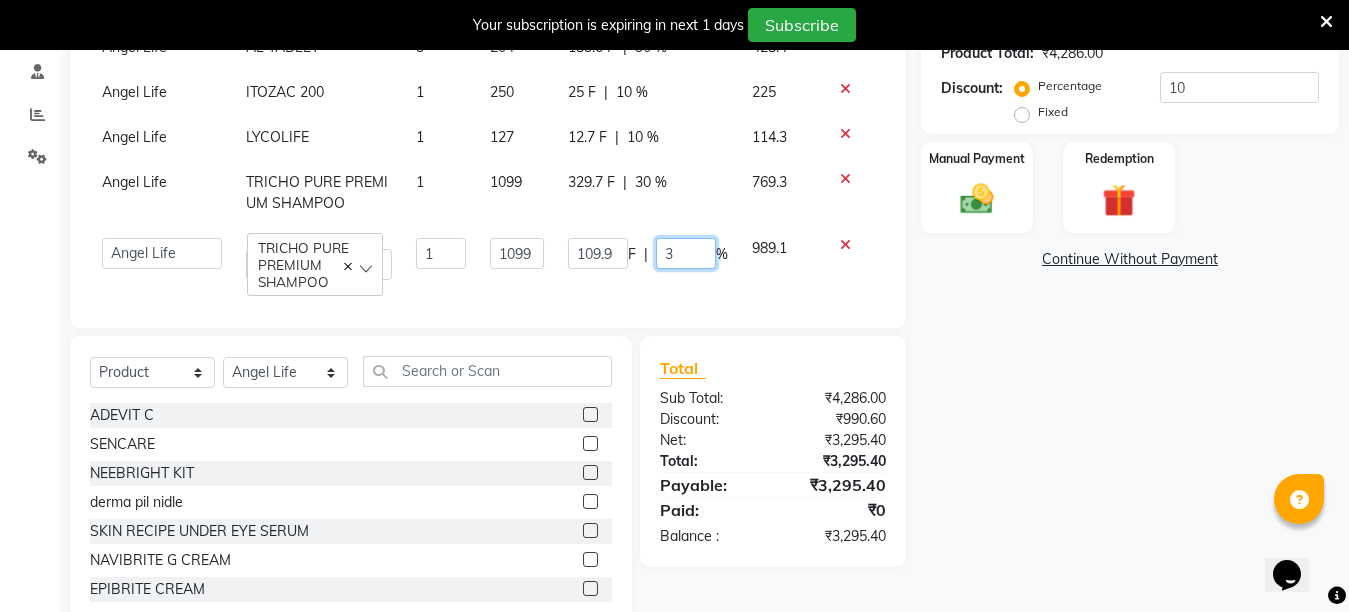 type on "30" 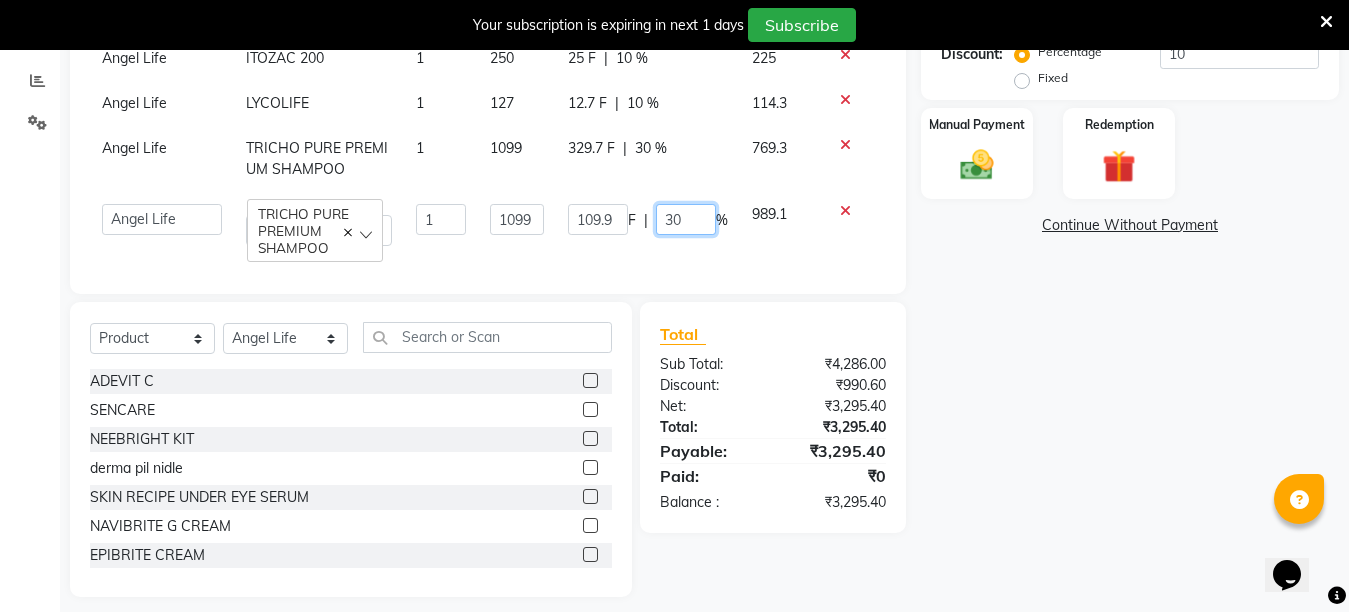 scroll, scrollTop: 487, scrollLeft: 0, axis: vertical 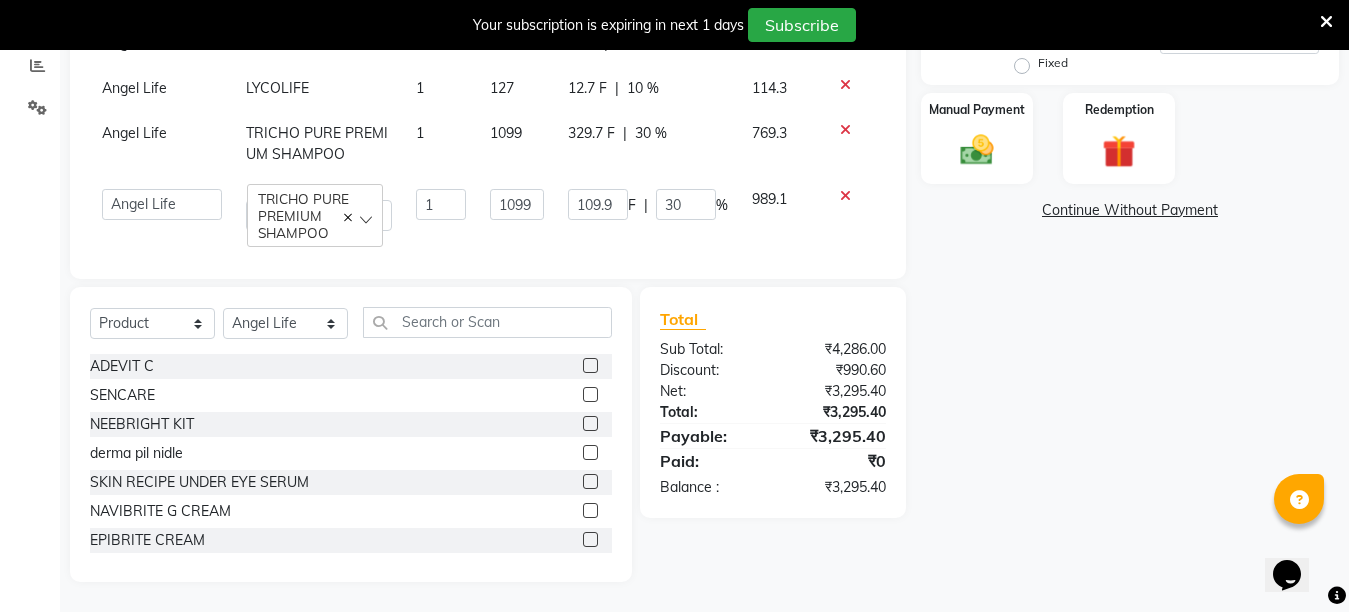 click on "Name: Shivani Singh Membership:  No Active Membership  Total Visits:   Card on file:  0 Last Visit:   - Points:   0  Coupon Code Apply Product Total:  ₹4,286.00  Discount:  Percentage   Fixed  10 Manual Payment Redemption  Continue Without Payment" 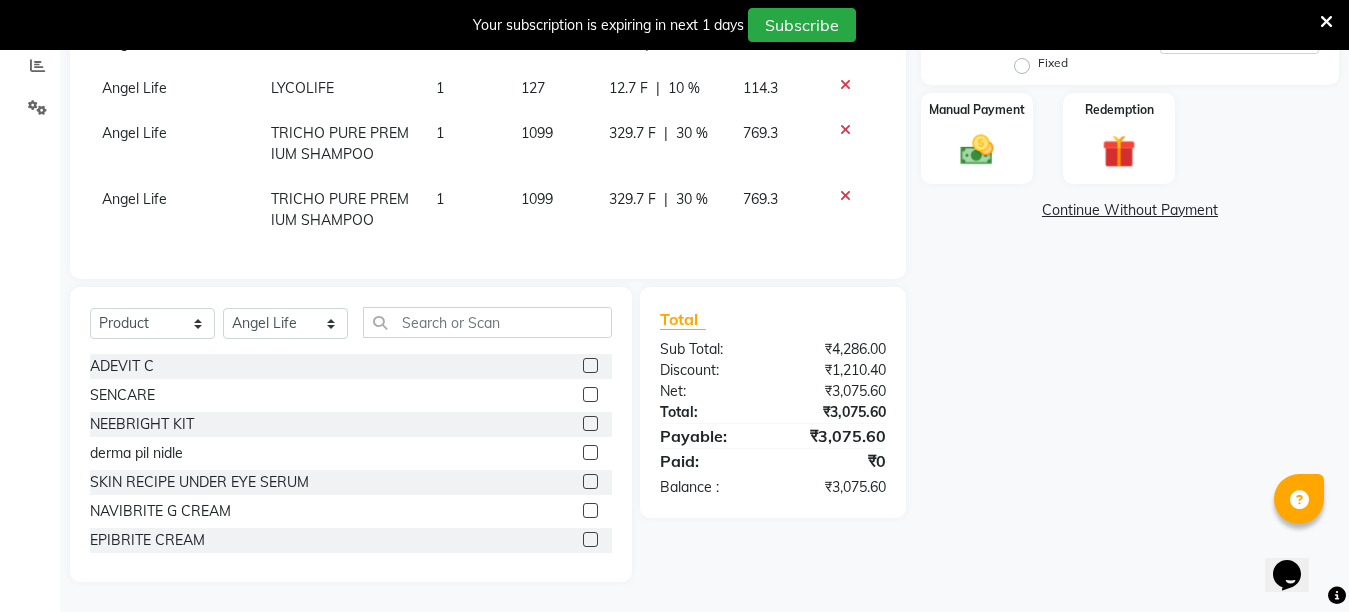 scroll, scrollTop: 387, scrollLeft: 0, axis: vertical 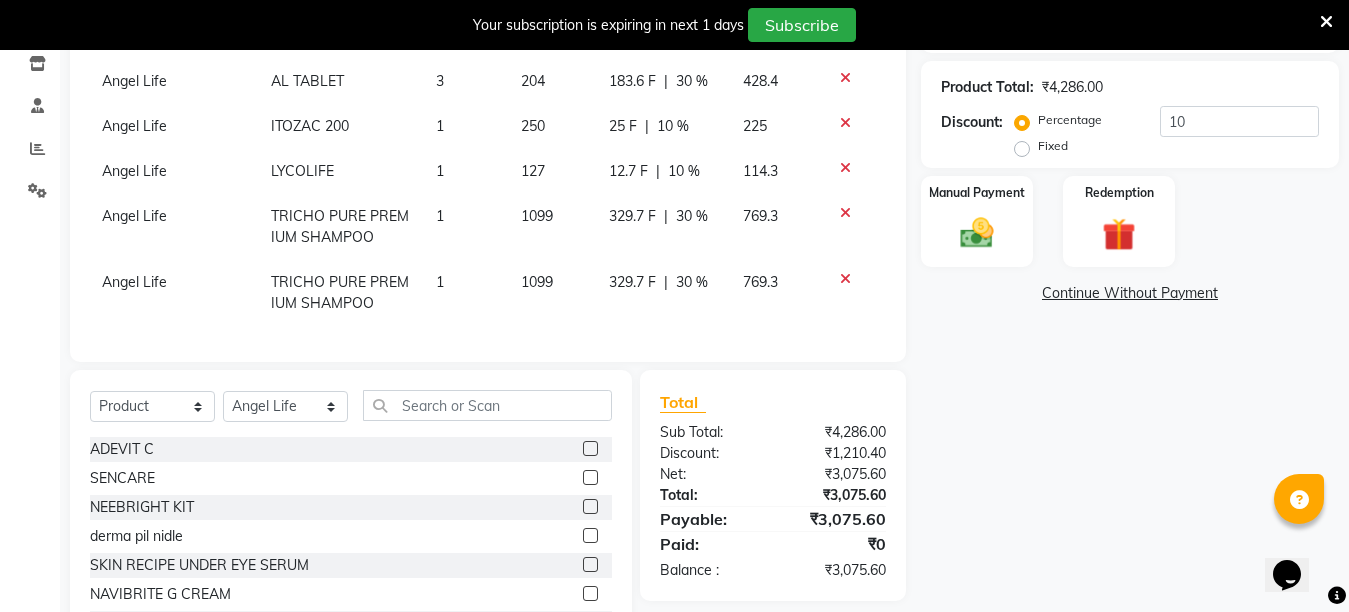 click 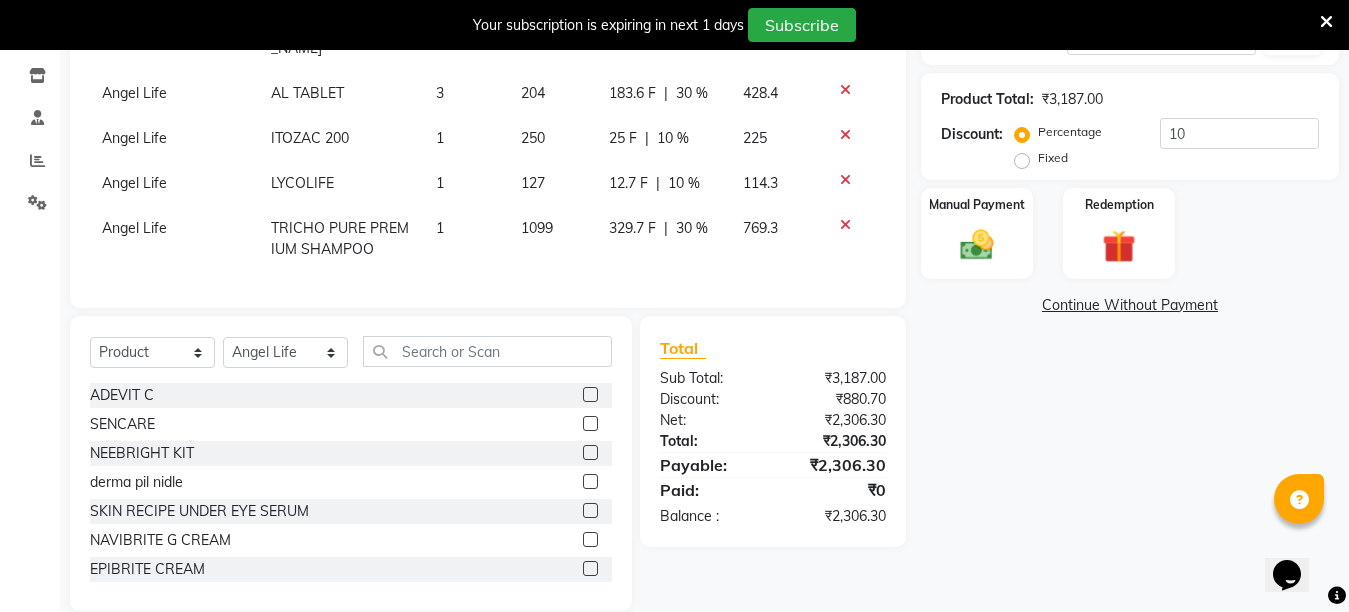 scroll, scrollTop: 387, scrollLeft: 0, axis: vertical 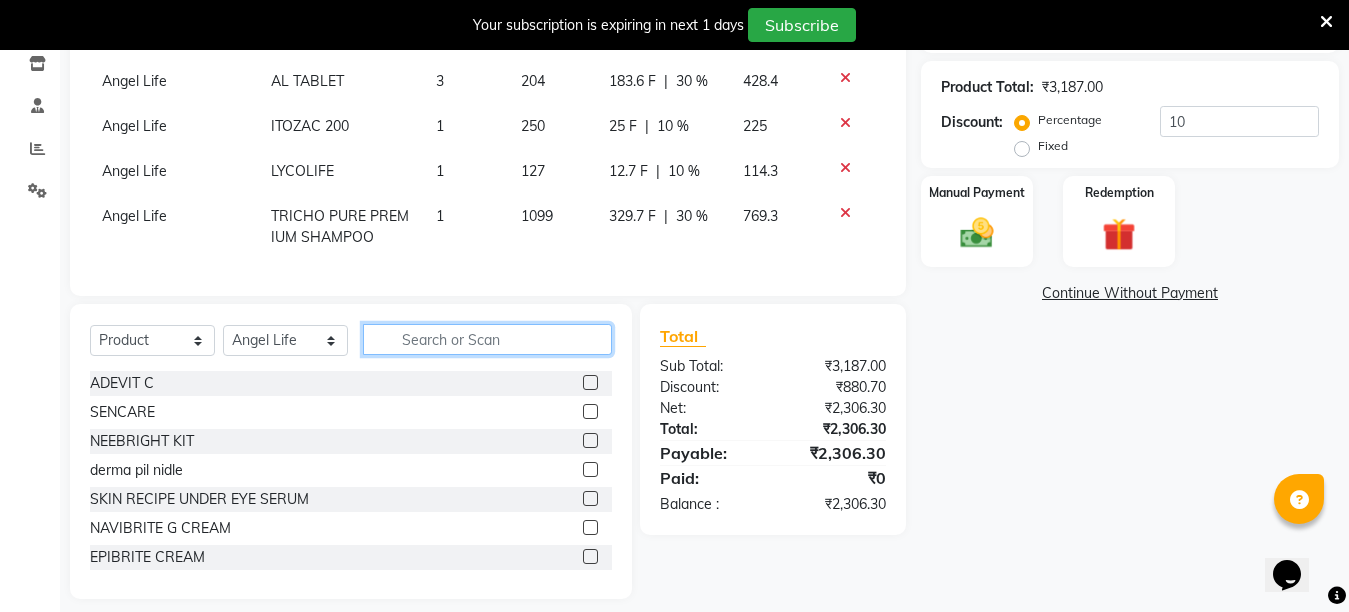 click 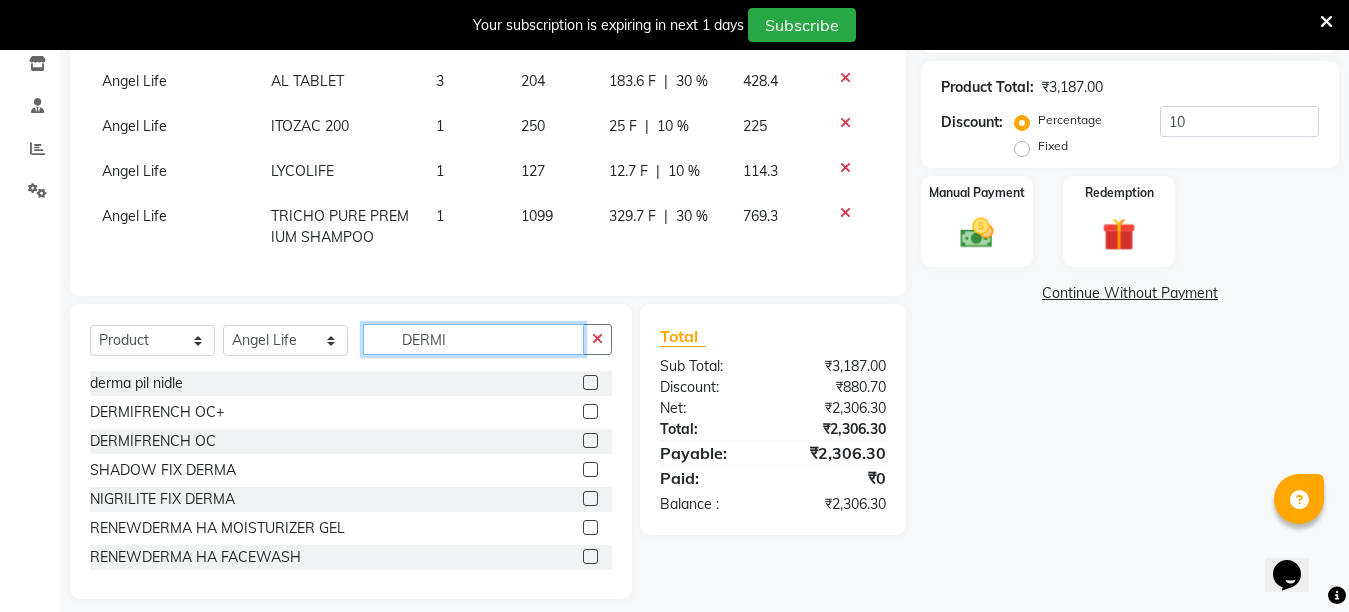 scroll, scrollTop: 357, scrollLeft: 0, axis: vertical 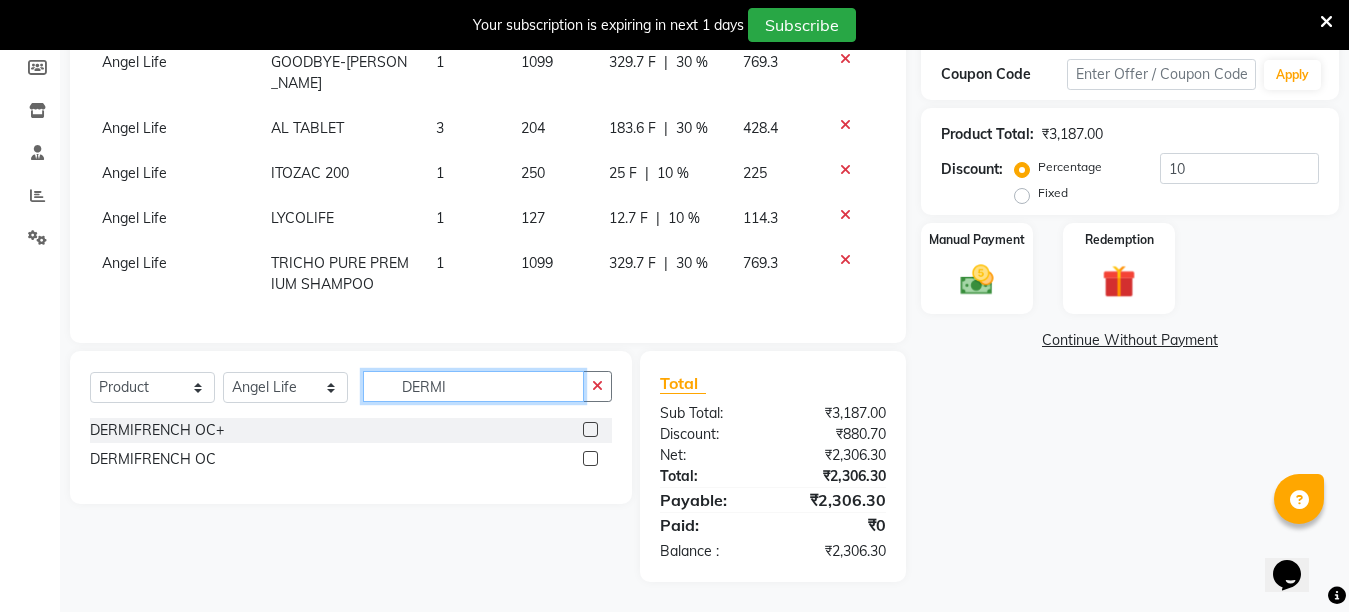 type on "DERMI" 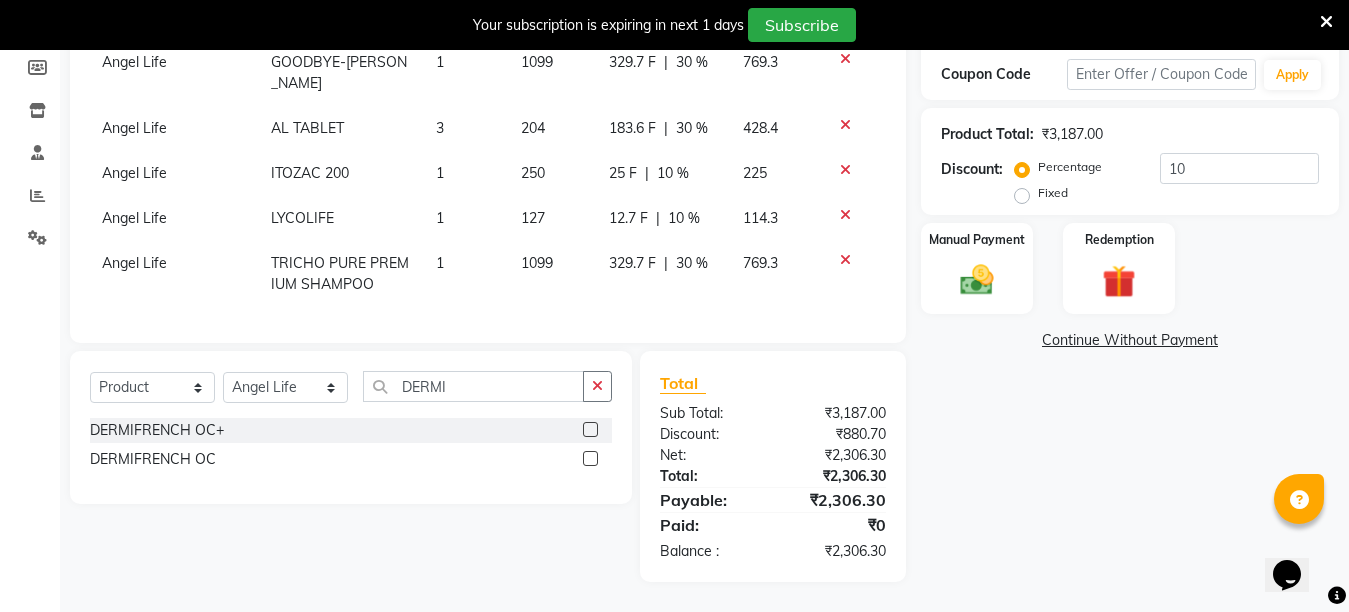 click 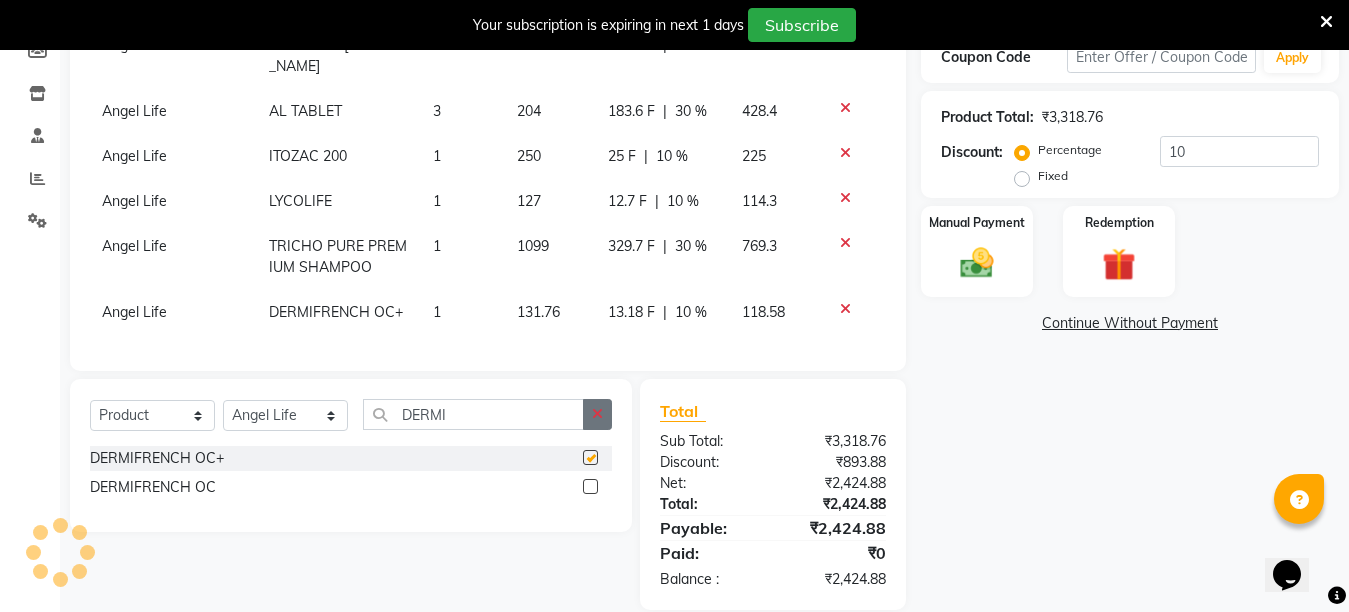 checkbox on "false" 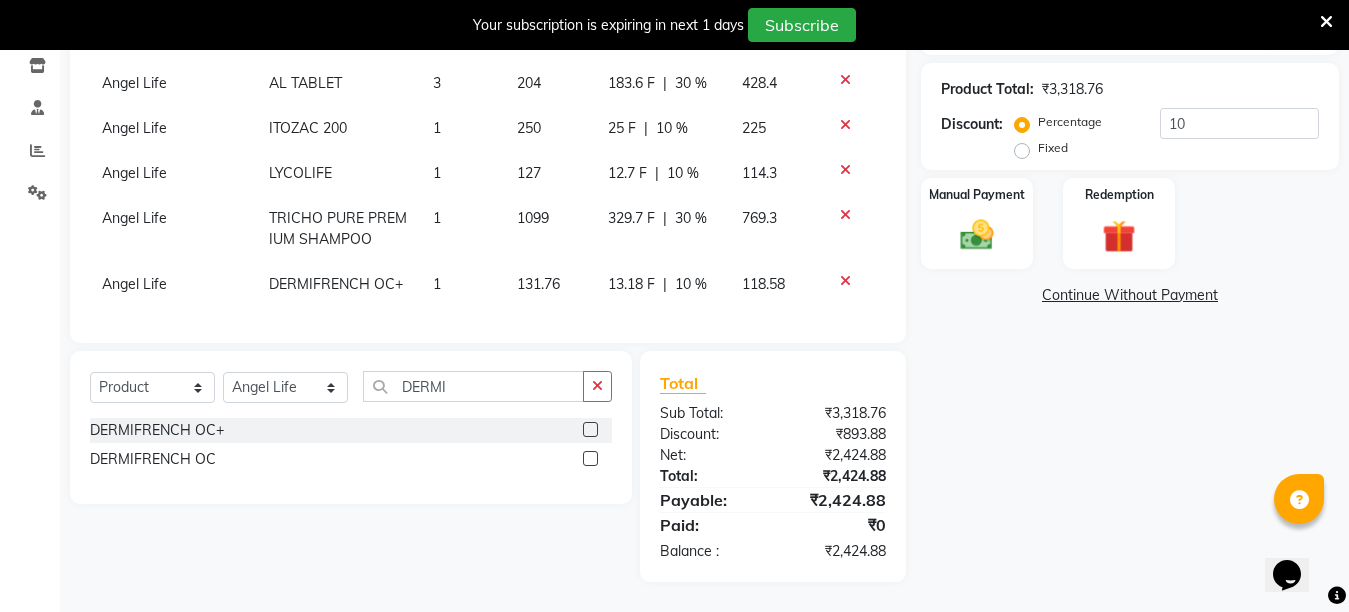scroll, scrollTop: 402, scrollLeft: 0, axis: vertical 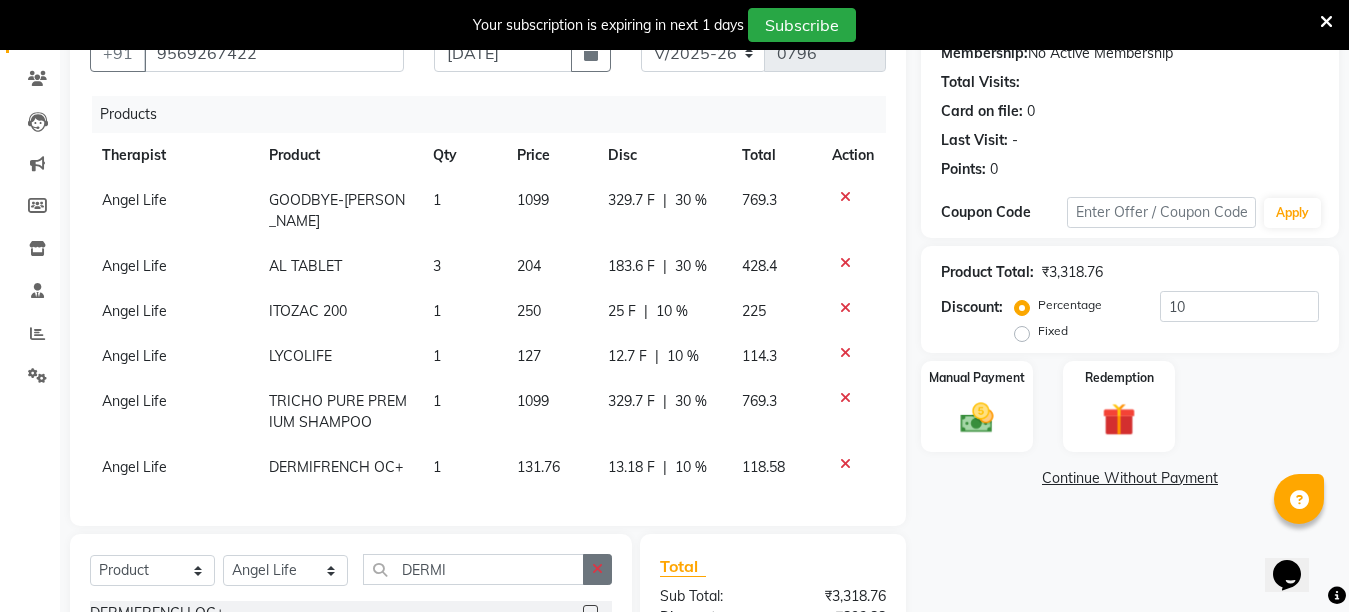 click 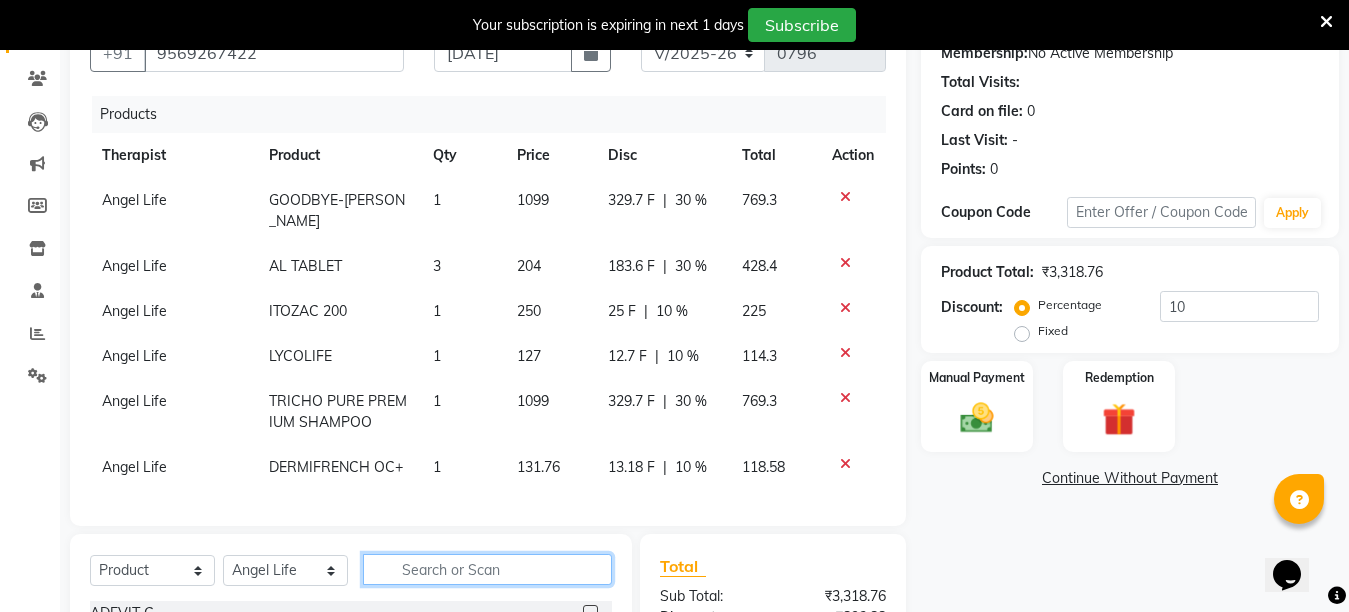 click 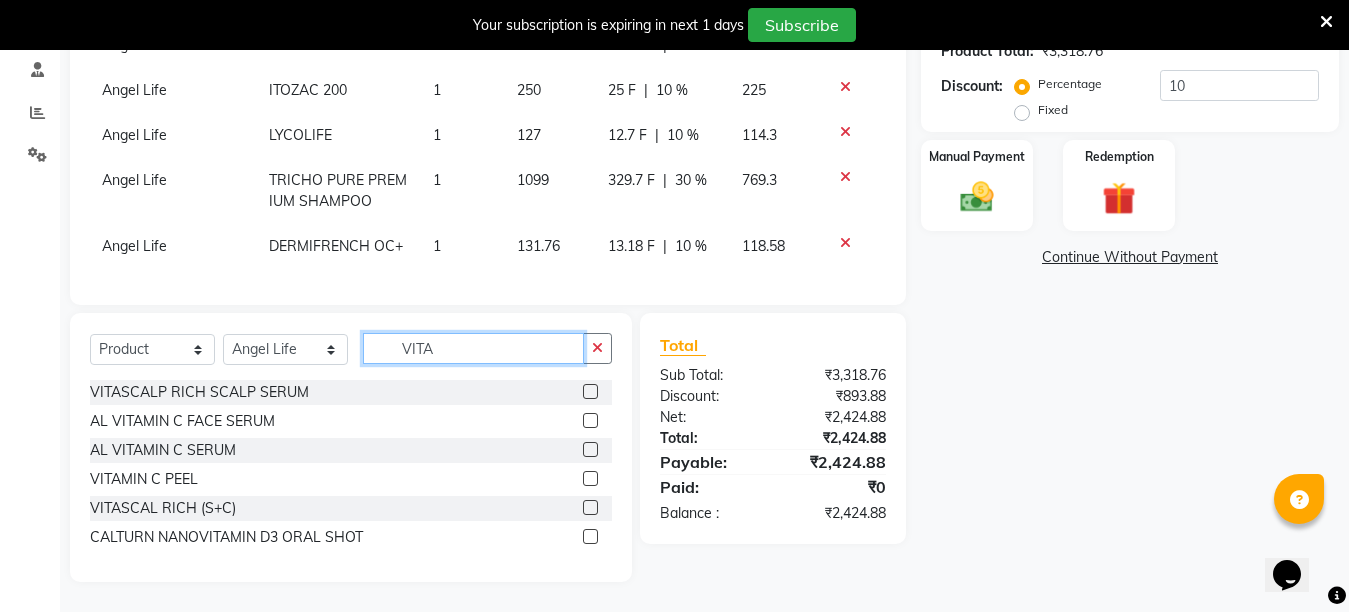 scroll, scrollTop: 440, scrollLeft: 0, axis: vertical 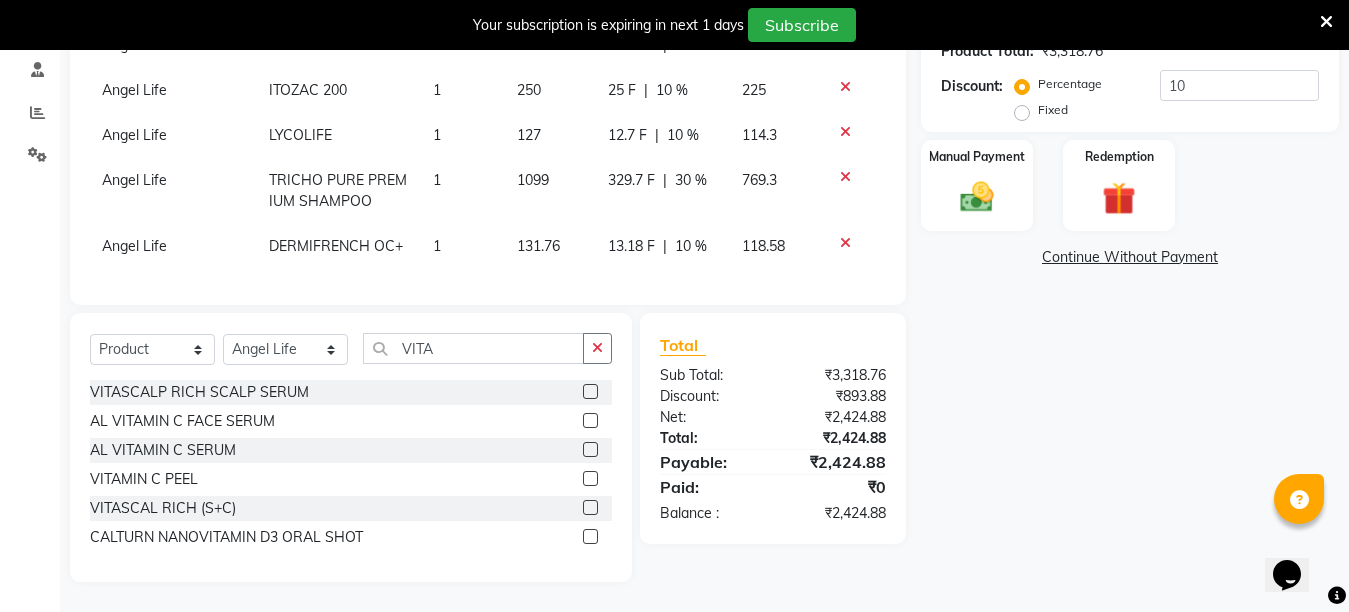 click 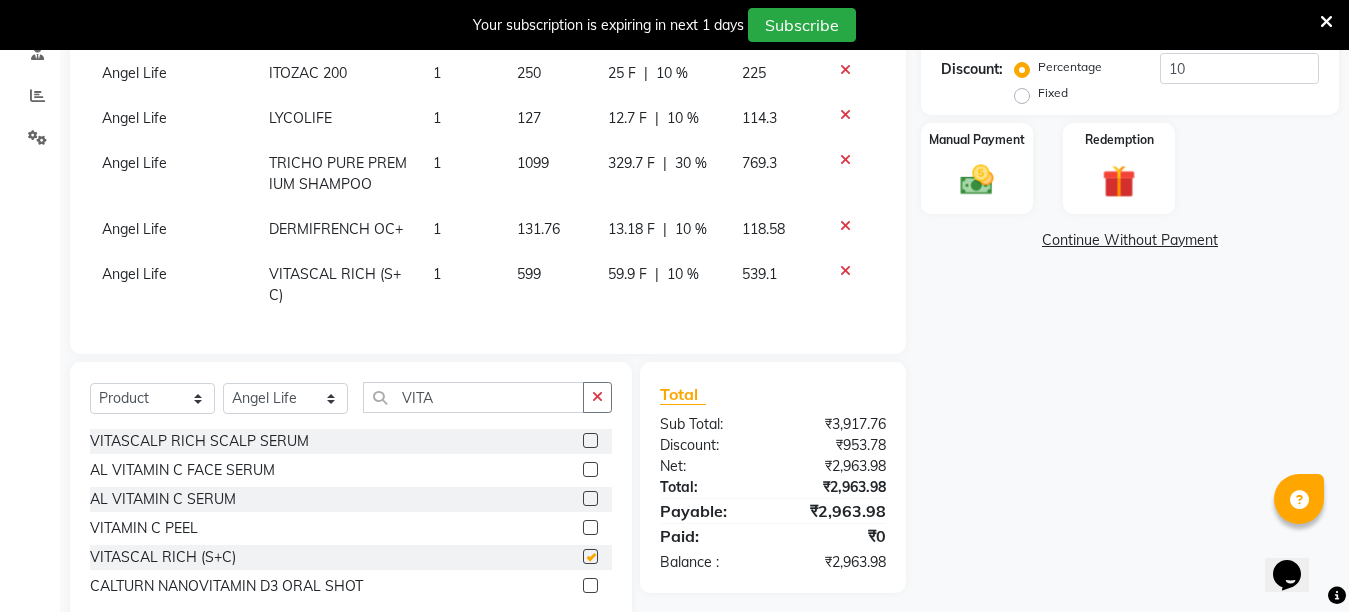 checkbox on "false" 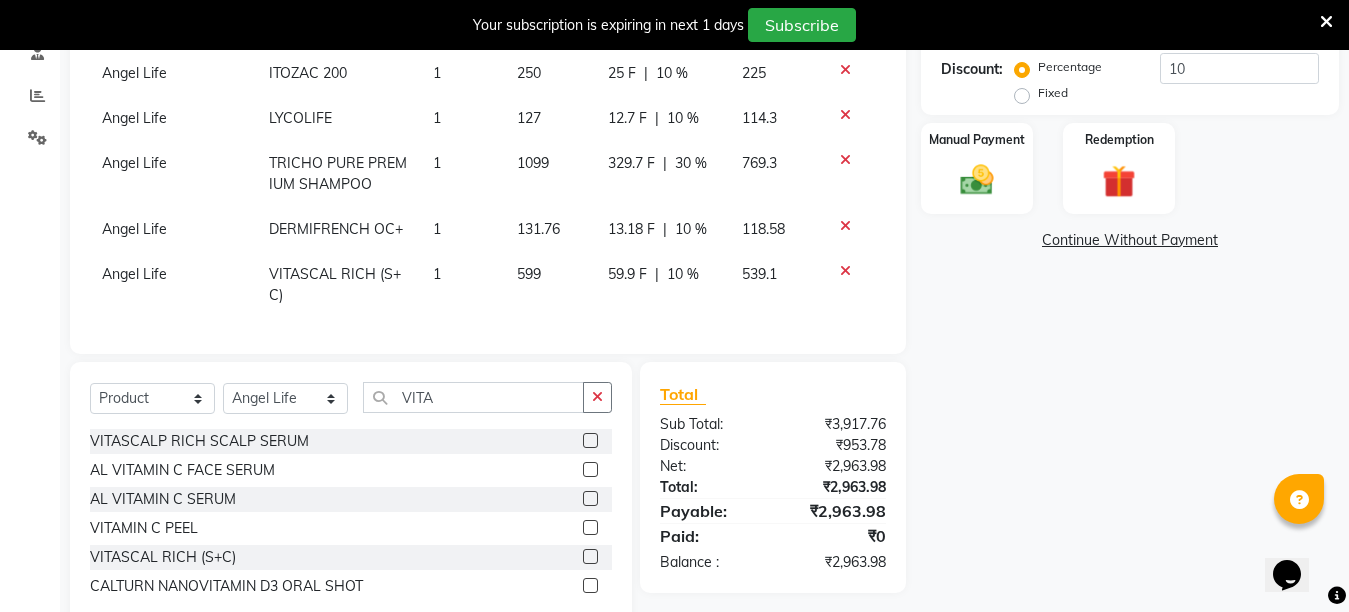 click 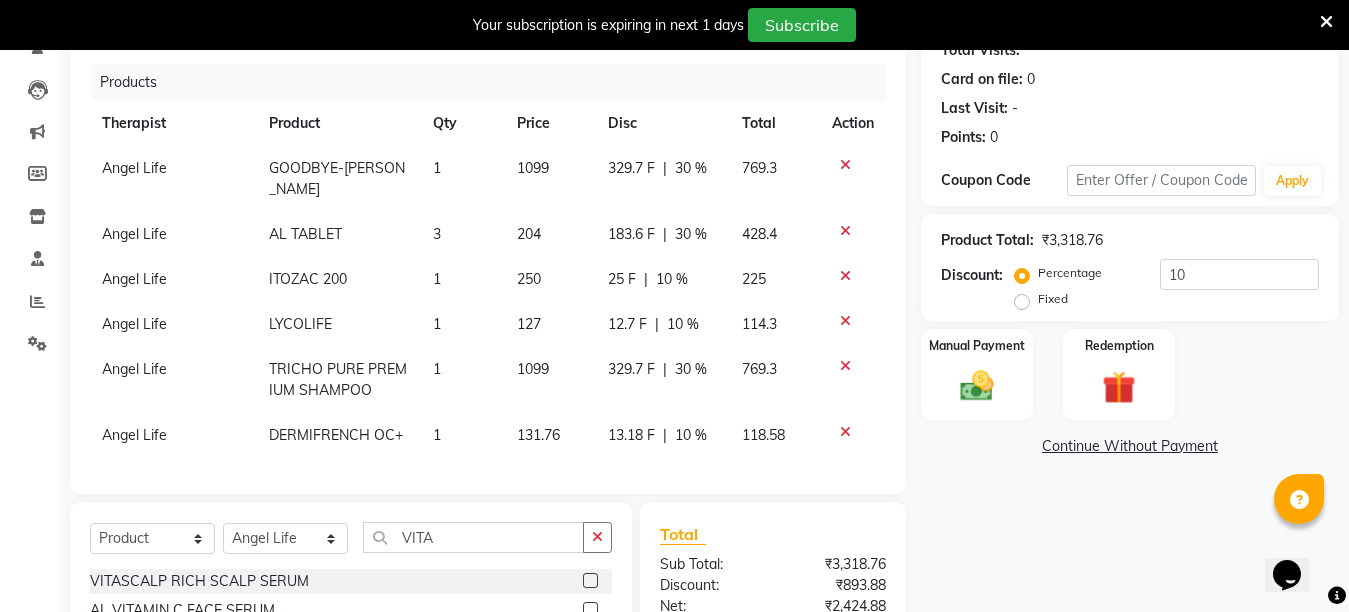 scroll, scrollTop: 200, scrollLeft: 0, axis: vertical 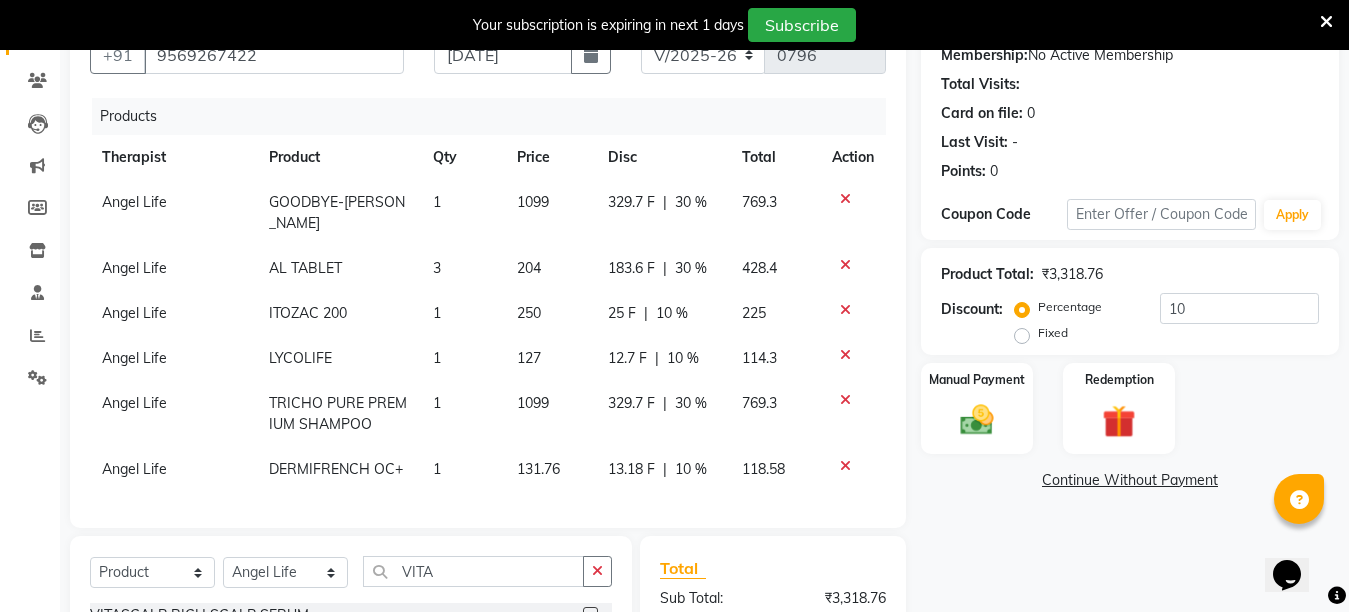 click on "AL TABLET" 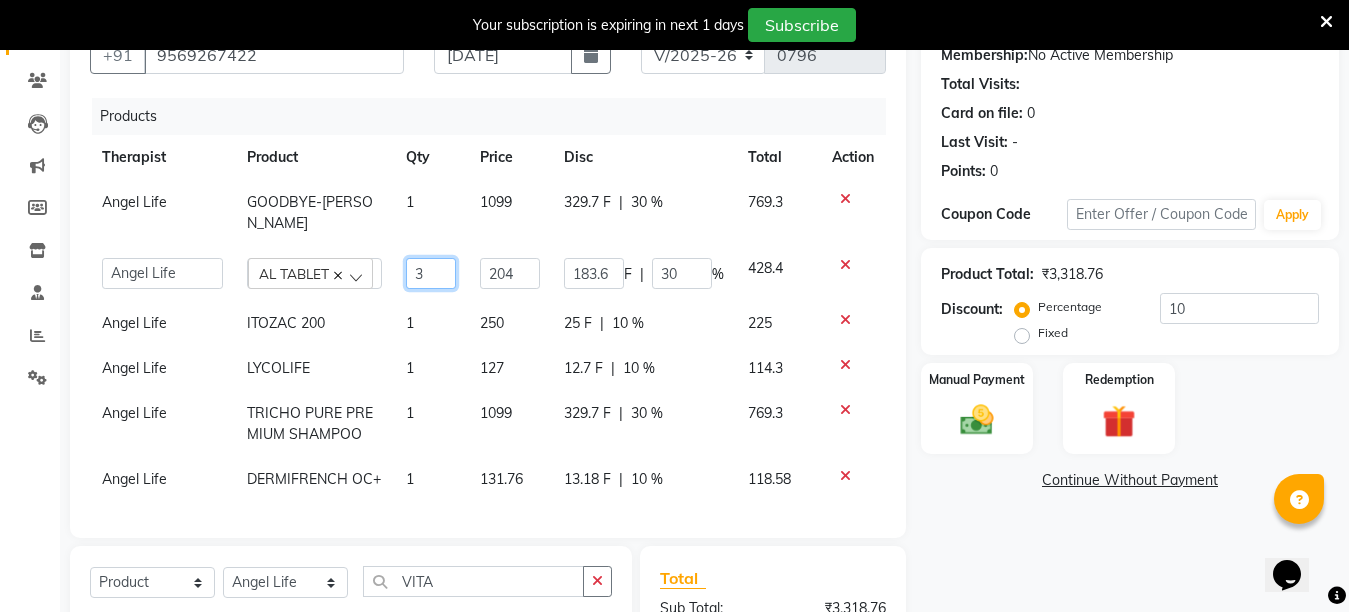 click on "3" 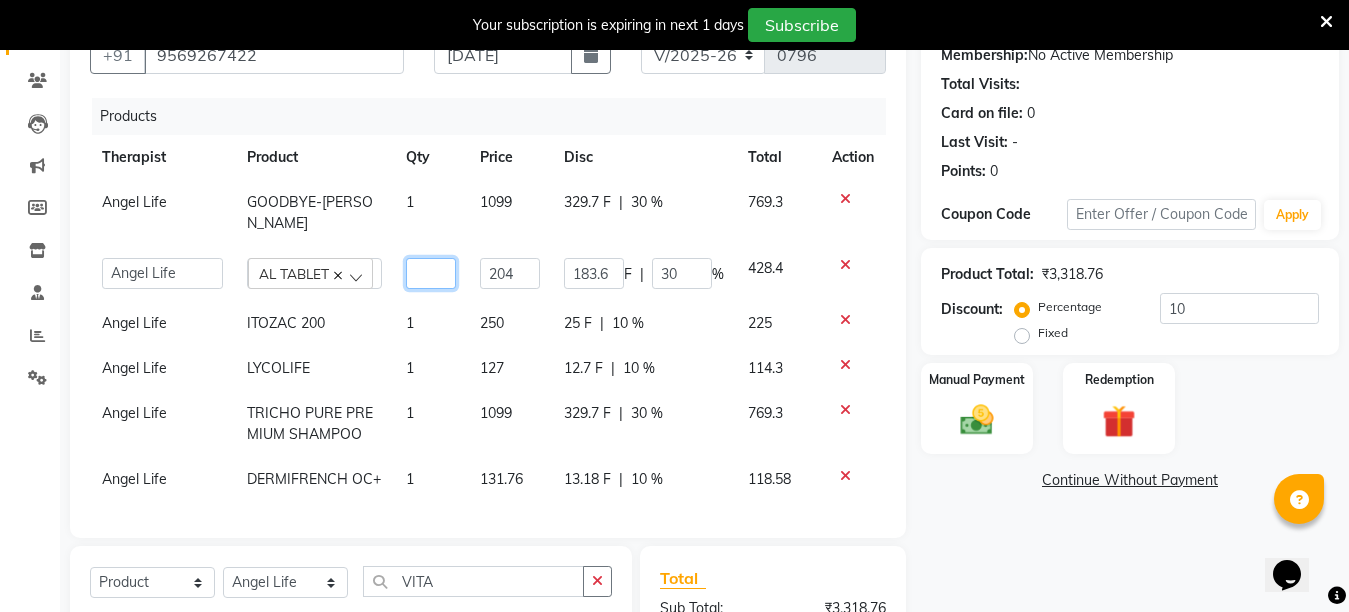 type on "2" 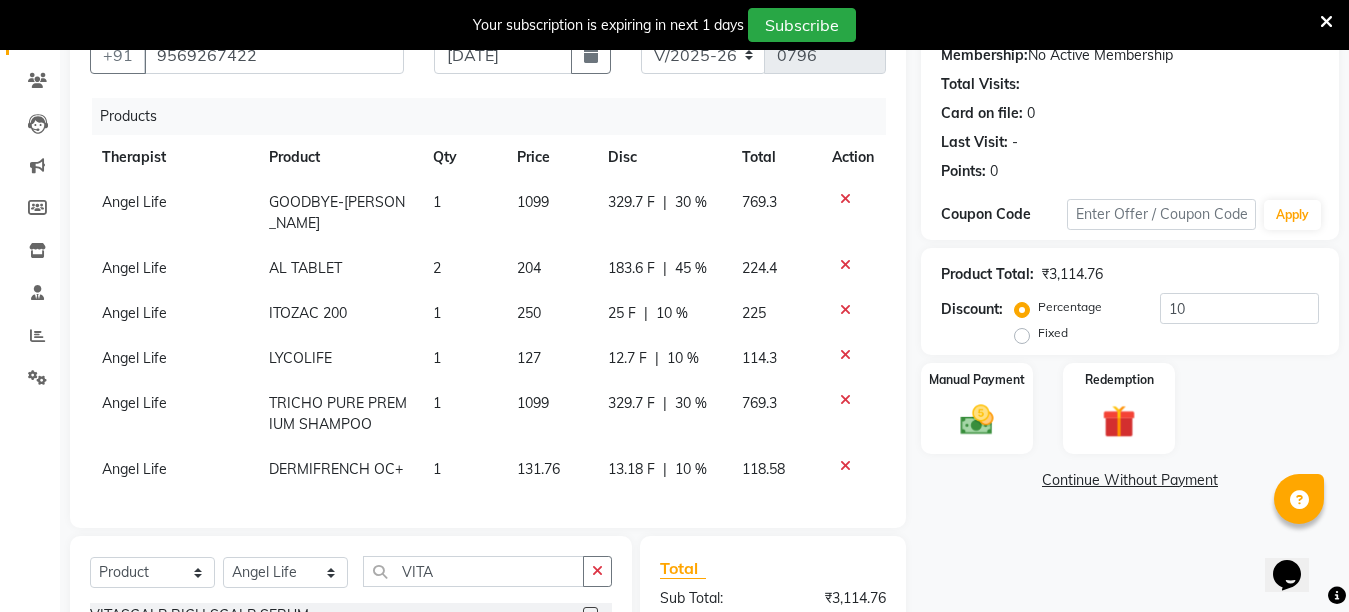 click on "Name: Shivani Singh Membership:  No Active Membership  Total Visits:   Card on file:  0 Last Visit:   - Points:   0  Coupon Code Apply Product Total:  ₹3,114.76  Discount:  Percentage   Fixed  10 Manual Payment Redemption  Continue Without Payment" 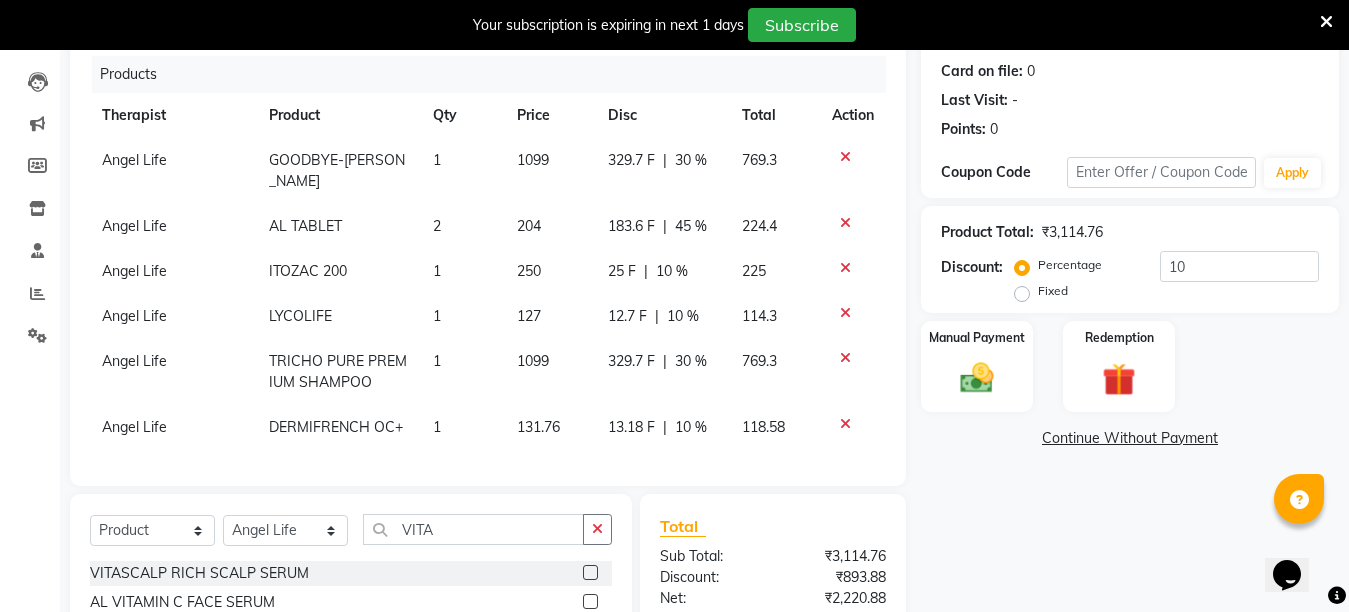 scroll, scrollTop: 240, scrollLeft: 0, axis: vertical 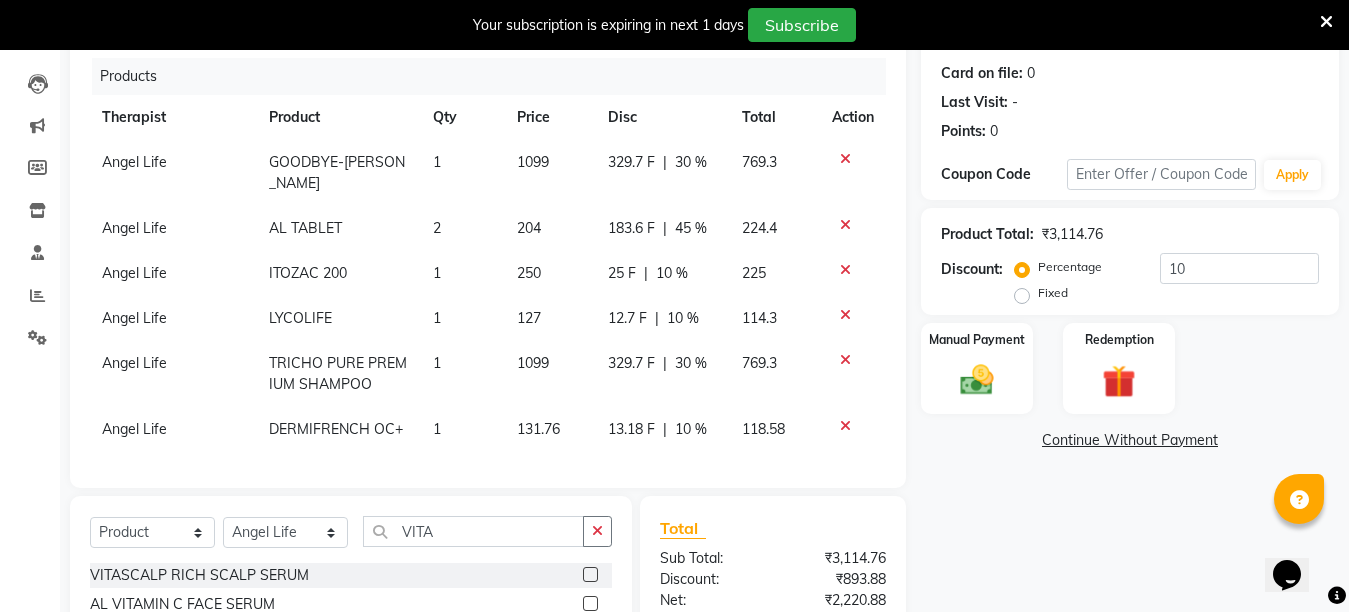 click on "Continue Without Payment" 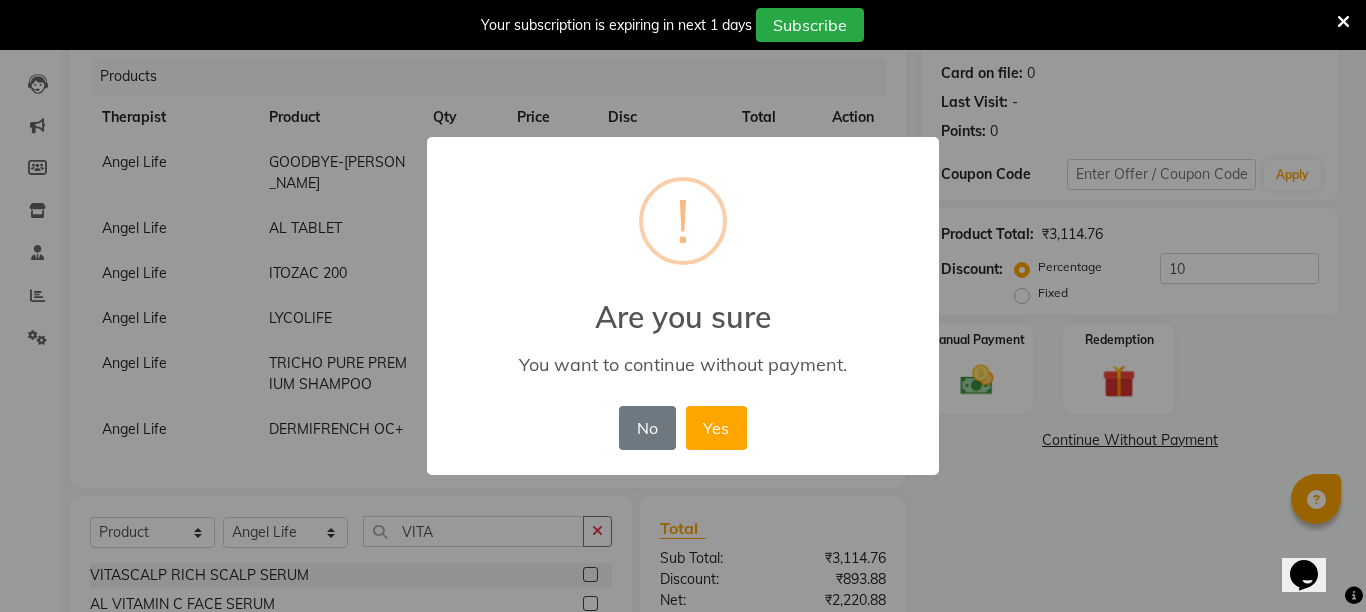 click on "× ! Are you sure You want to continue without payment. No No Yes" at bounding box center (683, 306) 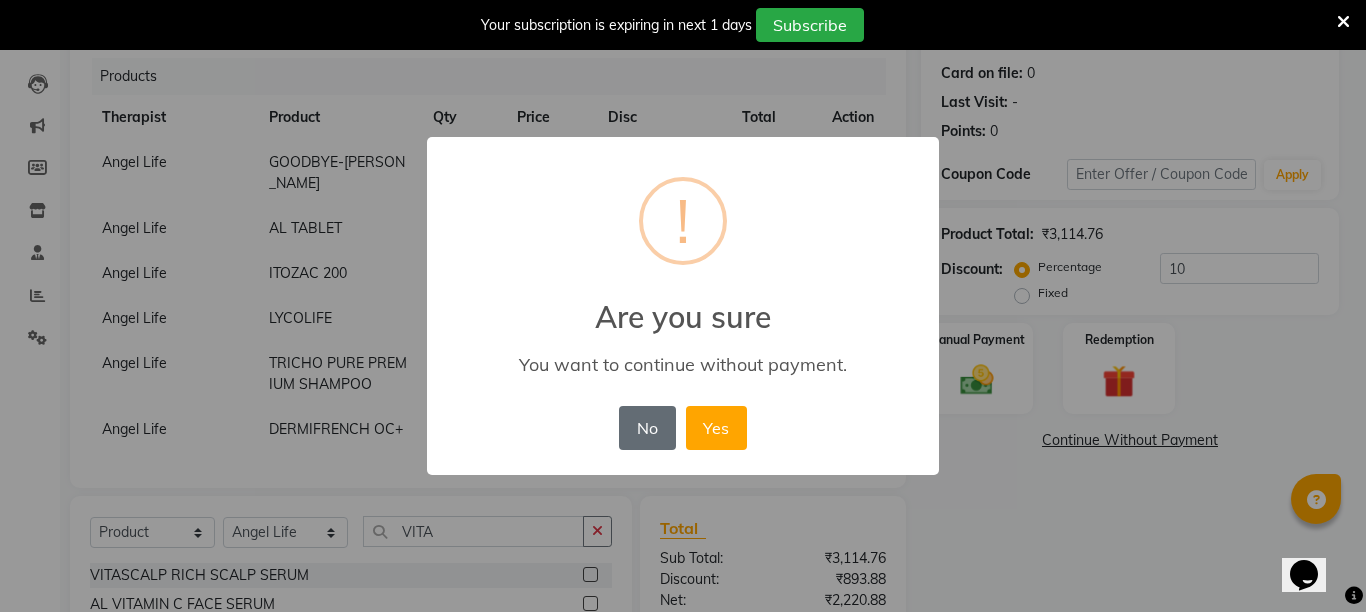 click on "No" at bounding box center [647, 428] 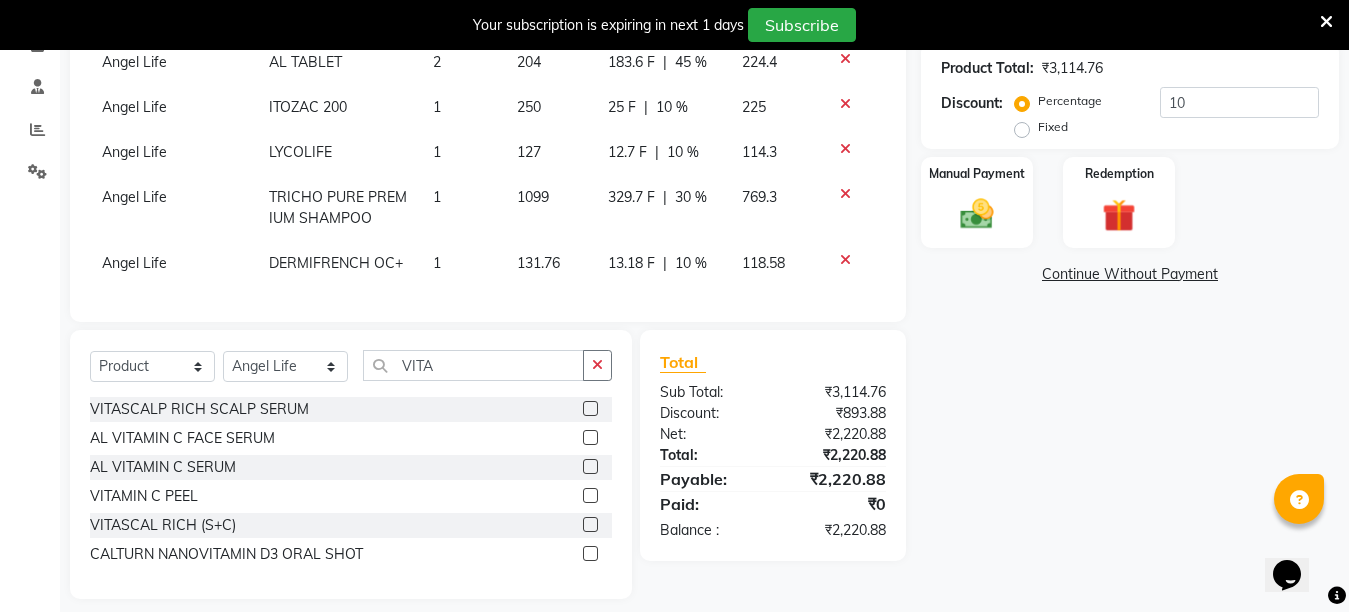 scroll, scrollTop: 440, scrollLeft: 0, axis: vertical 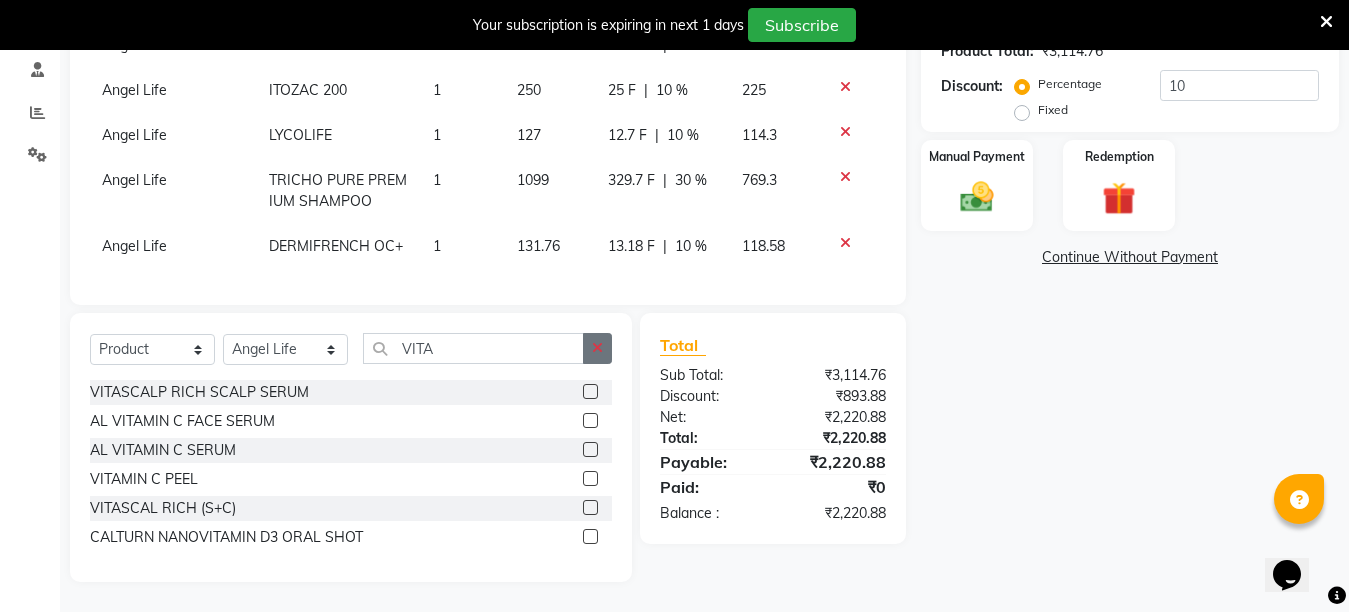 click 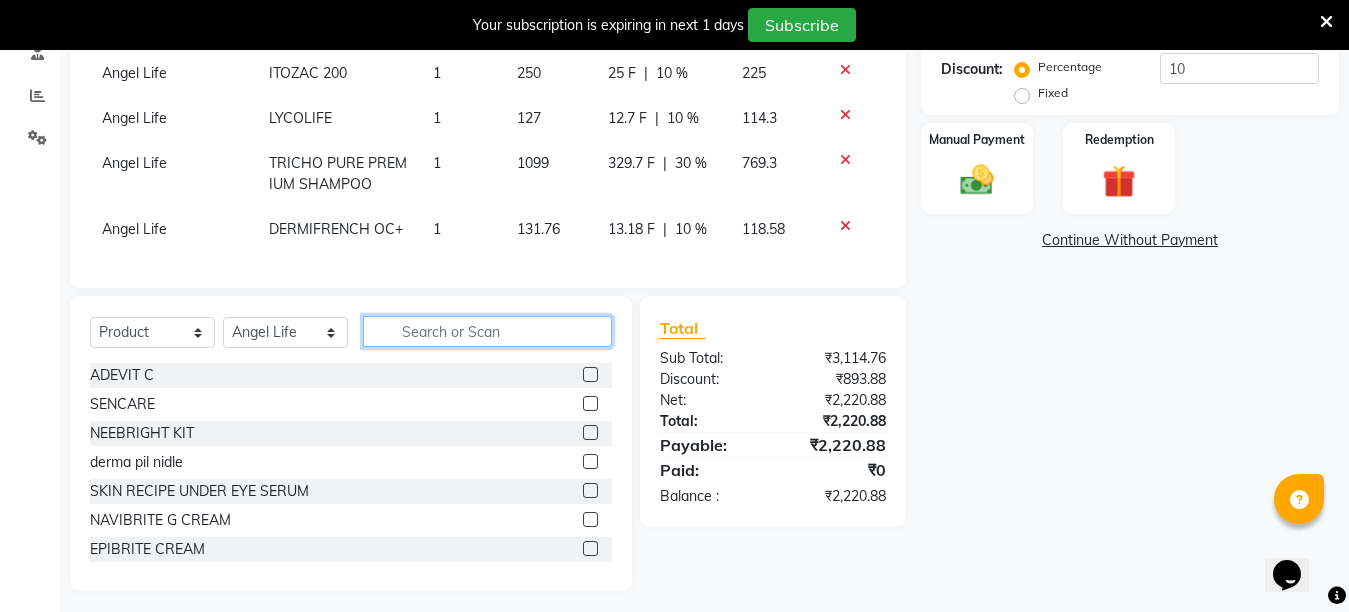 click 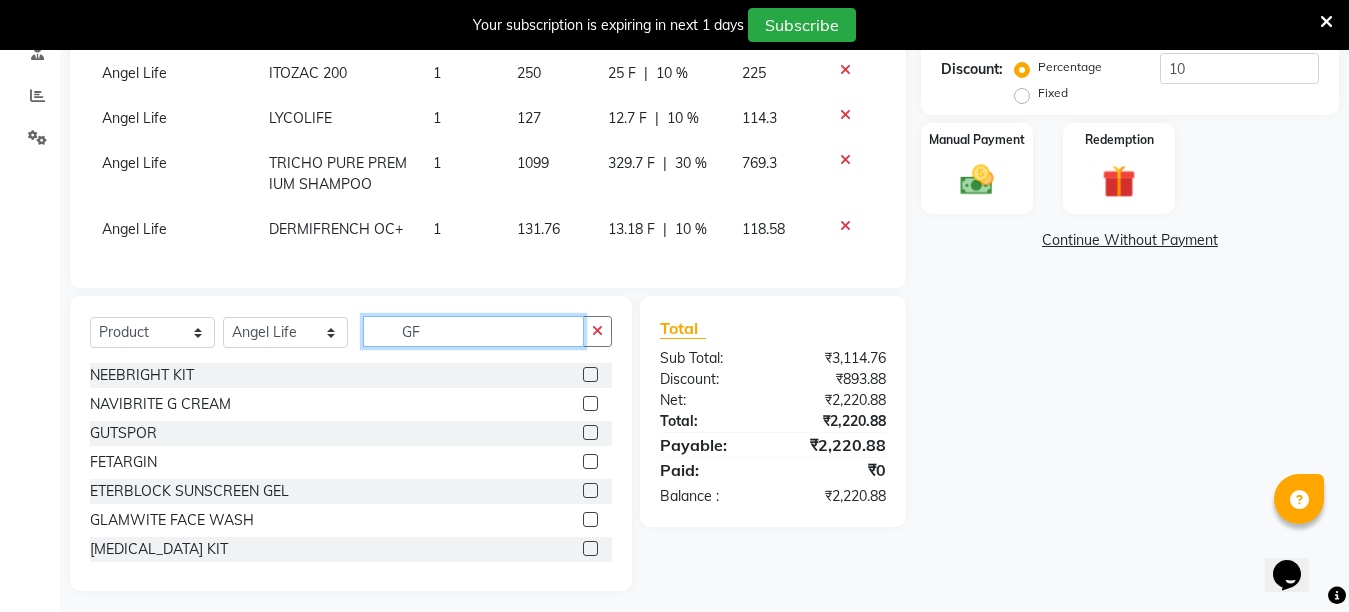 scroll, scrollTop: 402, scrollLeft: 0, axis: vertical 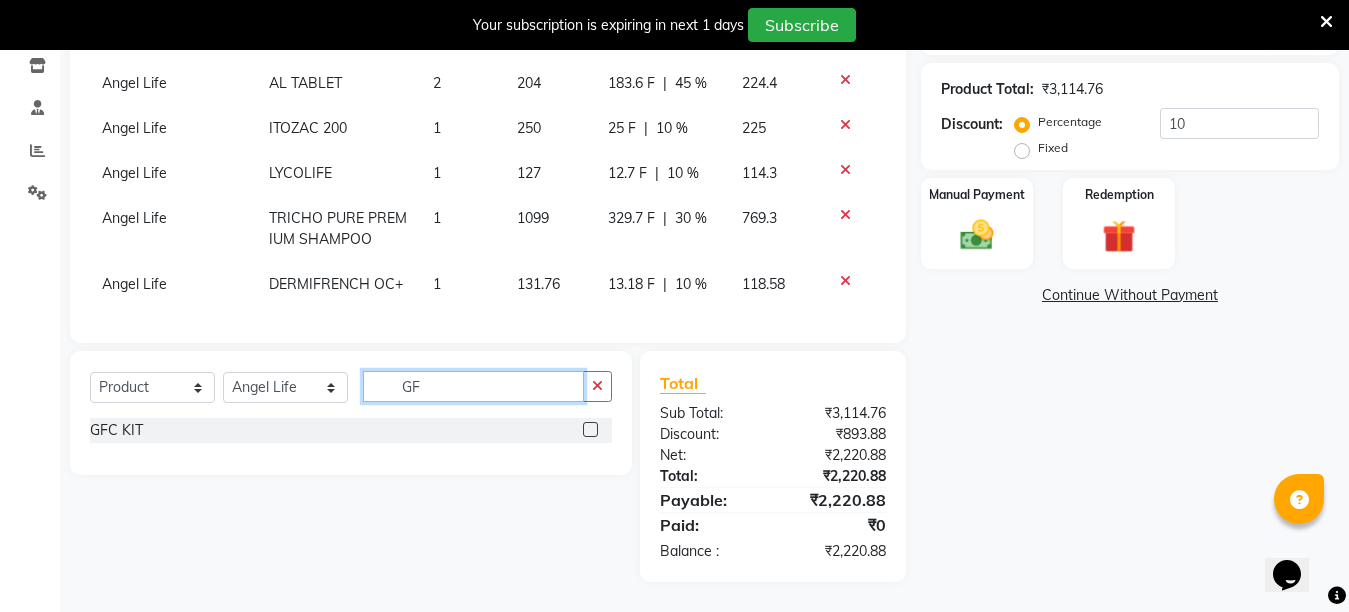type on "G" 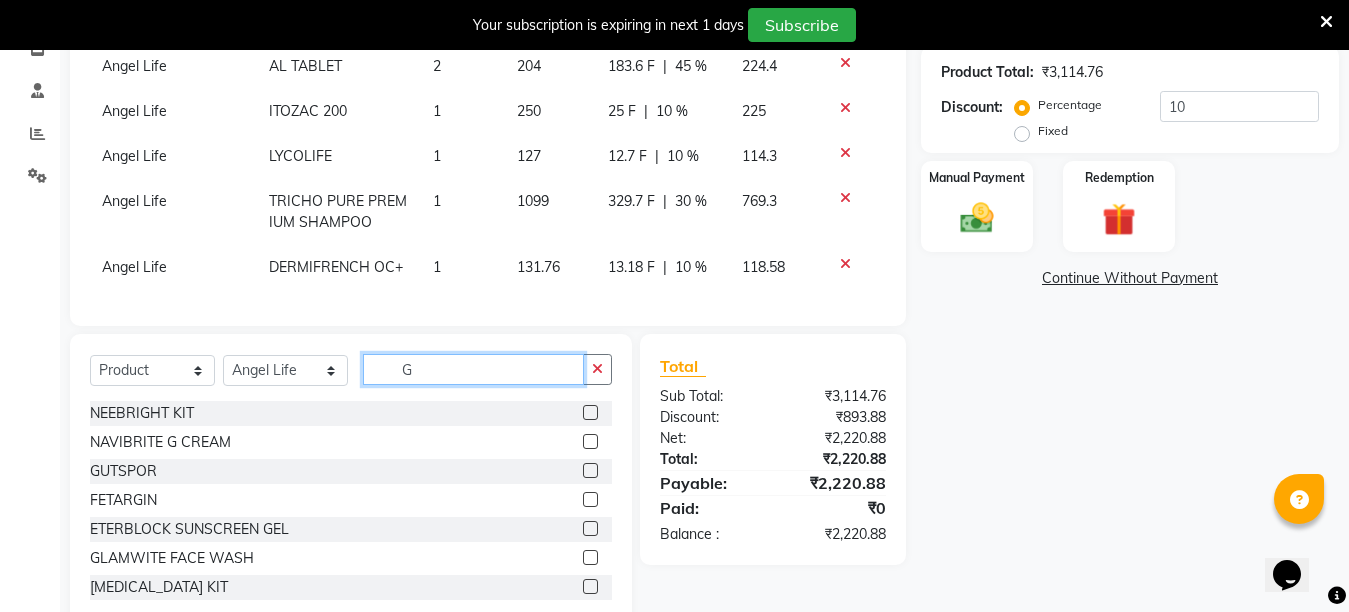 scroll, scrollTop: 440, scrollLeft: 0, axis: vertical 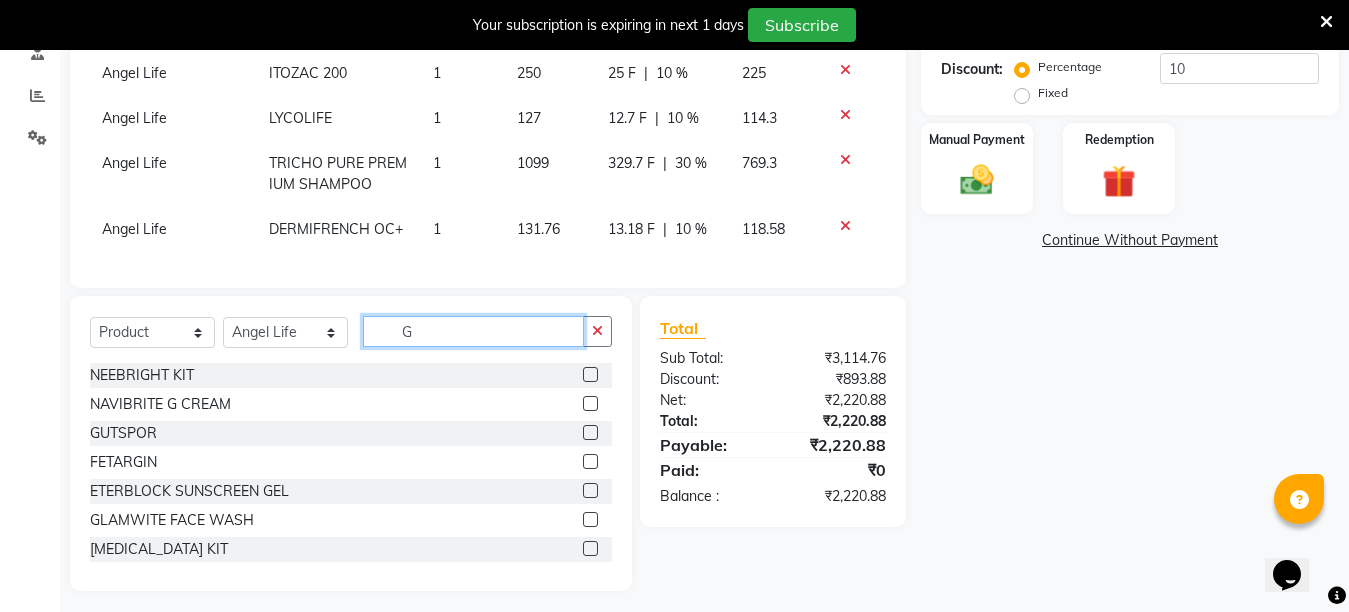 type 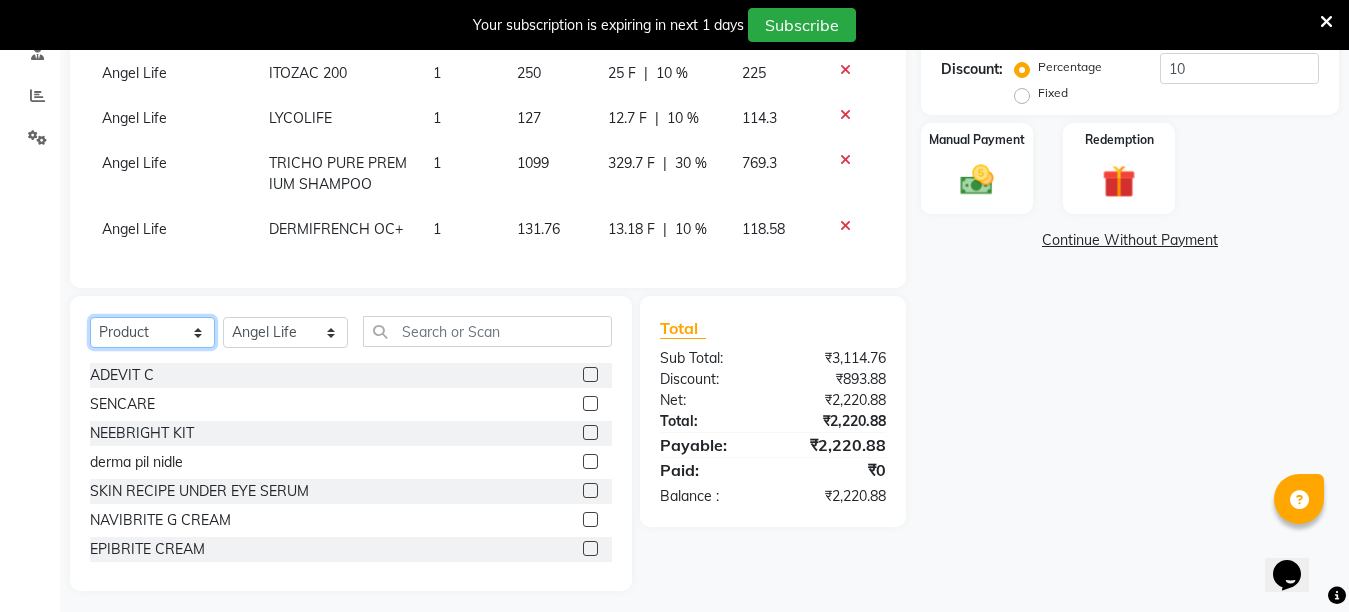 click on "Select  Service  Product  Membership  Package Voucher Prepaid Gift Card" 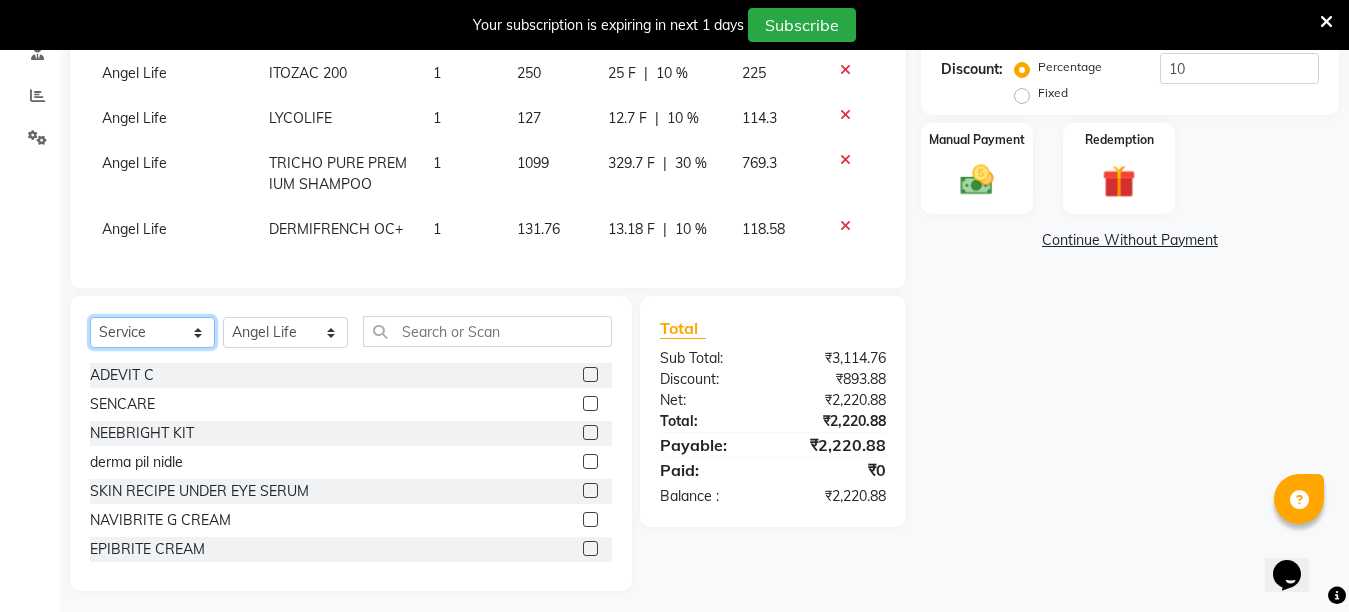 click on "Select  Service  Product  Membership  Package Voucher Prepaid Gift Card" 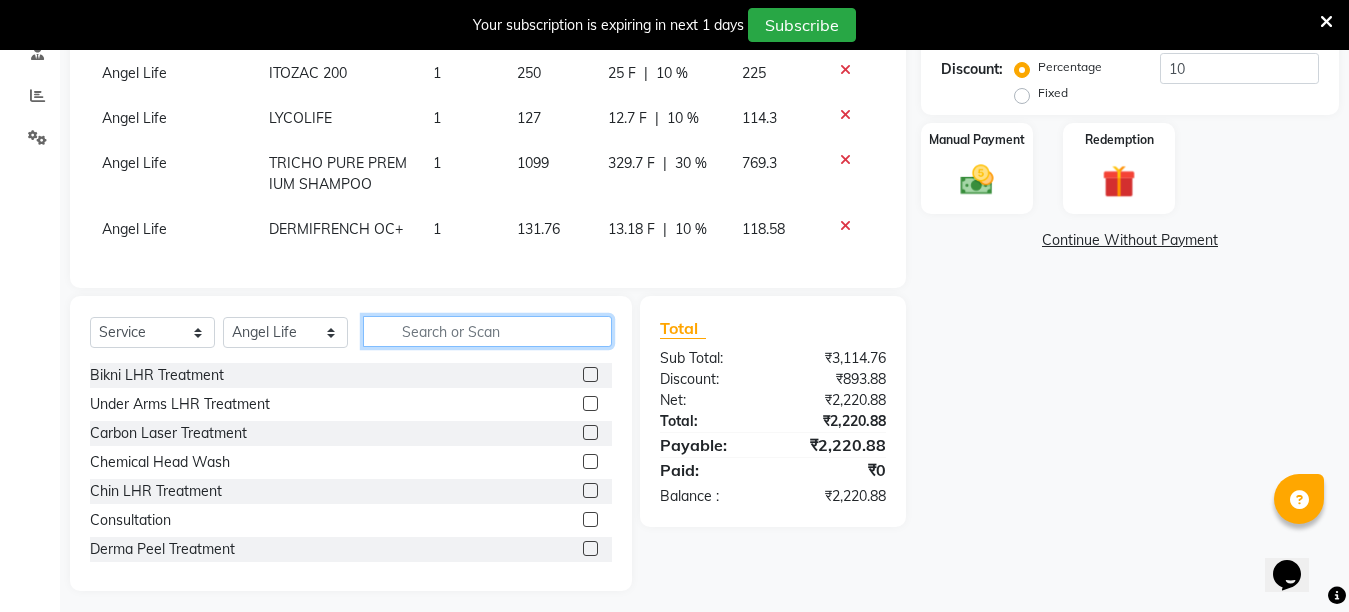 click 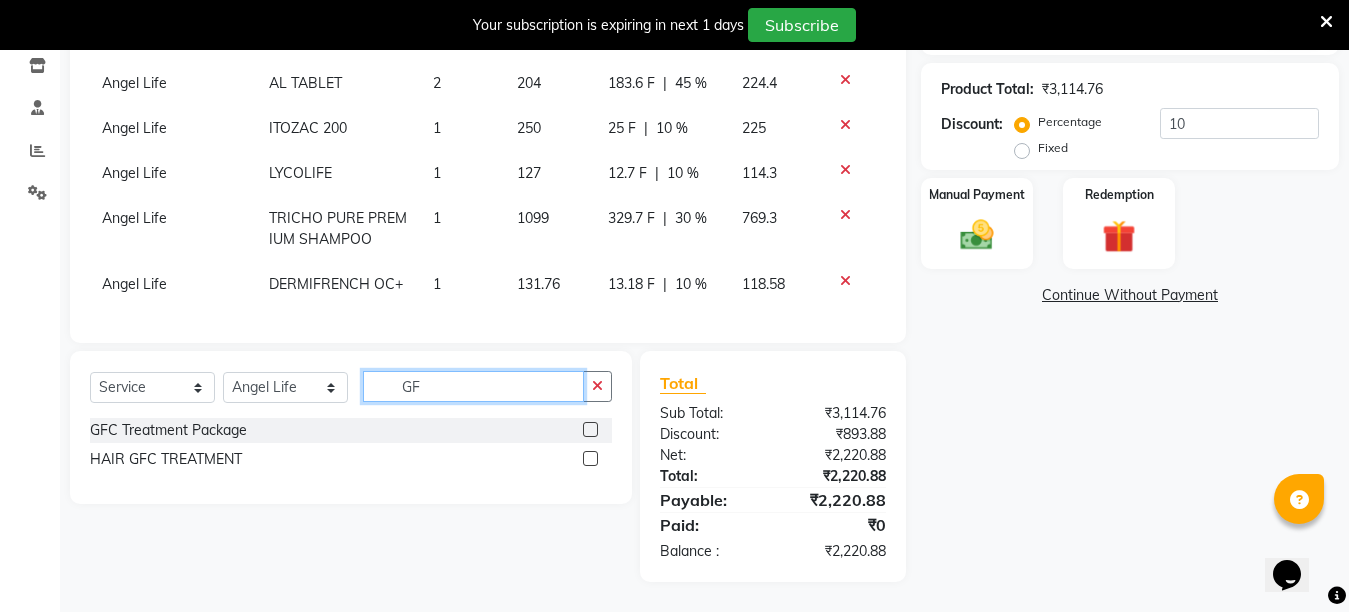 scroll, scrollTop: 402, scrollLeft: 0, axis: vertical 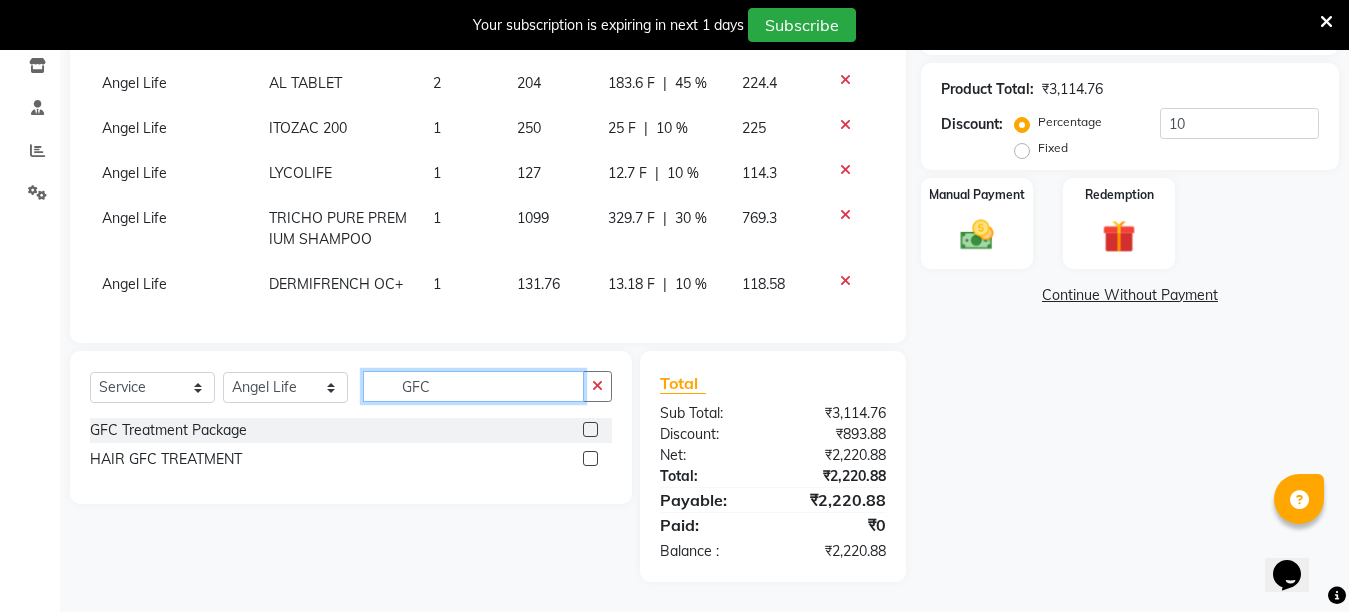 type on "GFC" 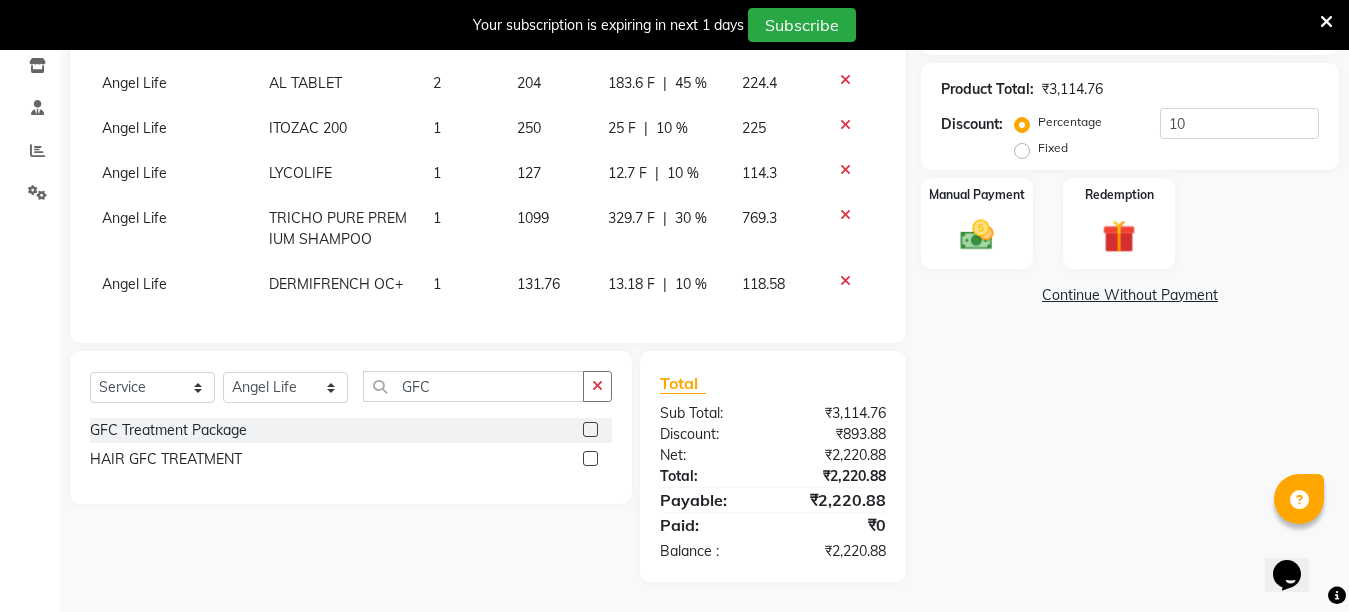 click 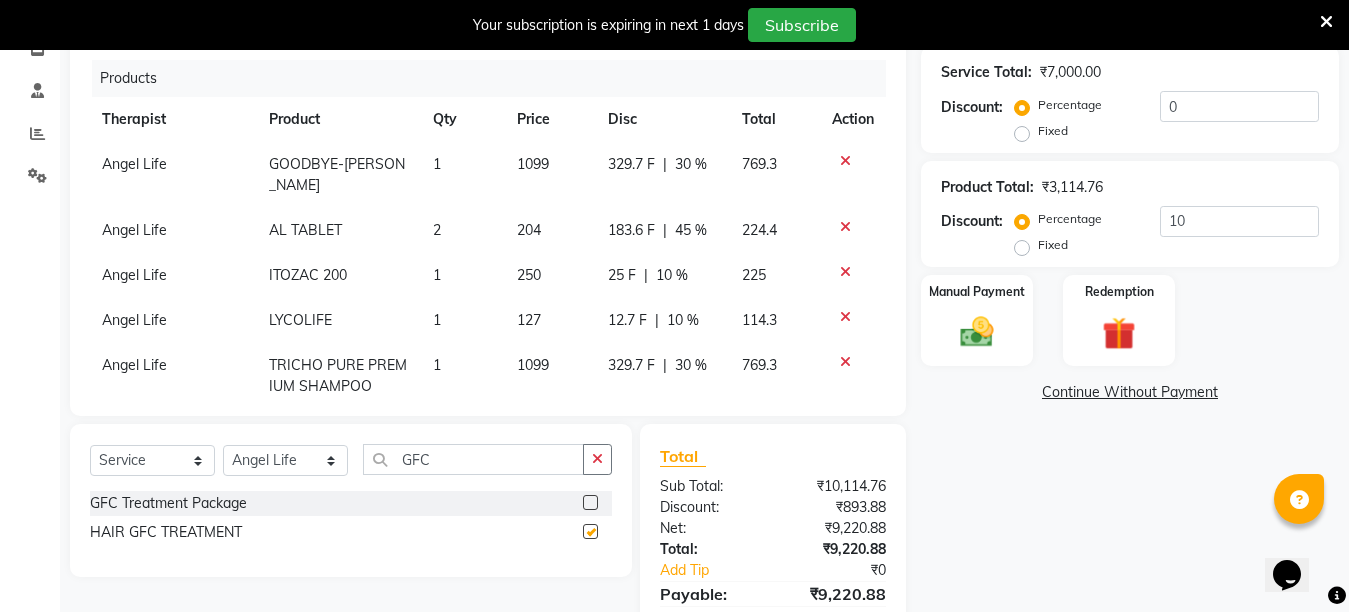 checkbox on "false" 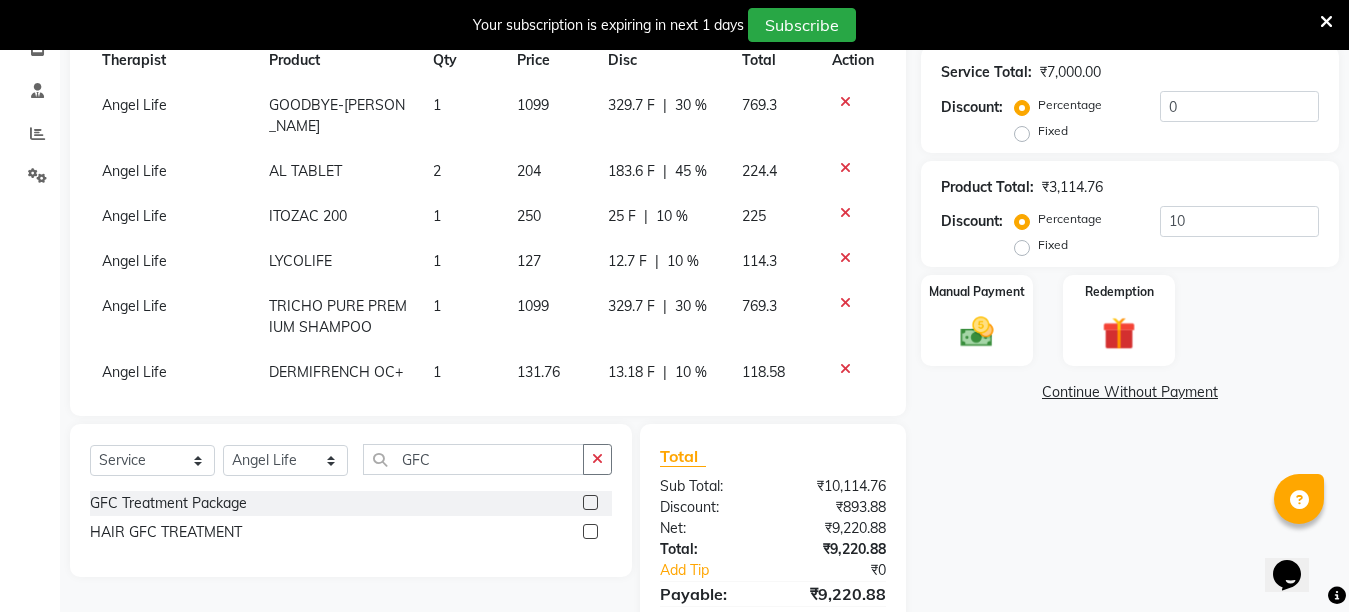 scroll, scrollTop: 91, scrollLeft: 0, axis: vertical 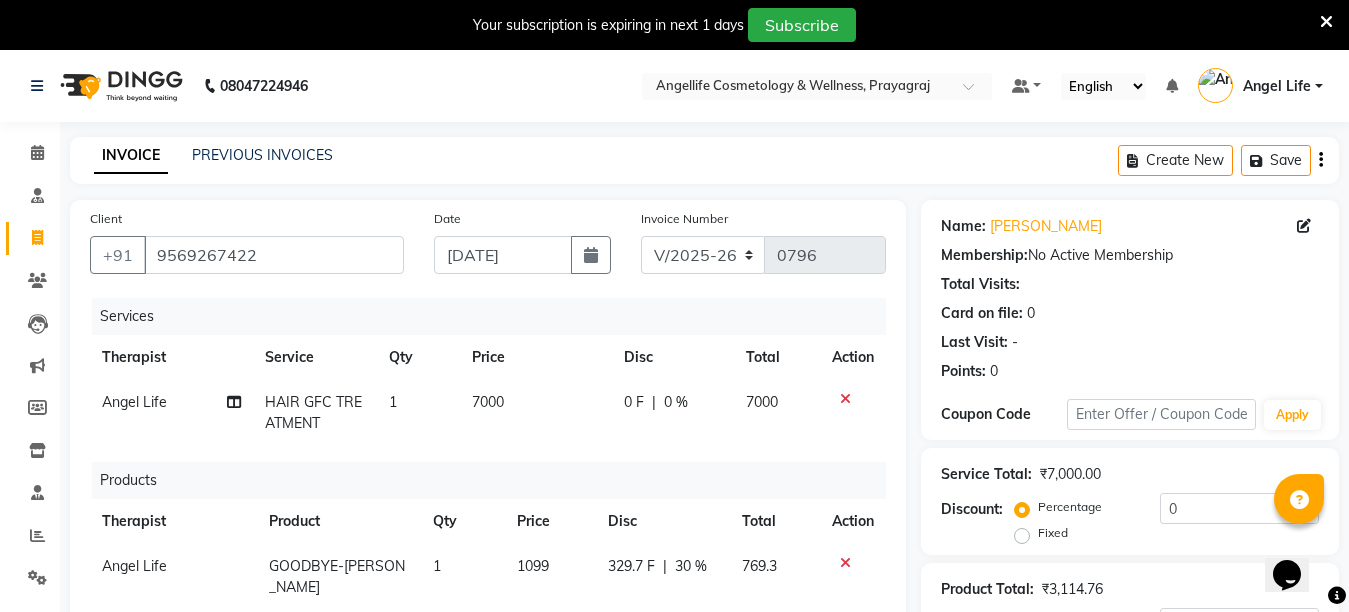 click on "7000" 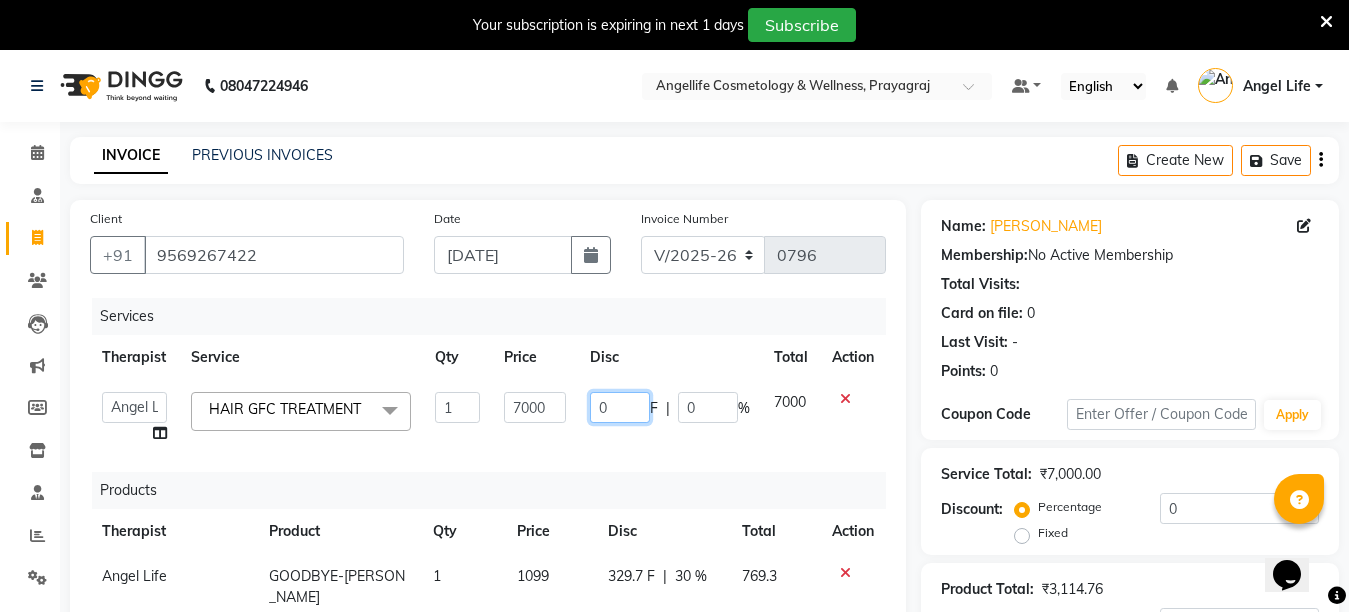 click on "0" 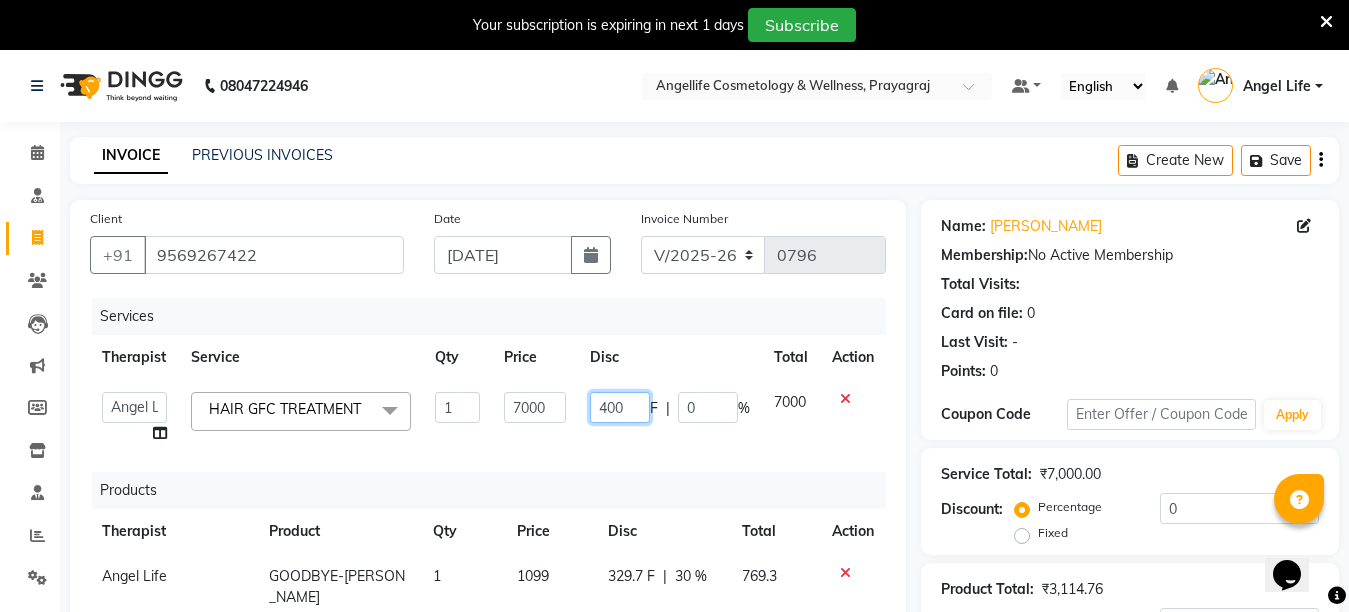 type on "4000" 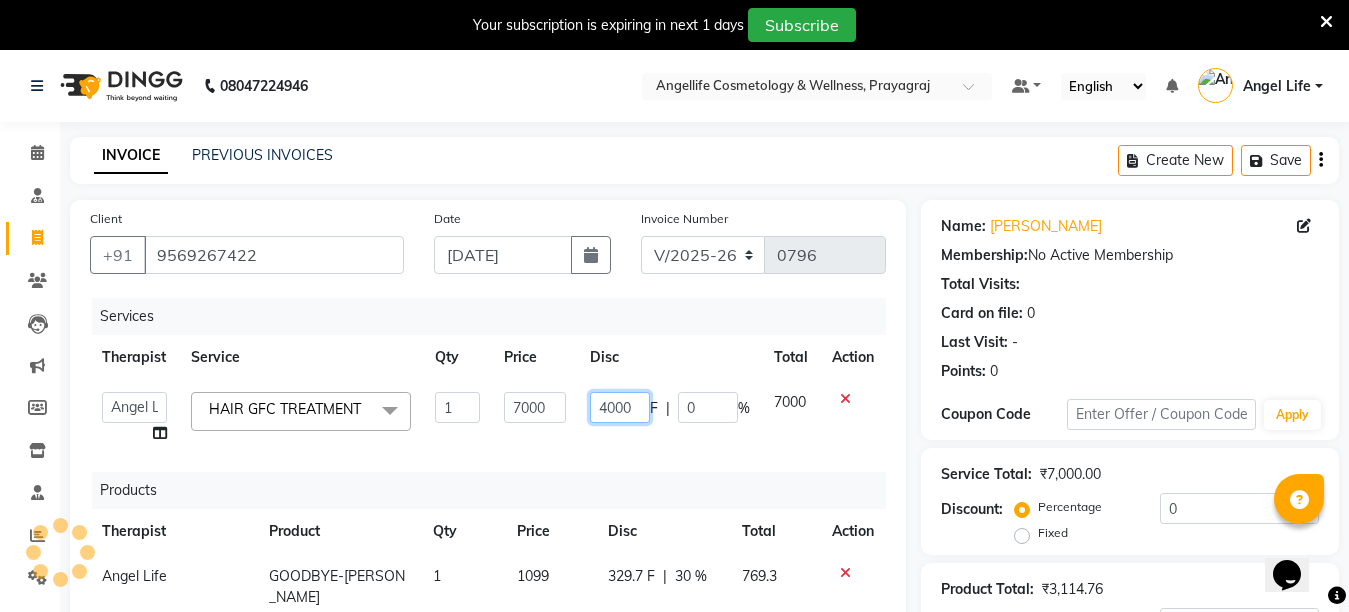 scroll, scrollTop: 101, scrollLeft: 0, axis: vertical 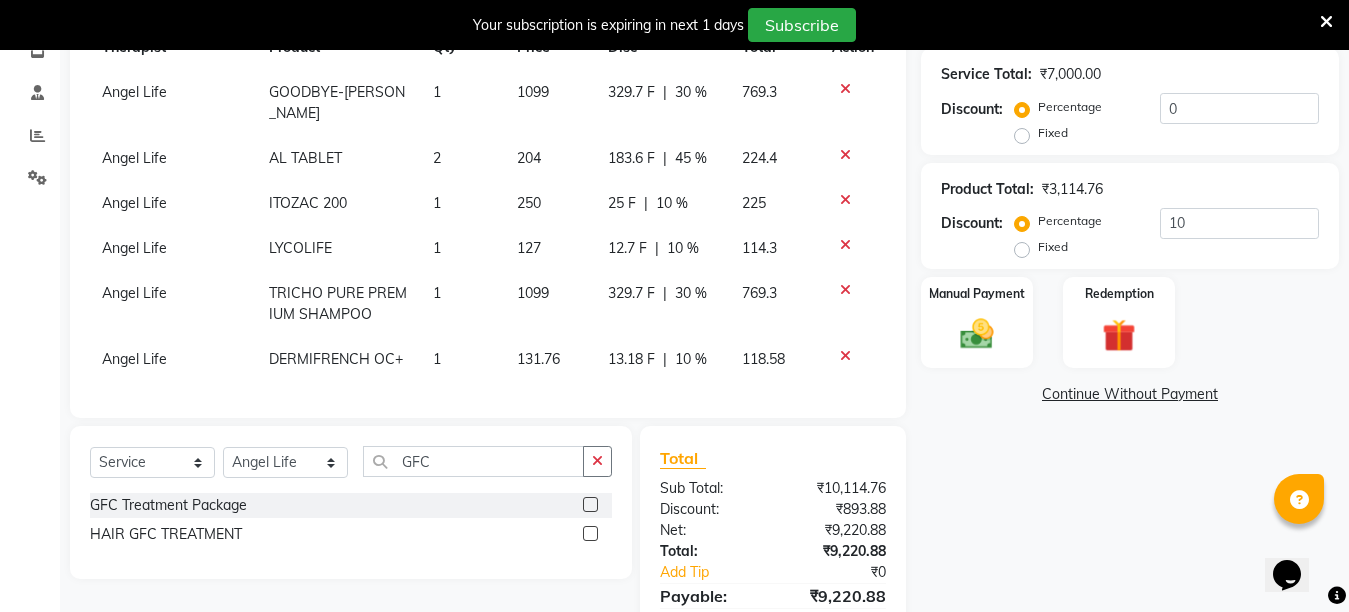 click on "Name: Shivani Singh Membership:  No Active Membership  Total Visits:   Card on file:  0 Last Visit:   - Points:   0  Coupon Code Apply Service Total:  ₹7,000.00  Discount:  Percentage   Fixed  0 Product Total:  ₹3,114.76  Discount:  Percentage   Fixed  10 Manual Payment Redemption  Continue Without Payment" 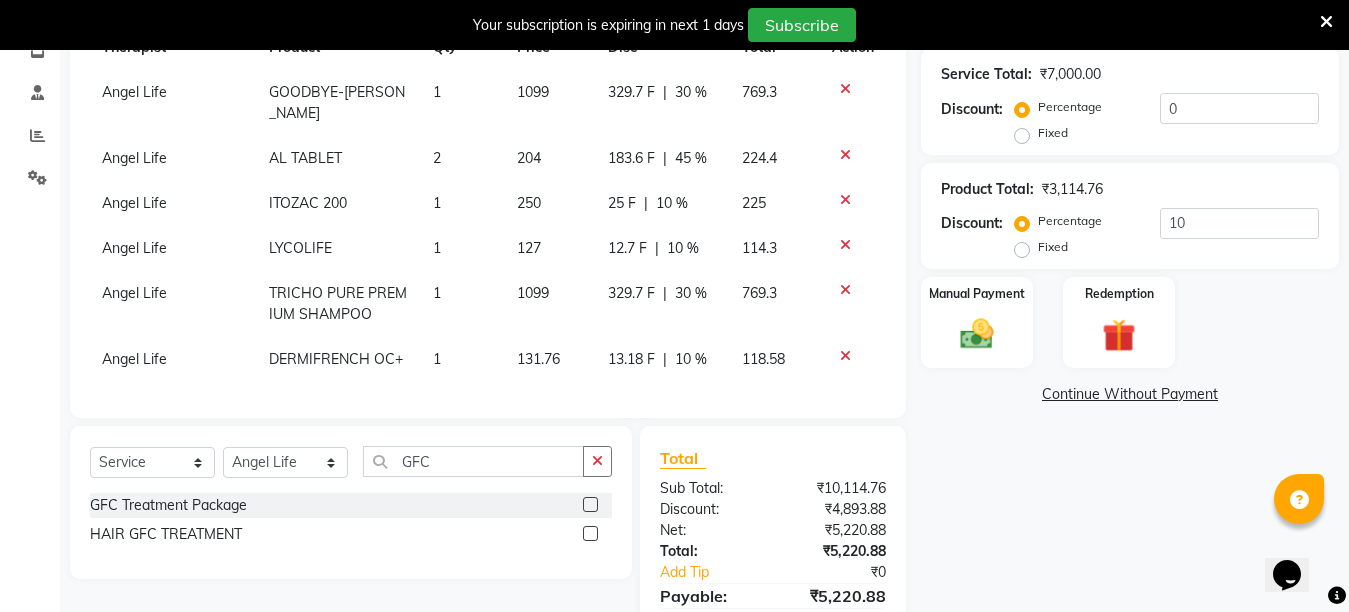 scroll, scrollTop: 70, scrollLeft: 0, axis: vertical 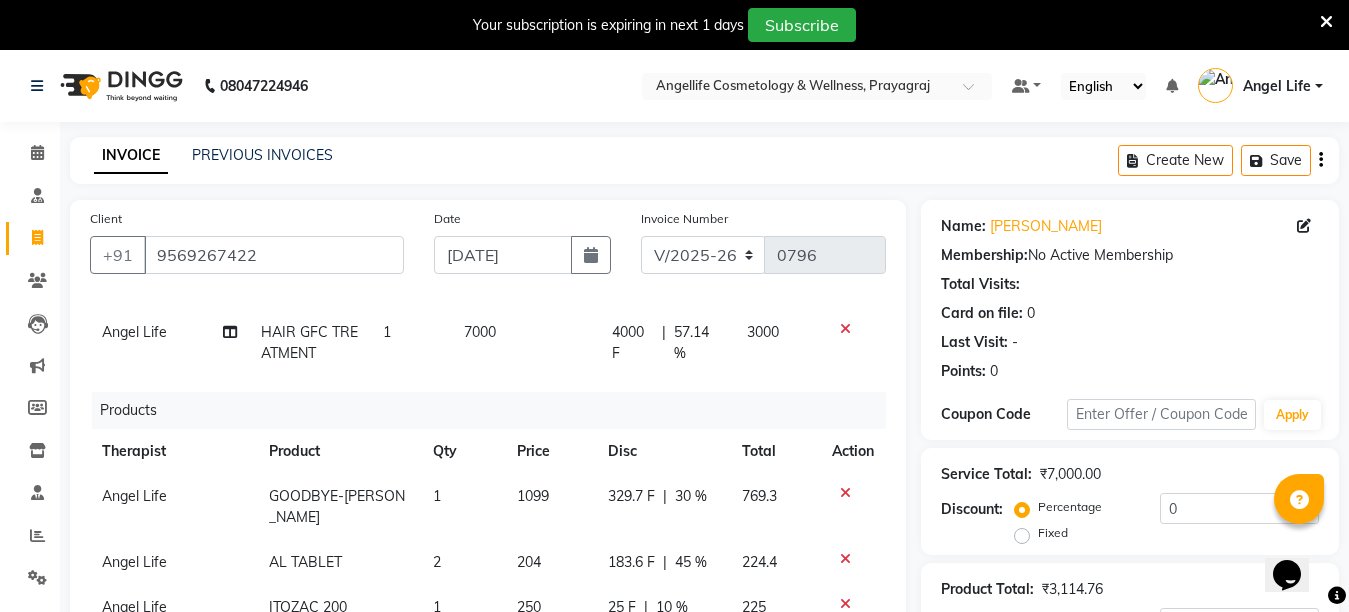 click on "4000 F | 57.14 %" 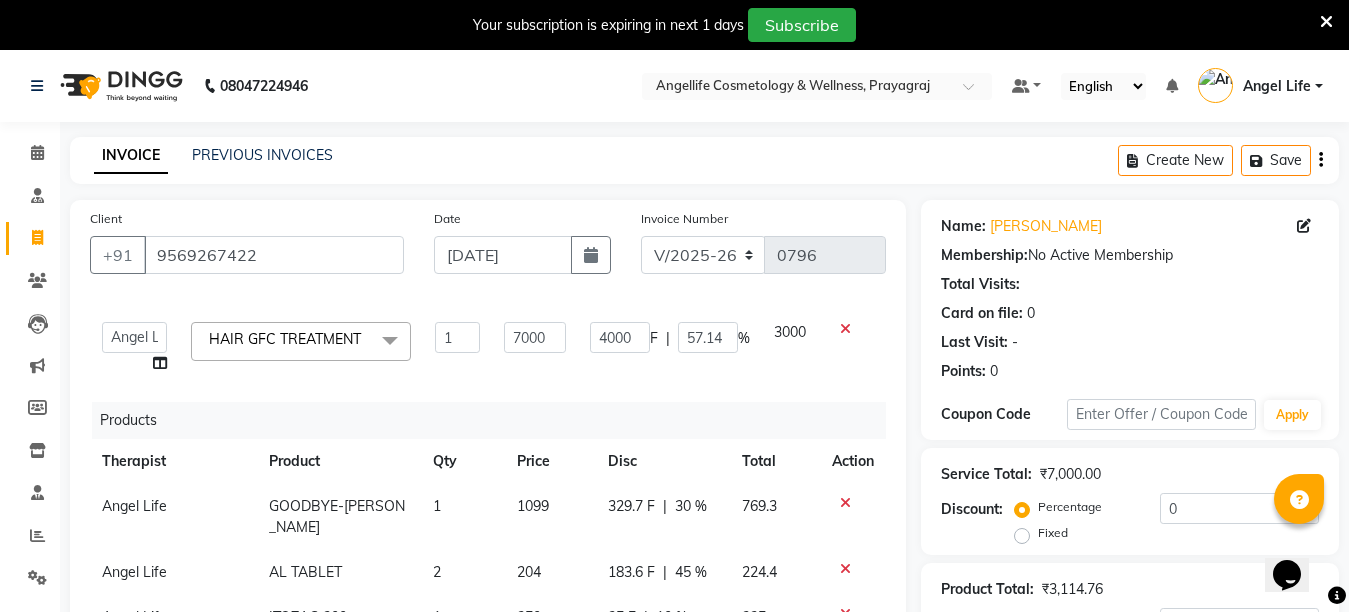 scroll, scrollTop: 101, scrollLeft: 0, axis: vertical 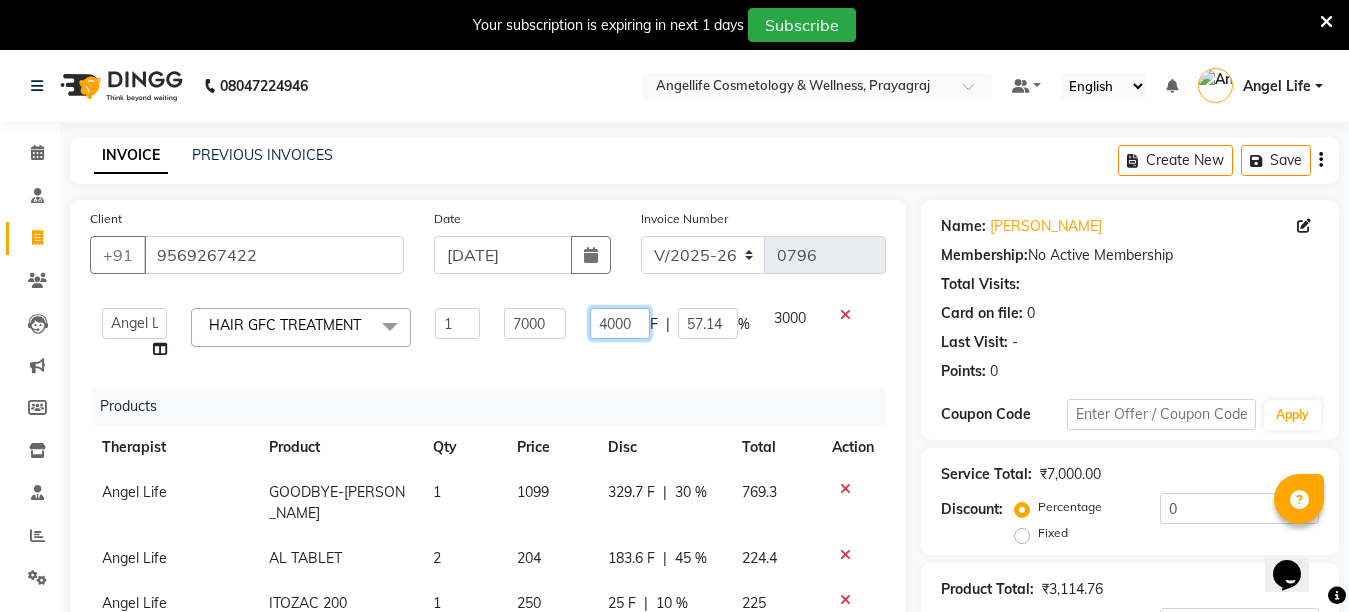 click on "4000" 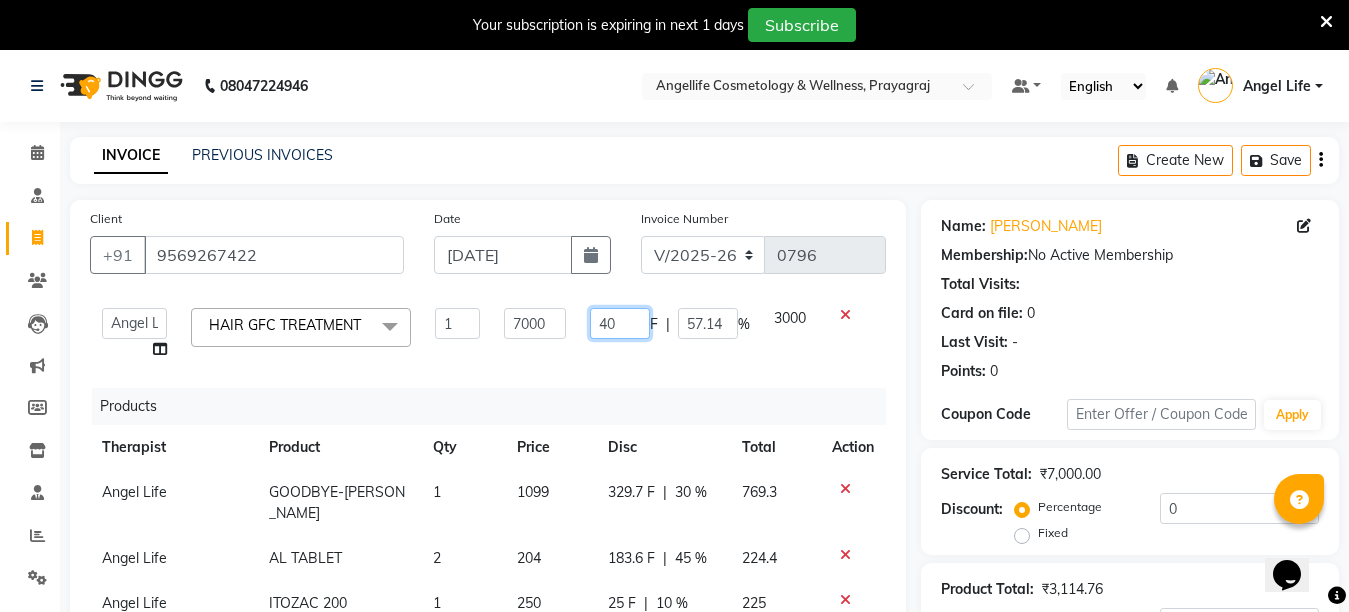 type on "4" 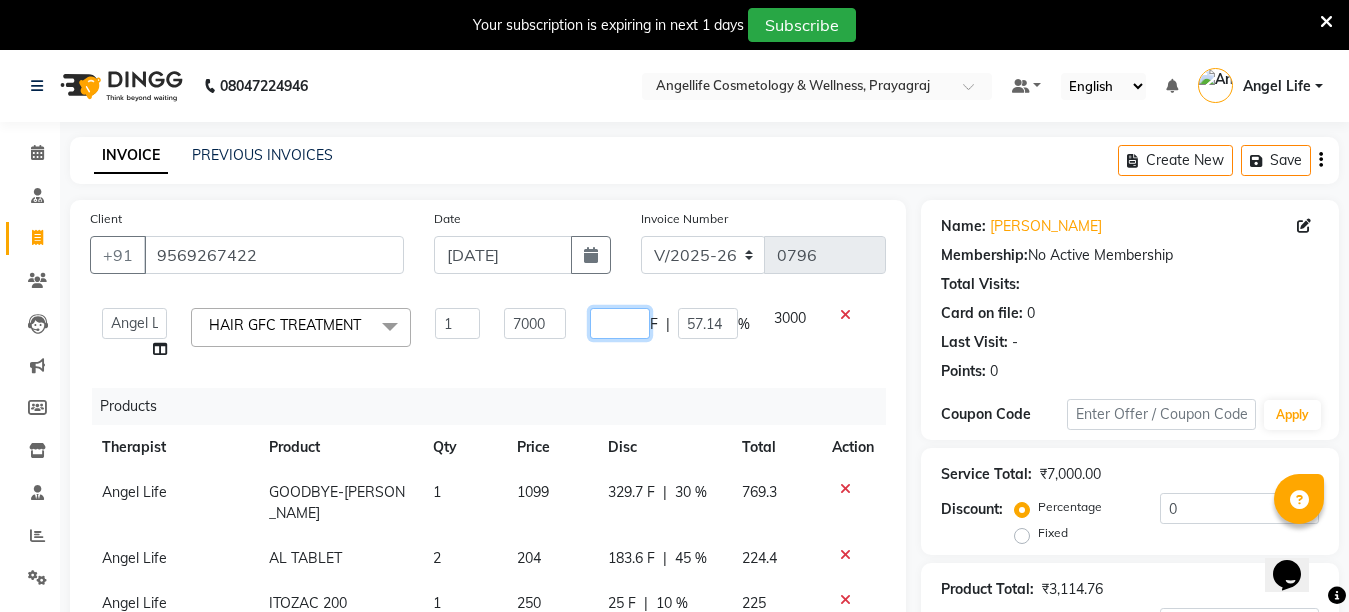 type on "2" 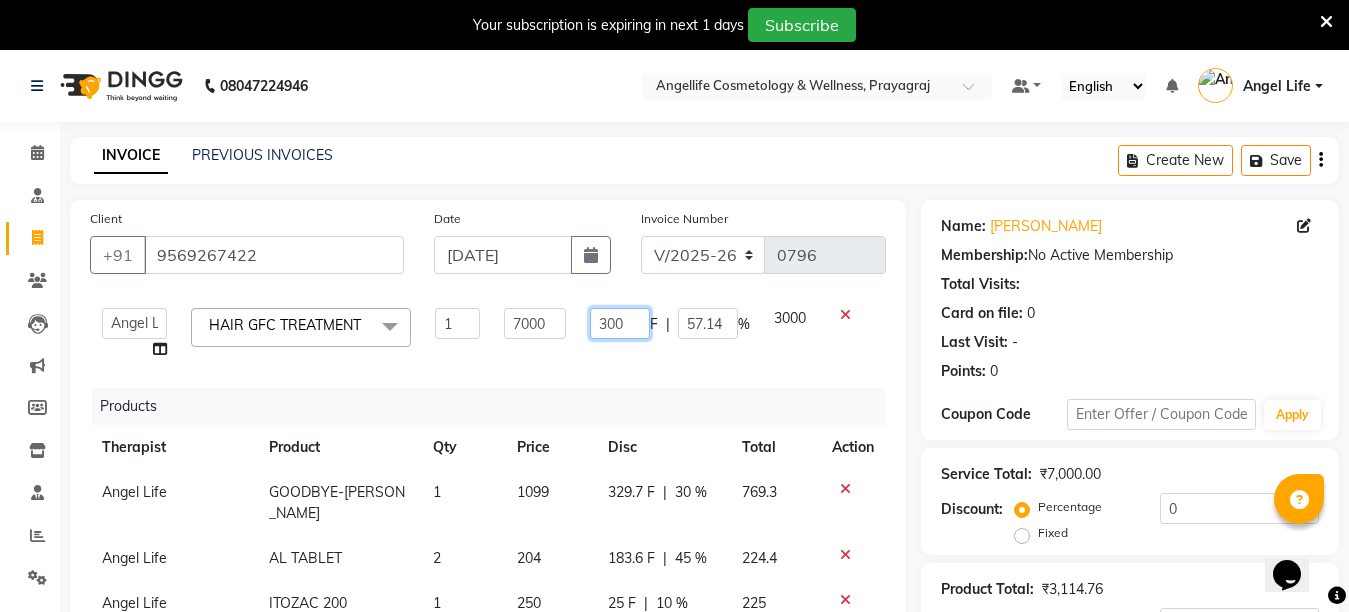 type on "3000" 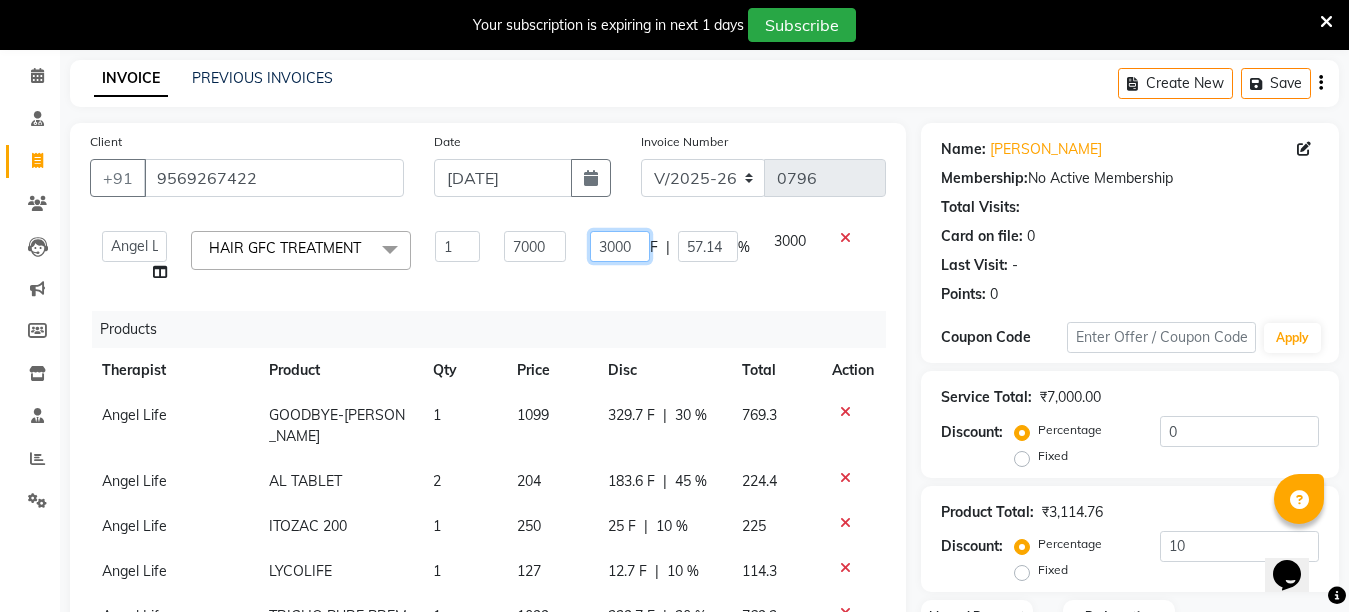 scroll, scrollTop: 496, scrollLeft: 0, axis: vertical 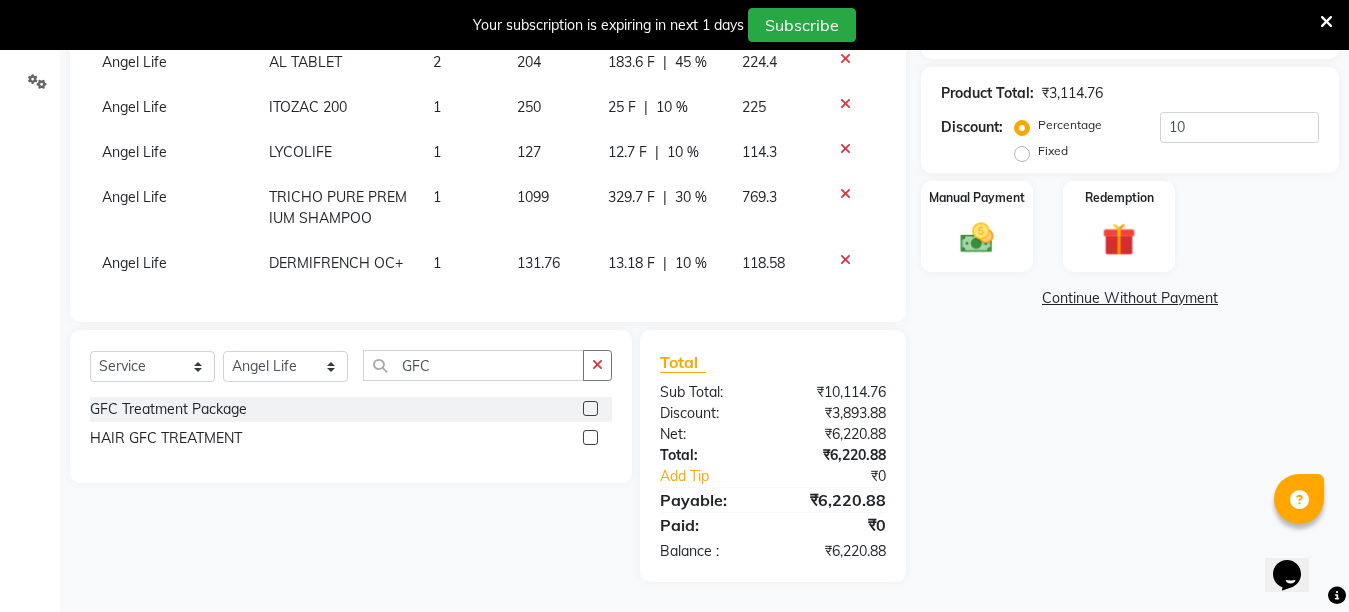 click on "Name: Shivani Singh Membership:  No Active Membership  Total Visits:   Card on file:  0 Last Visit:   - Points:   0  Coupon Code Apply Service Total:  ₹7,000.00  Discount:  Percentage   Fixed  0 Product Total:  ₹3,114.76  Discount:  Percentage   Fixed  10 Manual Payment Redemption  Continue Without Payment" 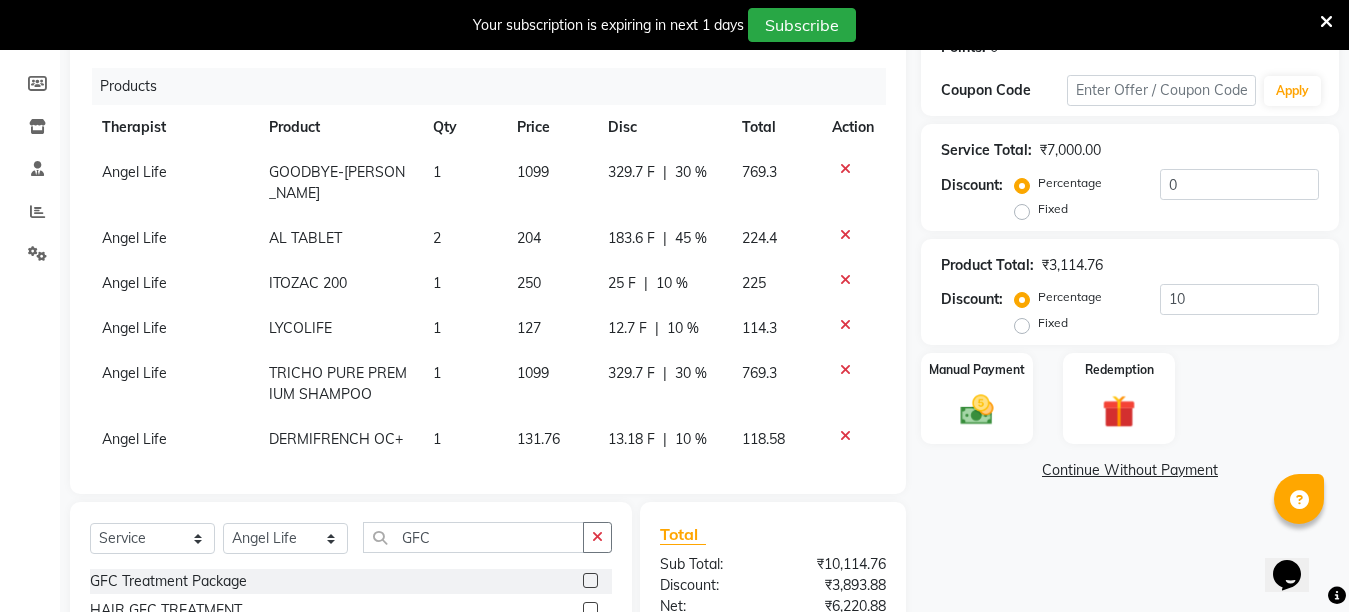 scroll, scrollTop: 296, scrollLeft: 0, axis: vertical 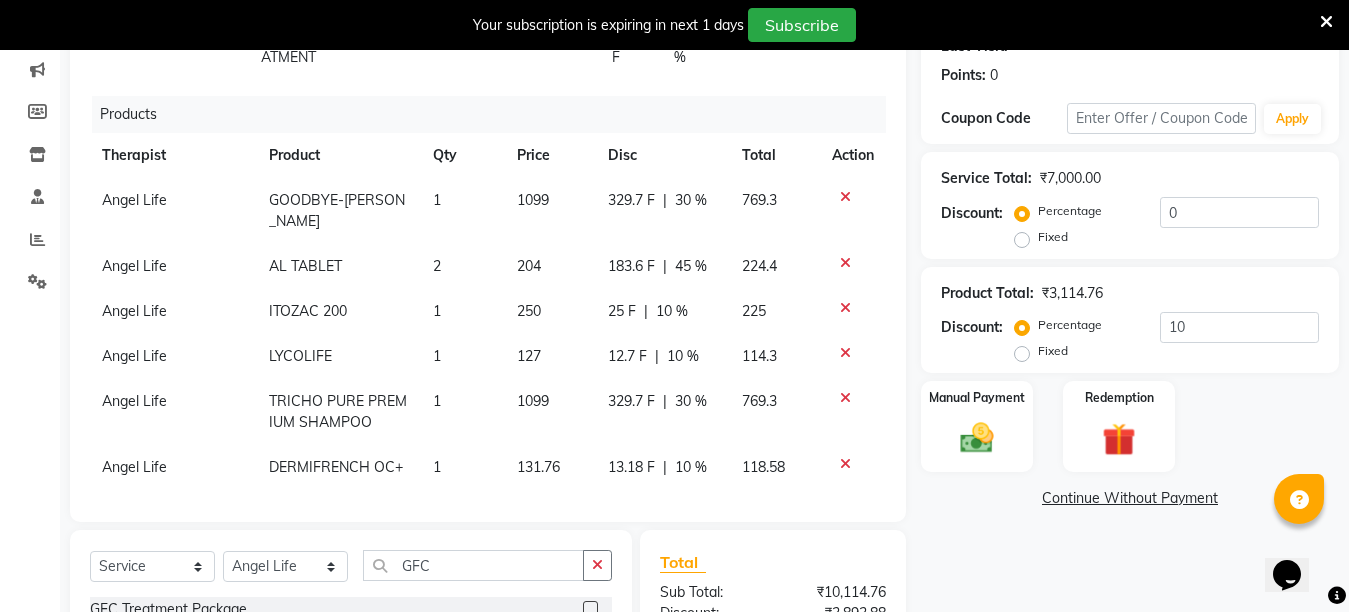 click on "Continue Without Payment" 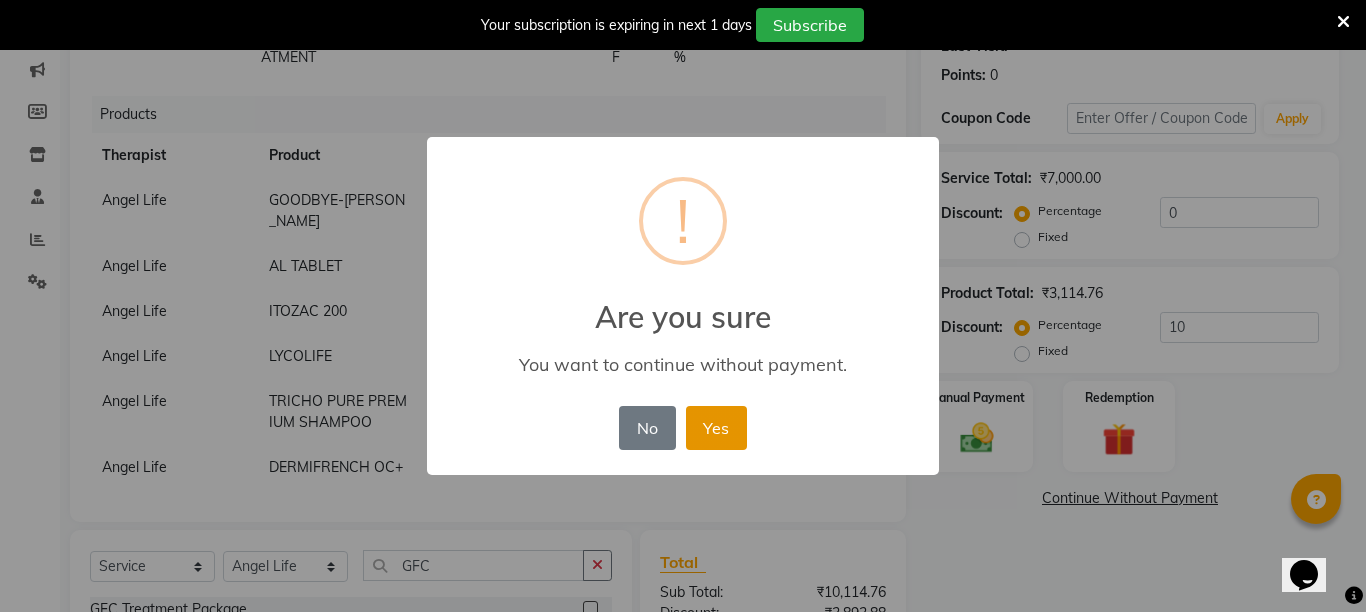 click on "Yes" at bounding box center (716, 428) 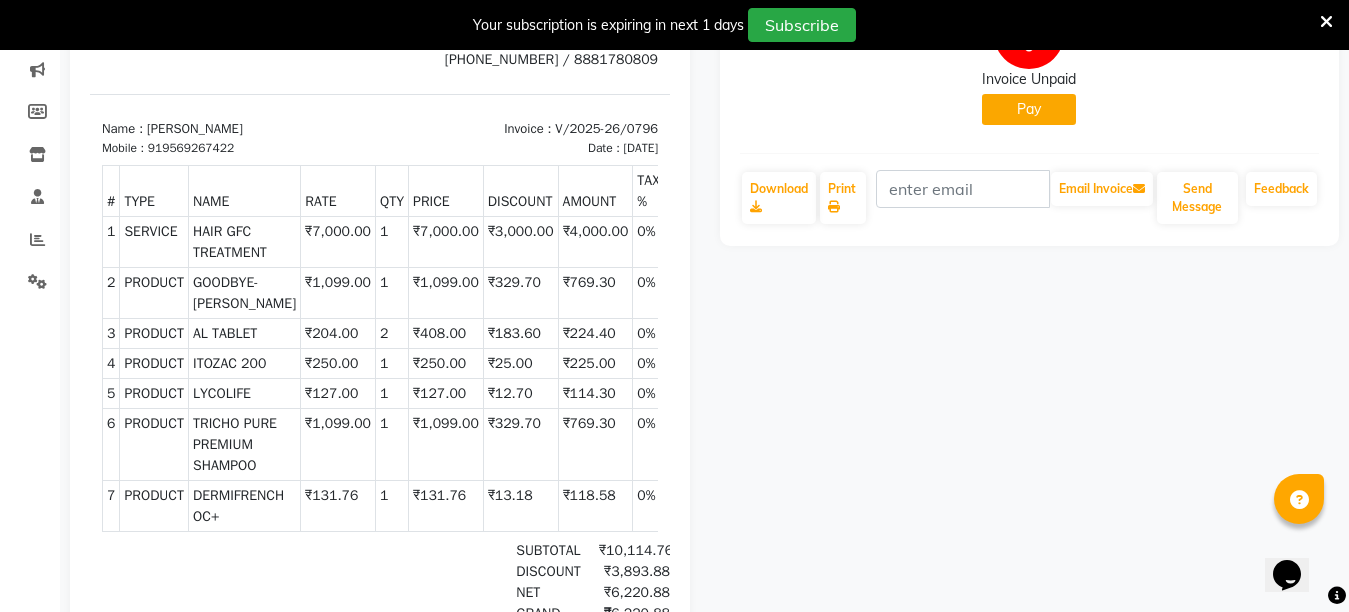 scroll, scrollTop: 0, scrollLeft: 0, axis: both 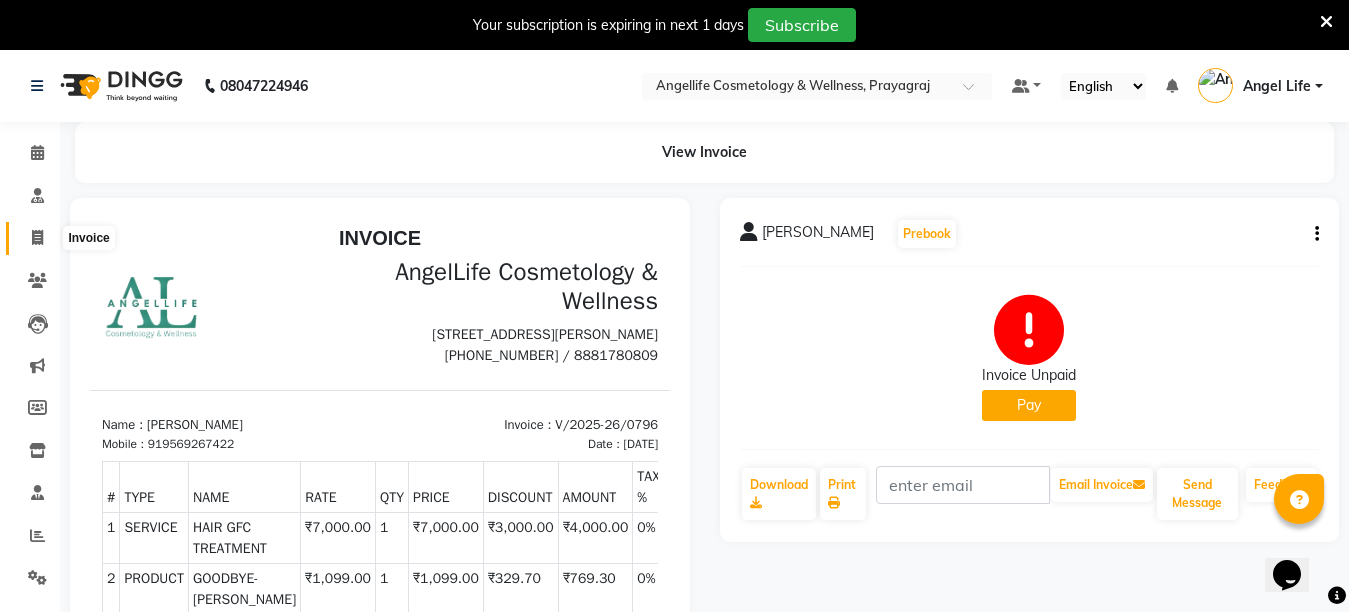 click 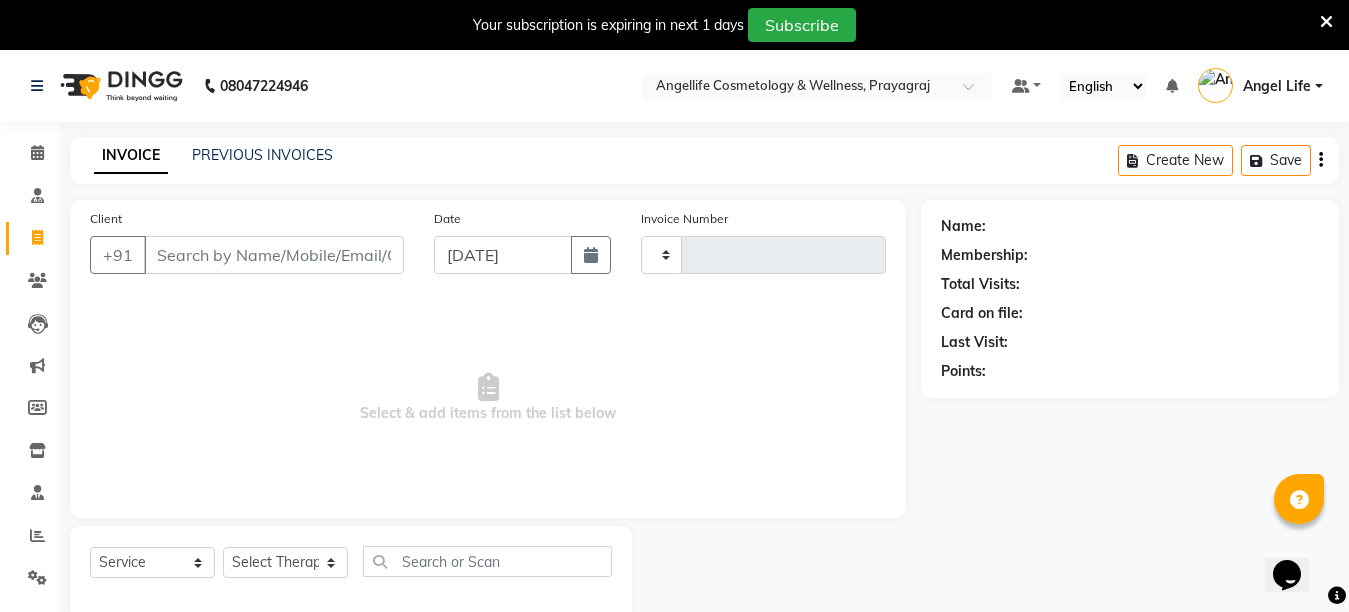 click 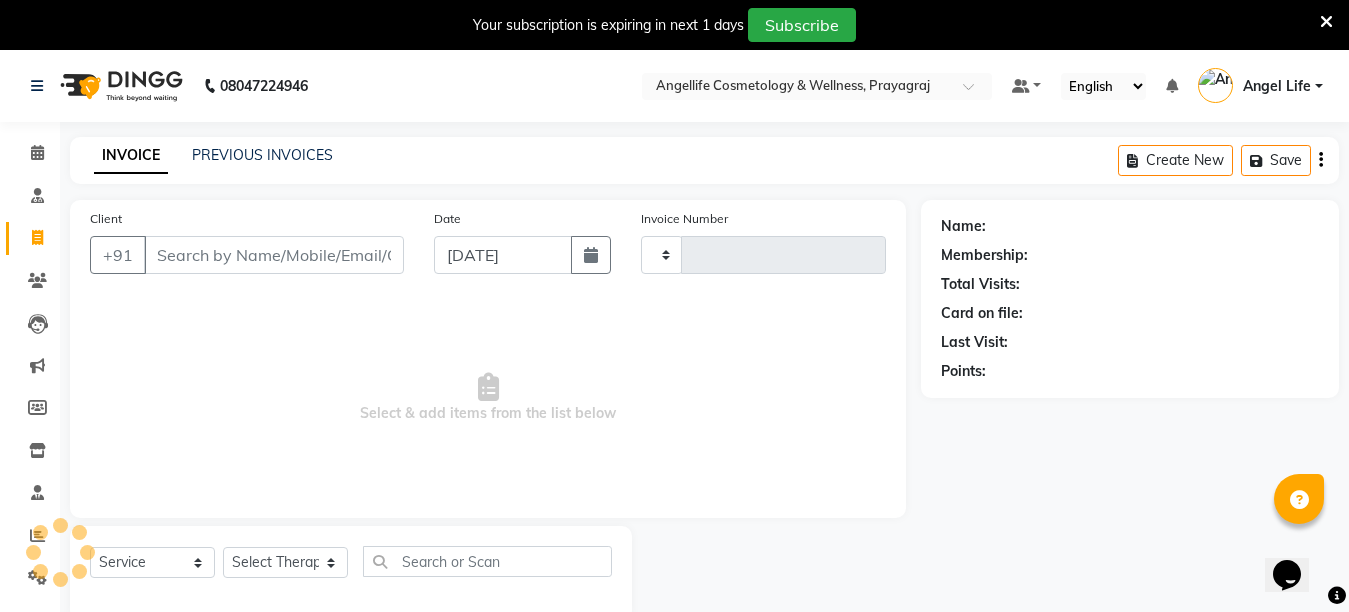 scroll, scrollTop: 50, scrollLeft: 0, axis: vertical 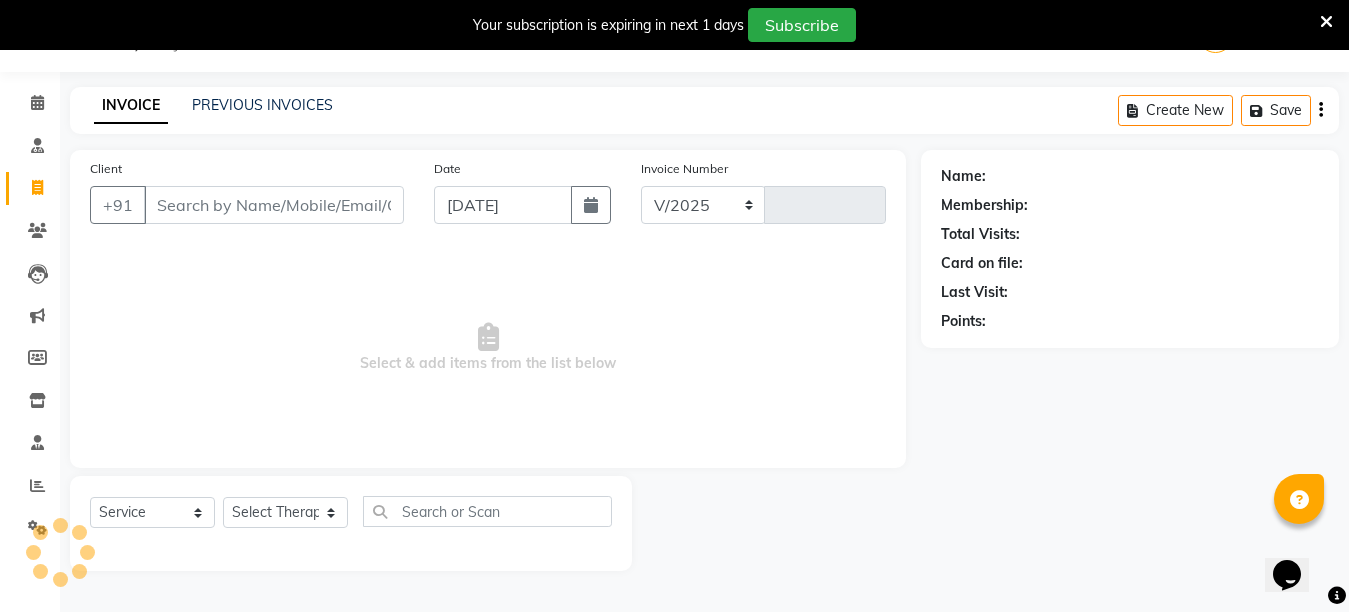 select on "4531" 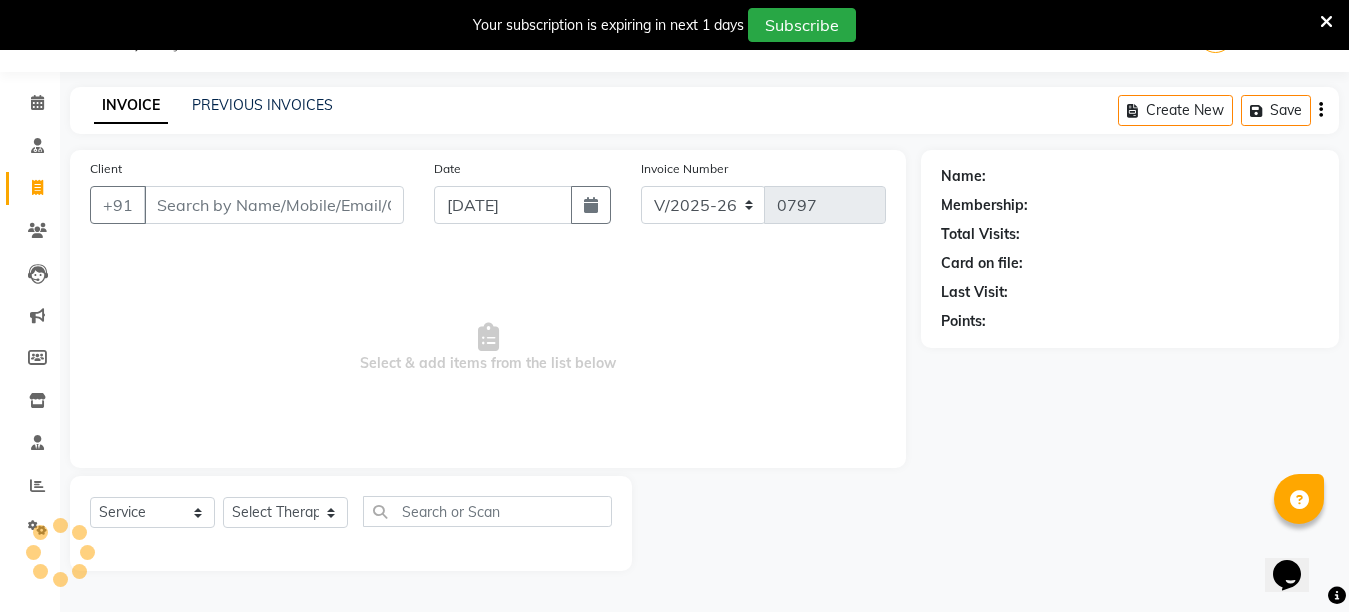 click on "Client" at bounding box center (274, 205) 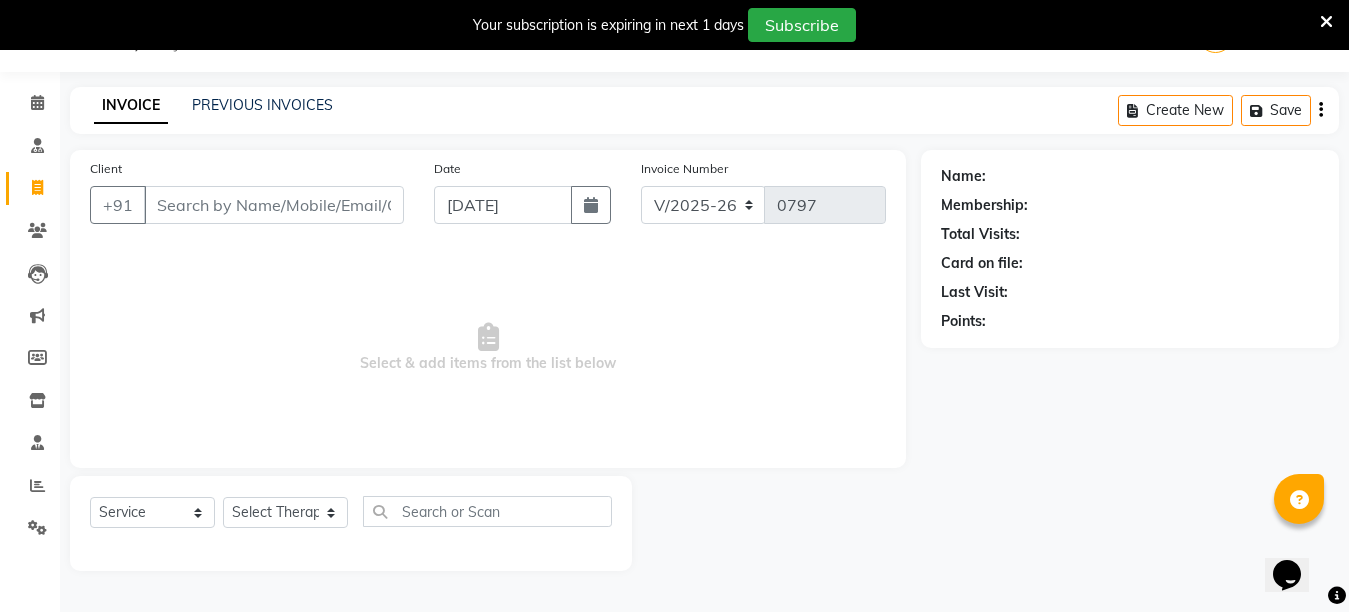 click on "Client" at bounding box center [274, 205] 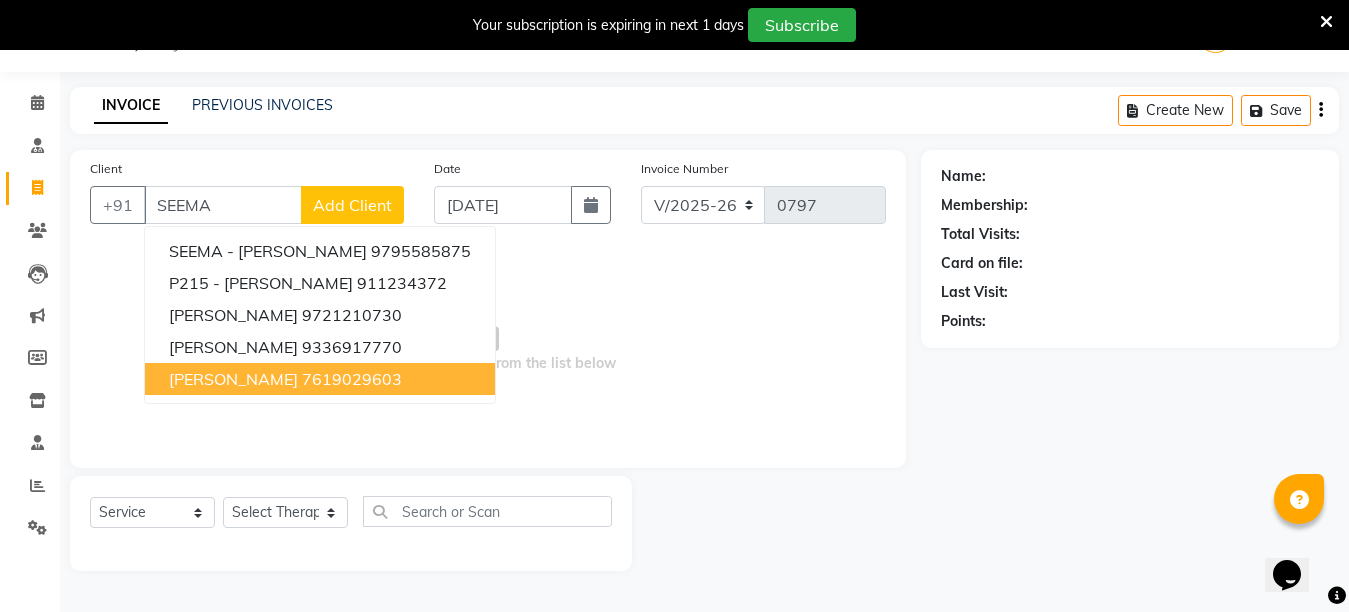click on "seema tiwari" at bounding box center (233, 379) 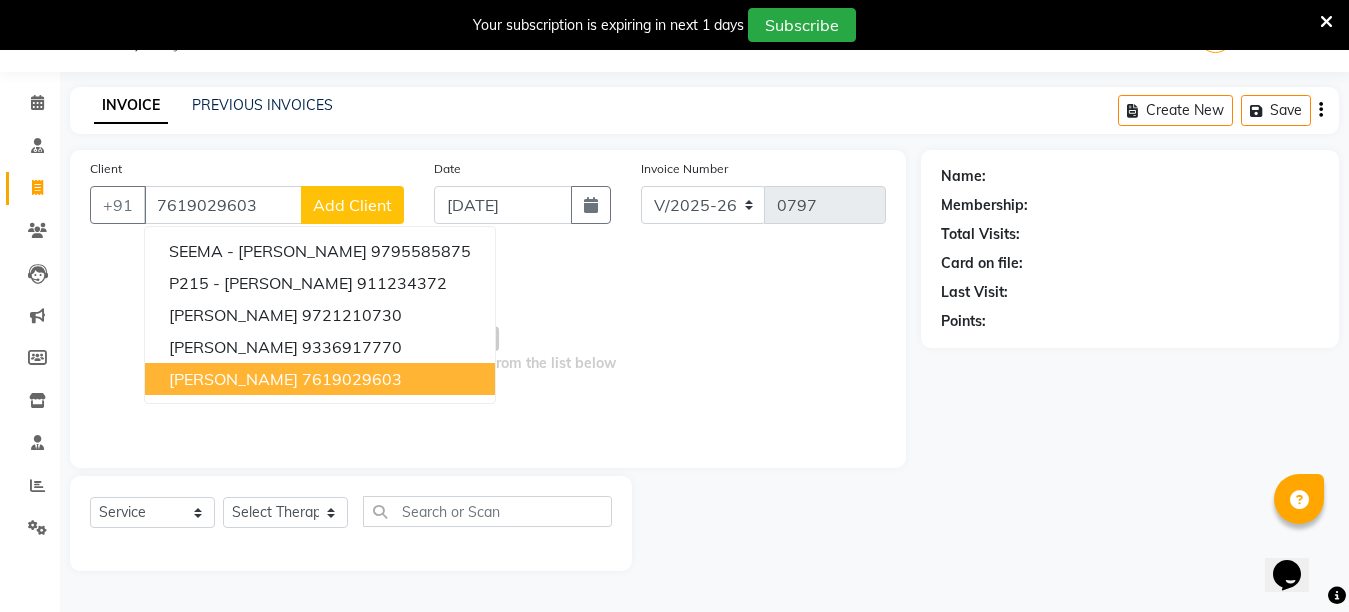 type on "7619029603" 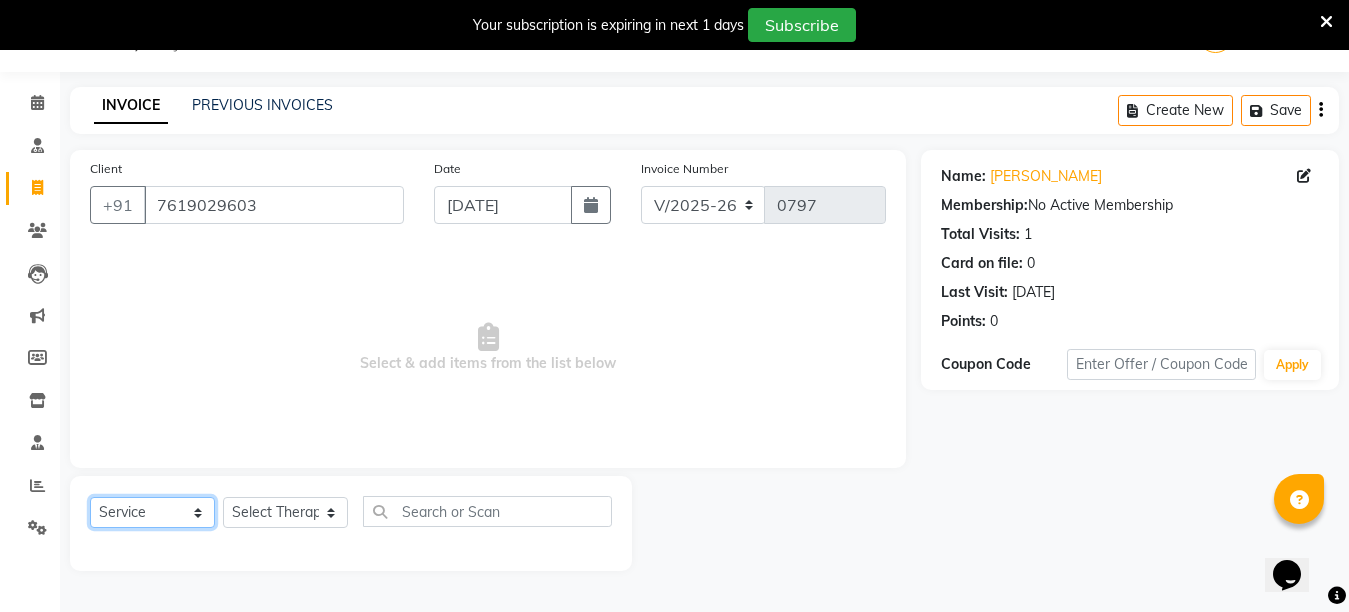click on "Select  Service  Product  Membership  Package Voucher Prepaid Gift Card" 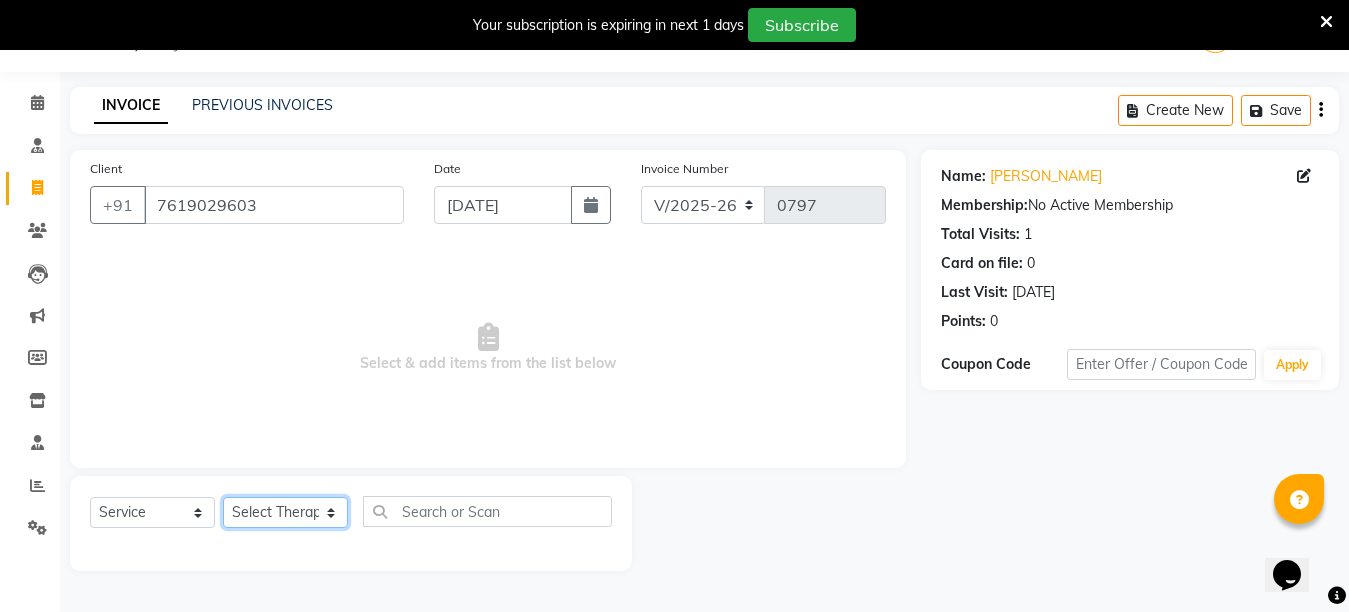 click on "Select Therapist Angel Life AngelLife Lucknow DR SWATI KAJAL NEHA YADAV ROHINI KUMARI SHASHANK KHARABANDA VANSHIKA" 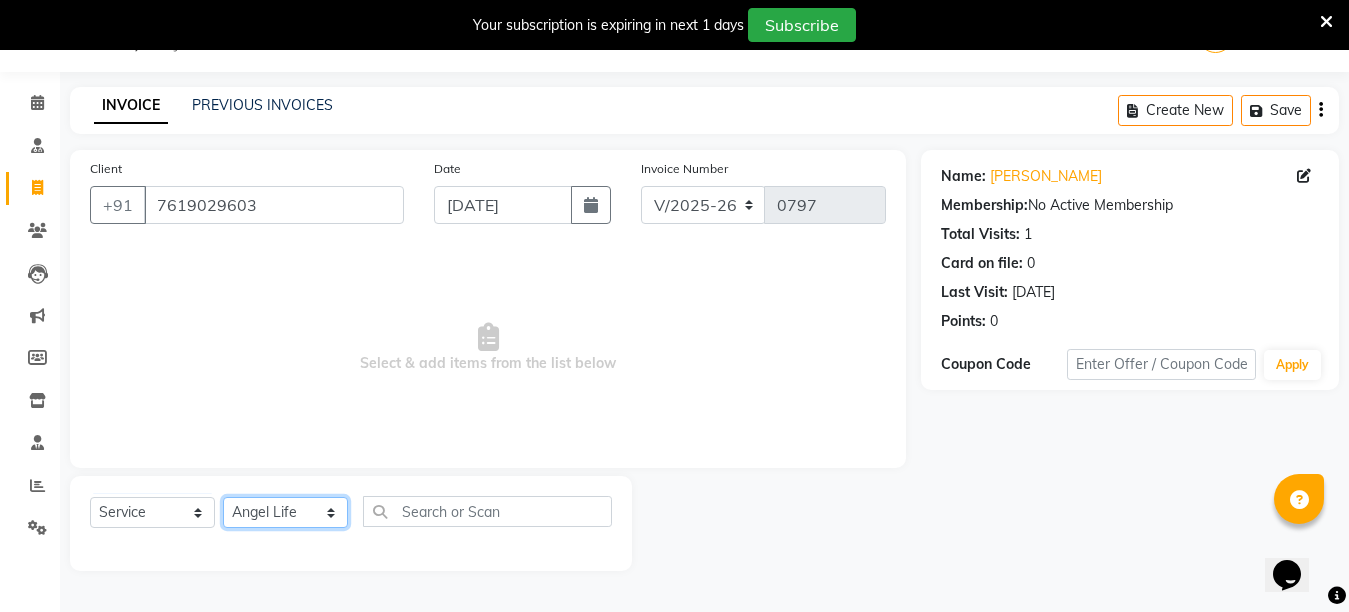 click on "Select Therapist Angel Life AngelLife Lucknow DR SWATI KAJAL NEHA YADAV ROHINI KUMARI SHASHANK KHARABANDA VANSHIKA" 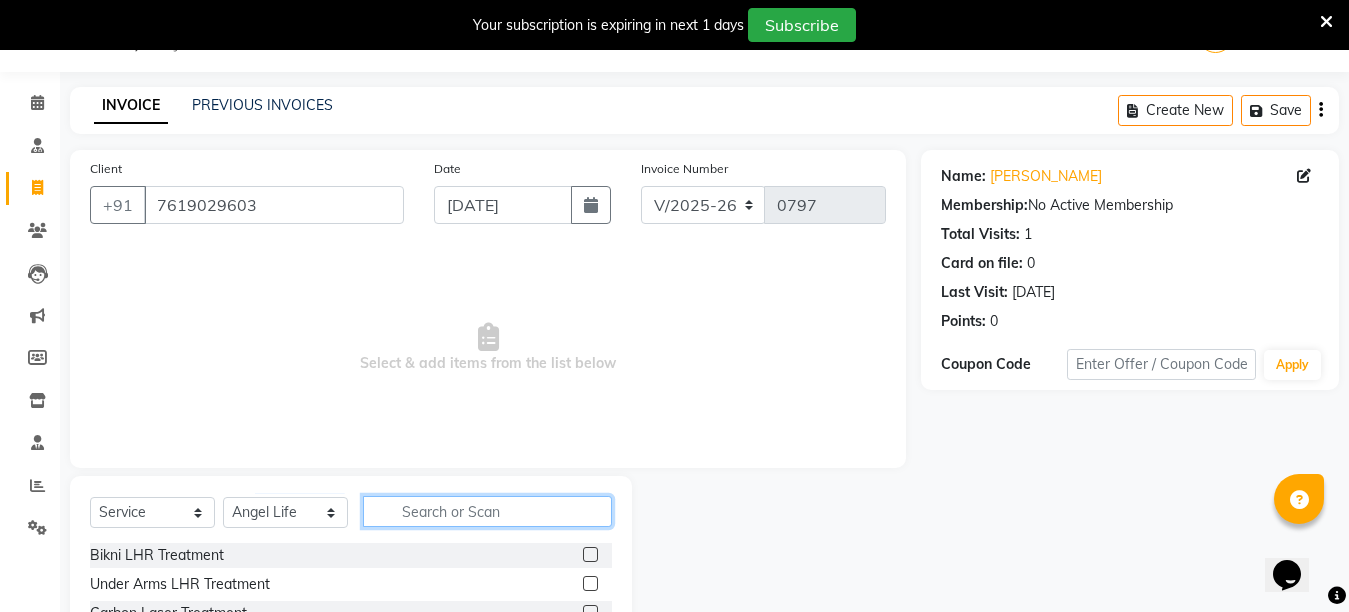 click 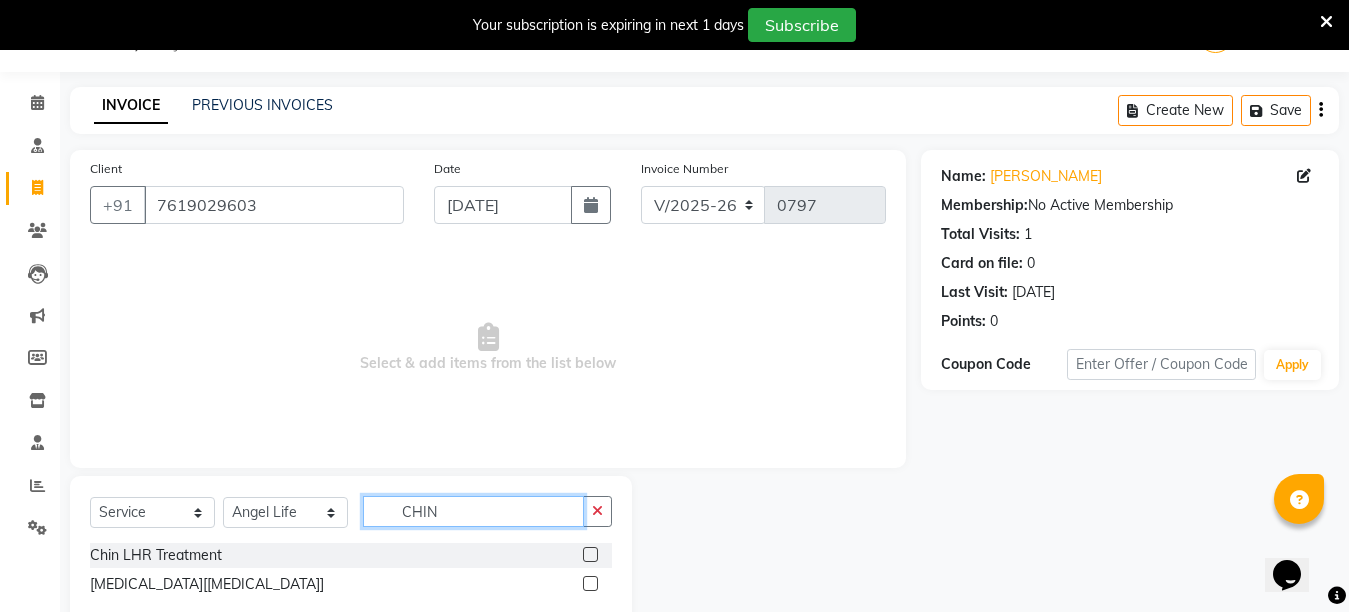 type on "CHIN" 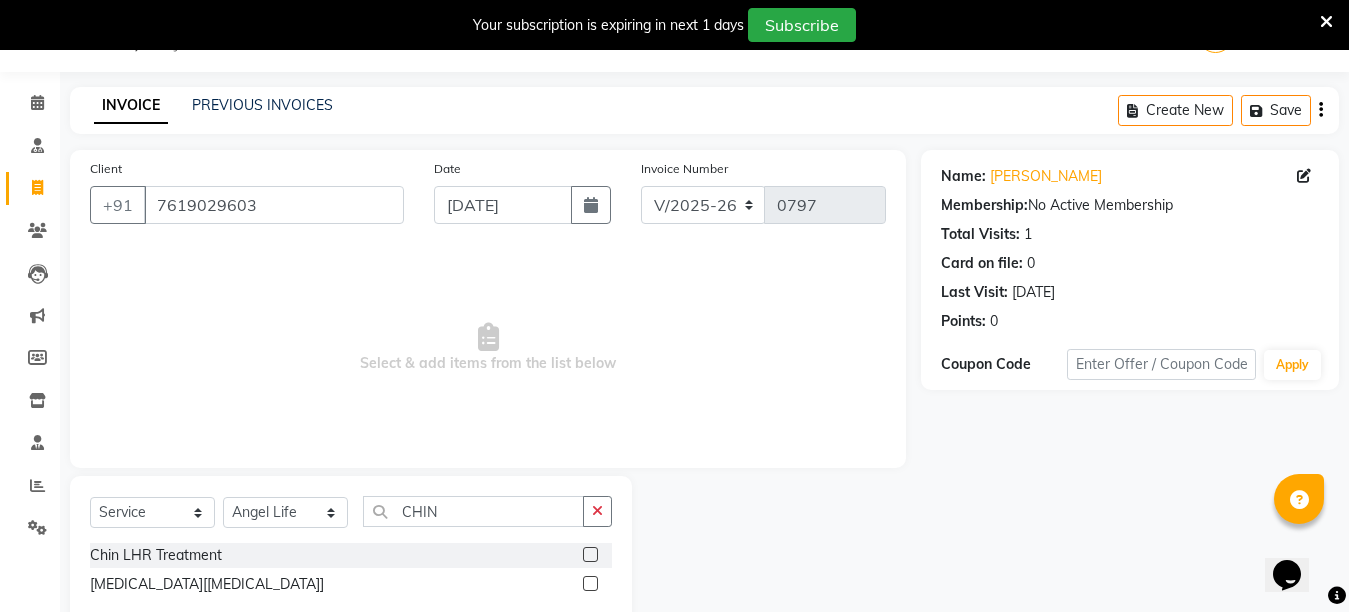 click 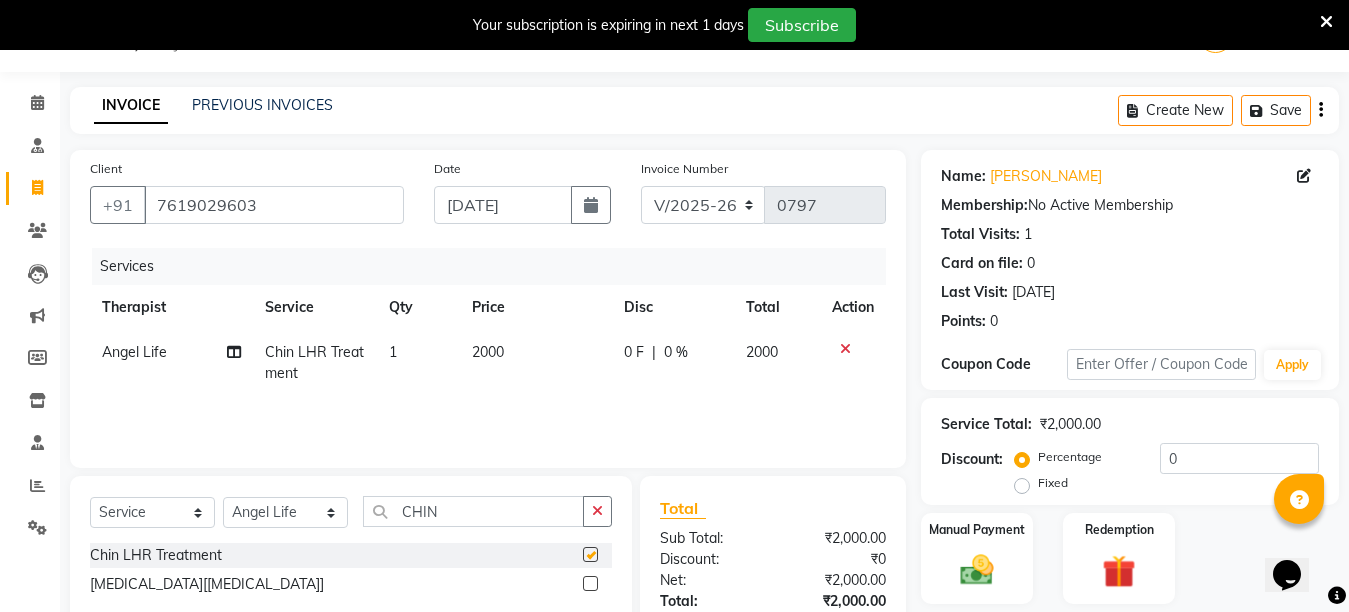 checkbox on "false" 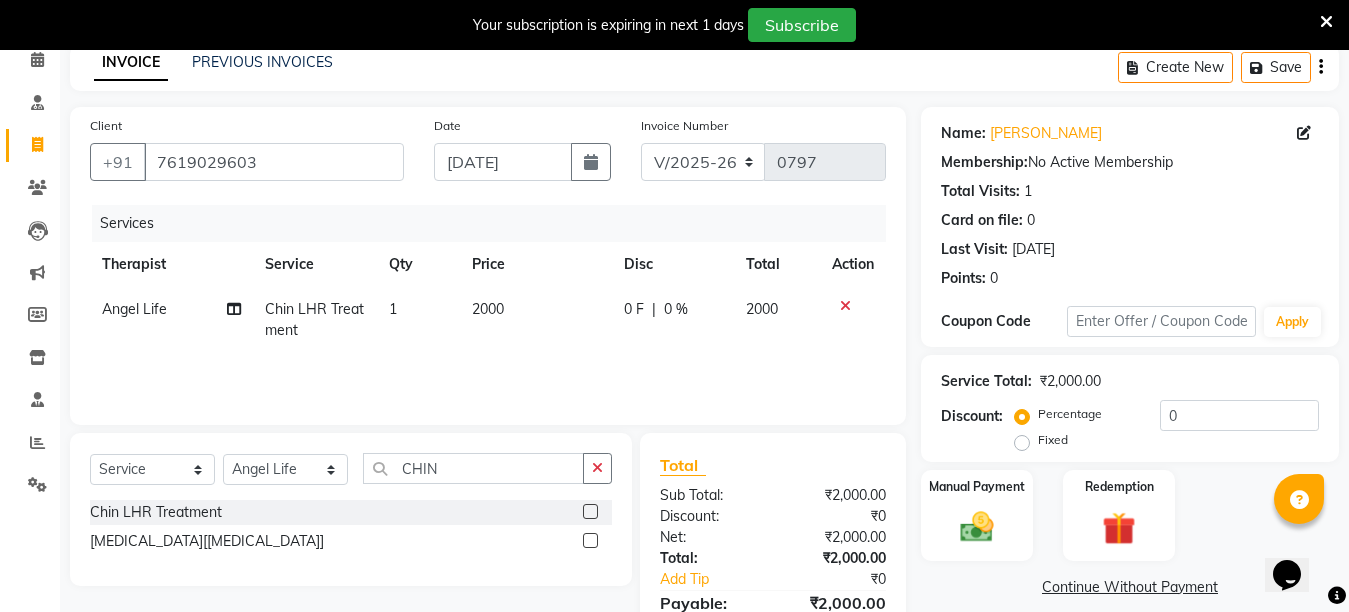 scroll, scrollTop: 0, scrollLeft: 0, axis: both 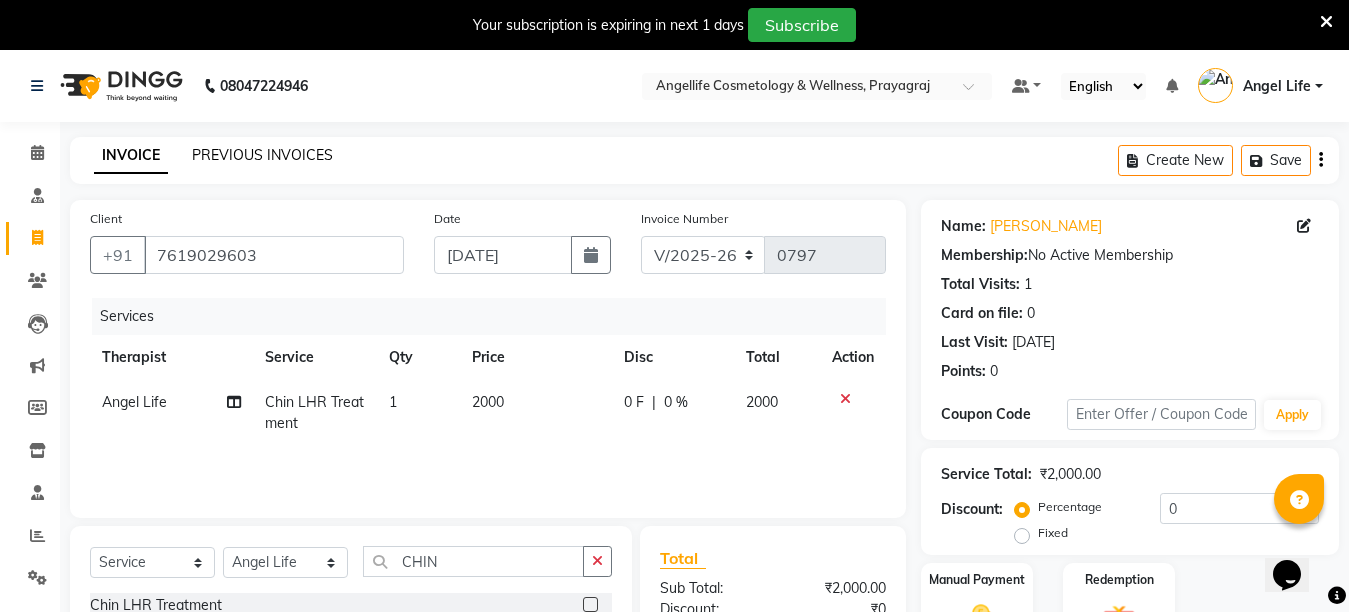 click on "PREVIOUS INVOICES" 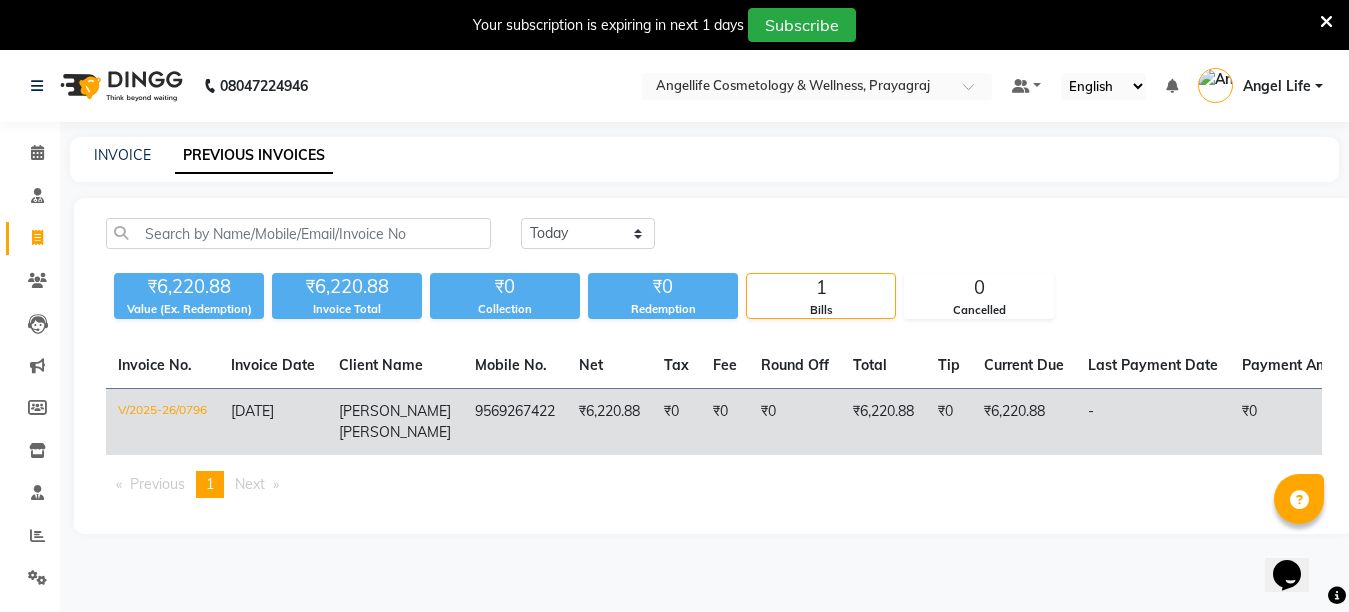 click on "₹6,220.88" 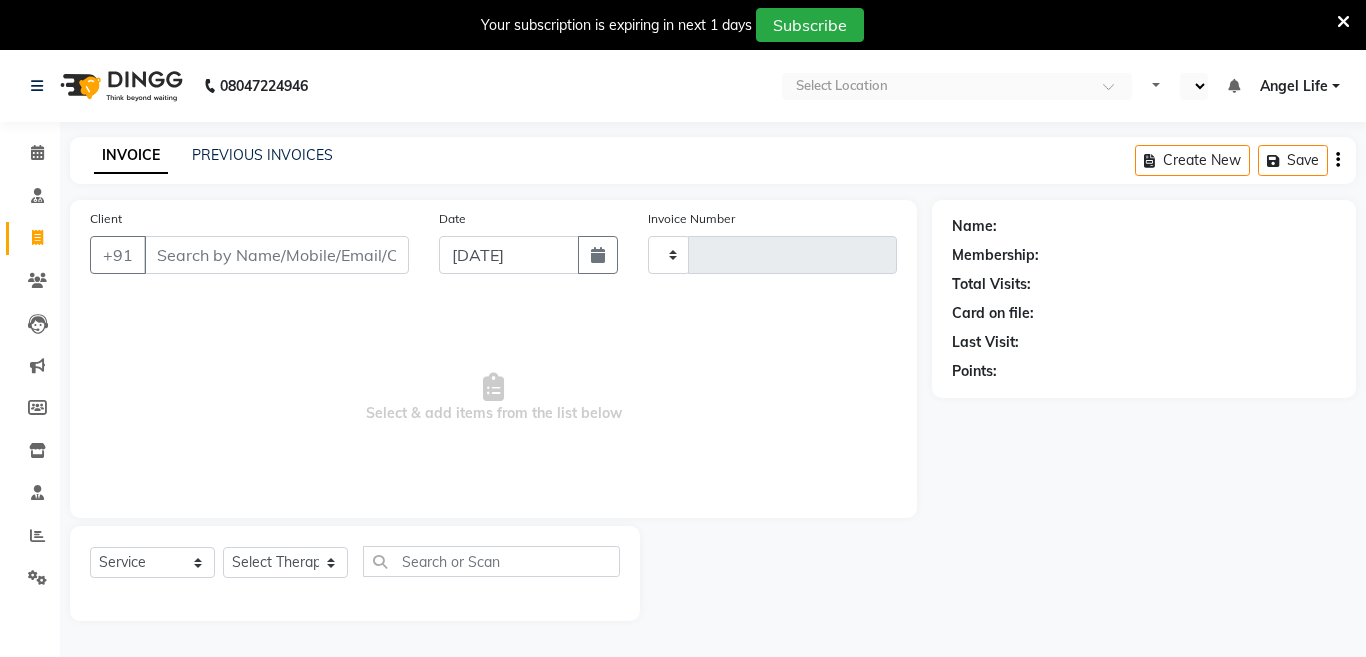 select on "service" 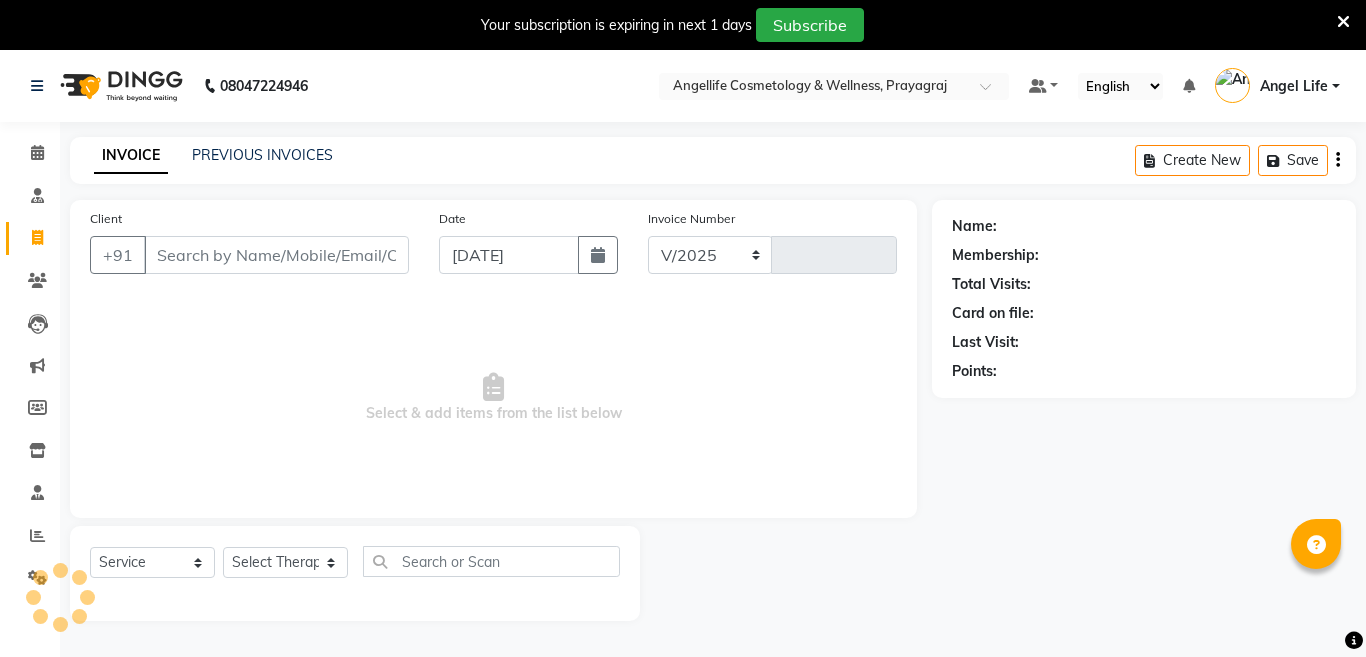 select on "4531" 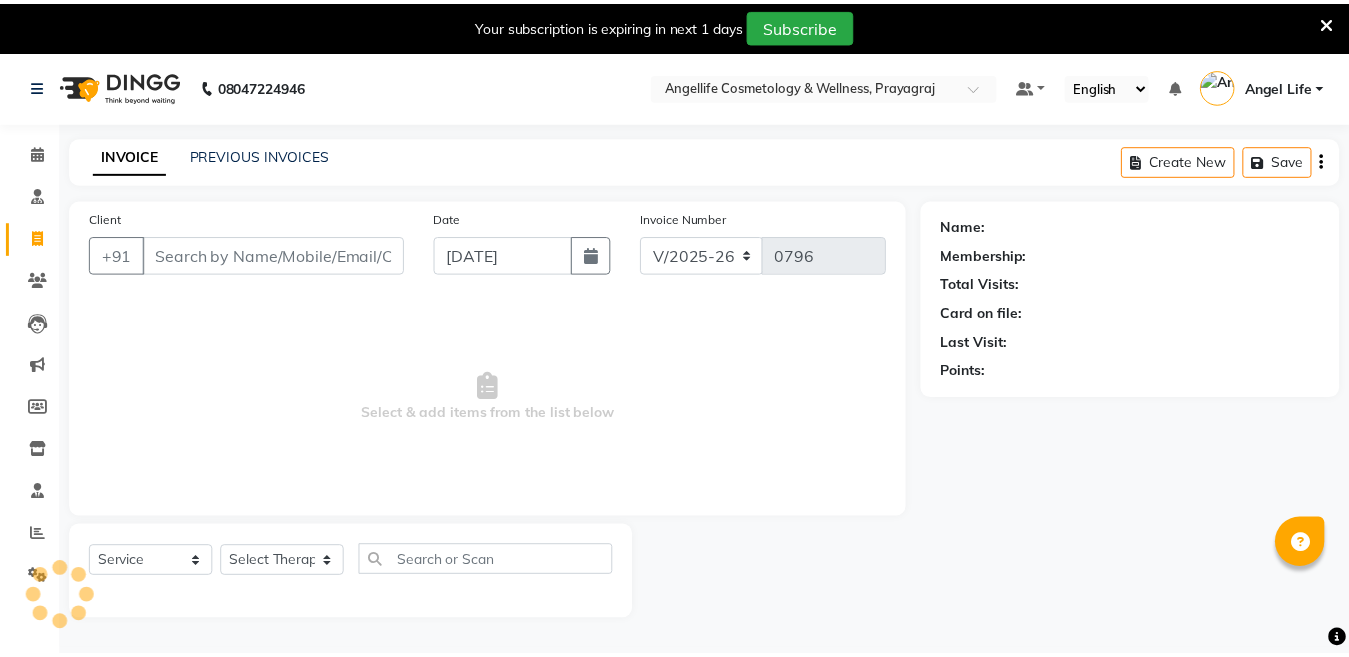 scroll, scrollTop: 0, scrollLeft: 0, axis: both 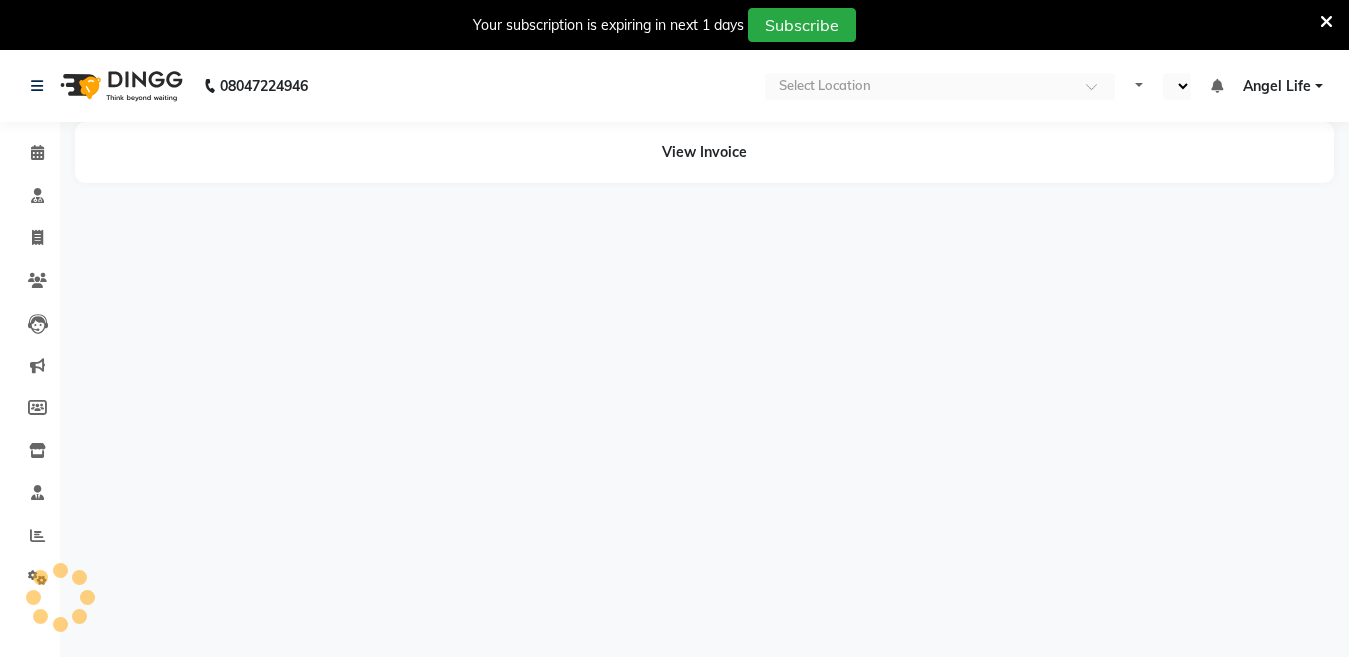 select on "en" 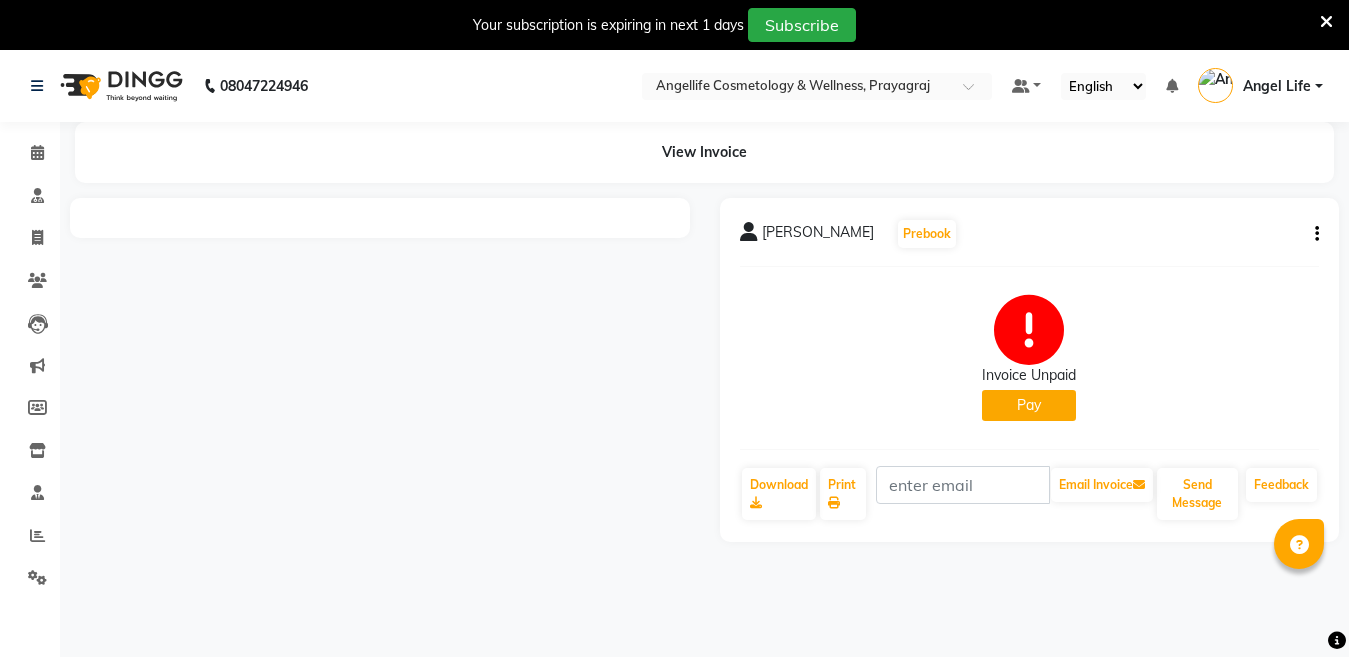 click on "Pay" 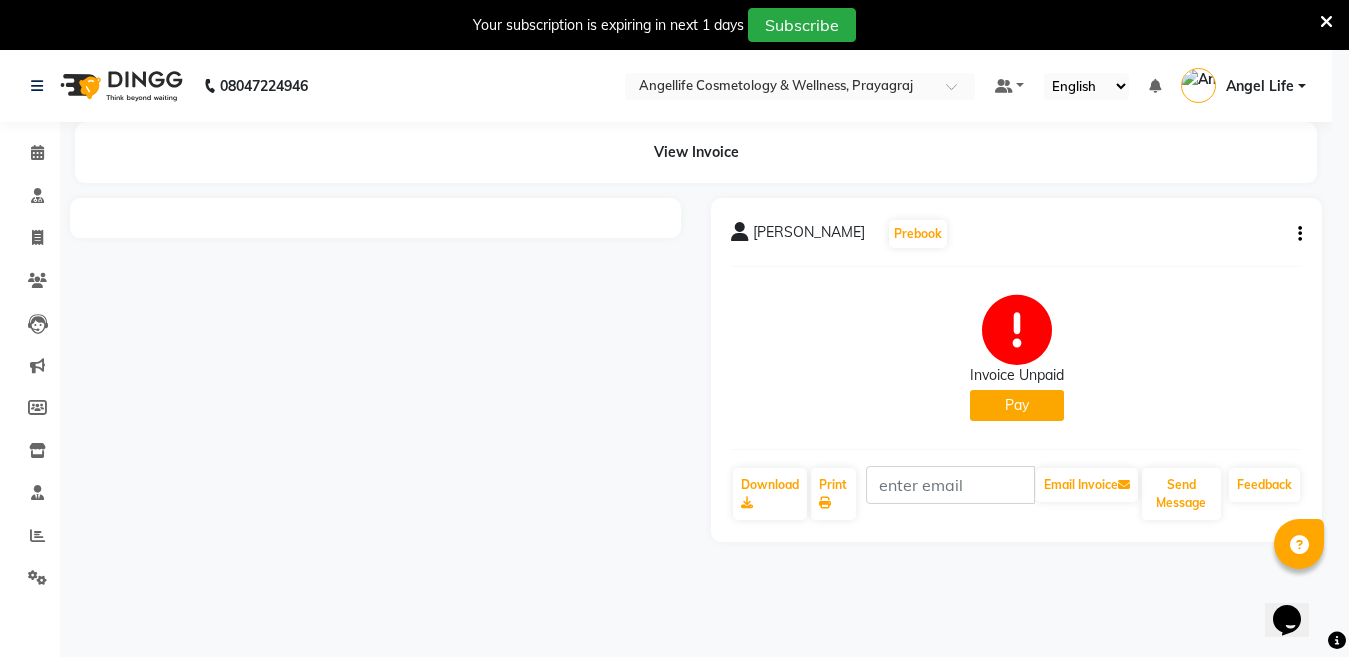 scroll, scrollTop: 0, scrollLeft: 0, axis: both 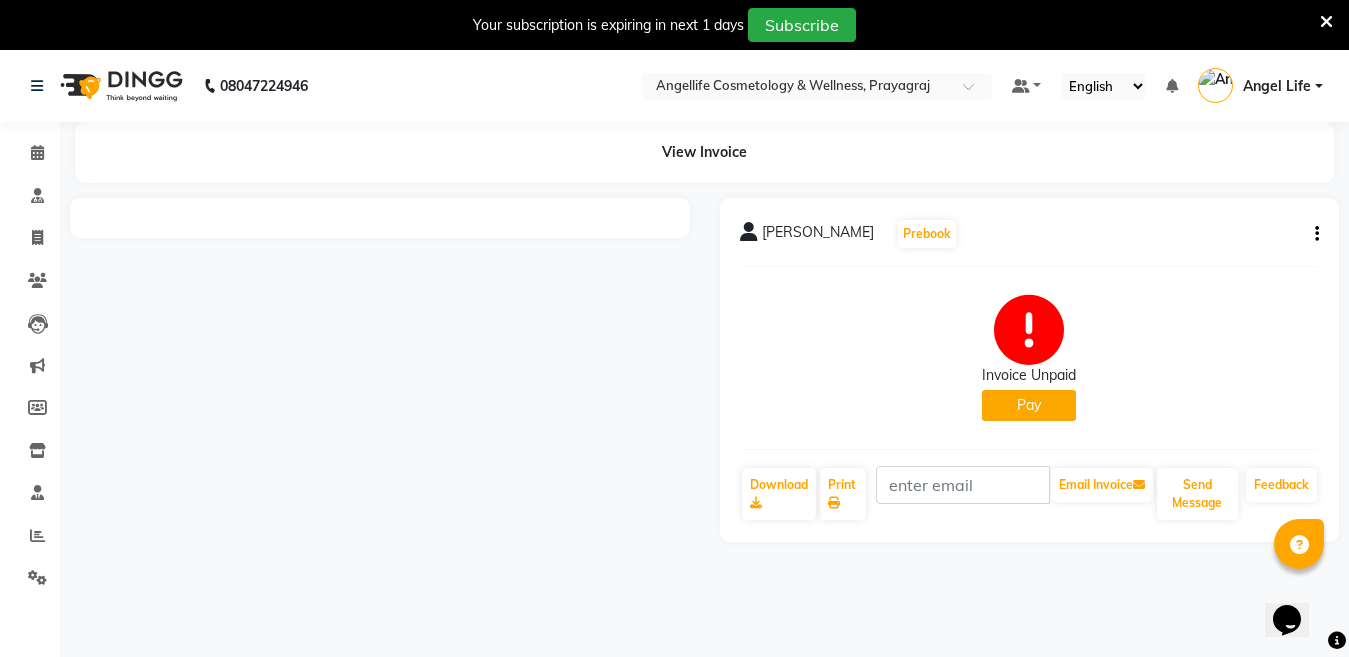 click on "Pay" 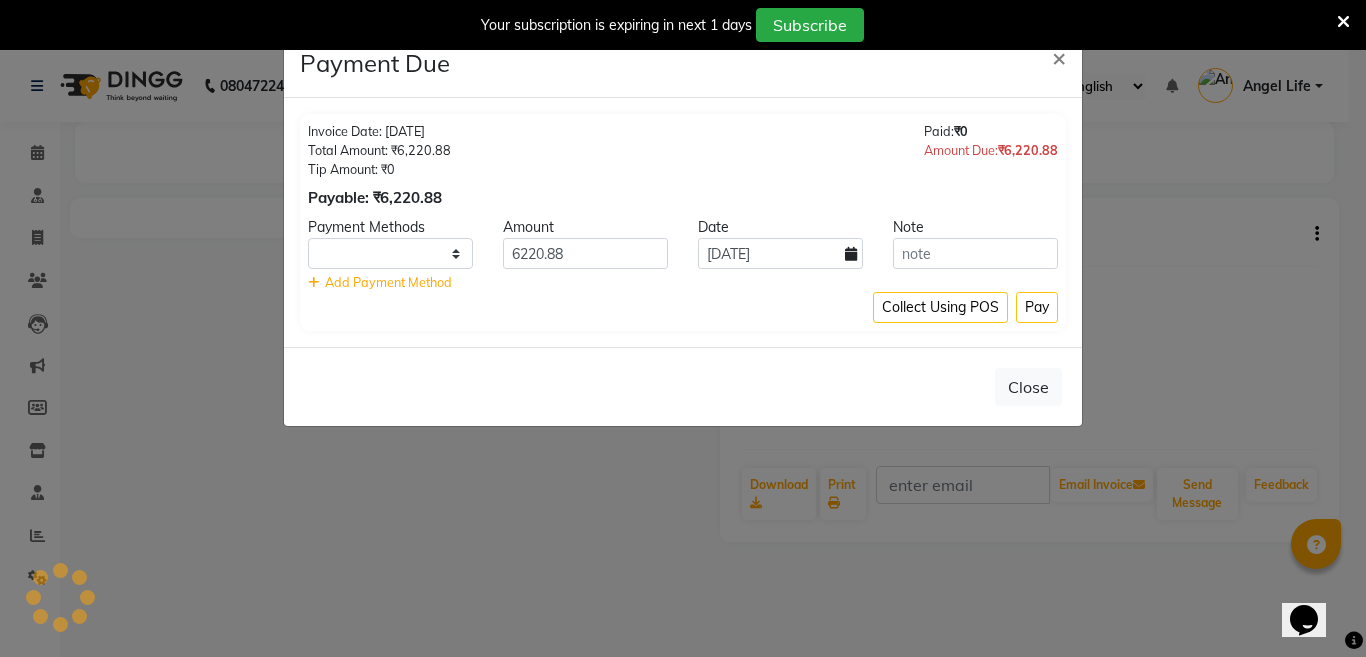 select on "1" 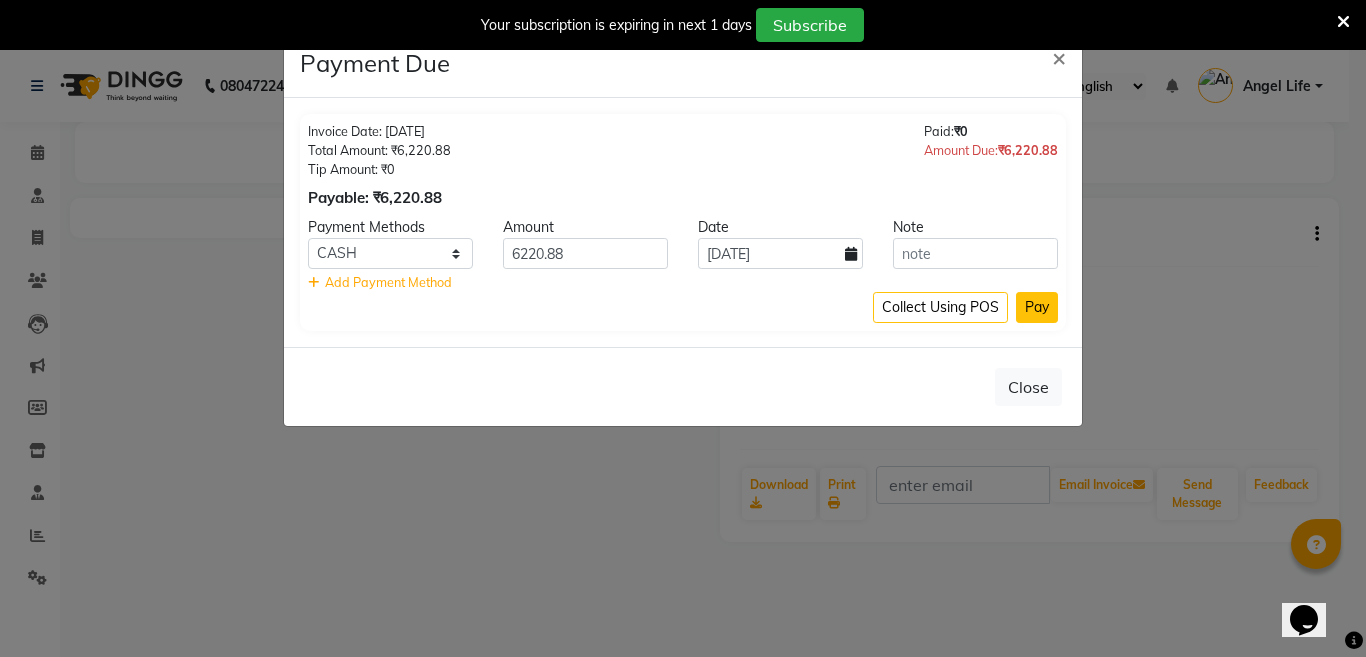 click on "Pay" 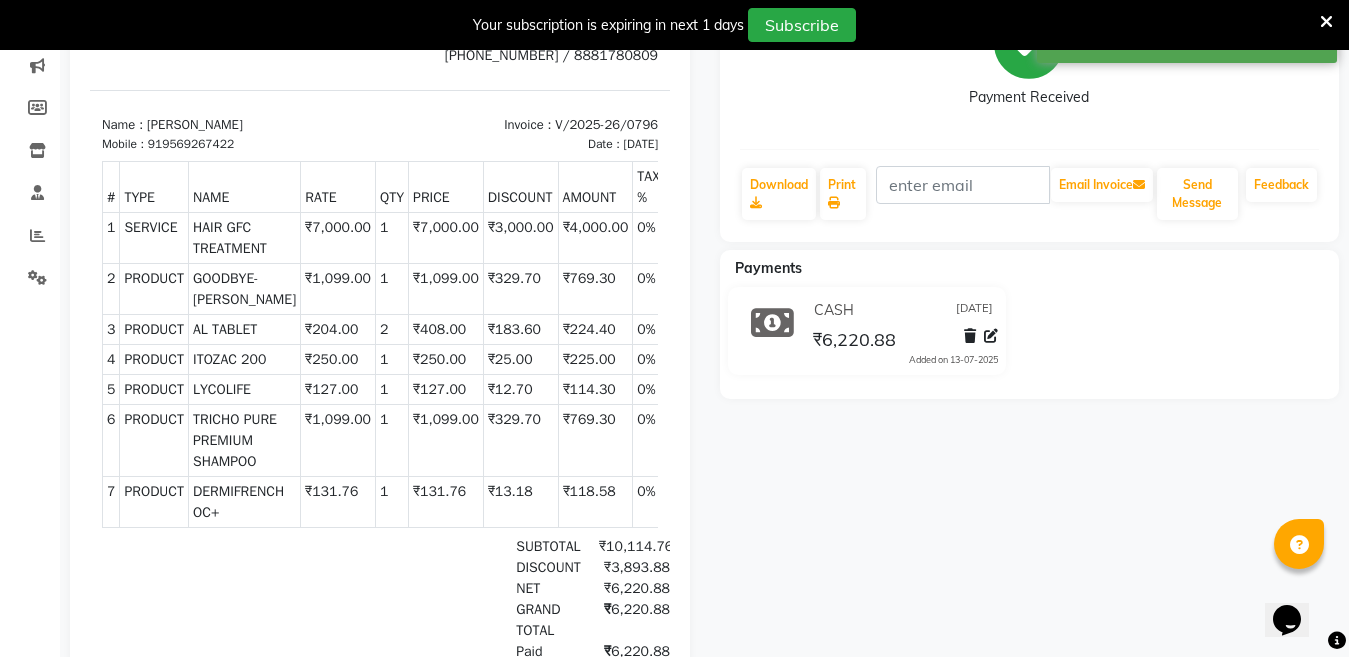 scroll, scrollTop: 400, scrollLeft: 0, axis: vertical 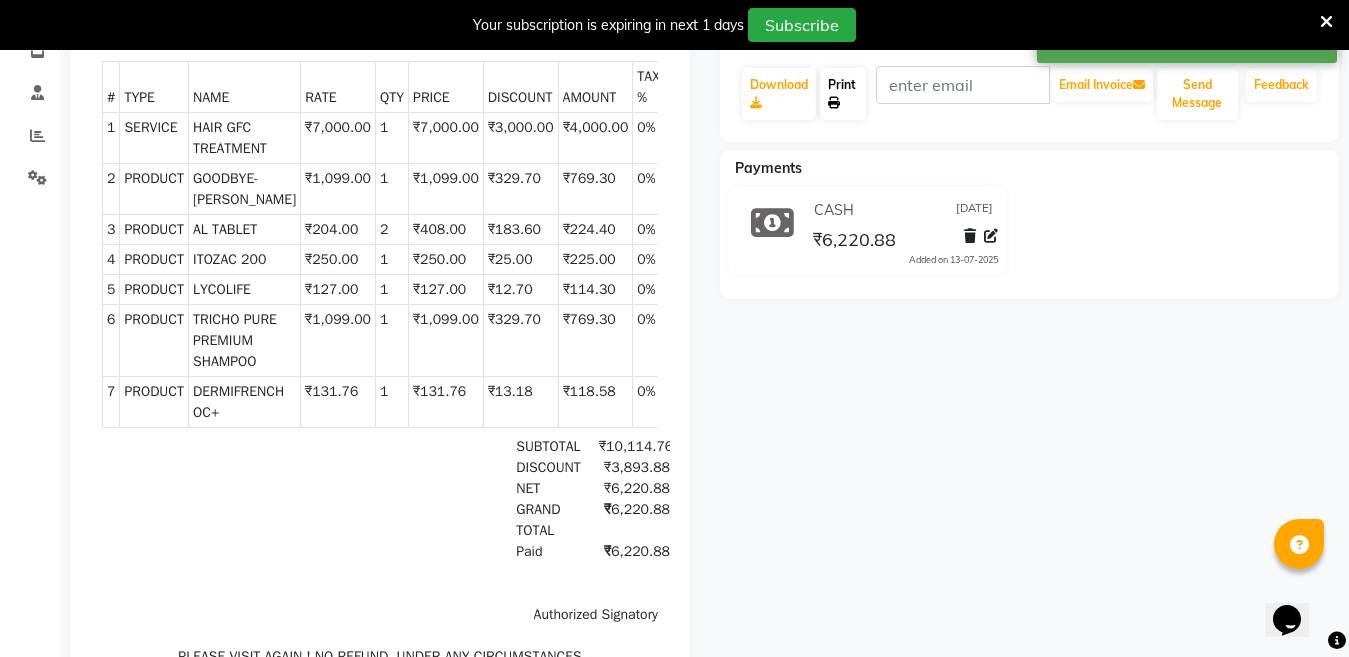 click on "Print" 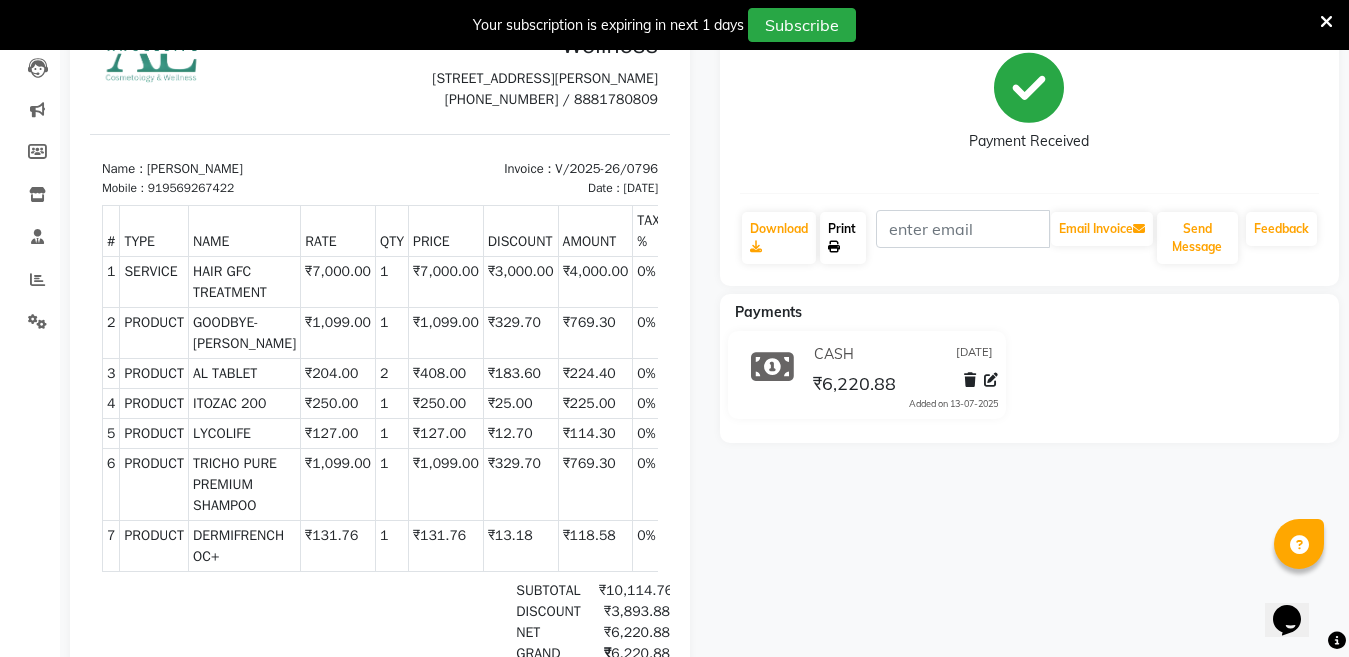 scroll, scrollTop: 0, scrollLeft: 0, axis: both 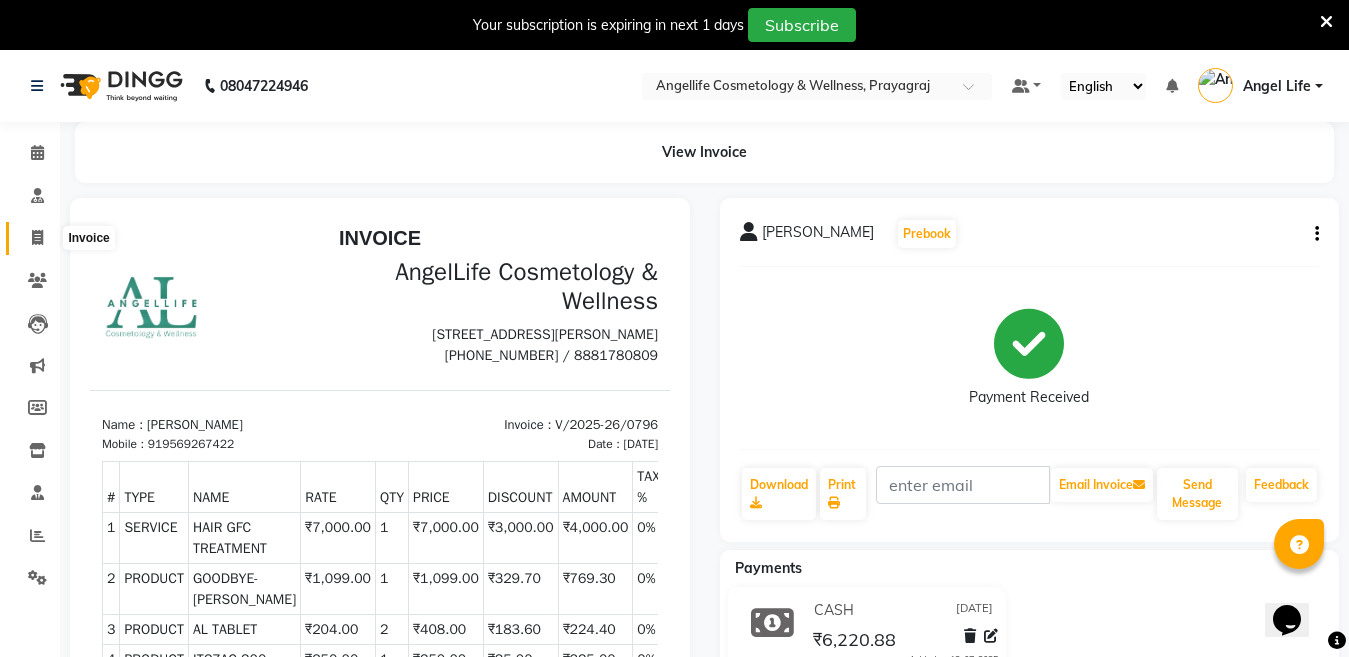 click 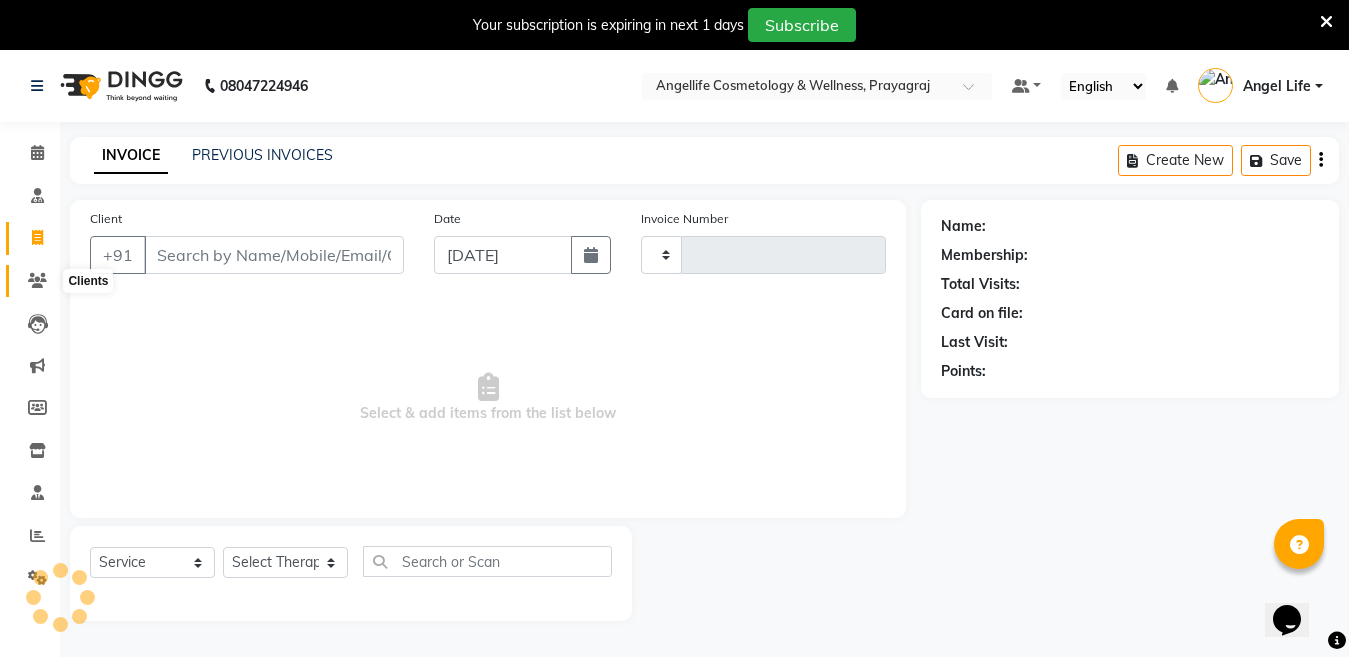 scroll, scrollTop: 50, scrollLeft: 0, axis: vertical 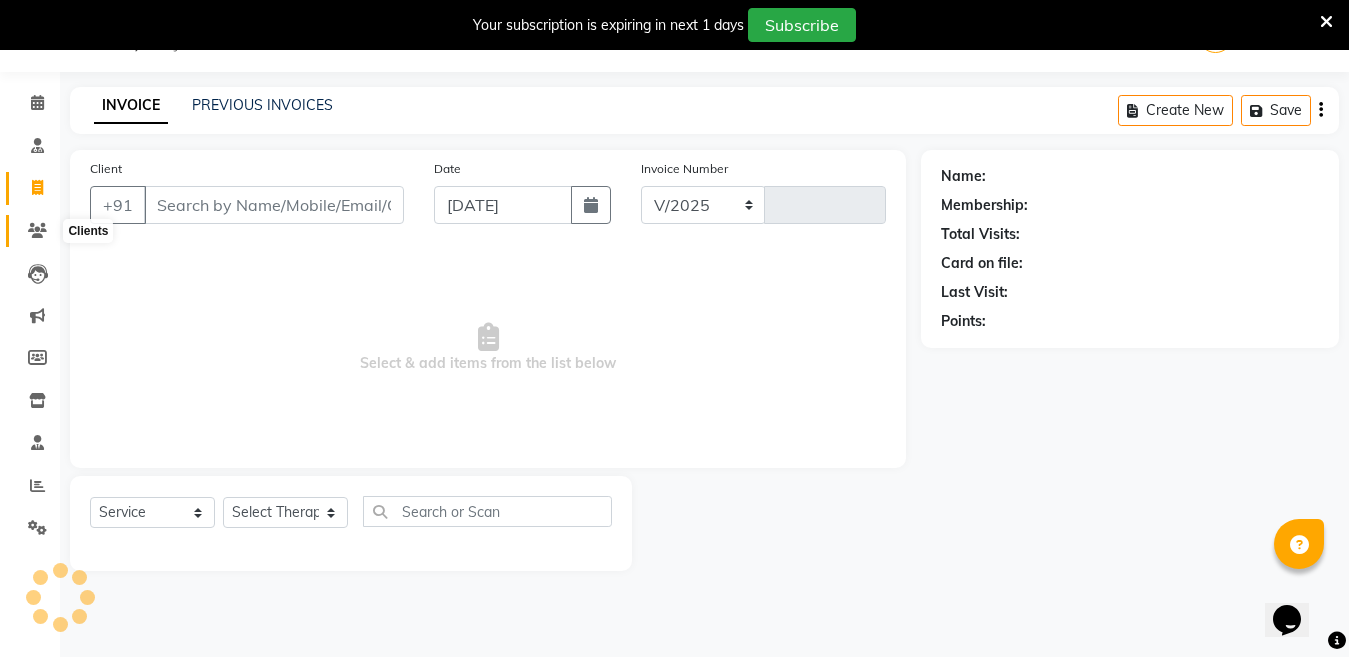 select on "4531" 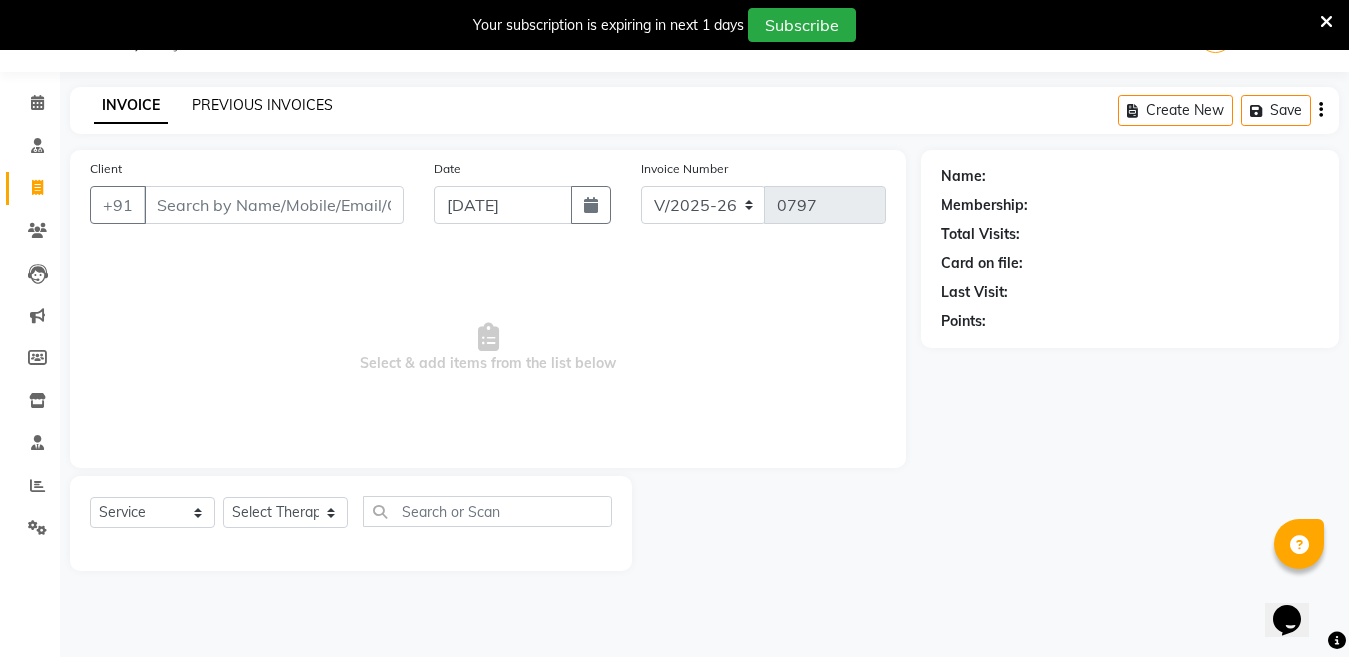 click on "PREVIOUS INVOICES" 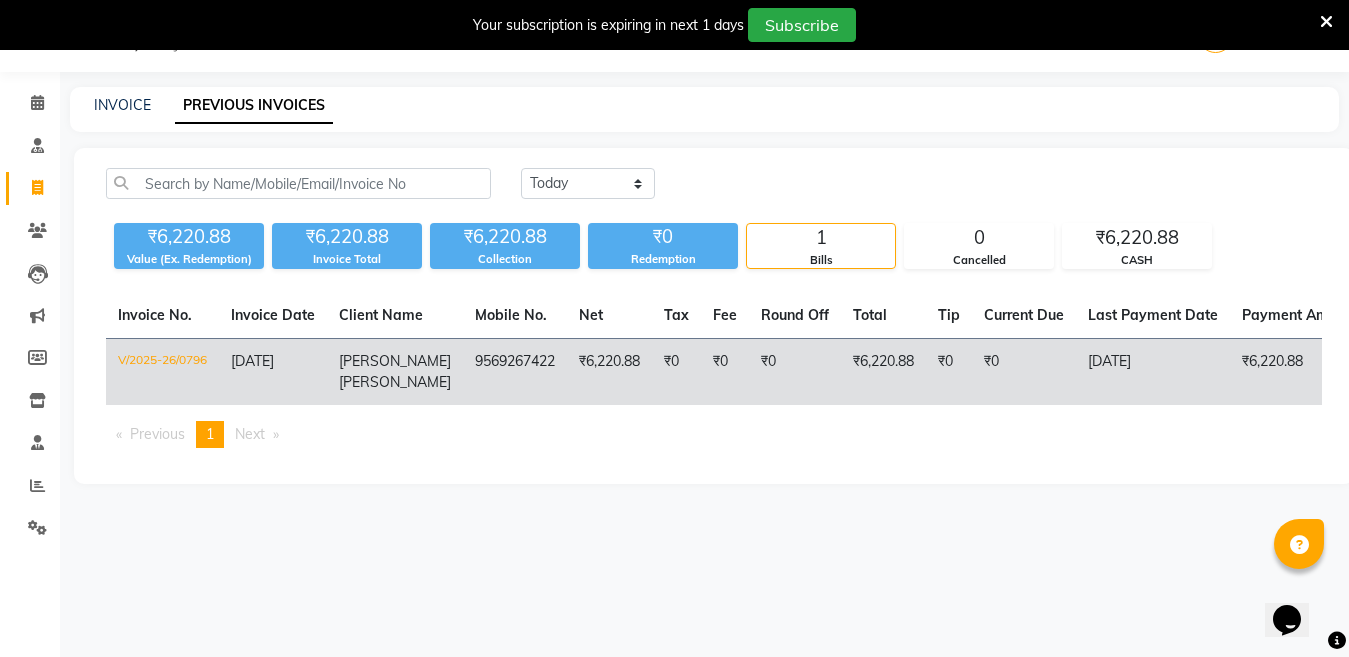 click on "9569267422" 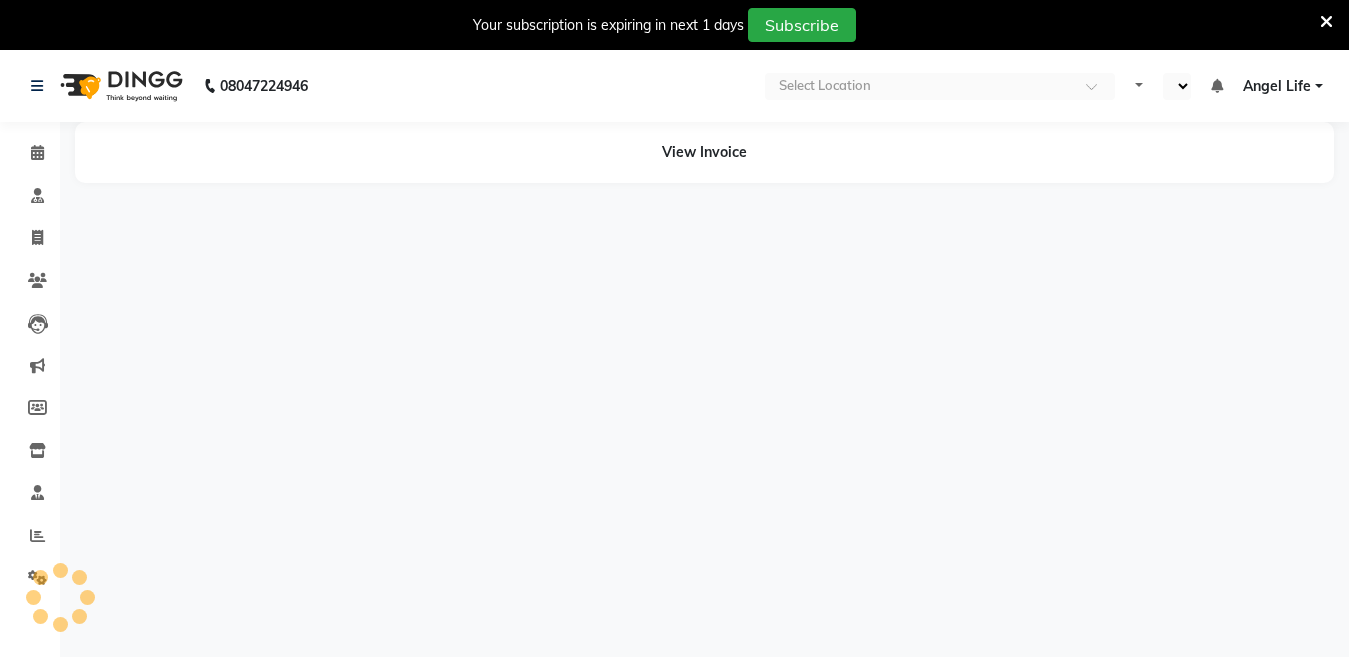 scroll, scrollTop: 0, scrollLeft: 0, axis: both 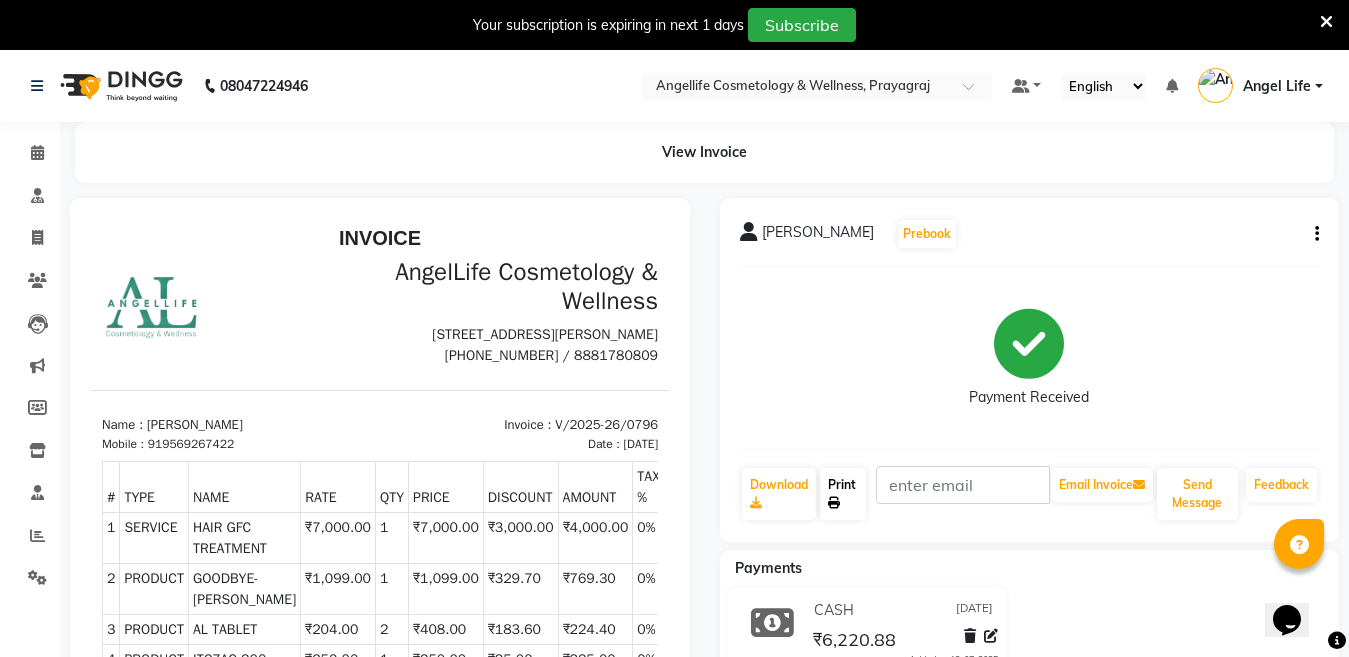 click on "Print" 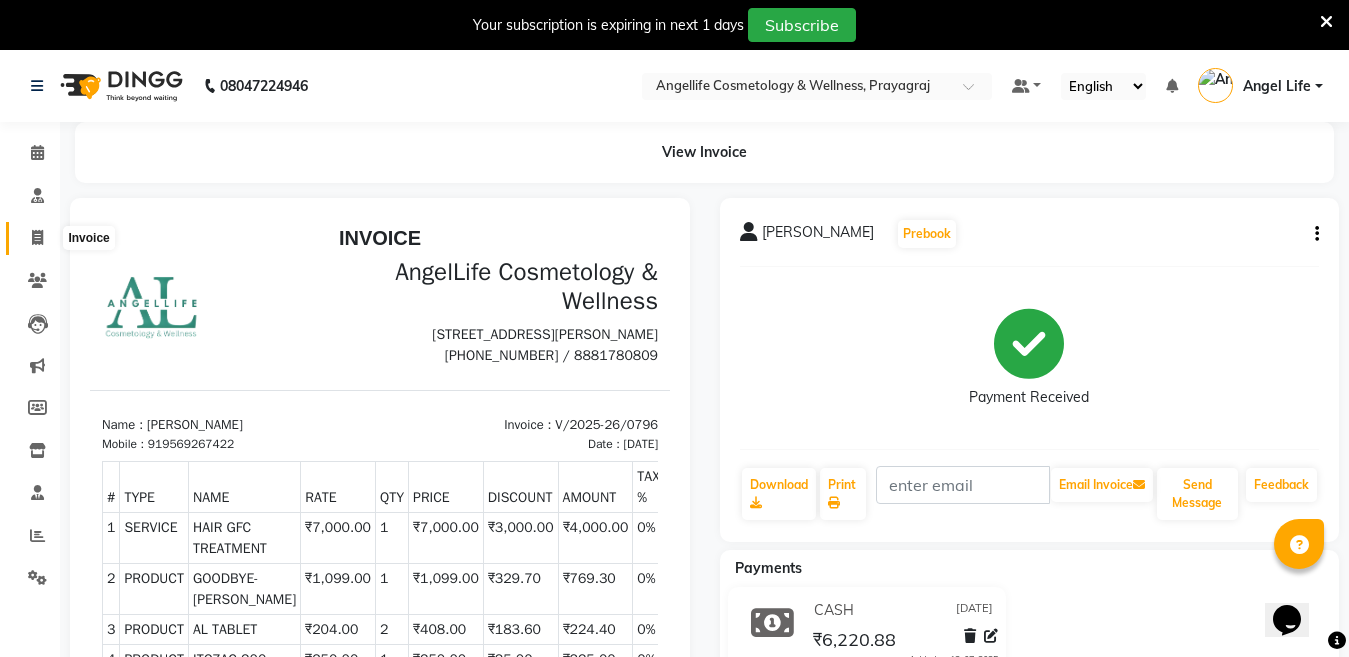 click 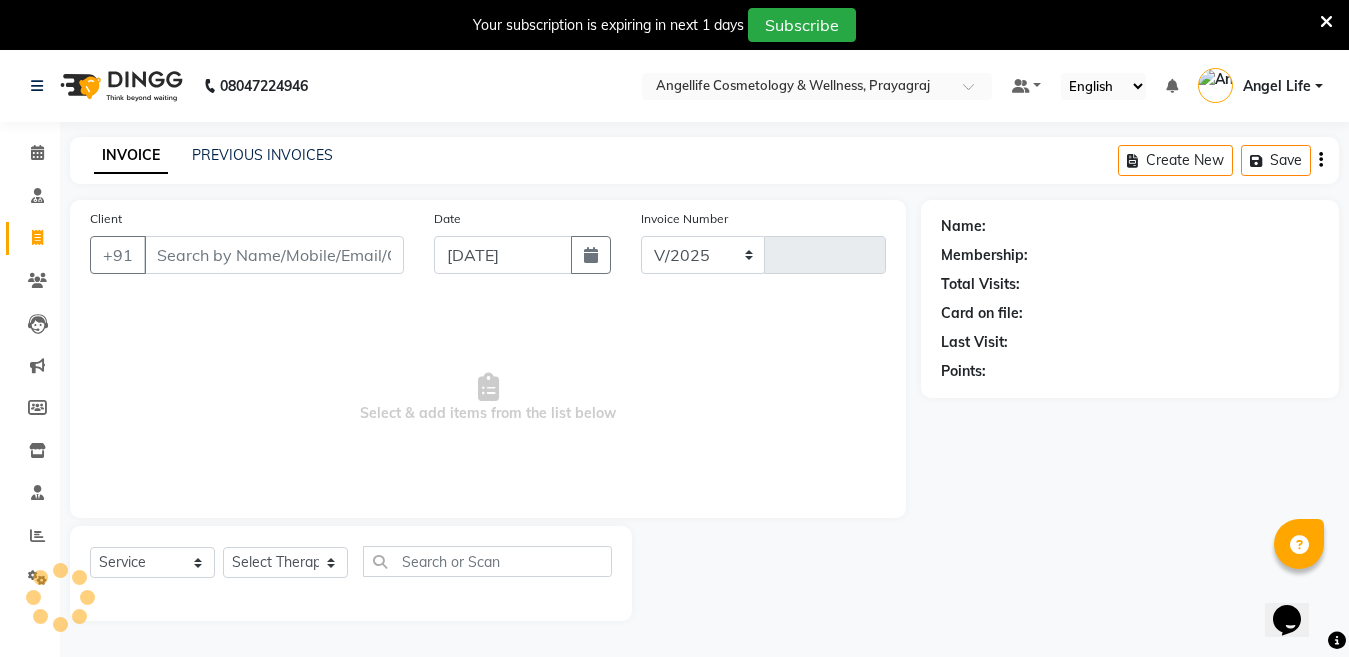 scroll, scrollTop: 50, scrollLeft: 0, axis: vertical 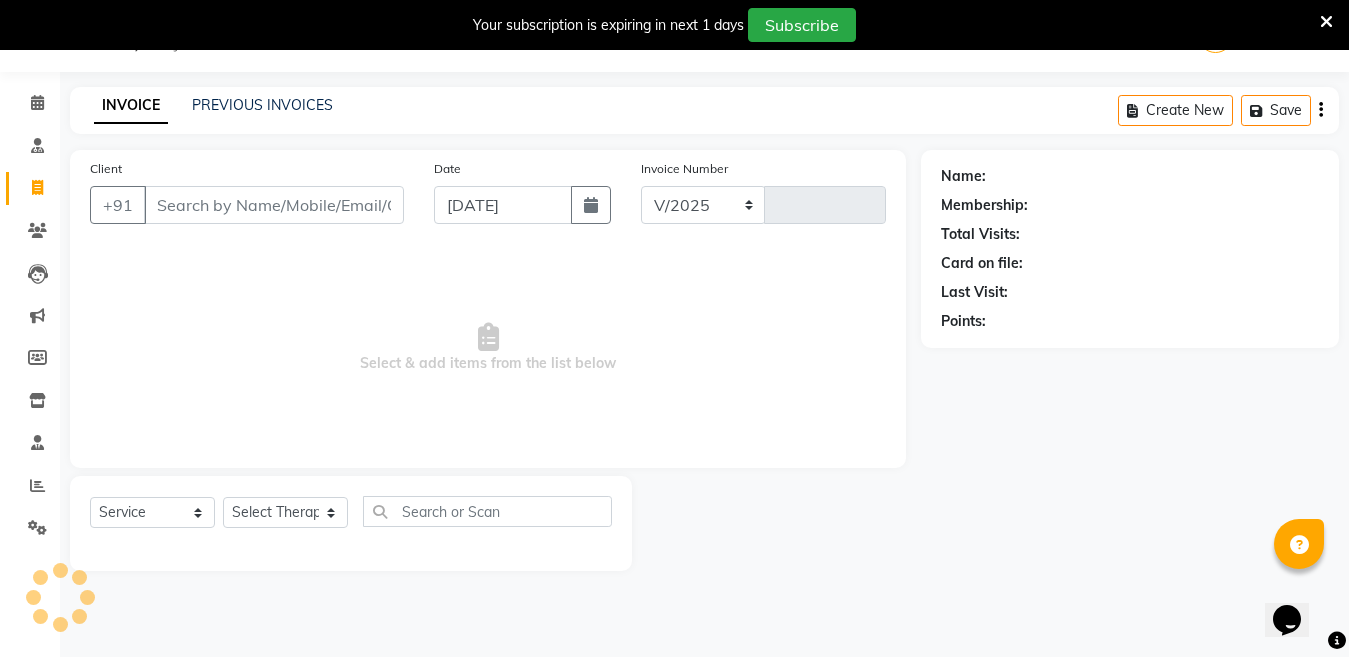 select on "4531" 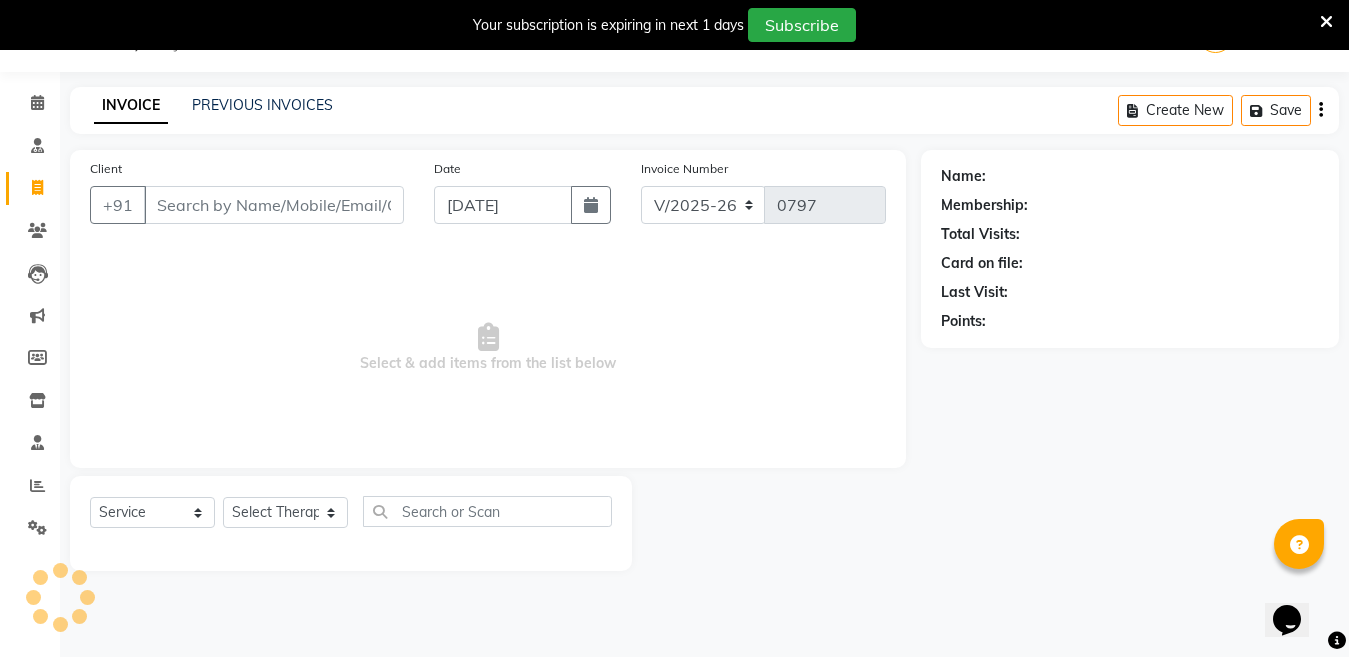 click on "Client" at bounding box center (274, 205) 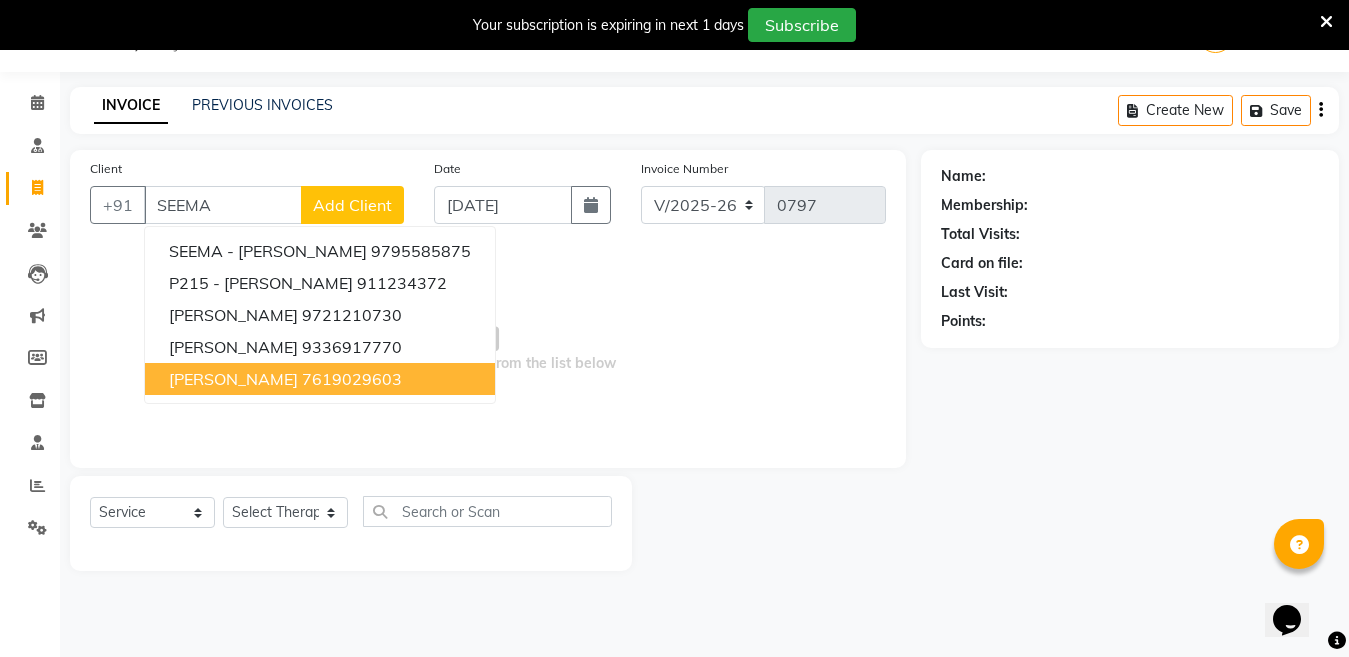 click on "seema tiwari" at bounding box center (233, 379) 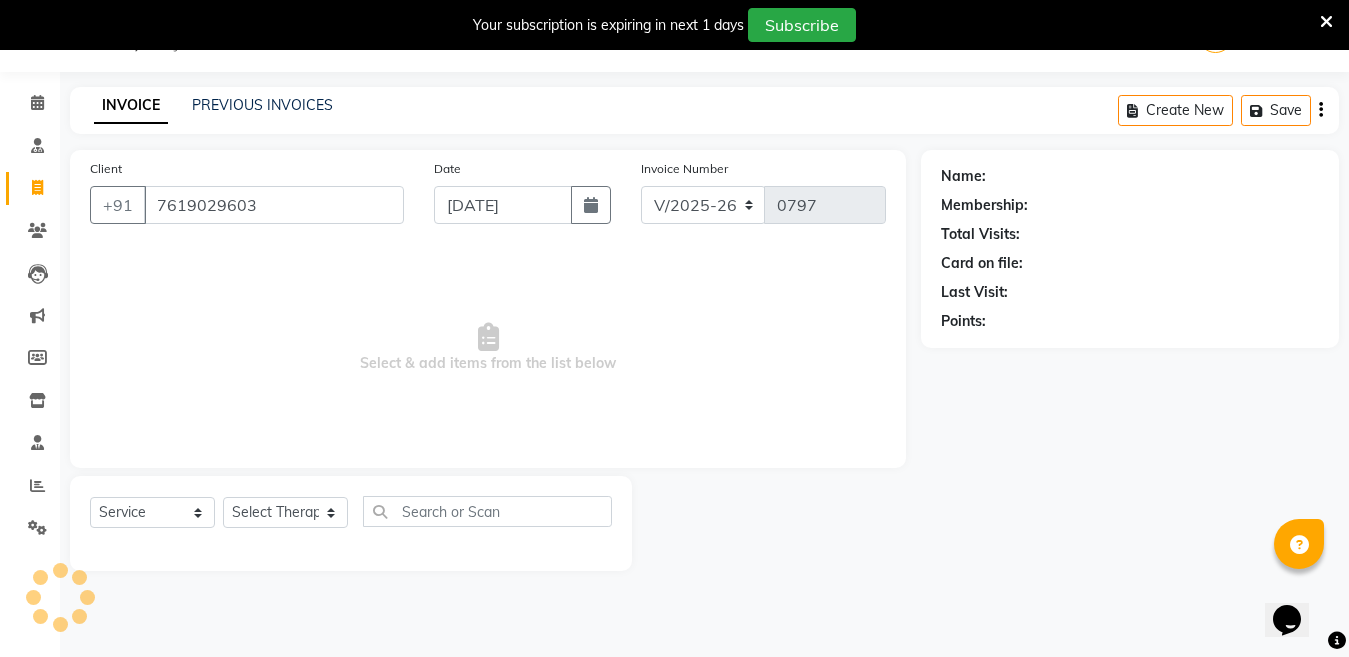 type on "7619029603" 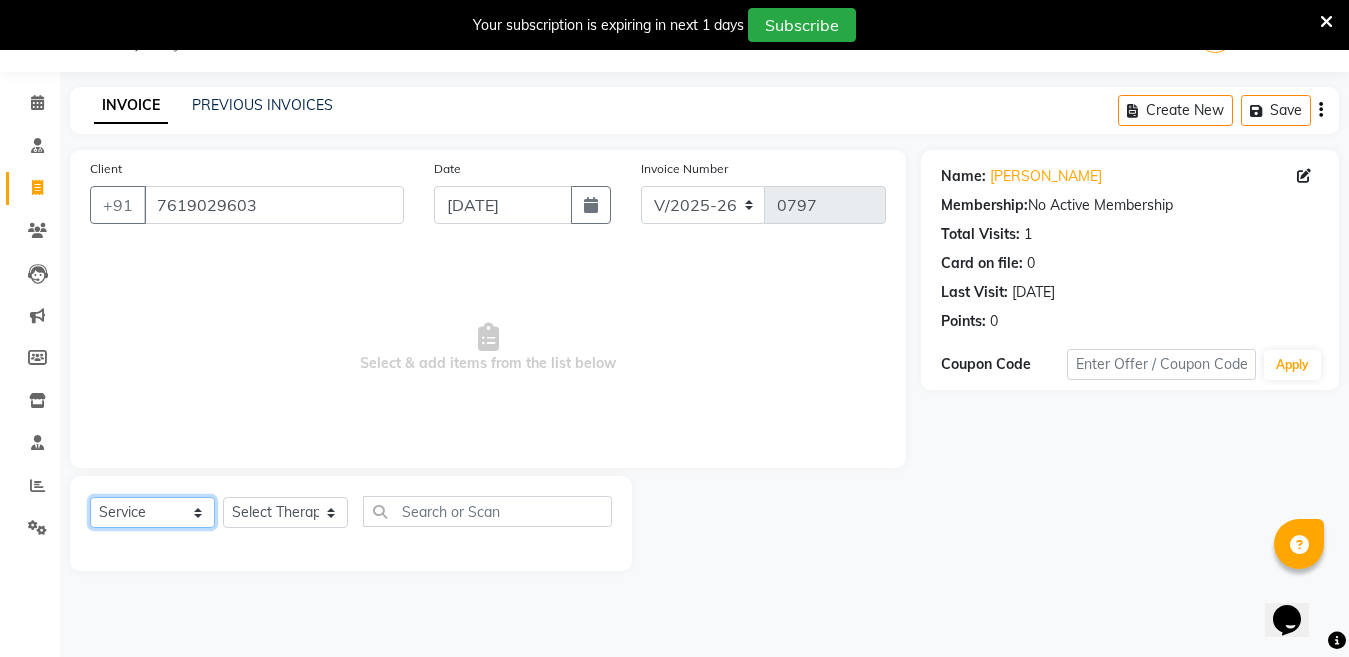 click on "Select  Service  Product  Membership  Package Voucher Prepaid Gift Card" 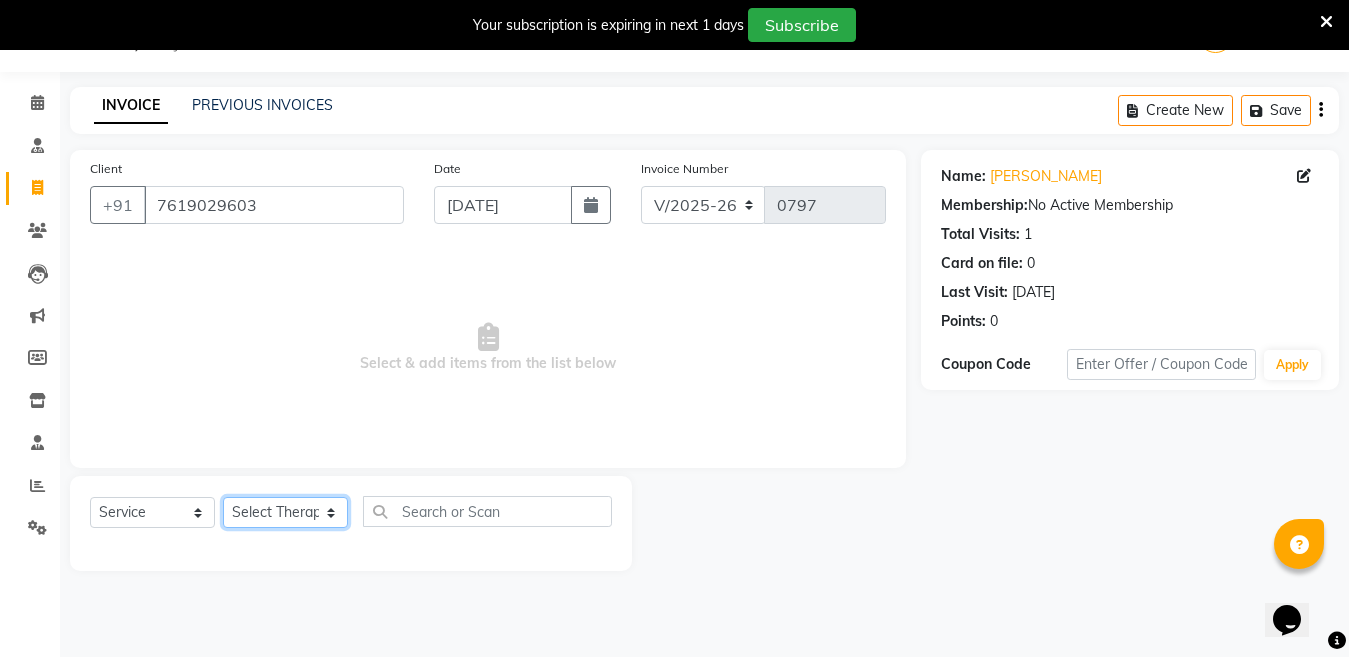 click on "Select Therapist Angel Life AngelLife Lucknow DR SWATI KAJAL NEHA YADAV ROHINI KUMARI SHASHANK KHARABANDA VANSHIKA" 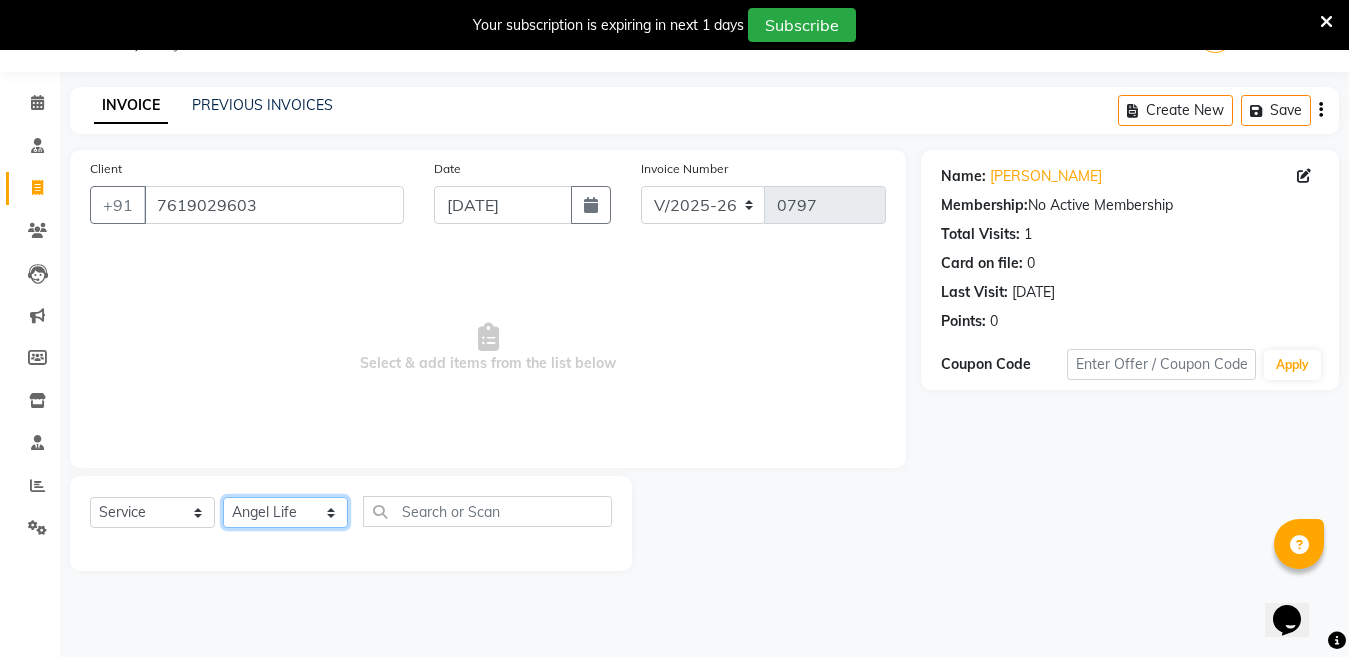 click on "Select Therapist Angel Life AngelLife Lucknow DR SWATI KAJAL NEHA YADAV ROHINI KUMARI SHASHANK KHARABANDA VANSHIKA" 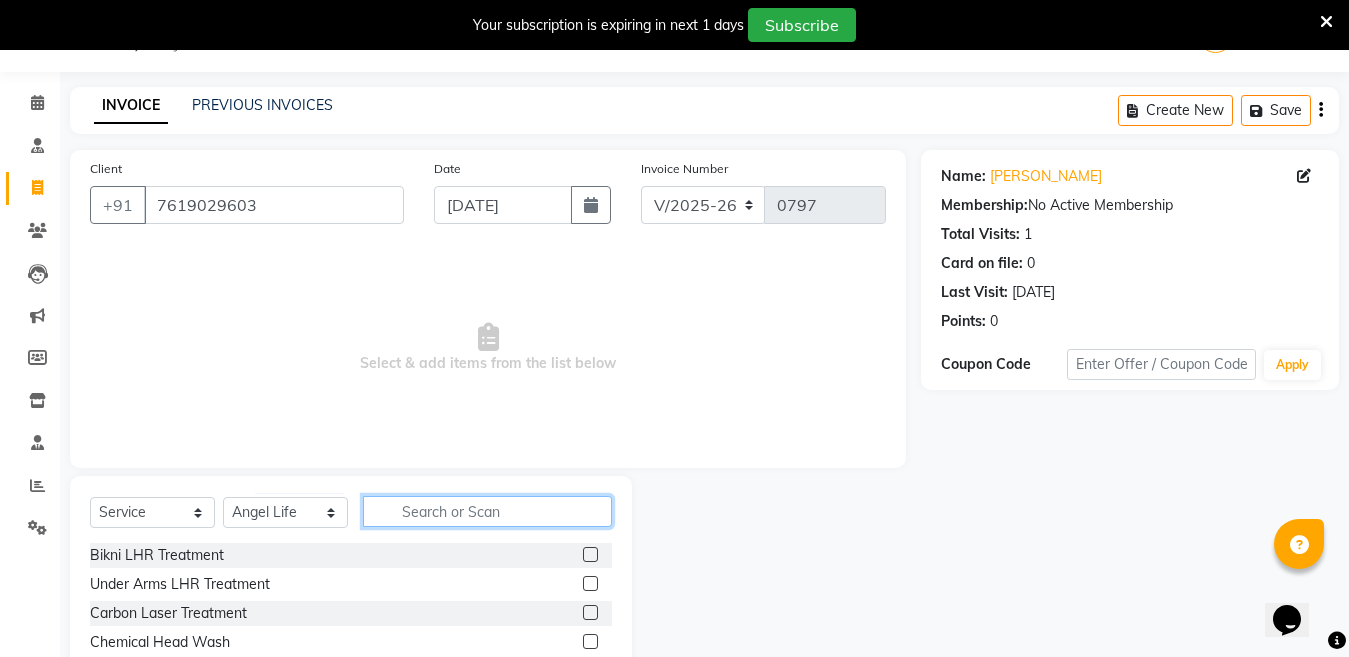 click 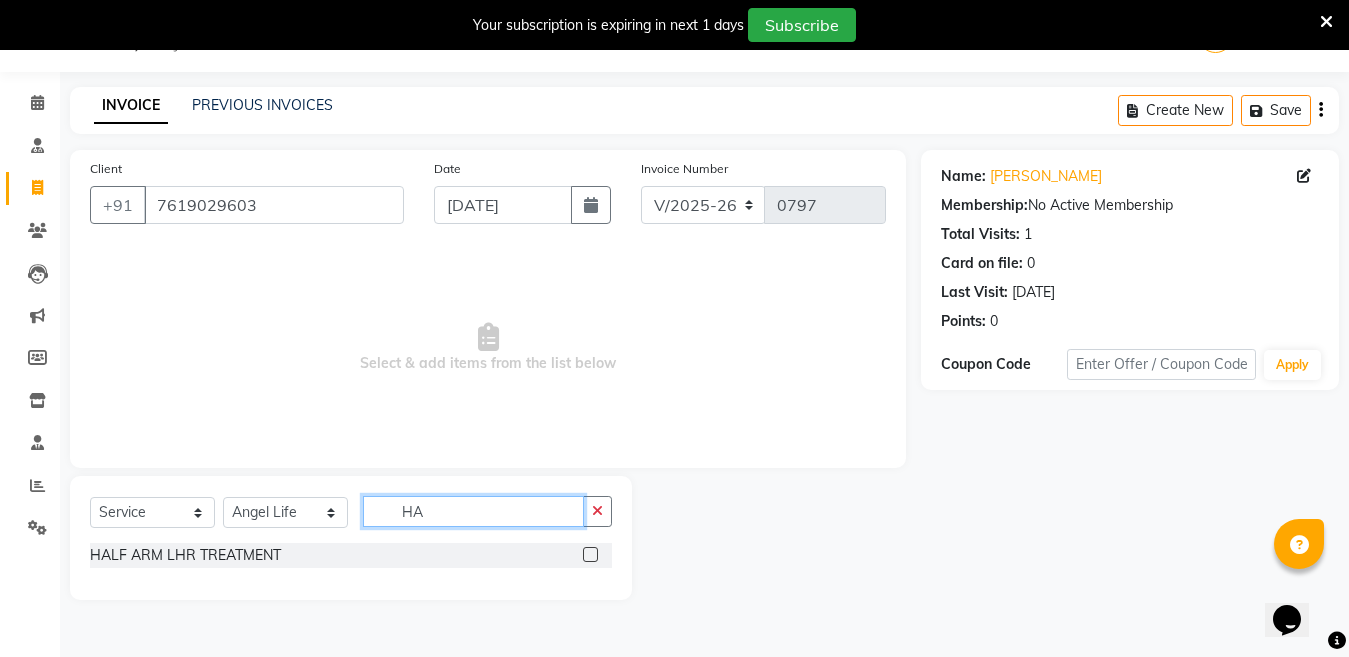 type on "H" 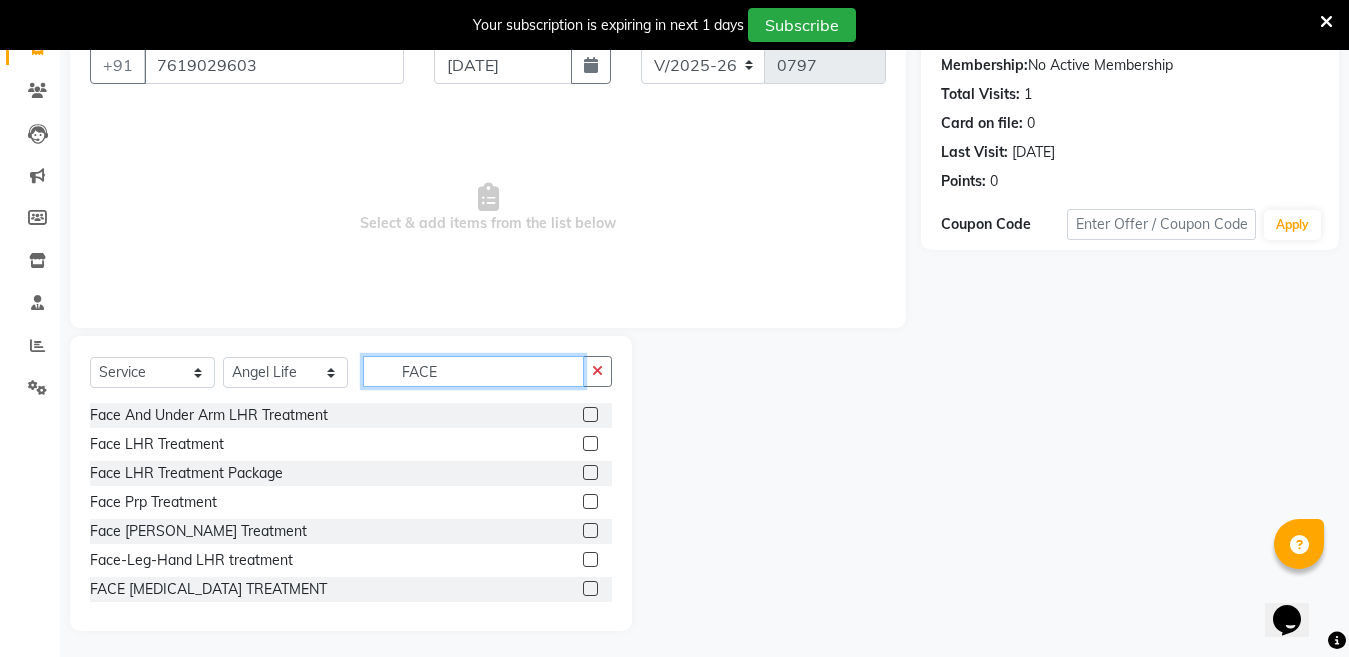 scroll, scrollTop: 194, scrollLeft: 0, axis: vertical 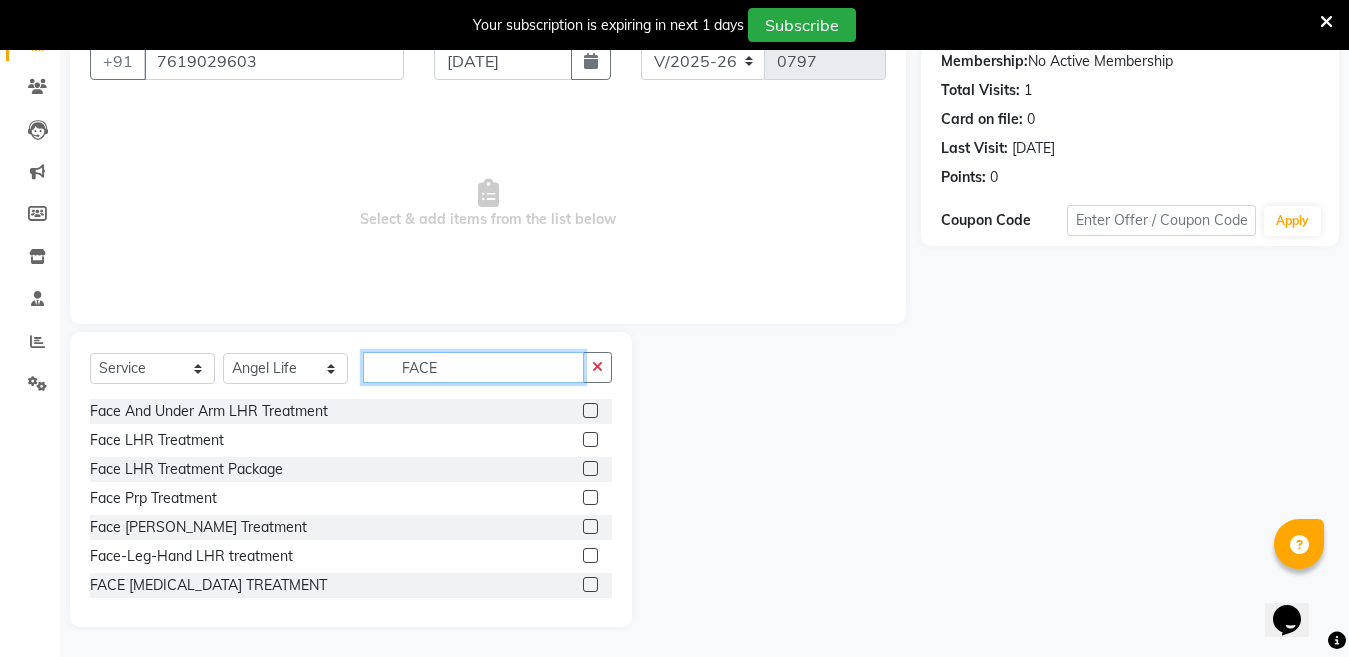 type on "FACE" 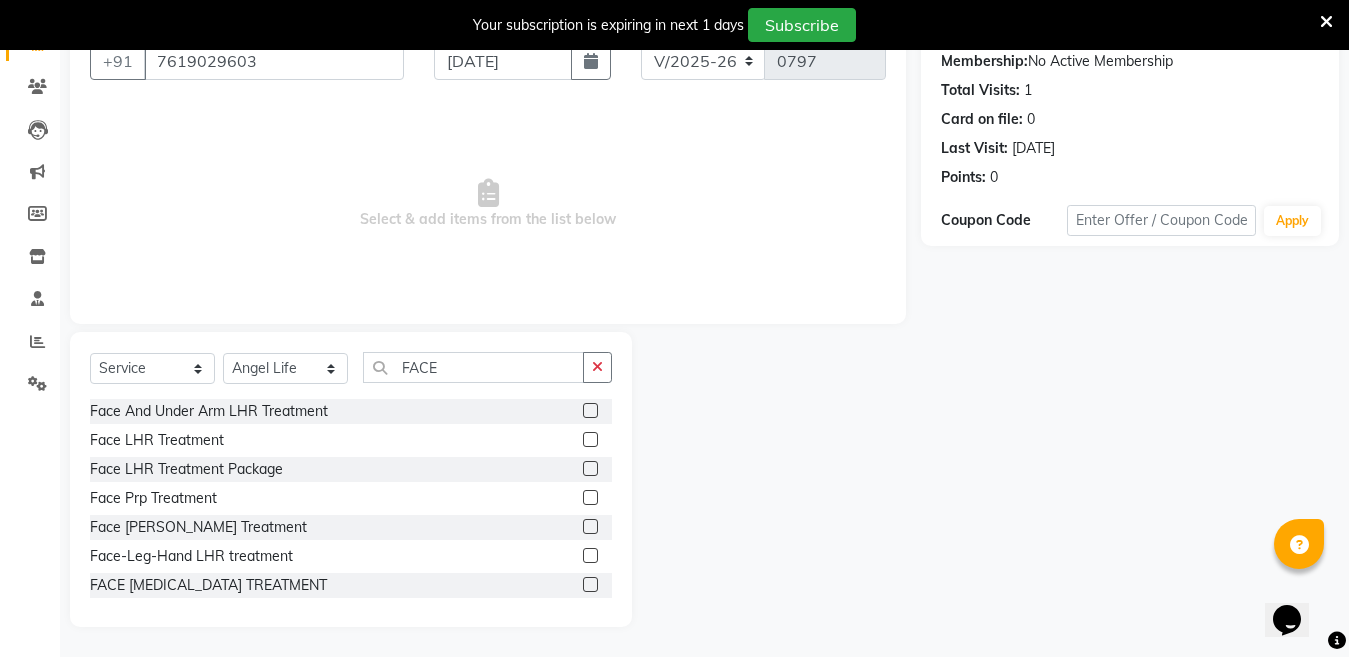 click 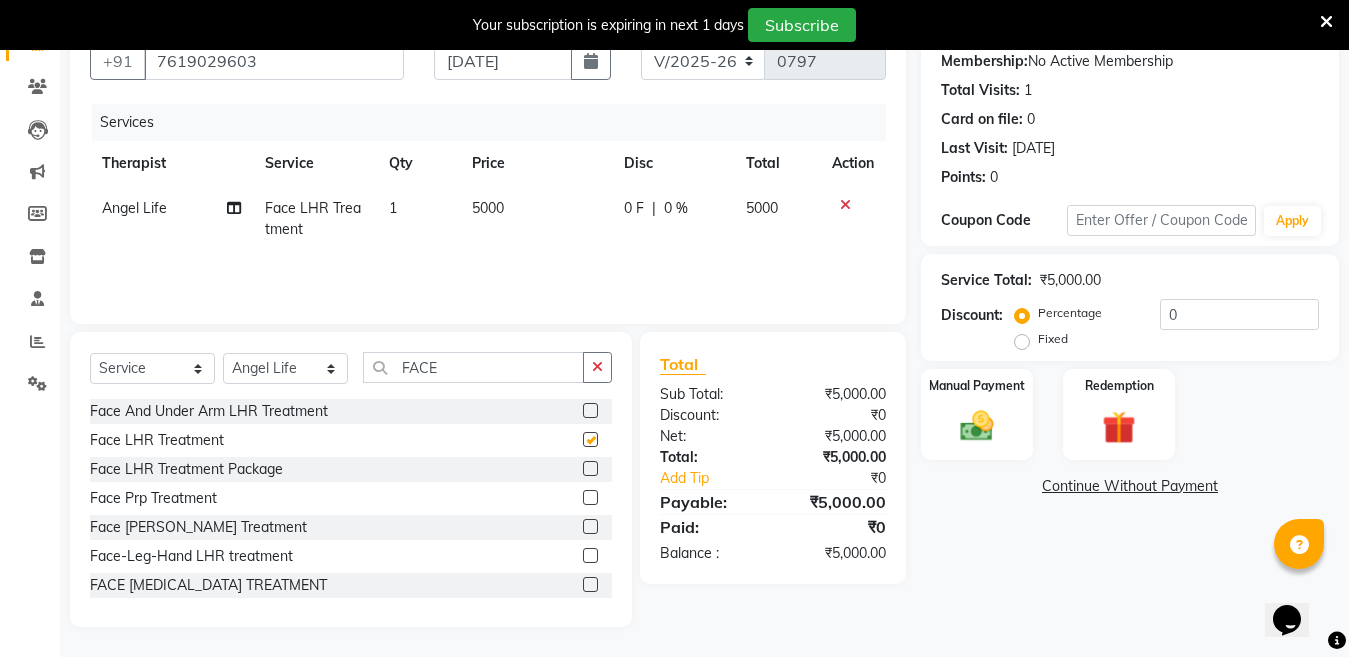 checkbox on "false" 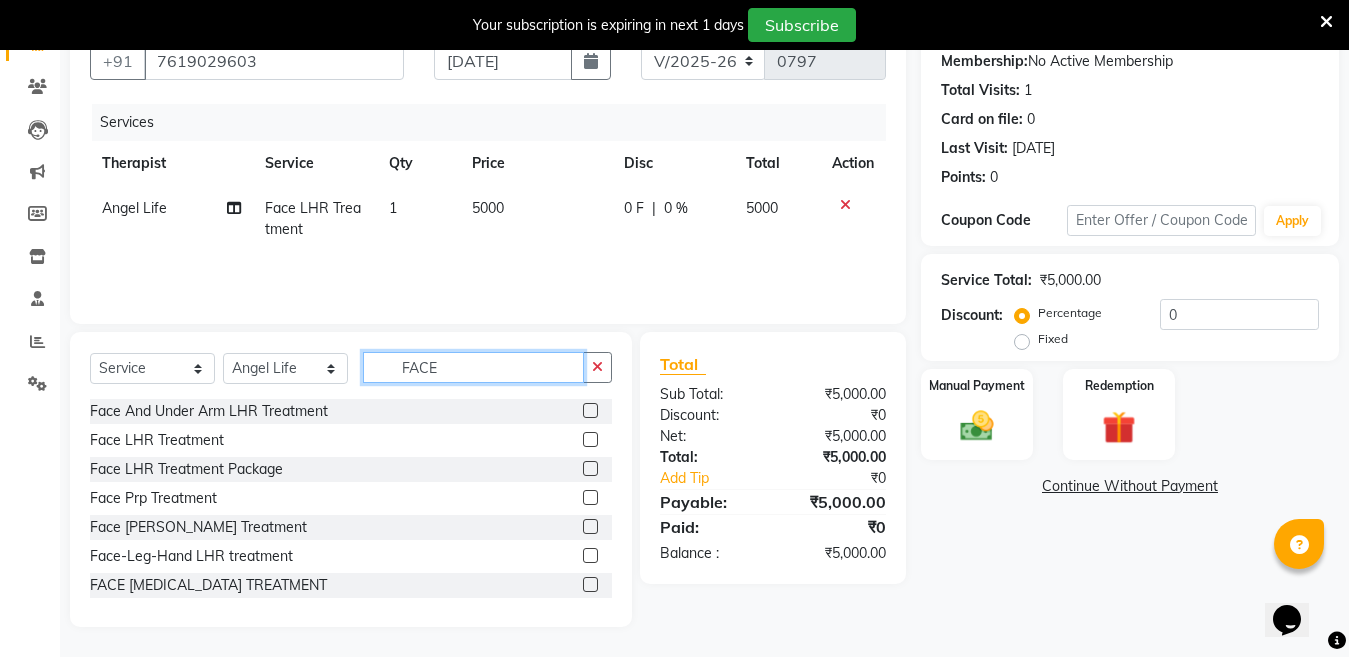 click on "FACE" 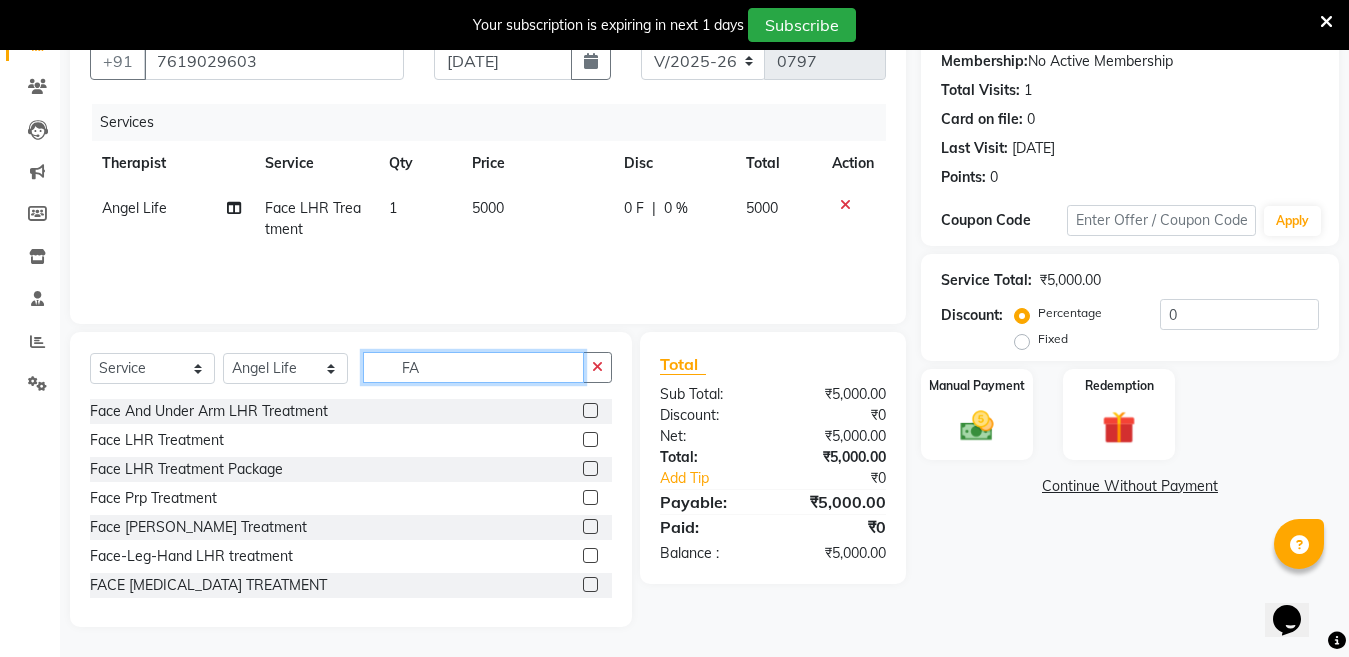 type on "F" 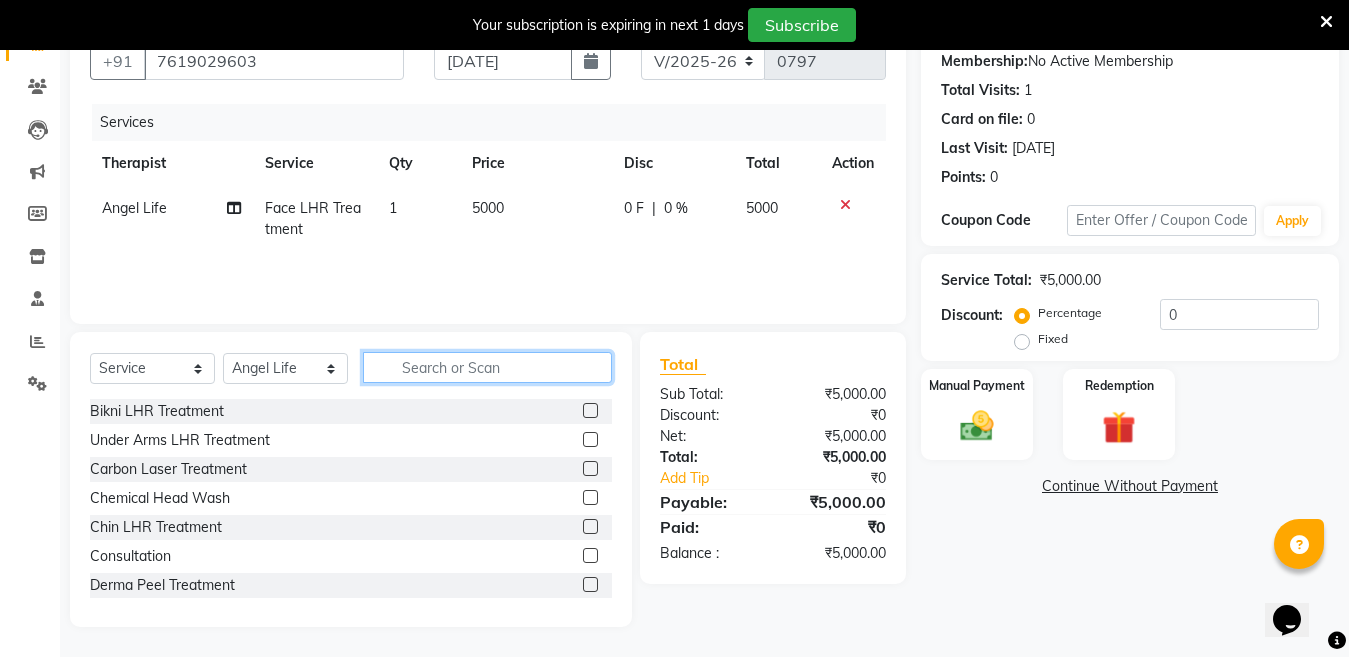 type 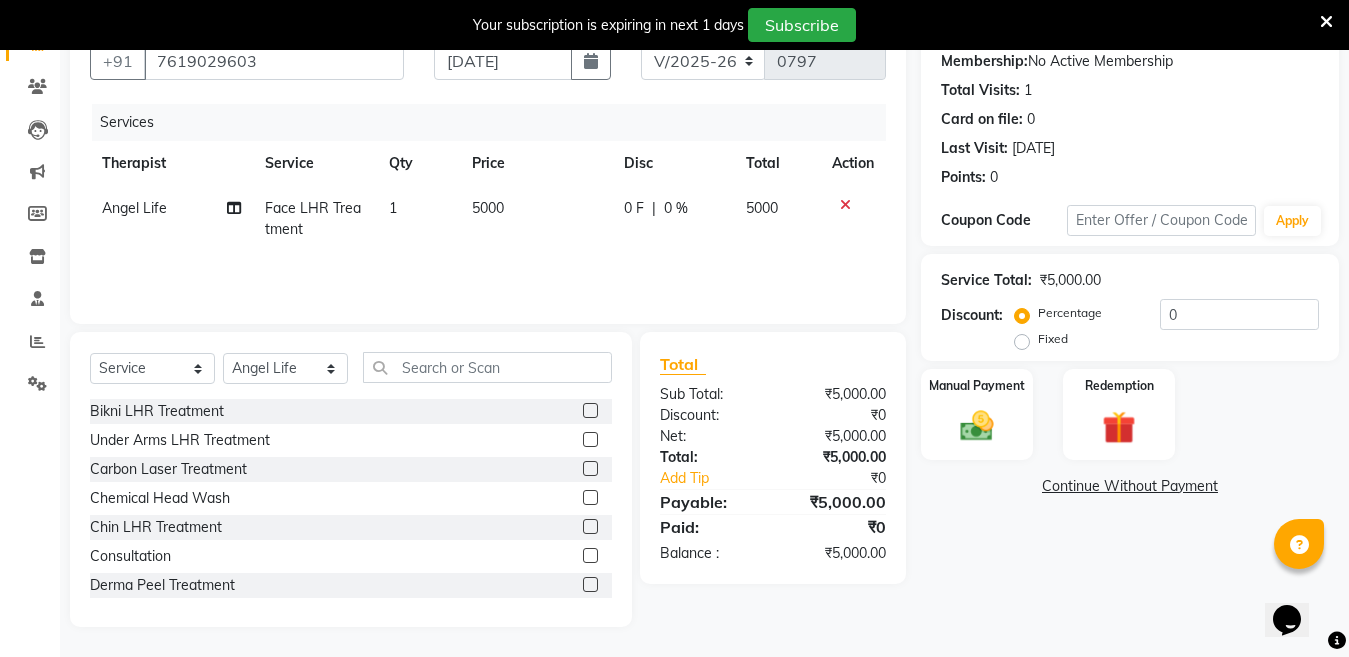 click on "5000" 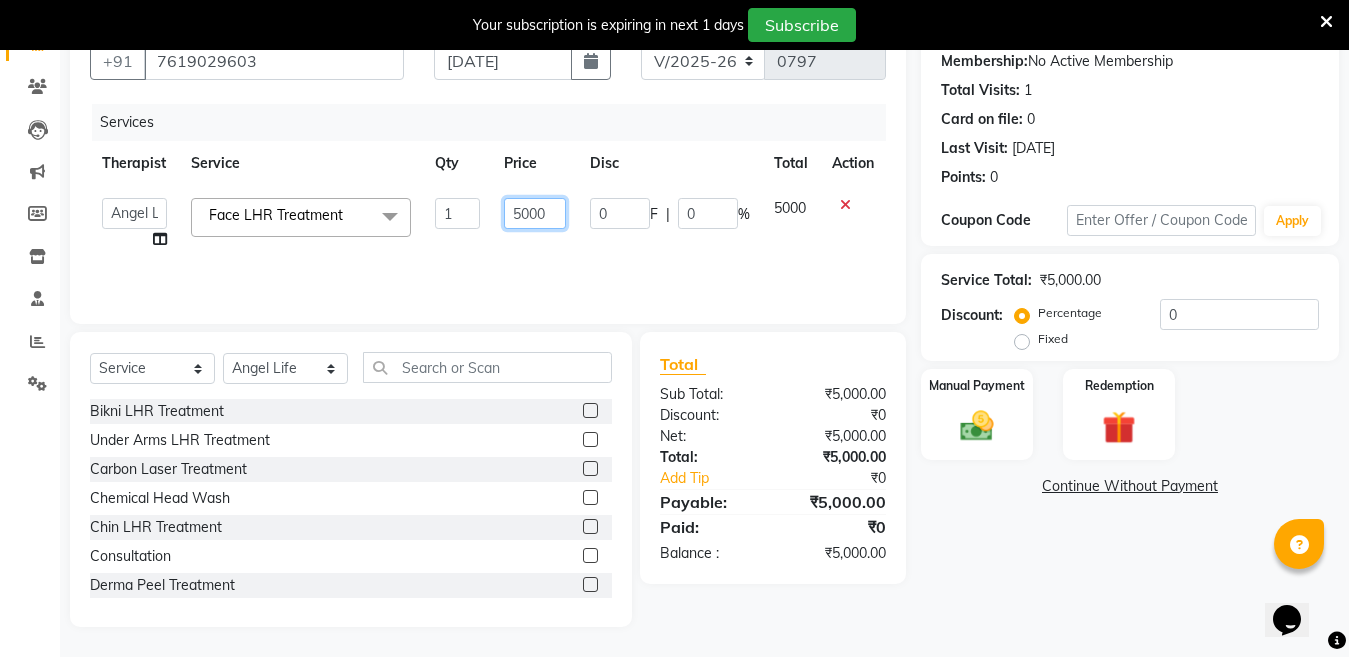 click on "5000" 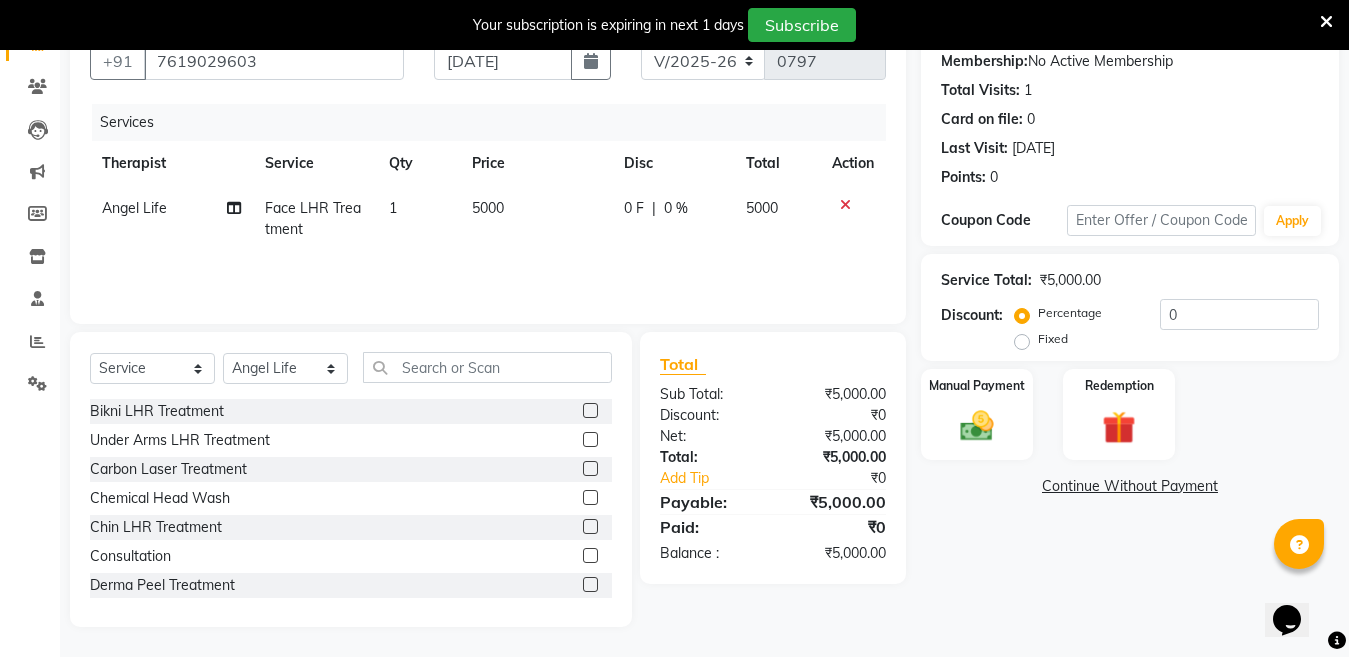 click on "0 F" 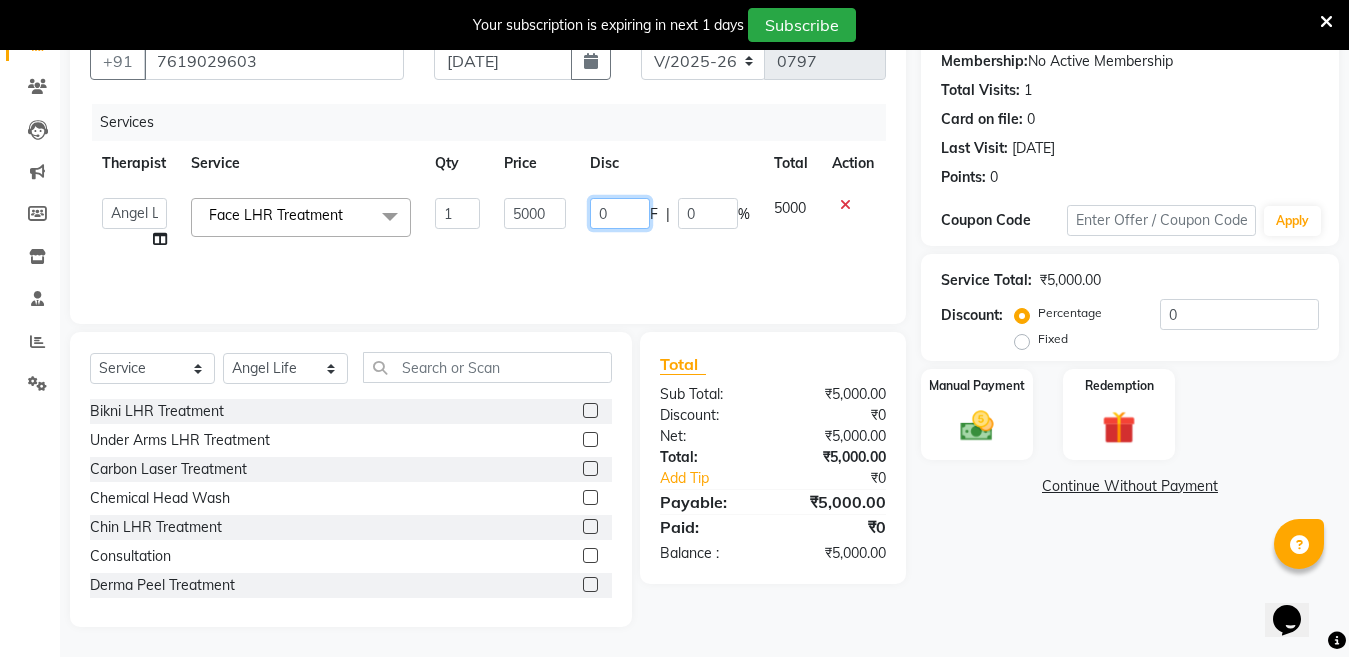 click on "0" 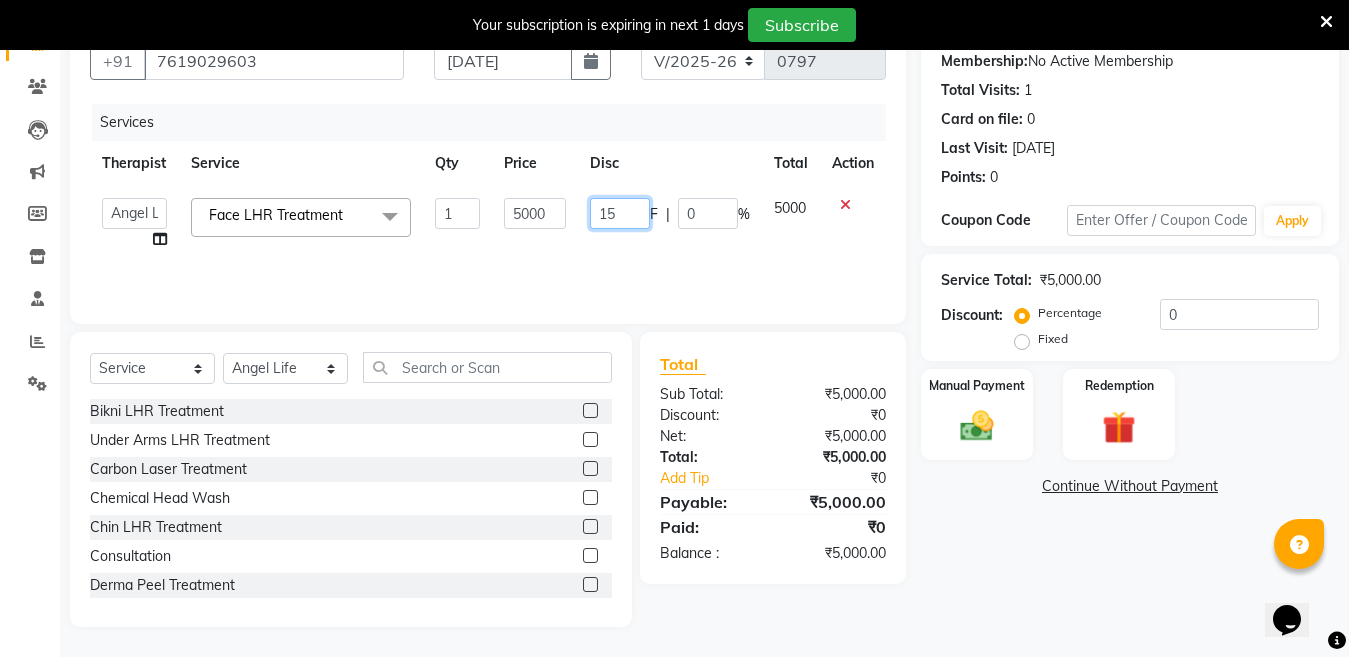 type on "1" 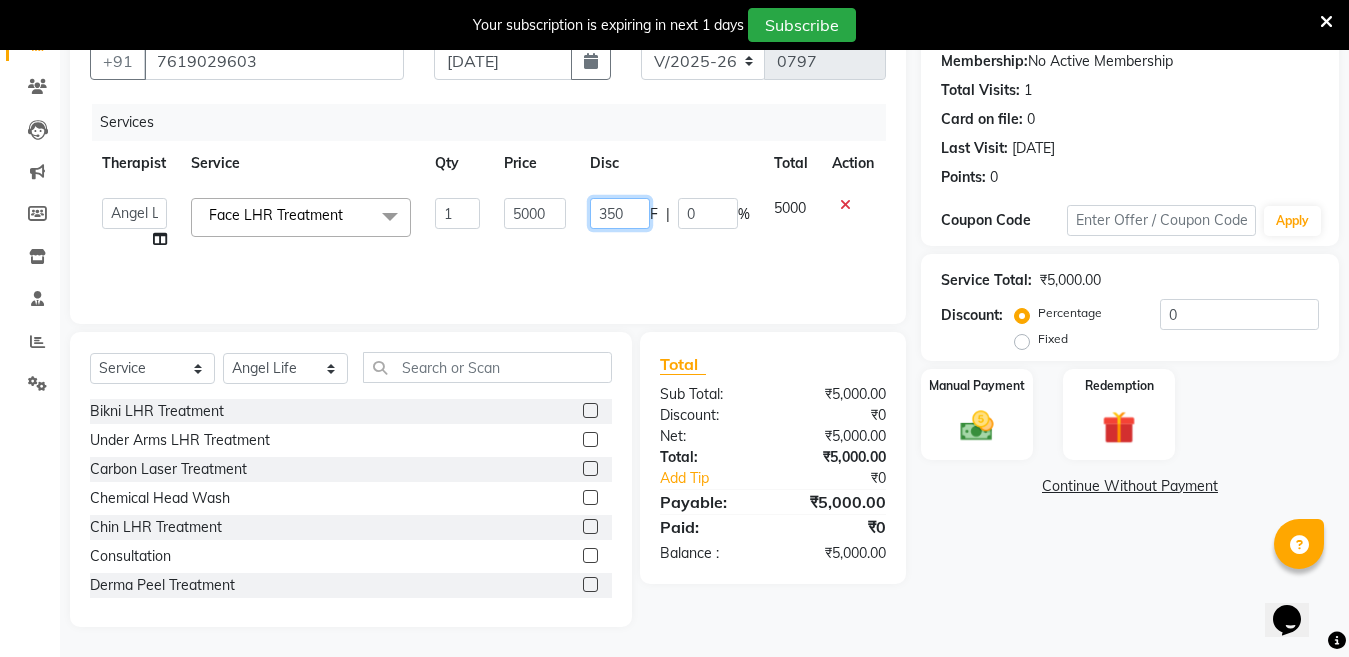 type on "3500" 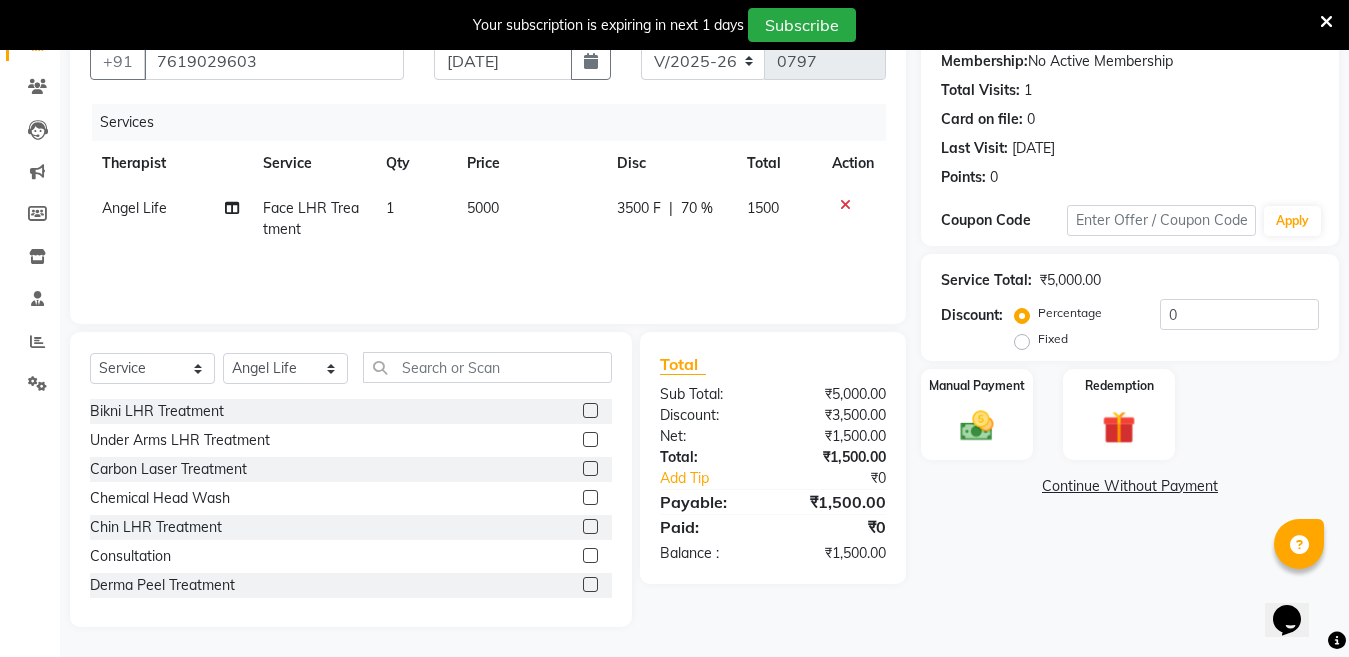click on "Name: Seema Tiwari Membership:  No Active Membership  Total Visits:  1 Card on file:  0 Last Visit:   19-06-2025 Points:   0  Coupon Code Apply Service Total:  ₹5,000.00  Discount:  Percentage   Fixed  0 Manual Payment Redemption  Continue Without Payment" 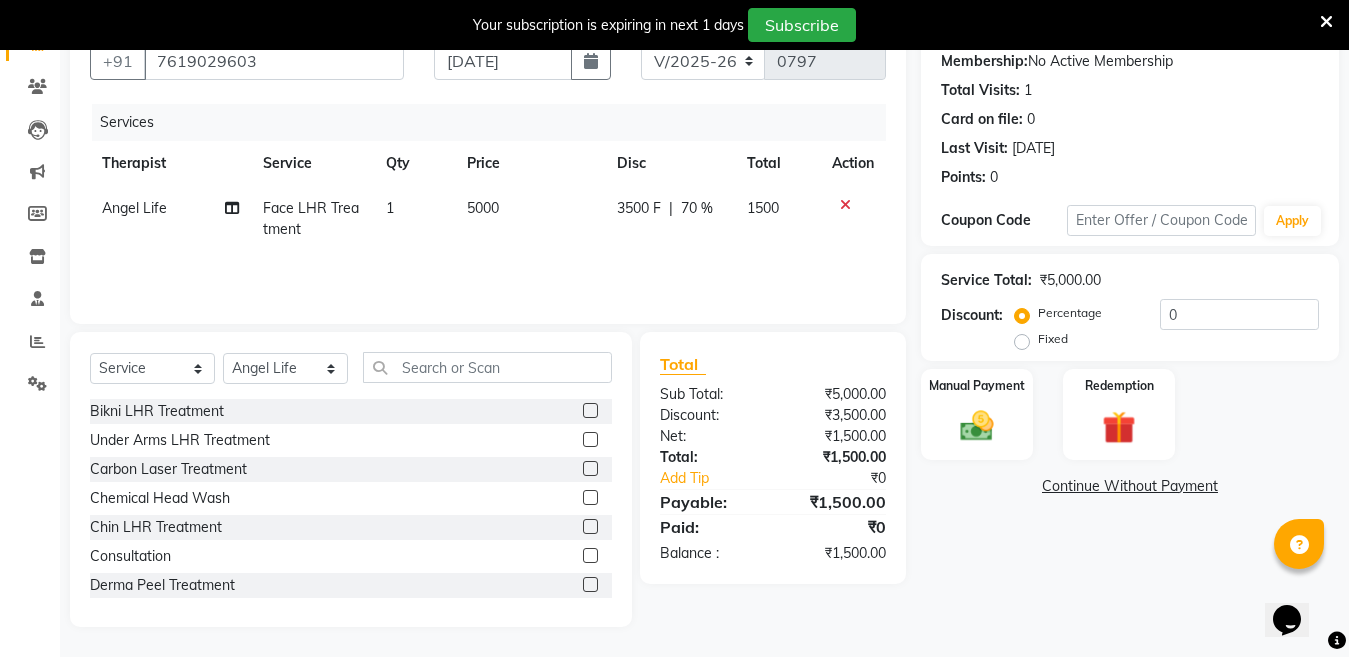 click on "Continue Without Payment" 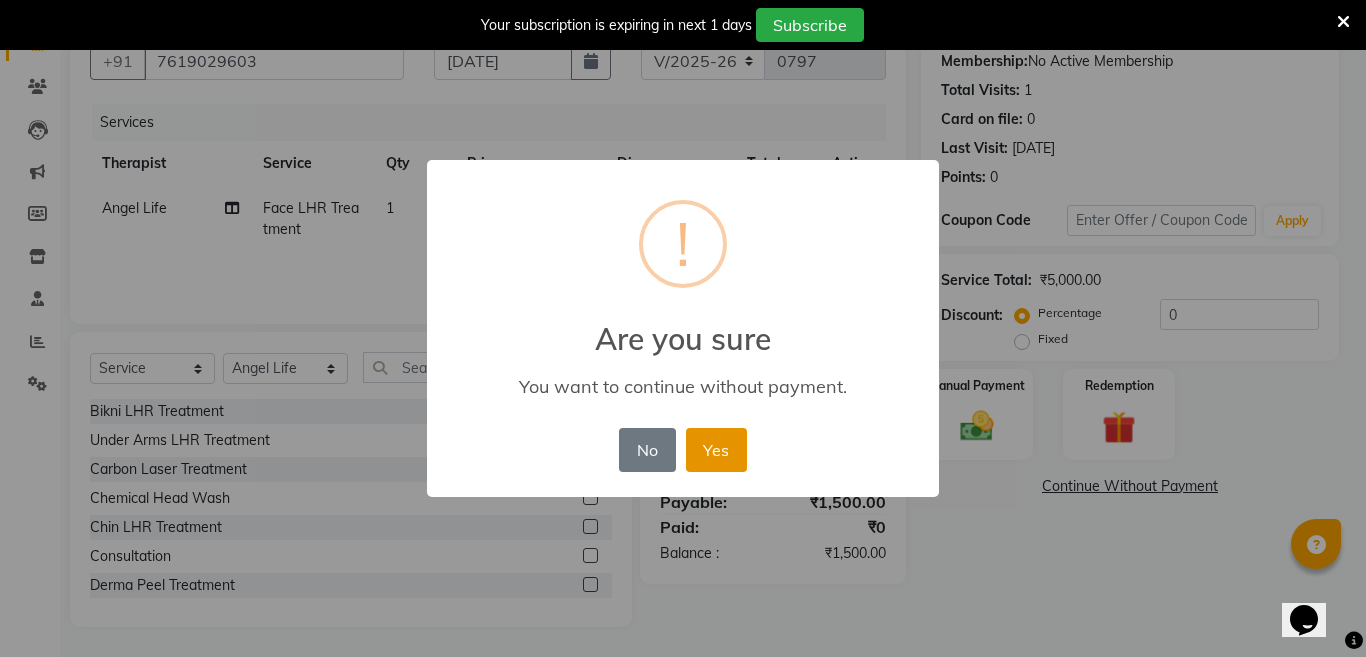 click on "Yes" at bounding box center [716, 450] 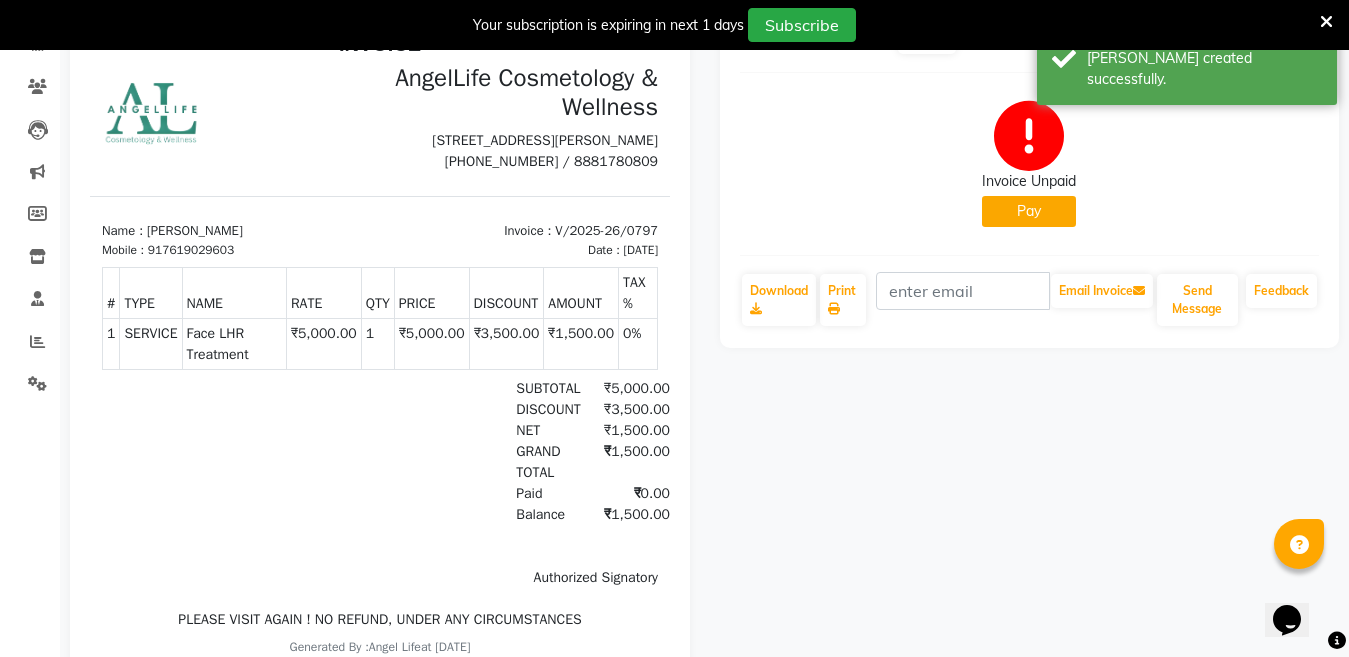 scroll, scrollTop: 0, scrollLeft: 0, axis: both 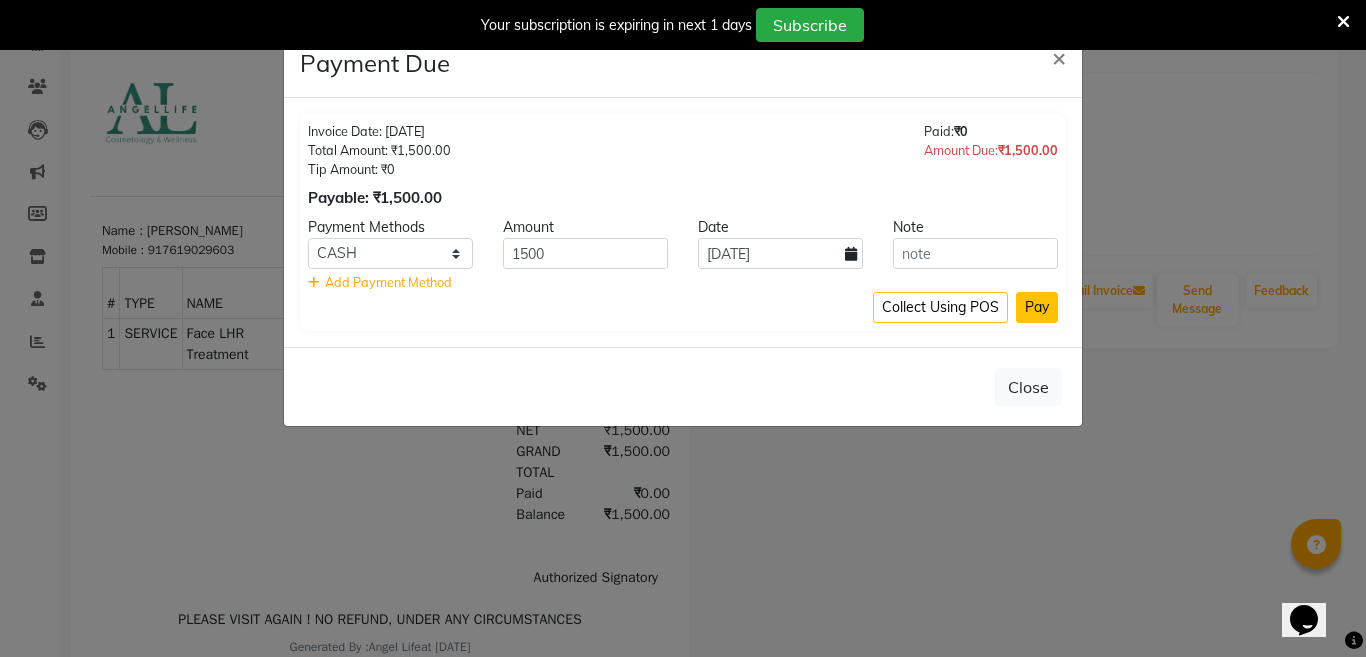 click on "Pay" 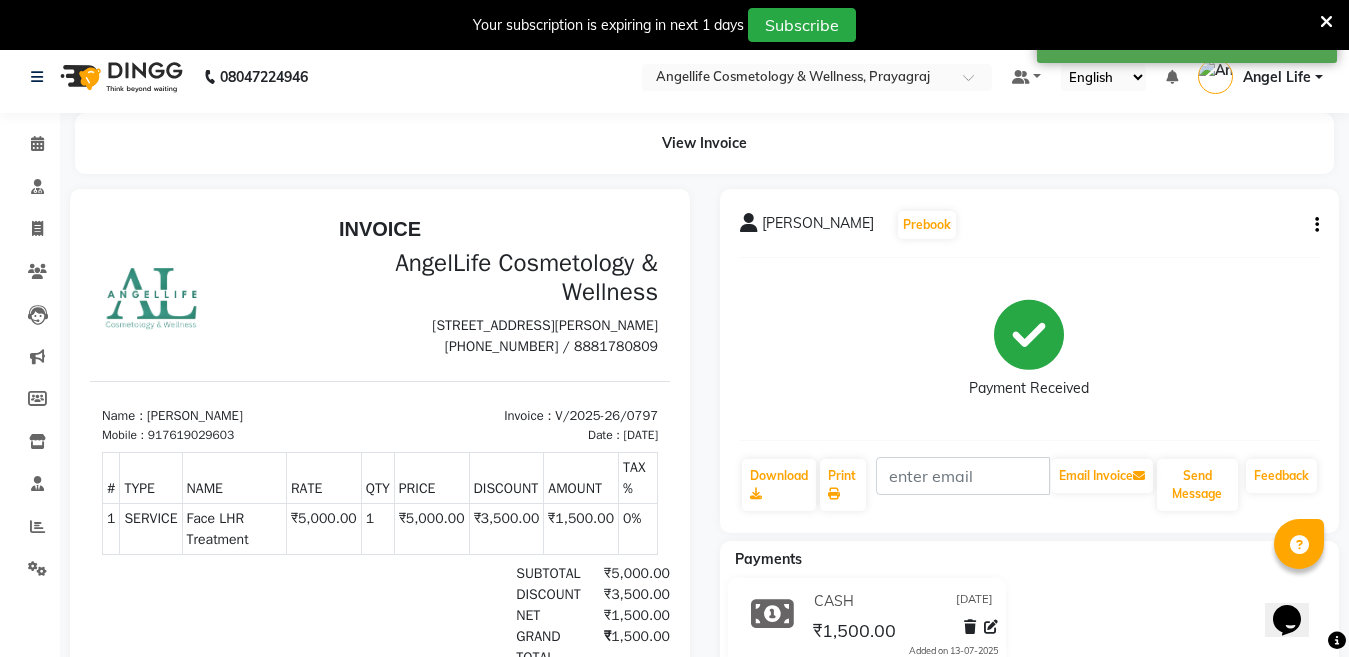 scroll, scrollTop: 0, scrollLeft: 0, axis: both 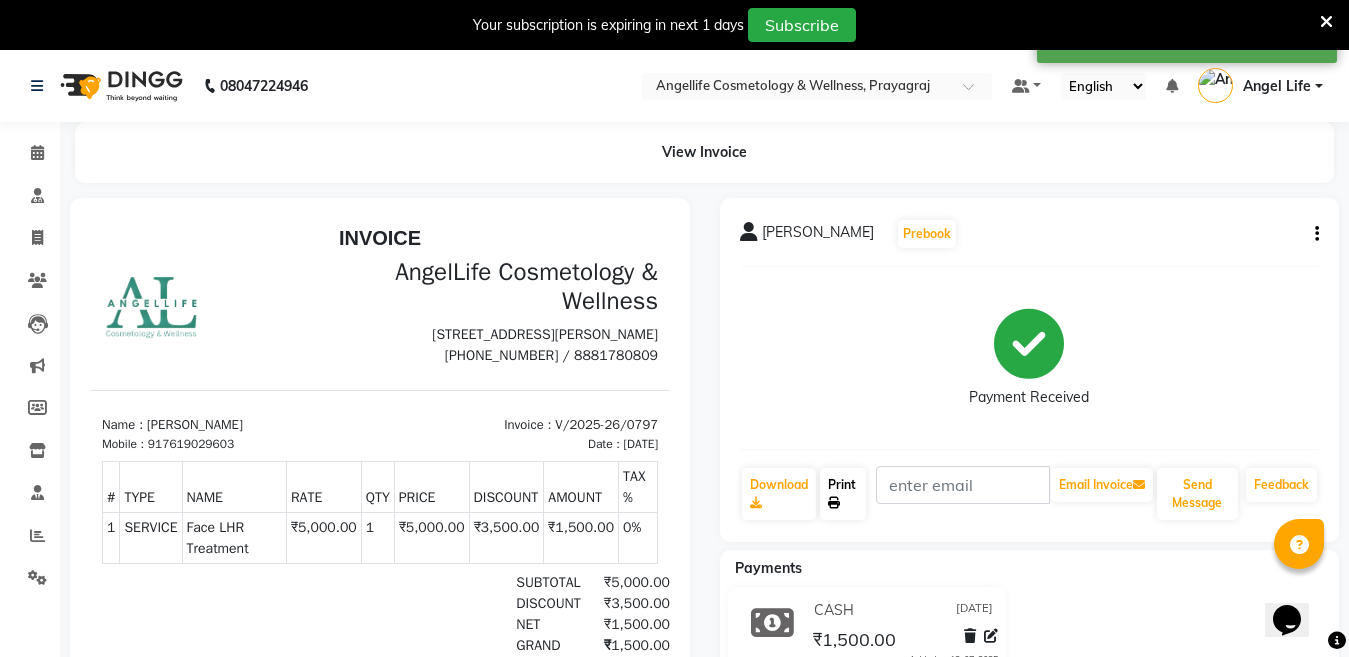 click on "Print" 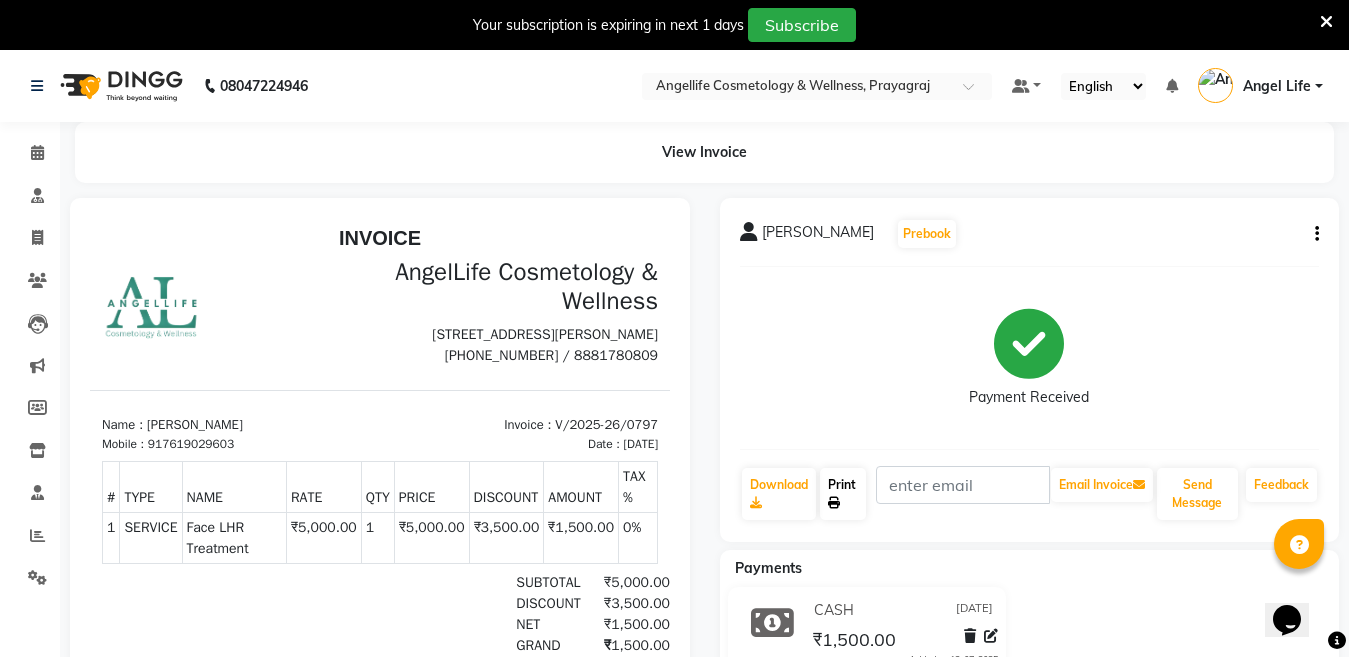 click on "Print" 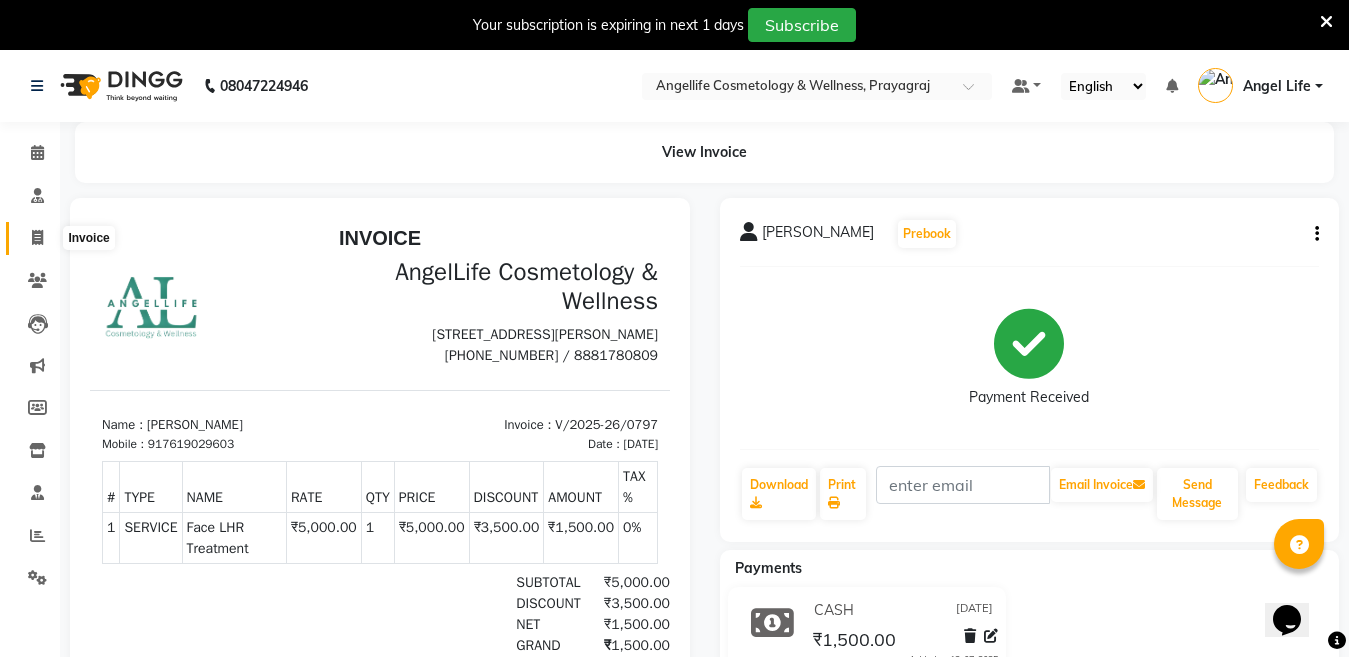 click 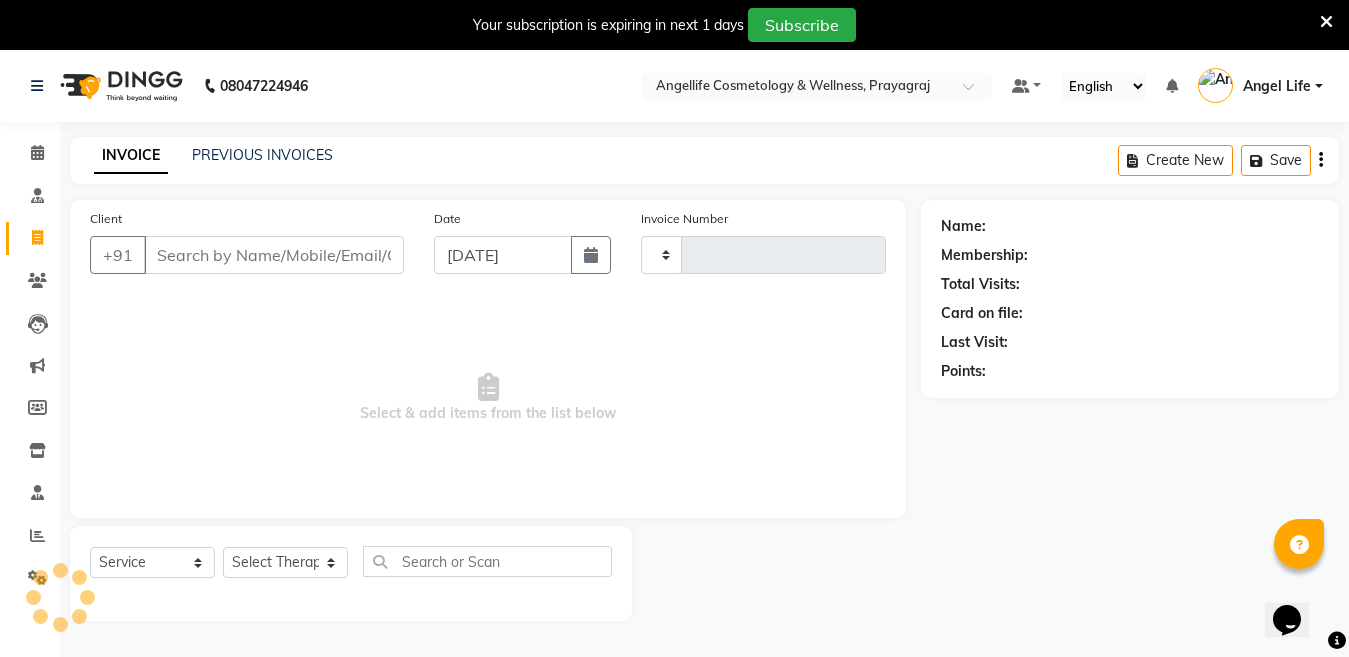 type on "0798" 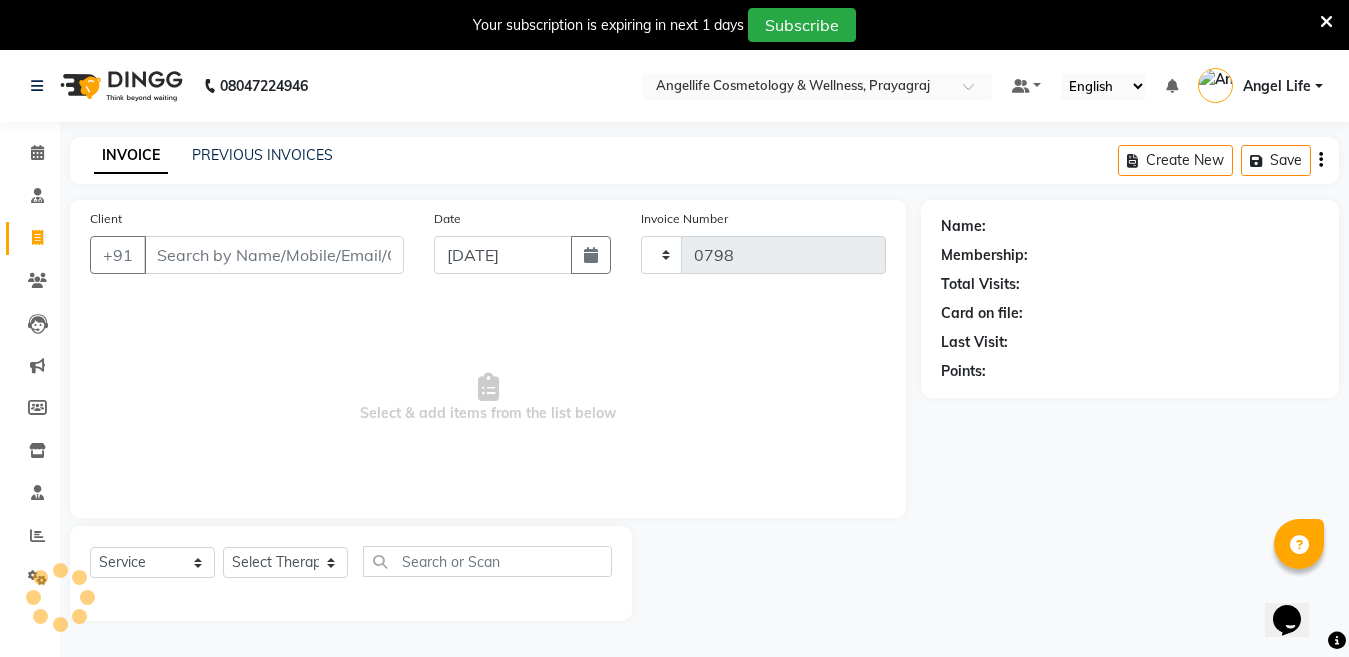select on "4531" 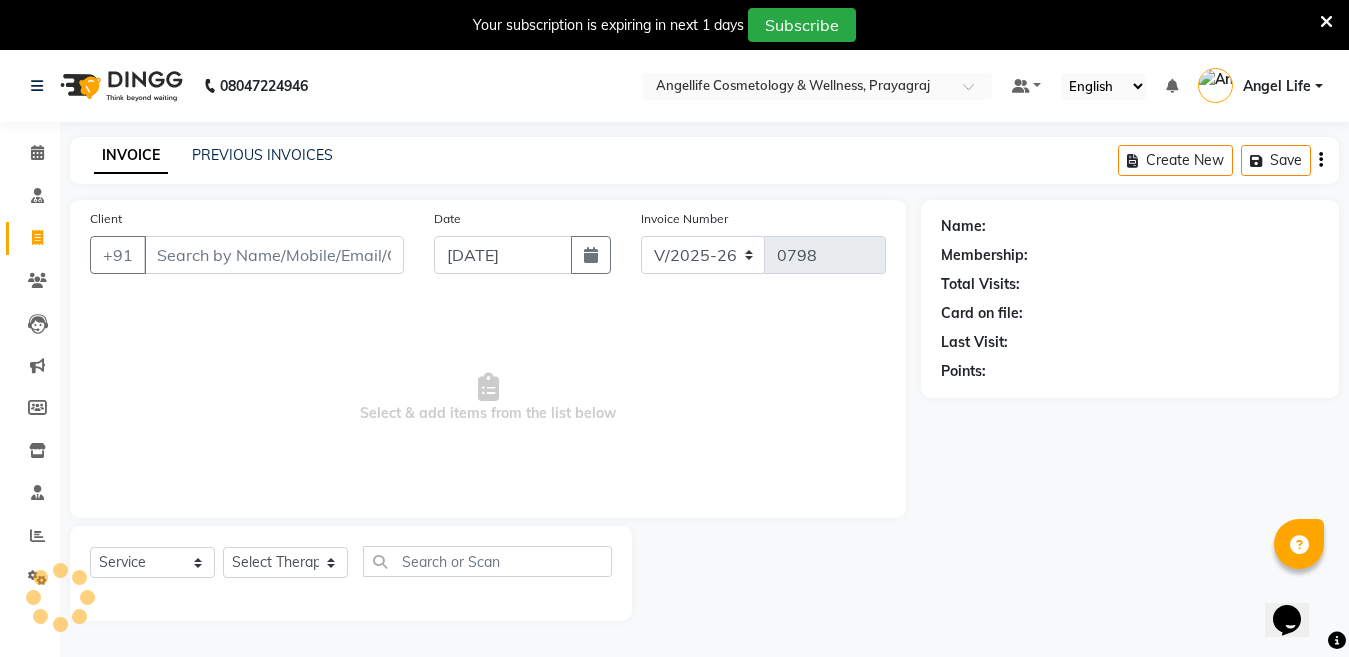 scroll, scrollTop: 50, scrollLeft: 0, axis: vertical 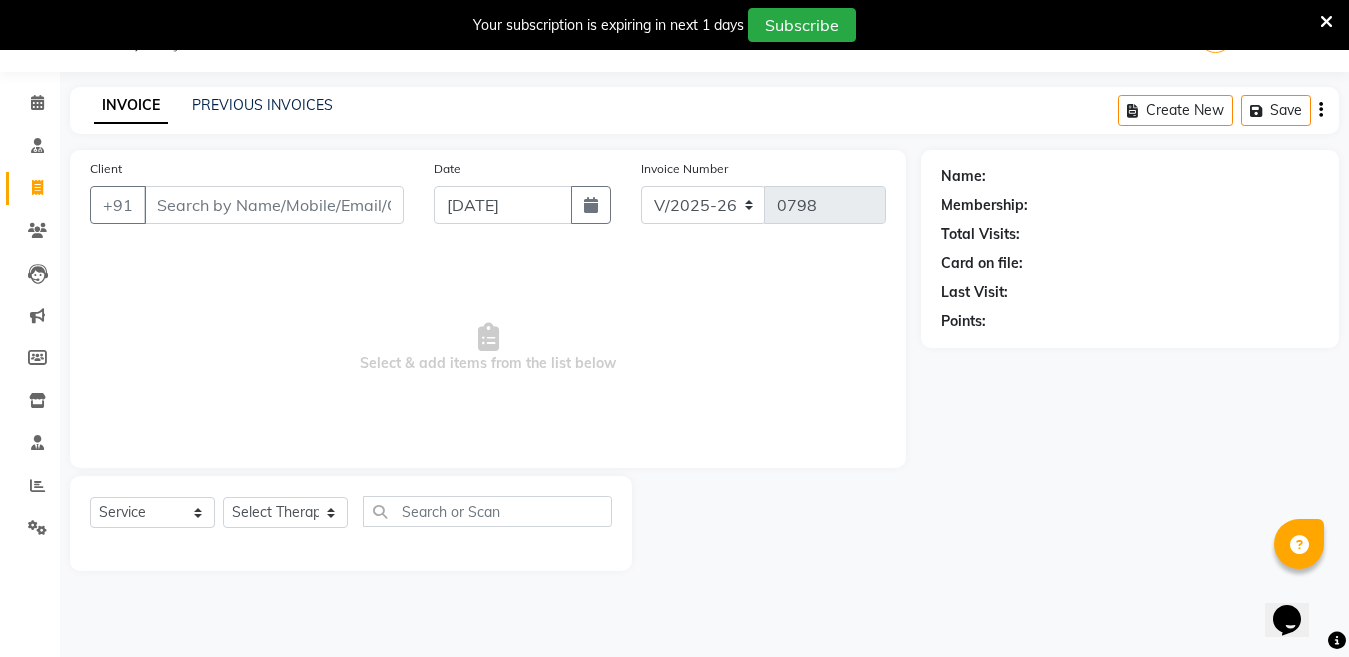 click on "INVOICE PREVIOUS INVOICES Create New   Save" 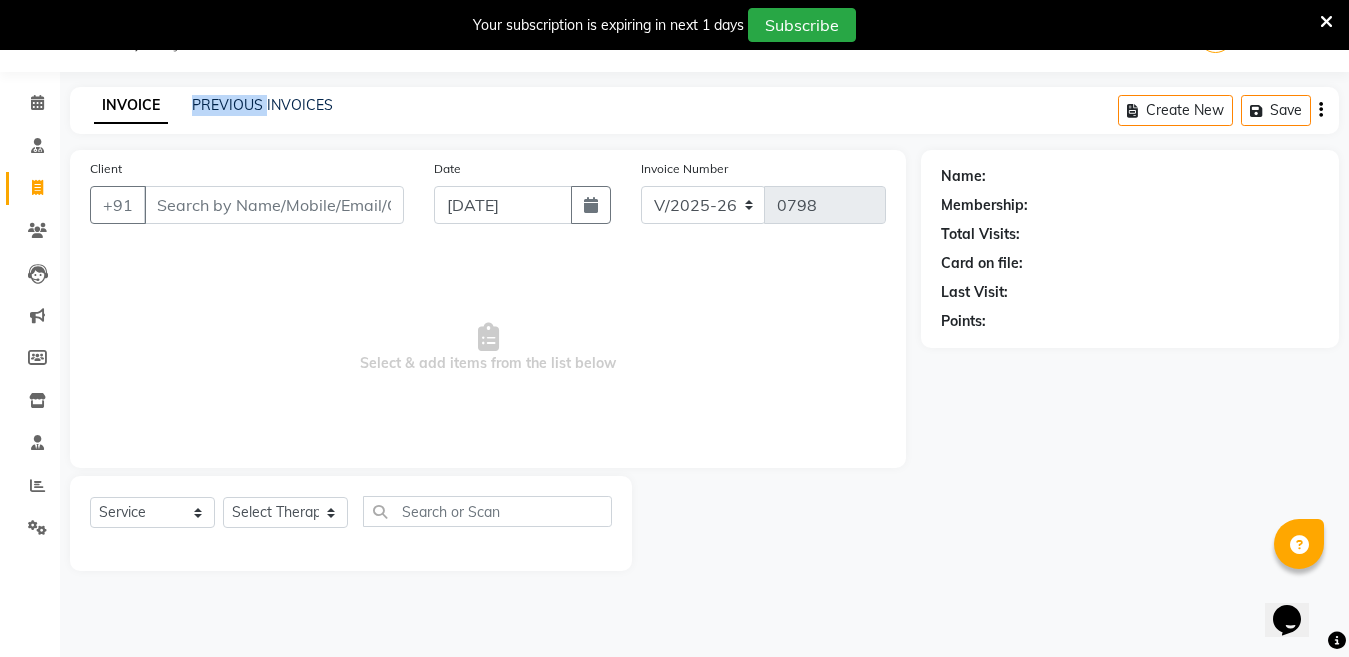 click on "INVOICE PREVIOUS INVOICES Create New   Save" 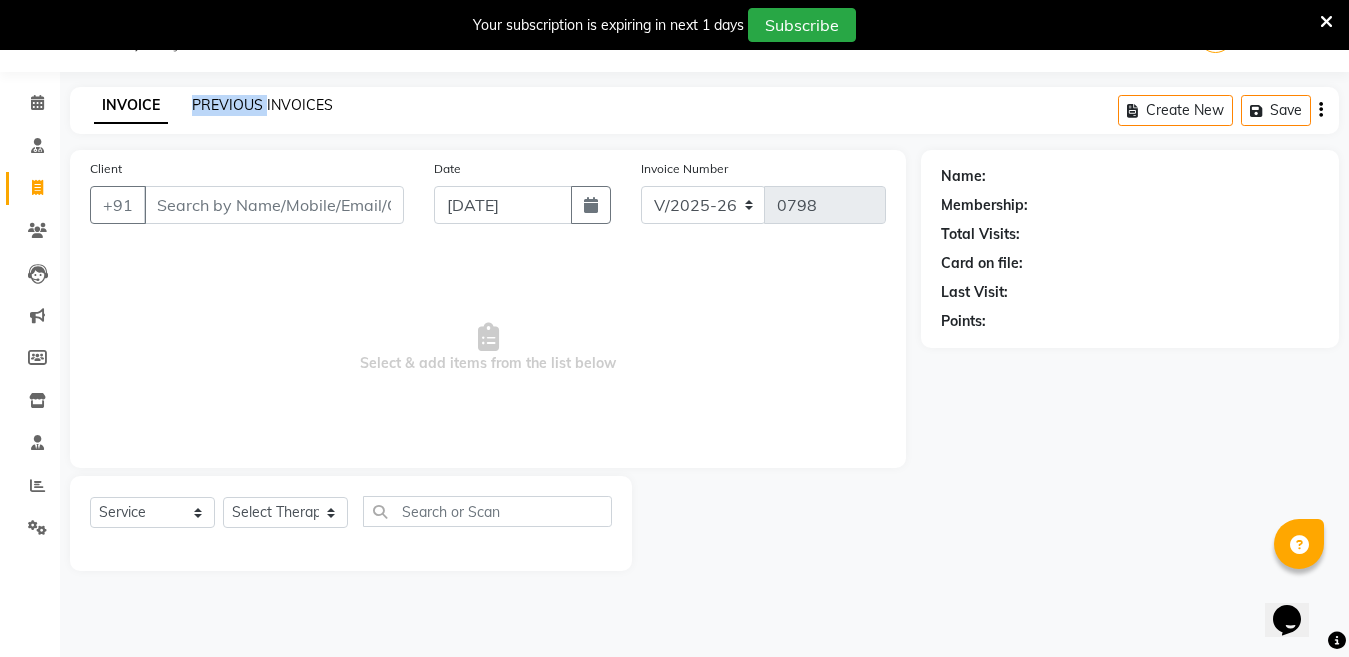 click on "PREVIOUS INVOICES" 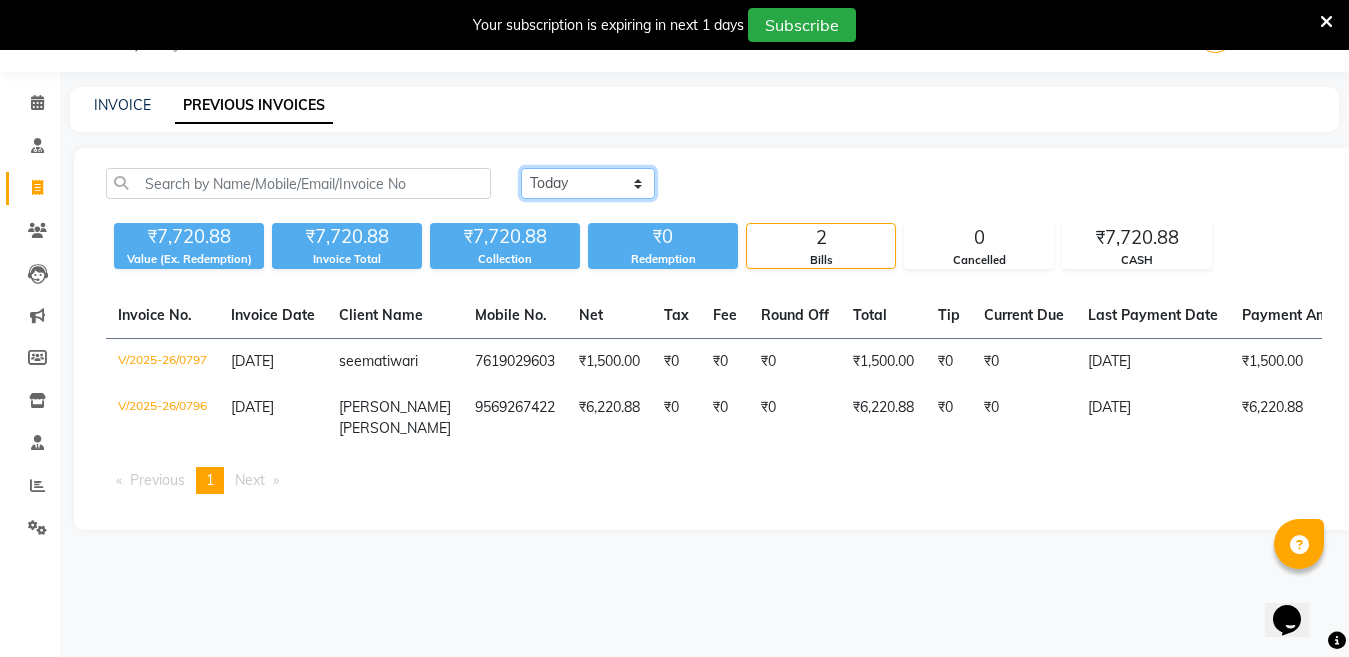click on "[DATE] [DATE] Custom Range" 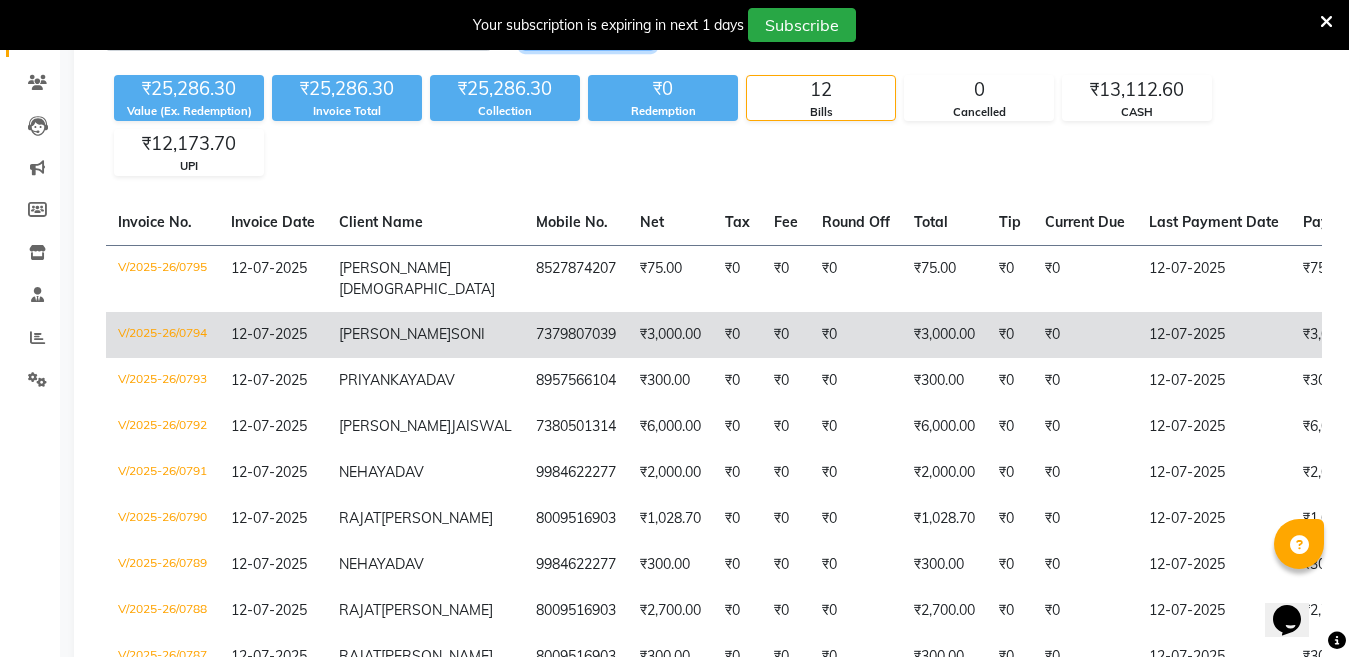 scroll, scrollTop: 200, scrollLeft: 0, axis: vertical 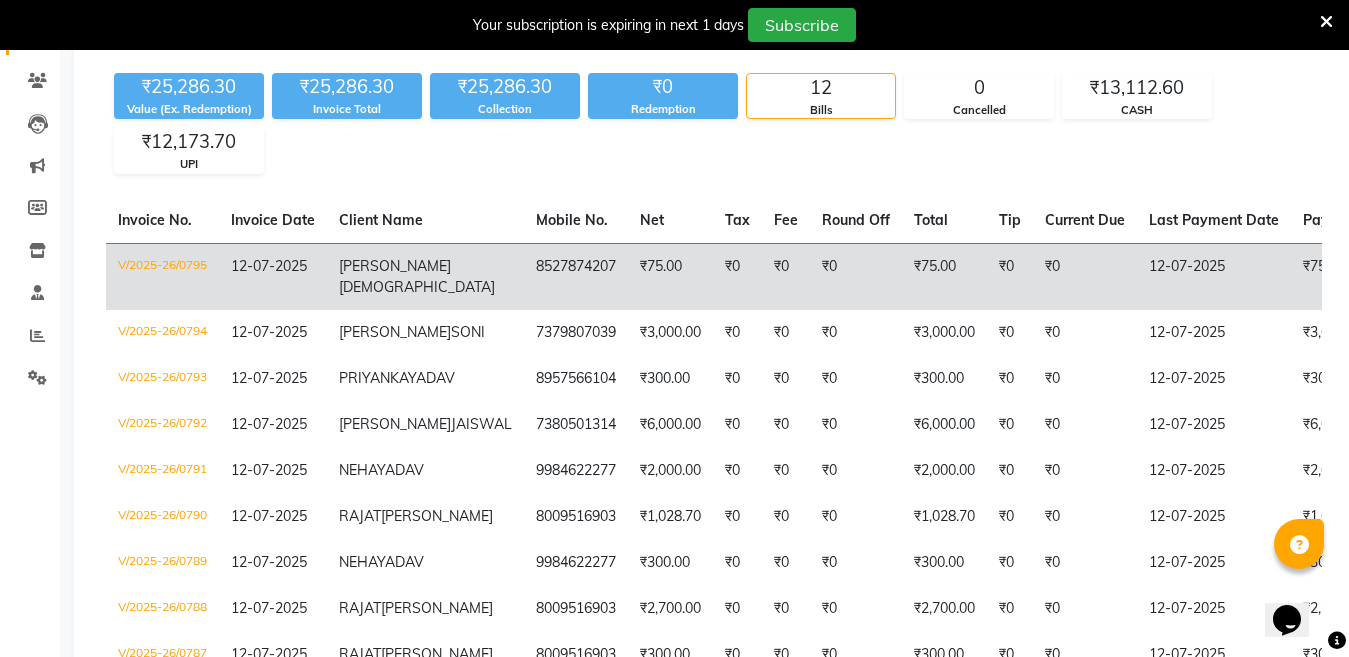 click on "₹0" 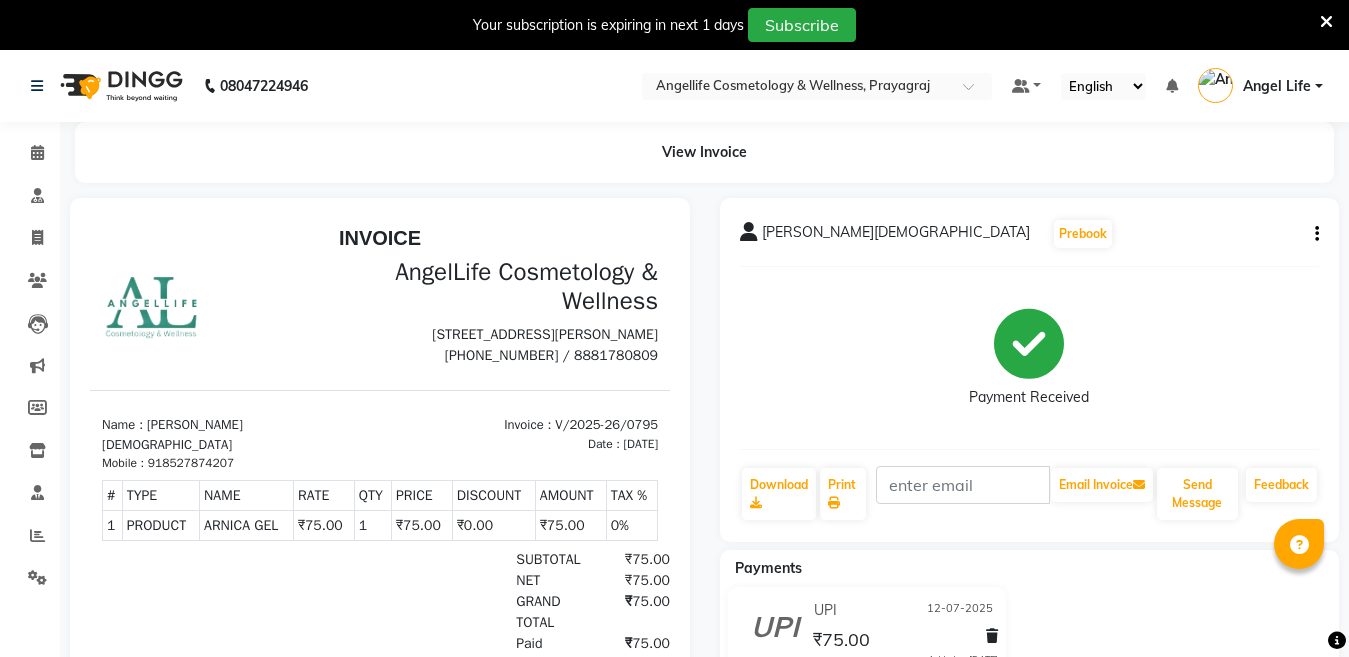 scroll, scrollTop: 0, scrollLeft: 0, axis: both 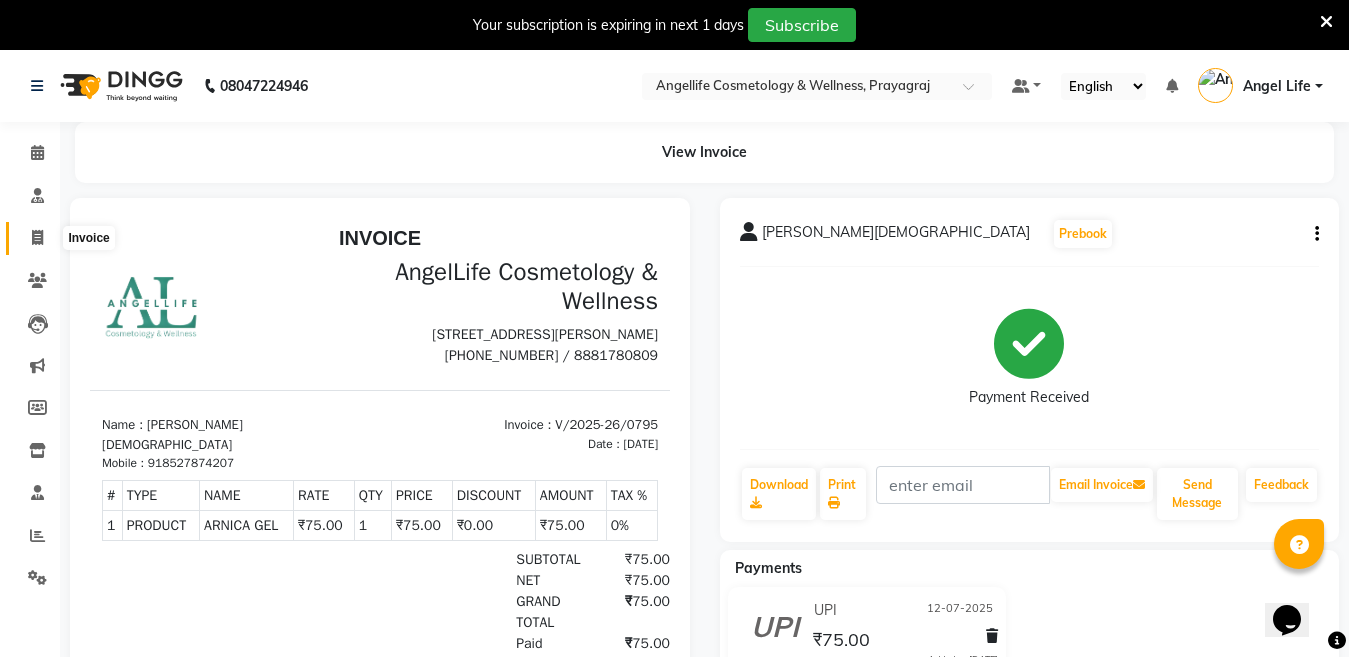 click 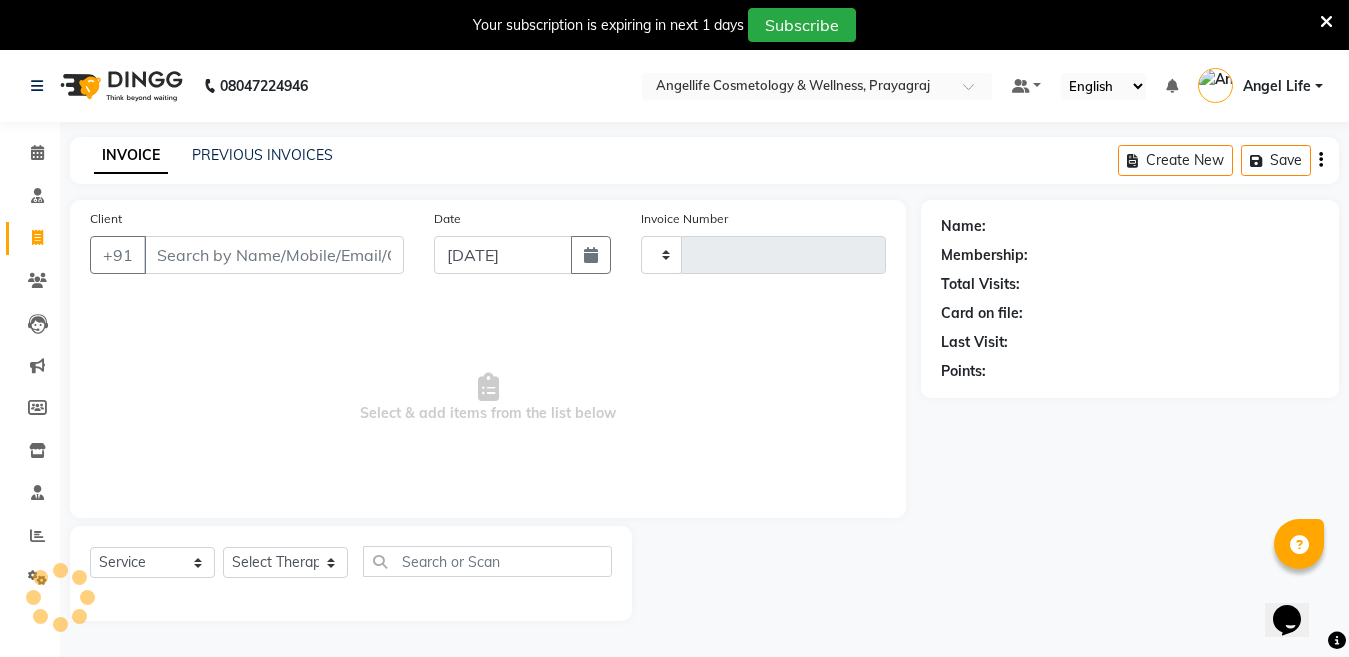 scroll, scrollTop: 50, scrollLeft: 0, axis: vertical 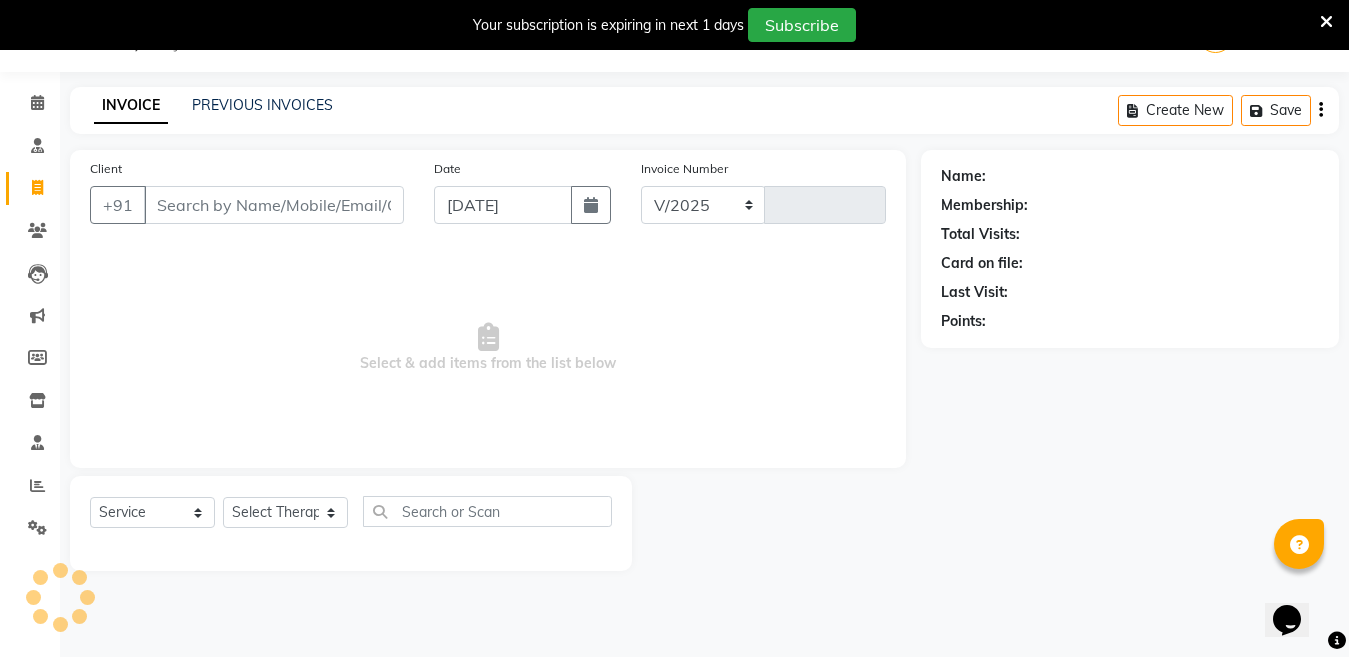 select on "4531" 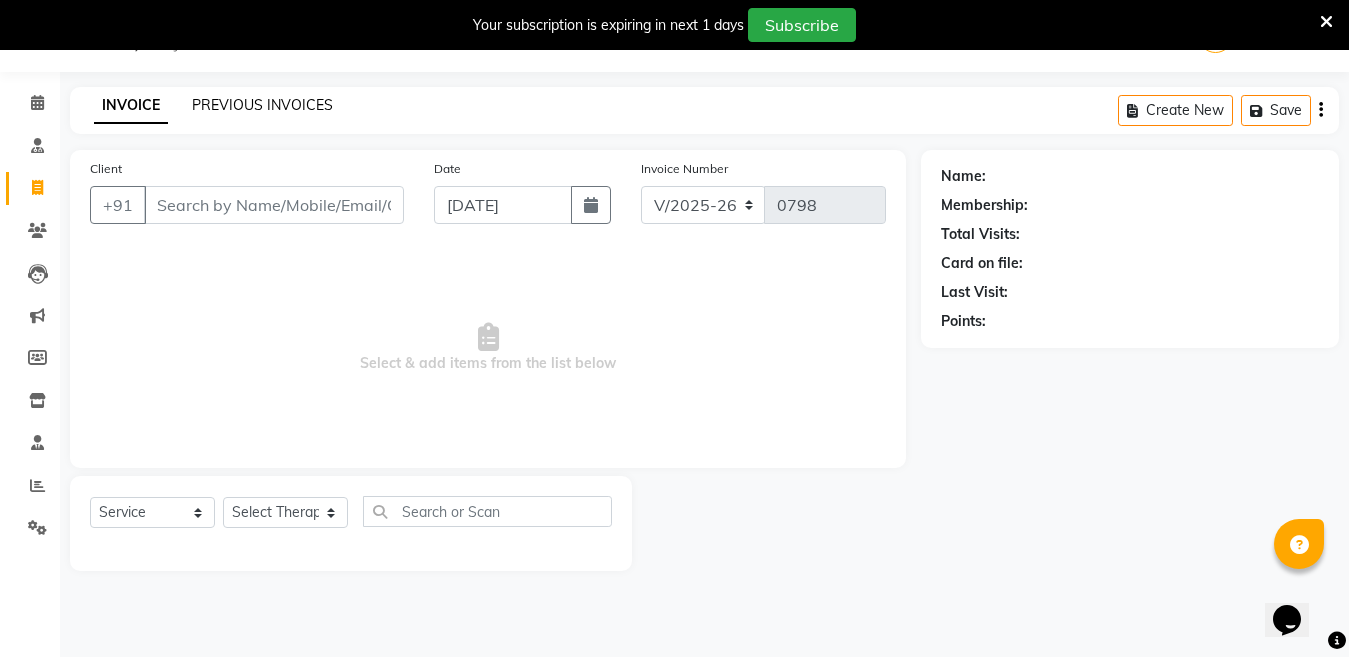 click on "PREVIOUS INVOICES" 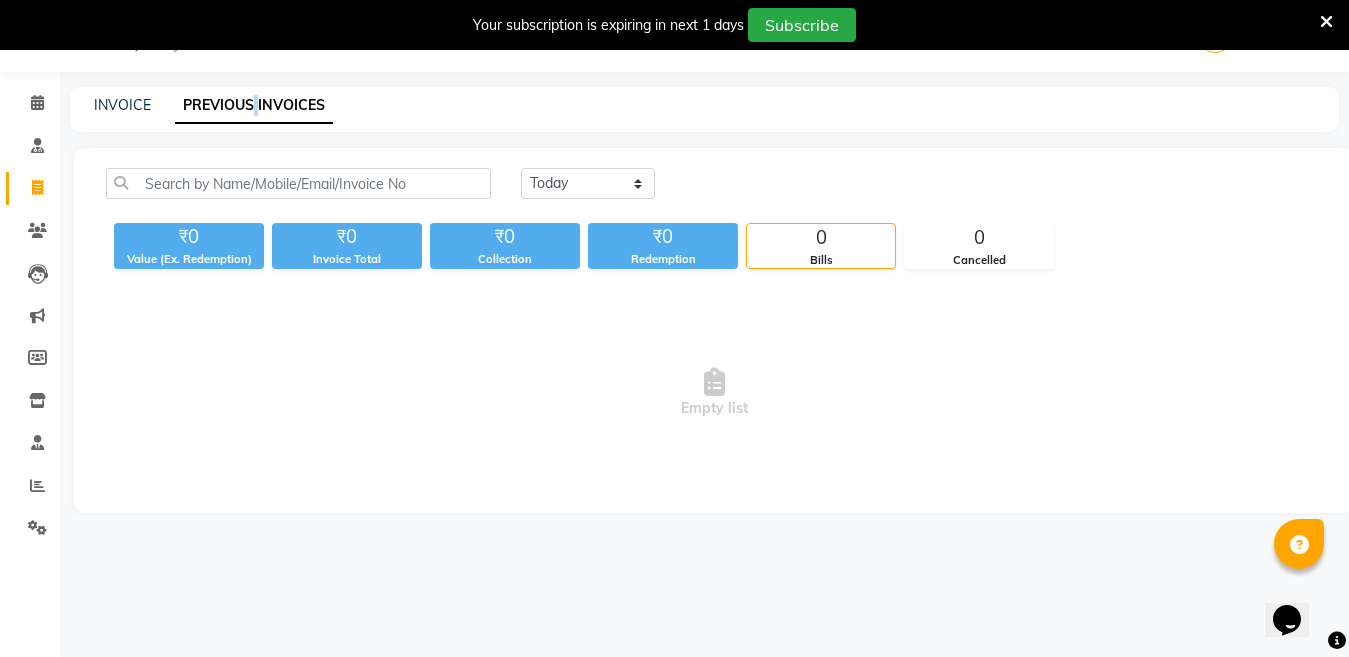 click on "PREVIOUS INVOICES" 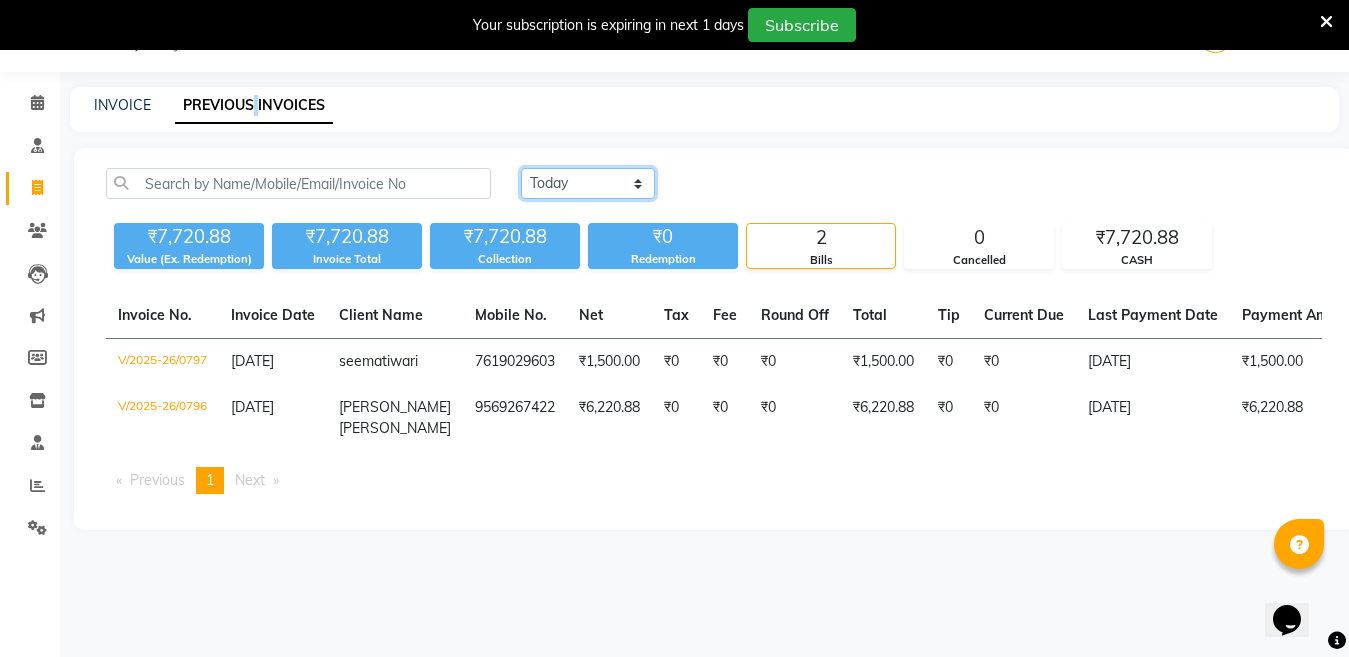 click on "[DATE] [DATE] Custom Range" 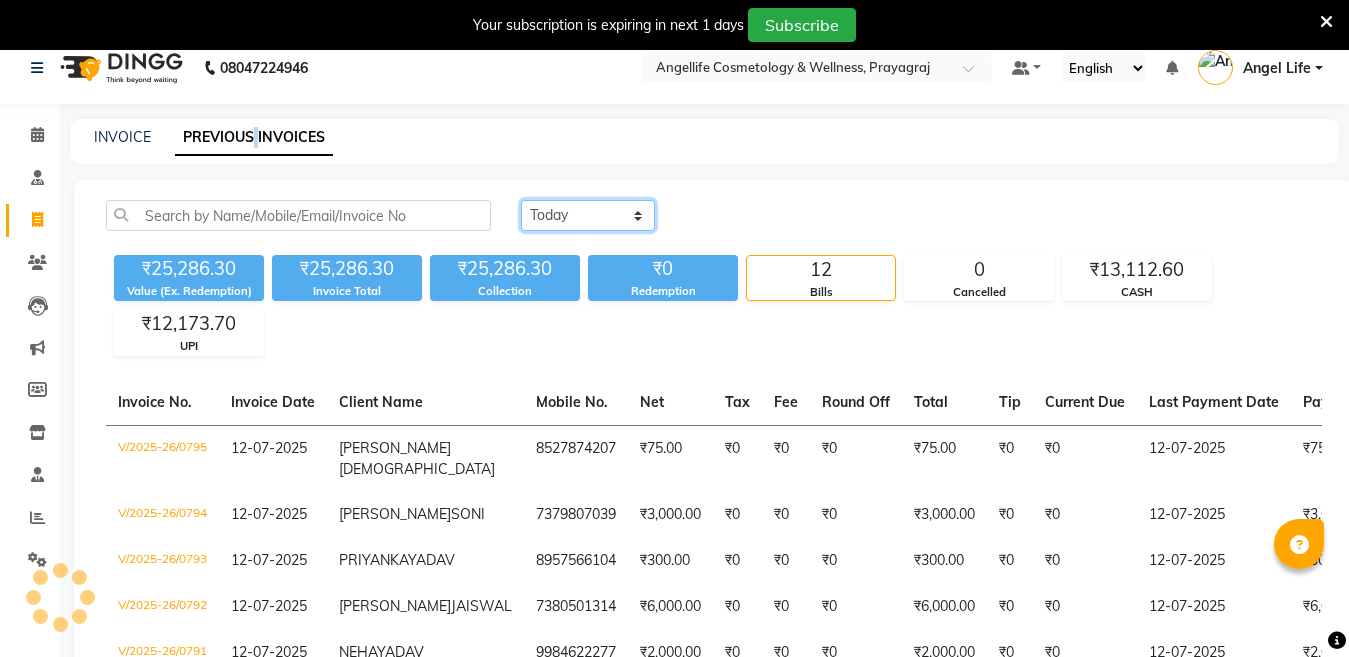 scroll, scrollTop: 0, scrollLeft: 0, axis: both 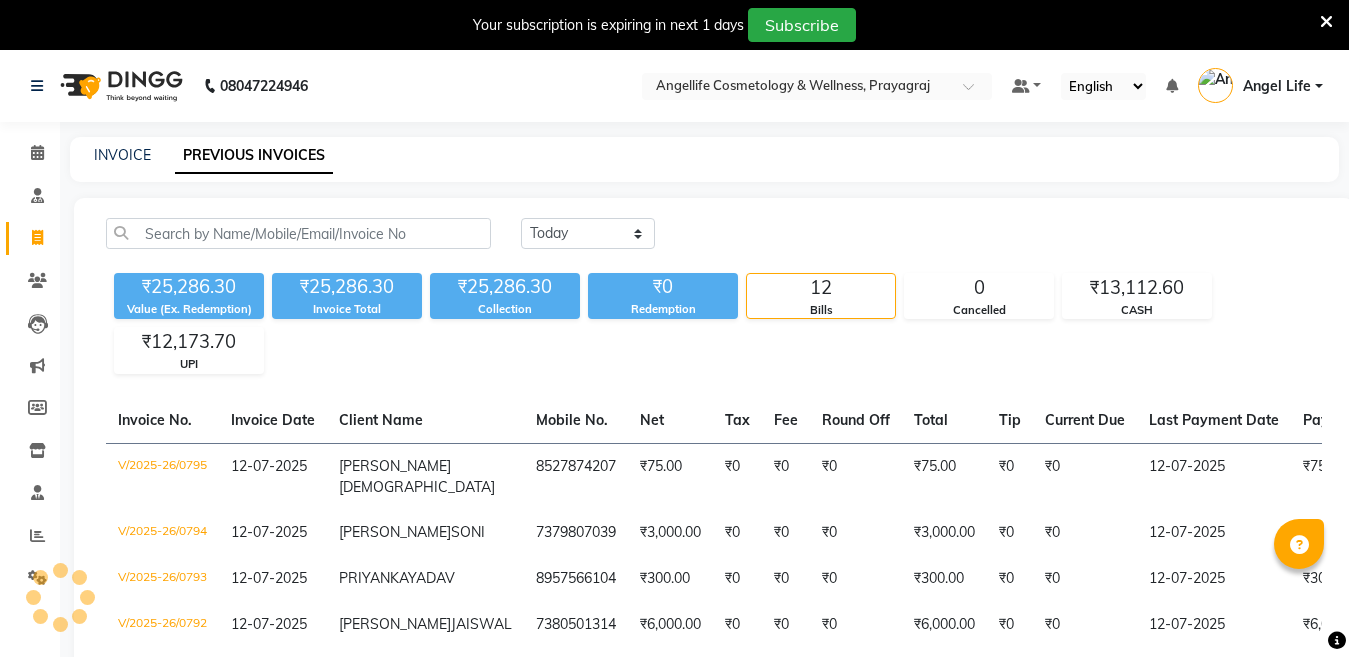 click on "INVOICE" 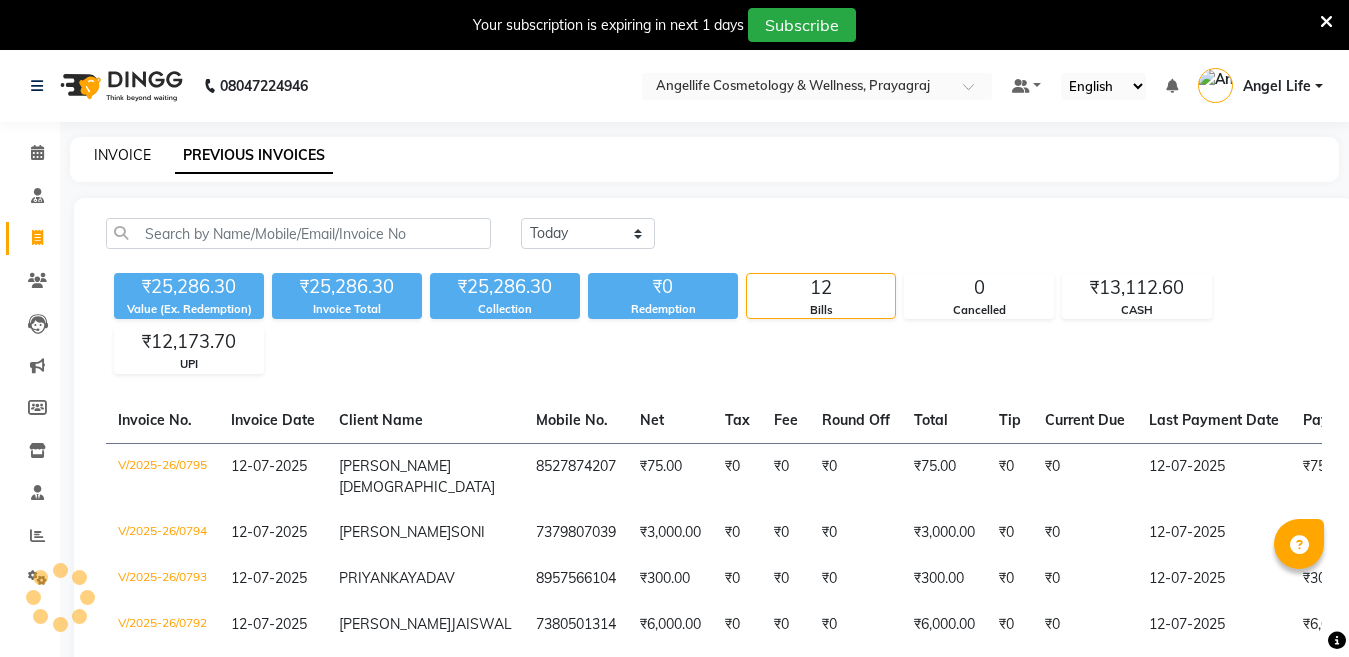 click on "INVOICE" 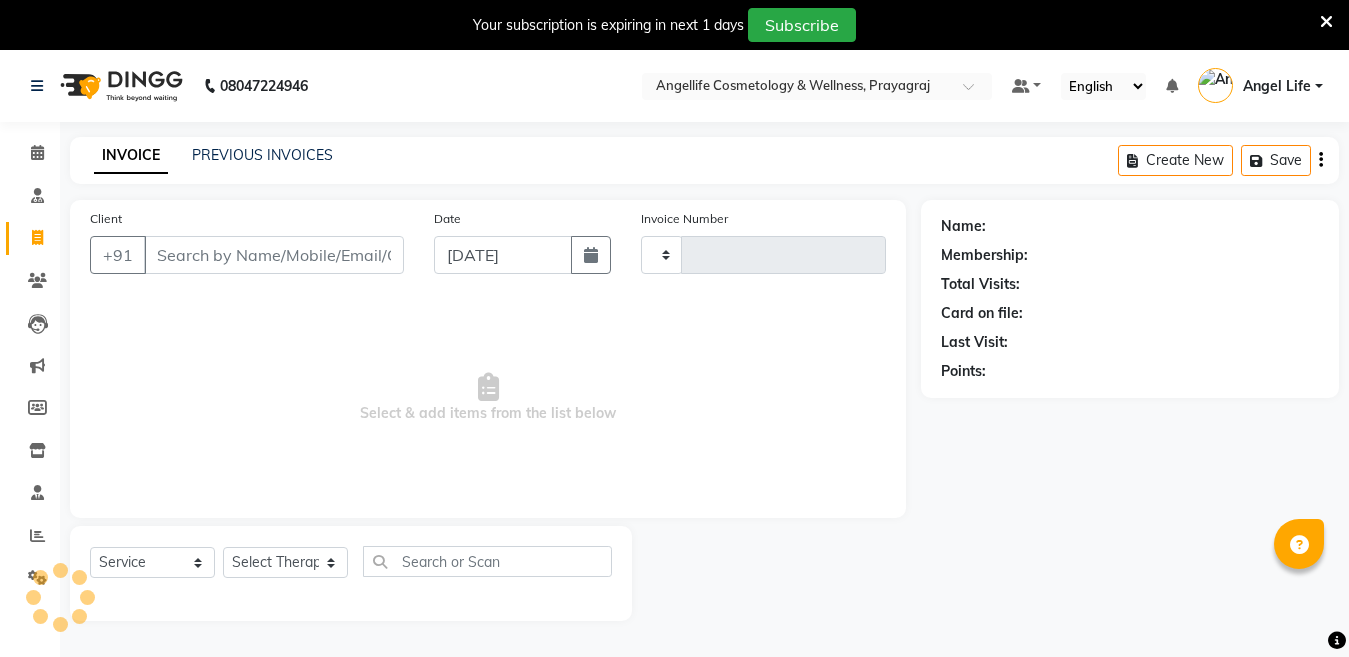 scroll, scrollTop: 50, scrollLeft: 0, axis: vertical 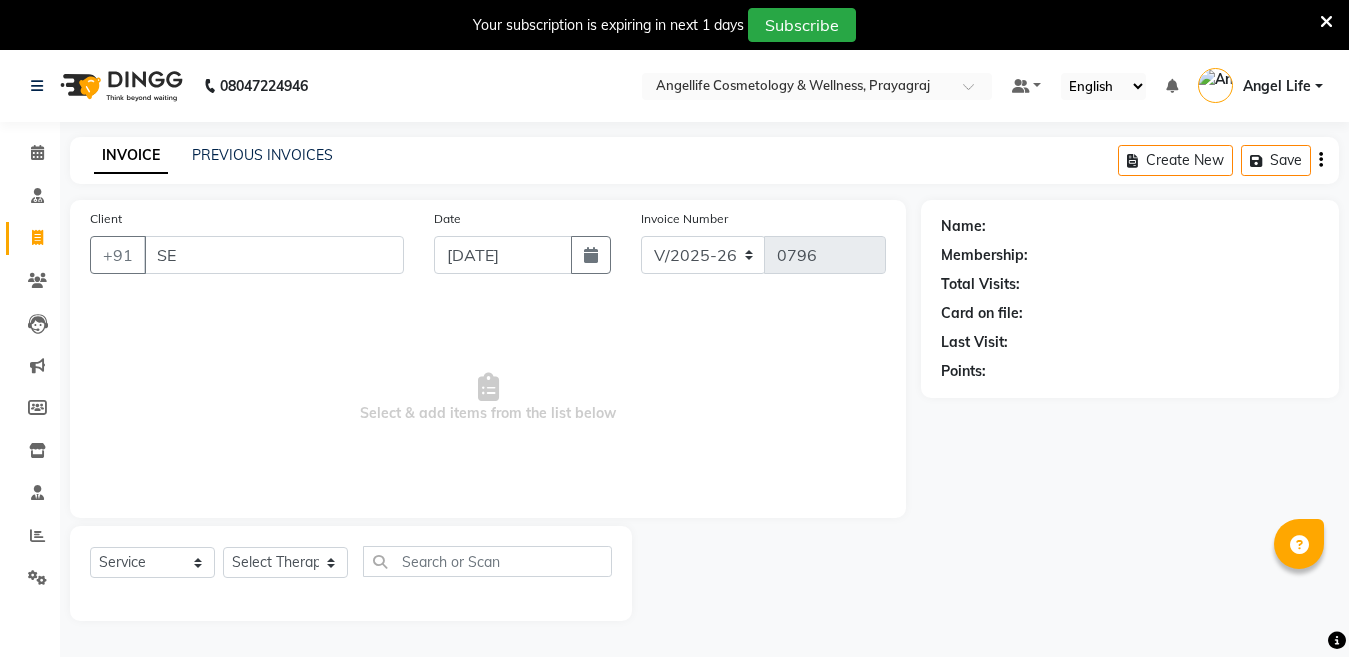 select on "4531" 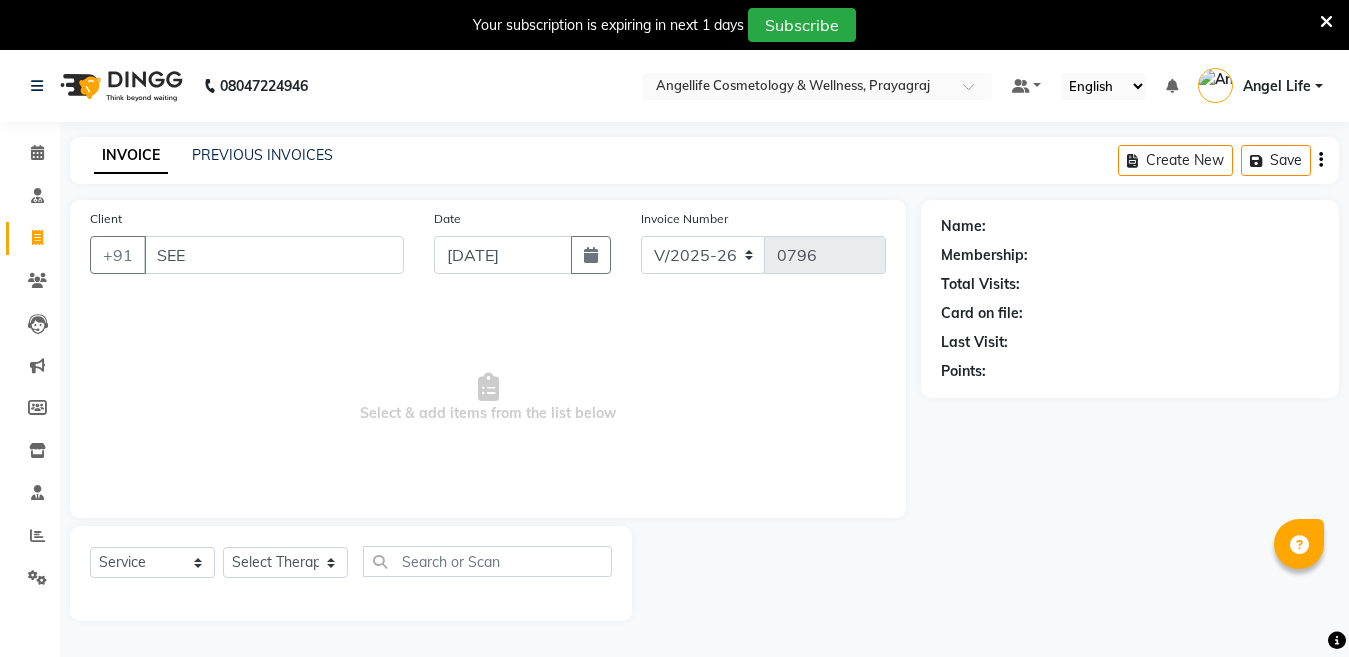 scroll, scrollTop: 0, scrollLeft: 0, axis: both 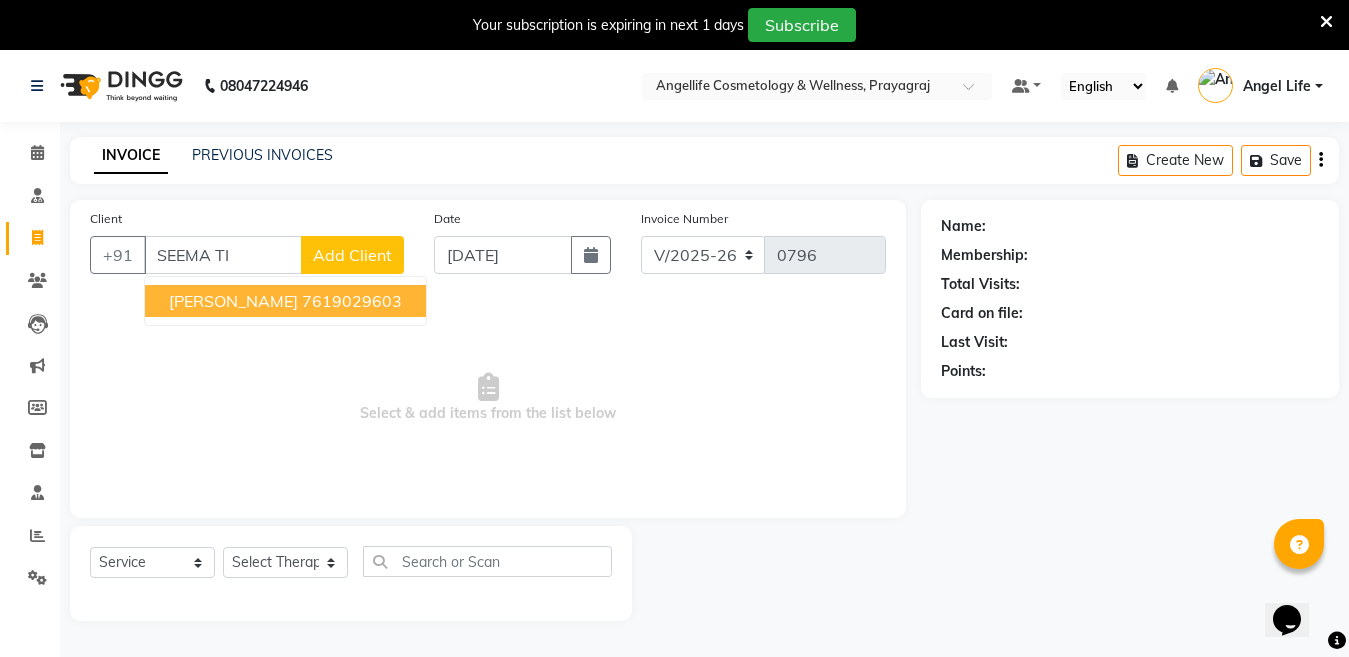 click on "[PERSON_NAME]" at bounding box center (233, 301) 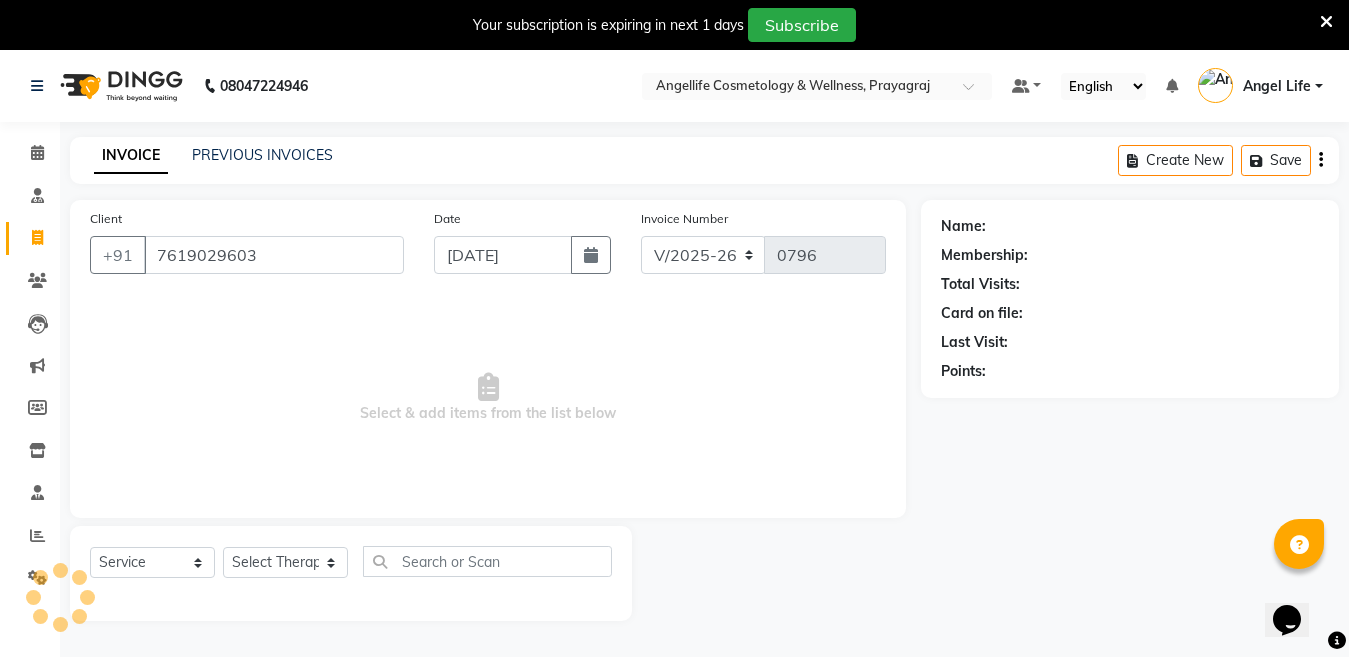 type on "7619029603" 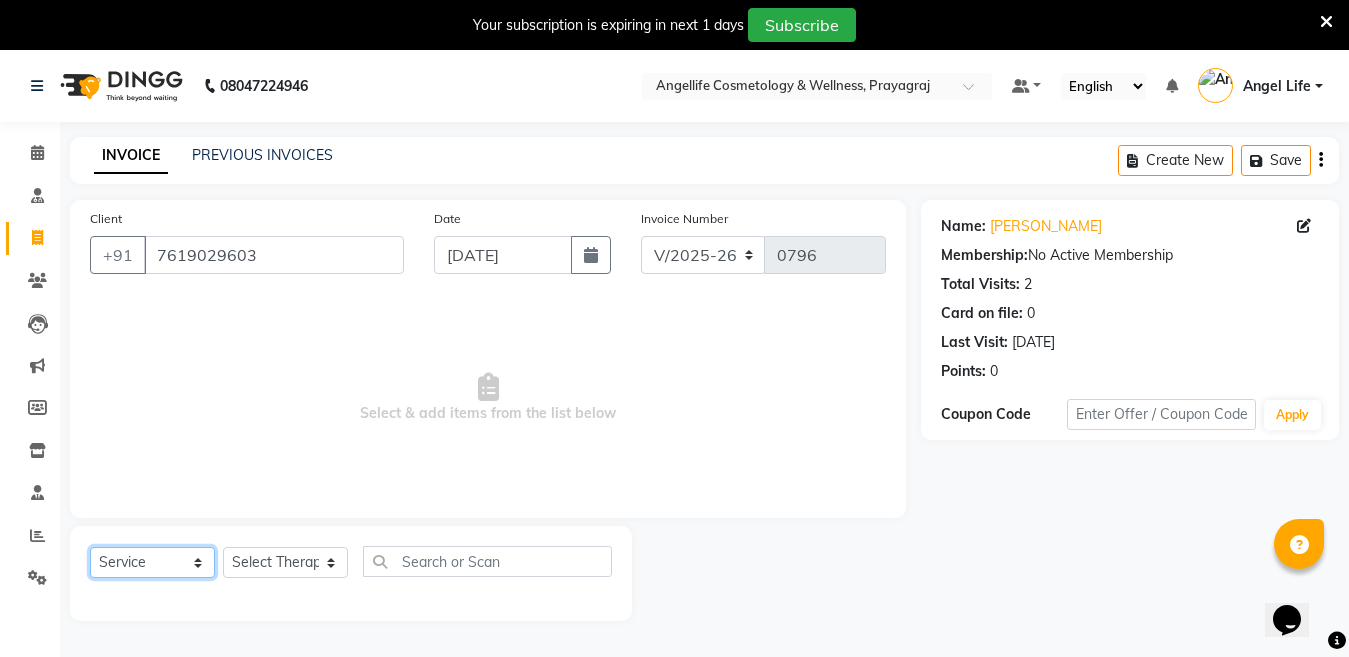 click on "Select  Service  Product  Membership  Package Voucher Prepaid Gift Card" 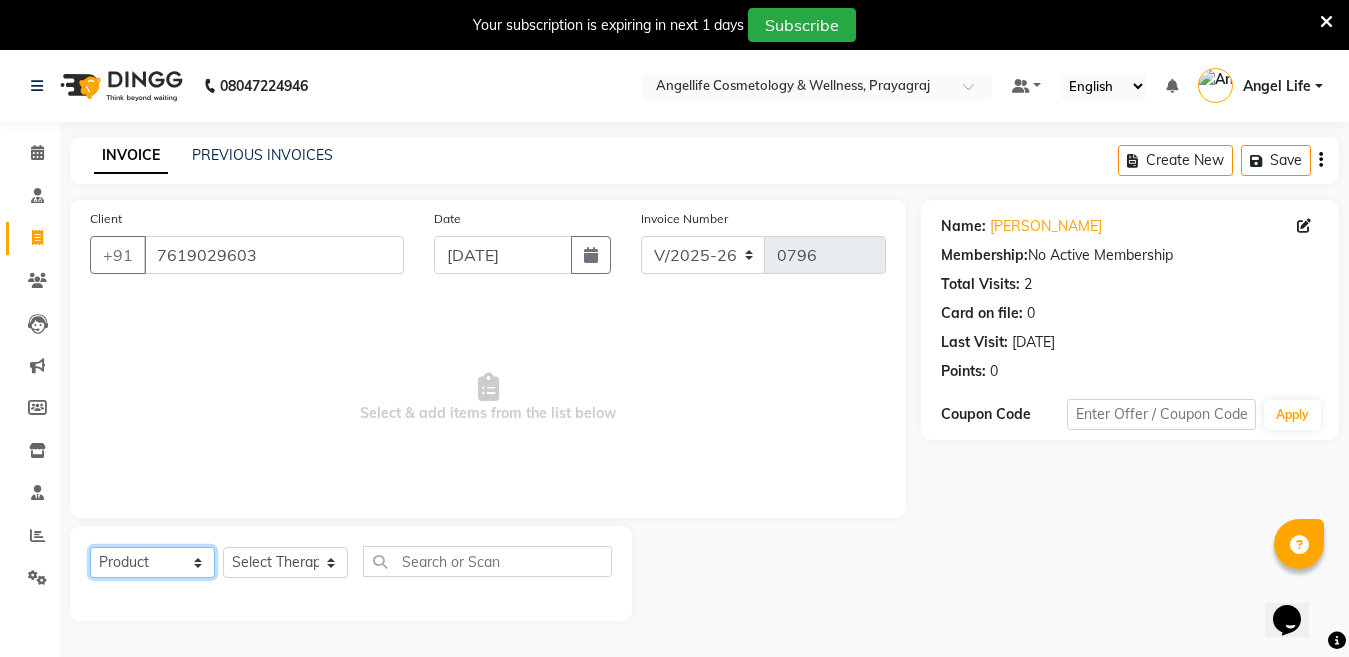 click on "Select  Service  Product  Membership  Package Voucher Prepaid Gift Card" 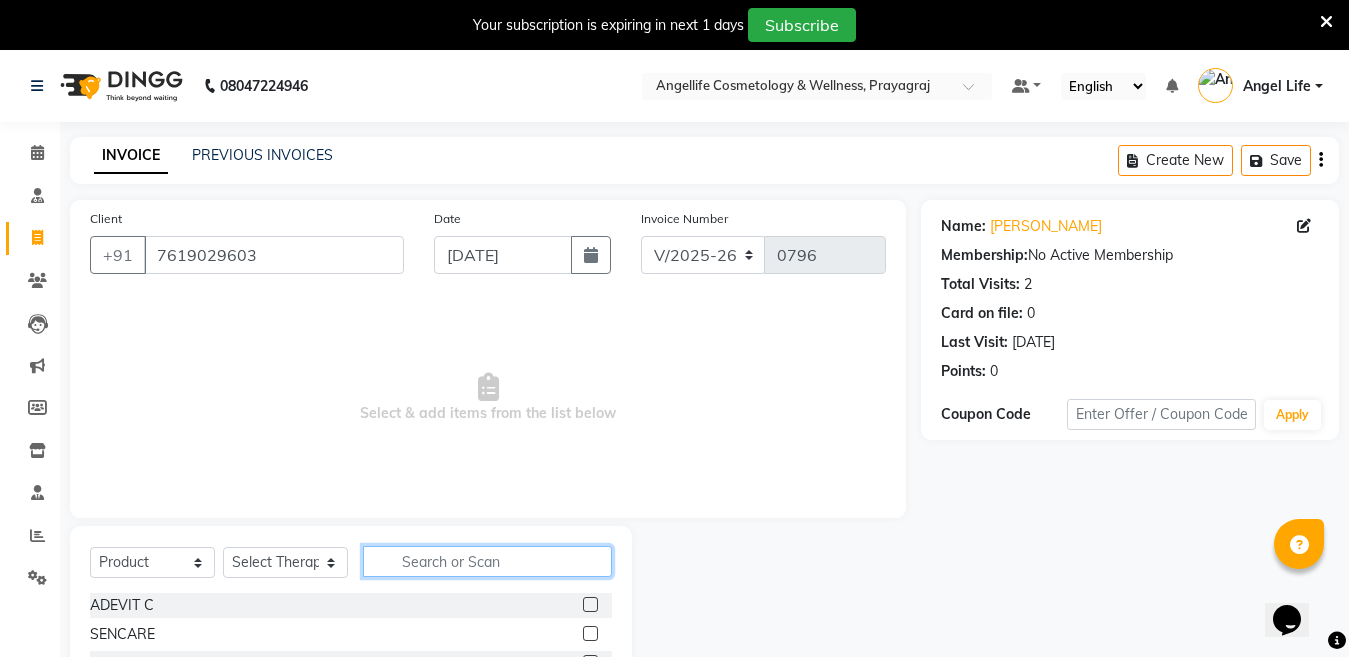 click 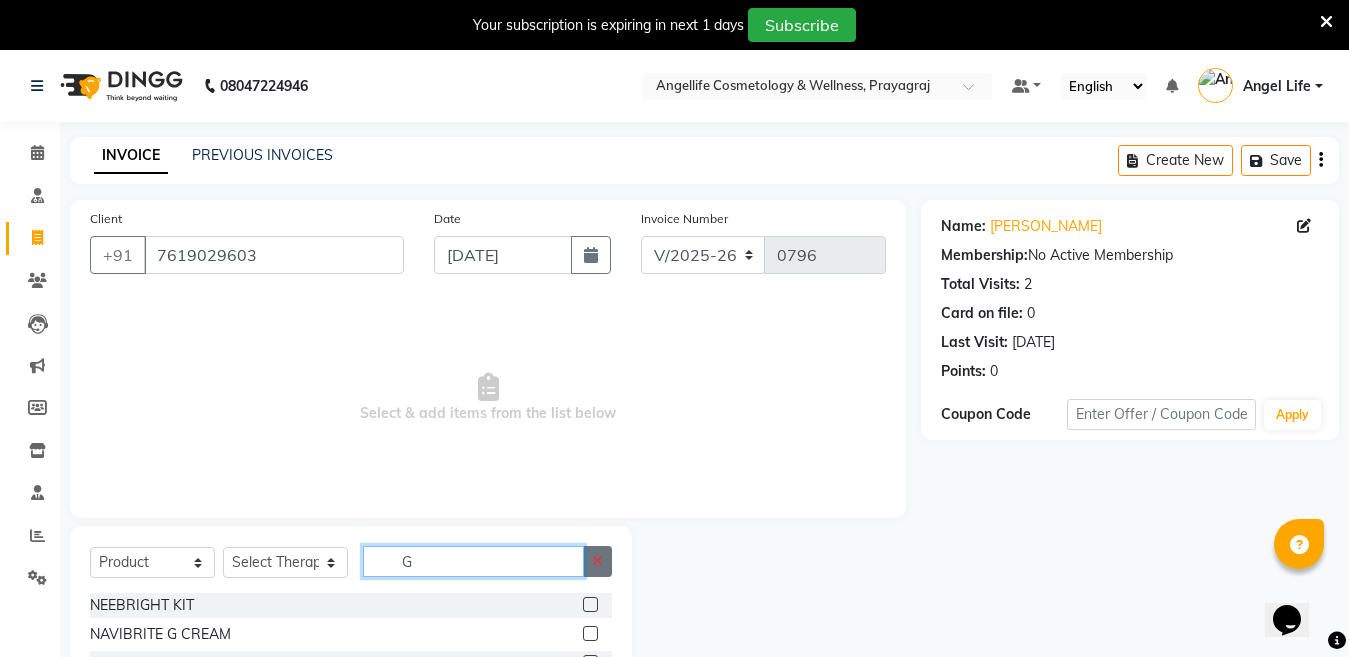 type on "G" 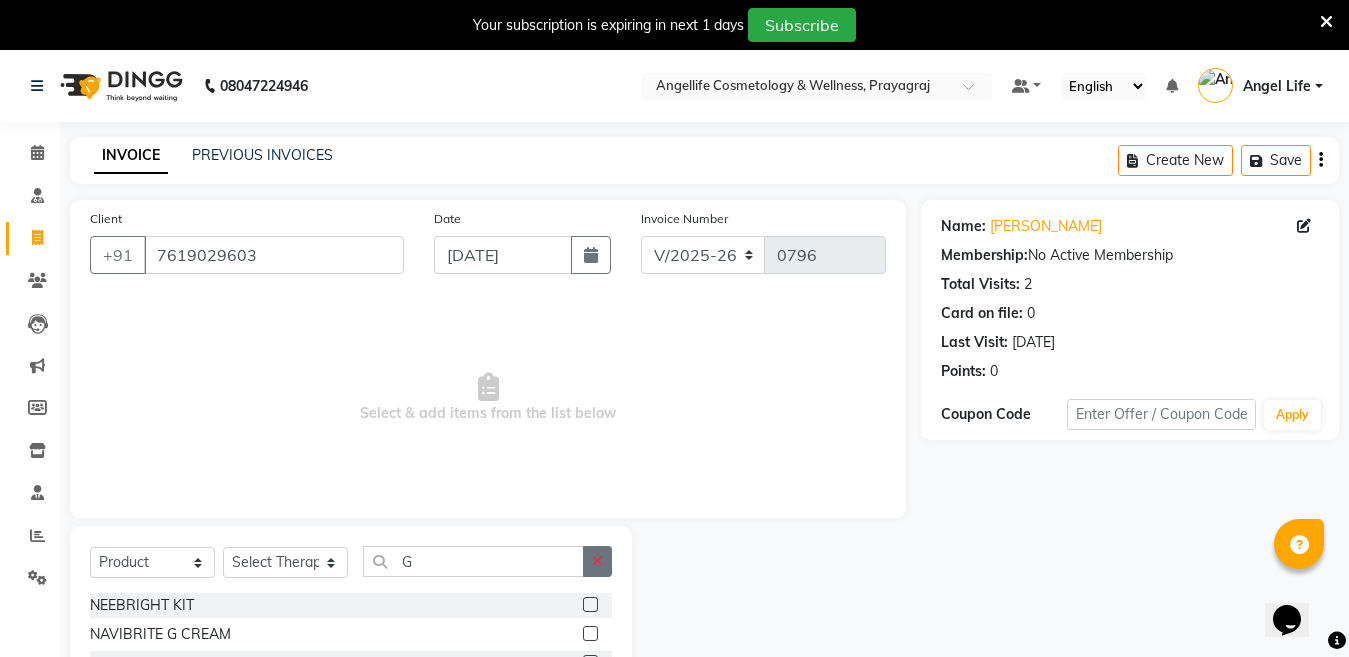 click 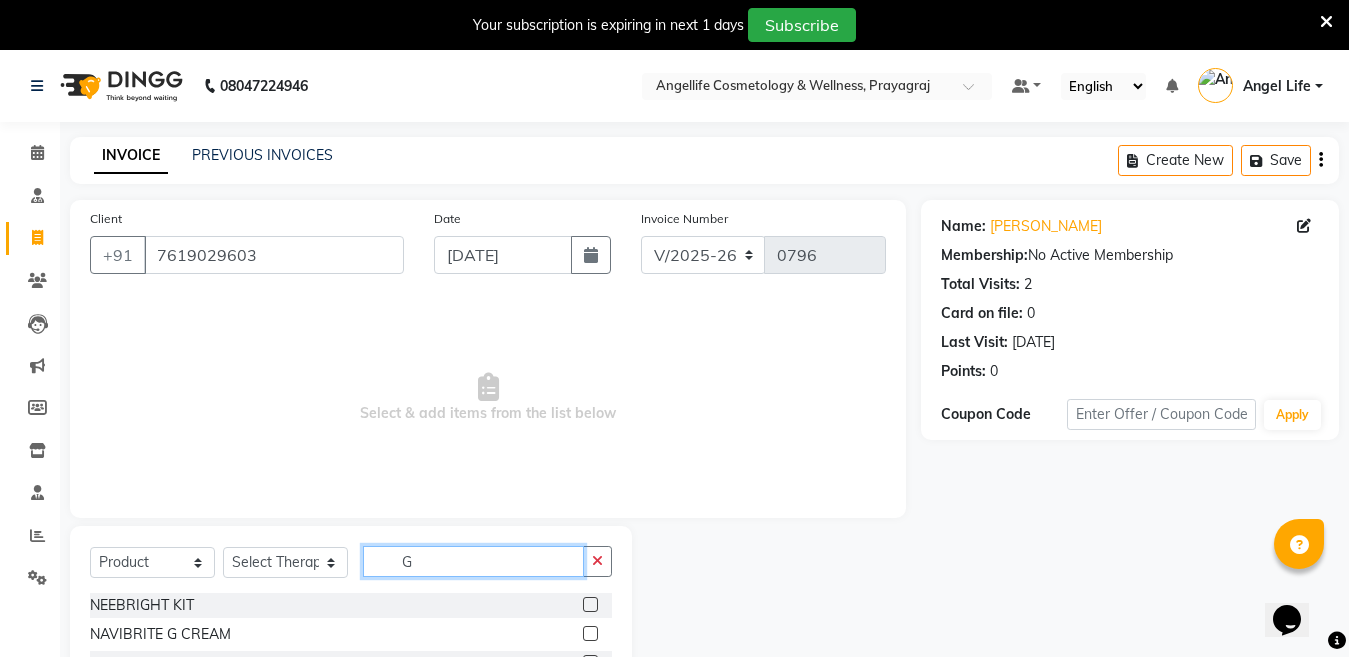 type 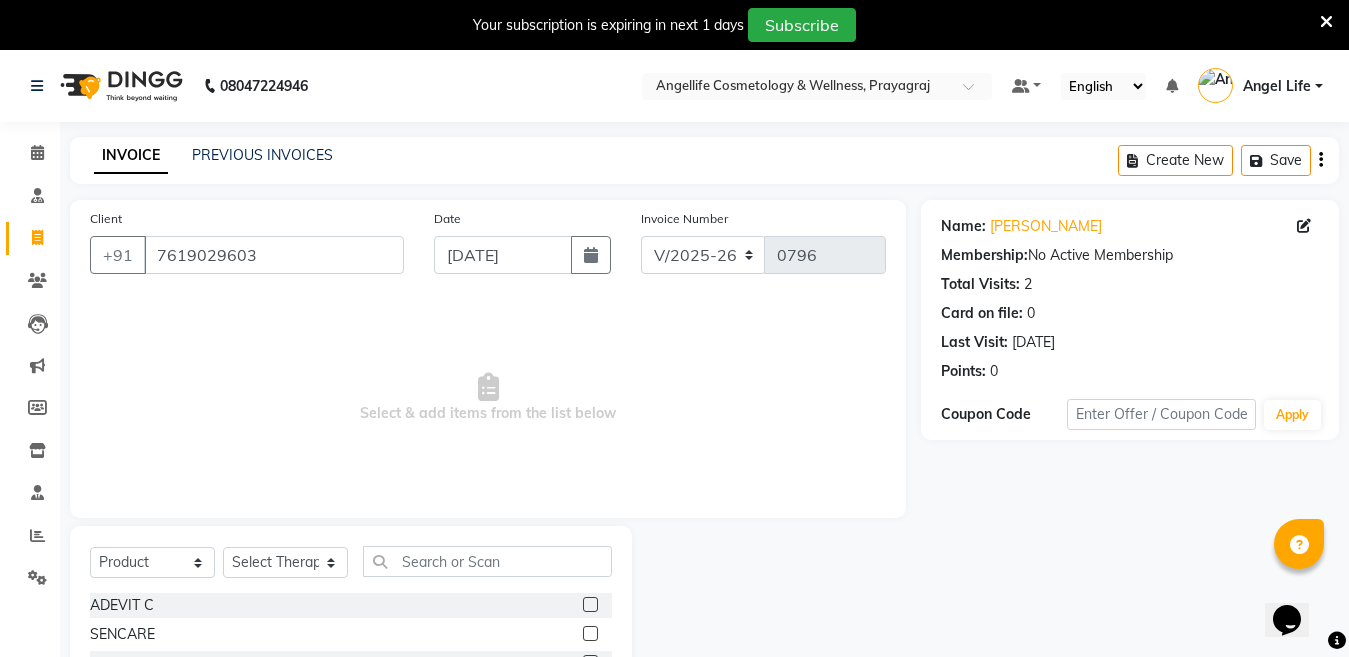 click on "Client +91 7619029603 Date 13-07-2025 Invoice Number V/2025 V/2025-26 0796  Select & add items from the list below  Select  Service  Product  Membership  Package Voucher Prepaid Gift Card  Select Therapist Angel Life AngelLife Lucknow DR SWATI KAJAL NEHA YADAV ROHINI KUMARI SHASHANK KHARABANDA VANSHIKA ADEVIT C  SENCARE  NEEBRIGHT KIT  derma pil nidle  SKIN RECIPE UNDER EYE SERUM  NAVIBRITE G  CREAM  EPIBRITE CREAM  AZELIA HAIR SERUM  GUTSPOR  VILDADIB 500  METOLOL 50 XL  NMF LIP CARE  ROSUVASTIN 10  POVIMON  DAY CREAM  ROSUMAC EZ 20  LIPICARD 160  FETARGIN  ETERBLOCK SUNSCREEN GEL  M0UTHWASH  PROBIOTIC  GLAMWITE FACE WASH  CLINRED _RX   ACNE FACE WASH  ULTRA SOFT TOOTHBRUSH  CHARCOAL  BENITOWA_ TRIO TABLET   PUMPKIN FACIAL KIT  EAR PIERCING KIT  BACCUCHI FACIAL KIT  GLUTATHIONE FACIAL KIT  SWISS GLUTATHIONE IV  LIPOLYTIC INJECTION  STONARK -F  GLUTADAY FACE WASH  FLOCOTE-MG SKIN SERUM  GLUTASKIN SOAP  BIORONIC FACE TONER  DICLOFENAC INJ  RHUMASYL MAXX OIL  SHREYVIT FORTE  PERIEX MOUTH WASH  ACERATE-SP  PPB" 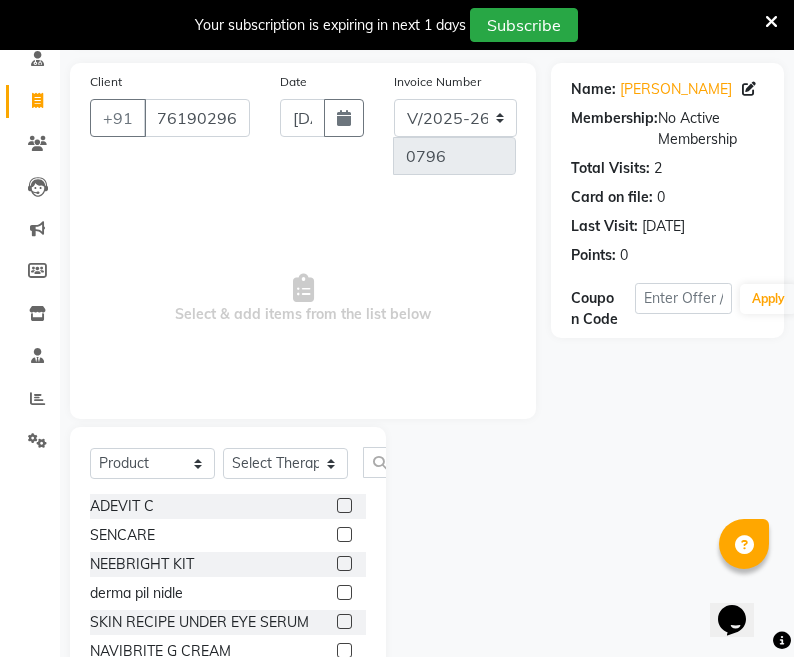 scroll, scrollTop: 259, scrollLeft: 0, axis: vertical 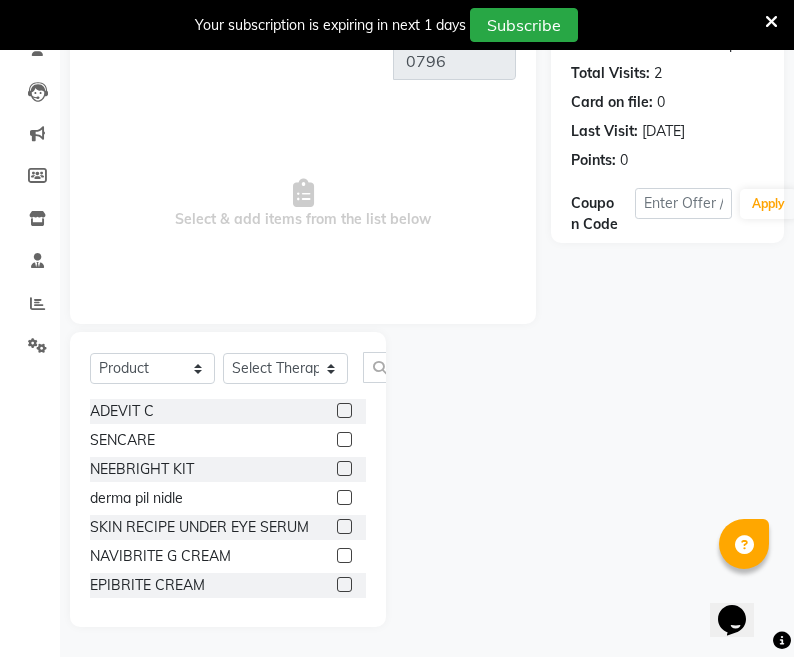 click 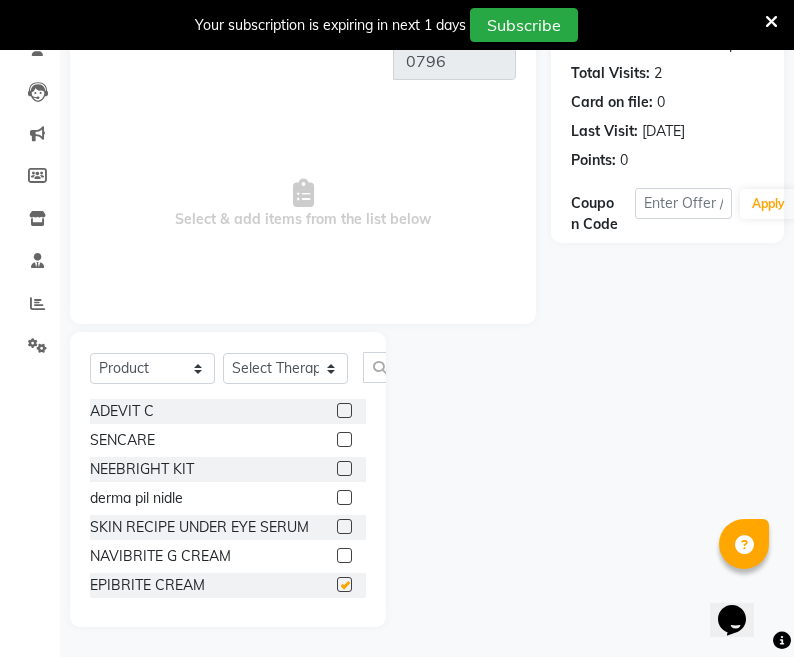 click on "Your subscription is expiring in next 1 days   Subscribe" at bounding box center (386, 25) 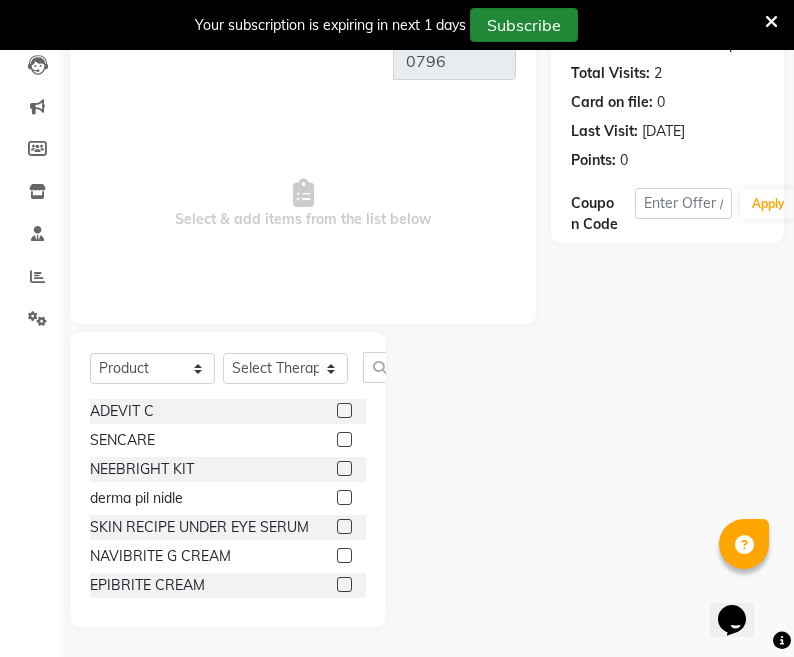 click on "Subscribe" at bounding box center [524, 25] 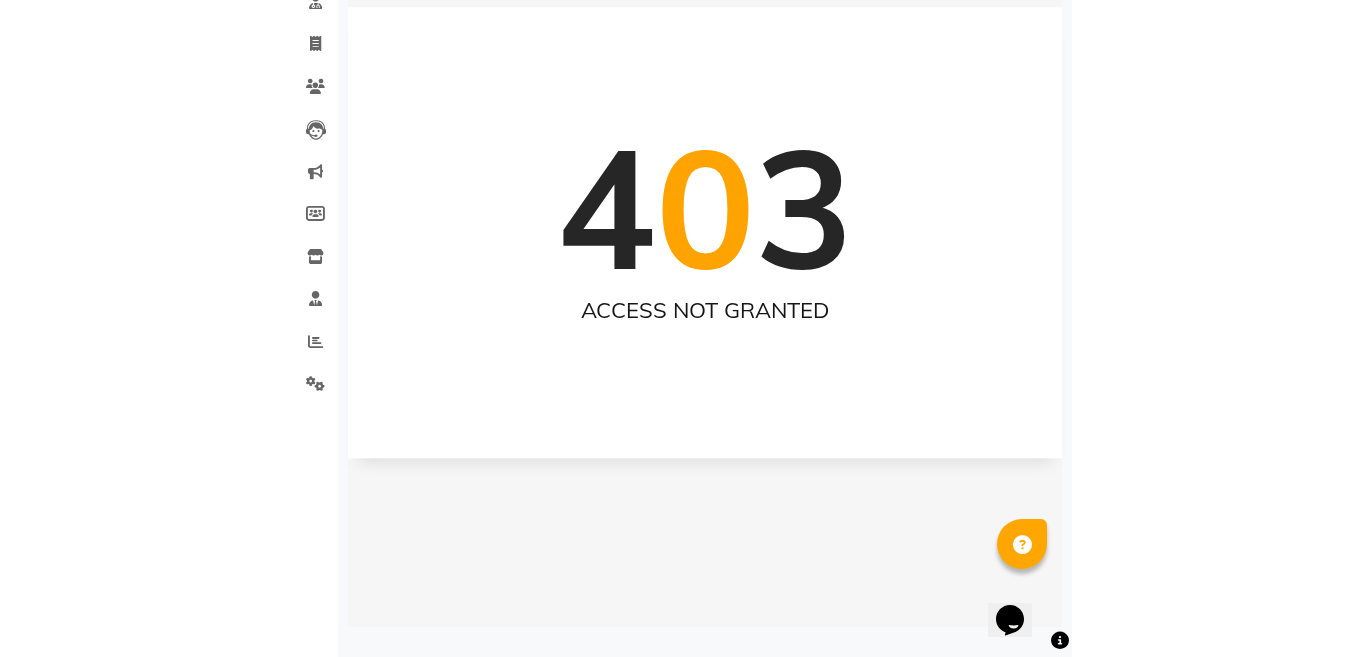 scroll, scrollTop: 117, scrollLeft: 0, axis: vertical 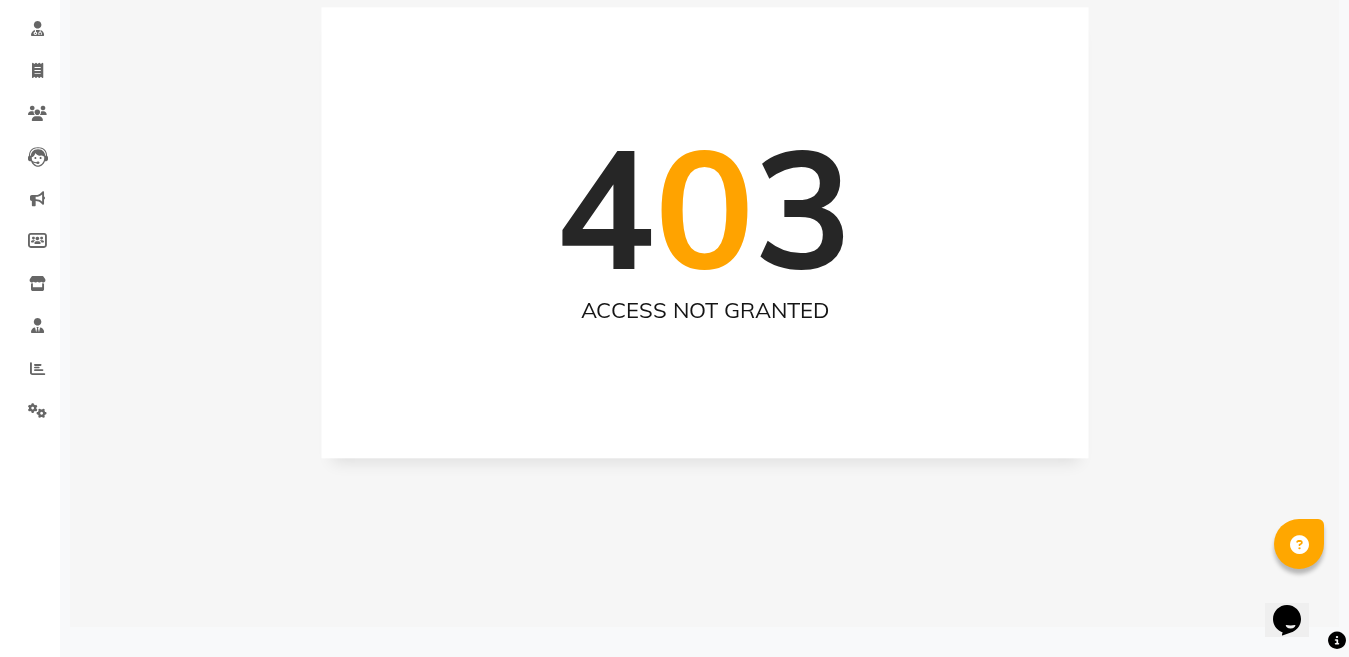 click on "4 0 3" at bounding box center [704, 207] 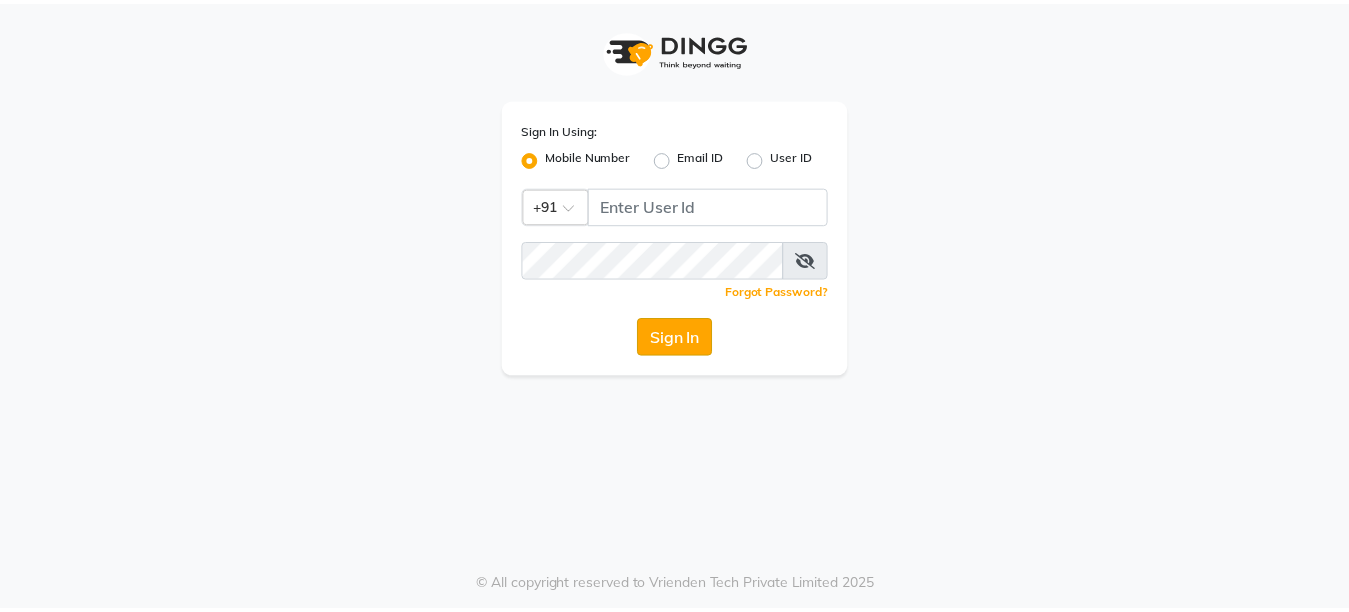 scroll, scrollTop: 0, scrollLeft: 0, axis: both 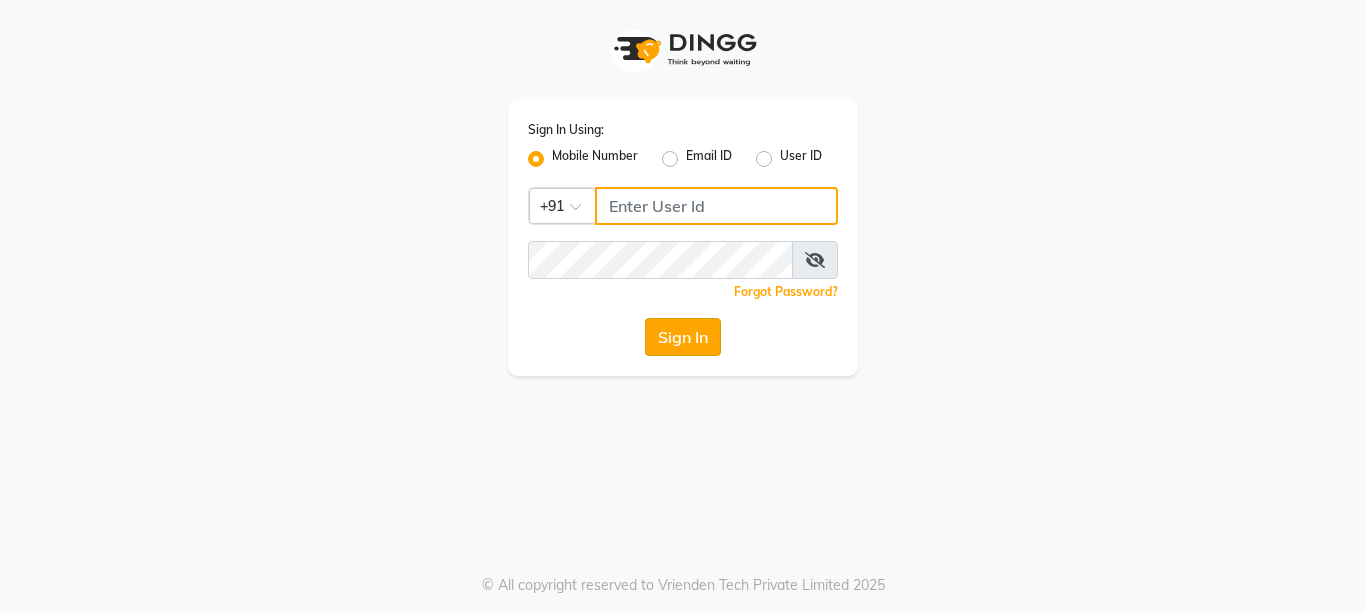 type on "9506660055" 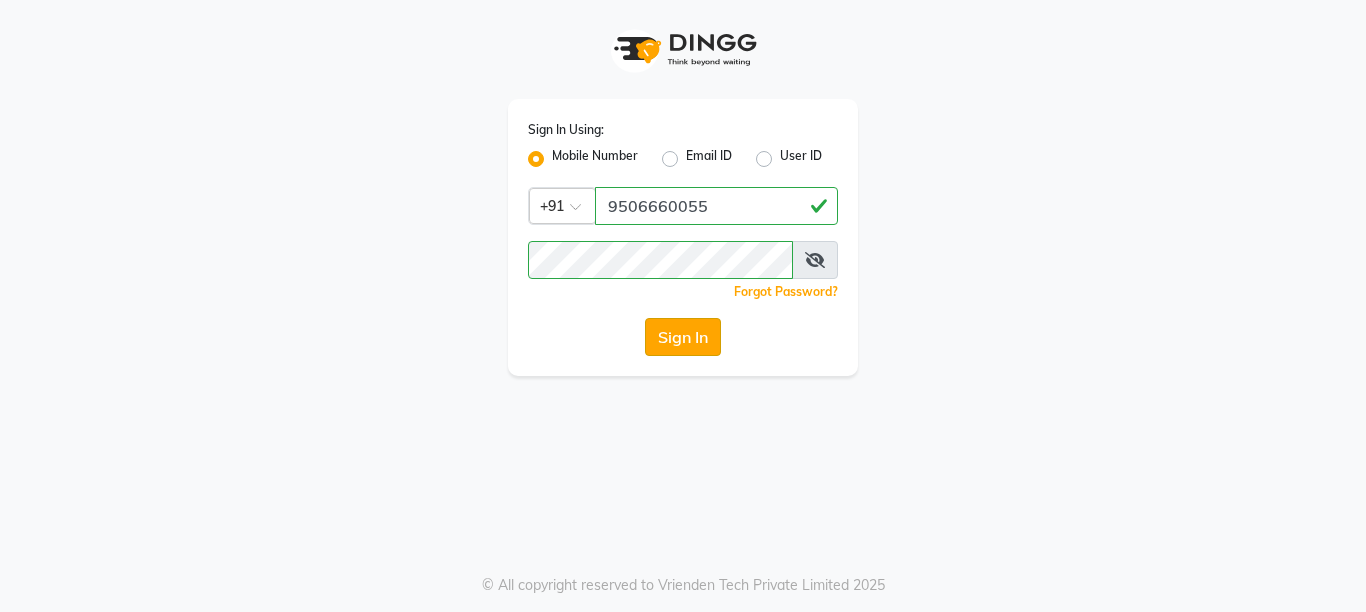 click on "Sign In" 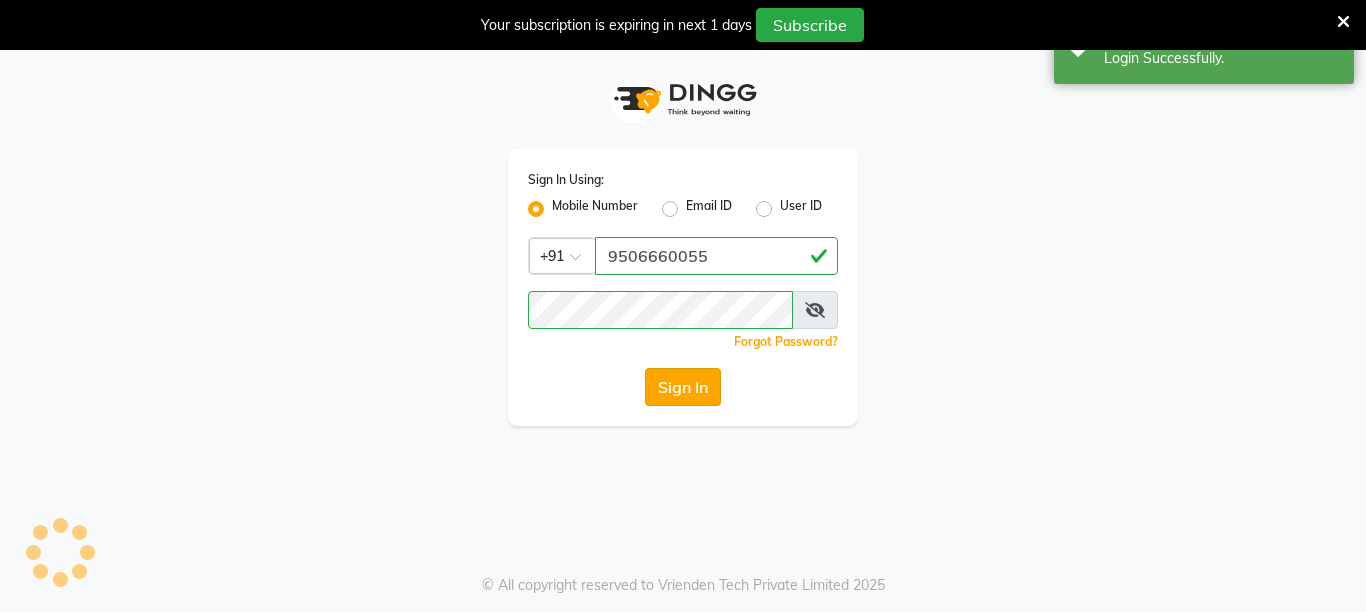 select on "service" 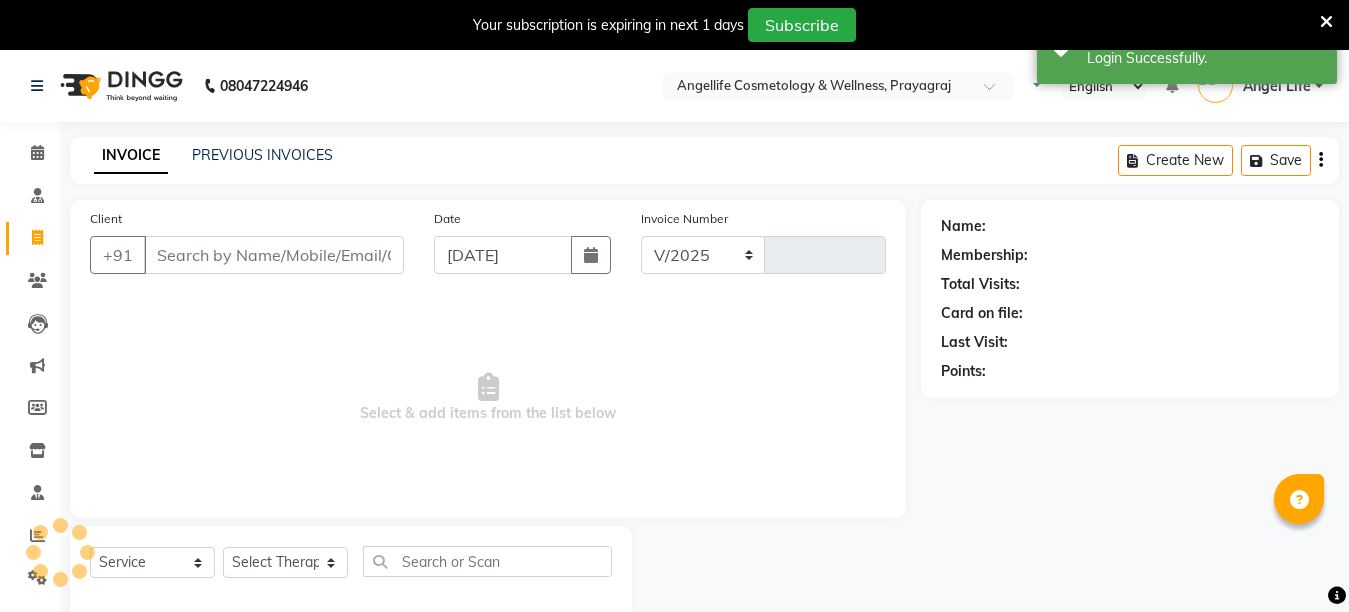 select on "en" 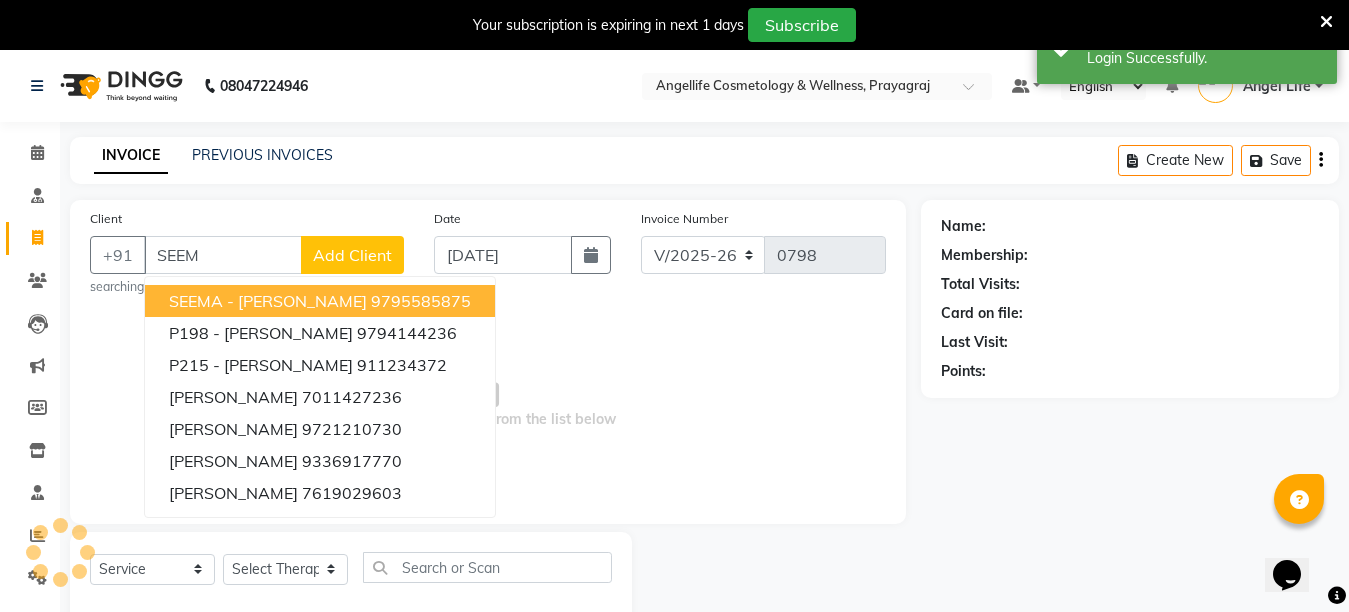 scroll, scrollTop: 0, scrollLeft: 0, axis: both 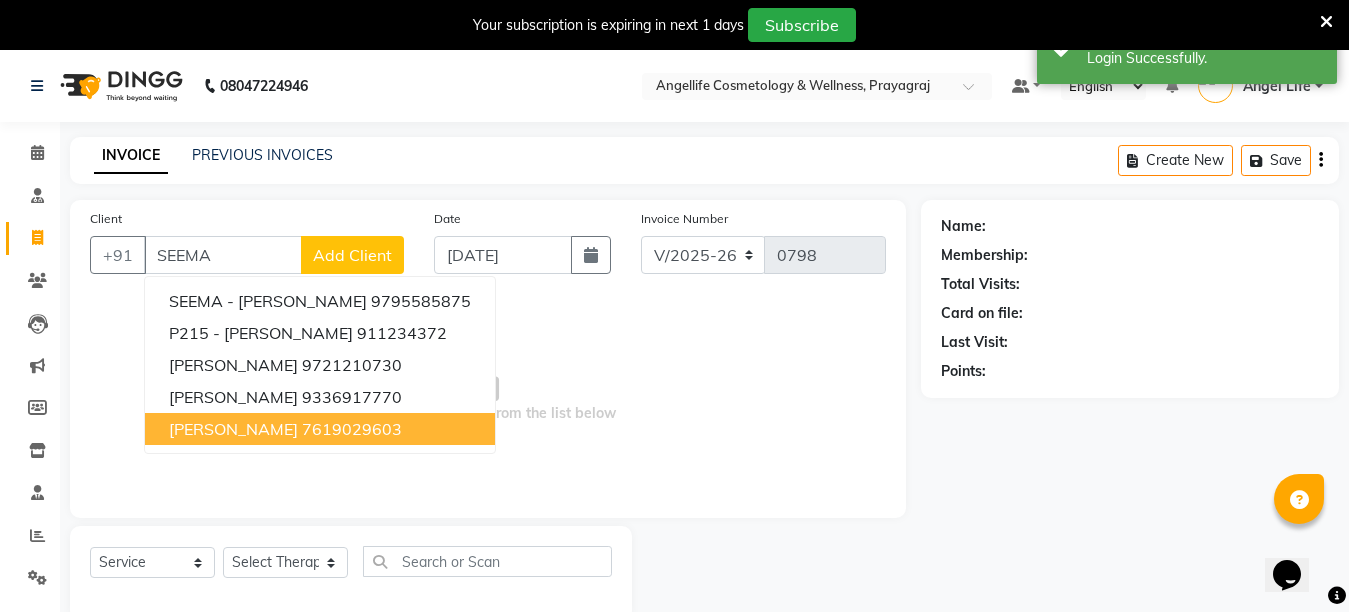 click on "[PERSON_NAME]  7619029603" at bounding box center (320, 429) 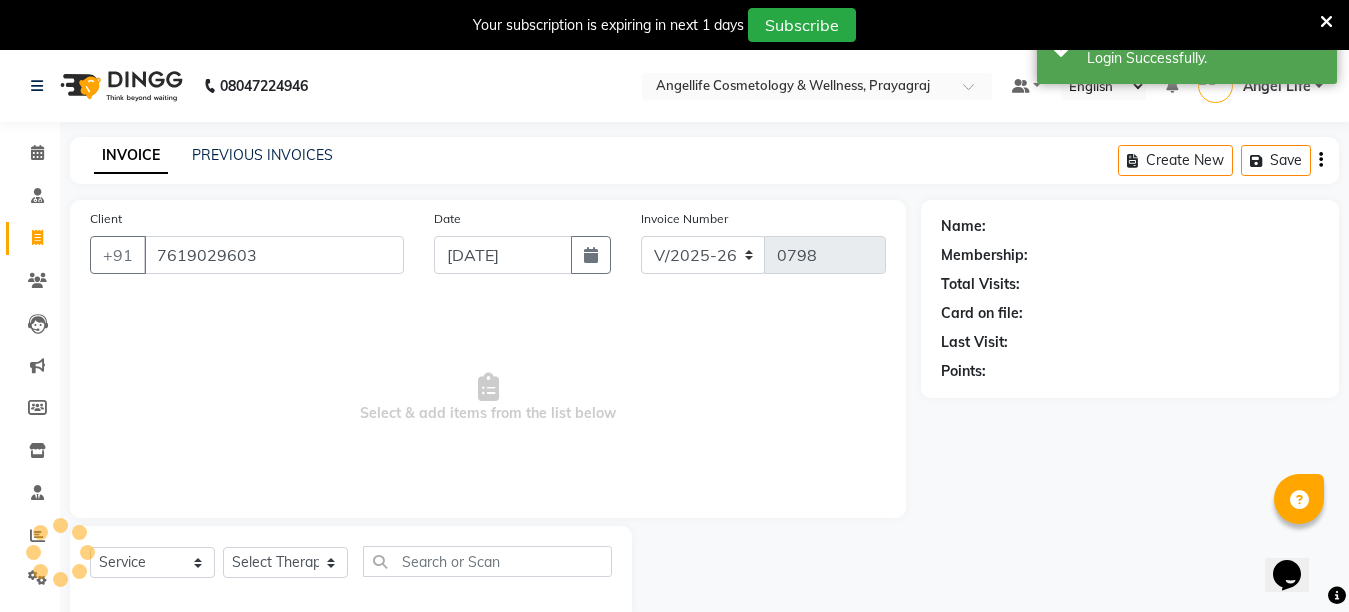 type on "7619029603" 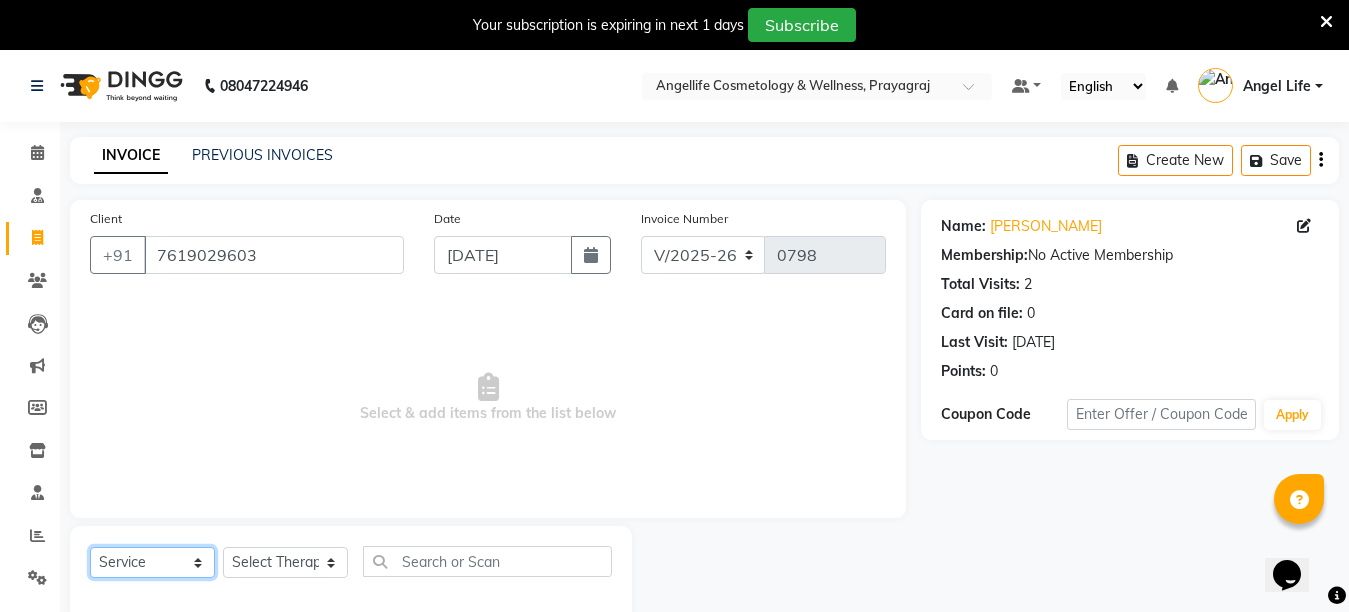 click on "Select  Service  Product  Membership  Package Voucher Prepaid Gift Card" 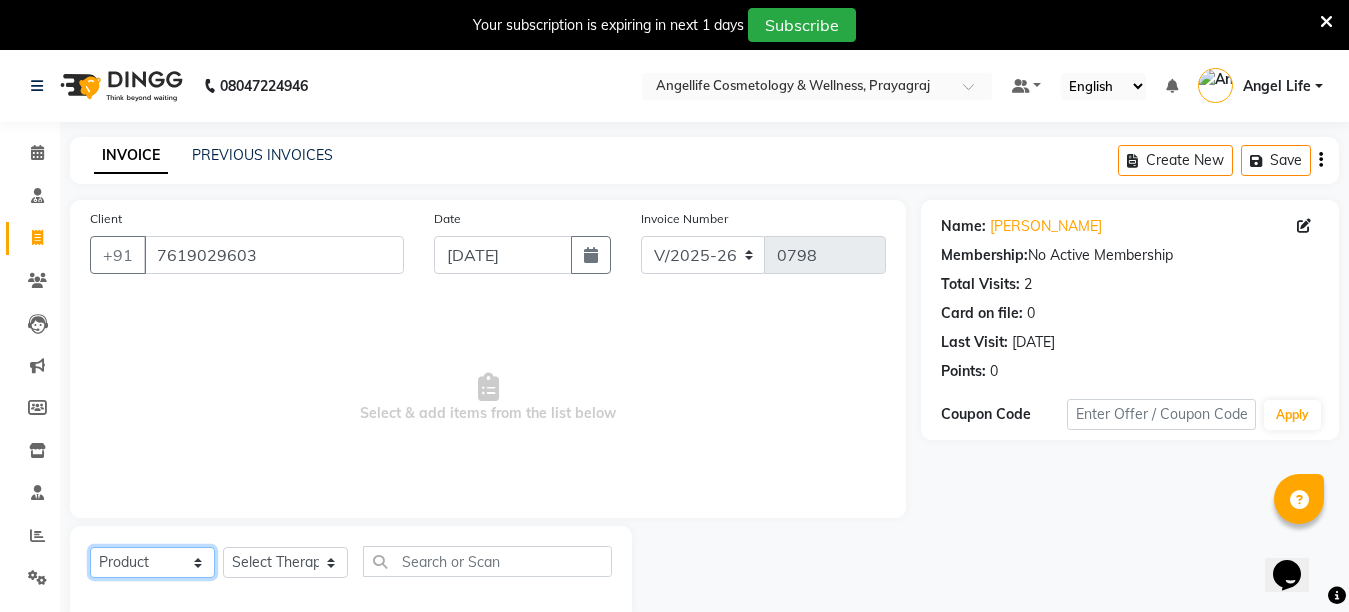 click on "Select  Service  Product  Membership  Package Voucher Prepaid Gift Card" 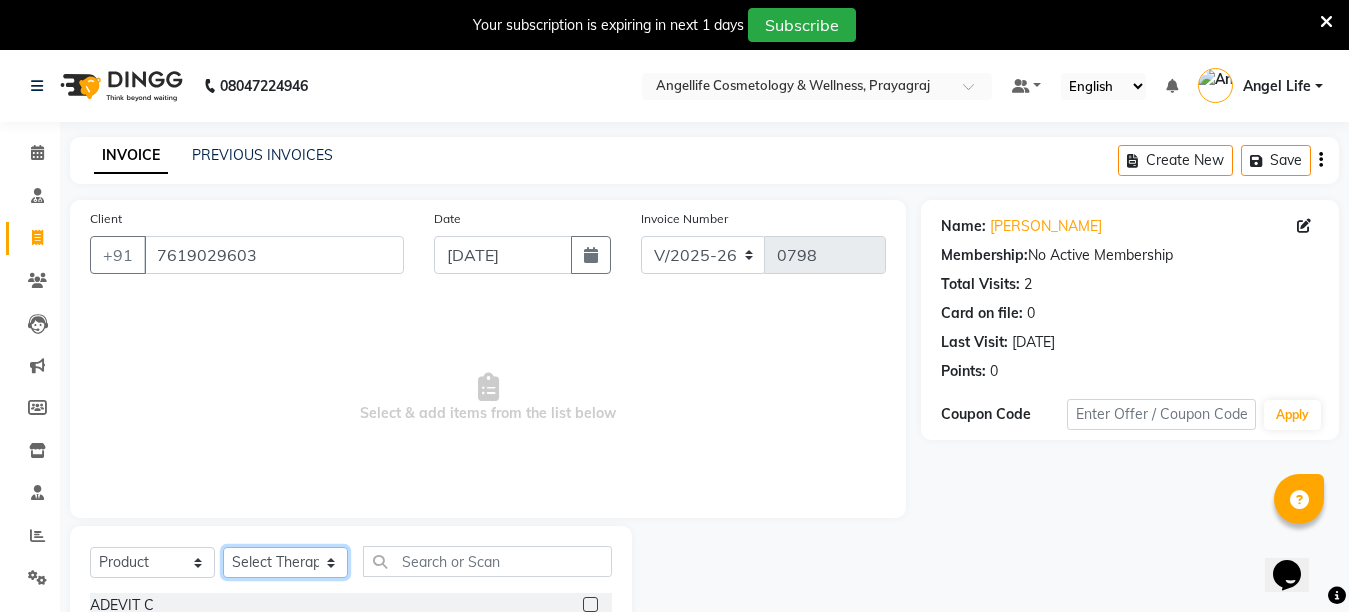 click on "Select Therapist Angel Life AngelLife Lucknow DR SWATI KAJAL NEHA YADAV ROHINI KUMARI SHASHANK KHARABANDA VANSHIKA" 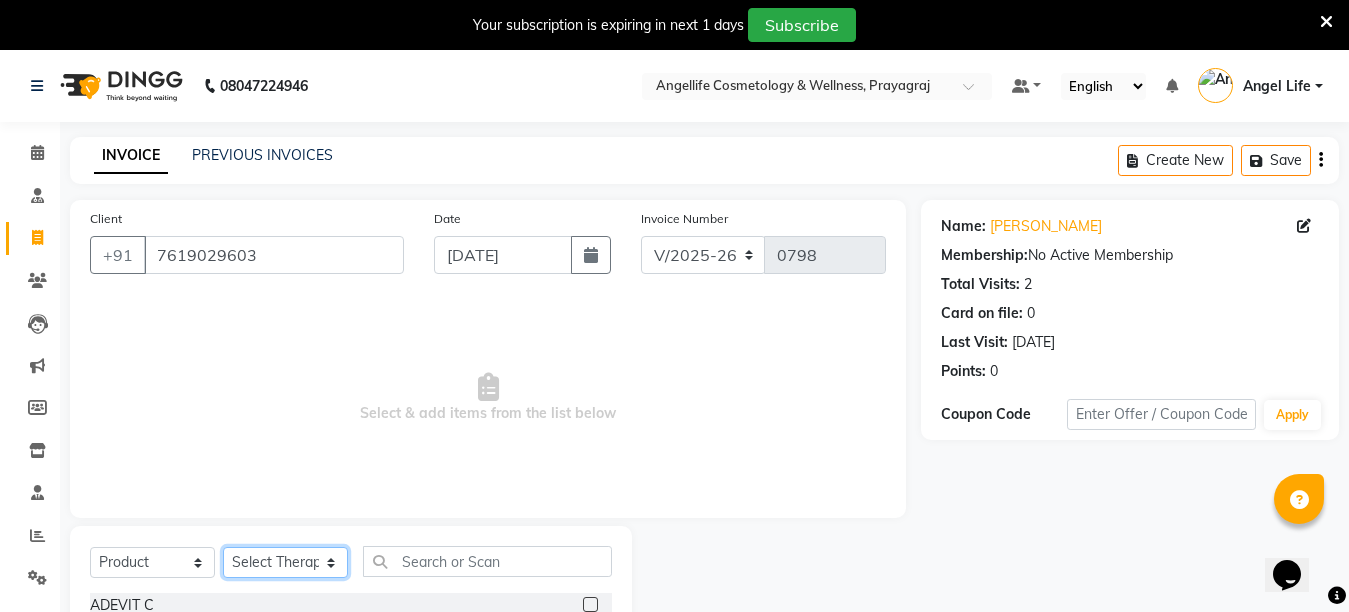 select on "26653" 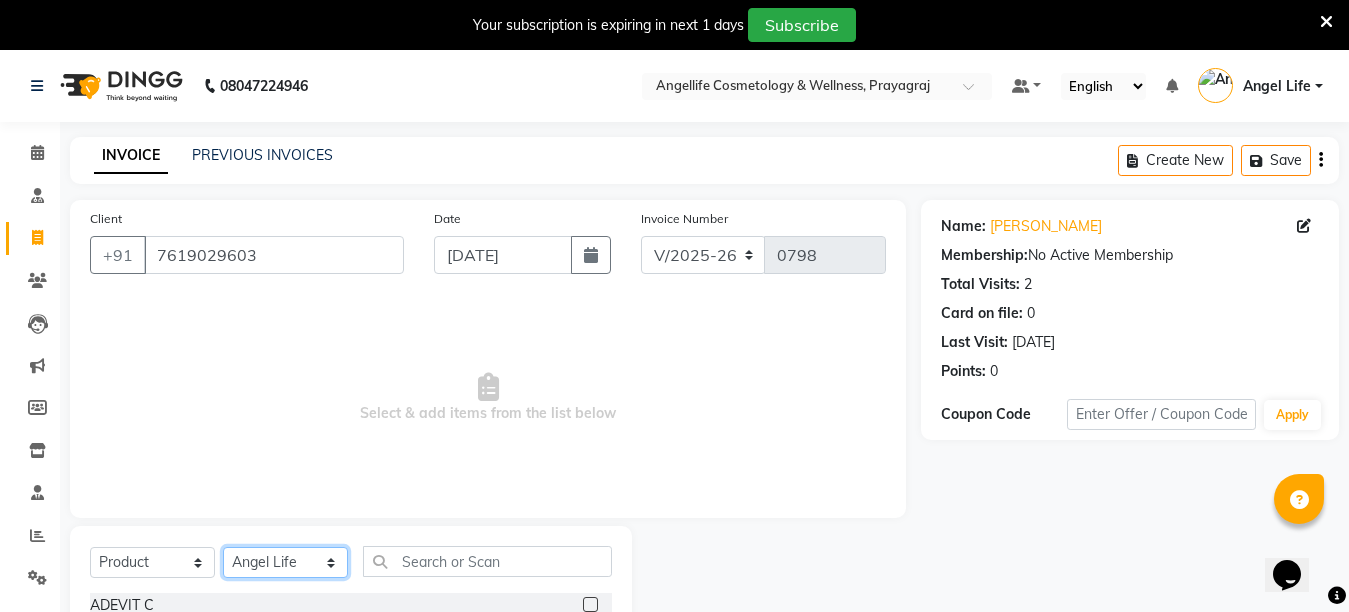 click on "Select Therapist Angel Life AngelLife Lucknow DR SWATI KAJAL NEHA YADAV ROHINI KUMARI SHASHANK KHARABANDA VANSHIKA" 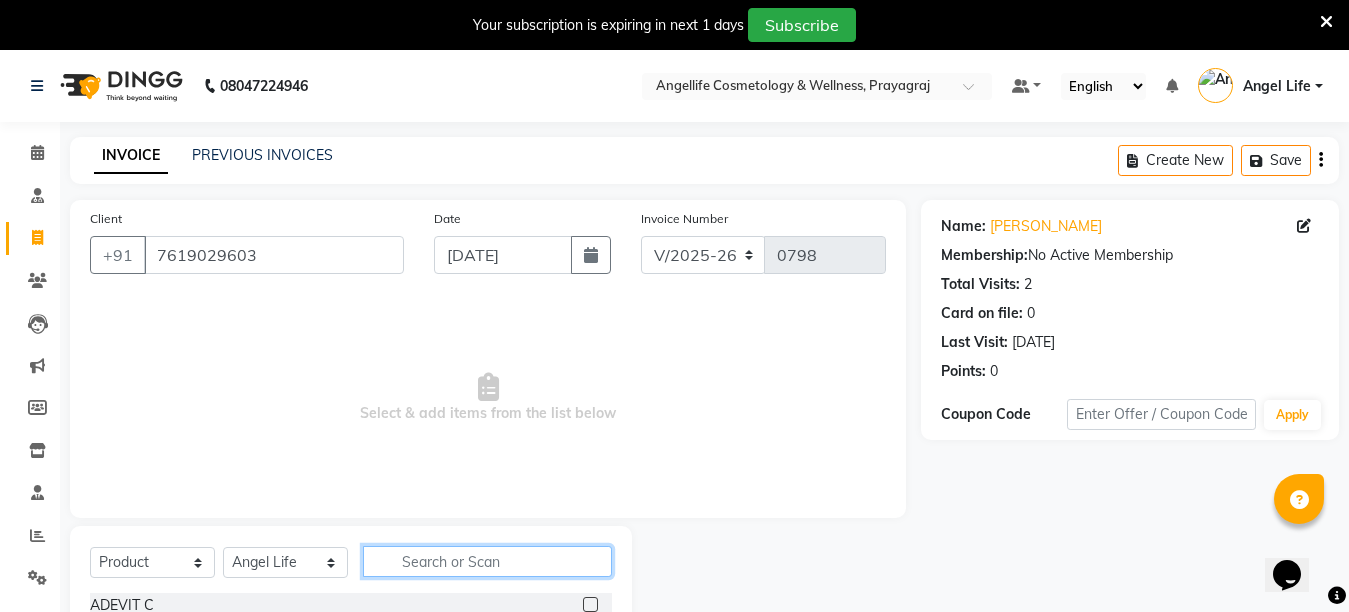 click 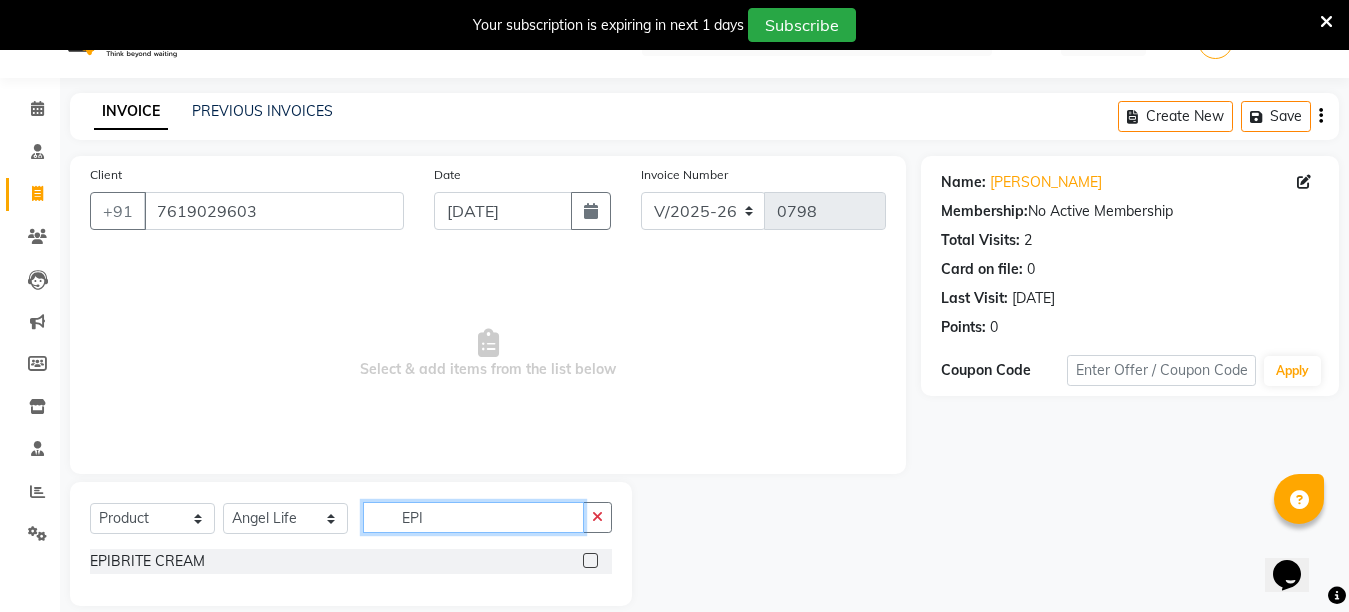 scroll, scrollTop: 68, scrollLeft: 0, axis: vertical 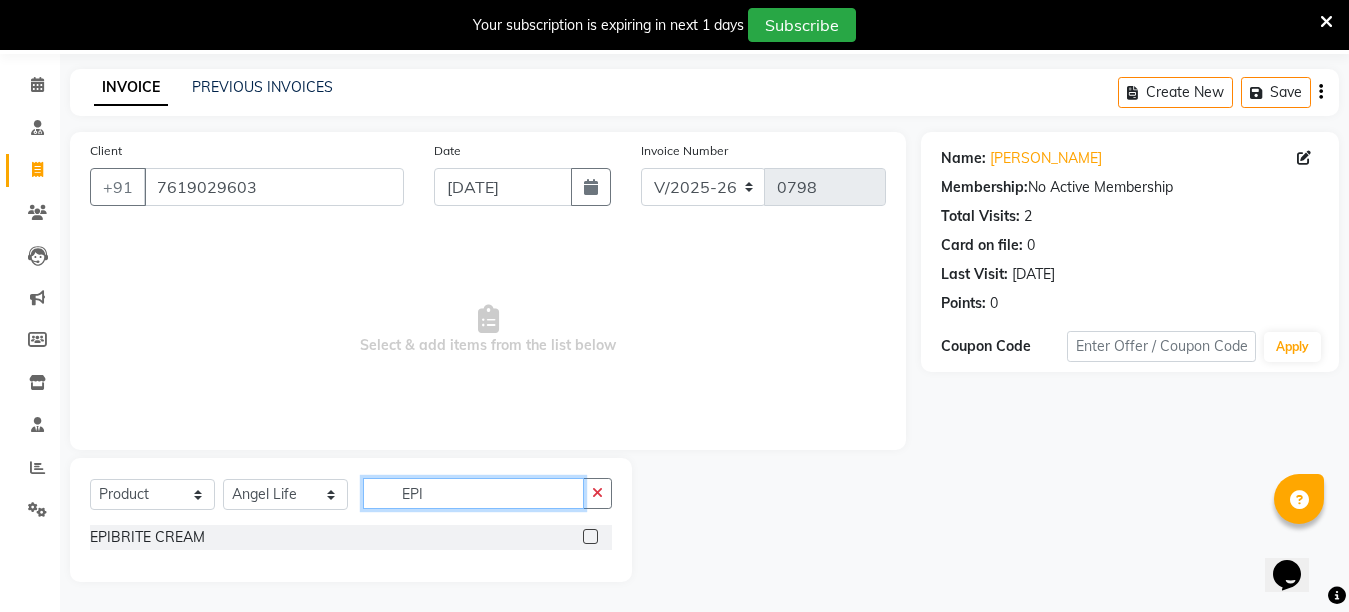 type on "EPI" 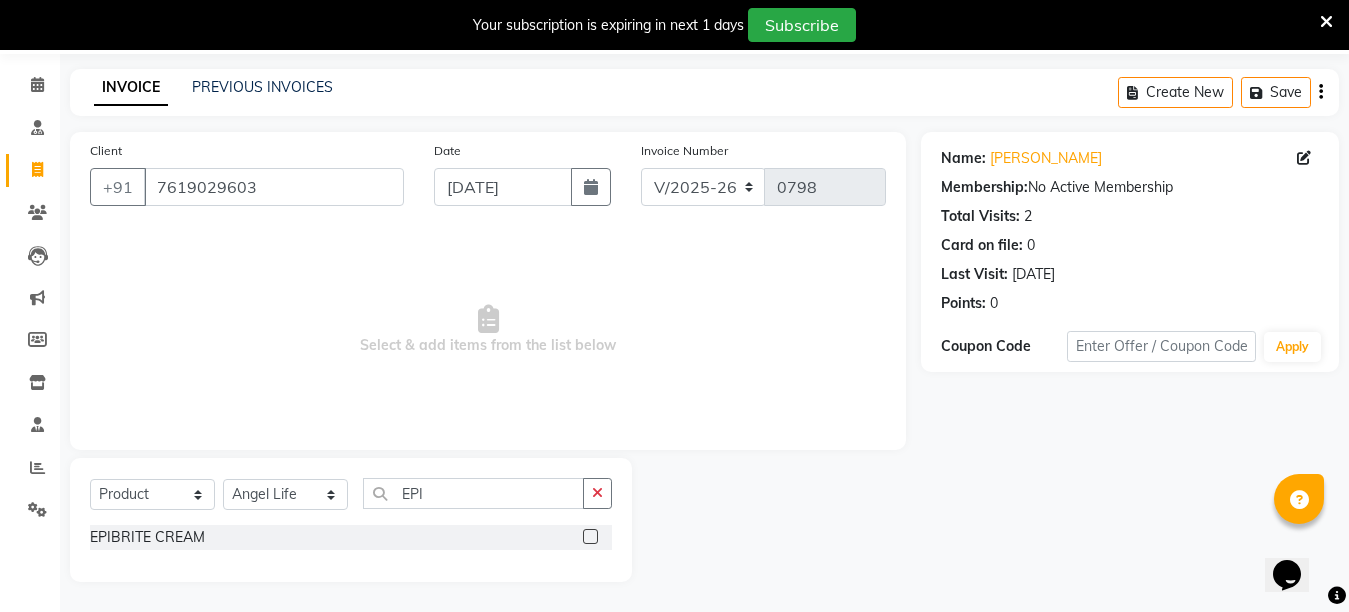 click 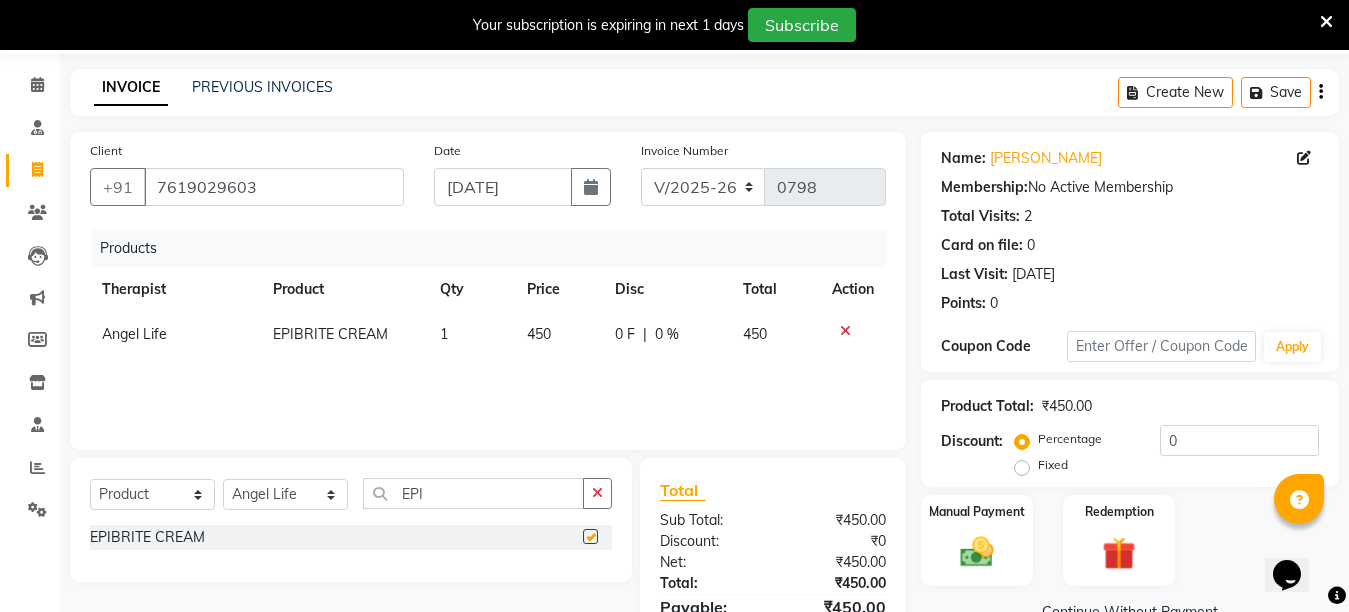 checkbox on "false" 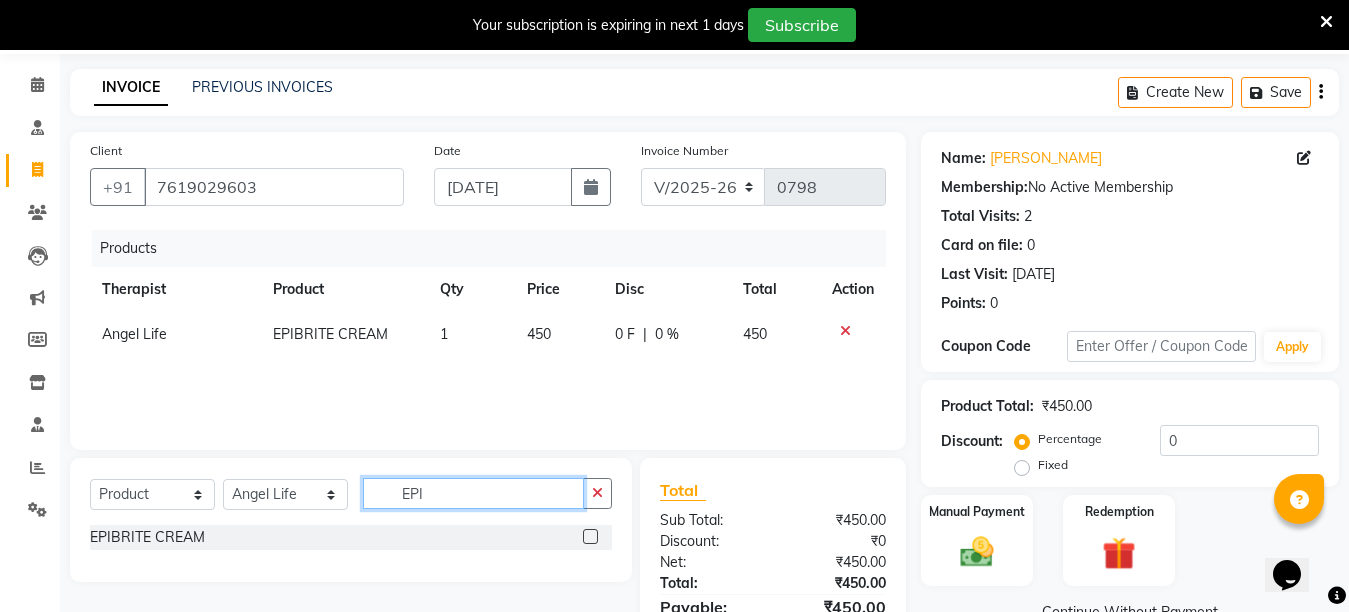 drag, startPoint x: 462, startPoint y: 494, endPoint x: 427, endPoint y: 466, distance: 44.82187 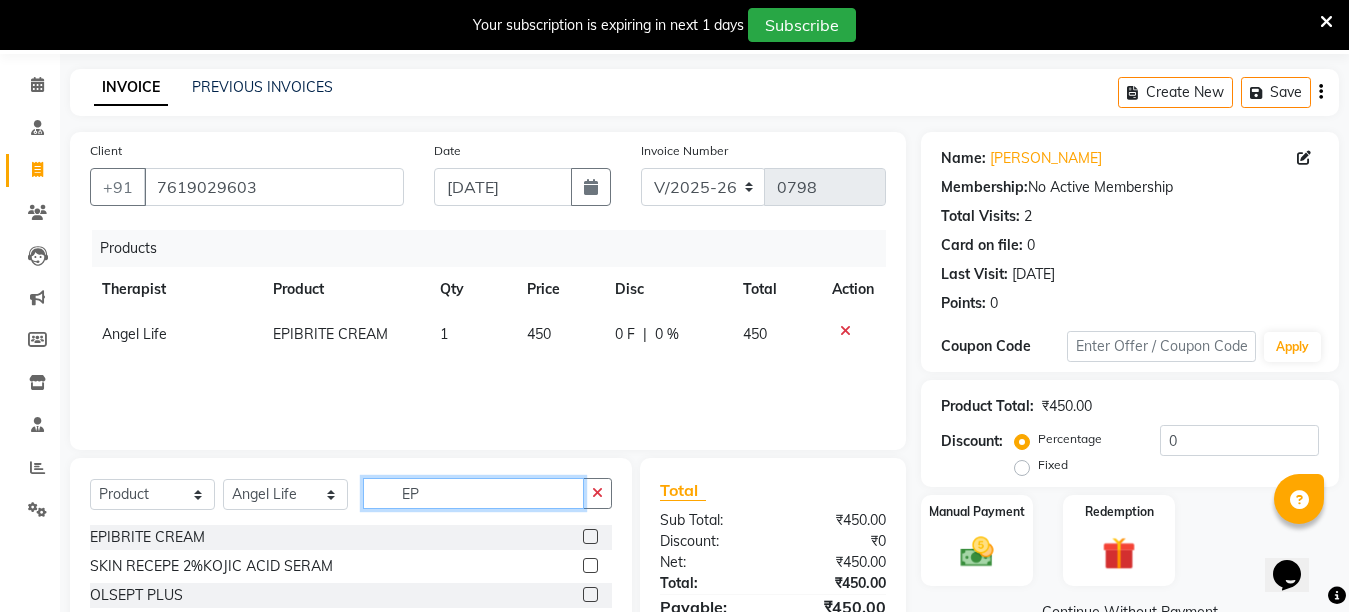 type on "E" 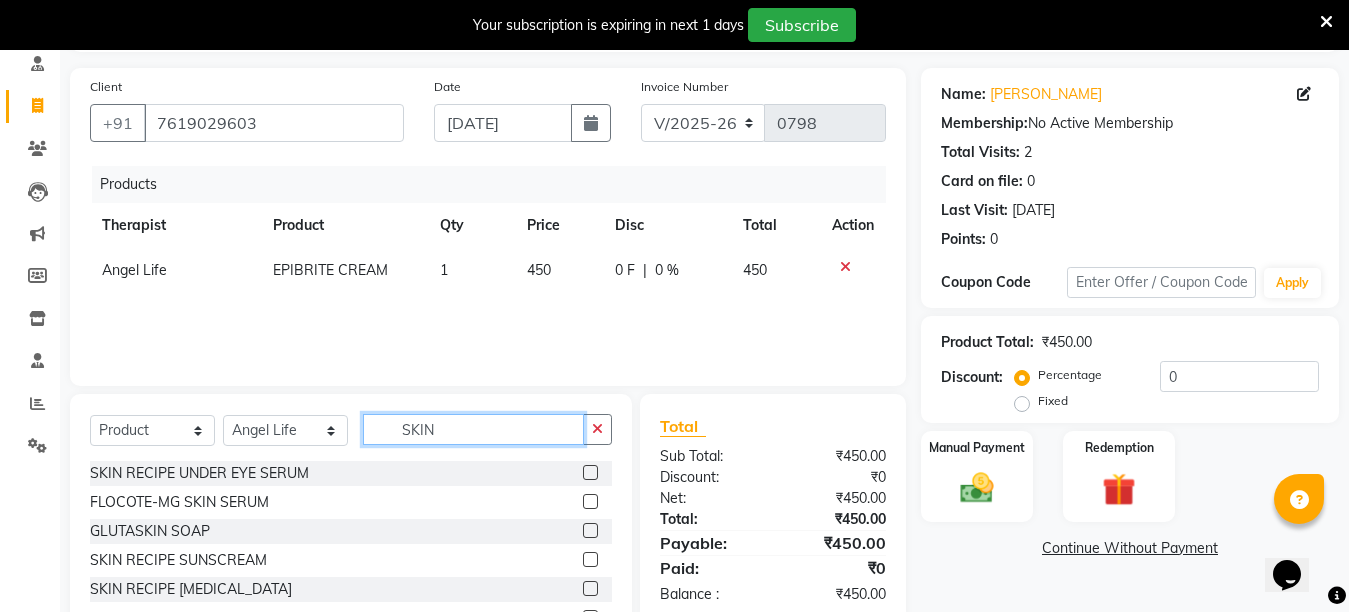 scroll, scrollTop: 168, scrollLeft: 0, axis: vertical 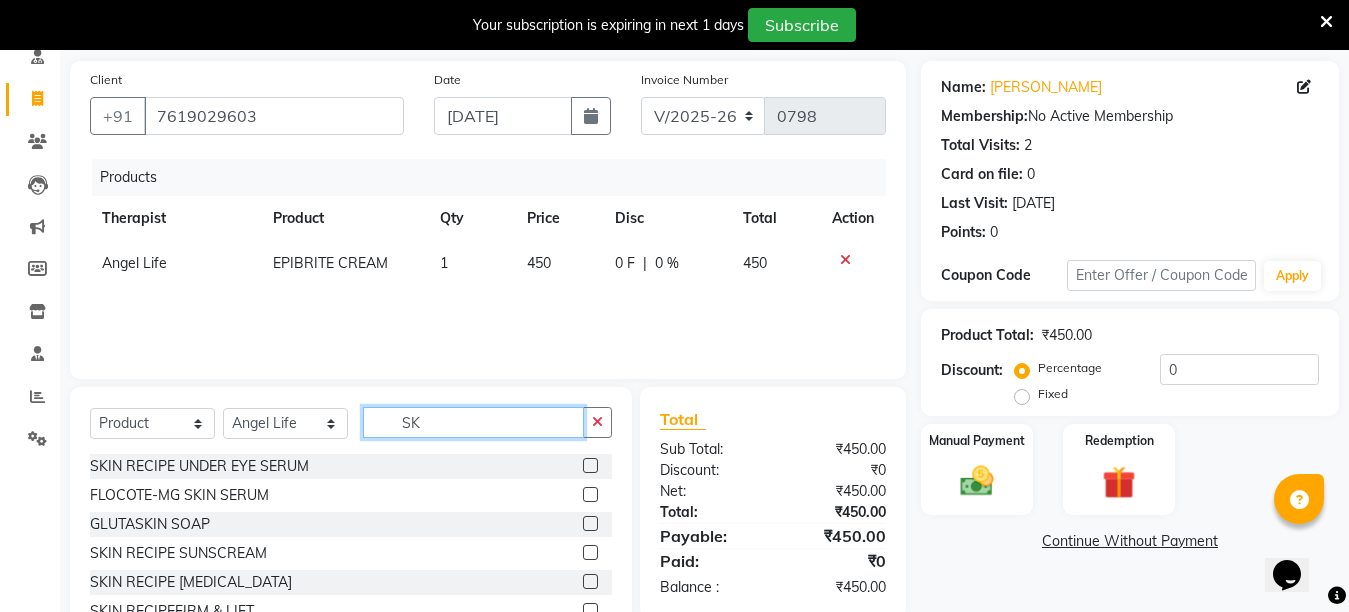 type on "S" 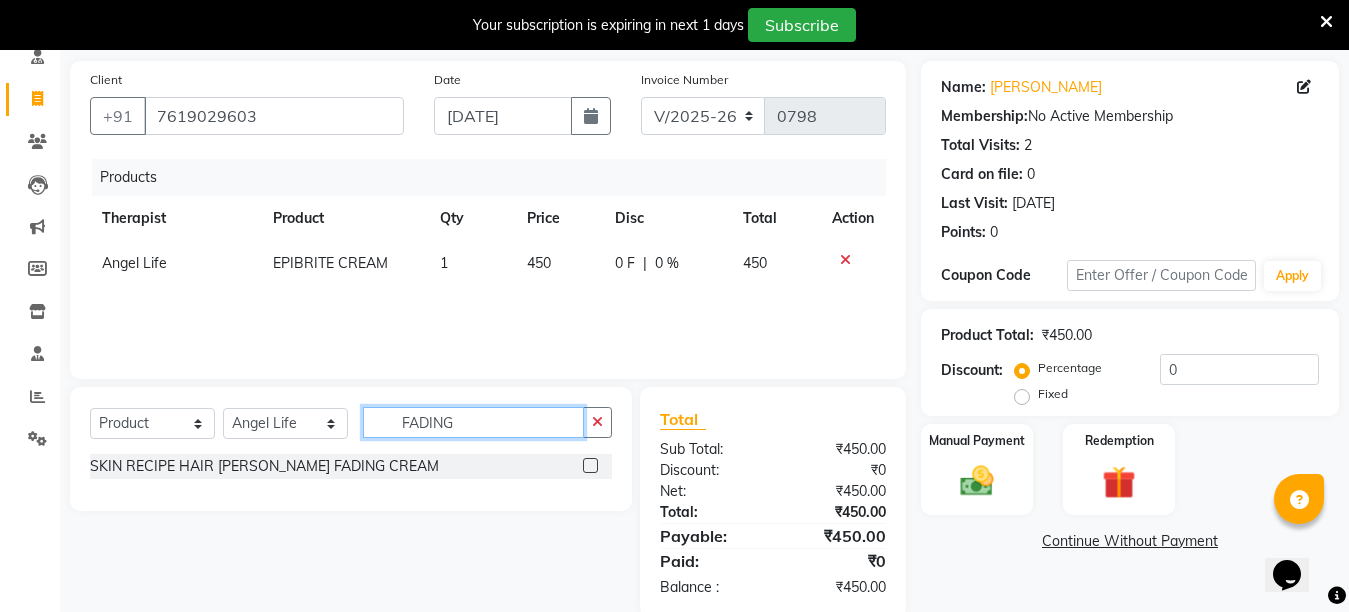 type on "FADING" 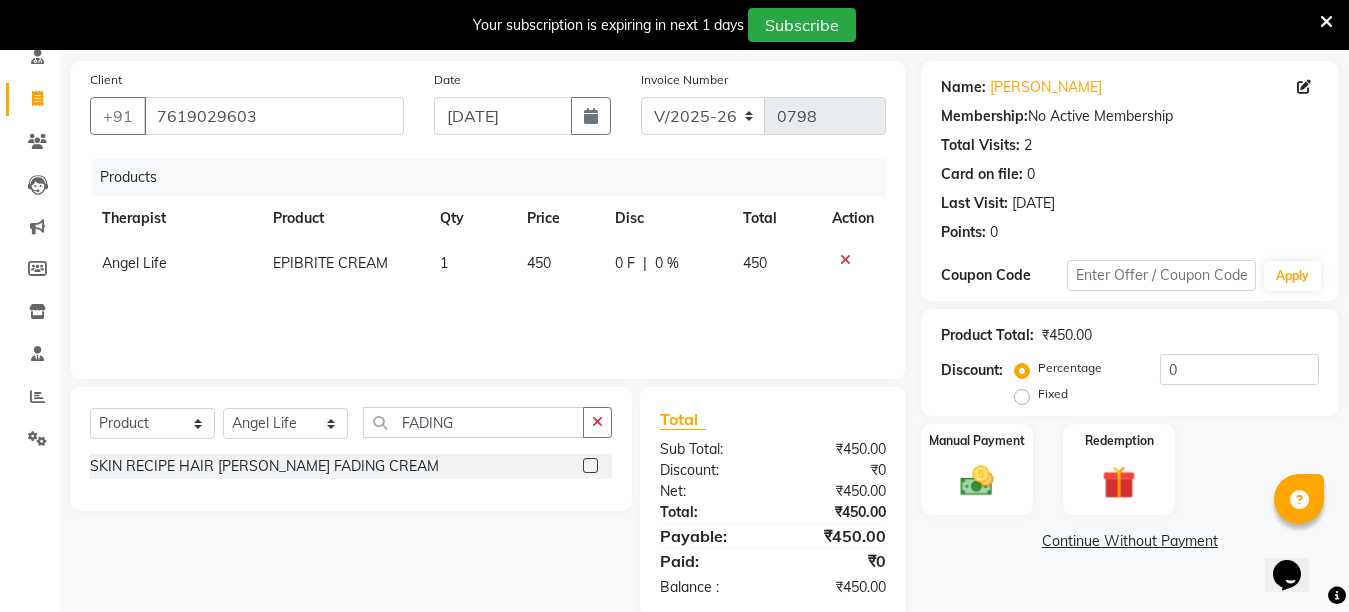 click 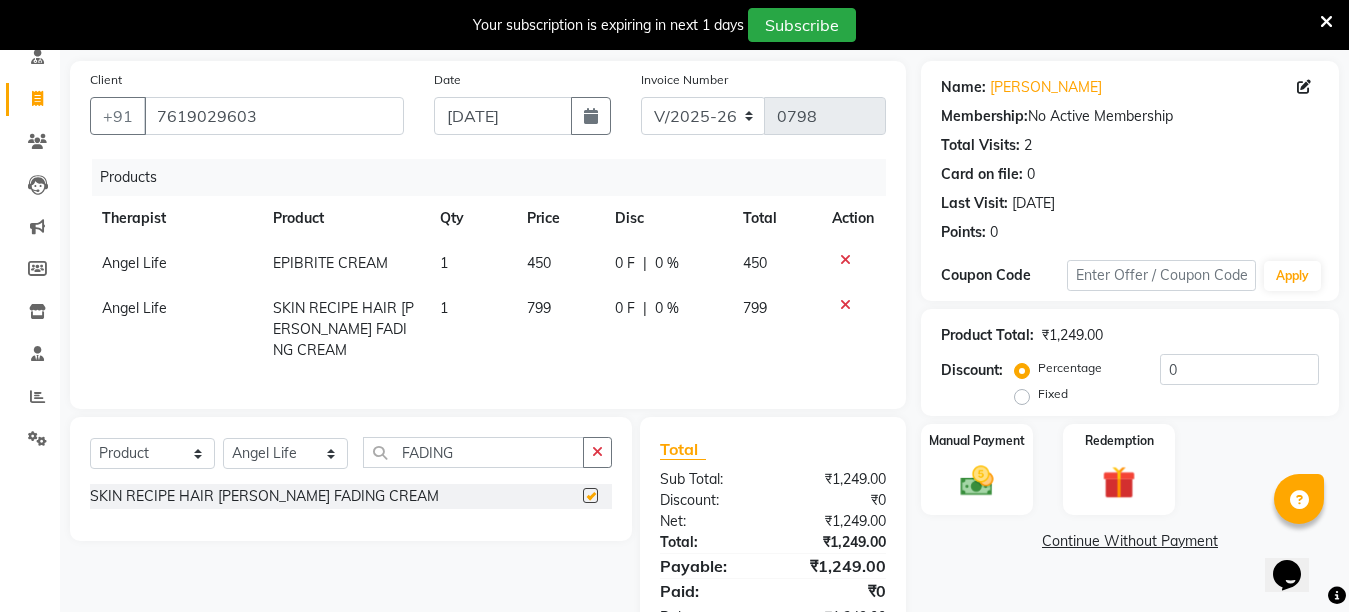checkbox on "false" 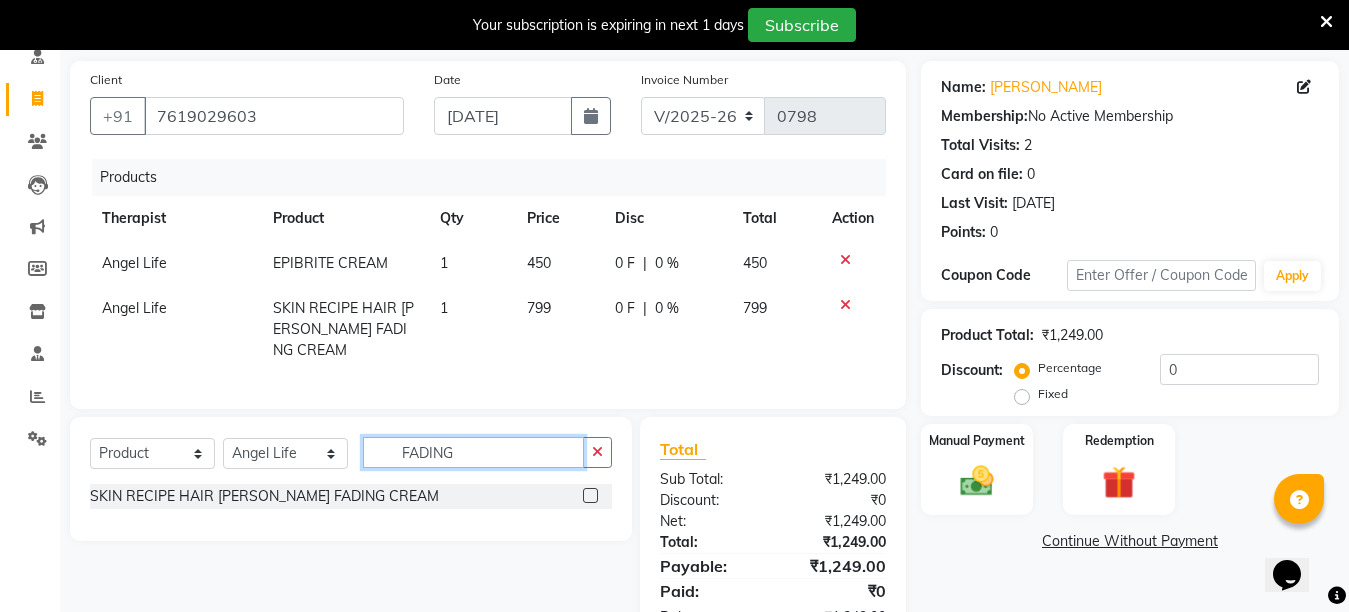 click on "FADING" 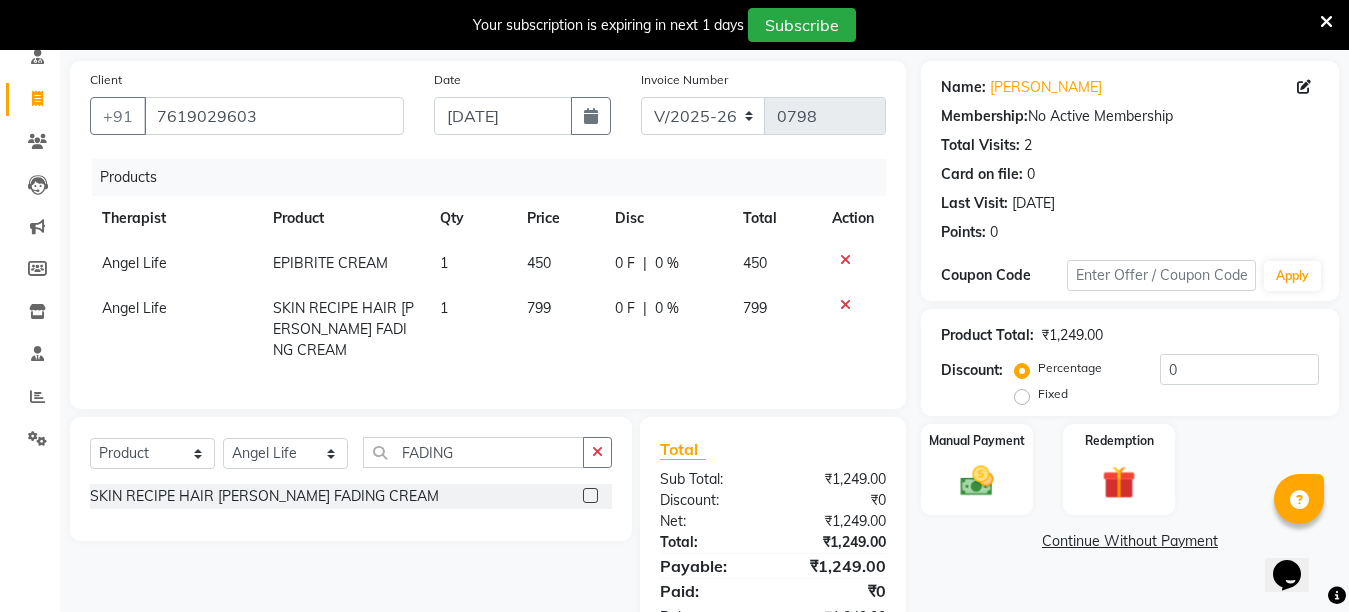 click on "0 F | 0 %" 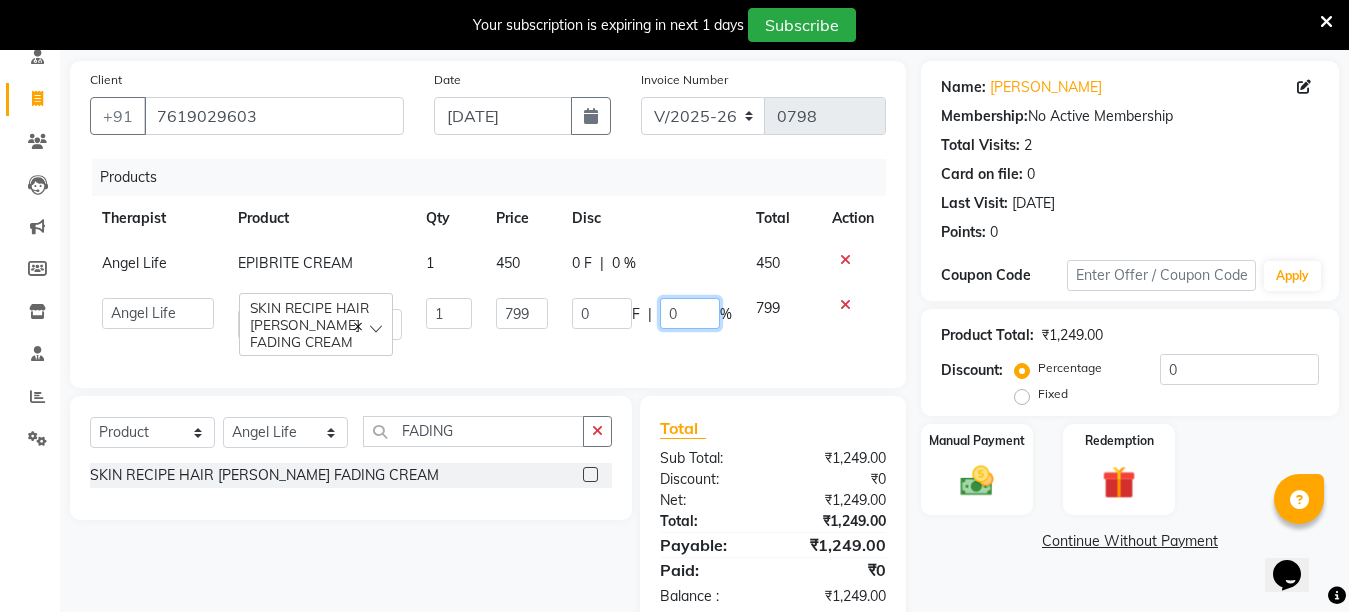 click on "0" 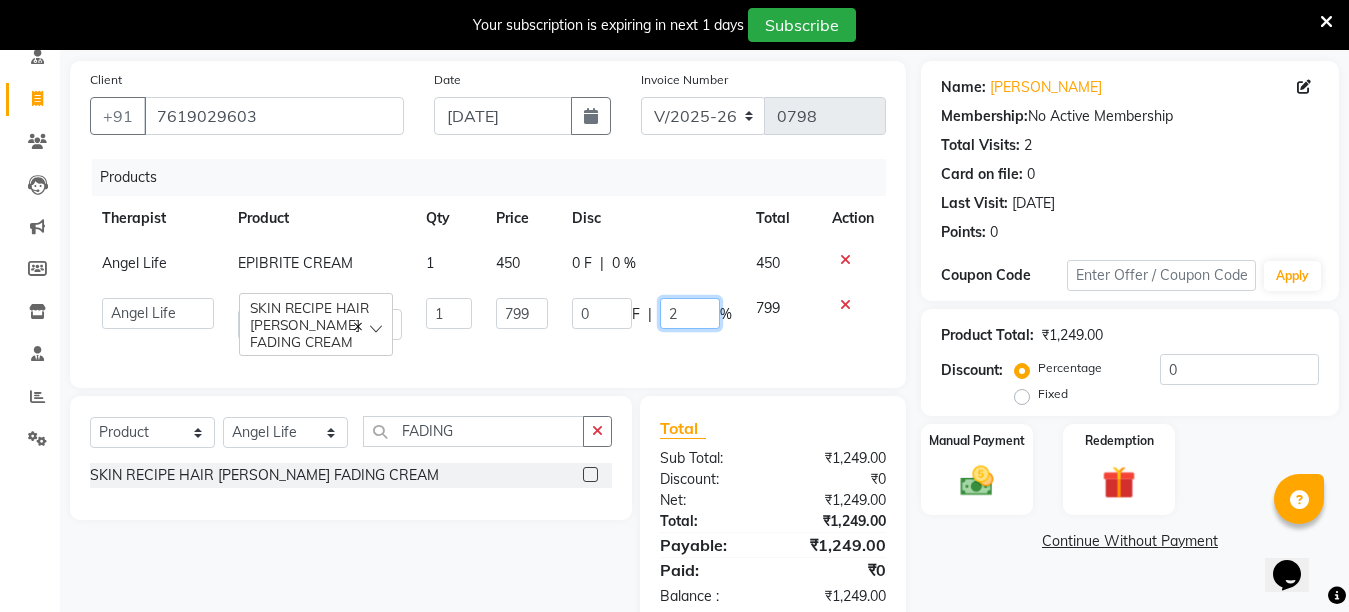 type on "20" 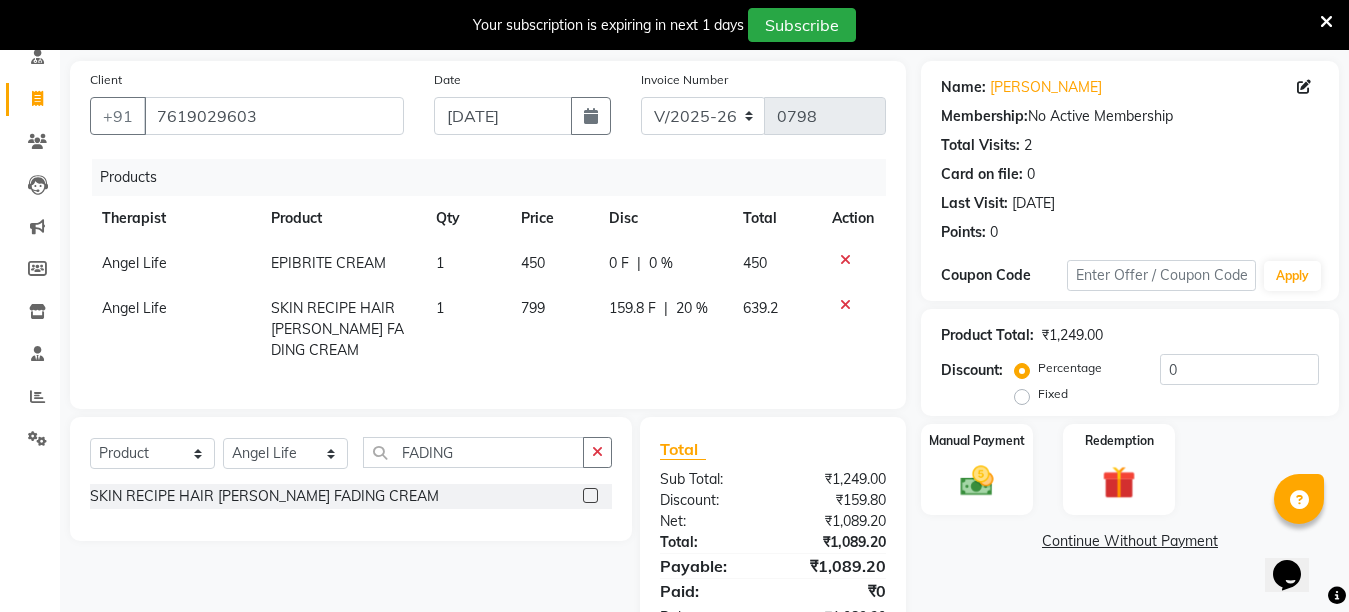 click on "159.8 F | 20 %" 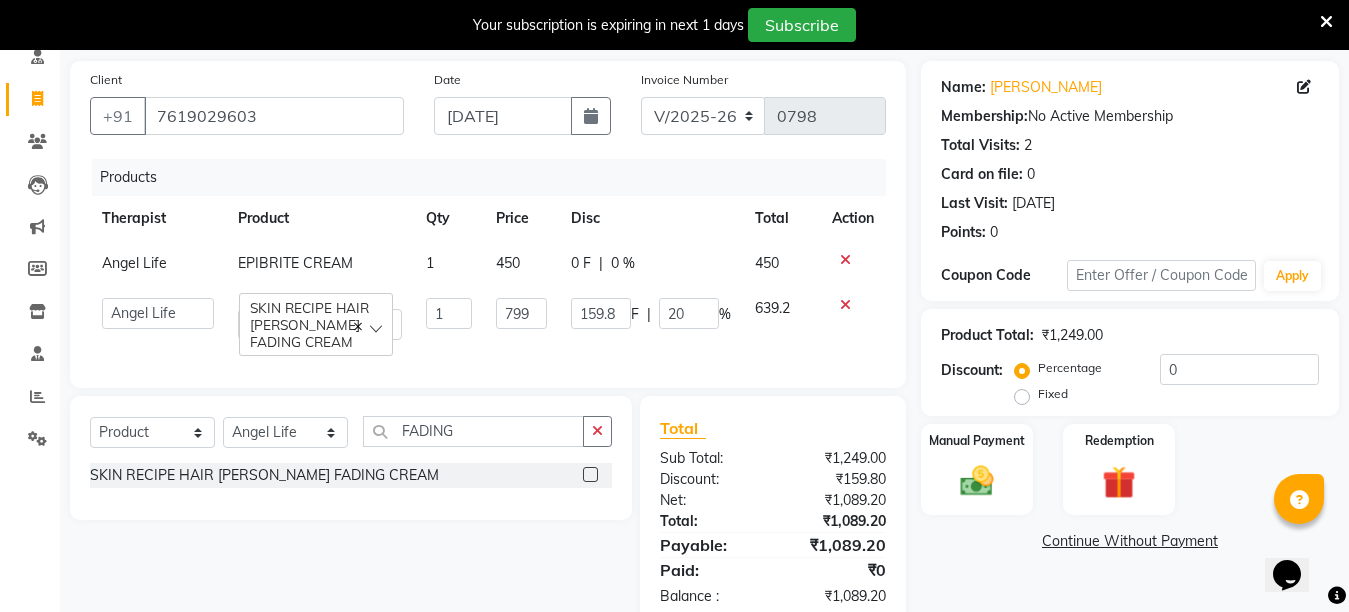 click on "0 F | 0 %" 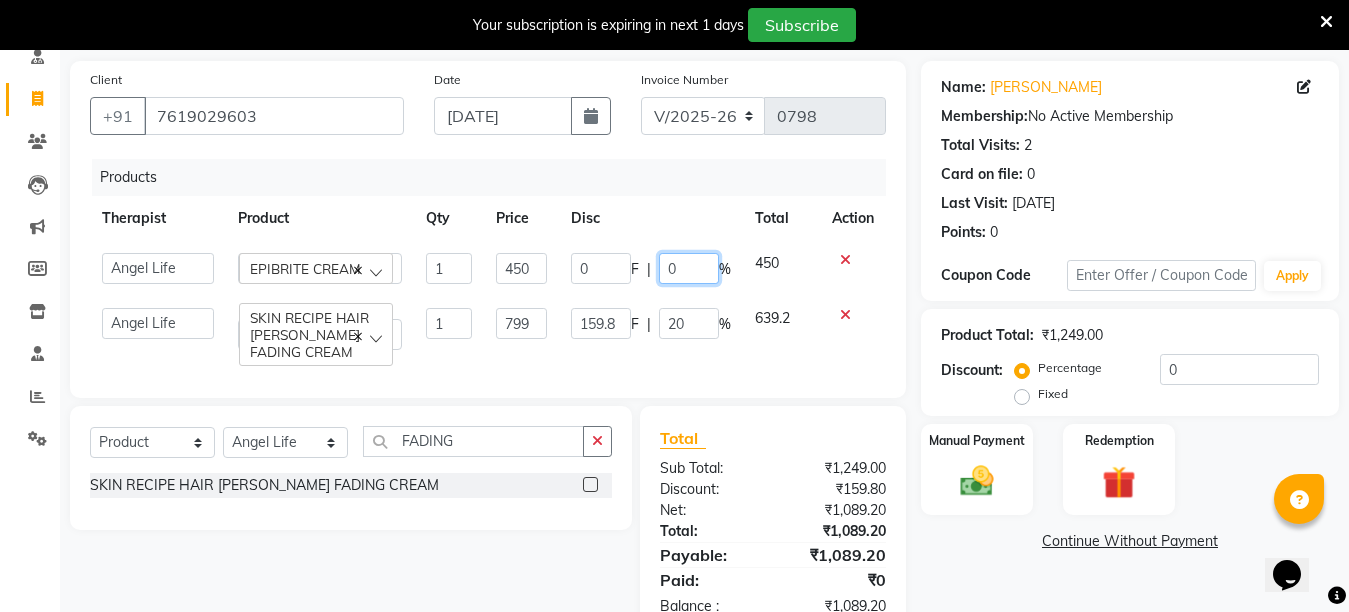 click on "0" 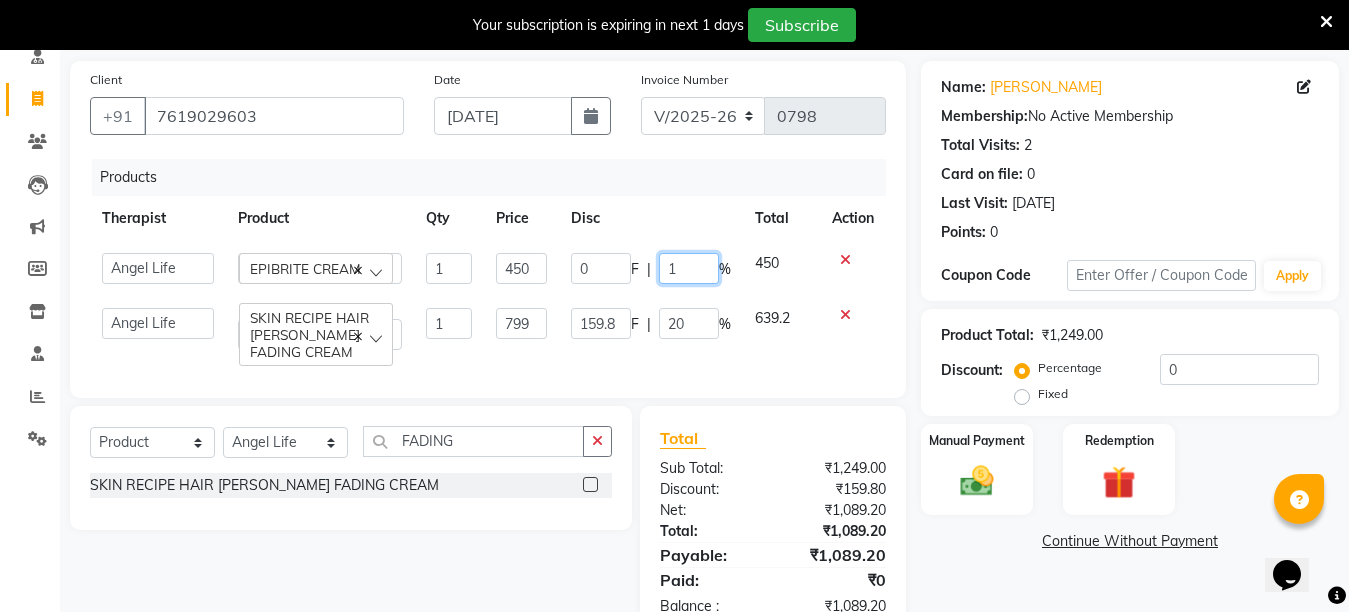 type on "10" 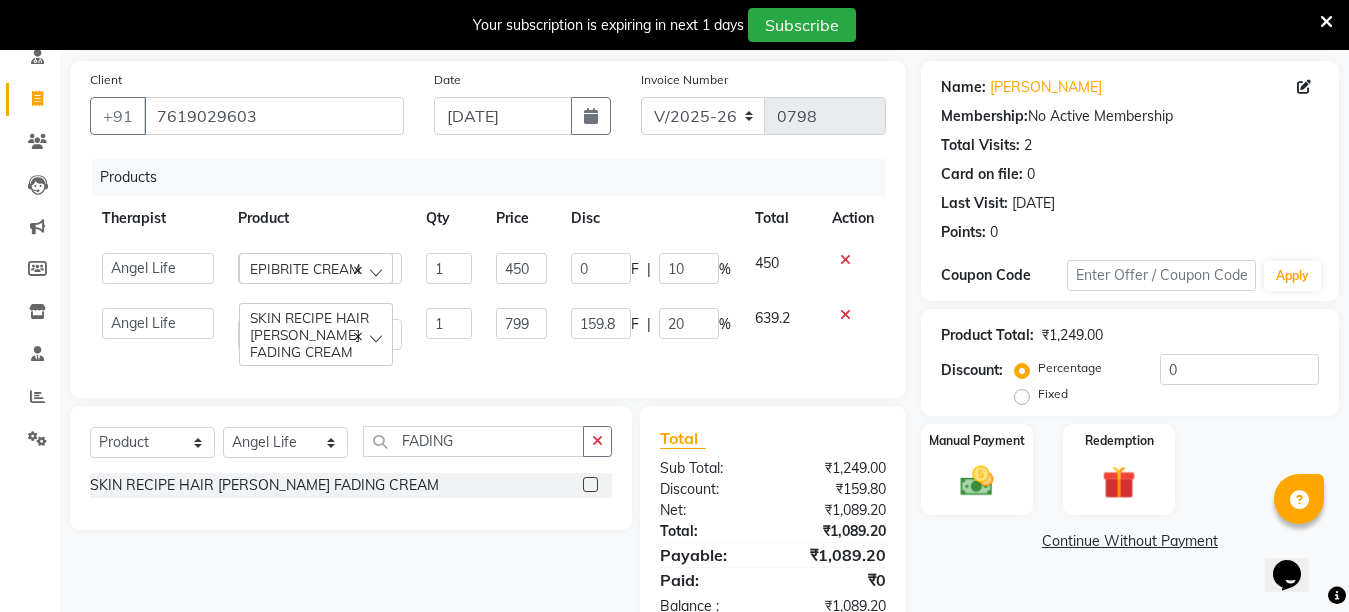 click on "Name: Seema Tiwari Membership:  No Active Membership  Total Visits:  2 Card on file:  0 Last Visit:   13-07-2025 Points:   0  Coupon Code Apply Product Total:  ₹1,249.00  Discount:  Percentage   Fixed  0 Manual Payment Redemption  Continue Without Payment" 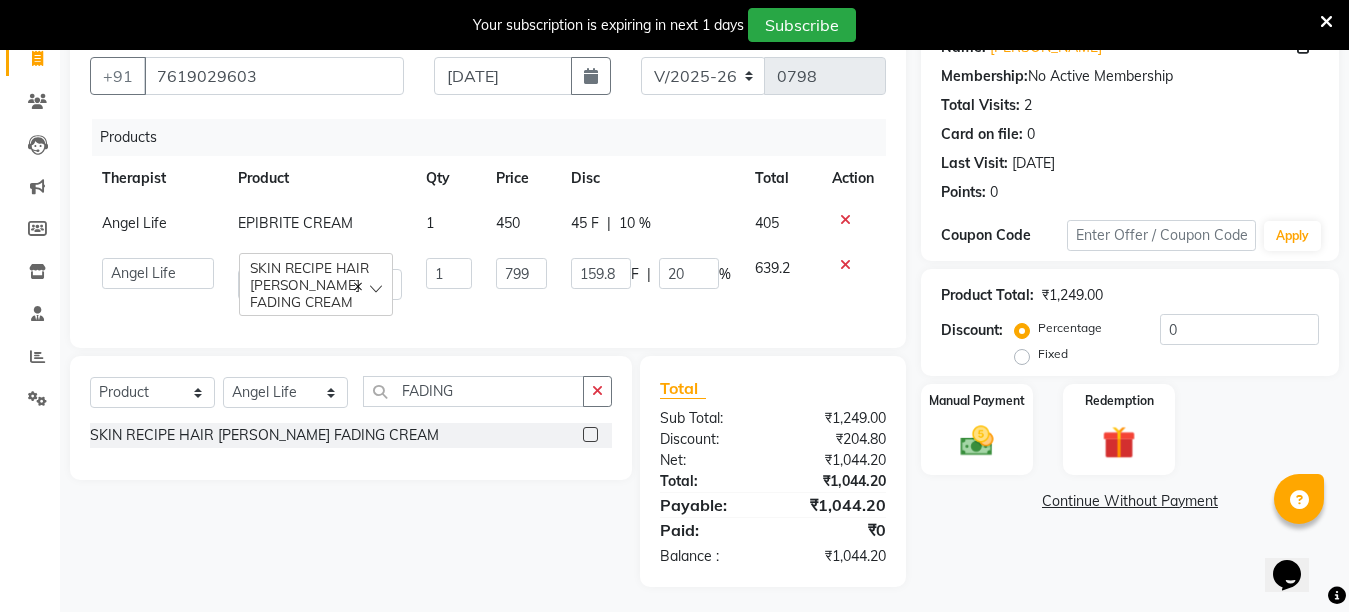 scroll, scrollTop: 201, scrollLeft: 0, axis: vertical 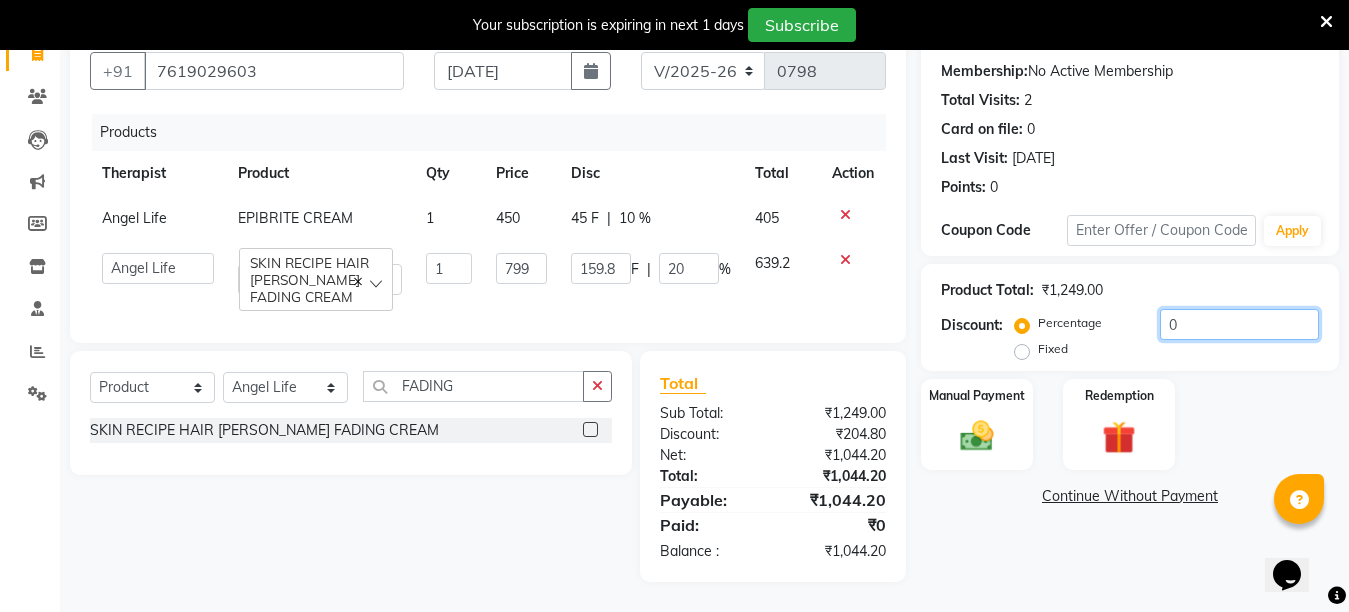 click on "0" 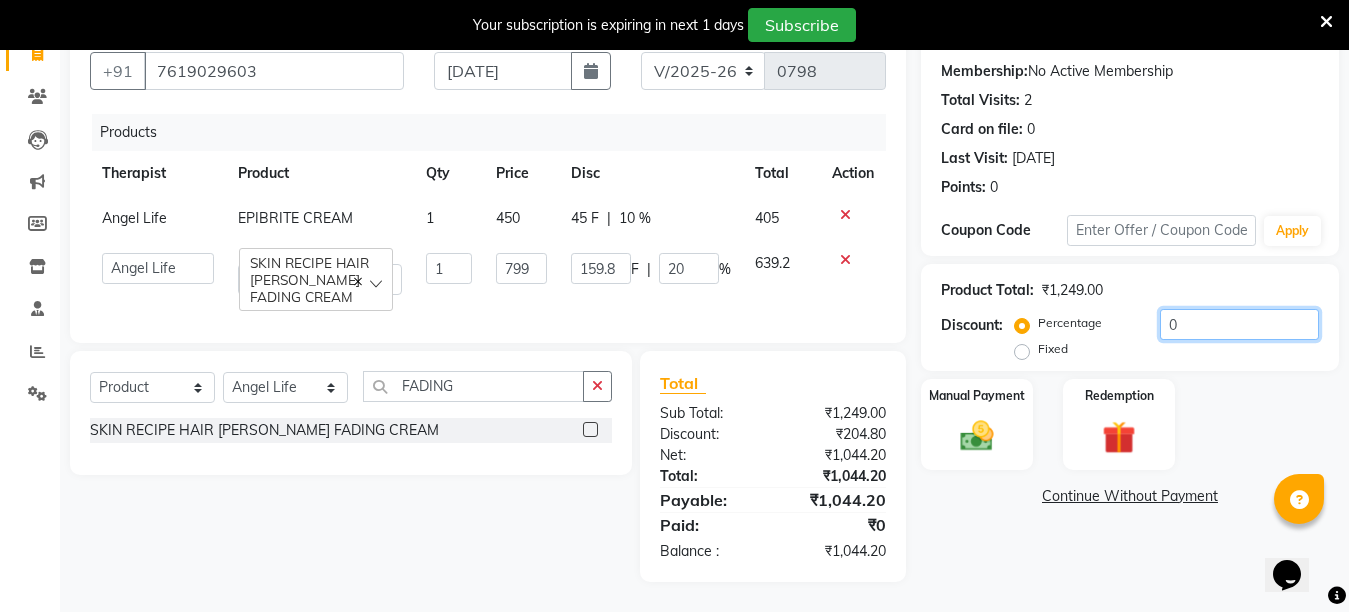 type 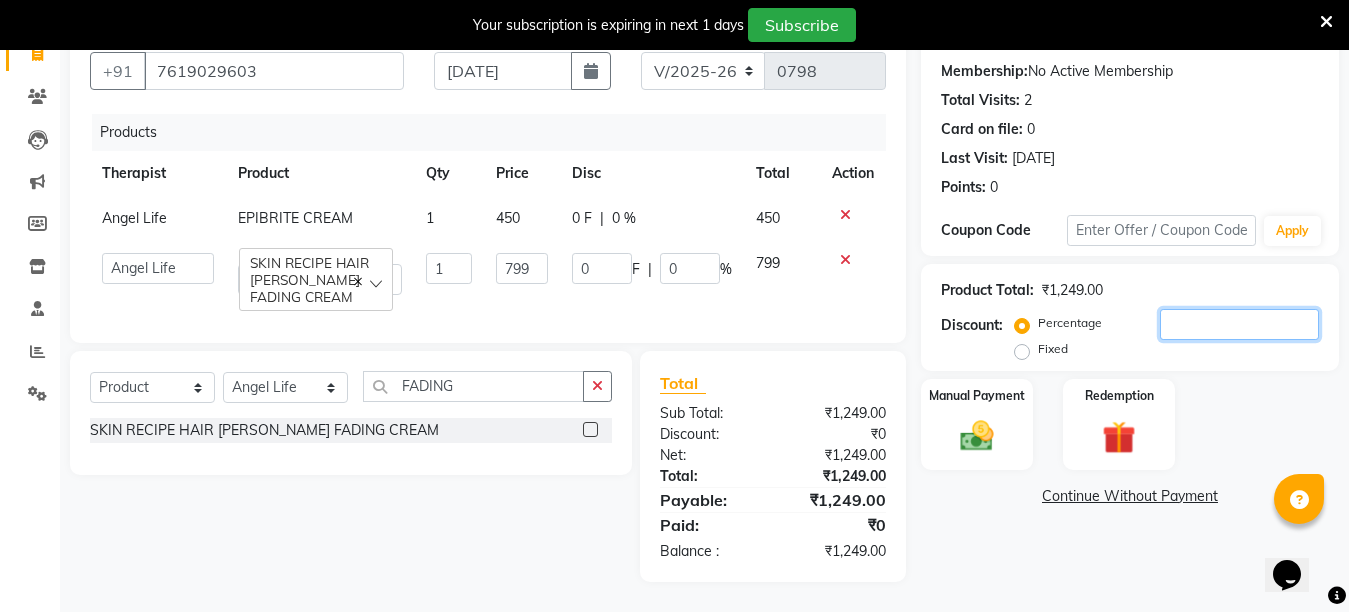type on "4" 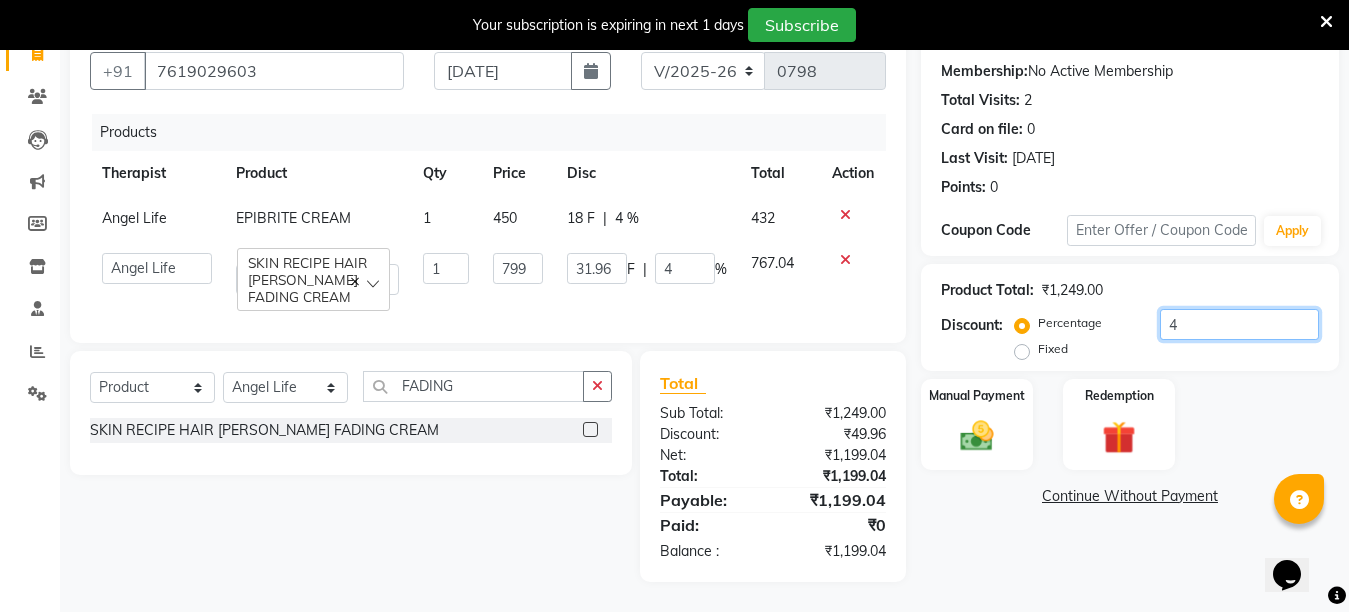 type 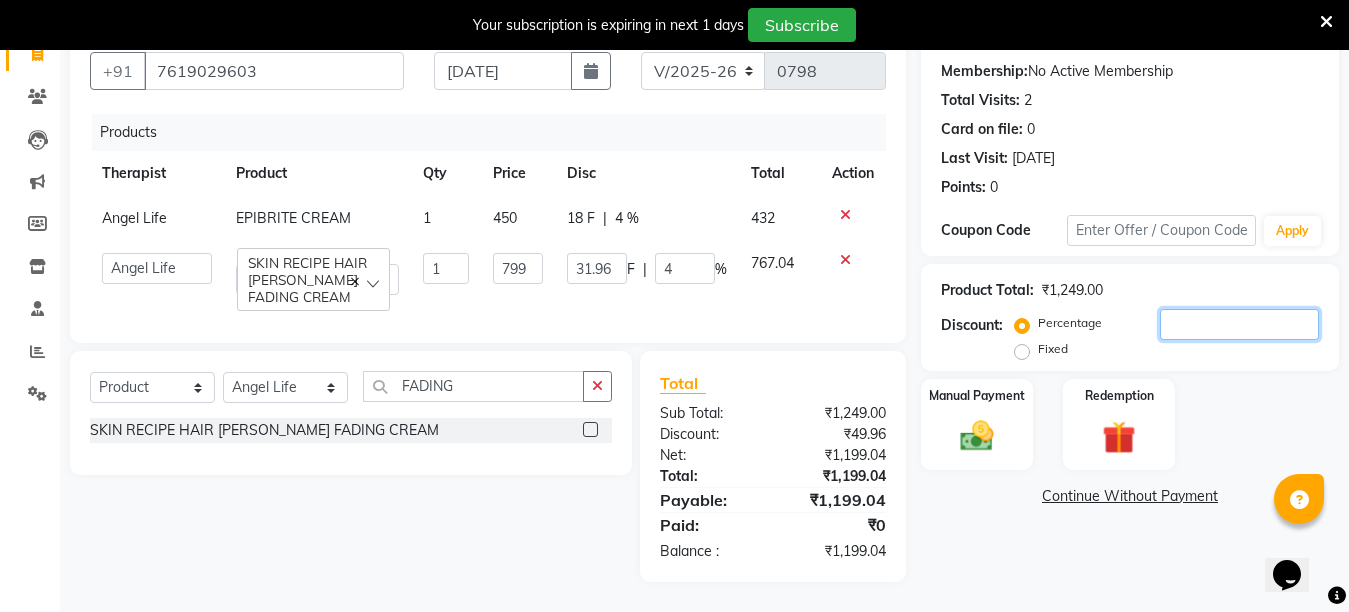 type on "0" 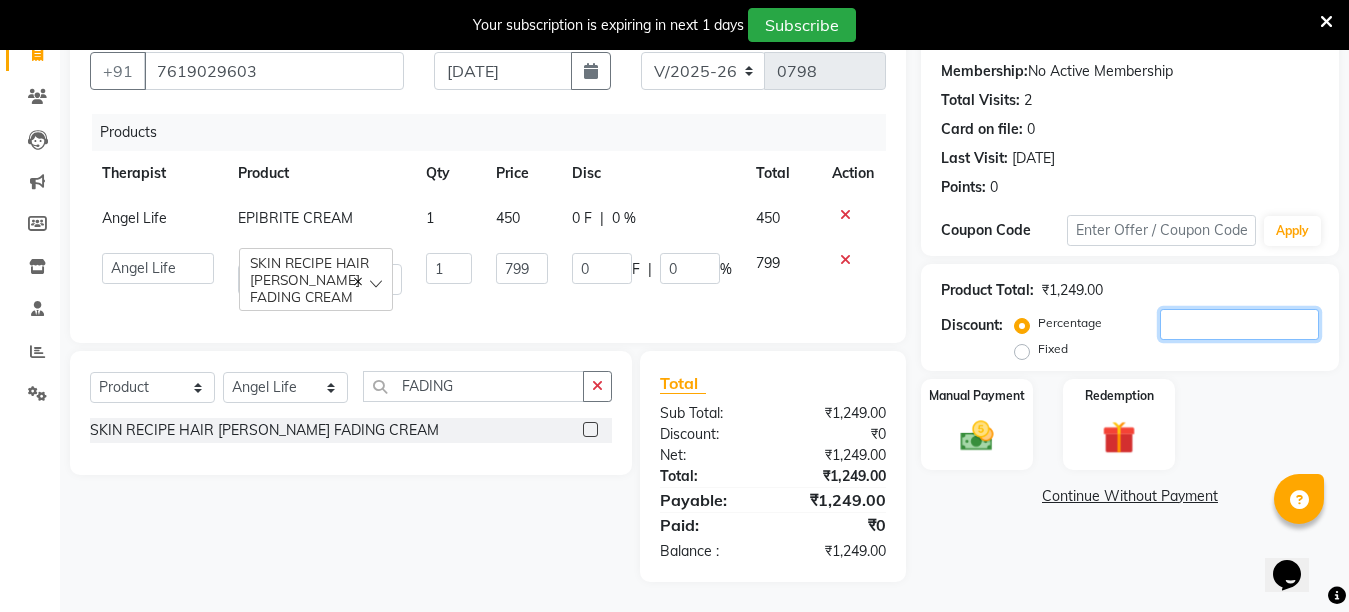 type 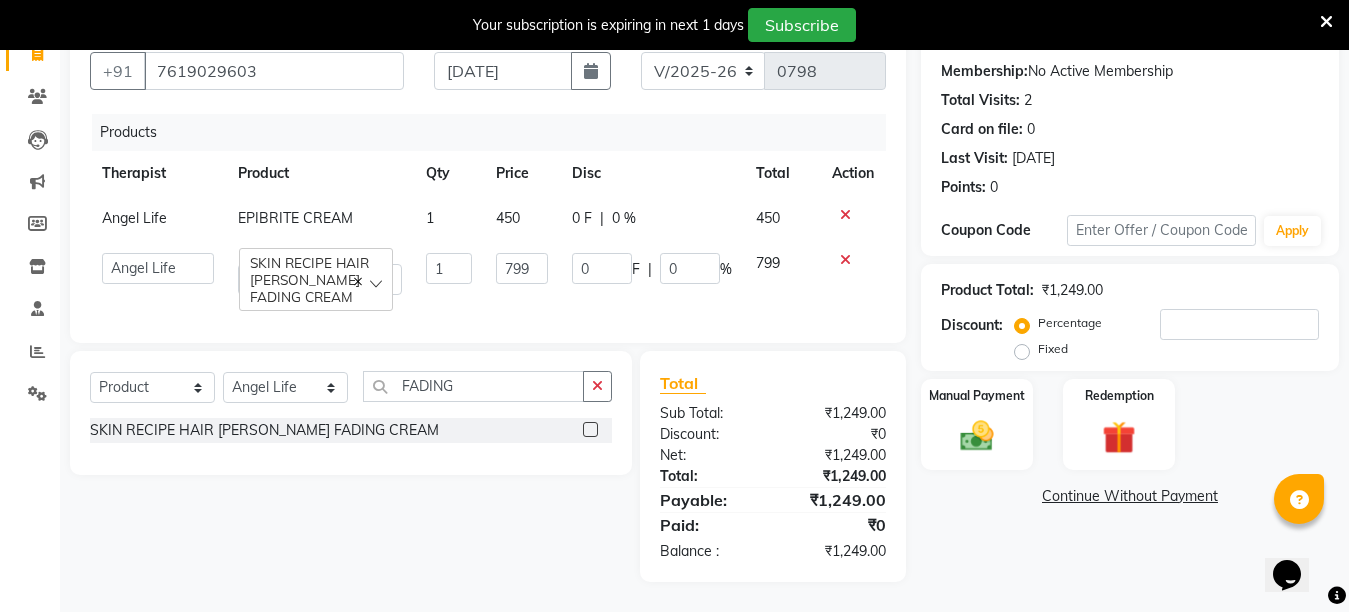 click on "Fixed" 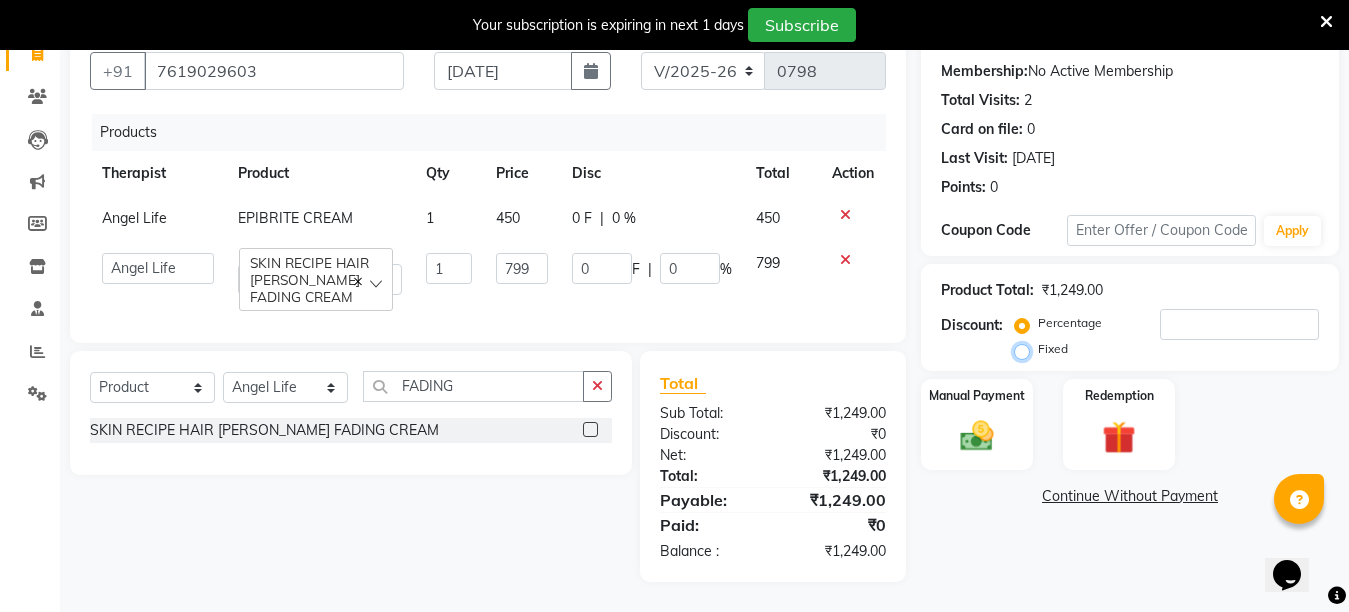 click on "Fixed" at bounding box center [1026, 349] 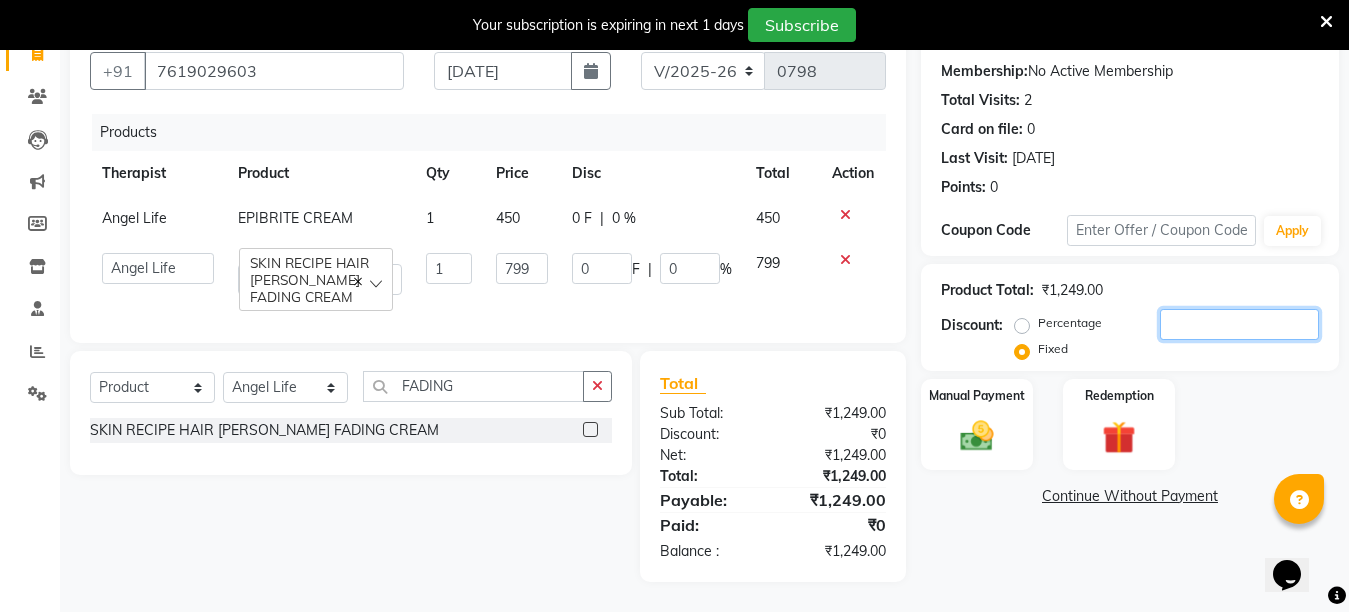 click 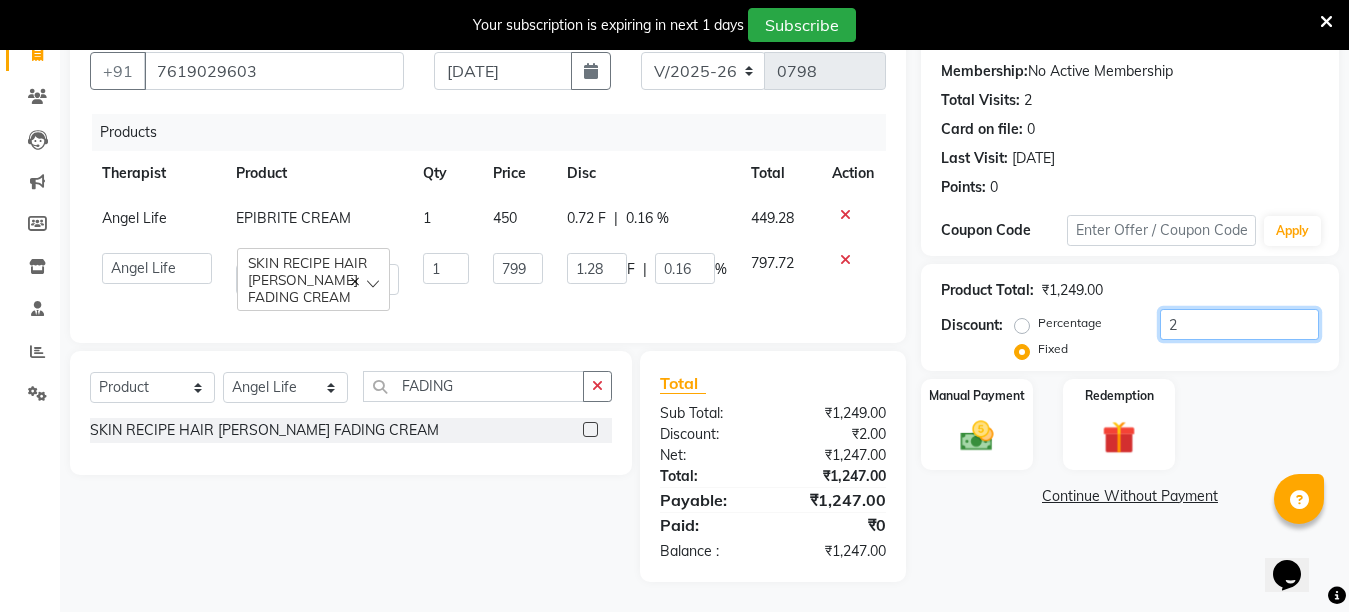 type on "24" 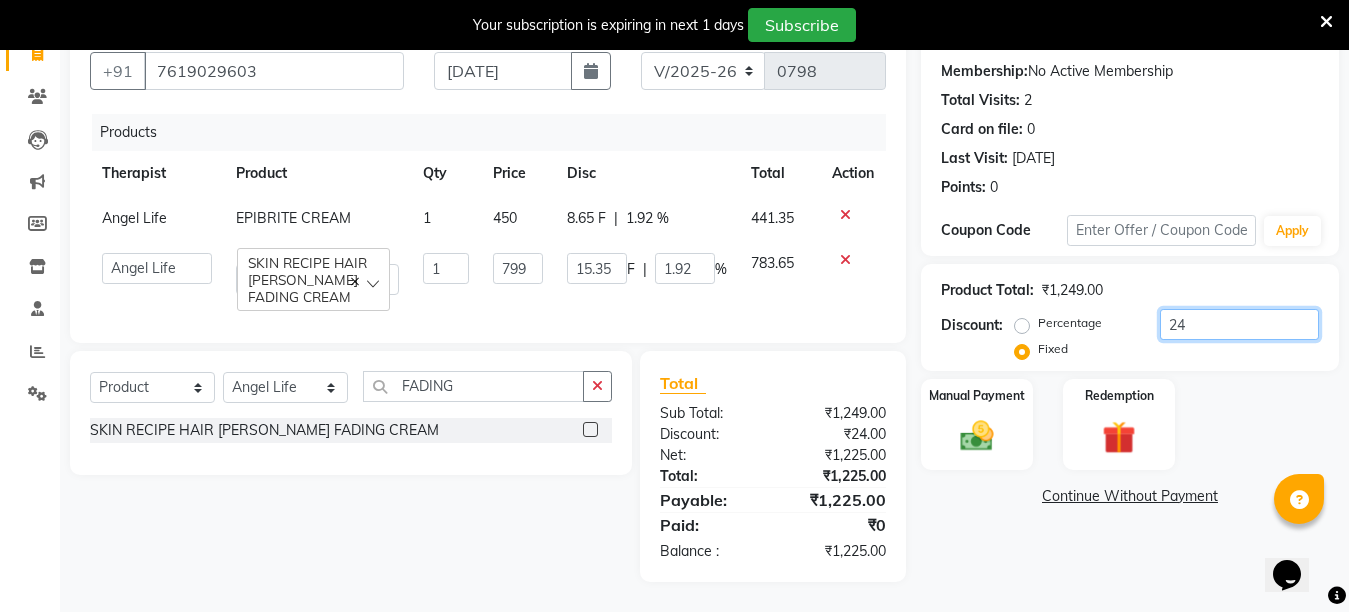 type on "244" 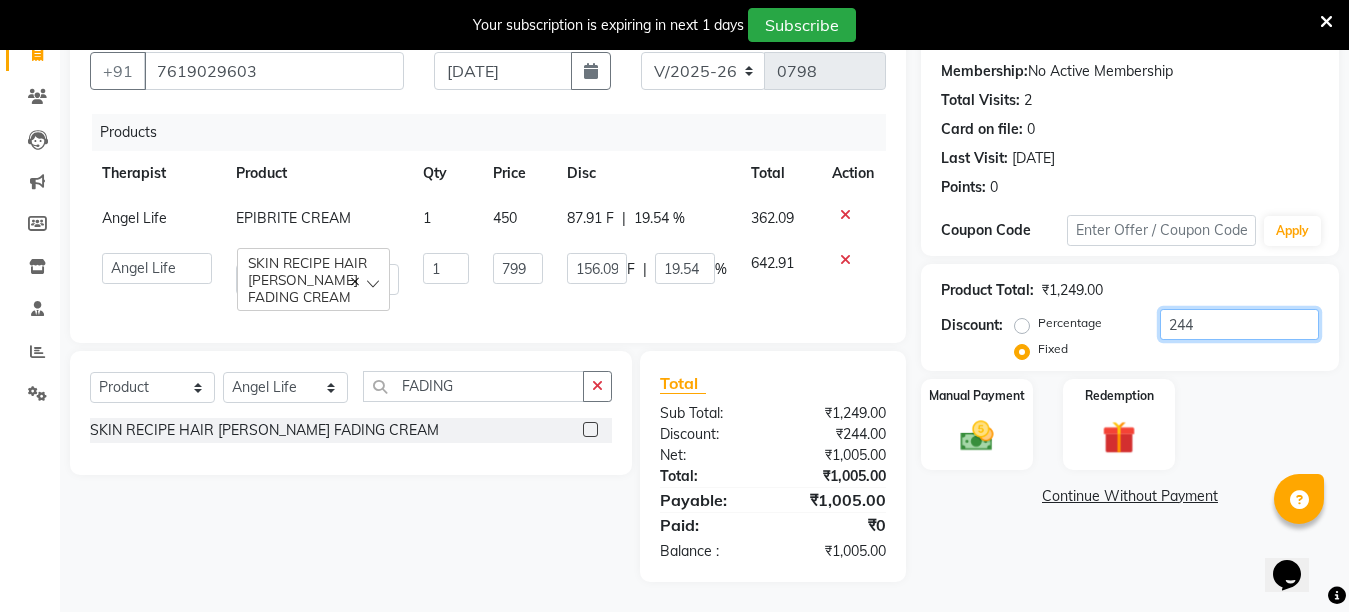 type on "24" 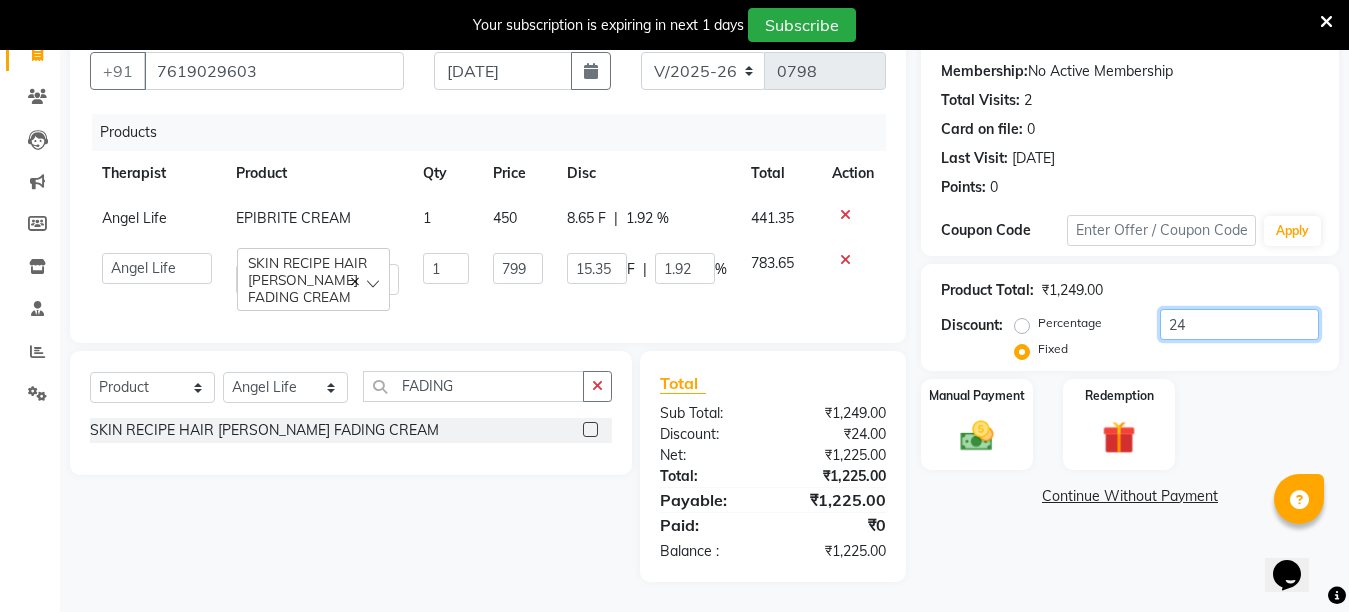 type on "248" 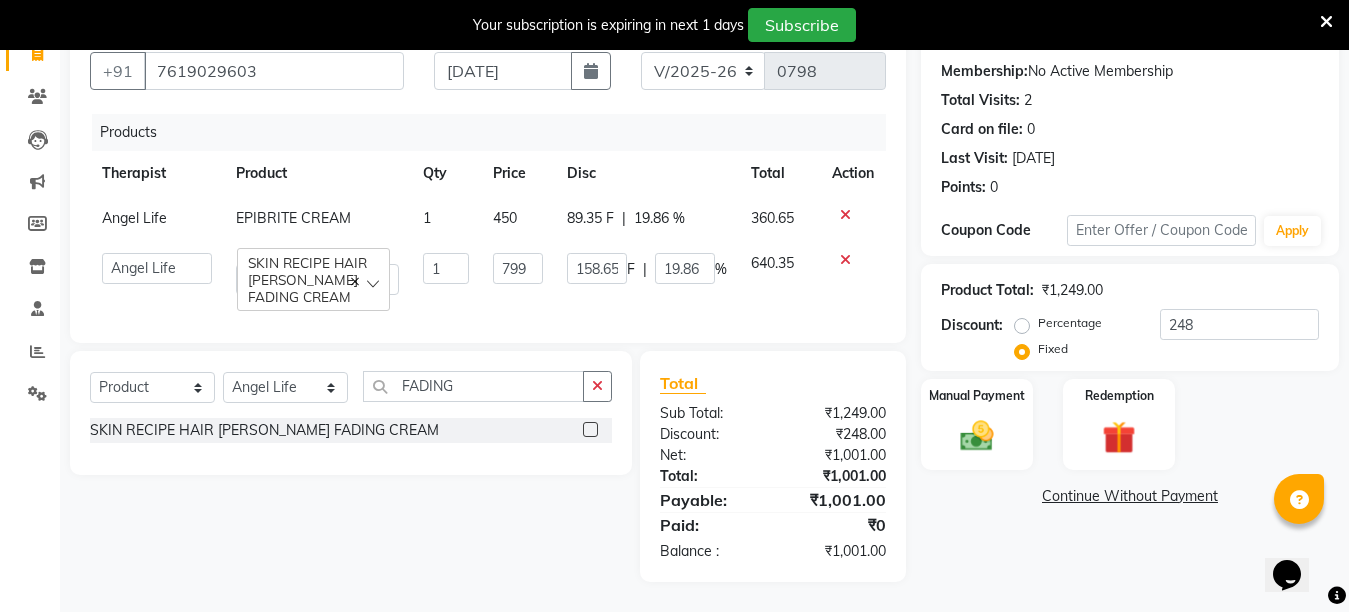 click on "Name: Seema Tiwari Membership:  No Active Membership  Total Visits:  2 Card on file:  0 Last Visit:   13-07-2025 Points:   0  Coupon Code Apply Product Total:  ₹1,249.00  Discount:  Percentage   Fixed  248 Manual Payment Redemption  Continue Without Payment" 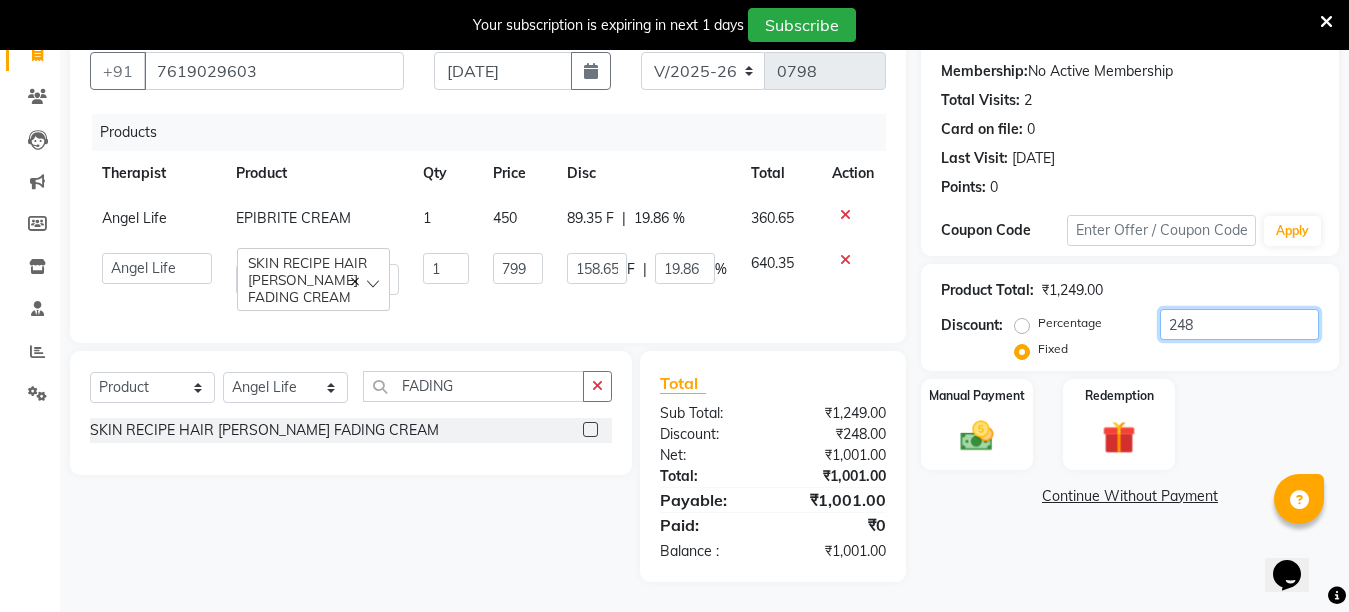 click on "248" 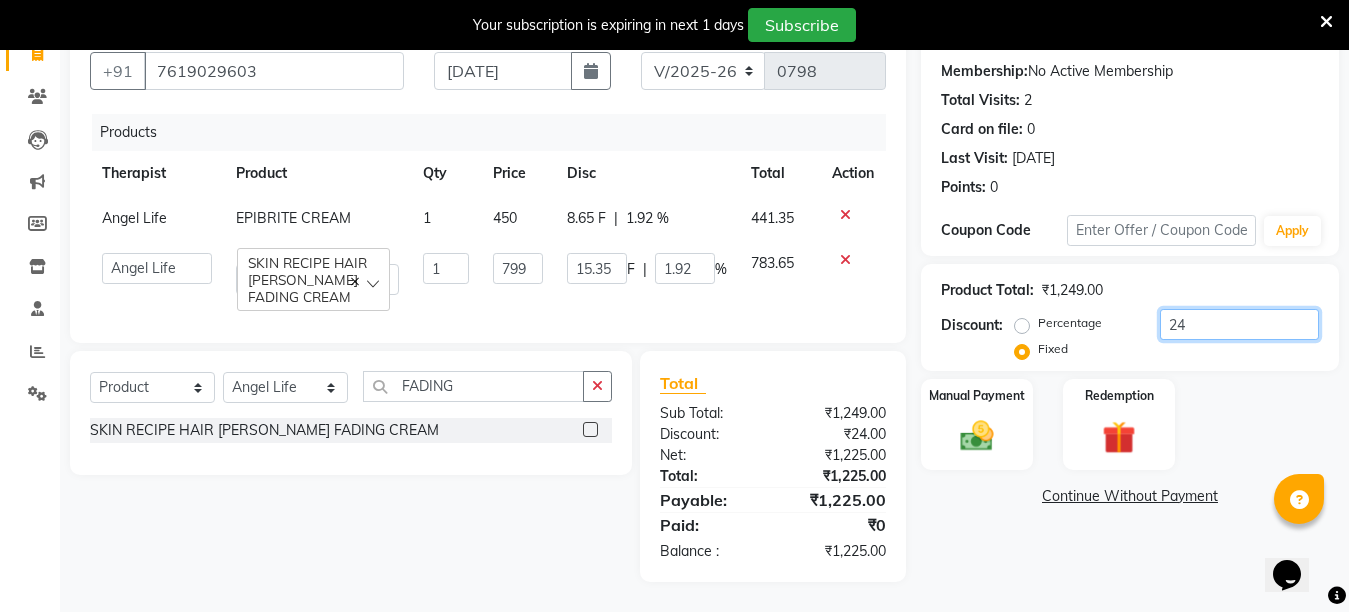 click on "24" 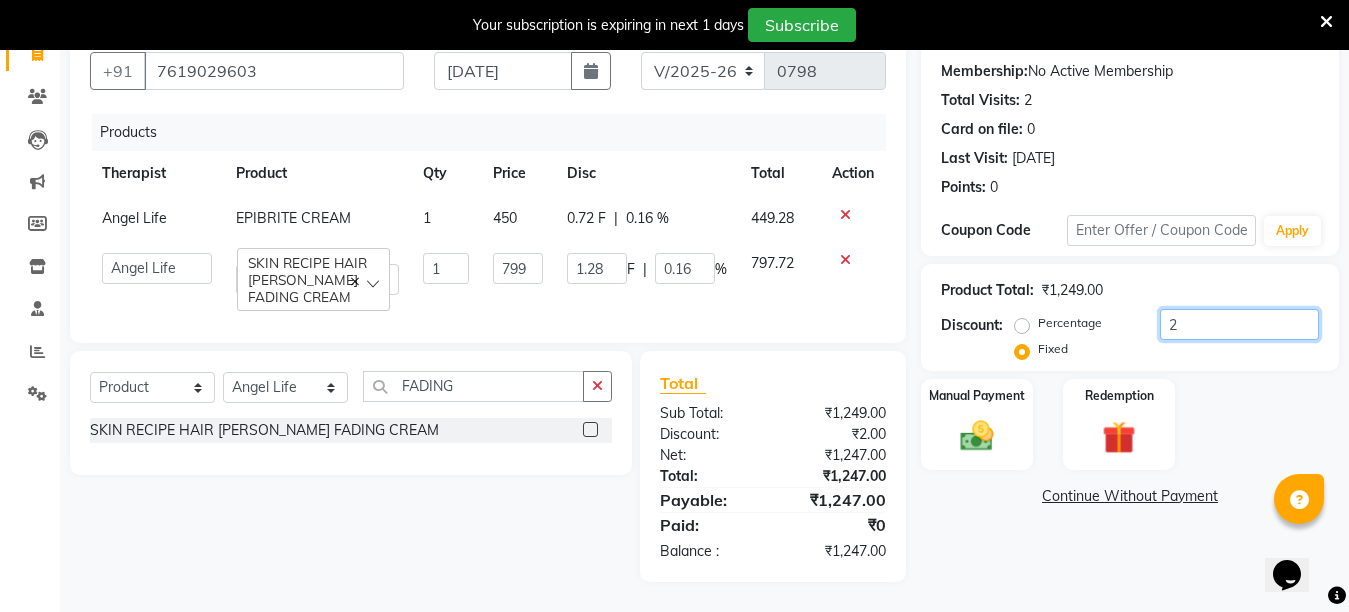 type on "25" 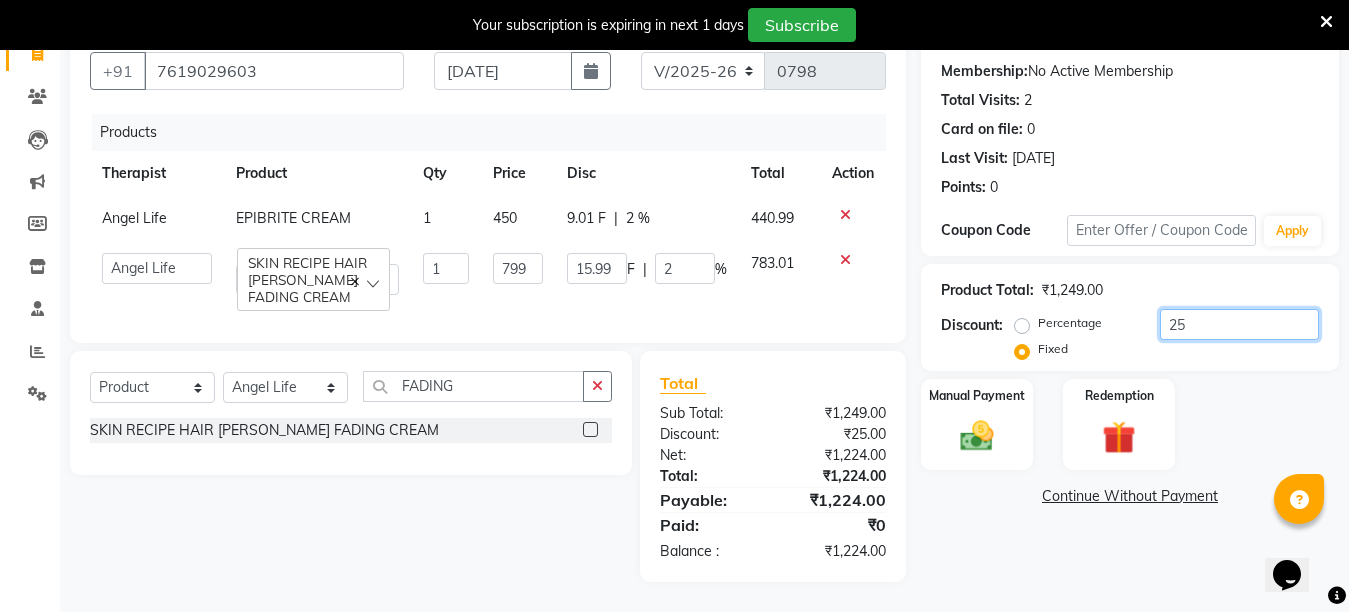 type on "250" 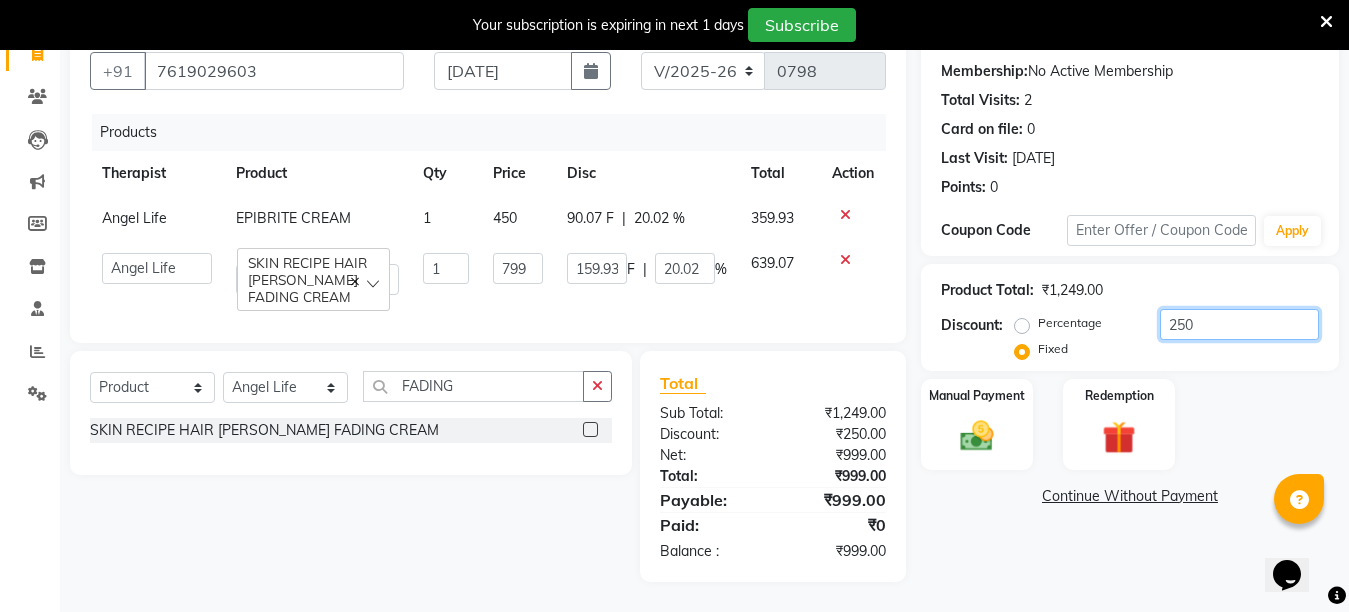 type on "25" 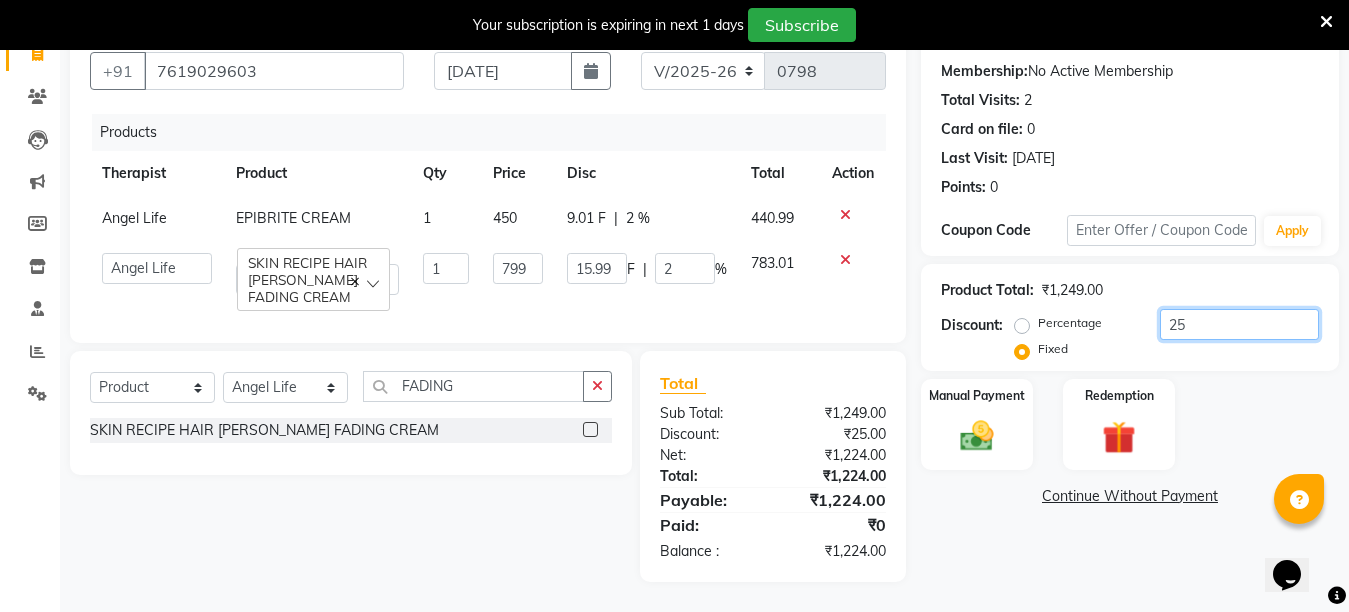 type on "2" 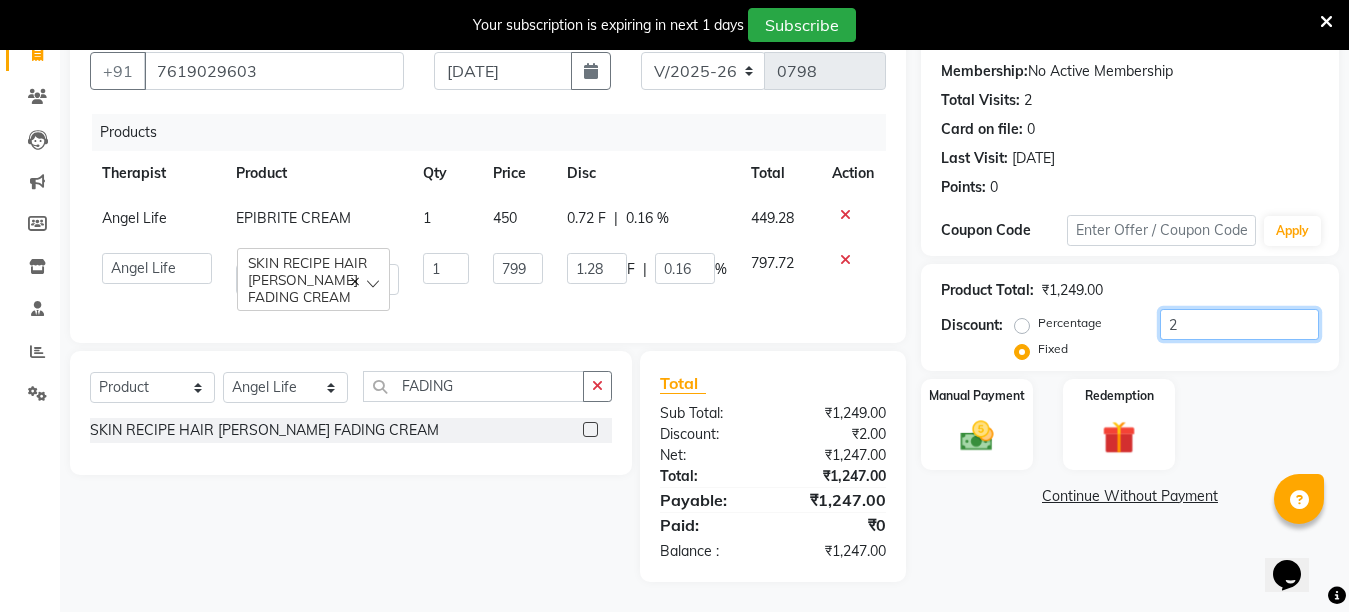 type on "24" 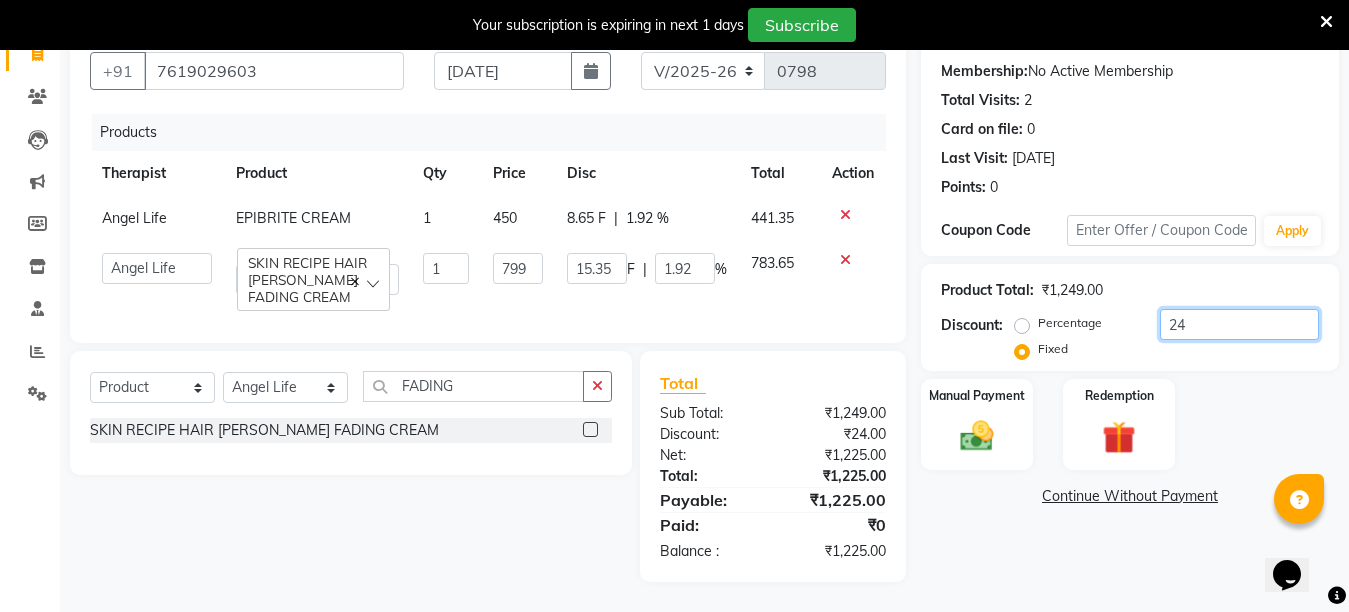 type on "249" 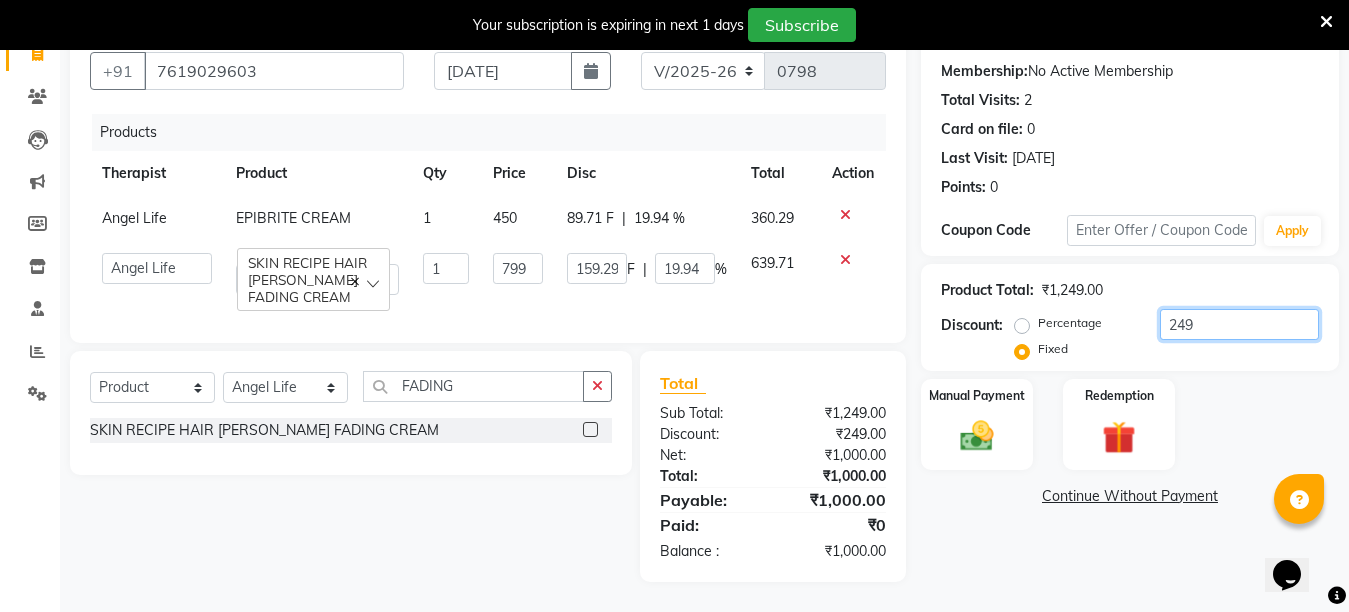 type on "249" 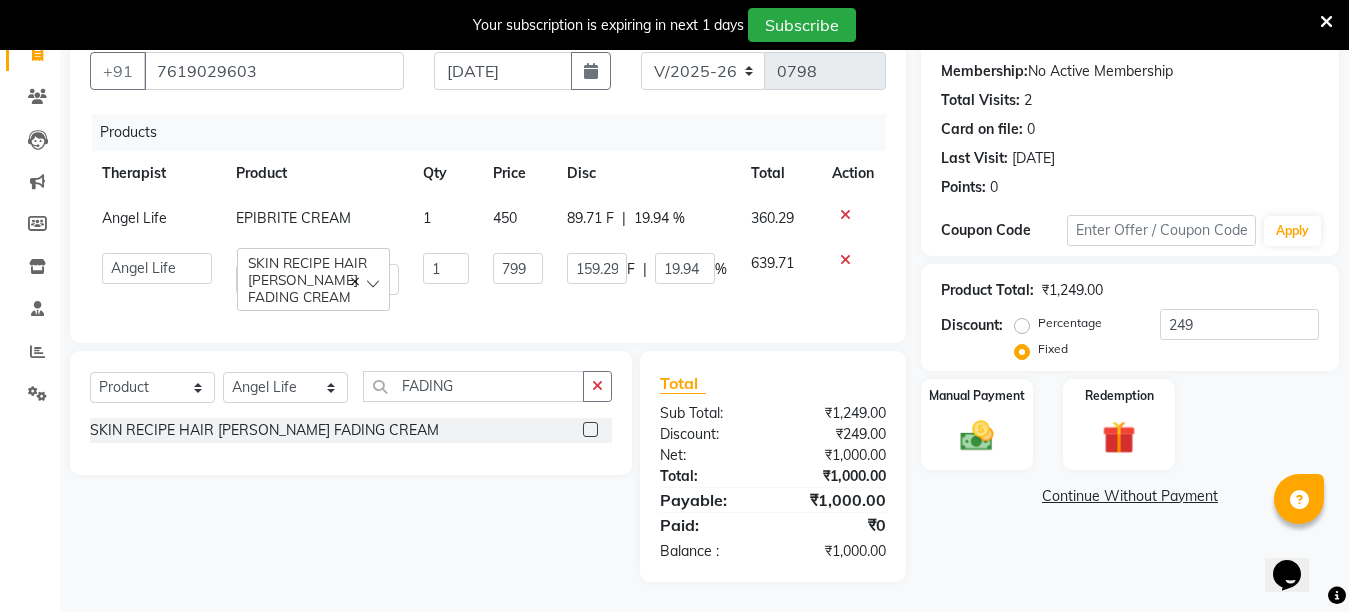 click on "Name: Seema Tiwari Membership:  No Active Membership  Total Visits:  2 Card on file:  0 Last Visit:   13-07-2025 Points:   0  Coupon Code Apply Product Total:  ₹1,249.00  Discount:  Percentage   Fixed  249 Manual Payment Redemption  Continue Without Payment" 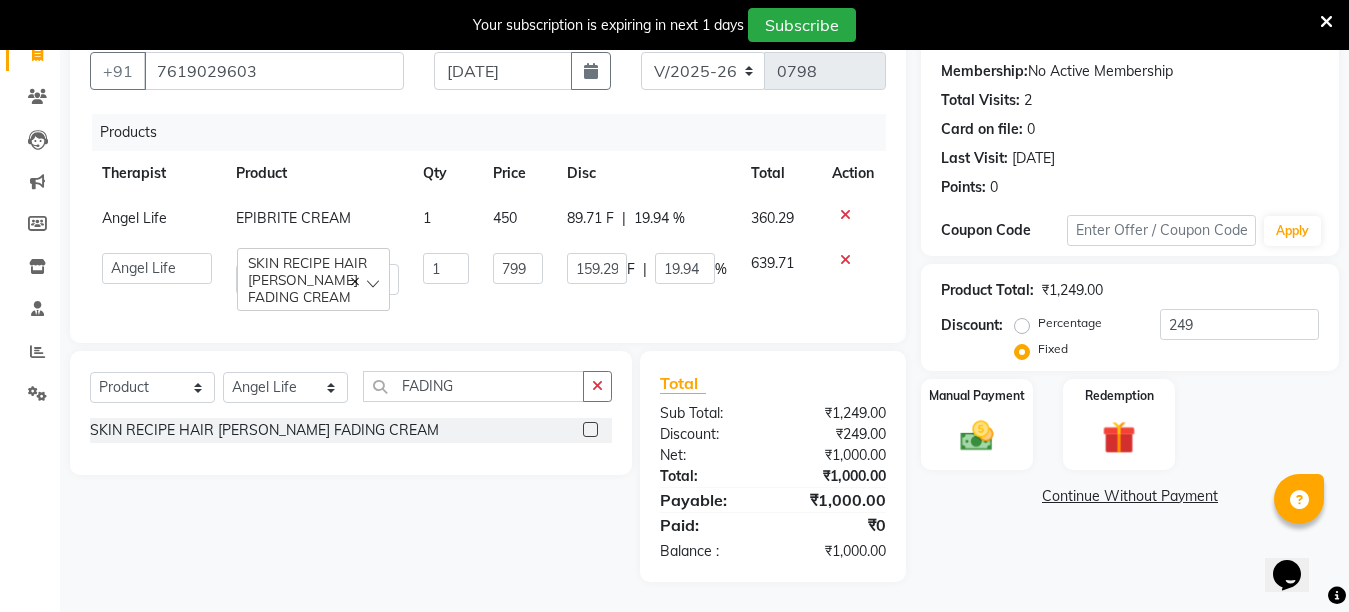 click on "Name: Seema Tiwari Membership:  No Active Membership  Total Visits:  2 Card on file:  0 Last Visit:   13-07-2025 Points:   0  Coupon Code Apply Product Total:  ₹1,249.00  Discount:  Percentage   Fixed  249 Manual Payment Redemption  Continue Without Payment" 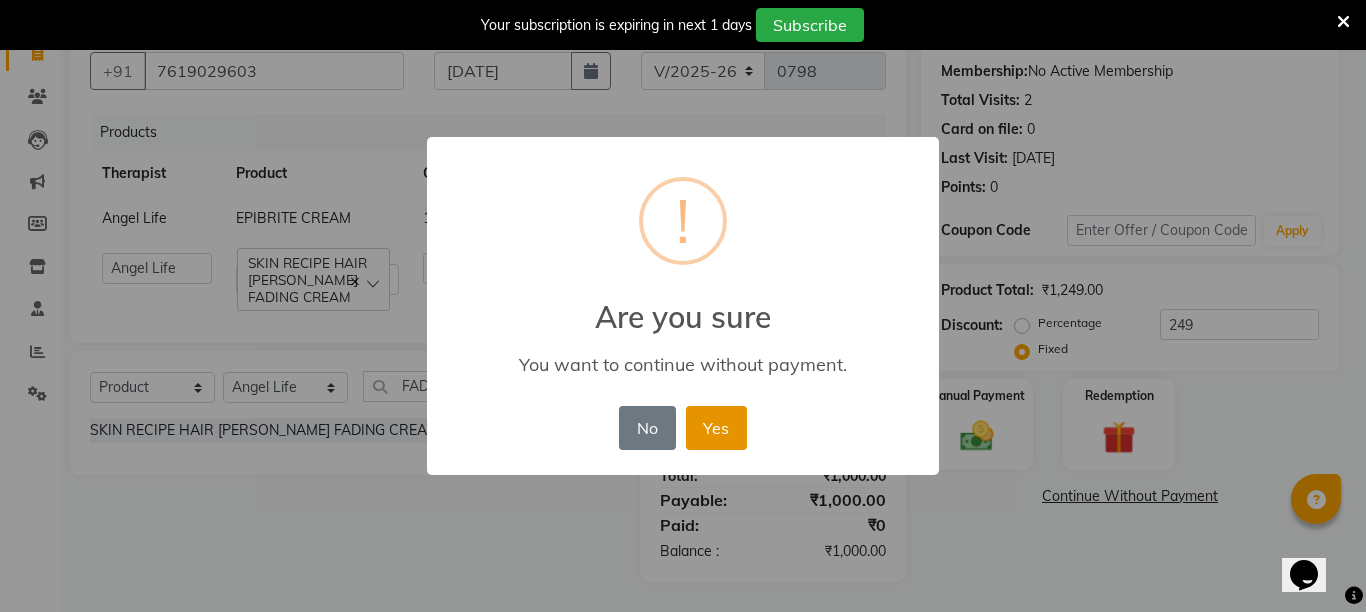 click on "Yes" at bounding box center (716, 428) 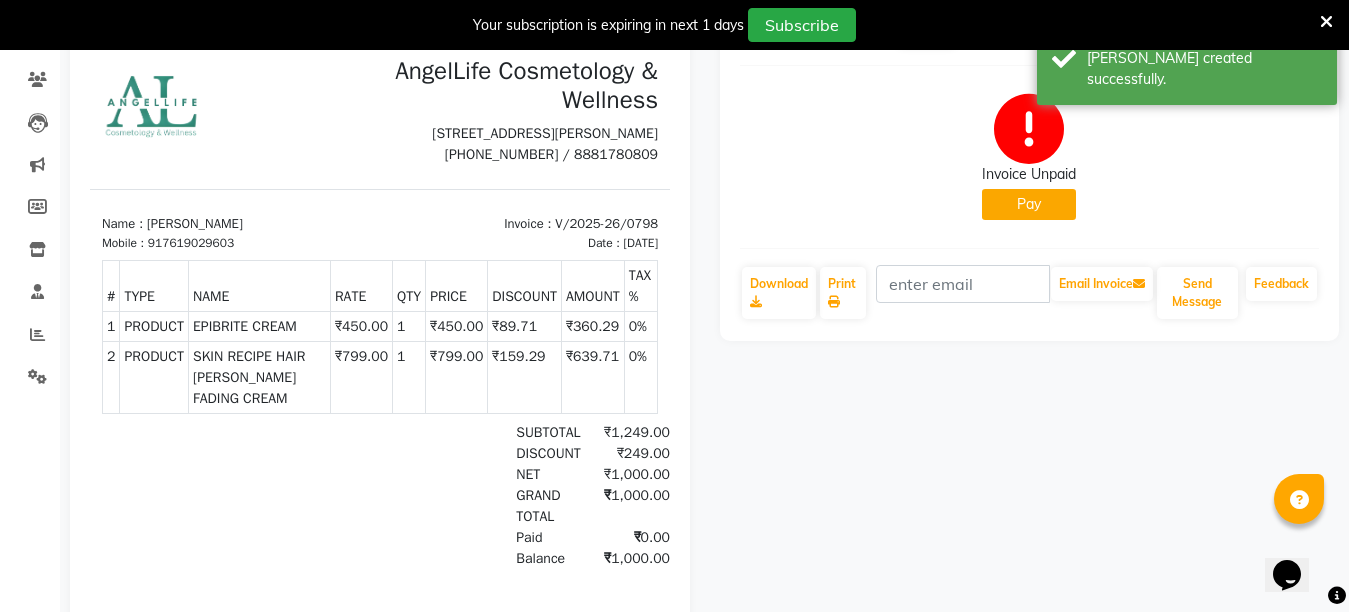 scroll, scrollTop: 0, scrollLeft: 0, axis: both 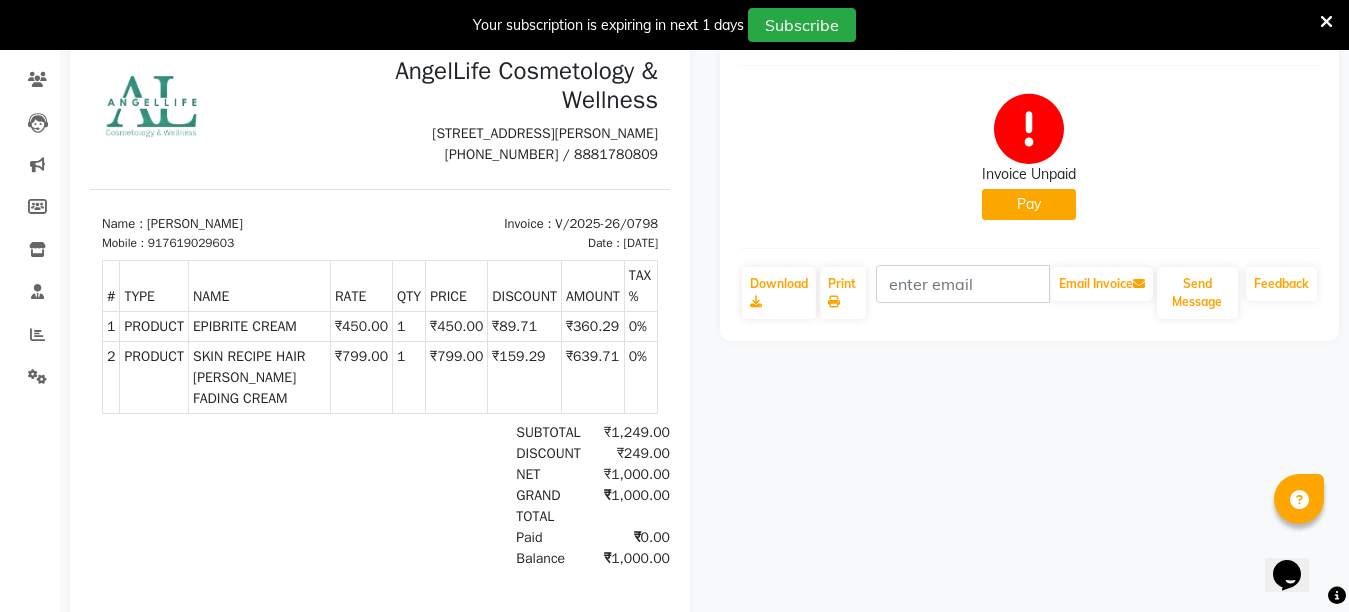 click on "Pay" 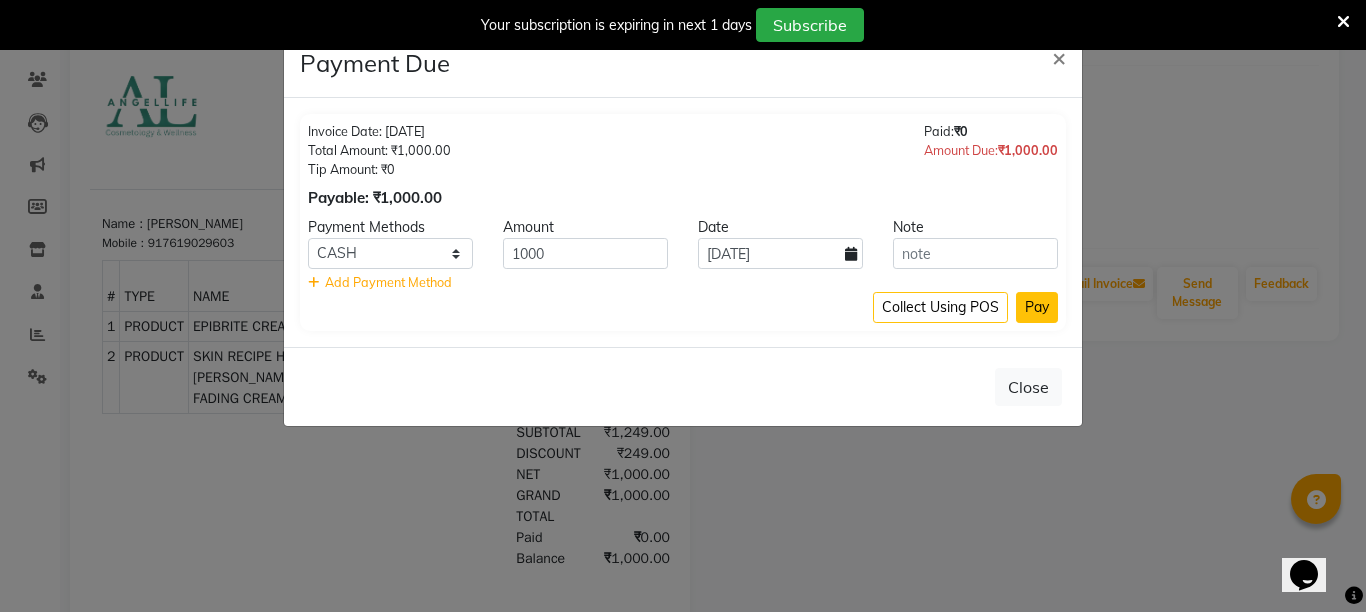 click on "Pay" 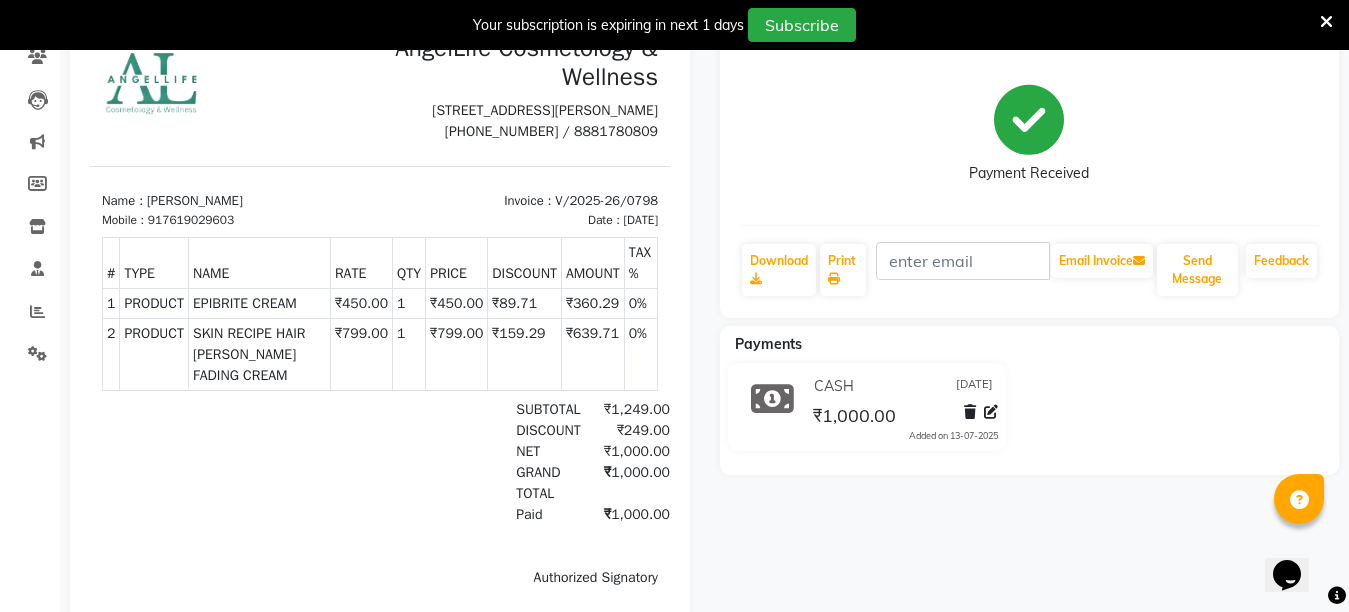scroll, scrollTop: 300, scrollLeft: 0, axis: vertical 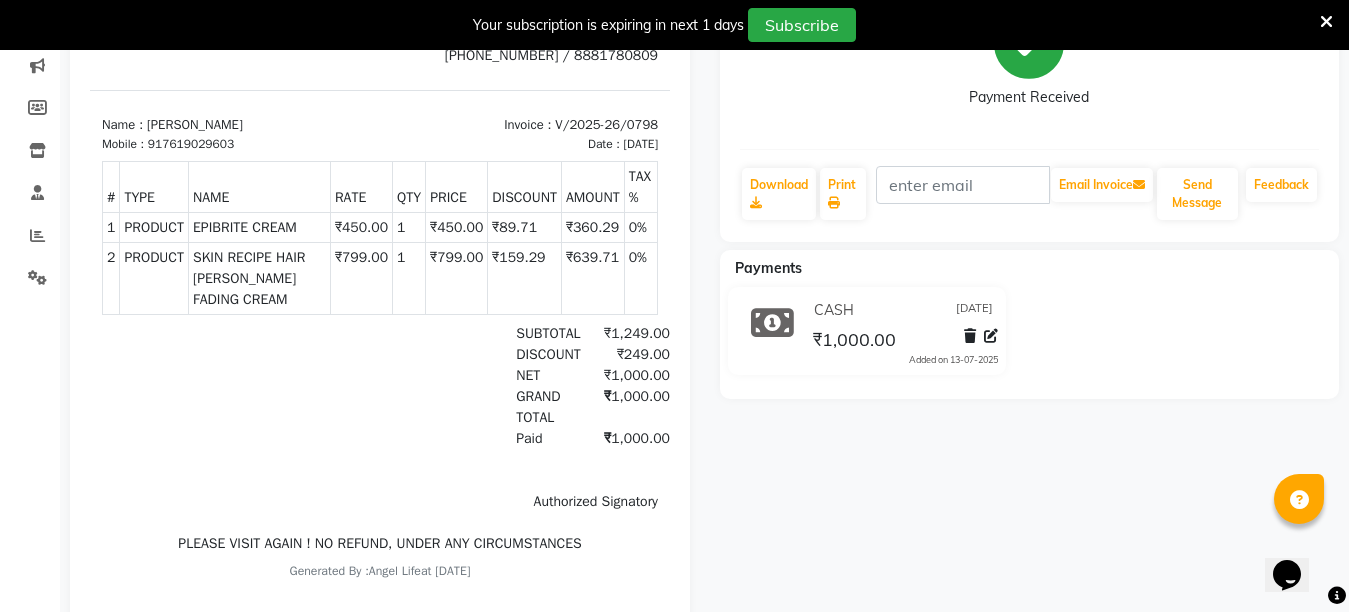 click on "seema tiwari  Prebook   Payment Received  Download  Print   Email Invoice   Send Message Feedback  Payments CASH 13-07-2025 ₹1,000.00  Added on 13-07-2025" 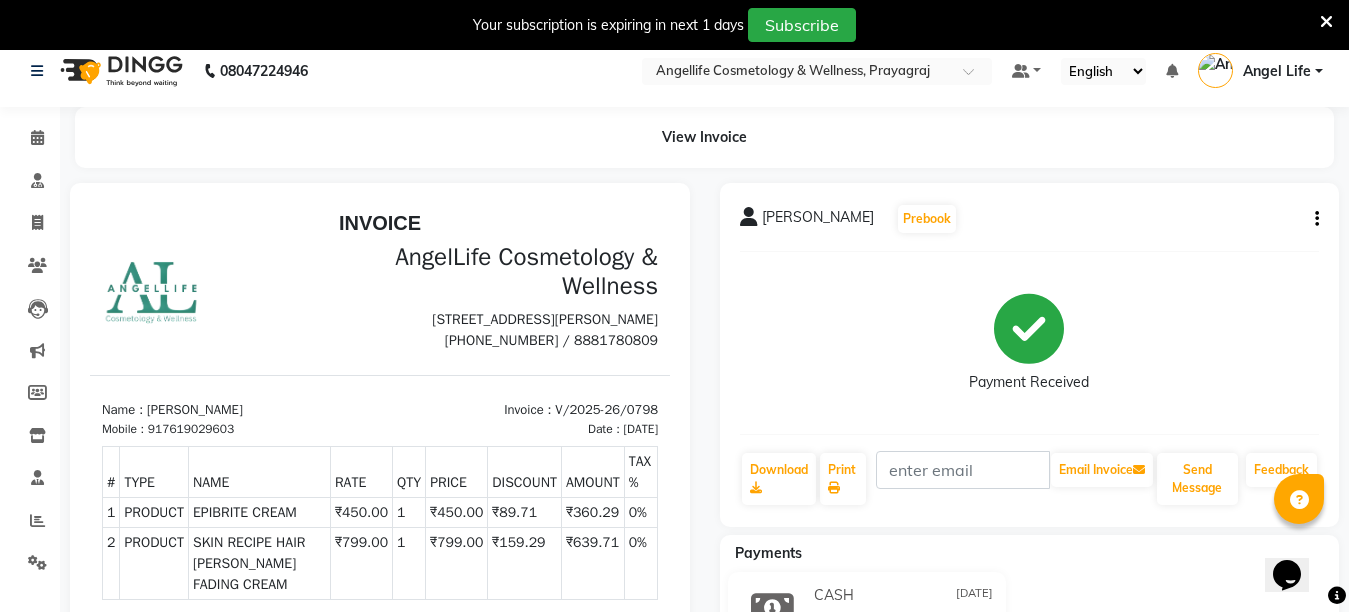 scroll, scrollTop: 0, scrollLeft: 0, axis: both 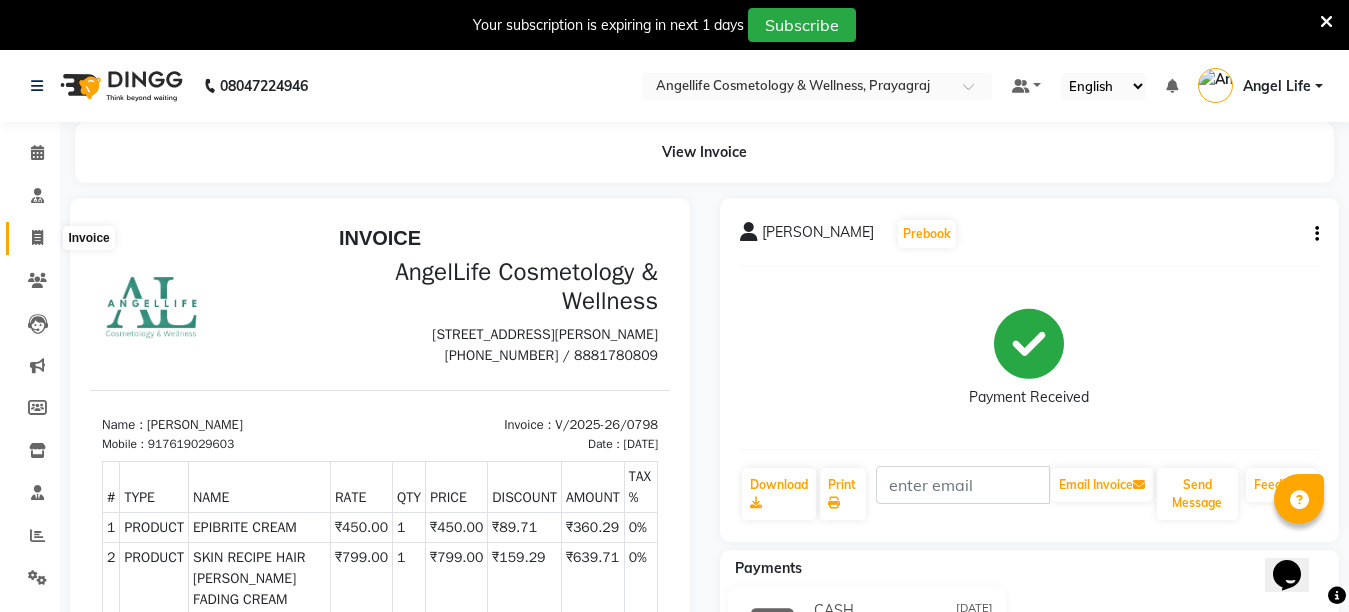 click 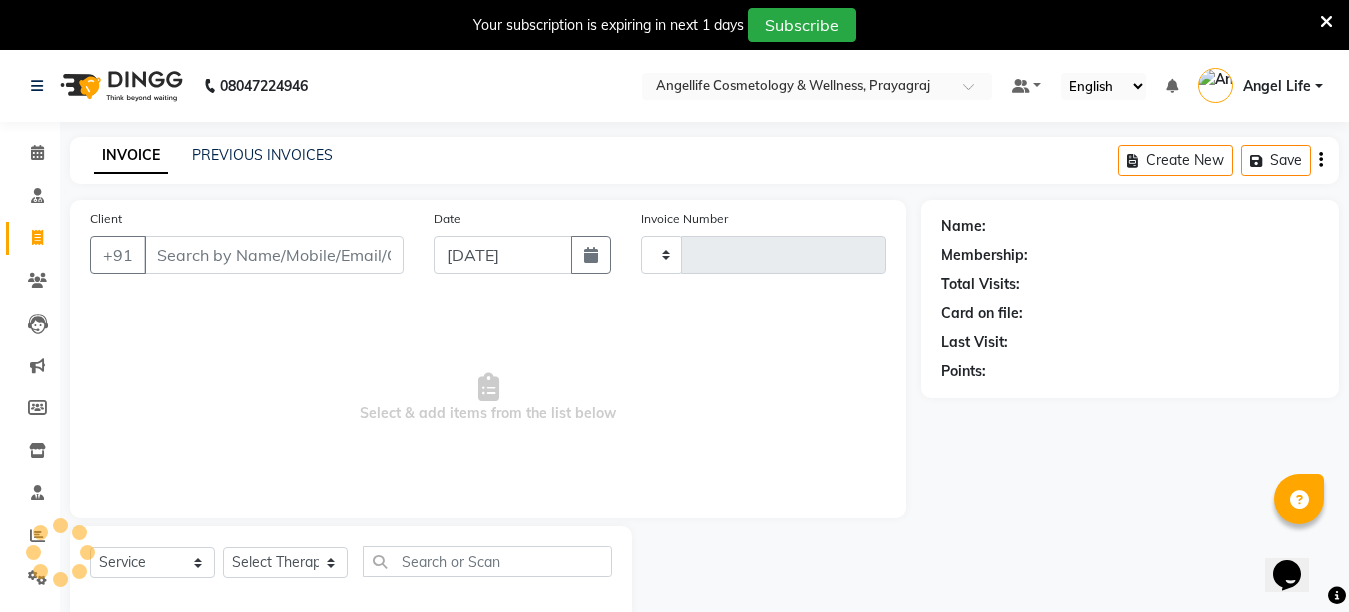 scroll, scrollTop: 50, scrollLeft: 0, axis: vertical 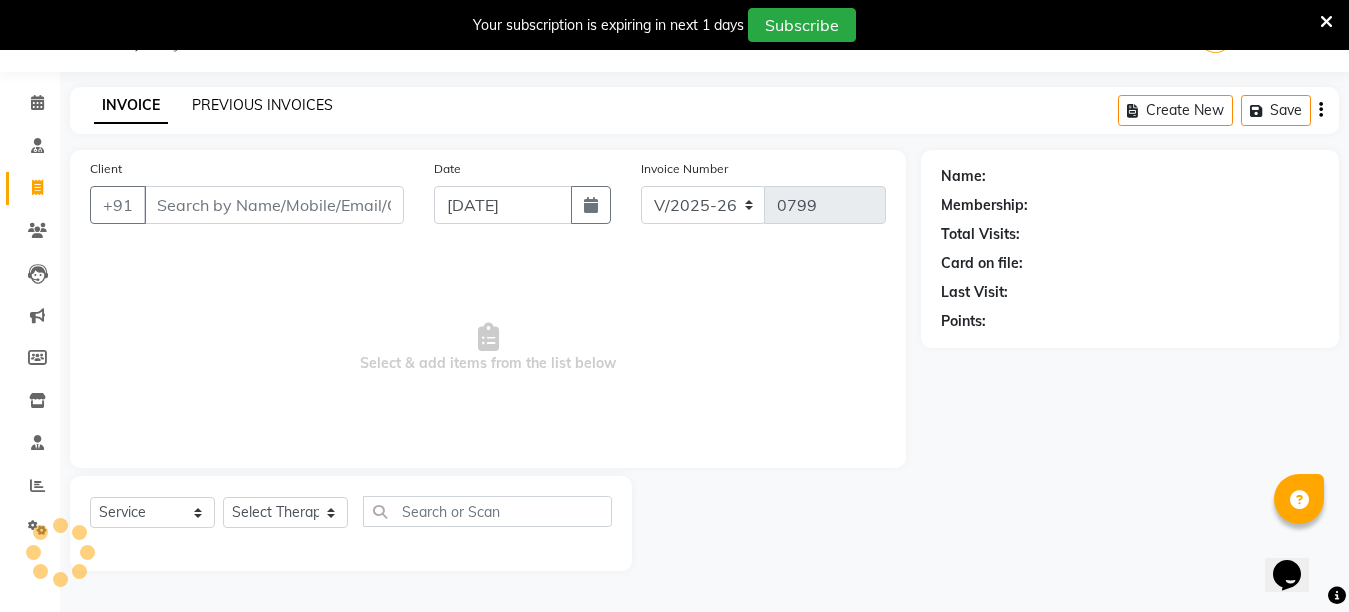 click on "PREVIOUS INVOICES" 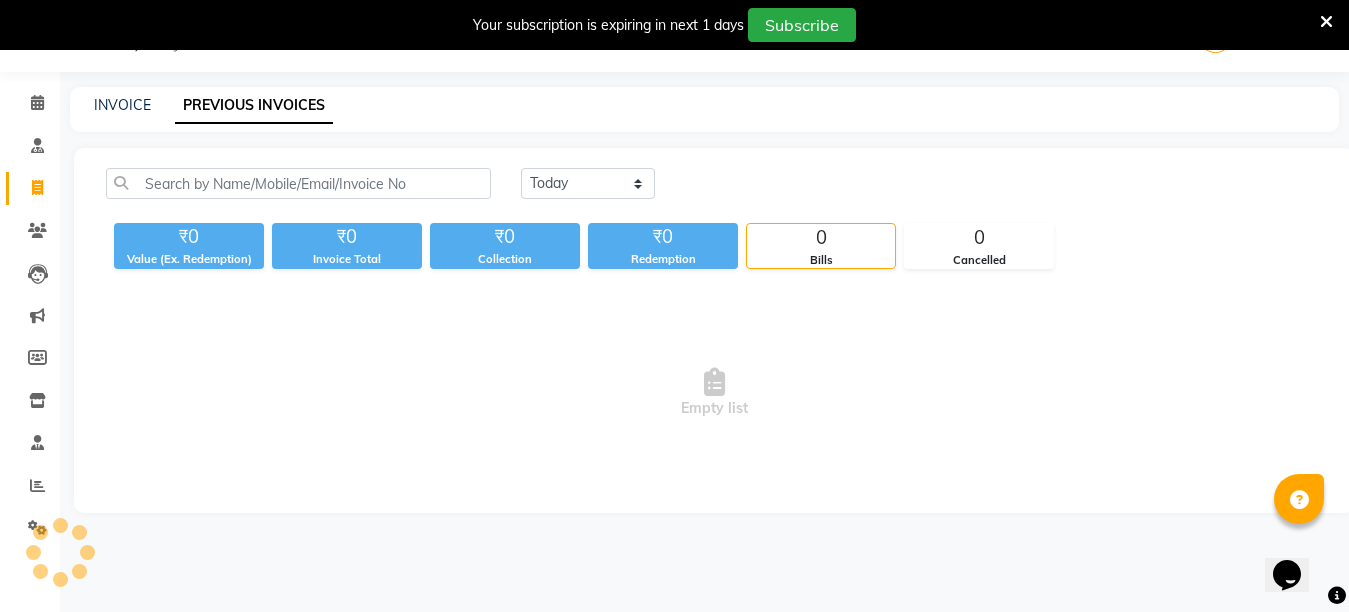 click on "PREVIOUS INVOICES" 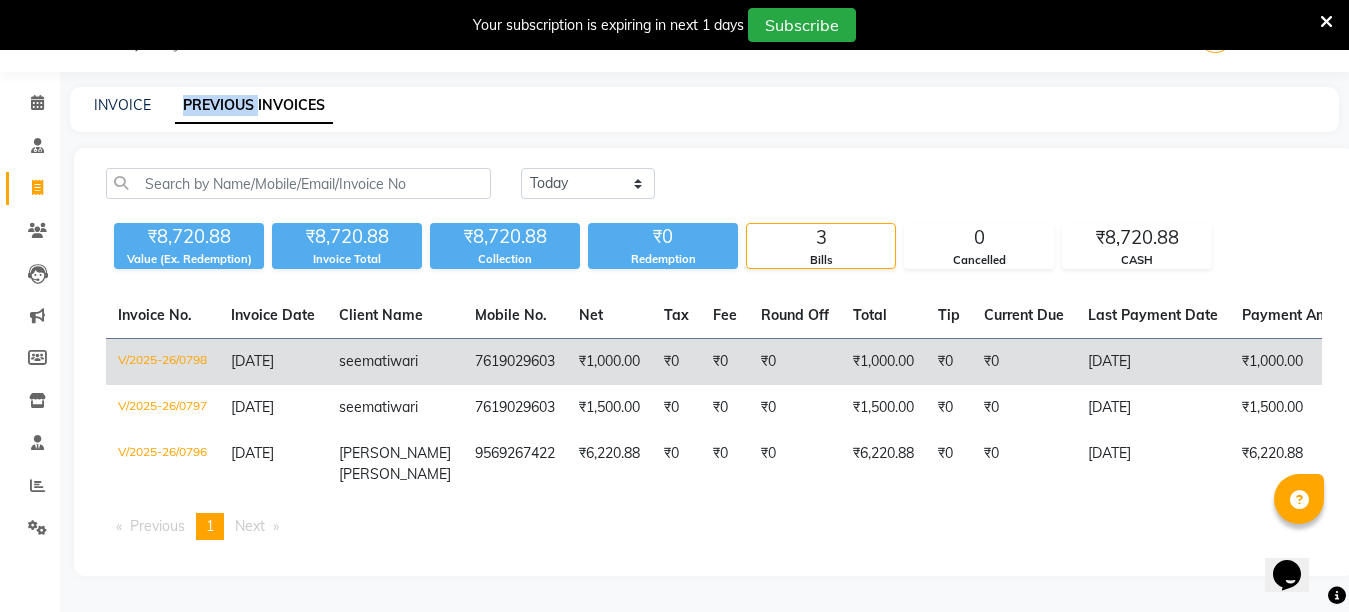 scroll, scrollTop: 0, scrollLeft: 0, axis: both 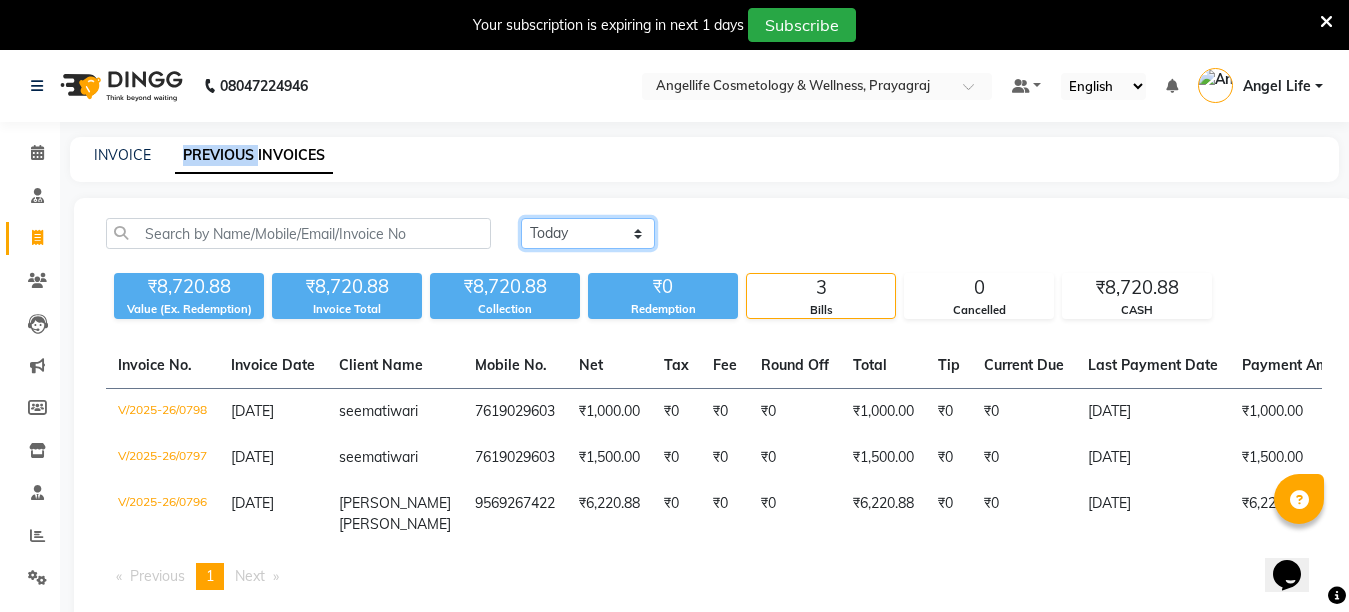 click on "[DATE] [DATE] Custom Range" 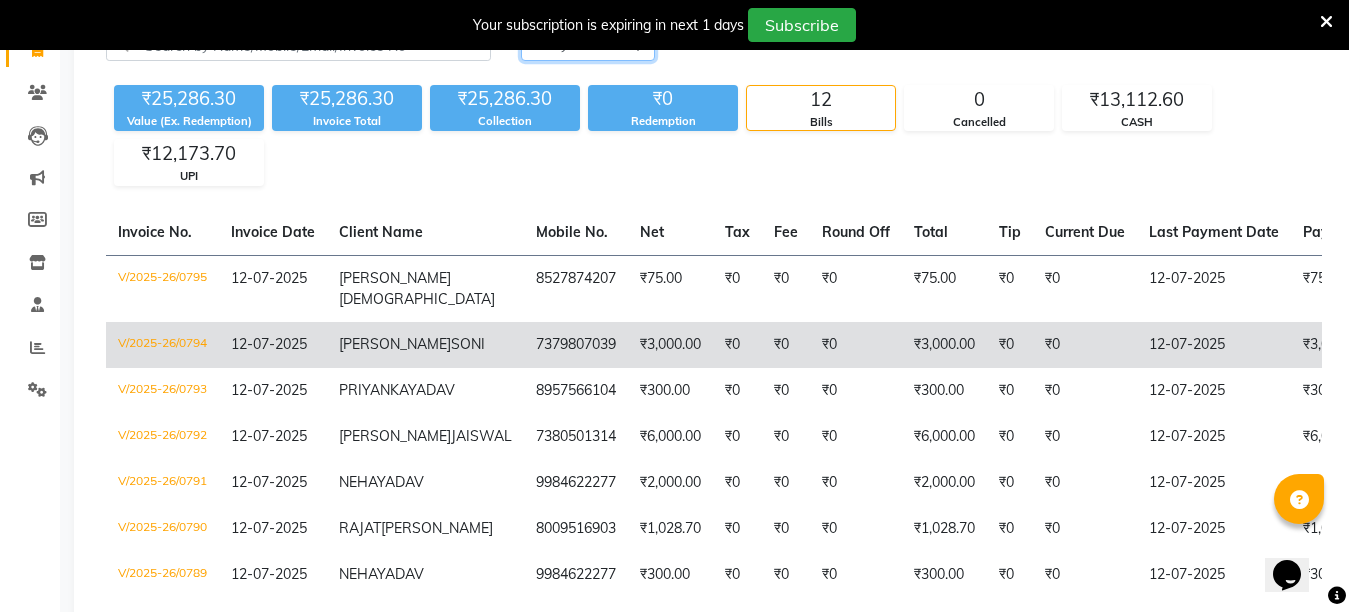 scroll, scrollTop: 200, scrollLeft: 0, axis: vertical 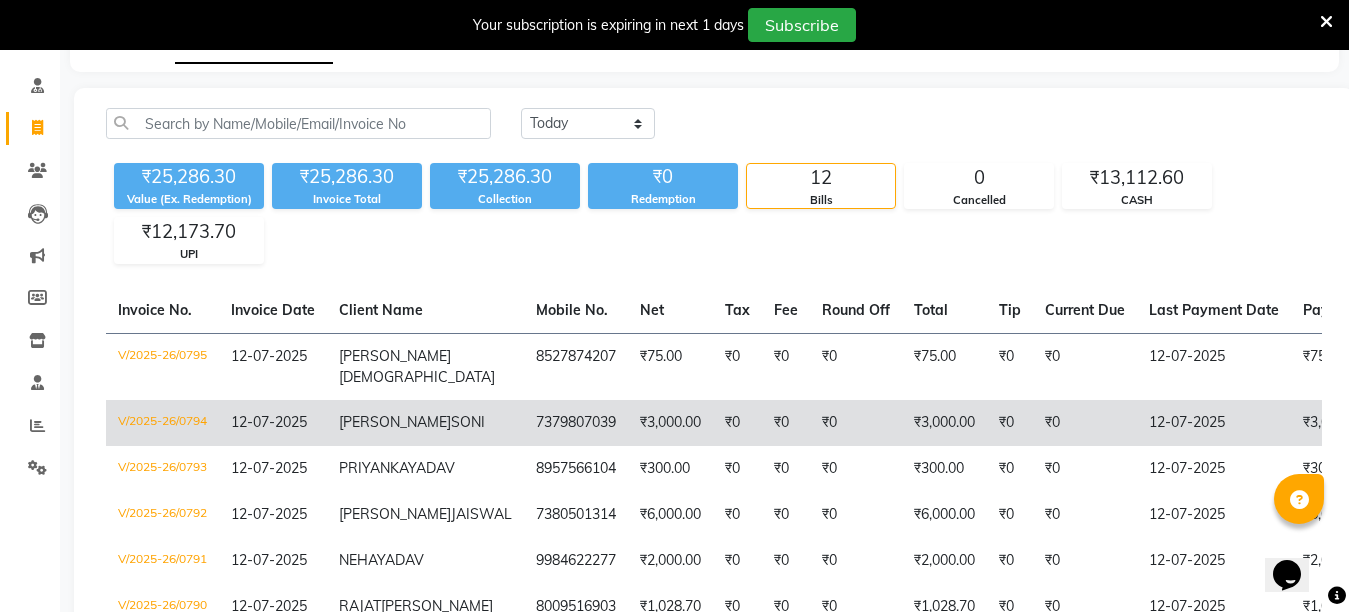click on "₹0" 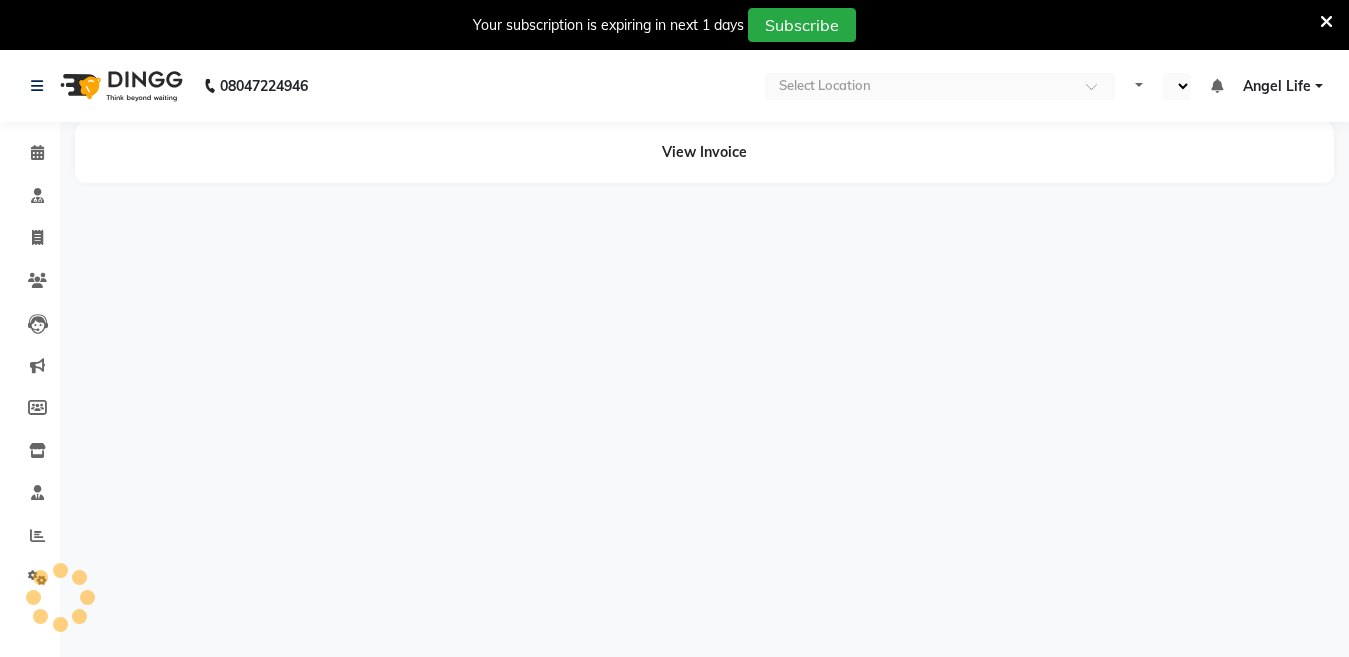 scroll, scrollTop: 0, scrollLeft: 0, axis: both 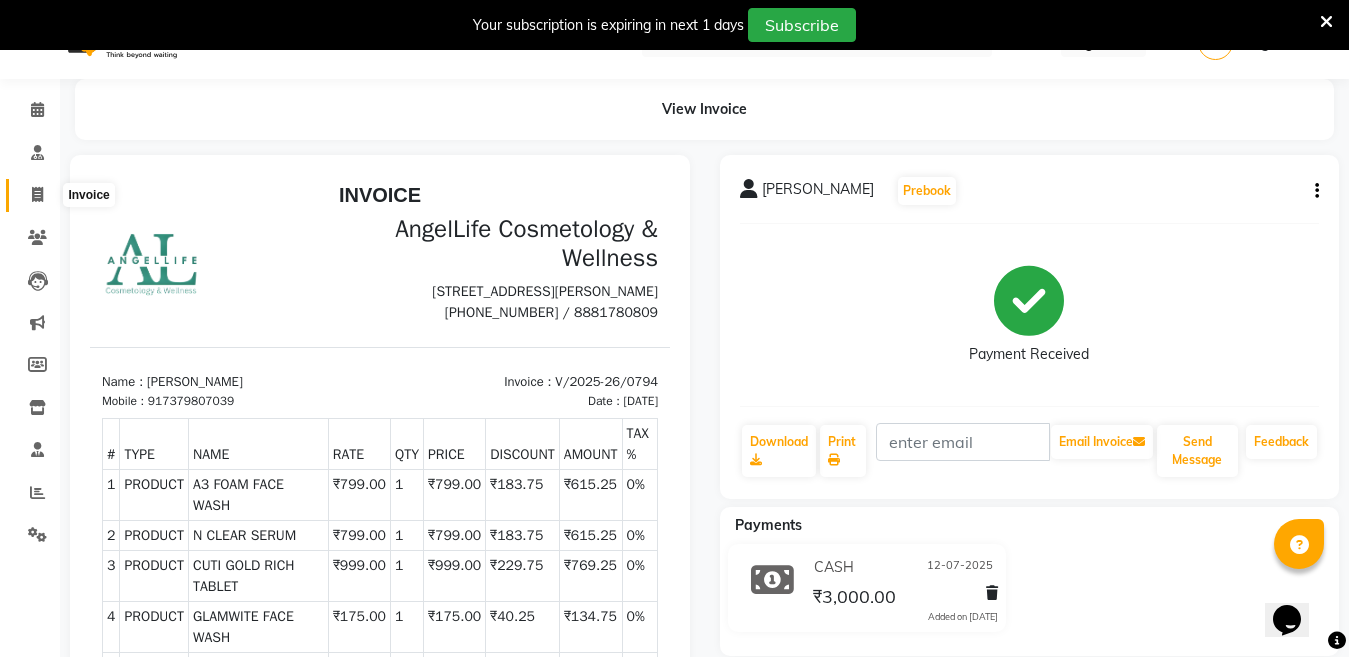 click 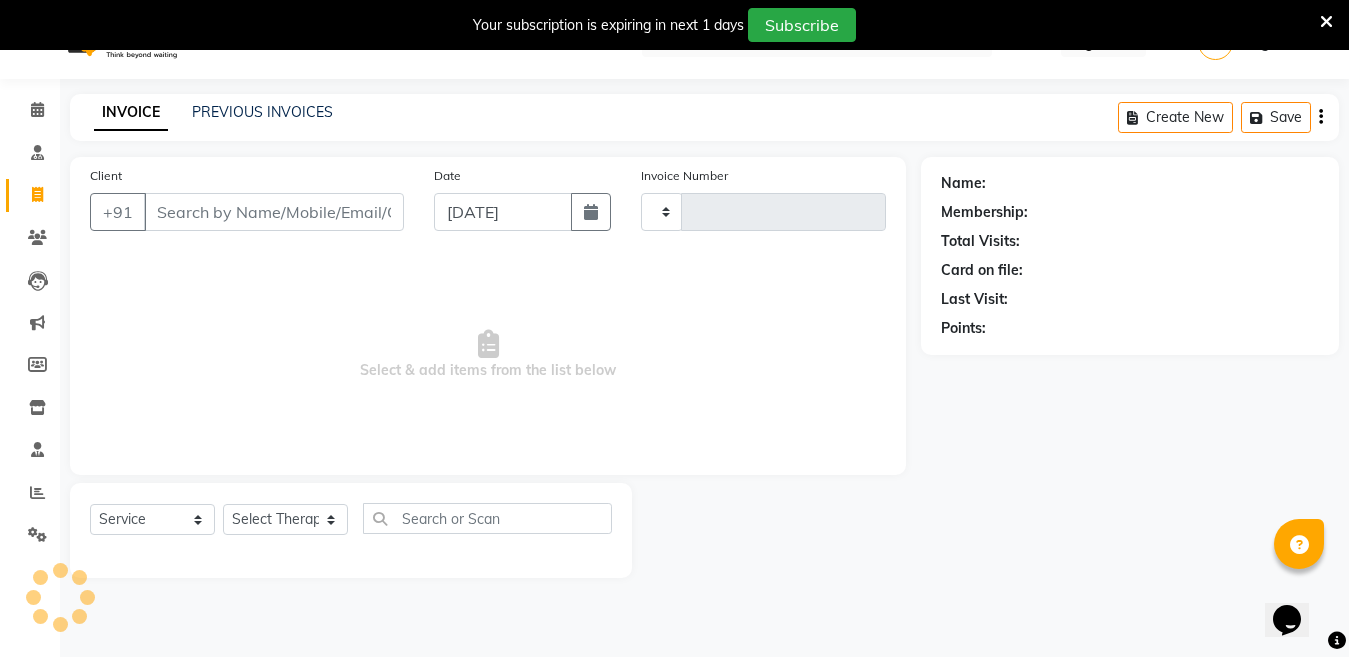scroll, scrollTop: 50, scrollLeft: 0, axis: vertical 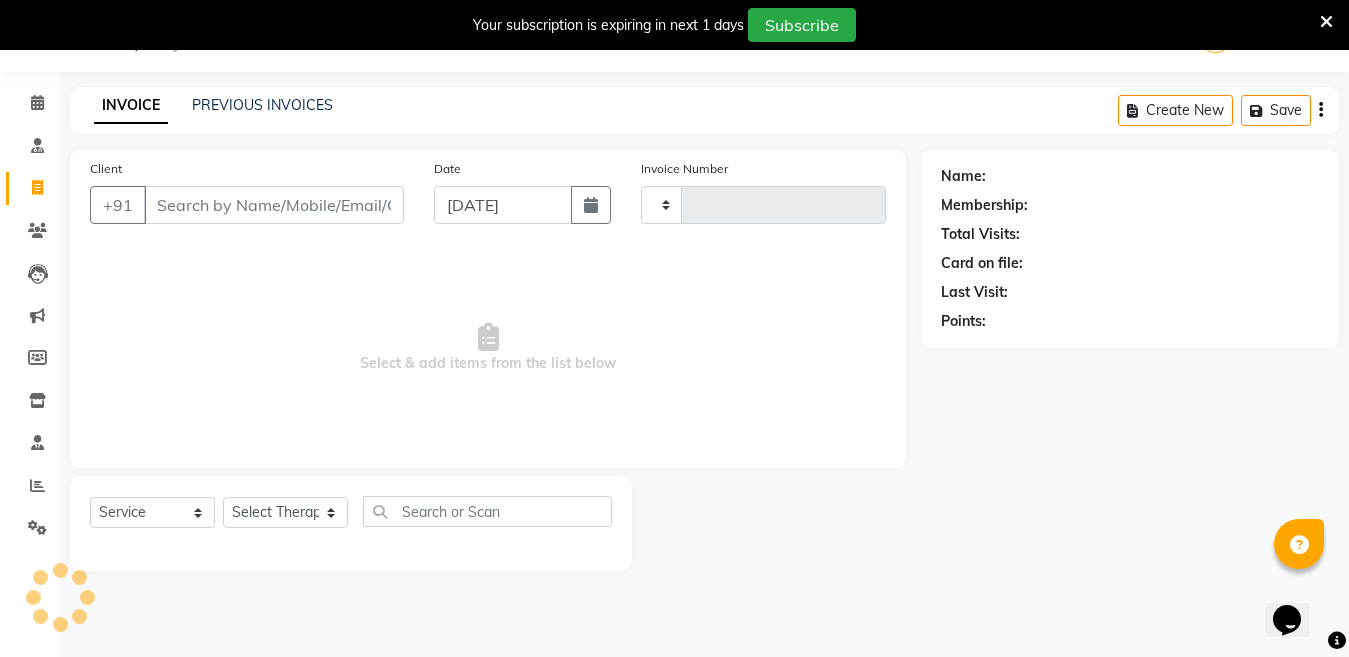 type on "0799" 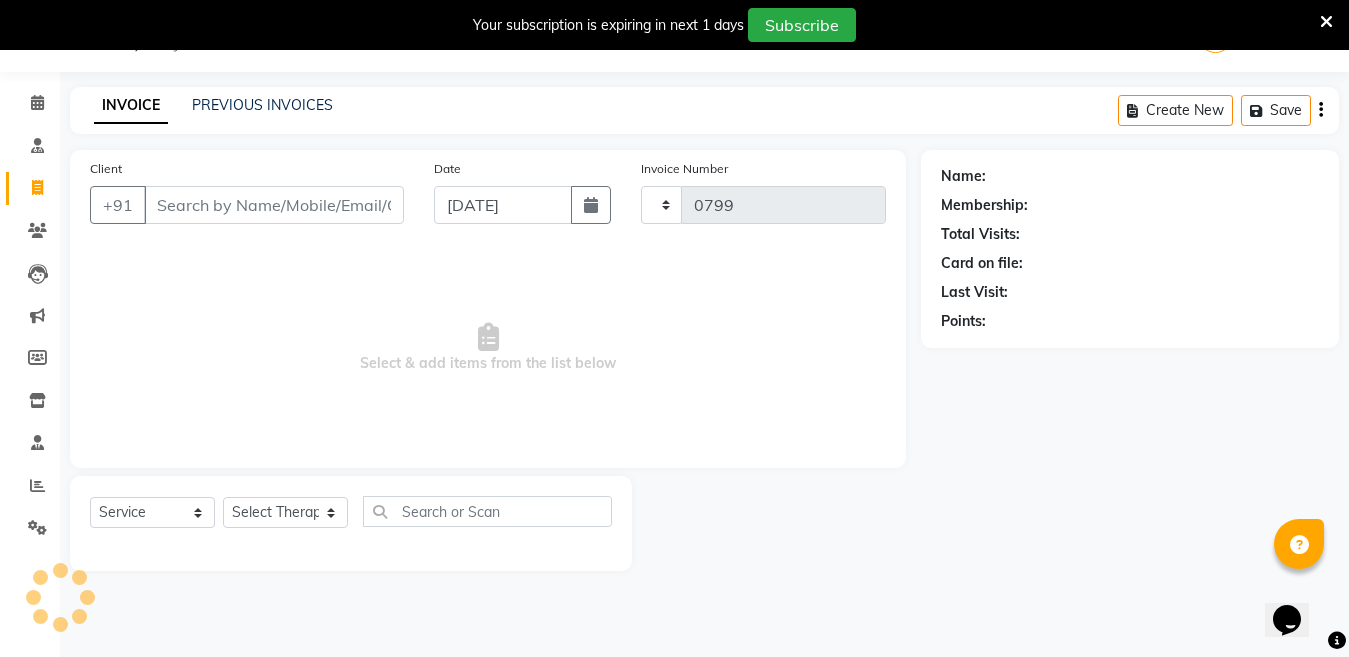 select on "4531" 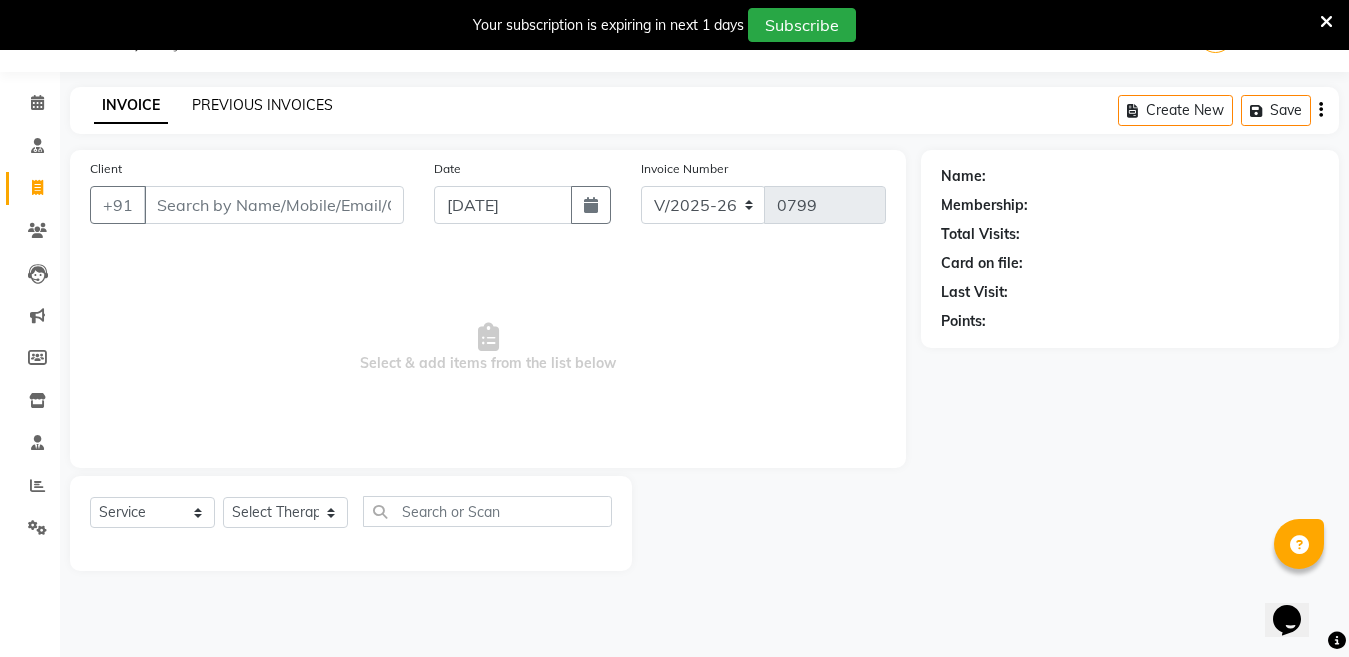 click on "PREVIOUS INVOICES" 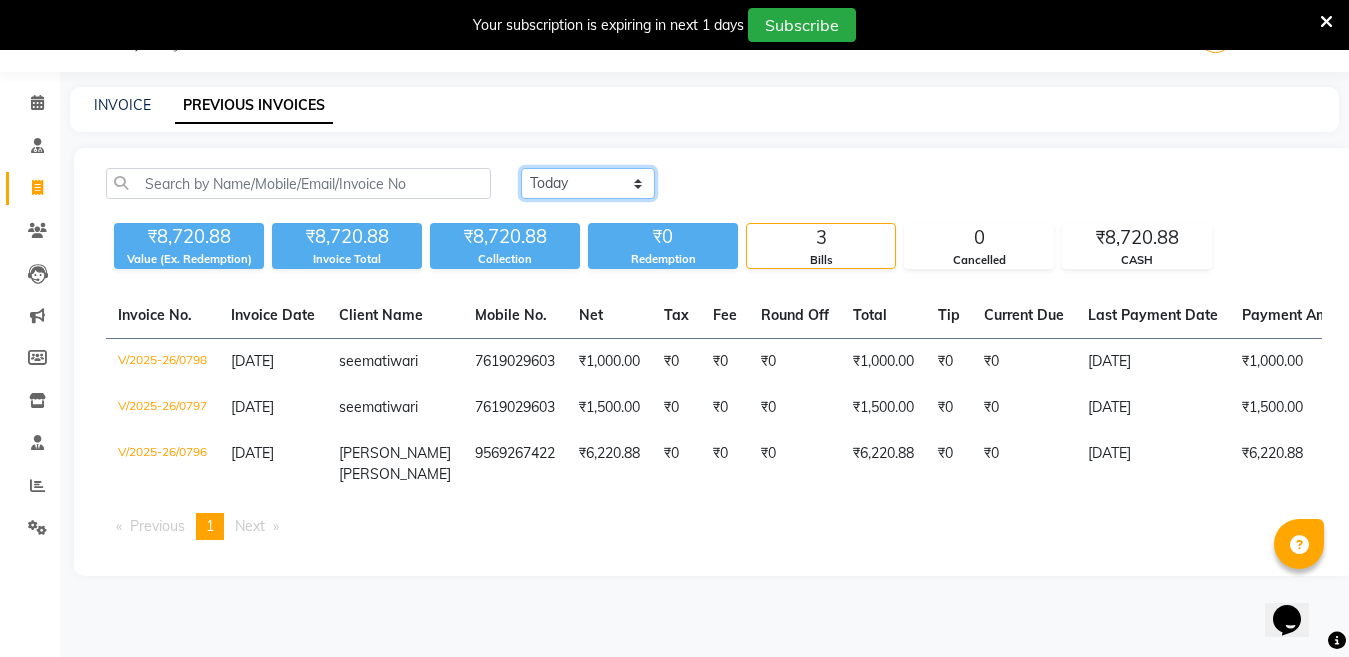 click on "[DATE] [DATE] Custom Range" 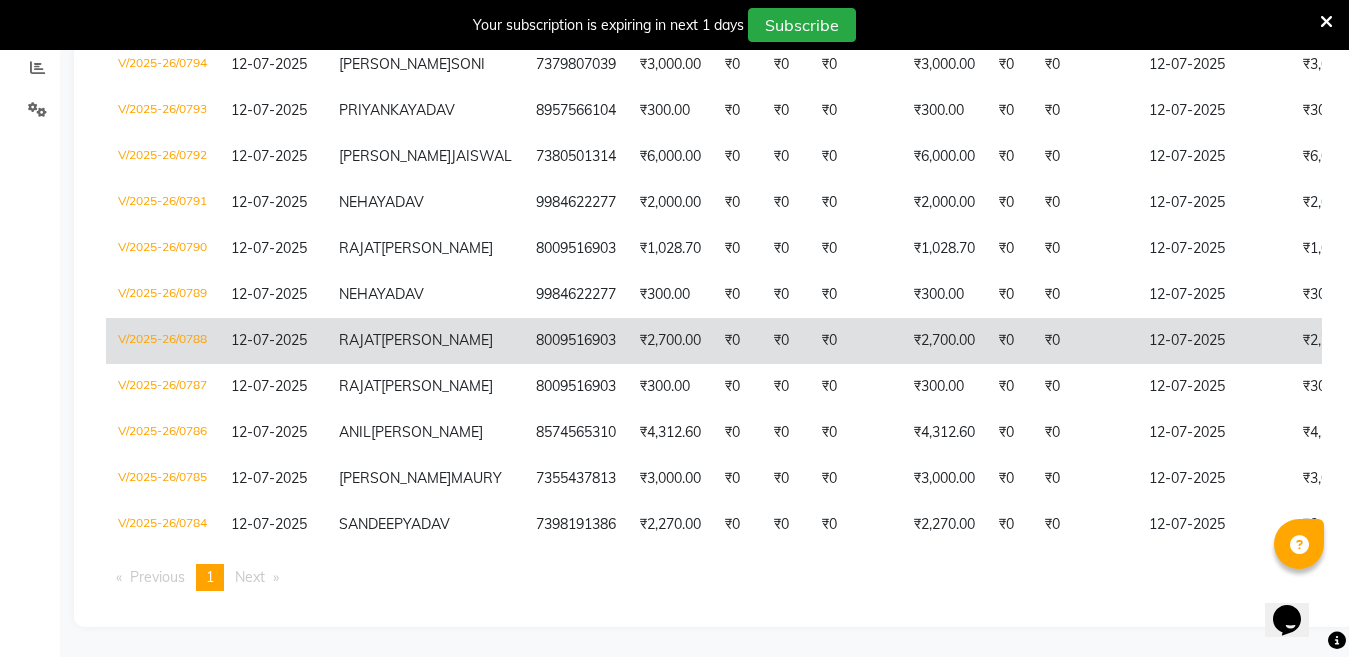 scroll, scrollTop: 650, scrollLeft: 0, axis: vertical 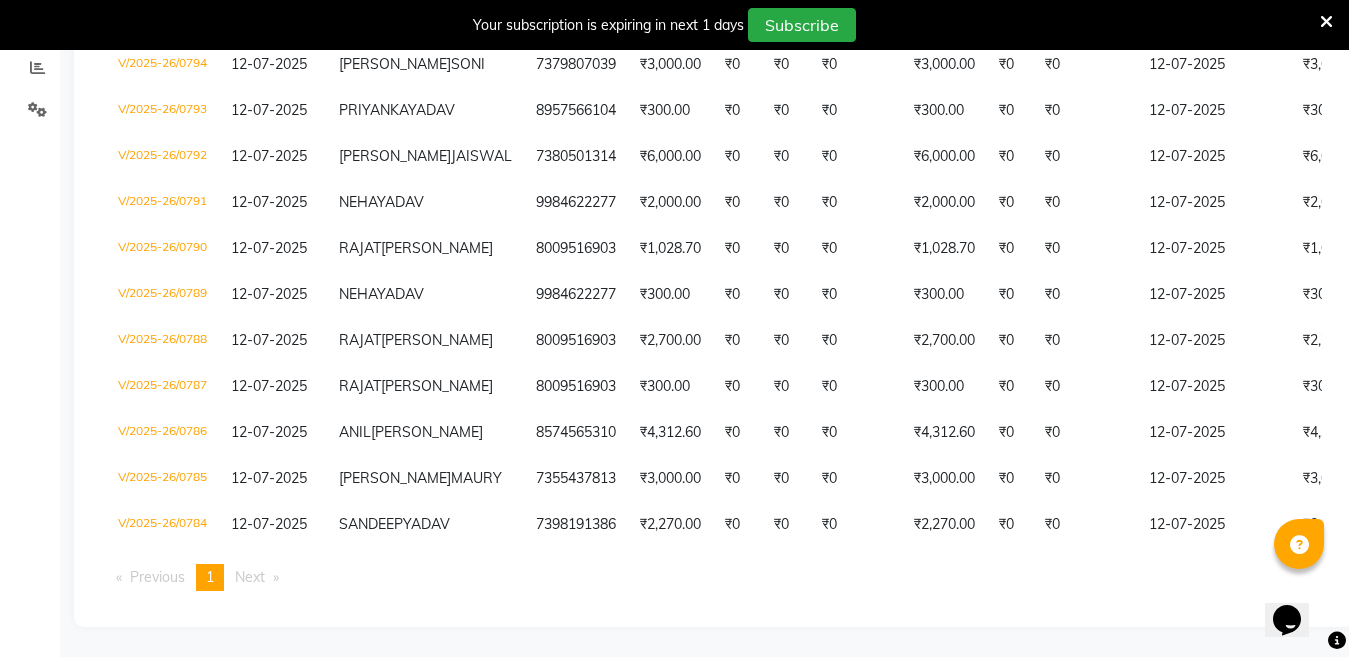 click on "Previous  page  1 / 1  You're on page  1  Next  page" at bounding box center [714, 577] 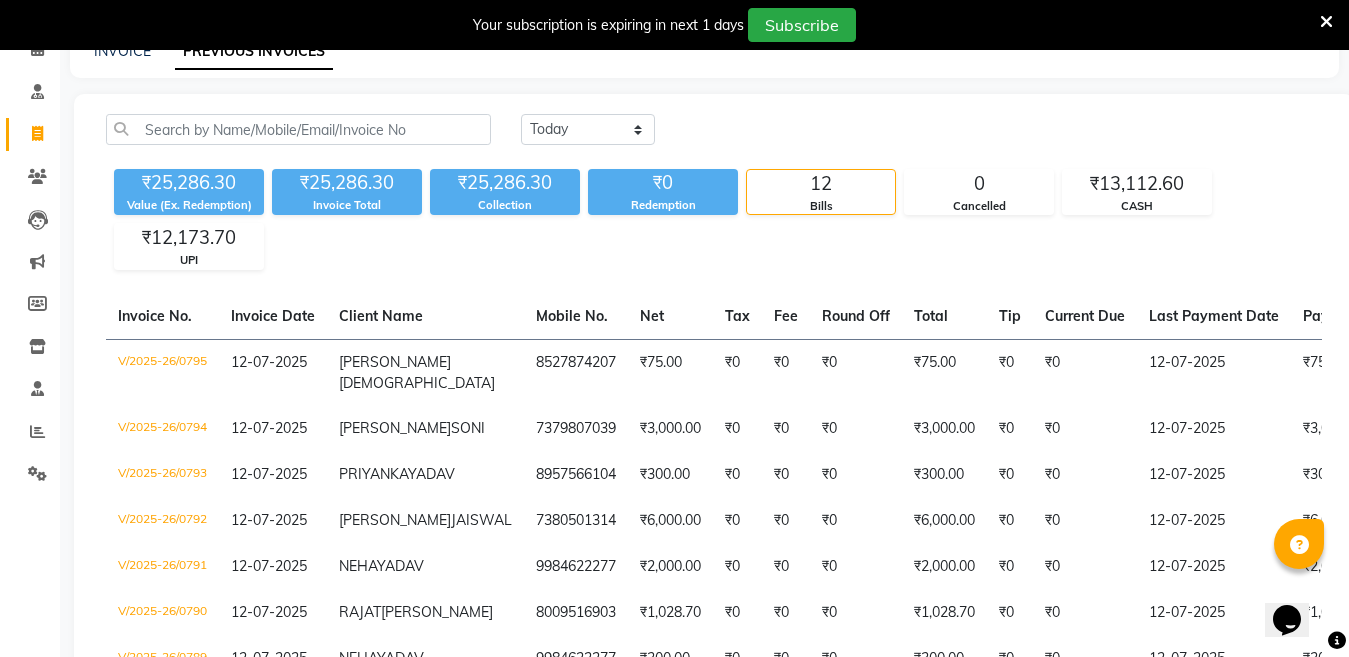 scroll, scrollTop: 0, scrollLeft: 0, axis: both 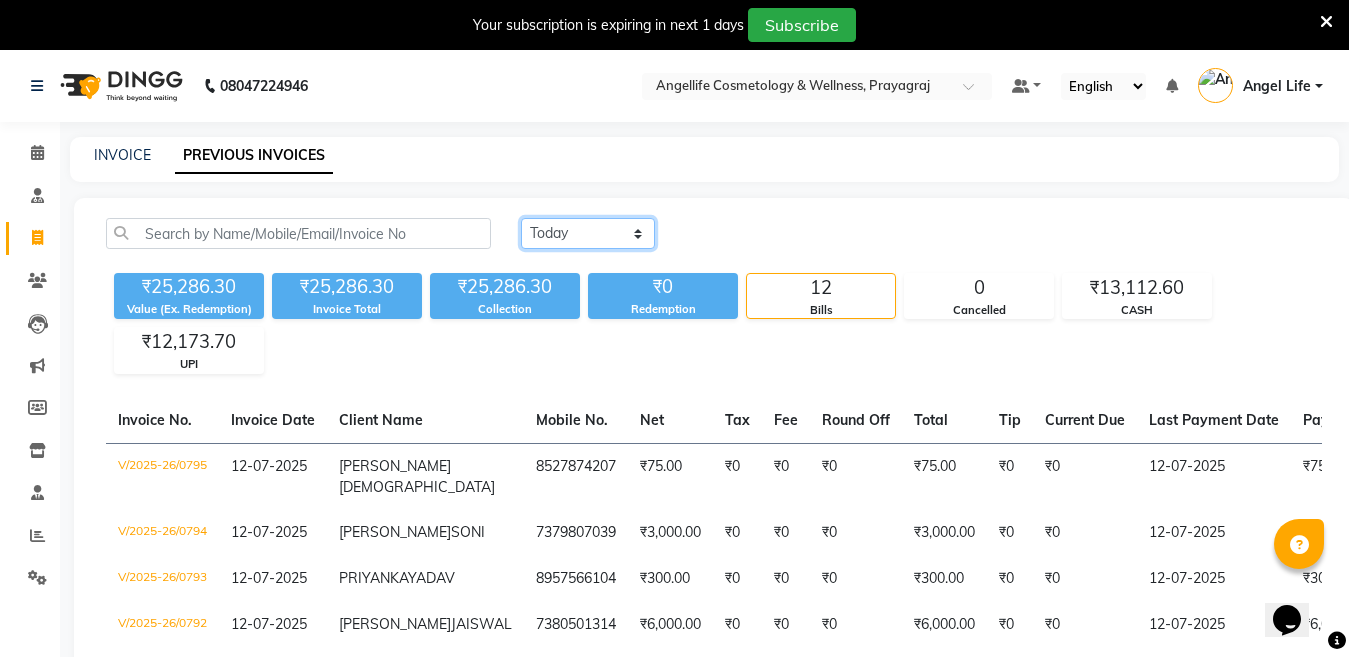 click on "[DATE] [DATE] Custom Range" 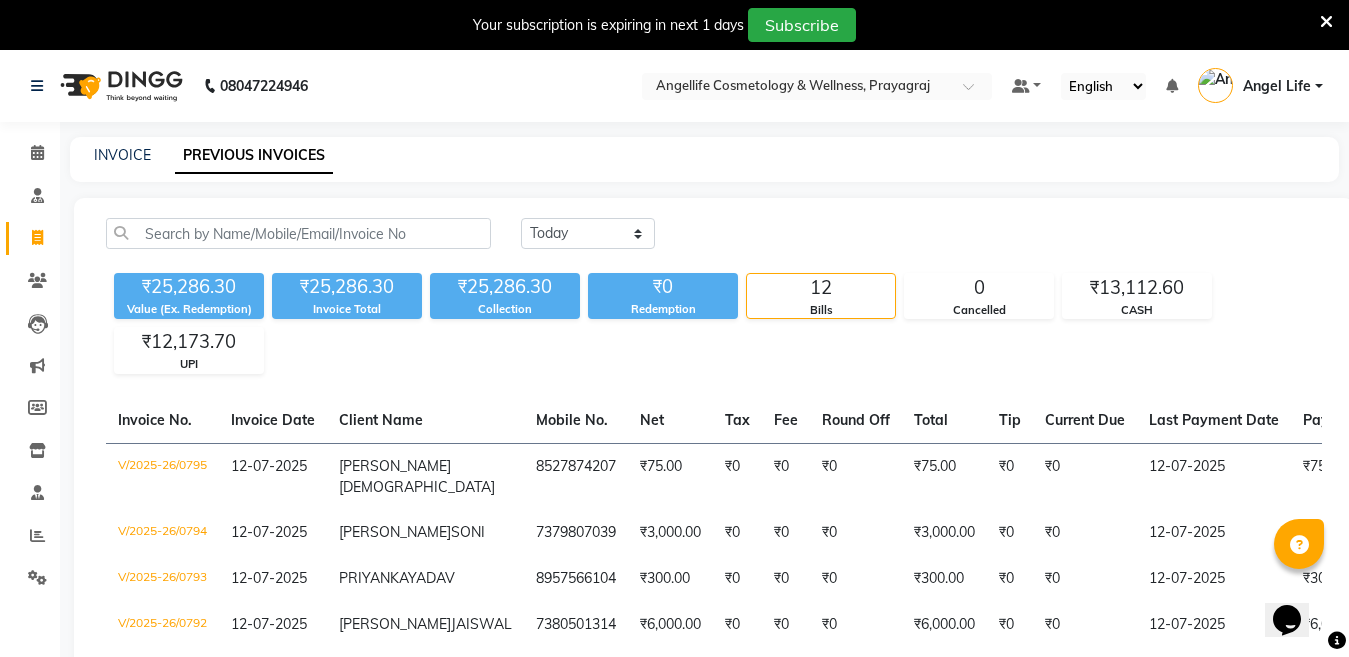 click on "[DATE] [DATE] Custom Range" 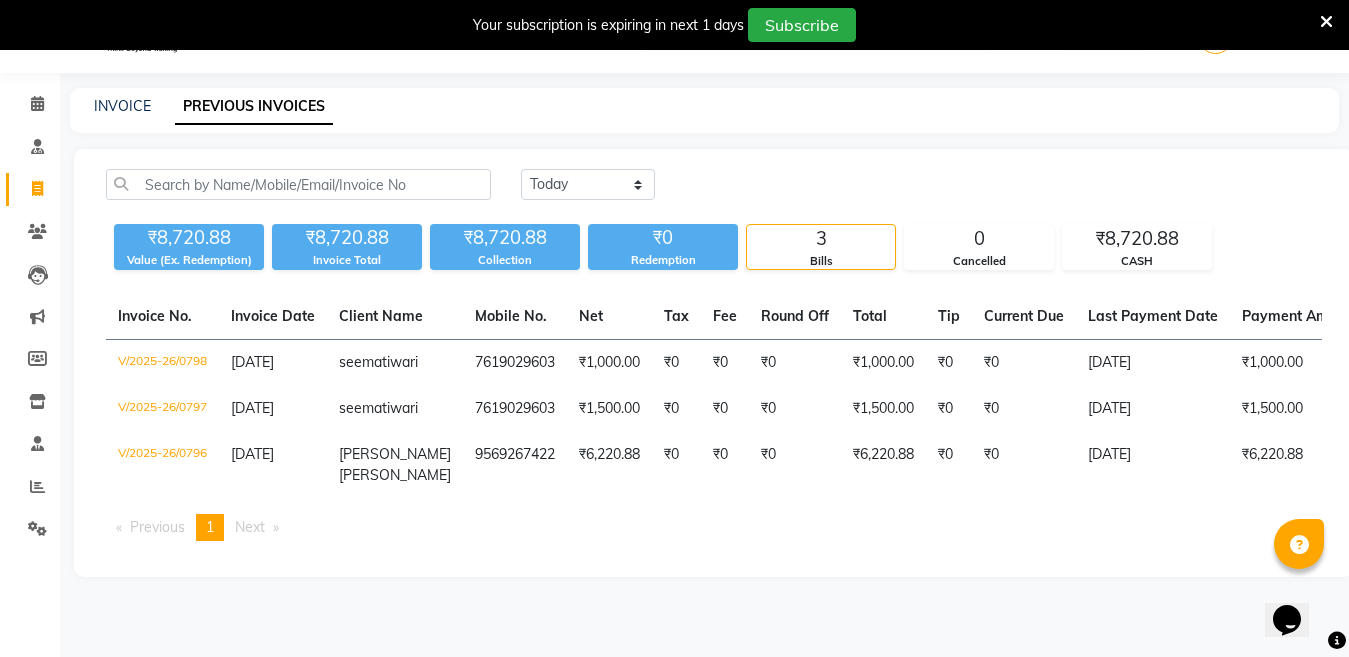 scroll, scrollTop: 50, scrollLeft: 0, axis: vertical 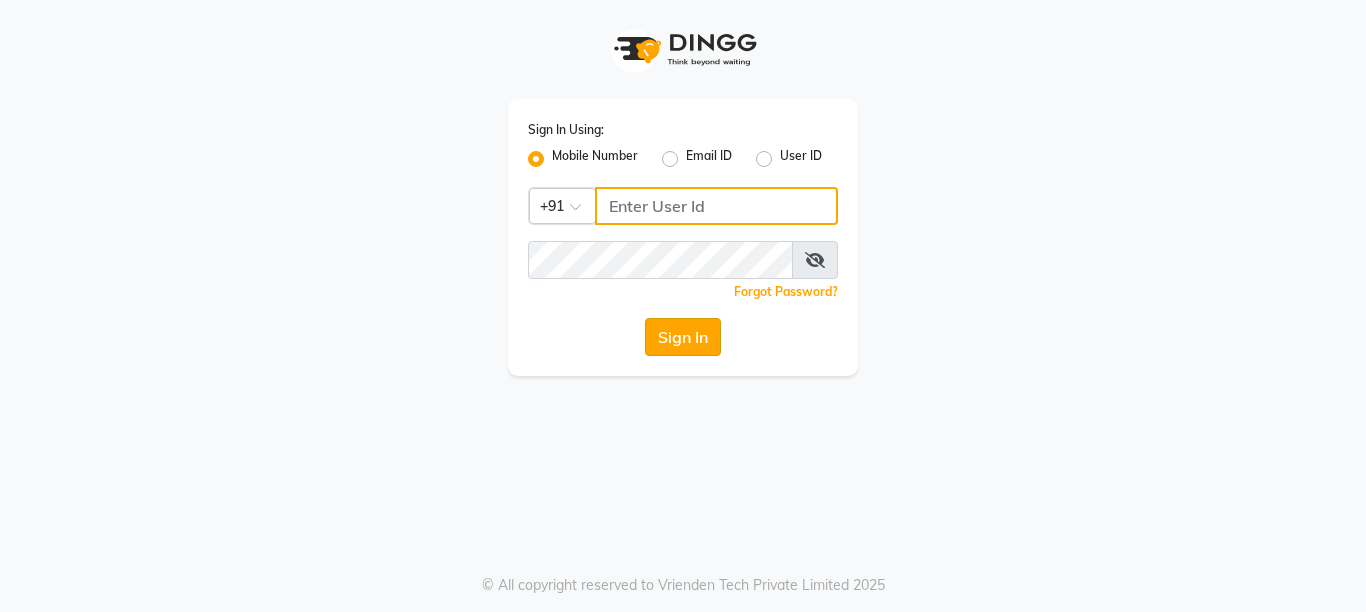 type on "9506660055" 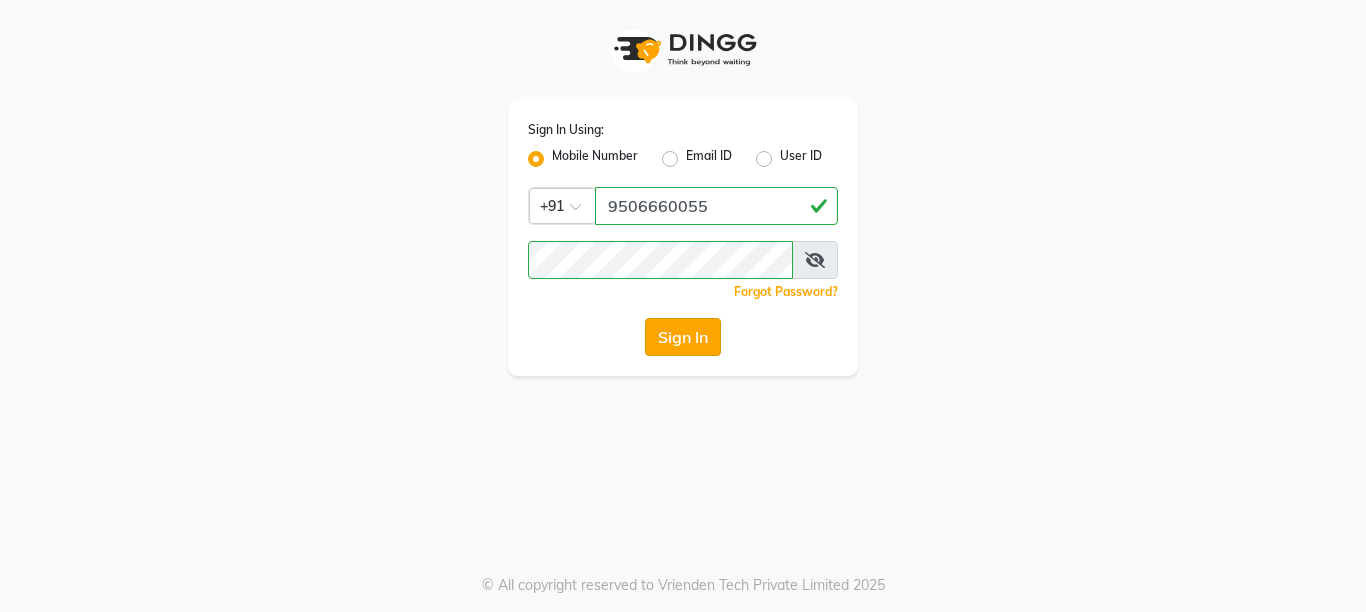 click on "Sign In" 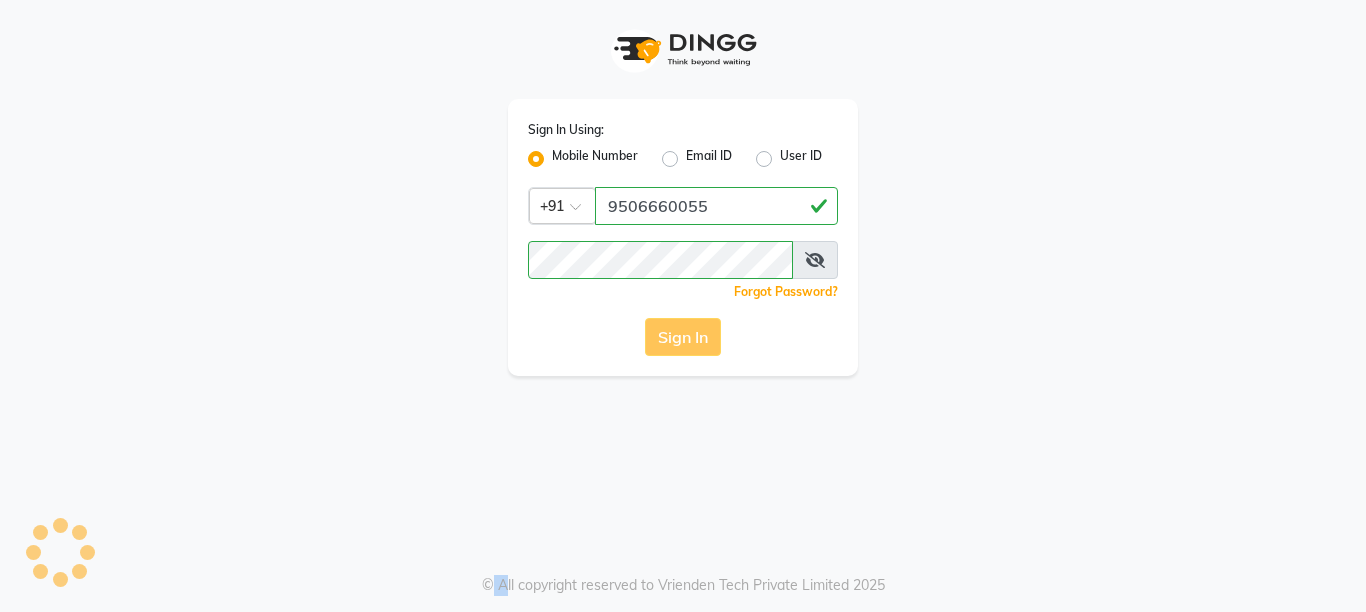 click on "Sign In" 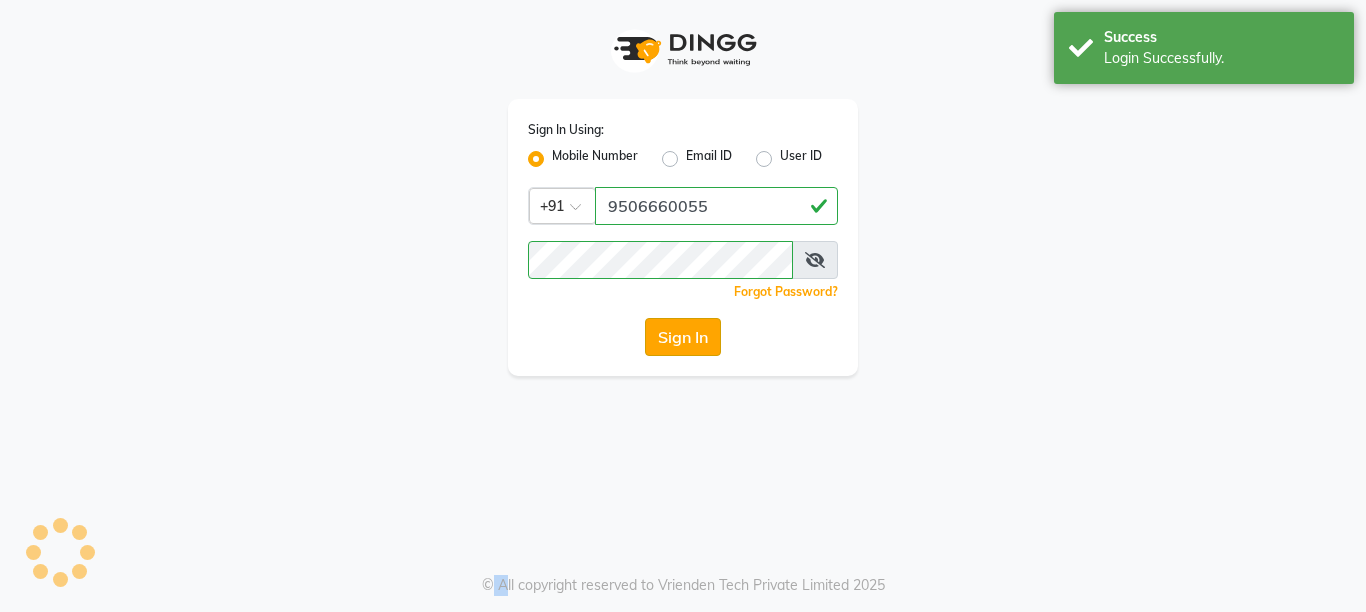 select on "service" 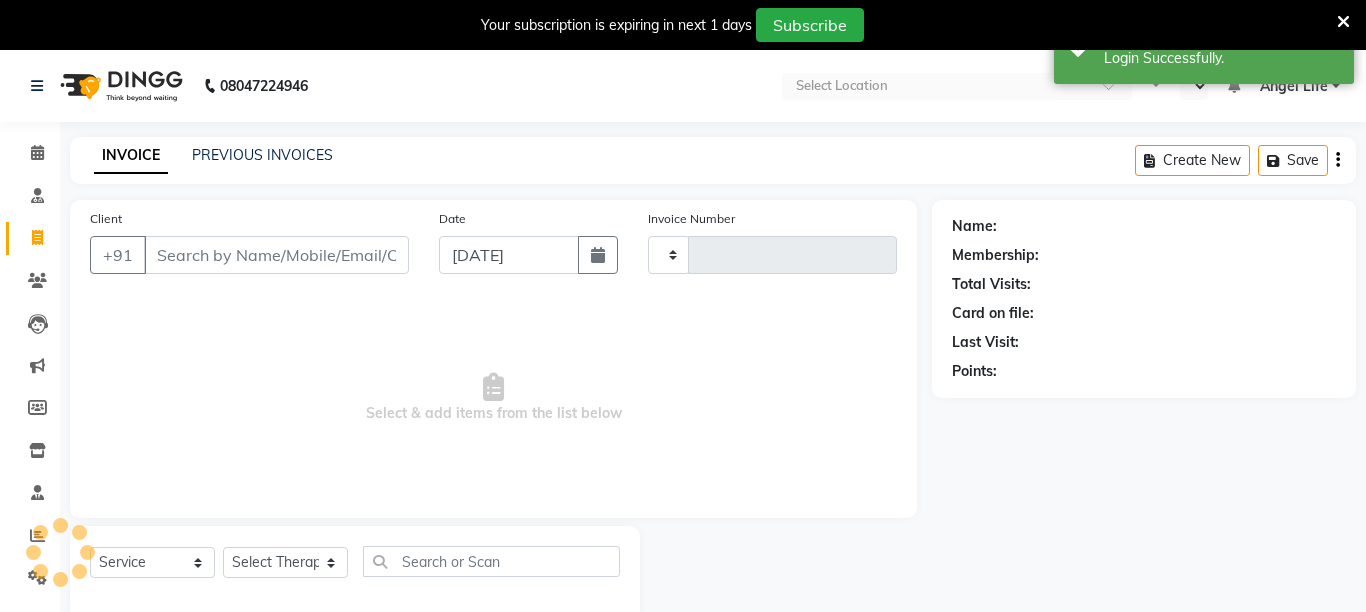 select on "en" 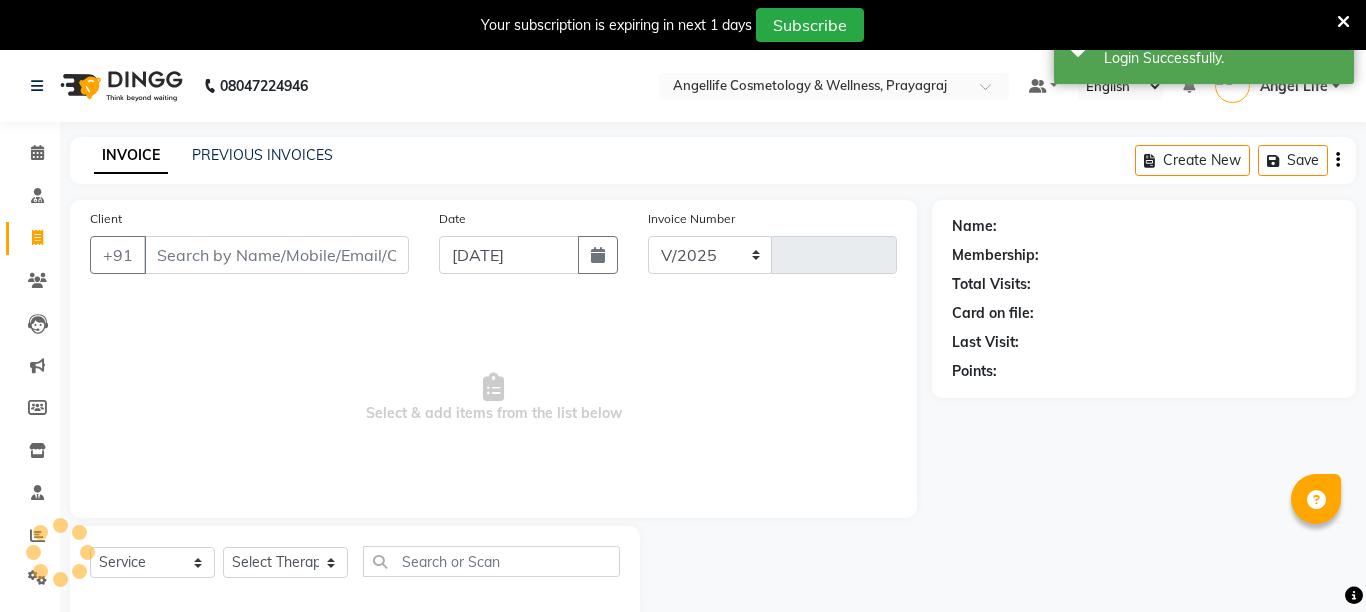 select on "4531" 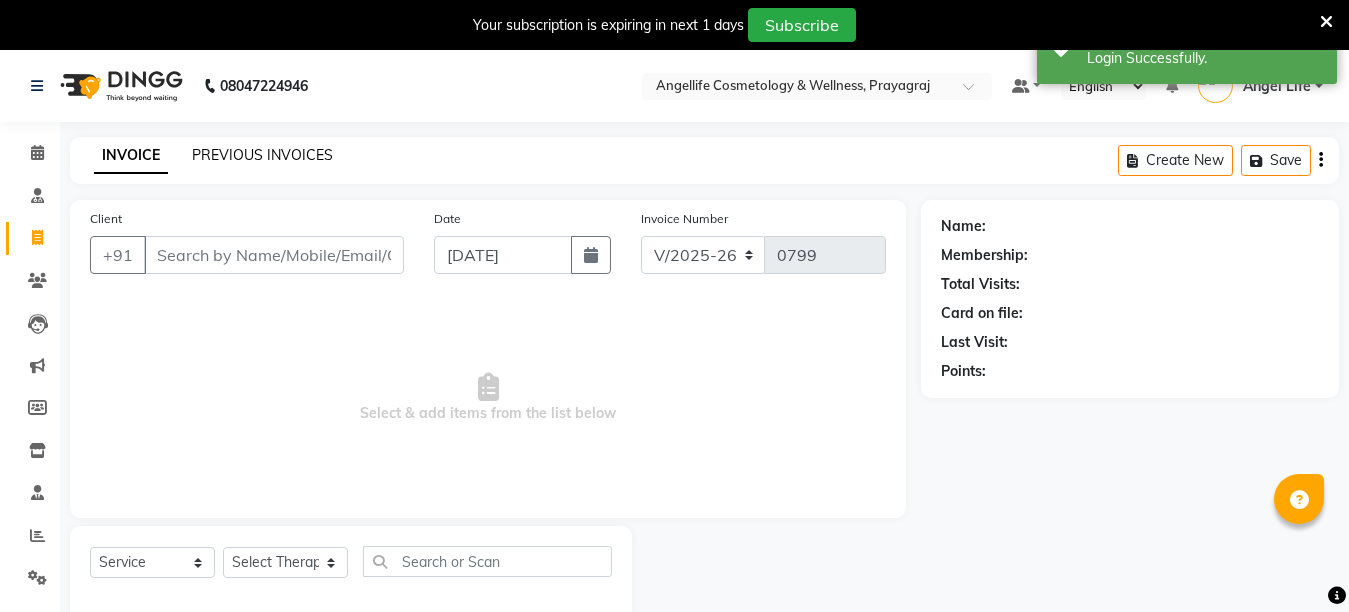 click on "PREVIOUS INVOICES" 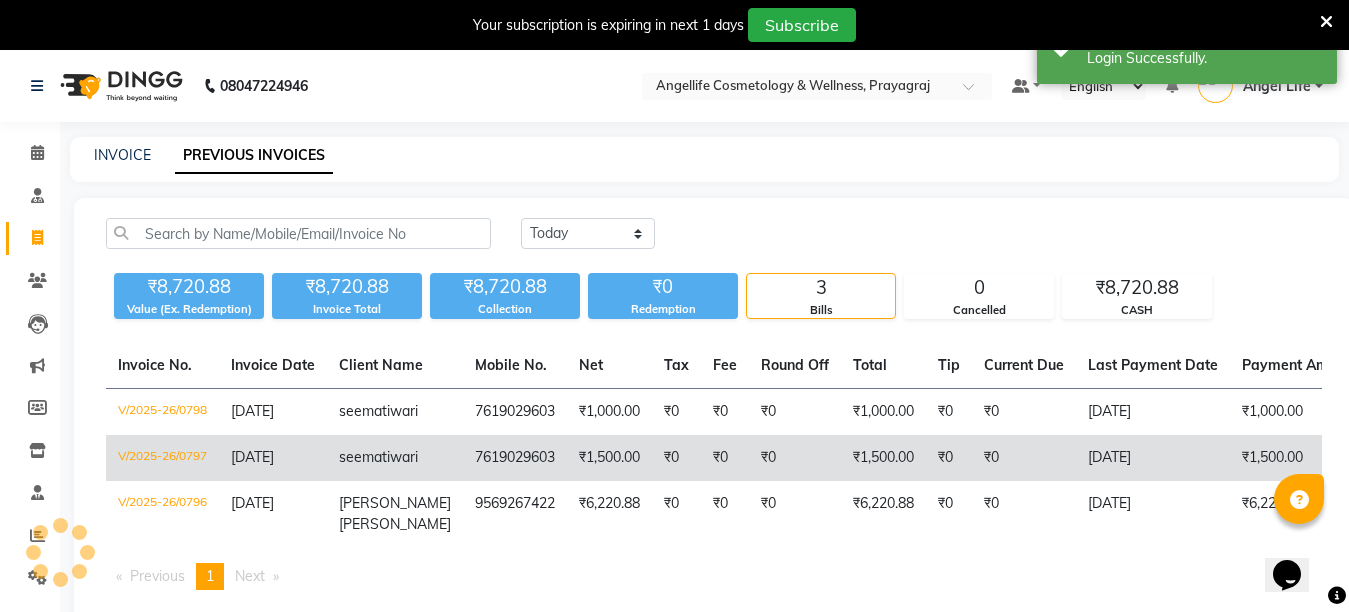 scroll, scrollTop: 0, scrollLeft: 0, axis: both 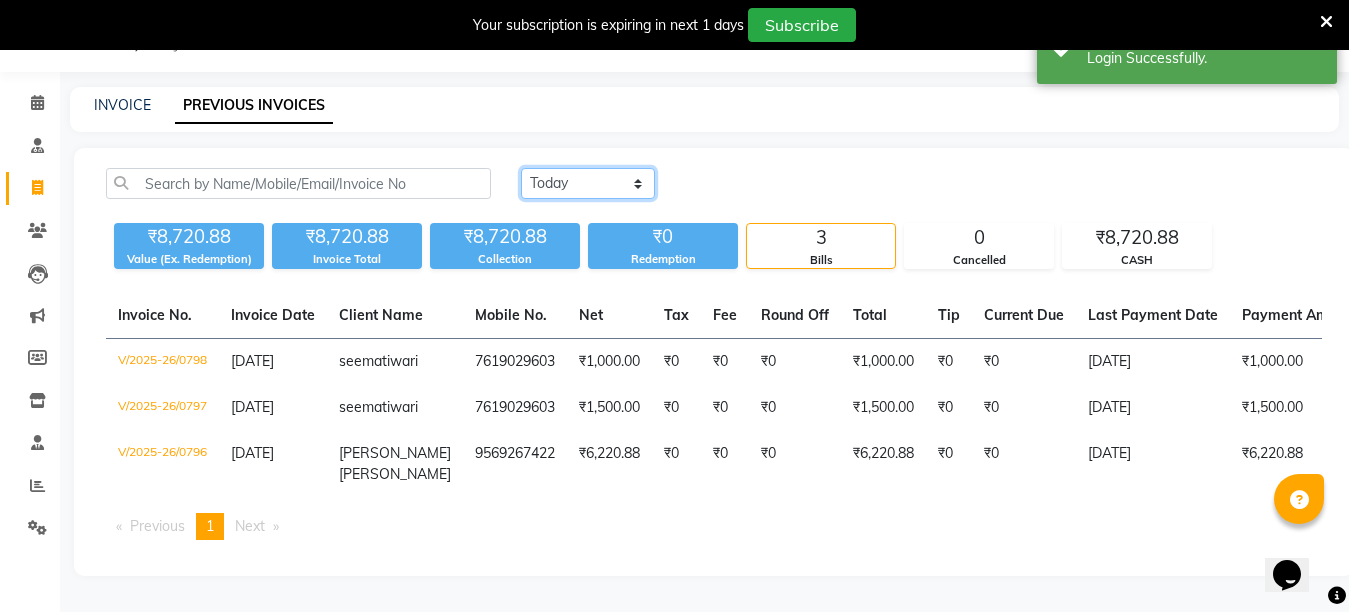 click on "[DATE] [DATE] Custom Range" 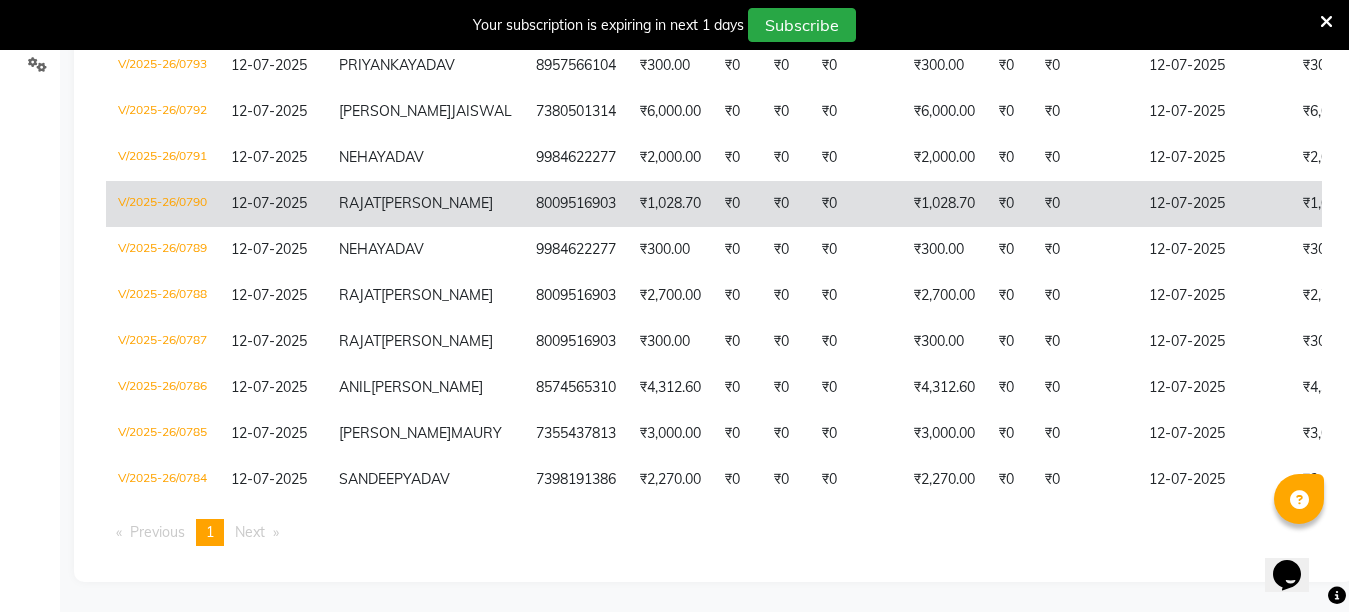 scroll, scrollTop: 510, scrollLeft: 0, axis: vertical 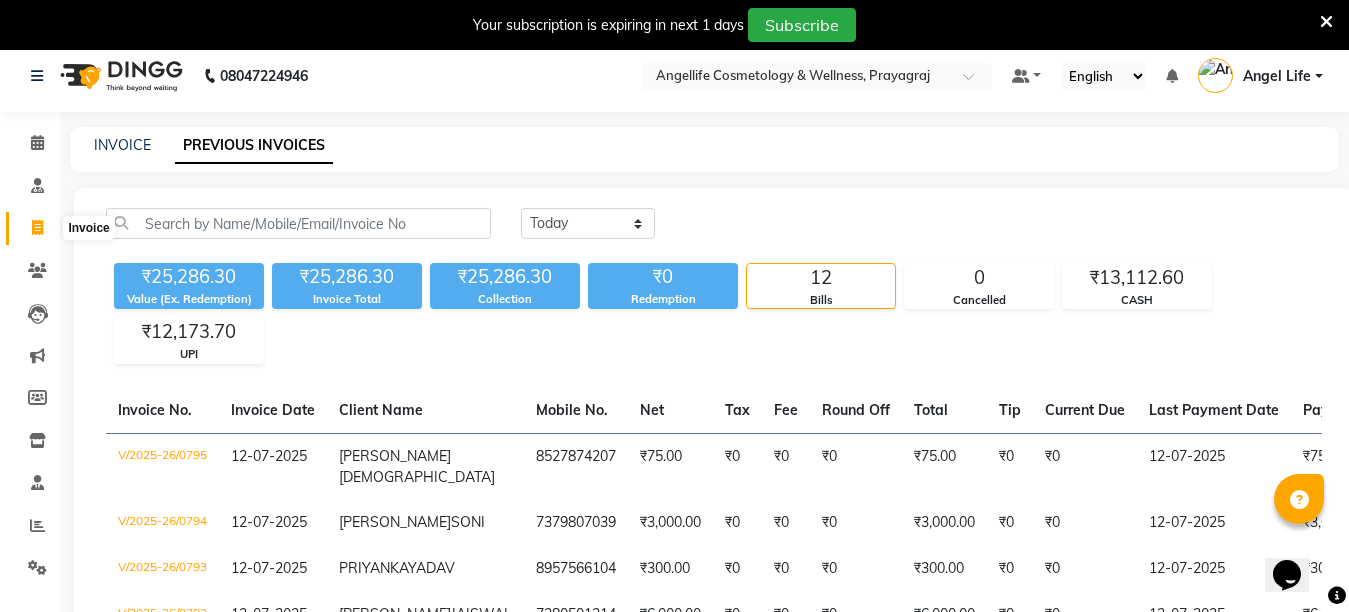 click 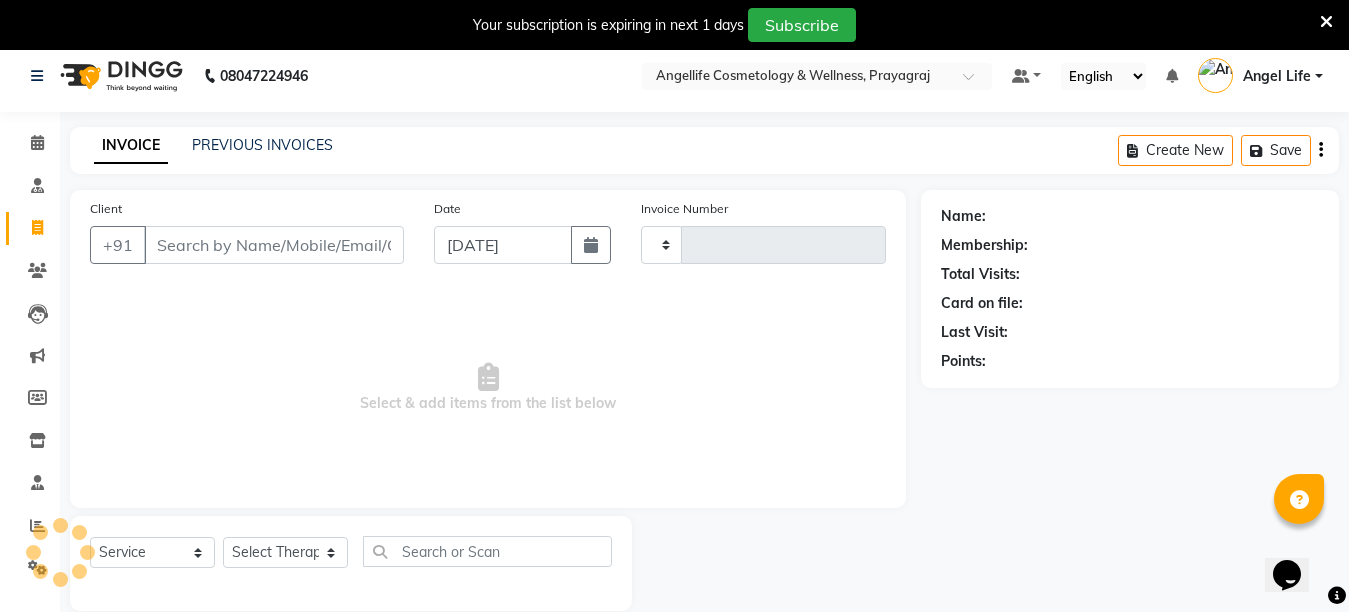 scroll, scrollTop: 50, scrollLeft: 0, axis: vertical 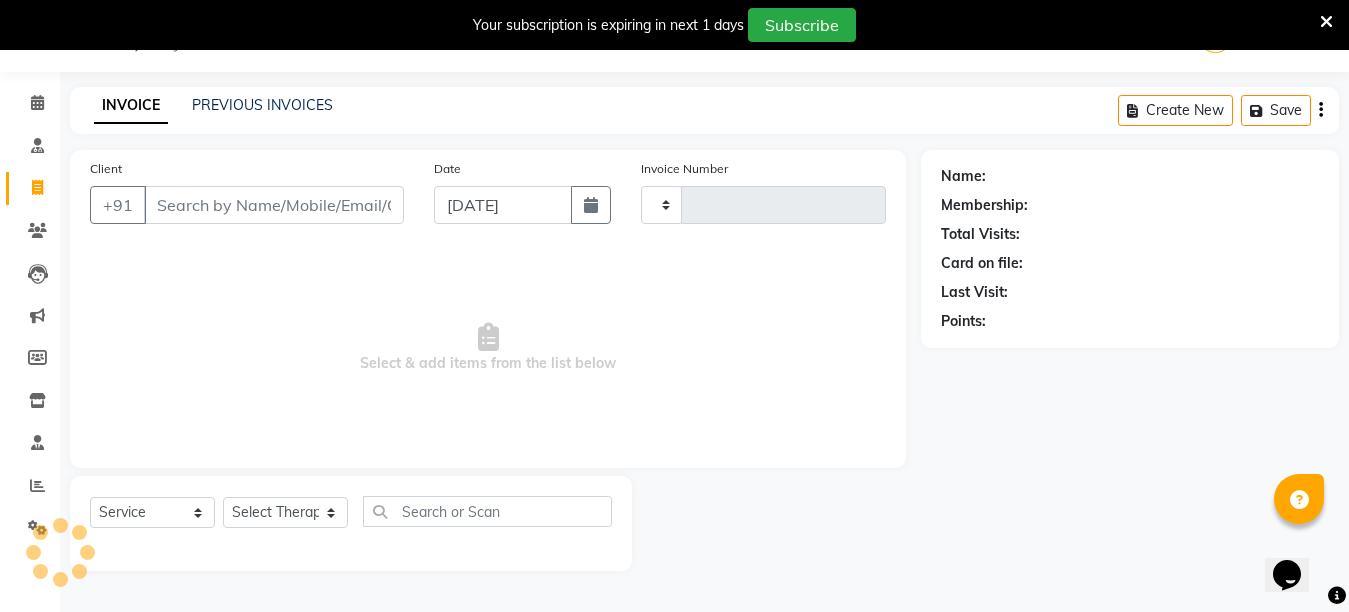 type on "0799" 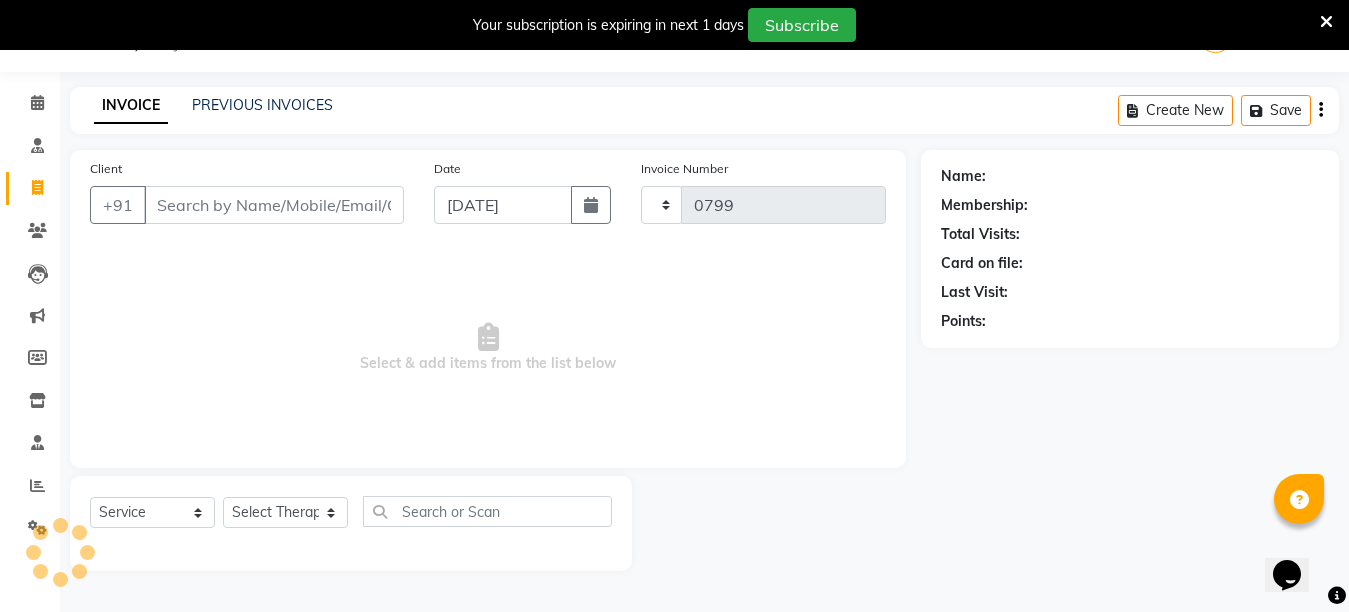 select on "4531" 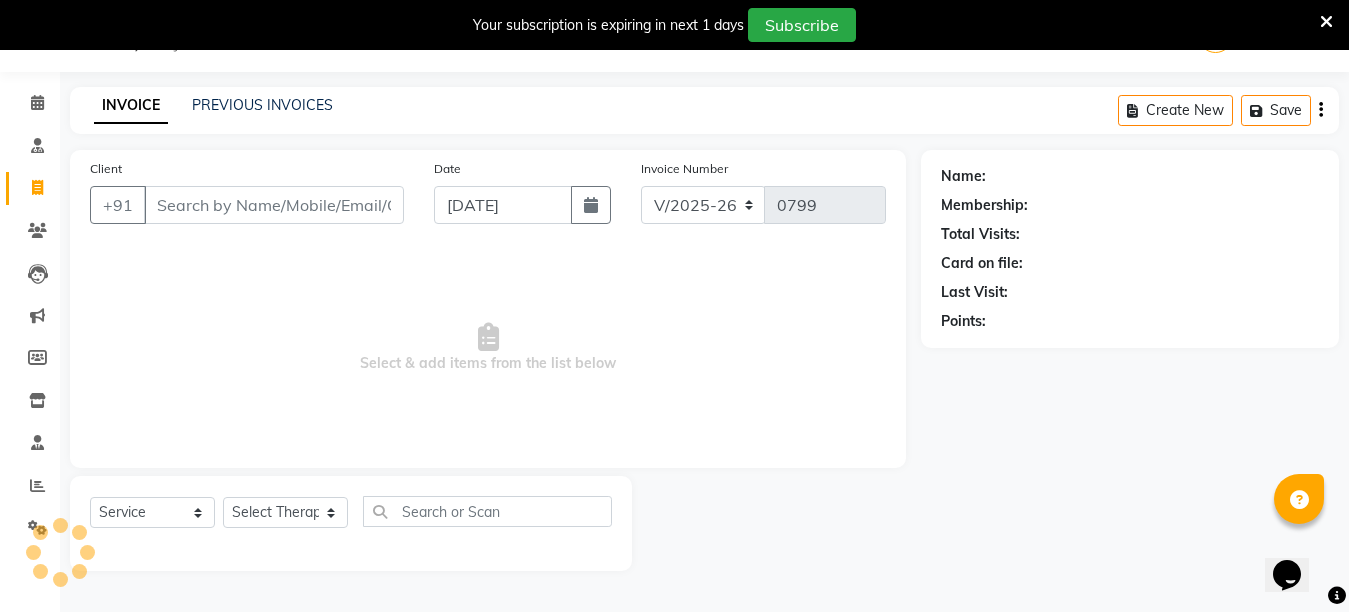 click on "Client" at bounding box center (274, 205) 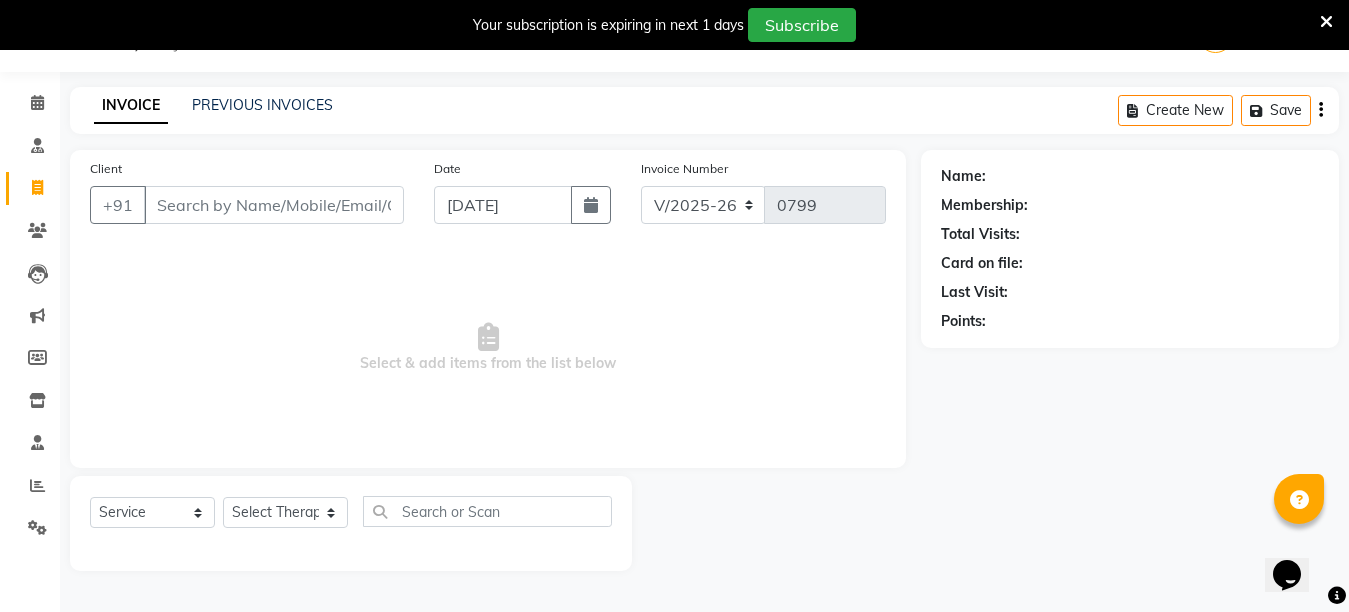 click on "Client" at bounding box center [274, 205] 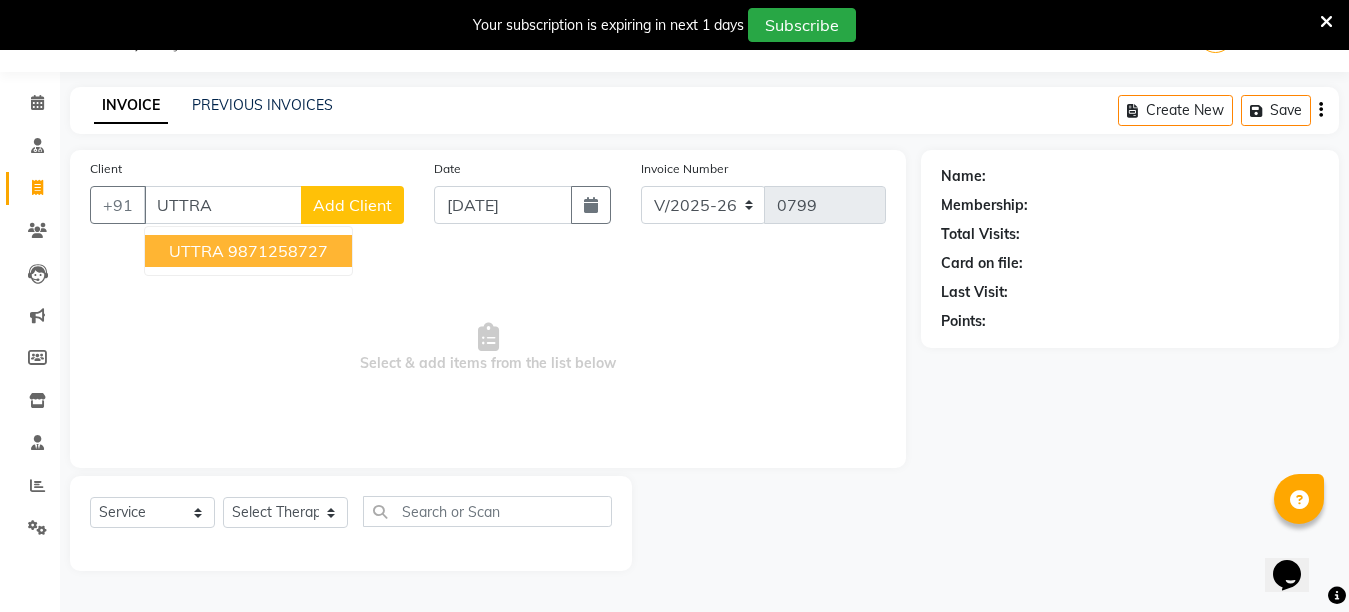 click on "UTTRA" at bounding box center [196, 251] 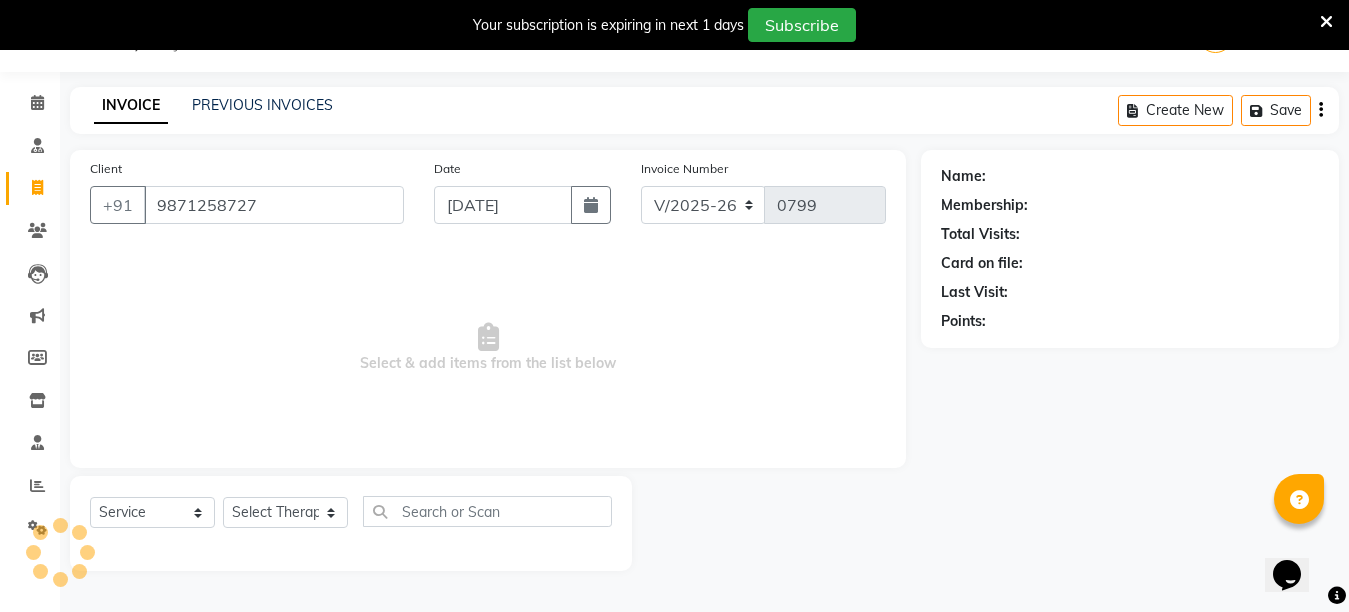 type on "9871258727" 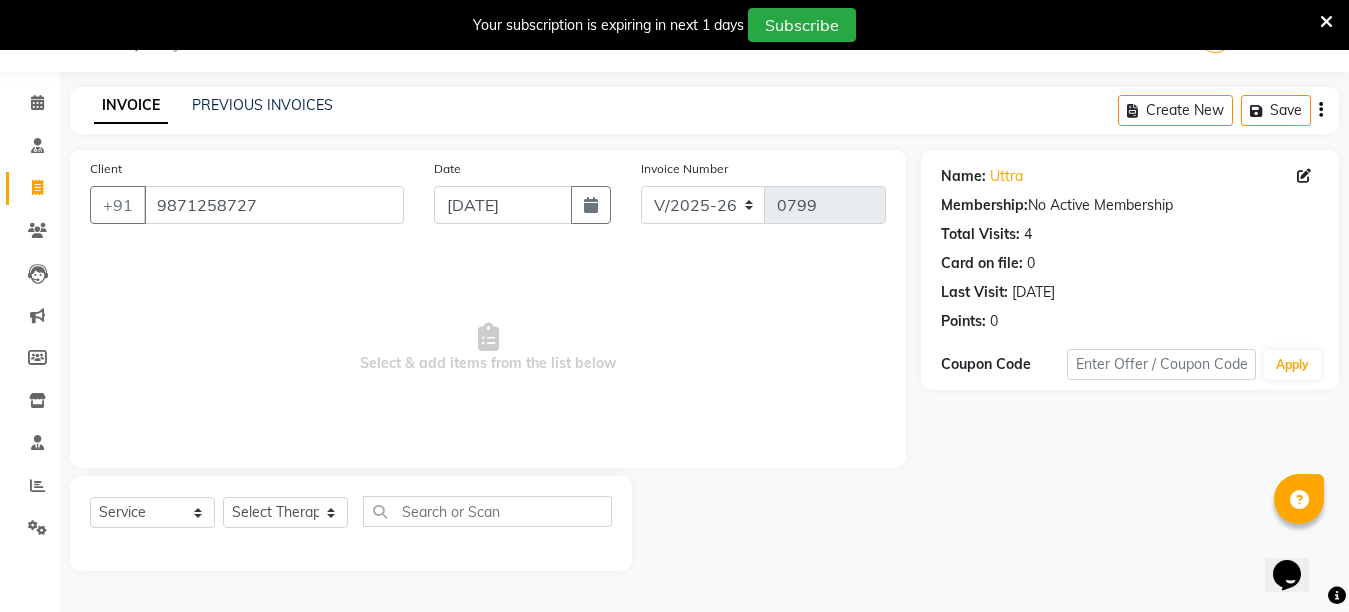 click on "Name: Uttra" 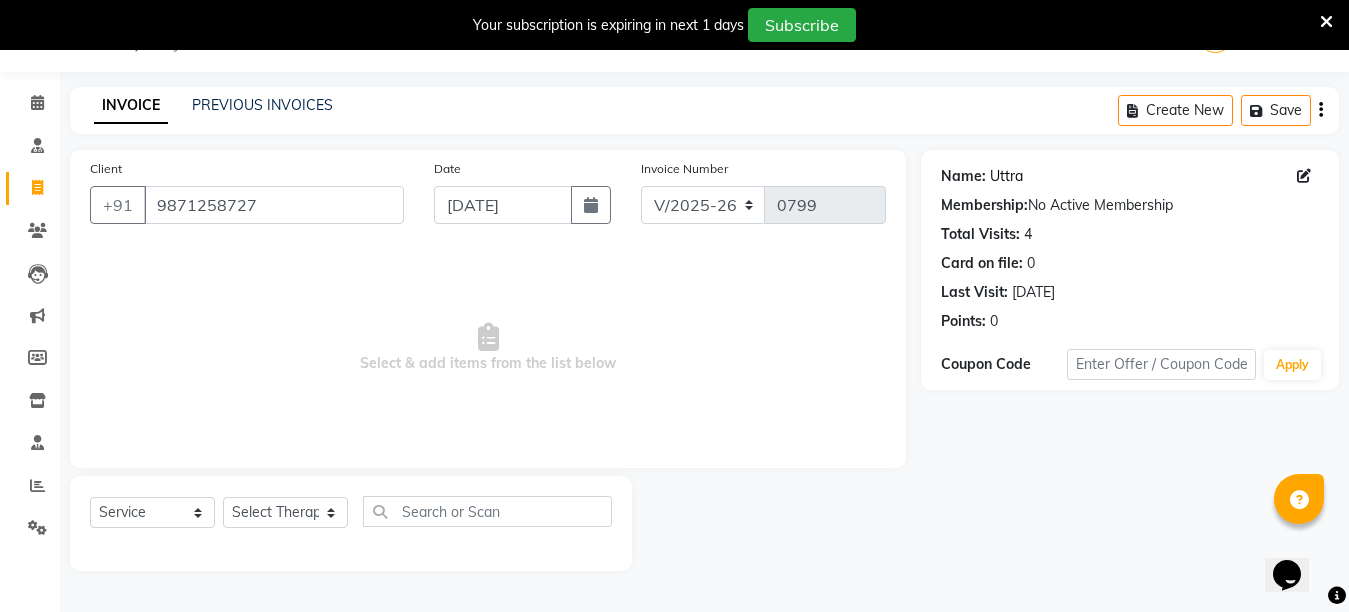 click on "Uttra" 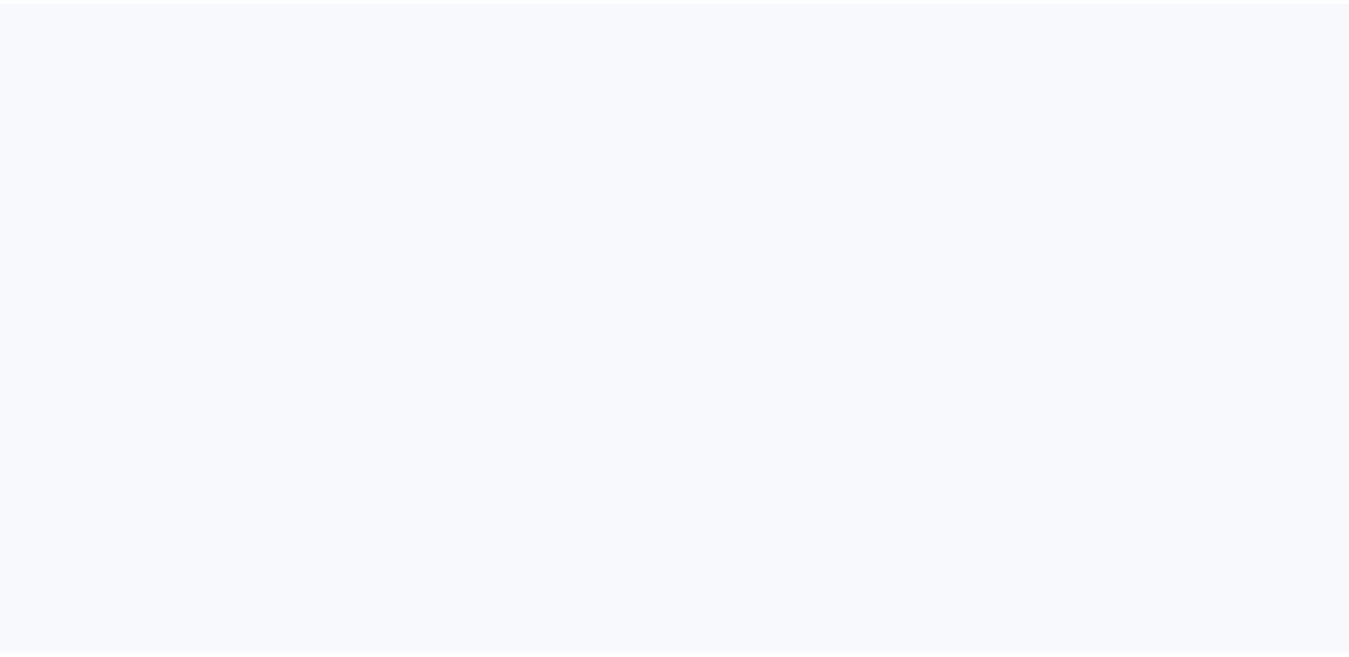 scroll, scrollTop: 0, scrollLeft: 0, axis: both 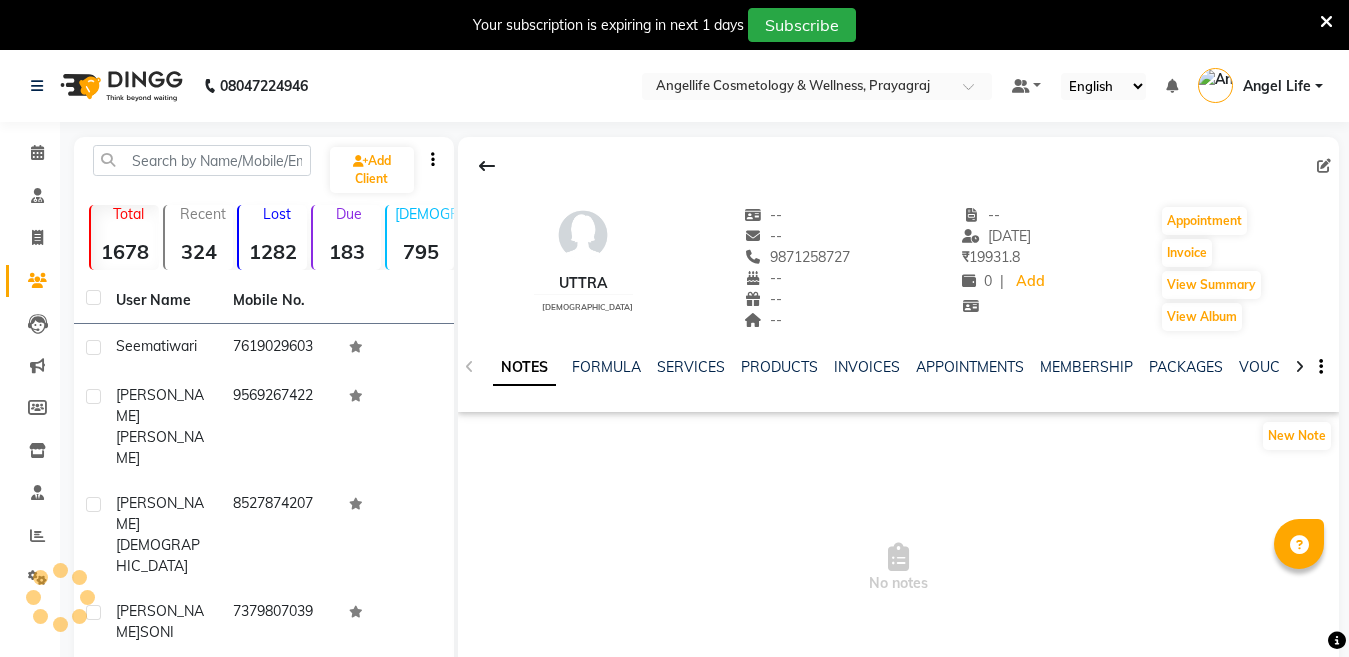 select on "en" 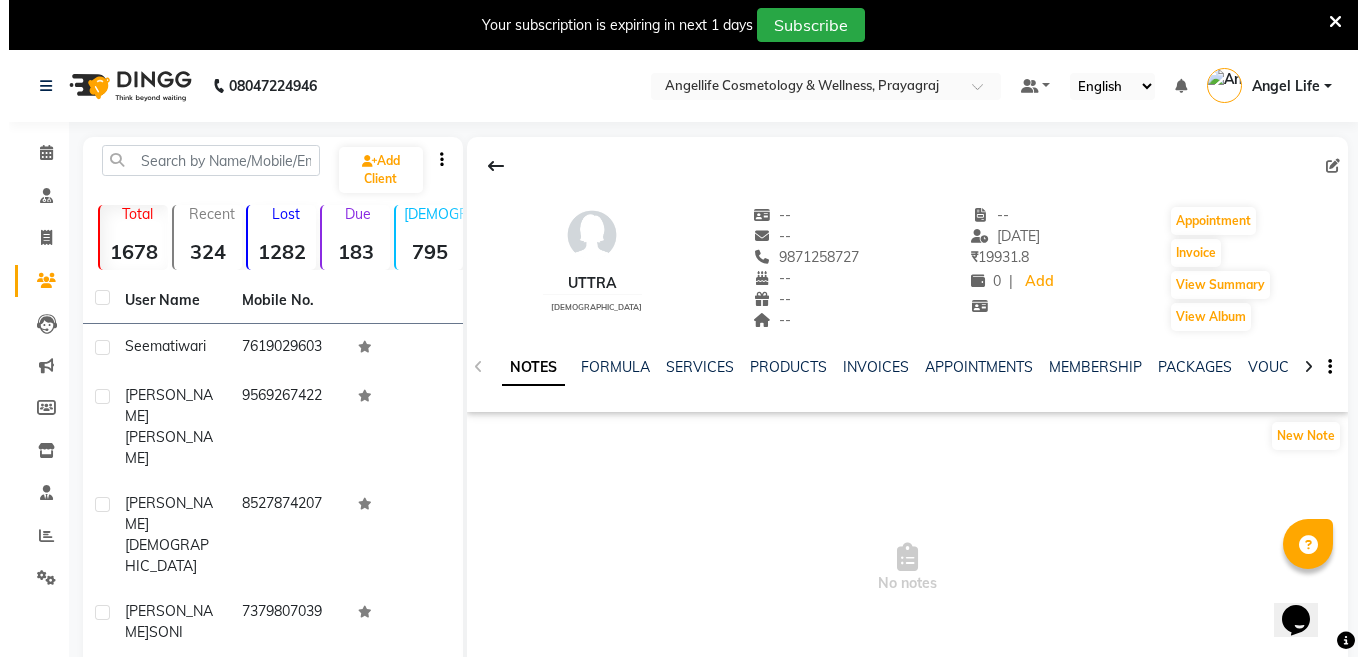 scroll, scrollTop: 0, scrollLeft: 0, axis: both 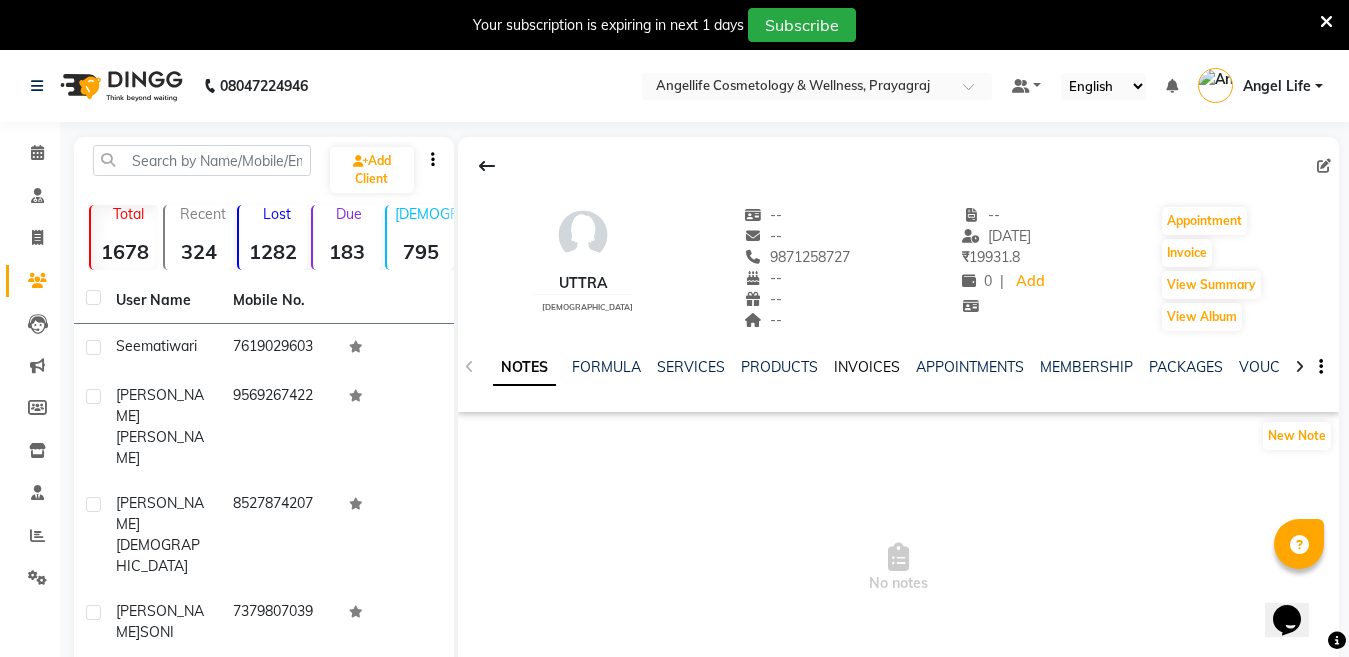click on "INVOICES" 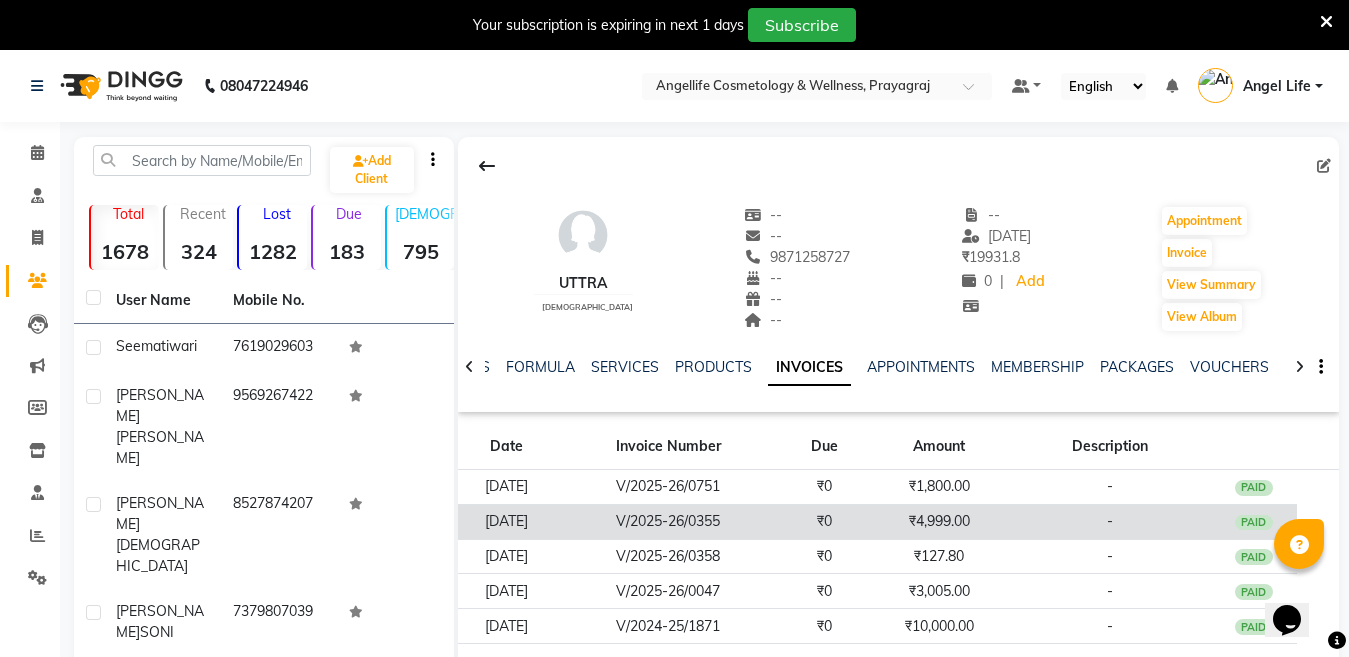 click on "₹4,999.00" 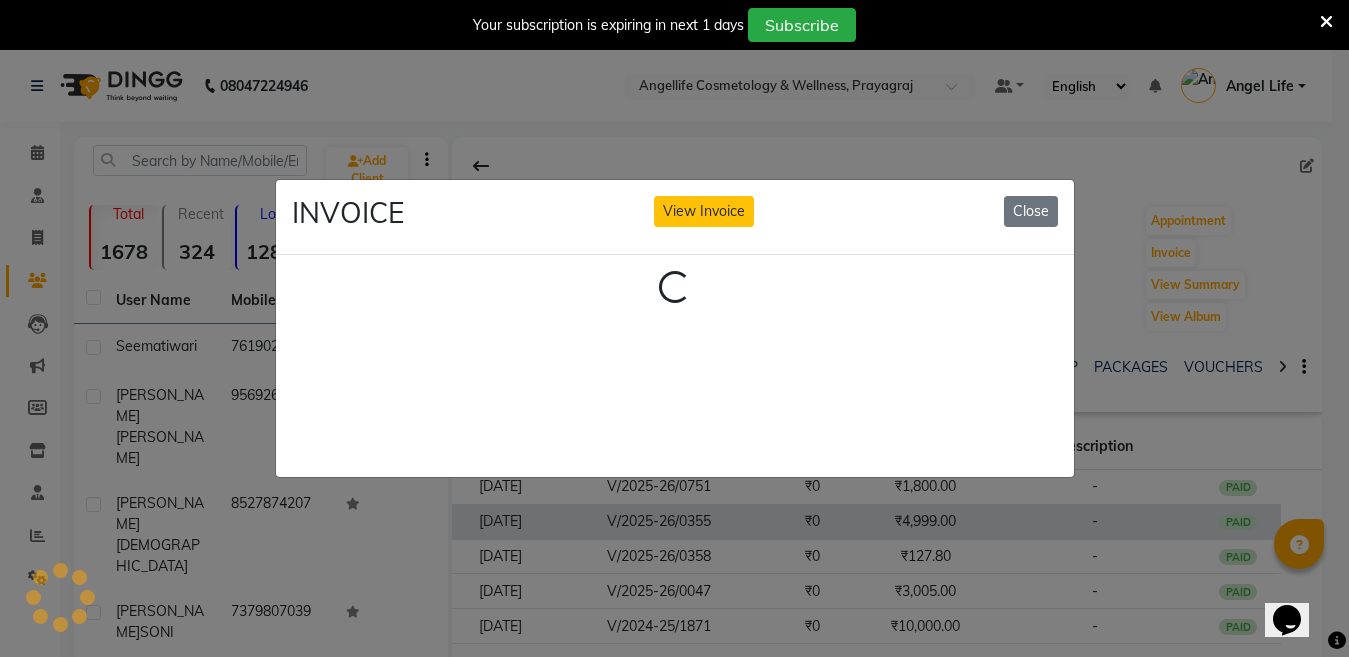 click on "INVOICE View Invoice Close Loading..." 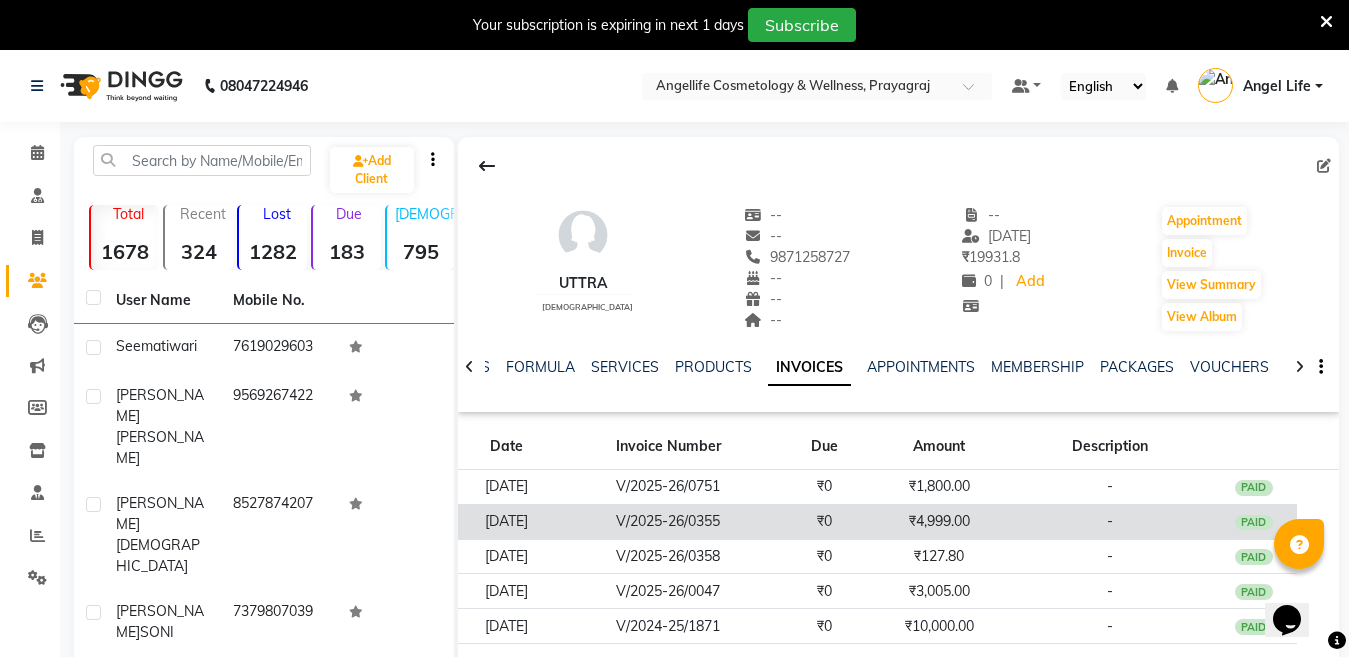 drag, startPoint x: 892, startPoint y: 525, endPoint x: 784, endPoint y: 509, distance: 109.17875 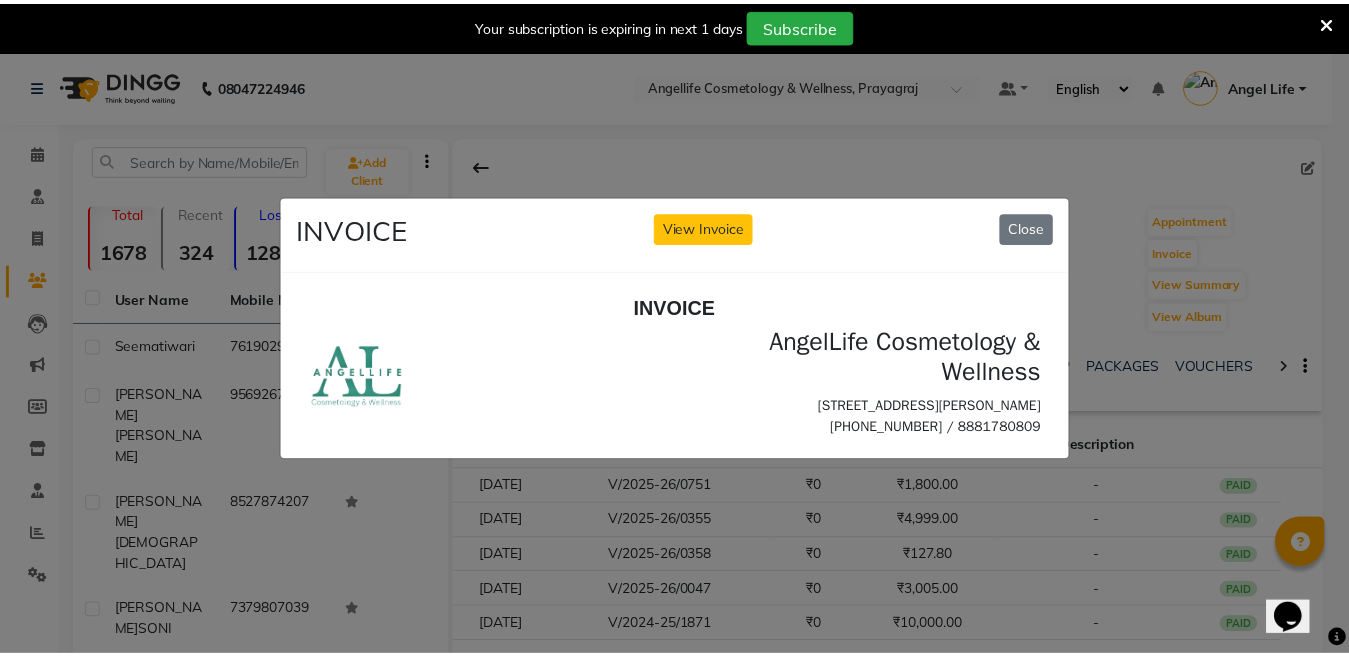 scroll, scrollTop: 0, scrollLeft: 0, axis: both 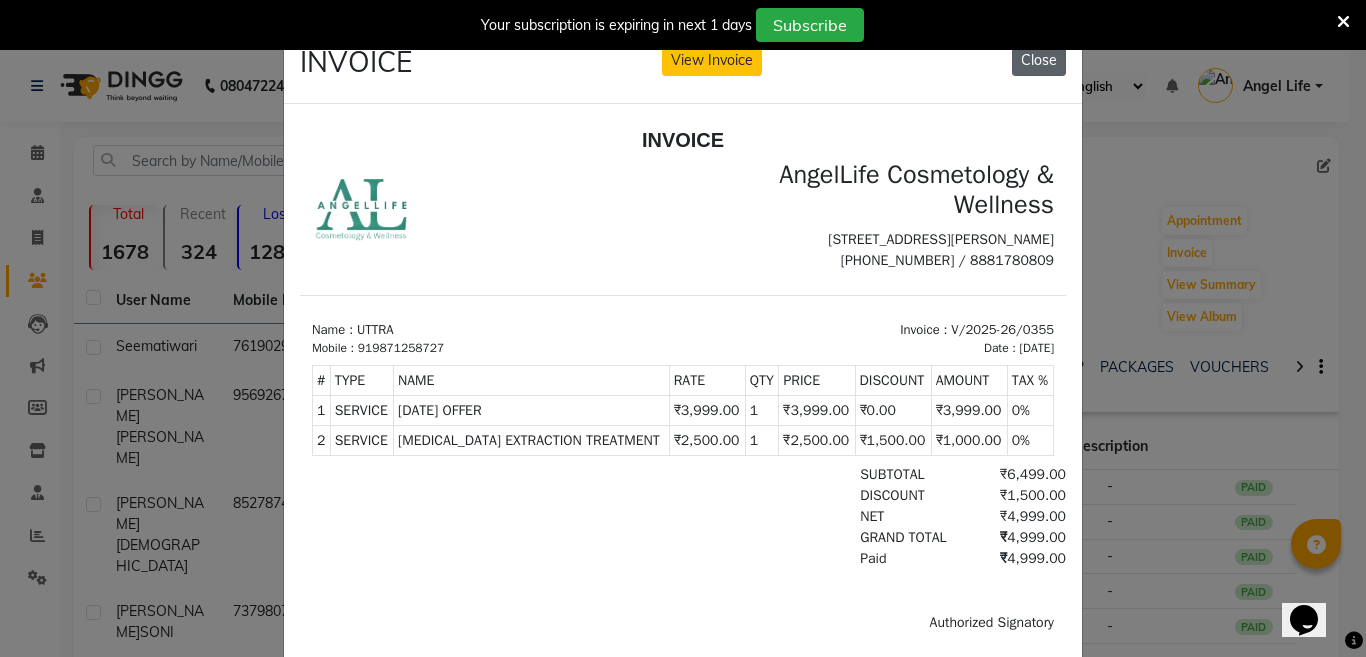click on "Close" 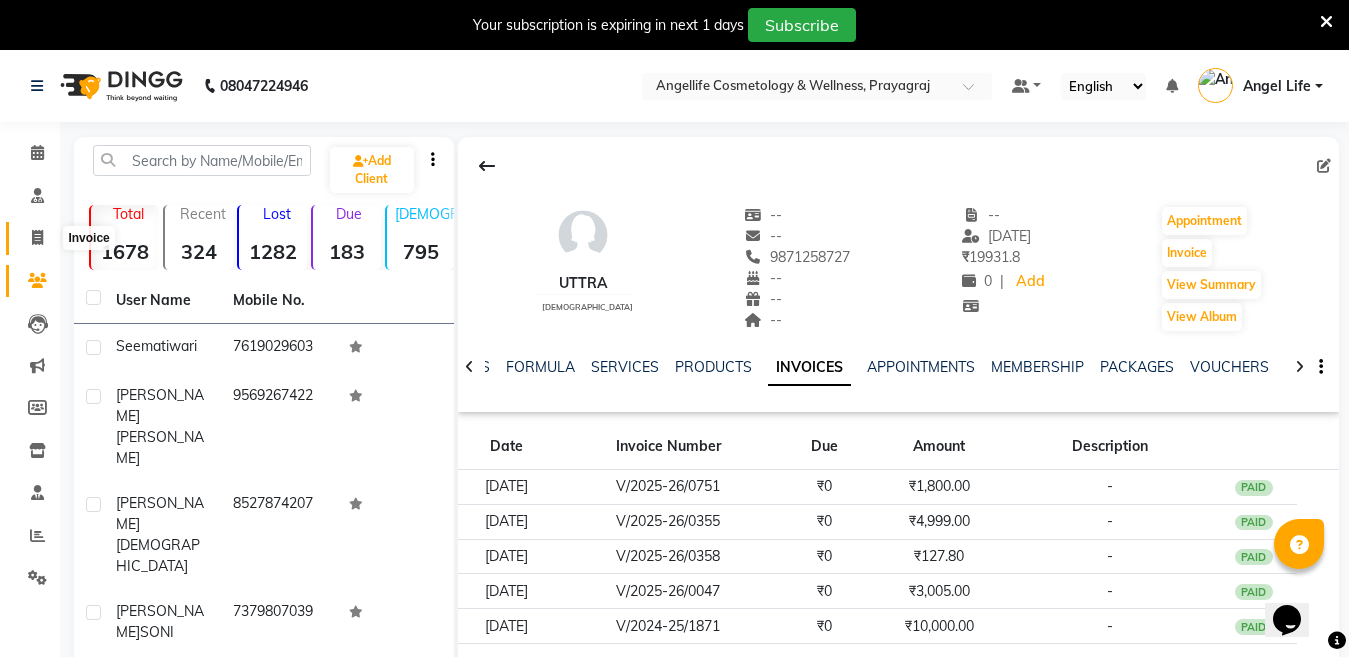 click 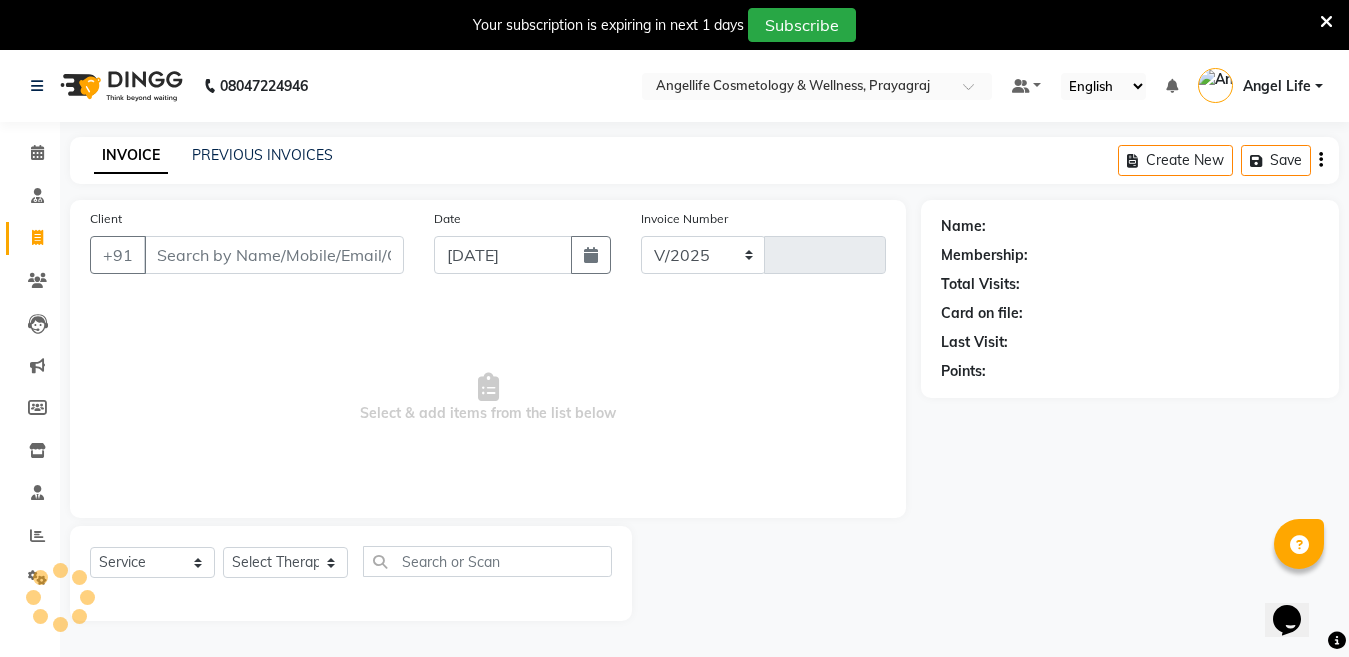 scroll, scrollTop: 50, scrollLeft: 0, axis: vertical 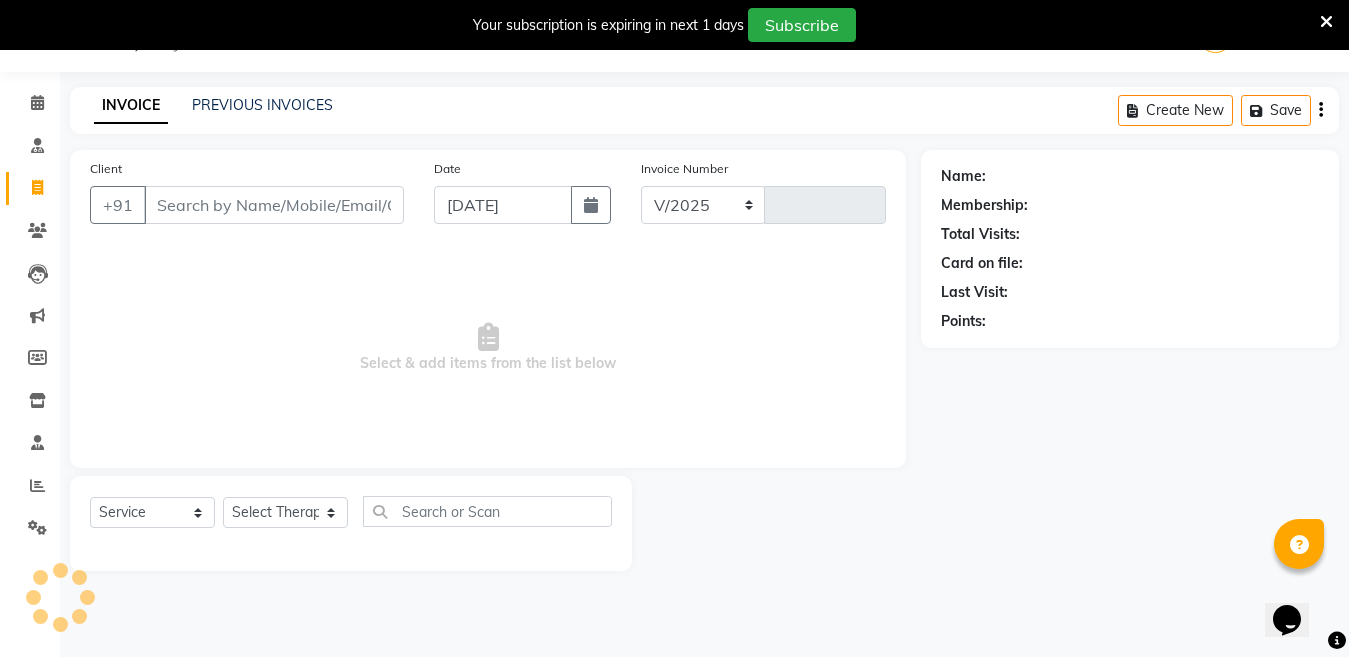 select on "4531" 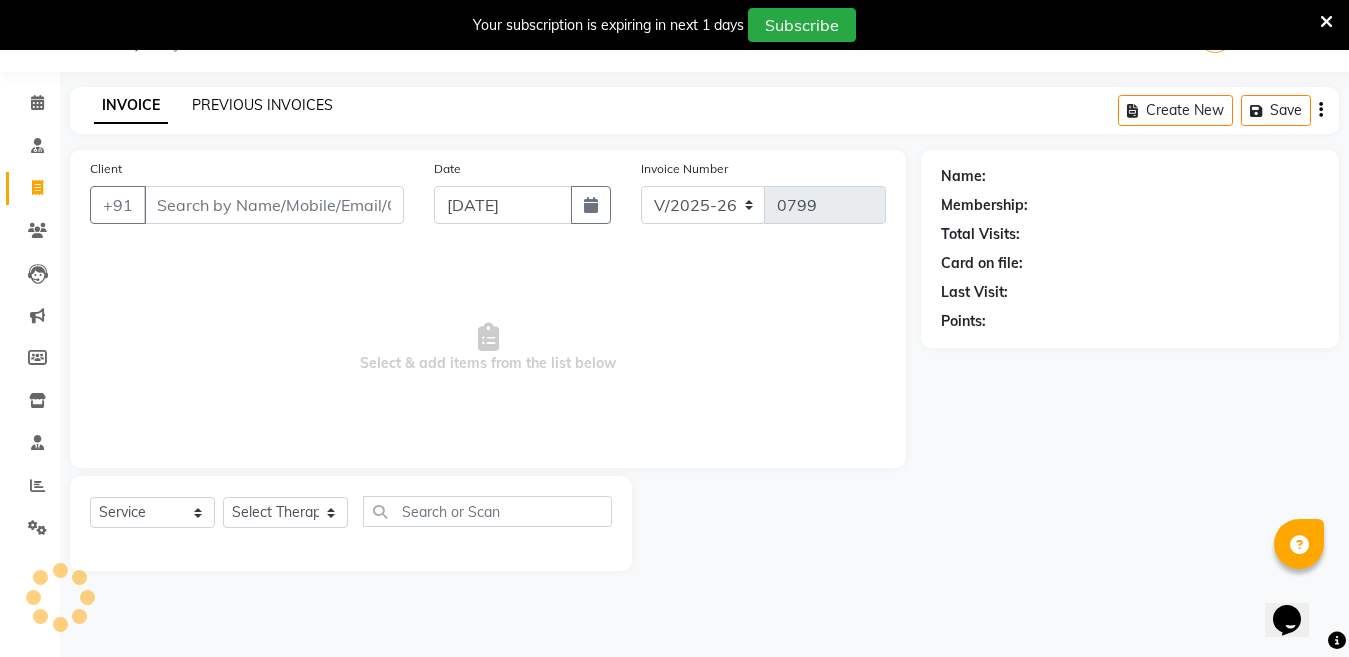 click on "PREVIOUS INVOICES" 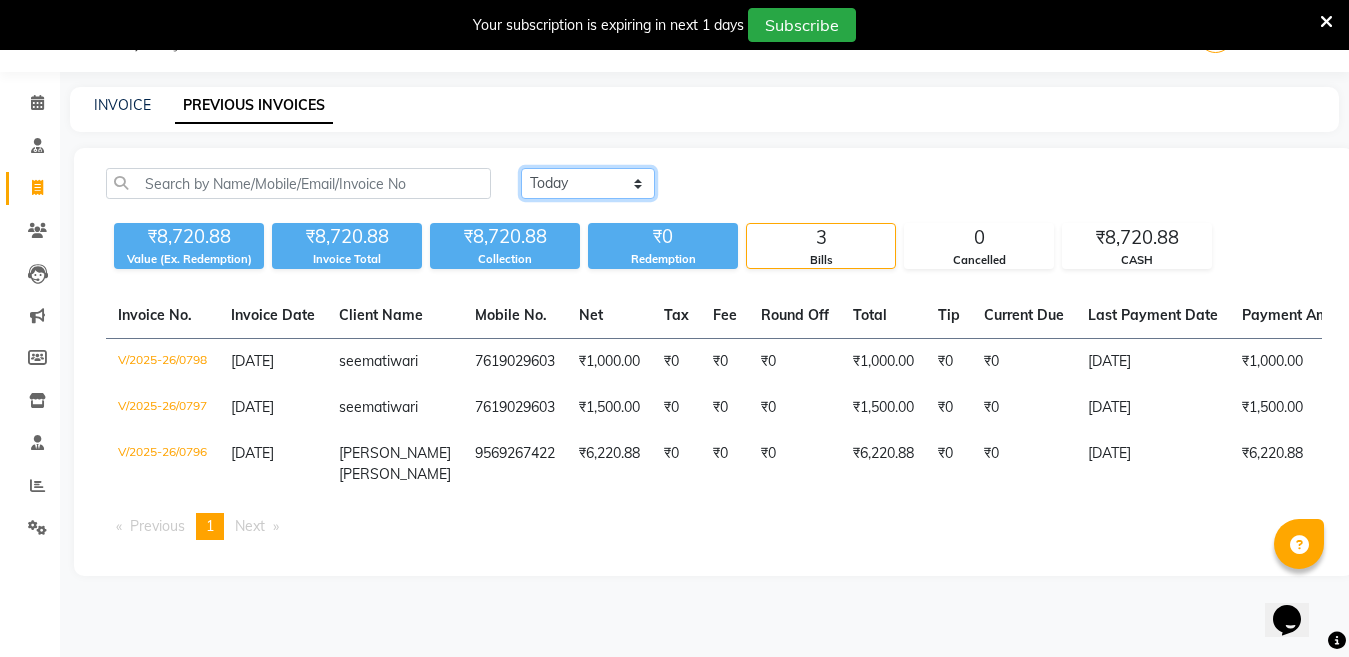 click on "[DATE] [DATE] Custom Range" 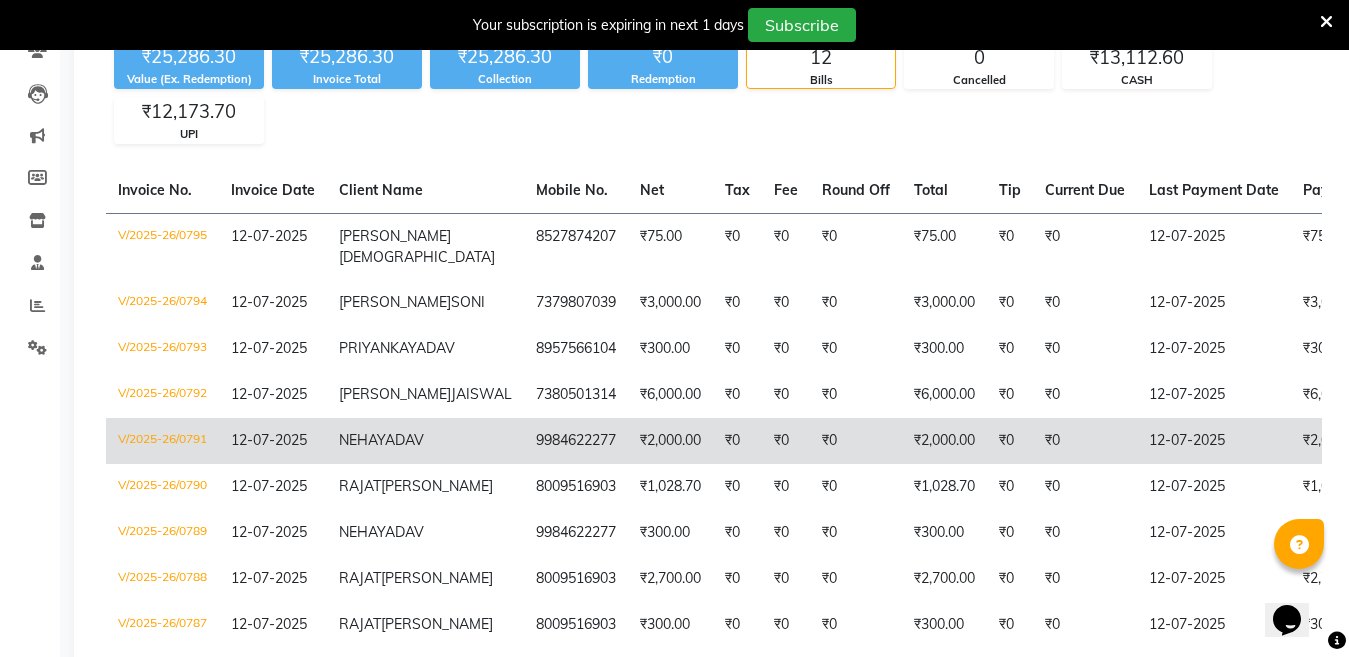 scroll, scrollTop: 250, scrollLeft: 0, axis: vertical 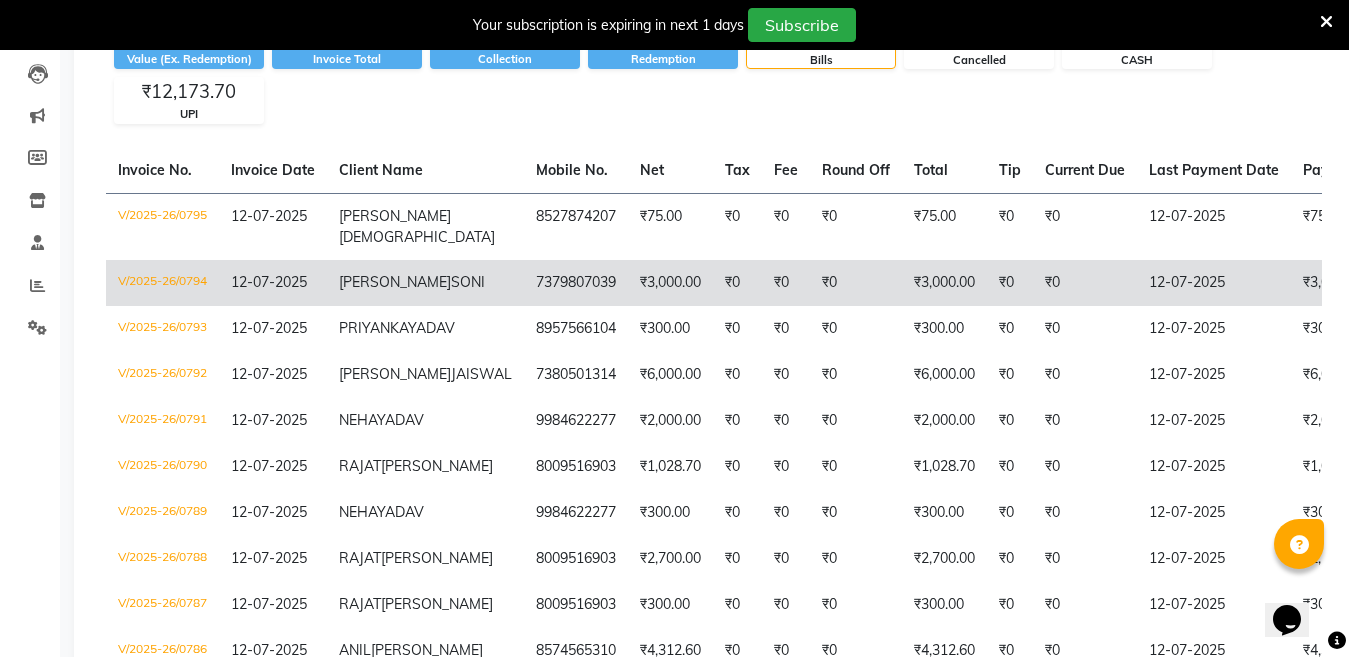 click on "[PERSON_NAME]" 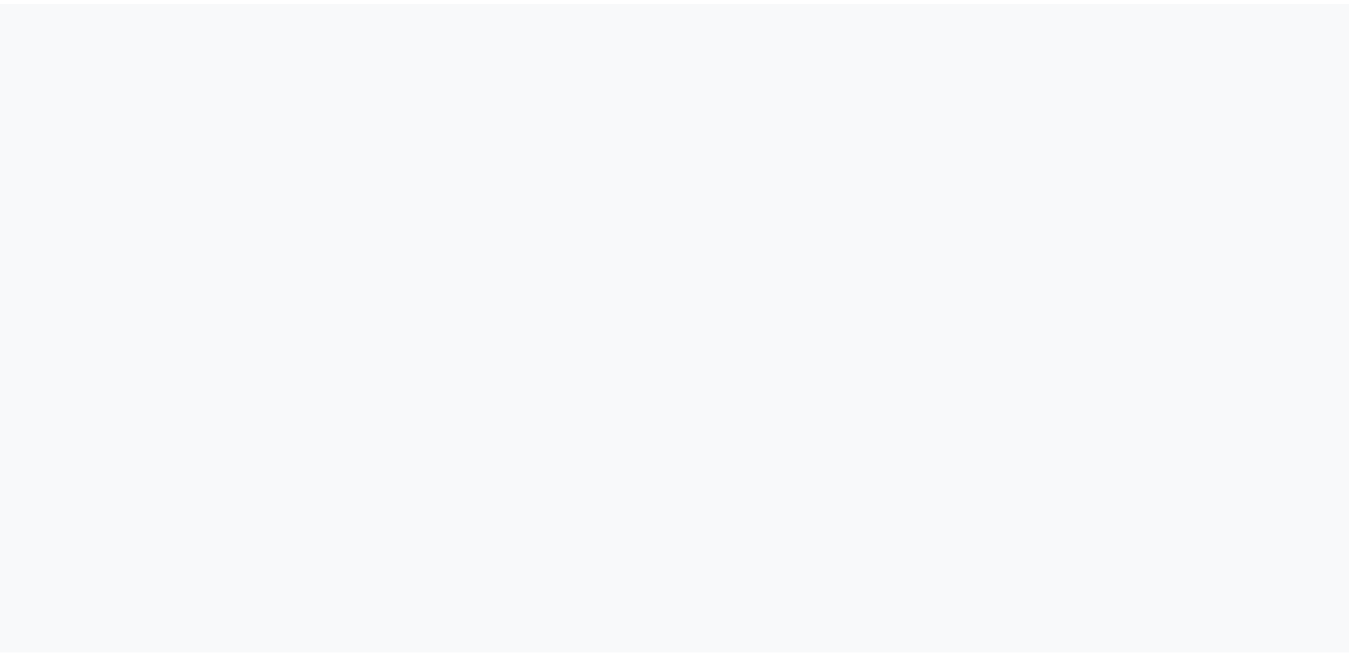 scroll, scrollTop: 0, scrollLeft: 0, axis: both 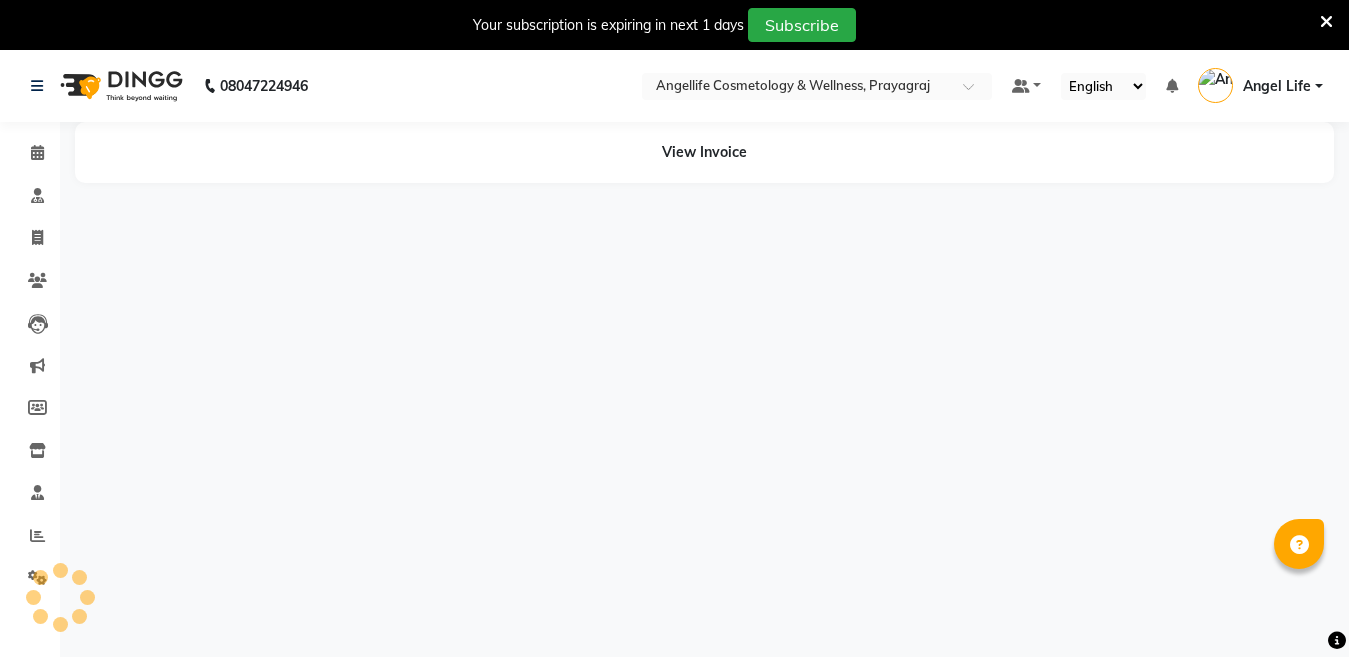 select on "en" 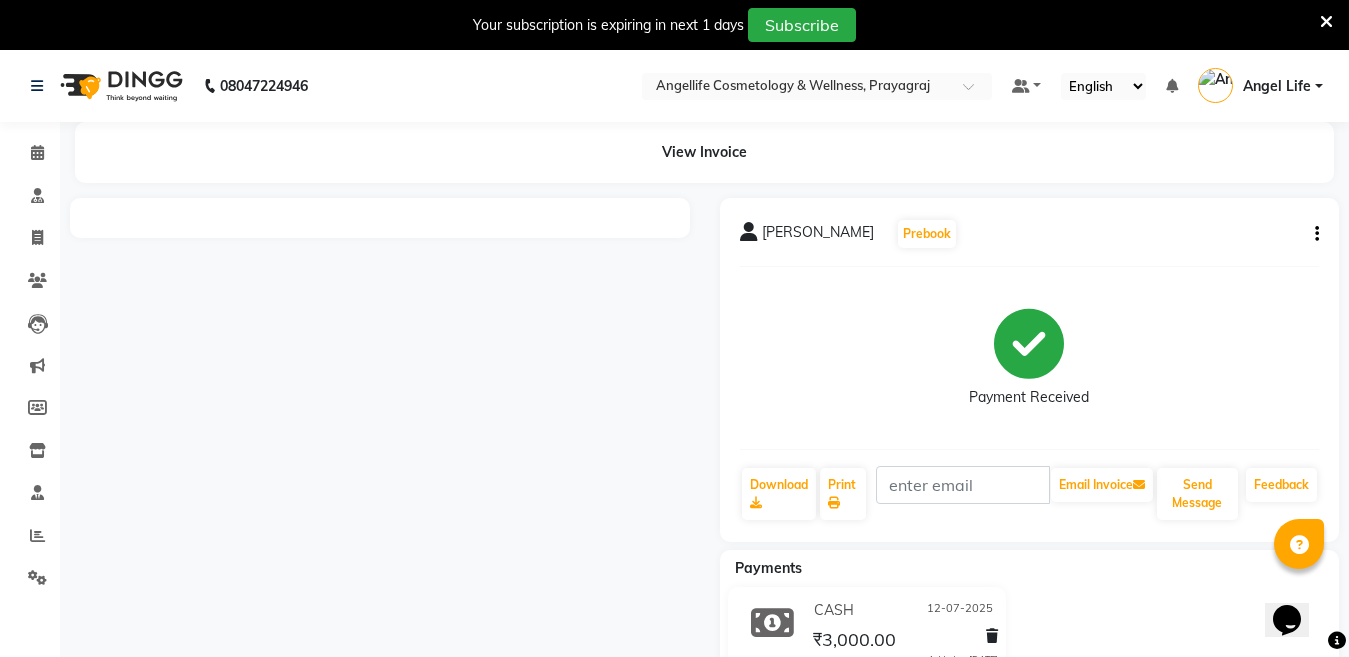 scroll, scrollTop: 0, scrollLeft: 0, axis: both 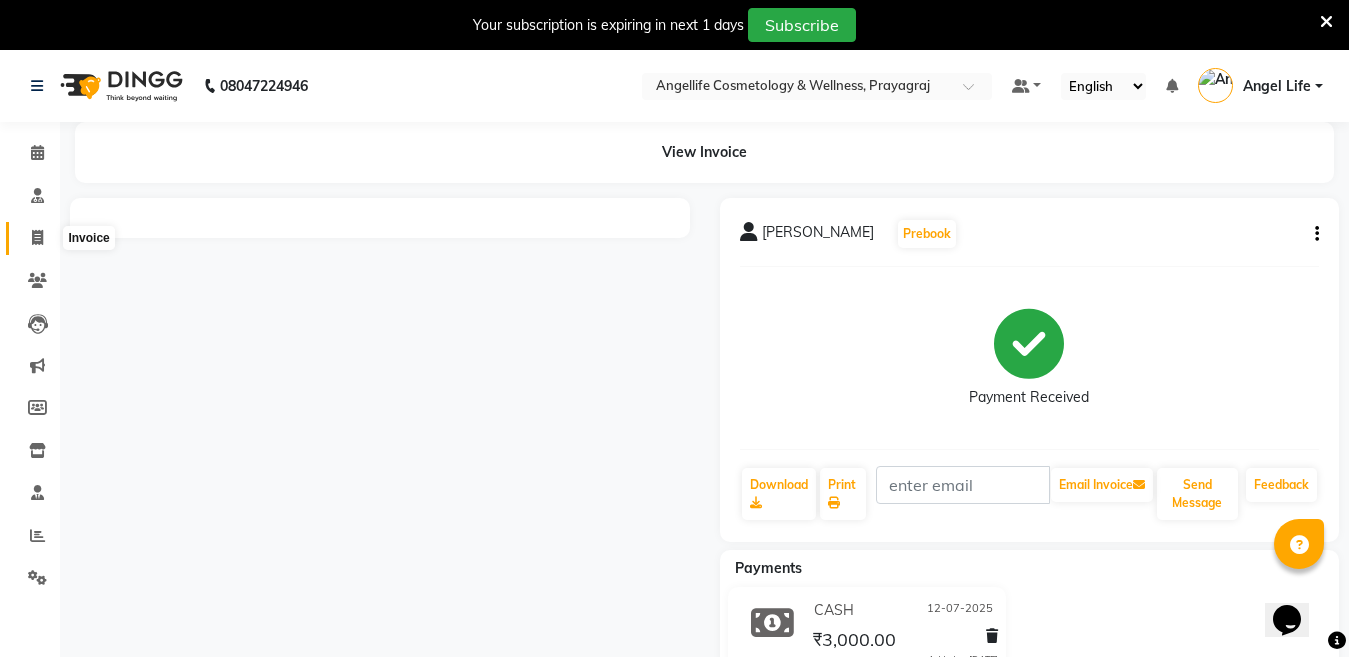 click 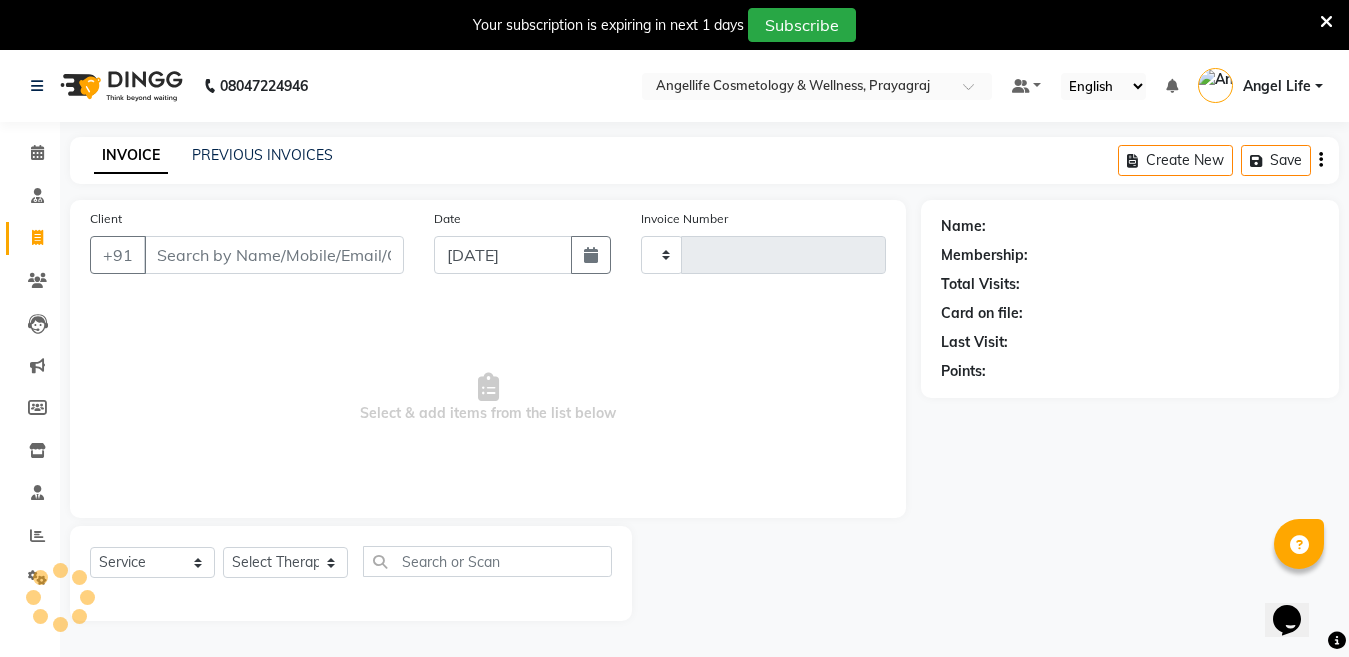 type on "0799" 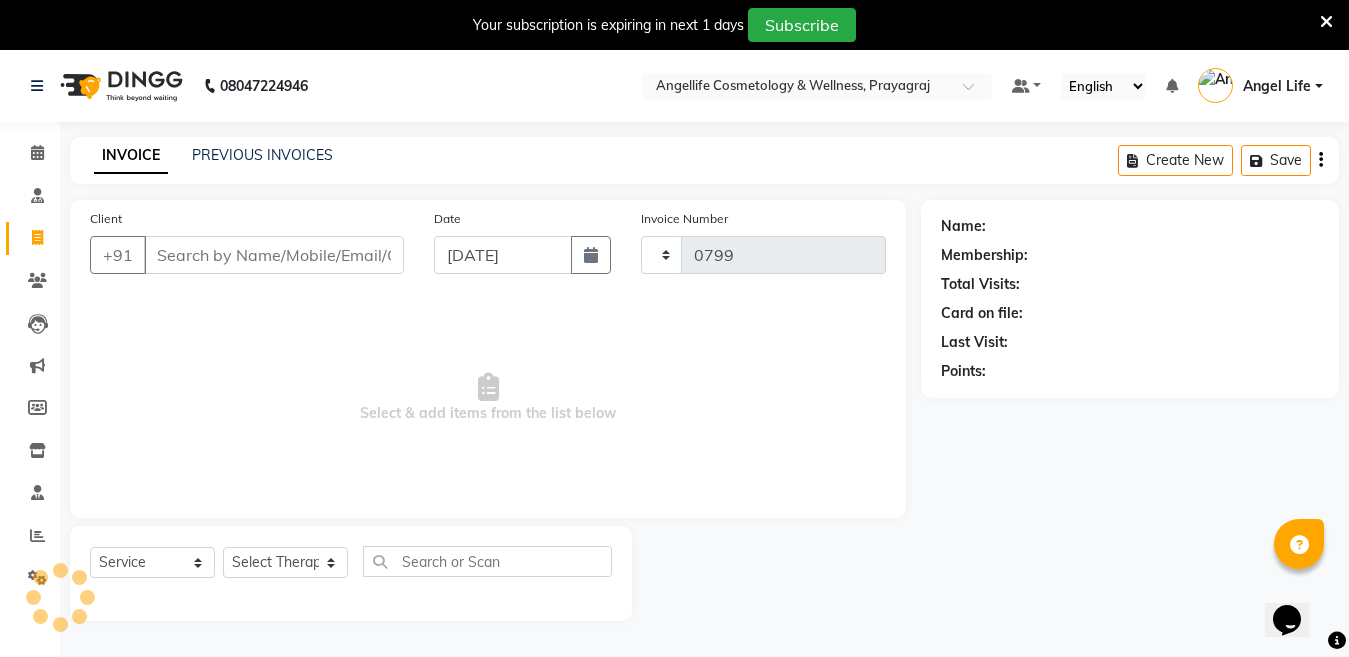 select on "4531" 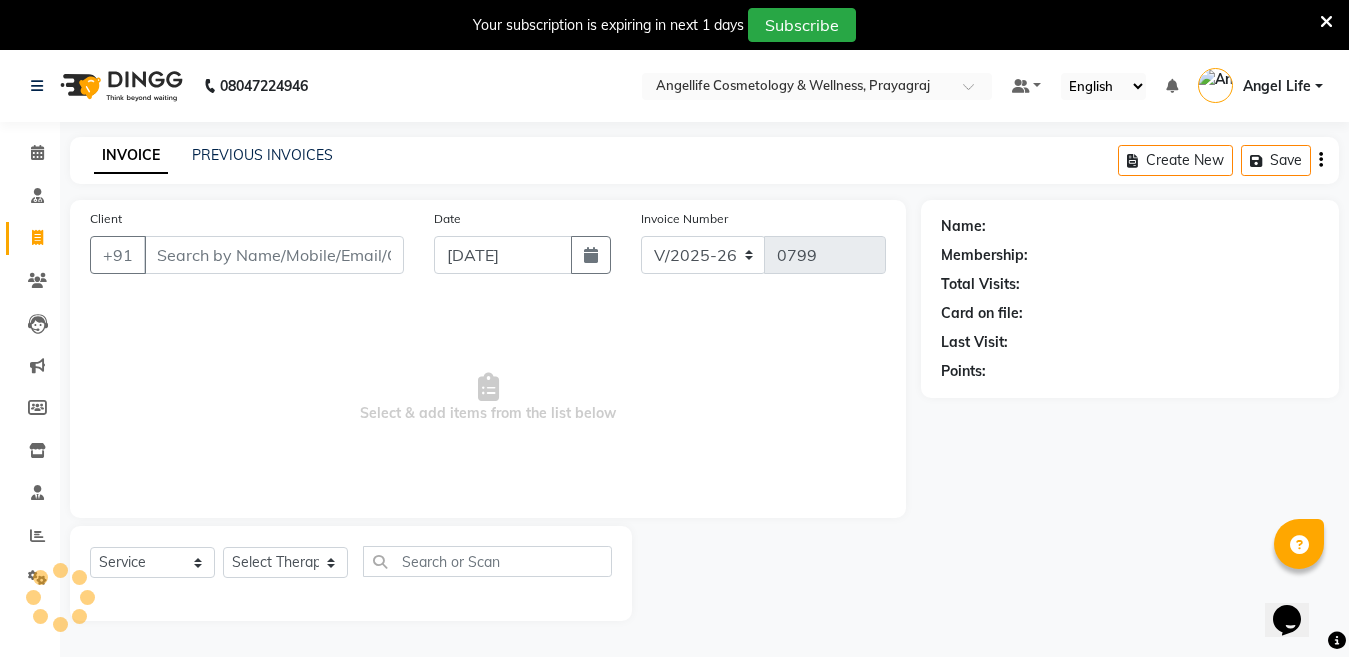 scroll, scrollTop: 50, scrollLeft: 0, axis: vertical 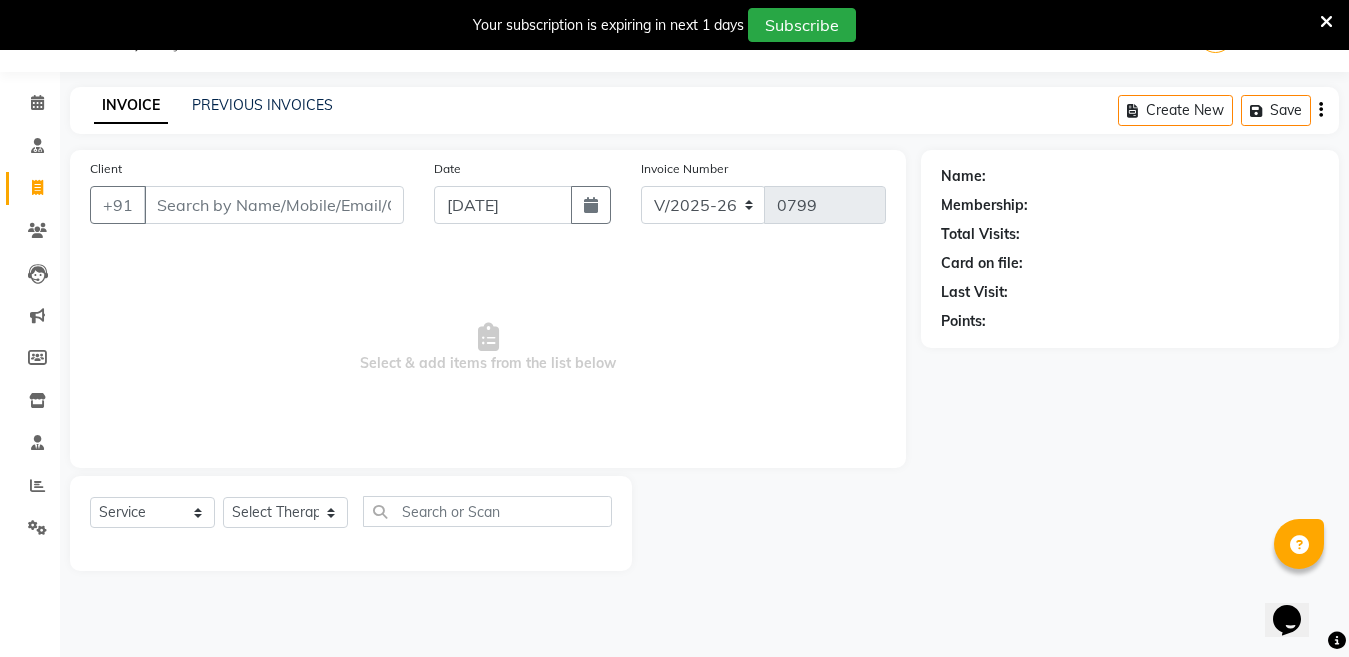 click on "Name:" 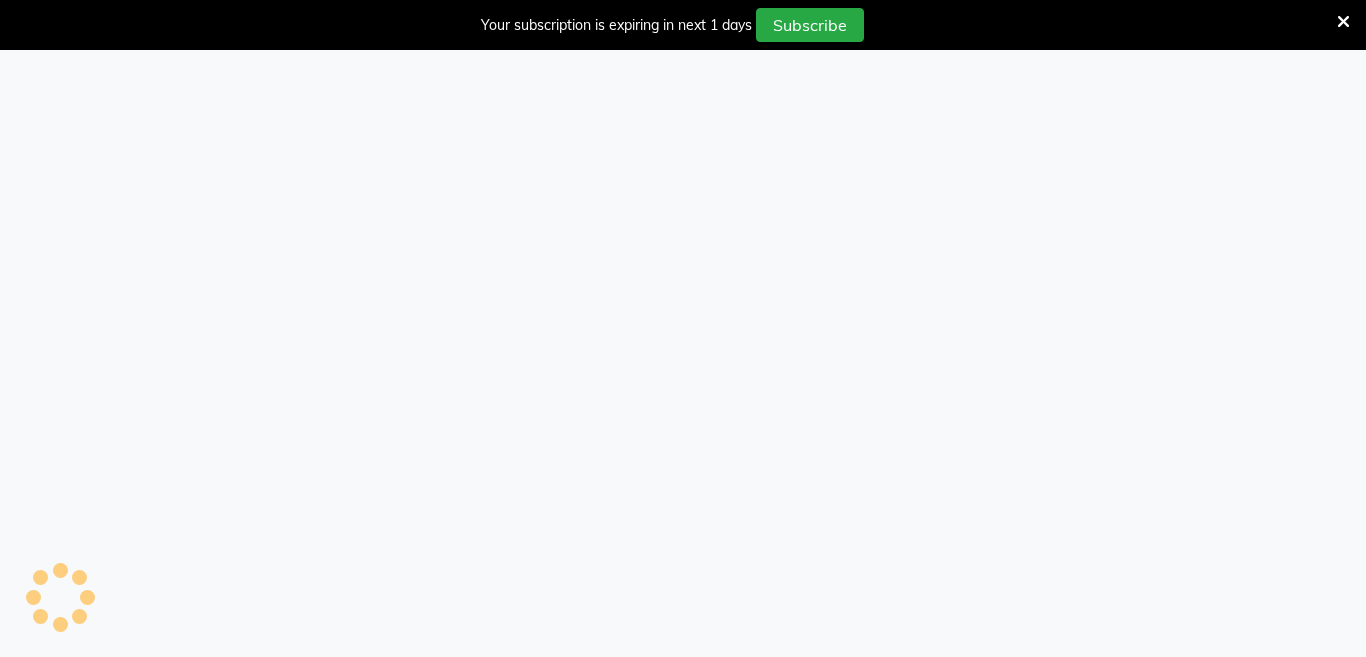 select on "4531" 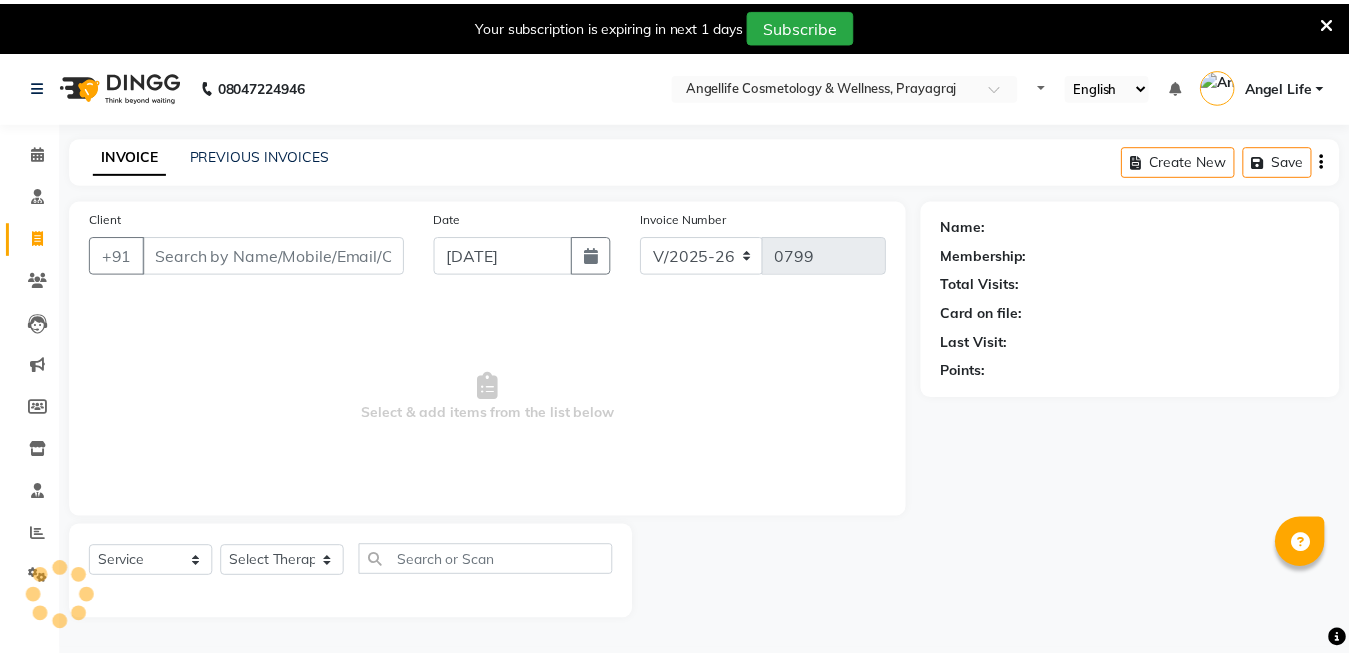 scroll, scrollTop: 0, scrollLeft: 0, axis: both 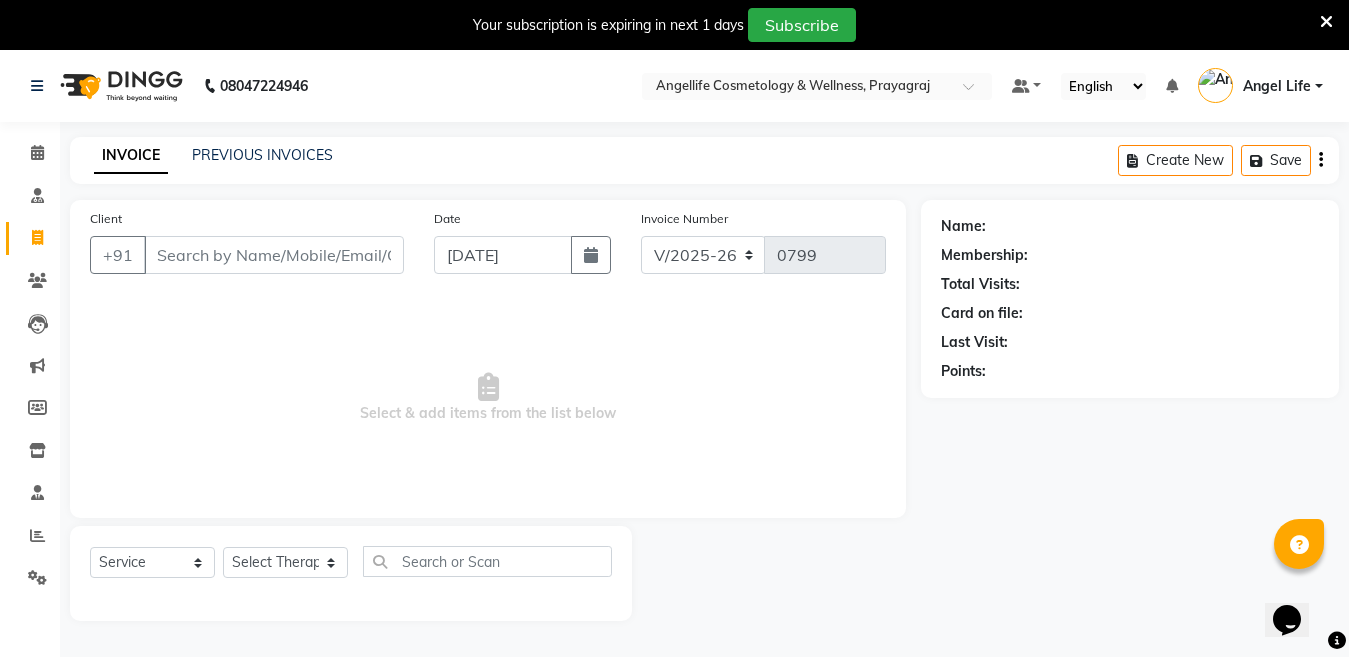 click on "Client" at bounding box center (274, 255) 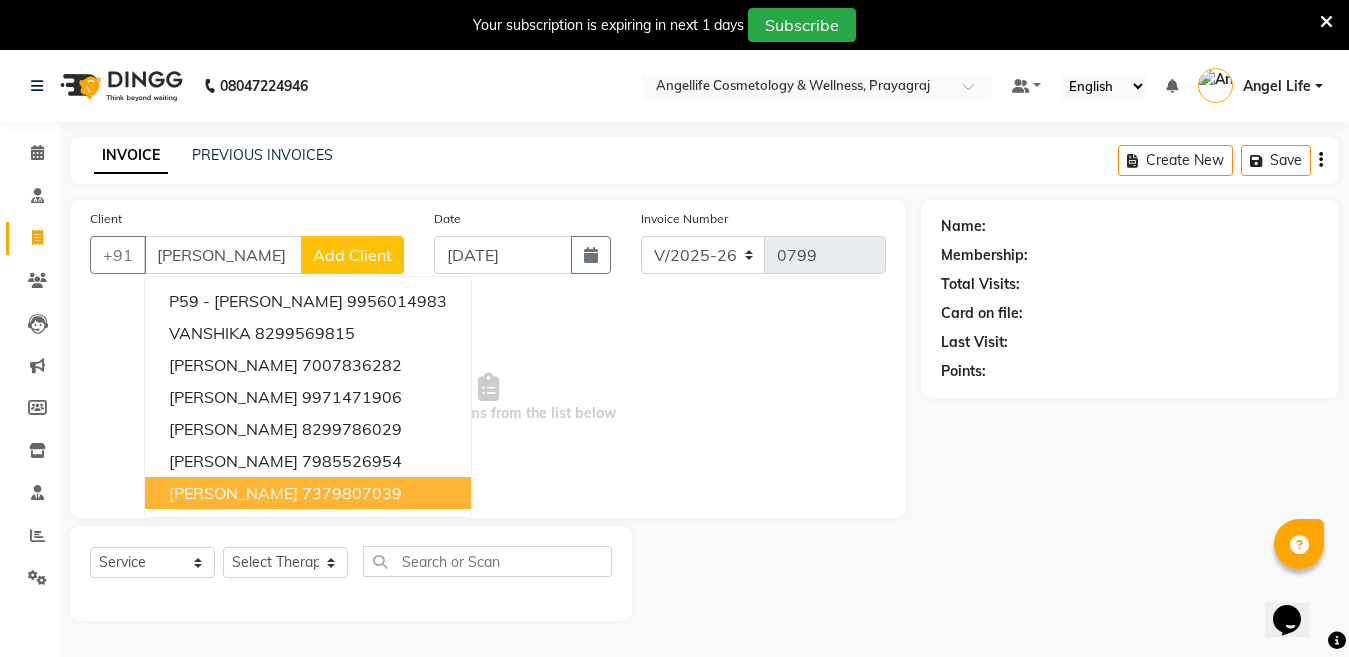 click on "[PERSON_NAME]" at bounding box center (233, 493) 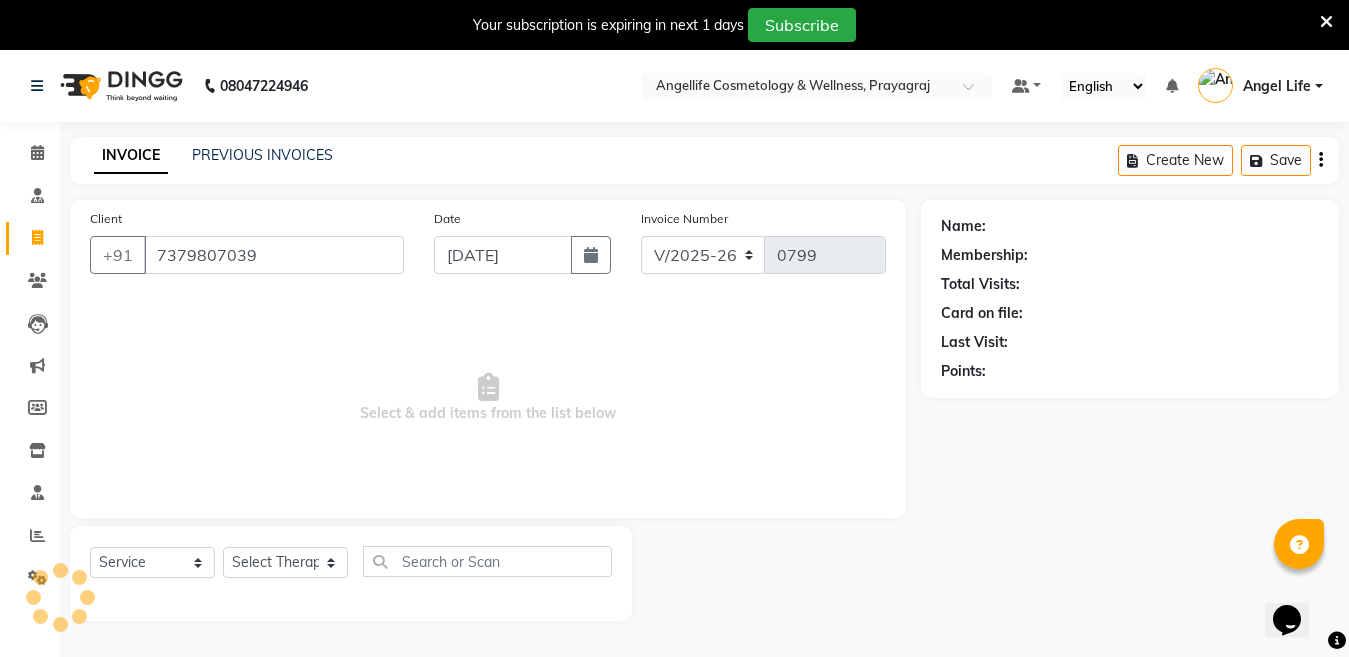 type on "7379807039" 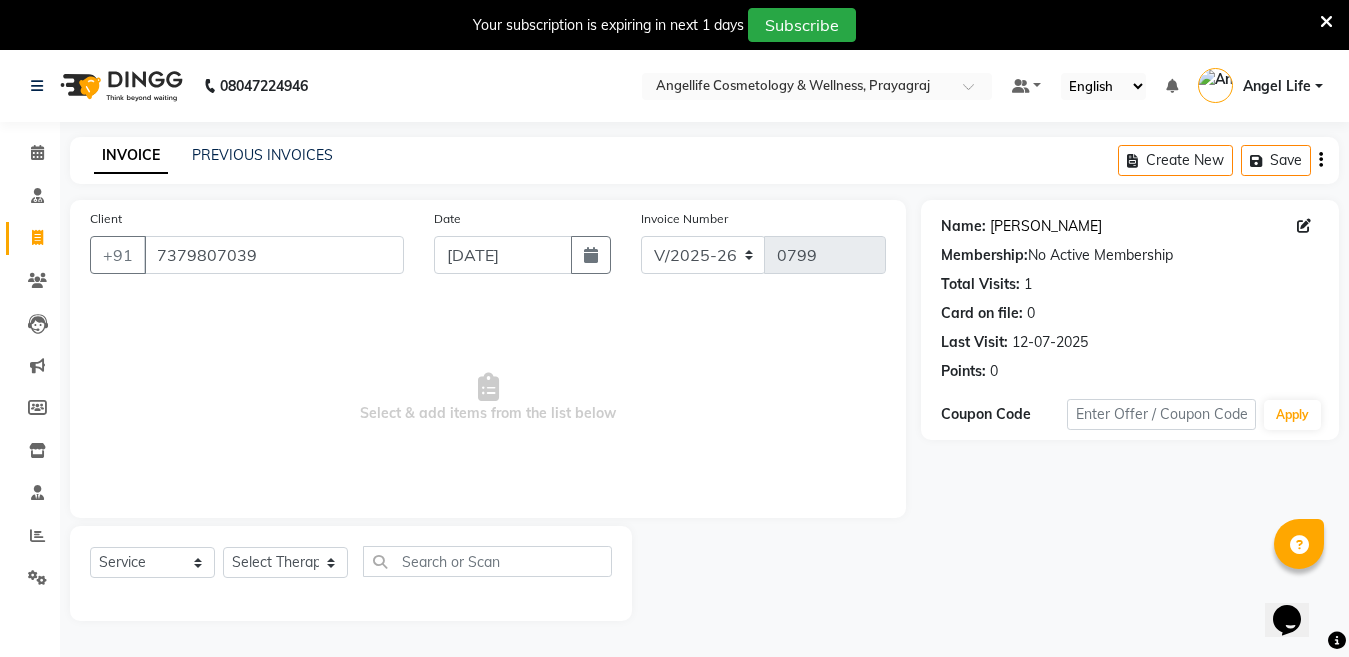 click on "[PERSON_NAME]" 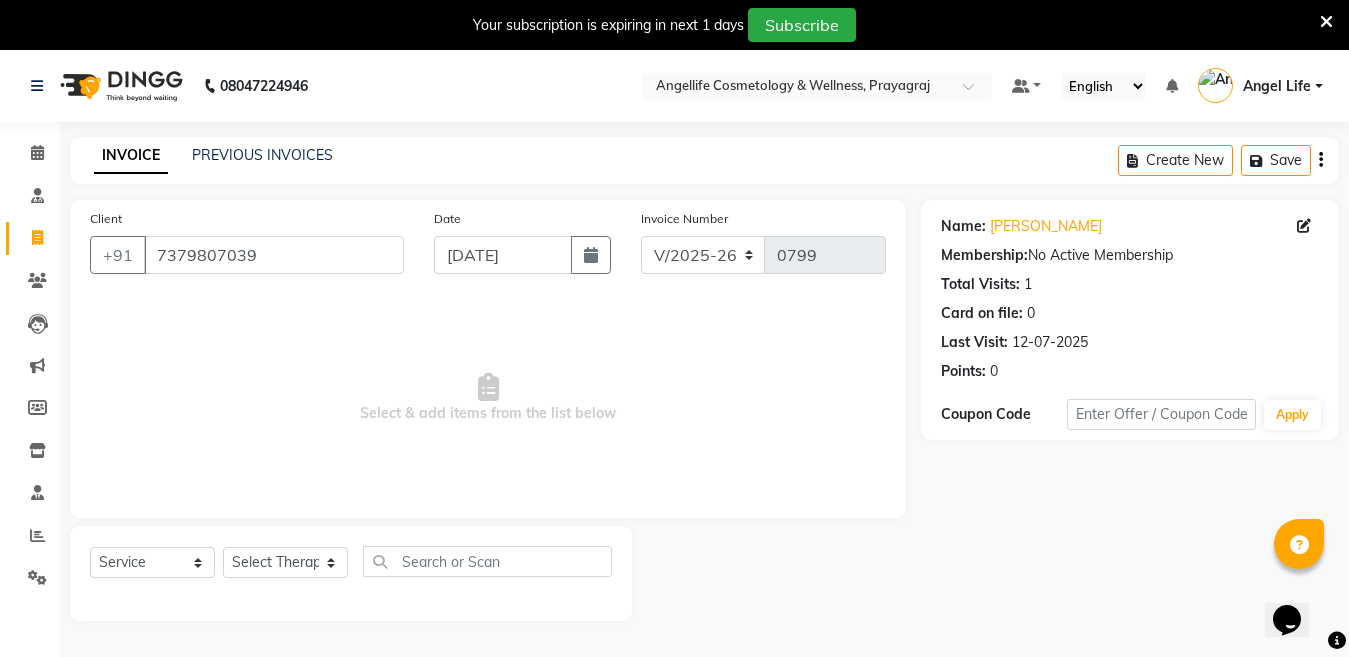 scroll, scrollTop: 1, scrollLeft: 0, axis: vertical 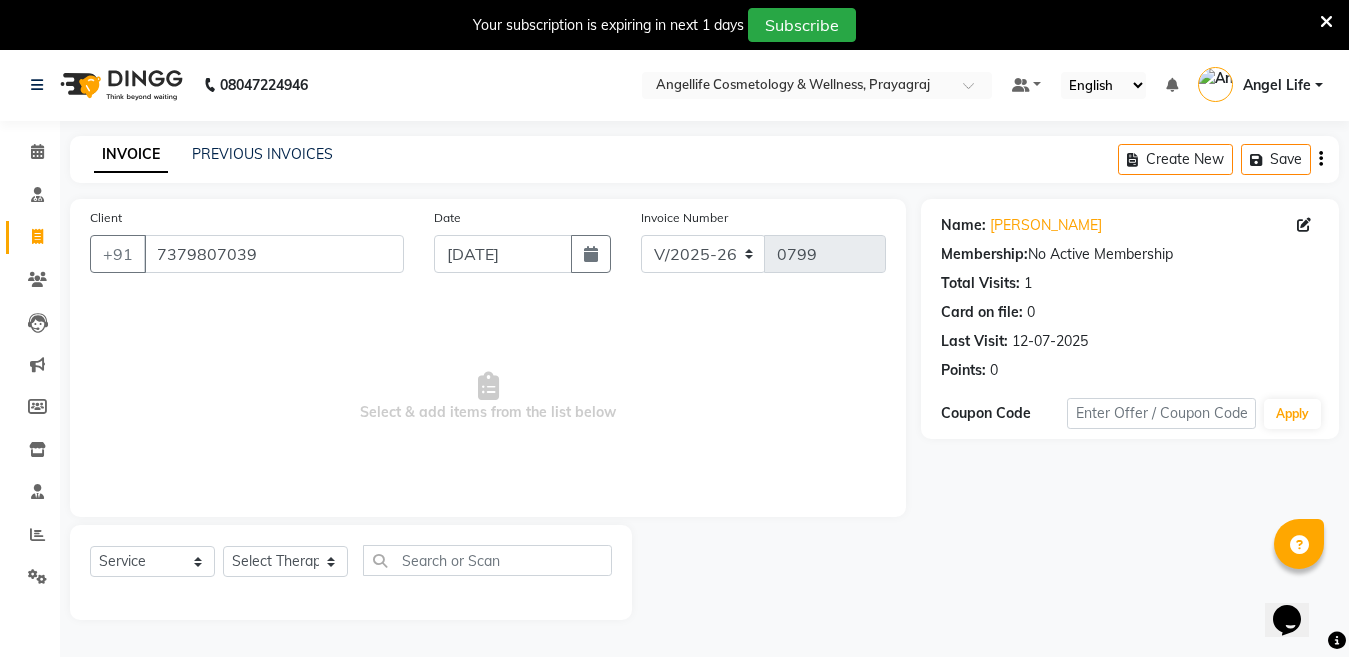click on "Name: [PERSON_NAME]" 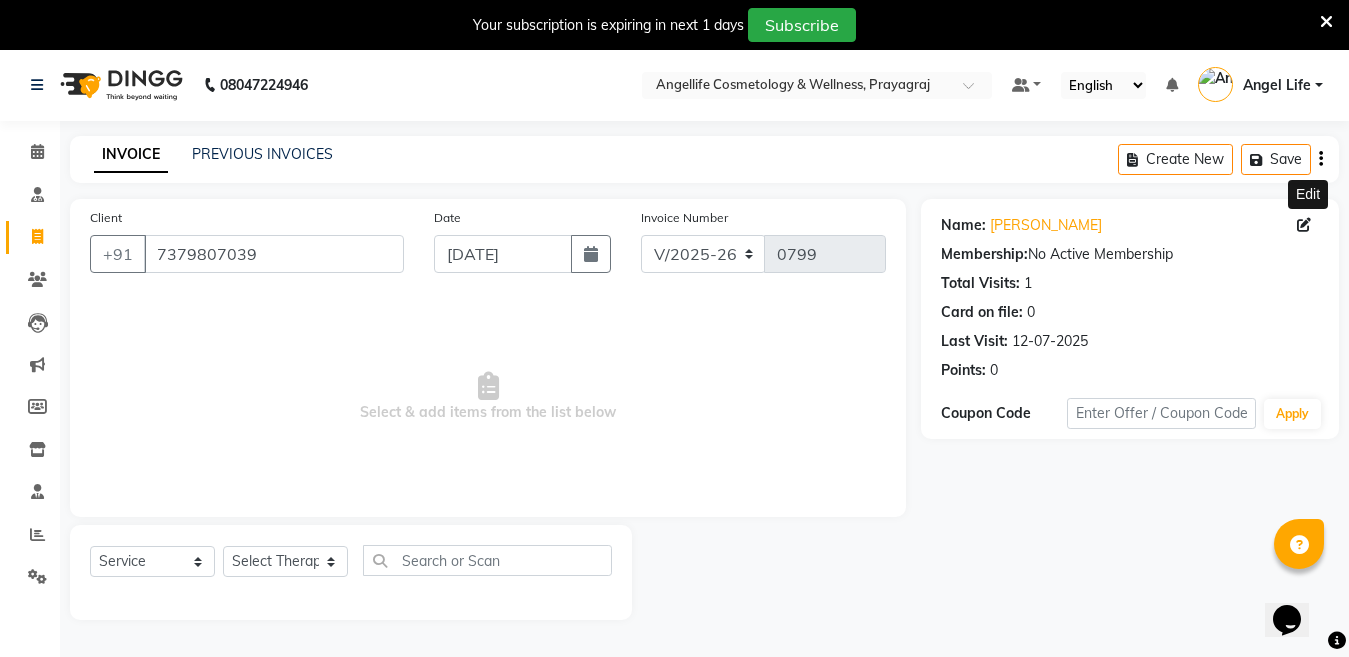 drag, startPoint x: 1337, startPoint y: 222, endPoint x: 1271, endPoint y: 237, distance: 67.68308 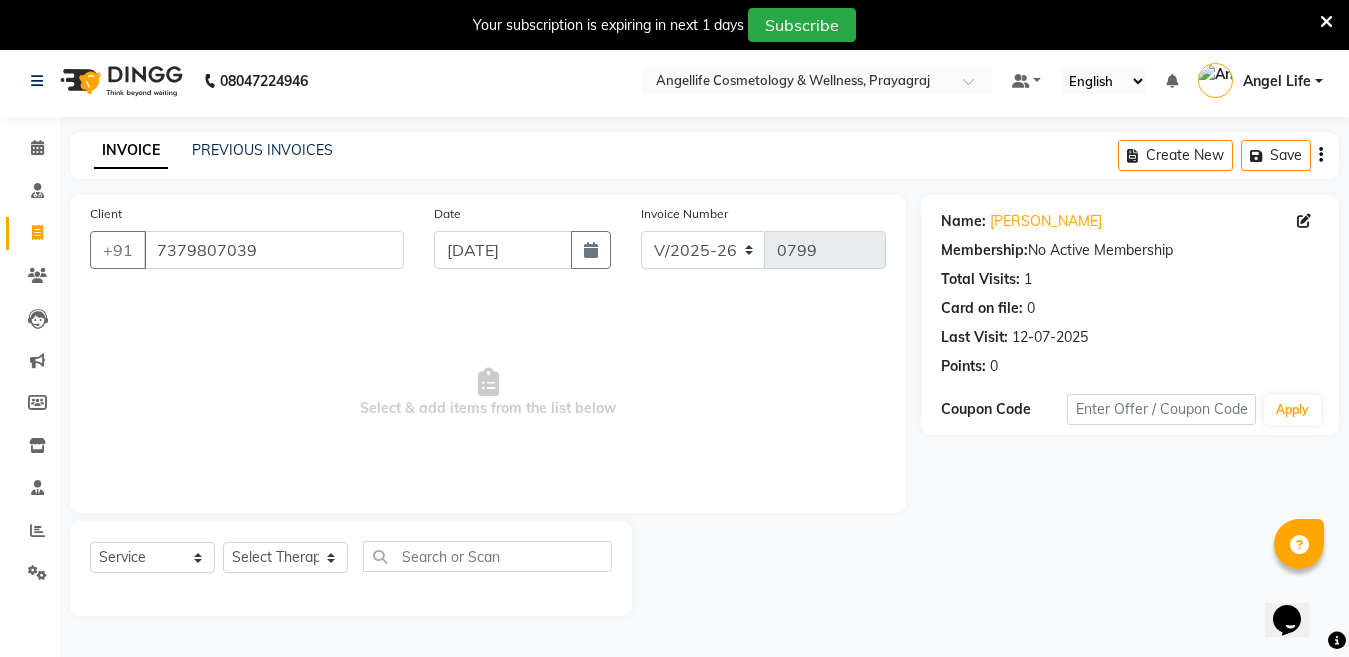 scroll, scrollTop: 6, scrollLeft: 0, axis: vertical 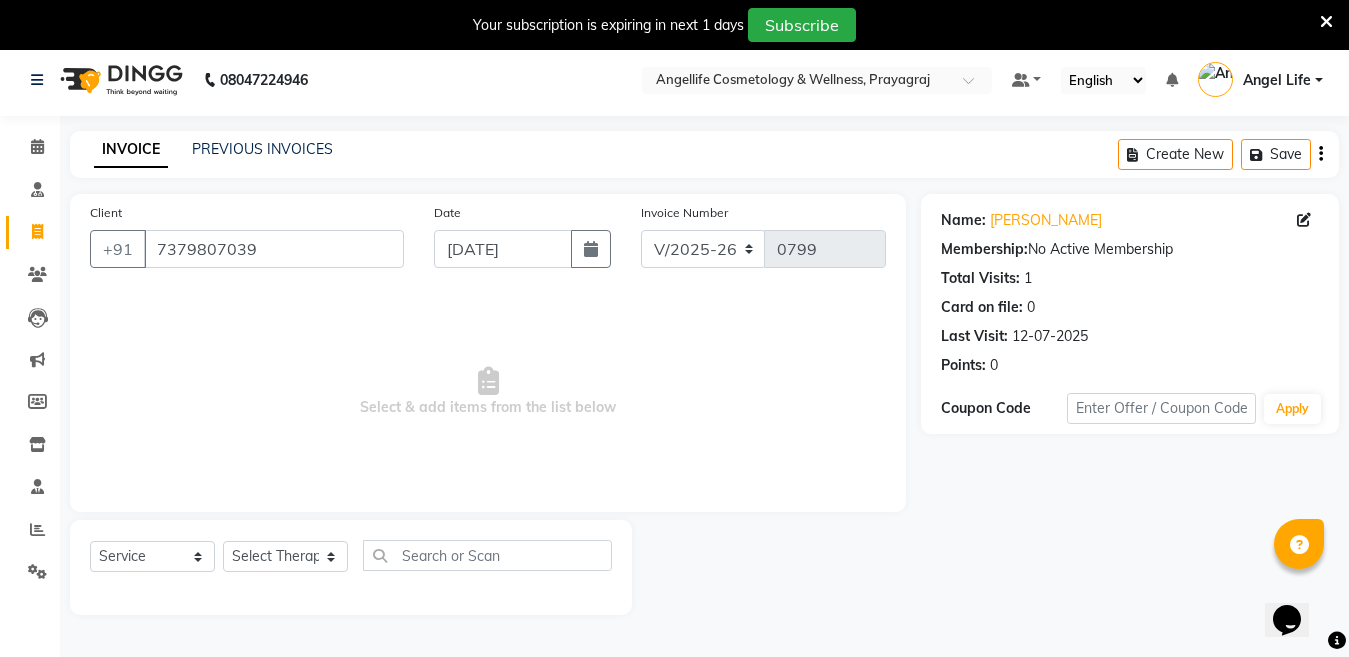click on "Select & add items from the list below" at bounding box center [488, 392] 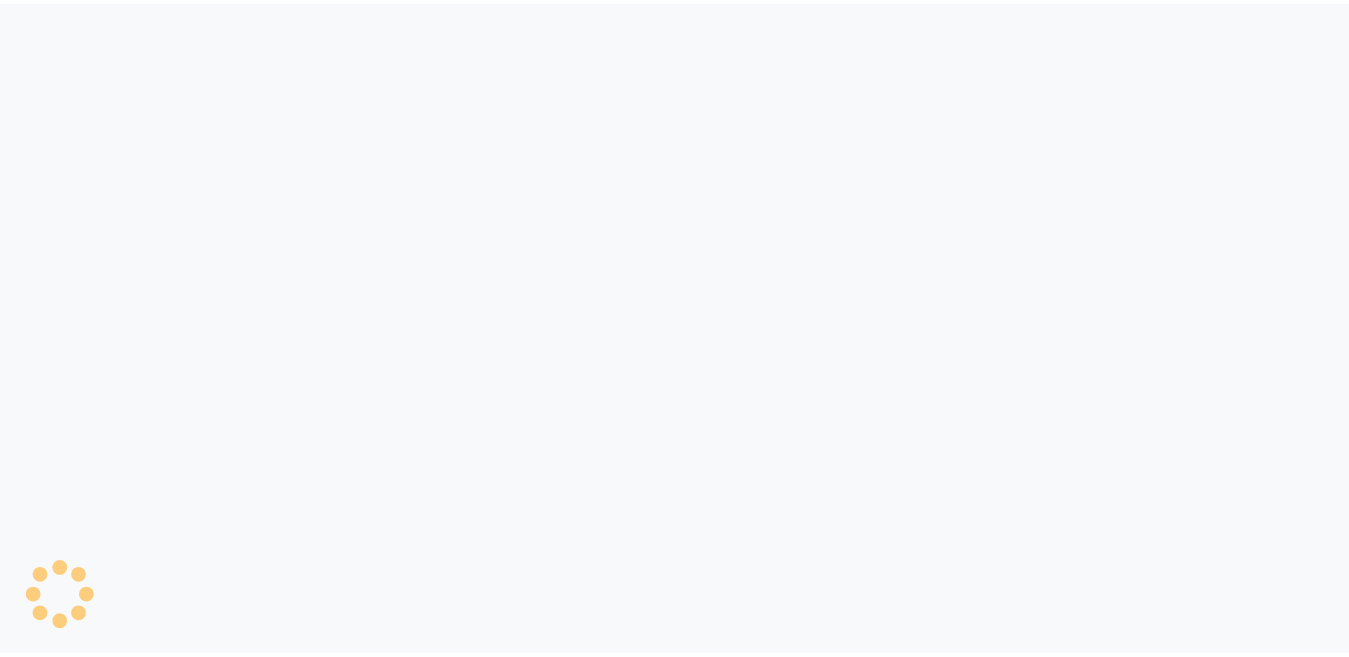 scroll, scrollTop: 0, scrollLeft: 0, axis: both 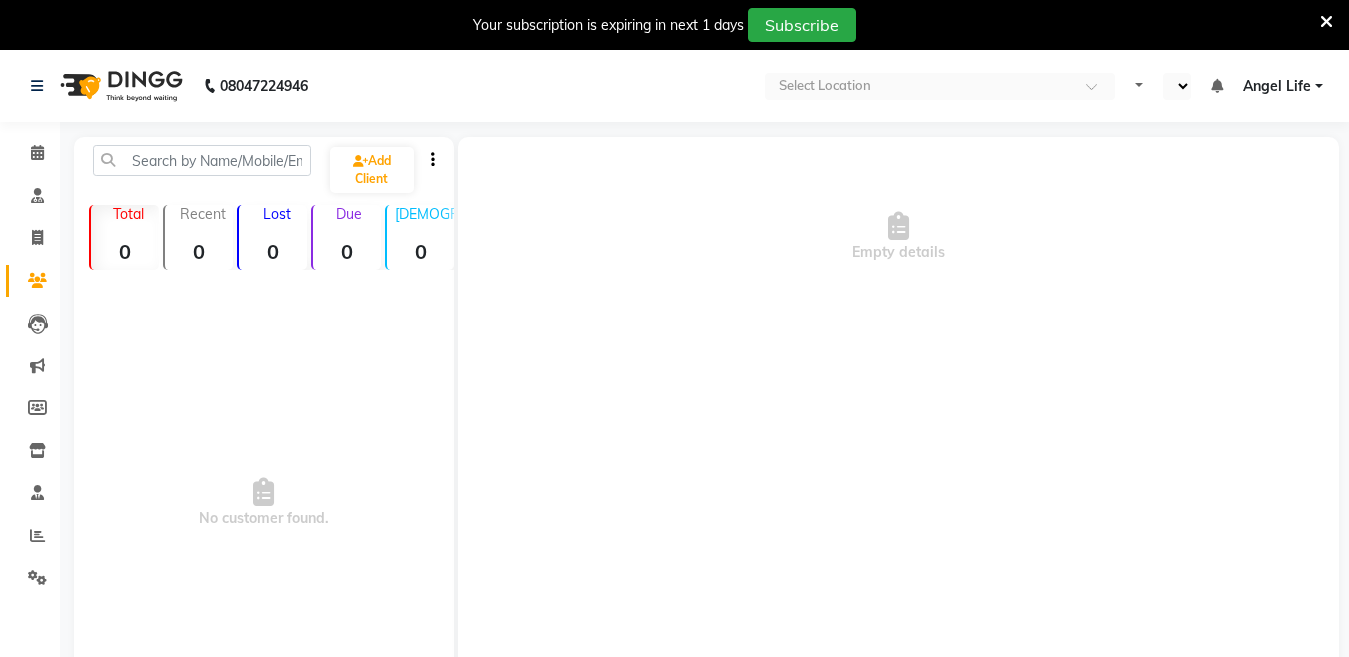 select on "en" 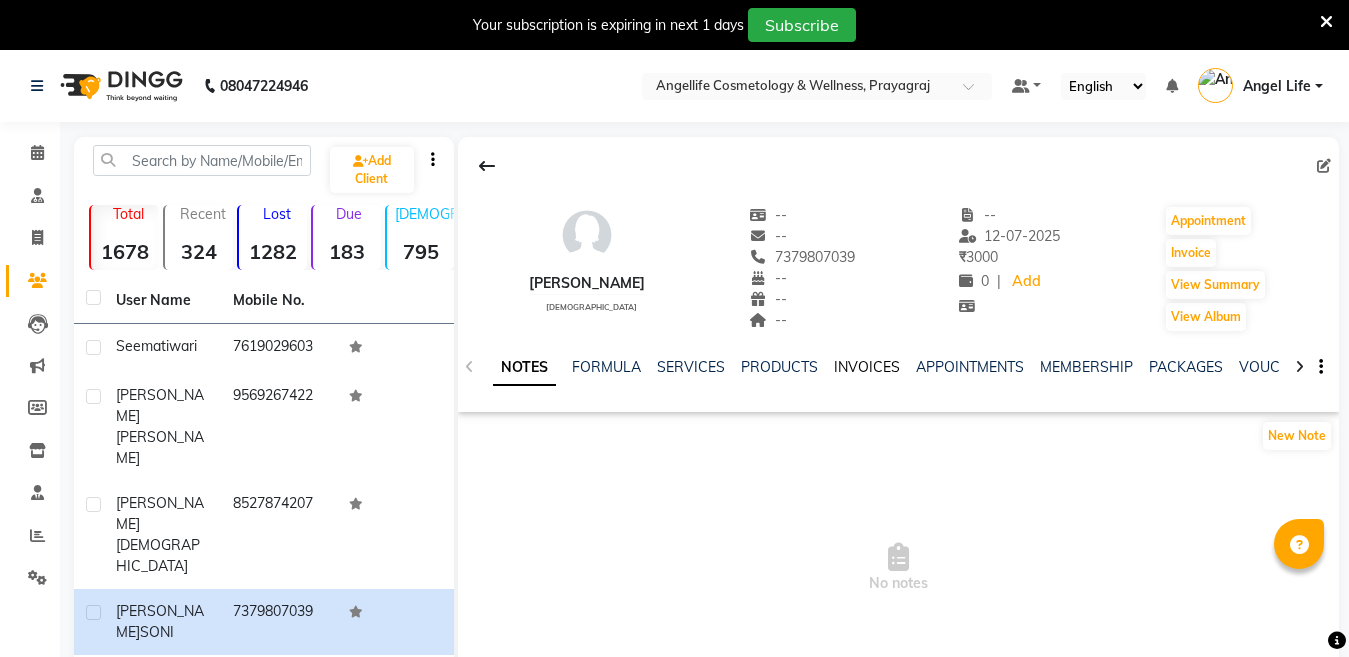 click on "INVOICES" 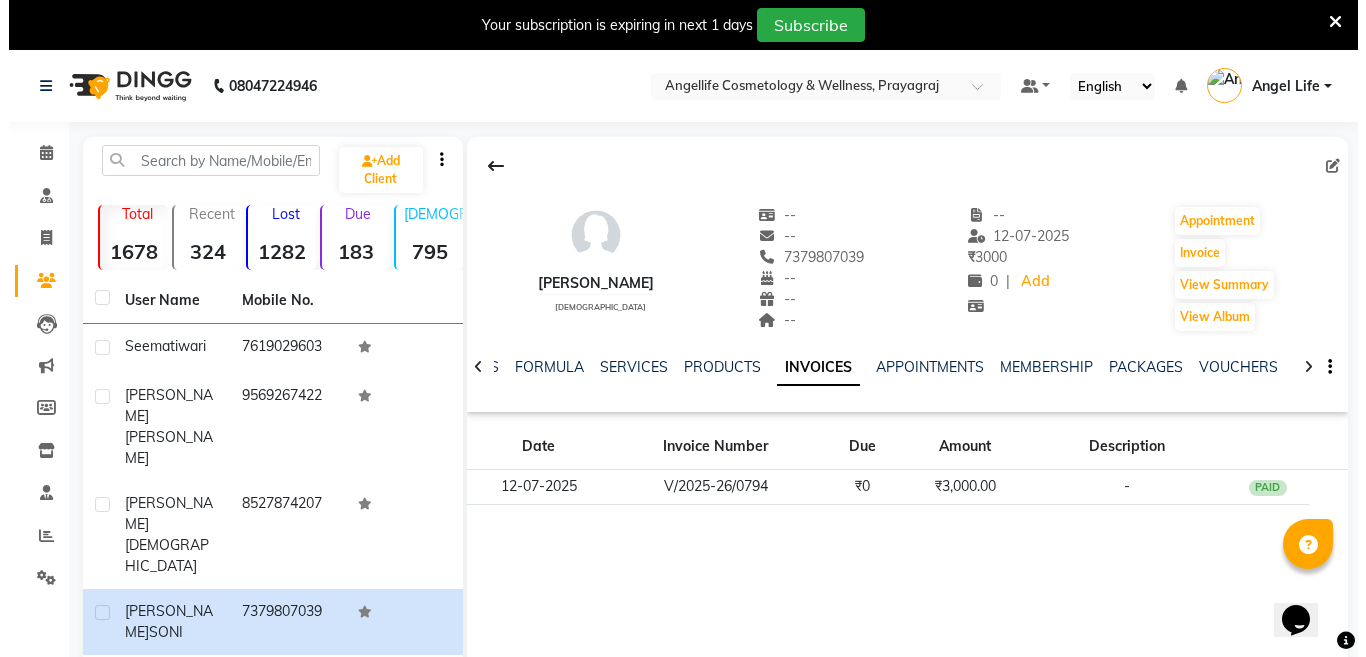 scroll, scrollTop: 0, scrollLeft: 0, axis: both 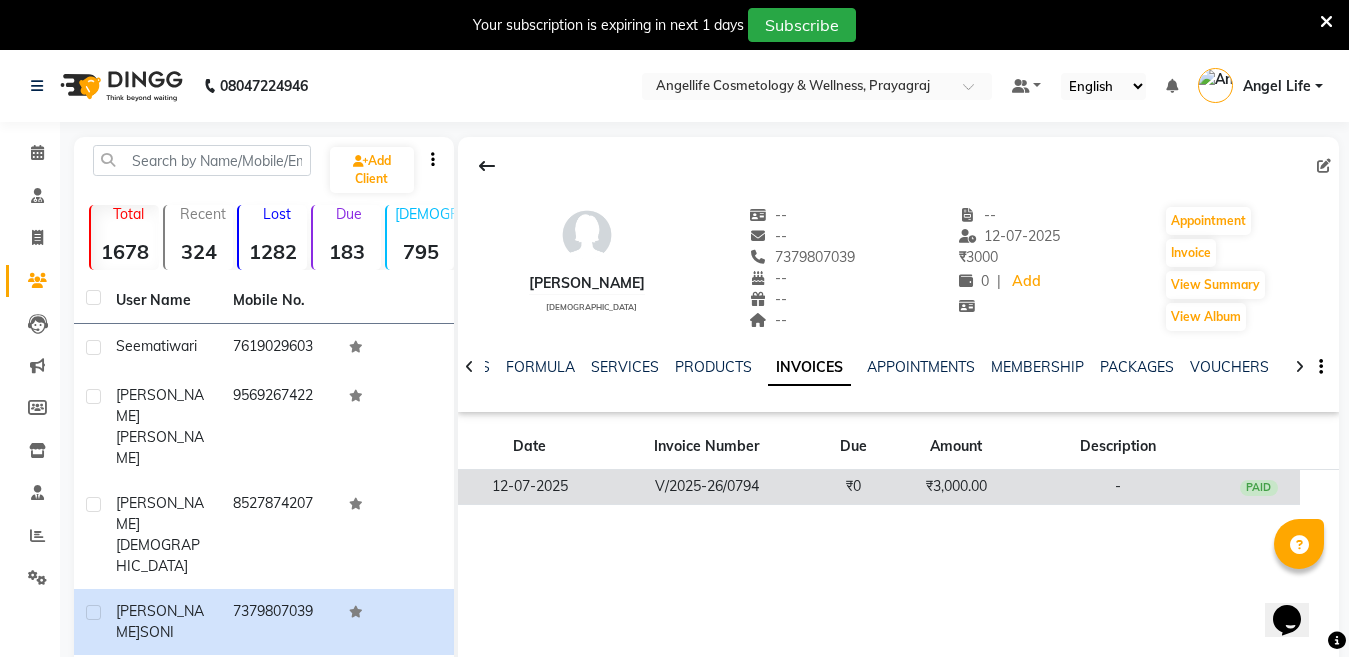 click on "₹0" 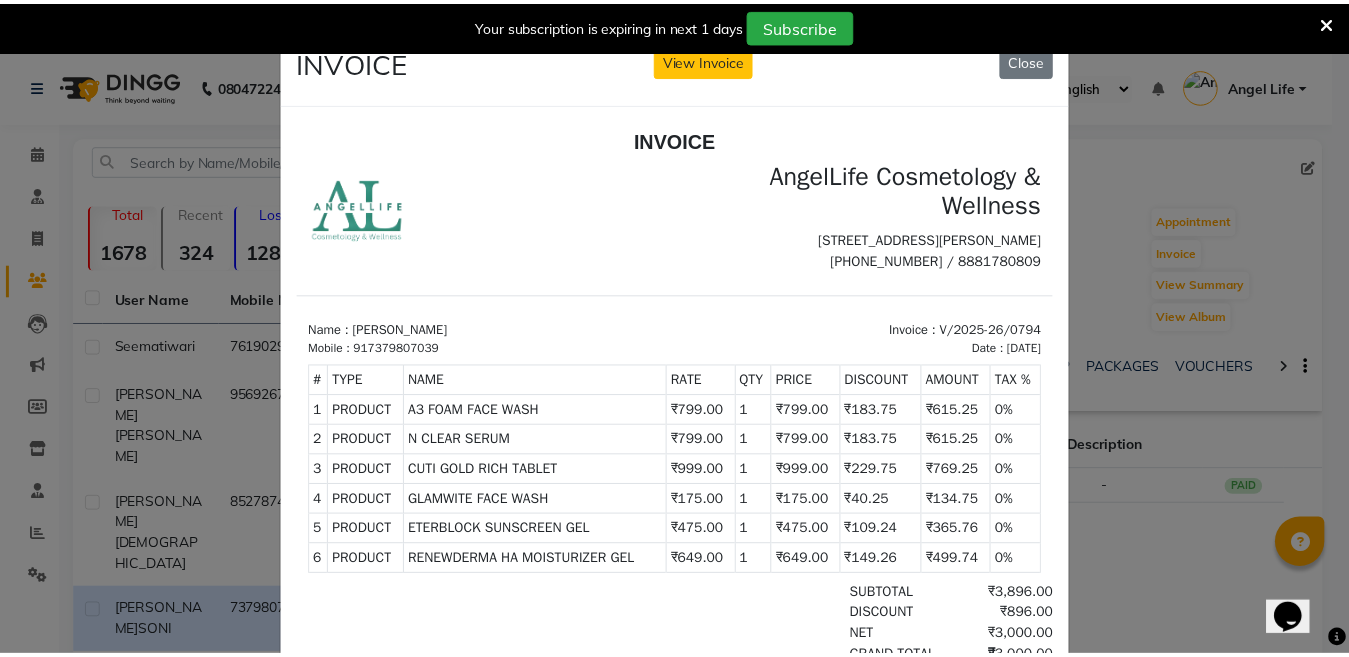 scroll, scrollTop: 16, scrollLeft: 0, axis: vertical 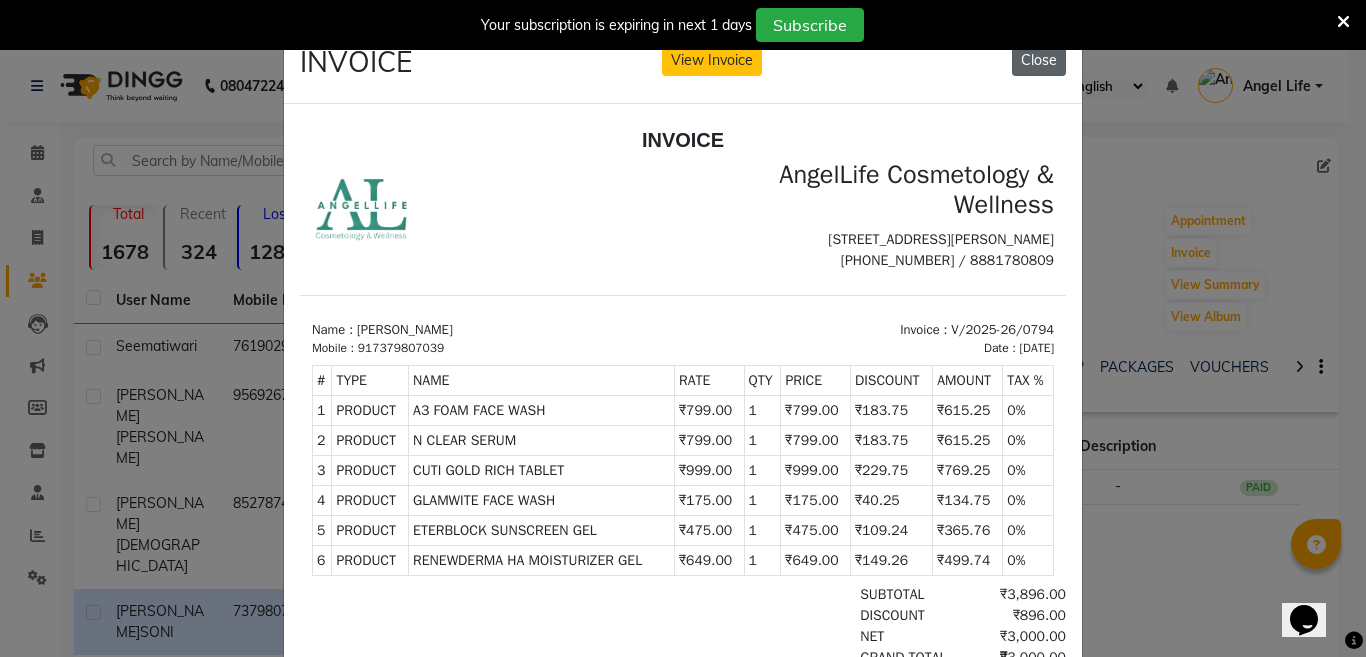 click on "Close" 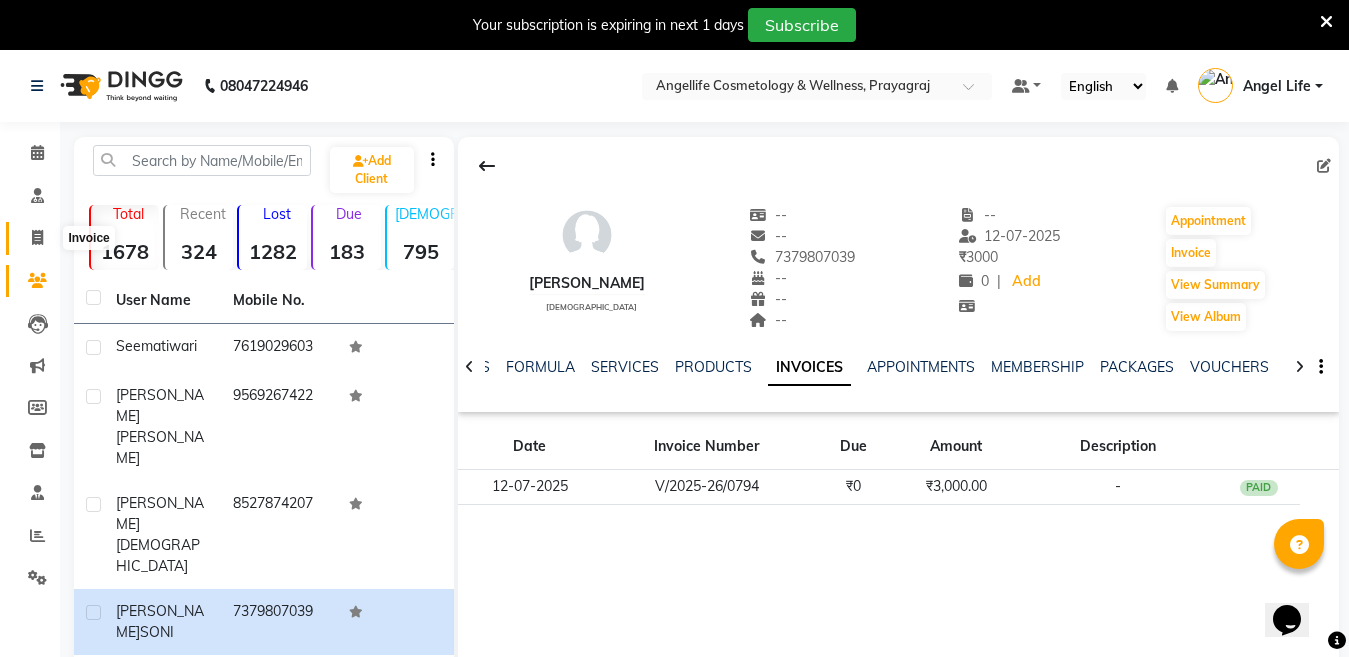 click 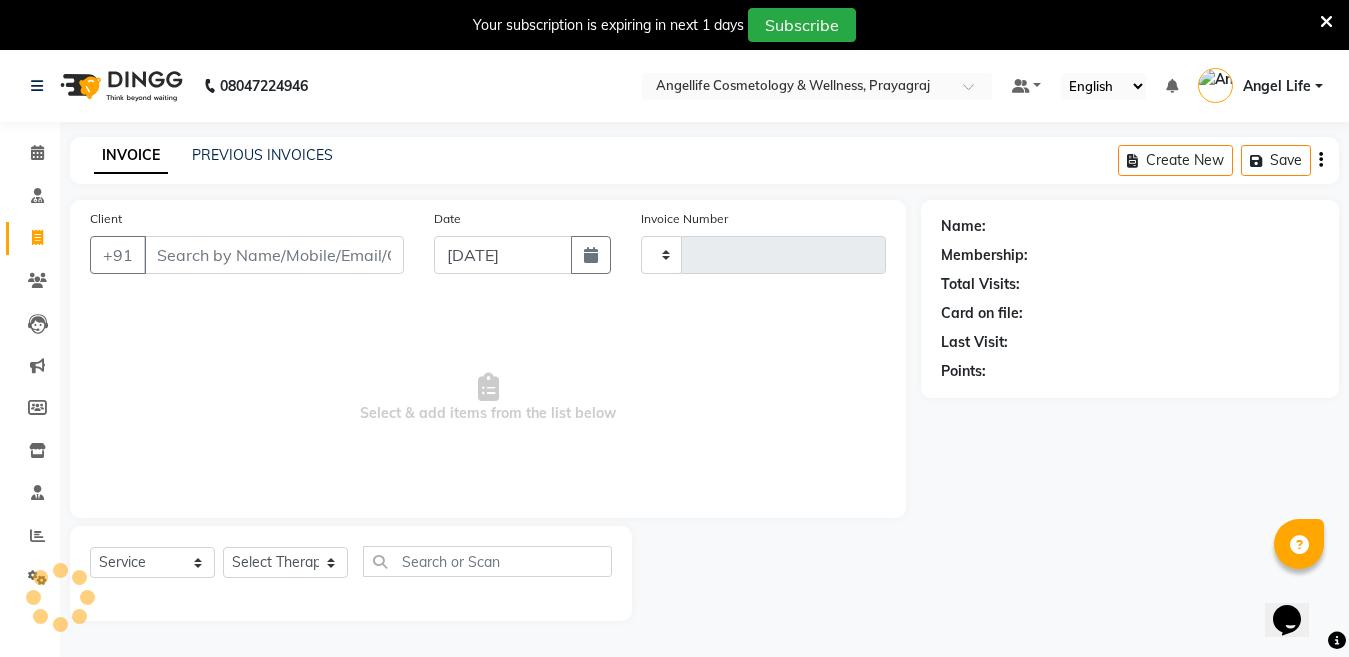 type on "0799" 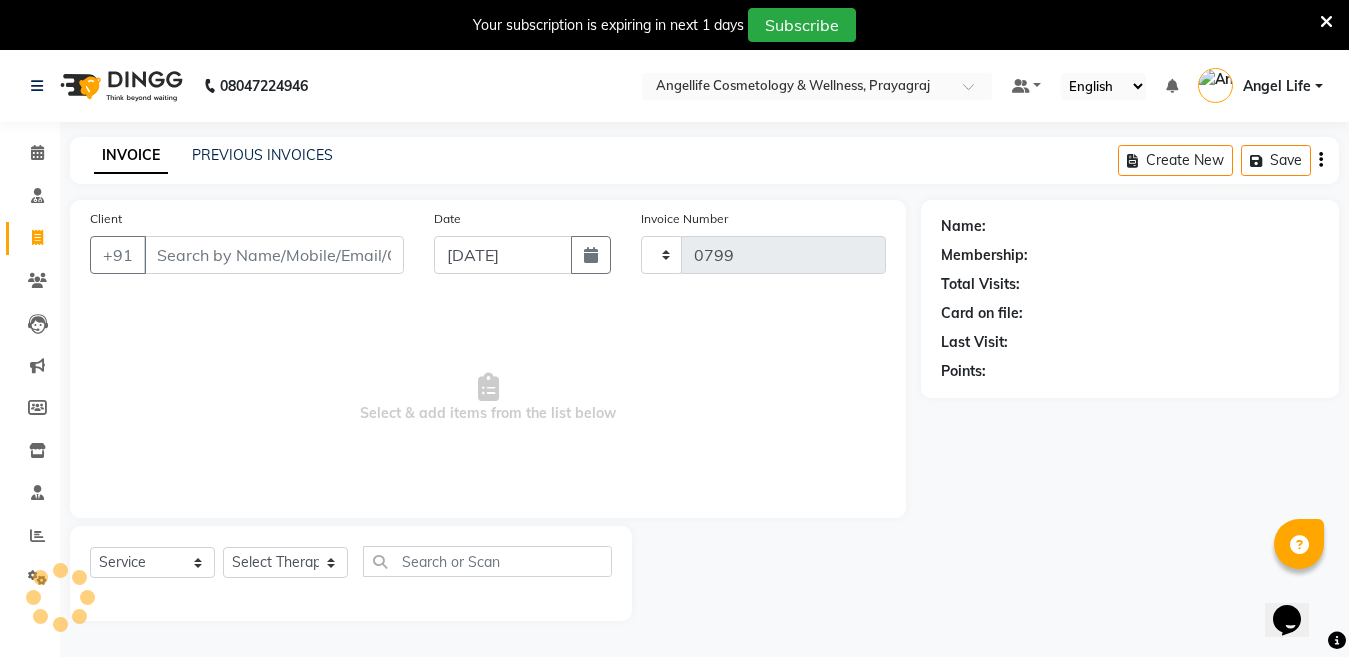 scroll, scrollTop: 50, scrollLeft: 0, axis: vertical 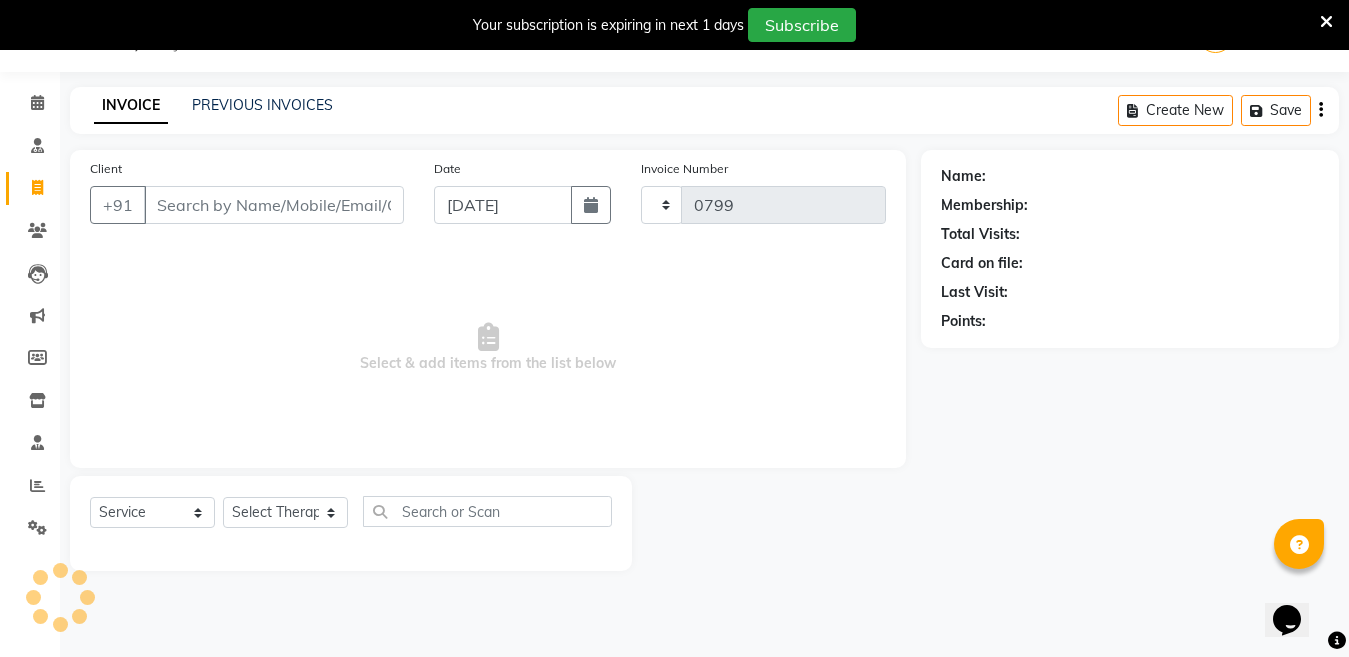 select on "4531" 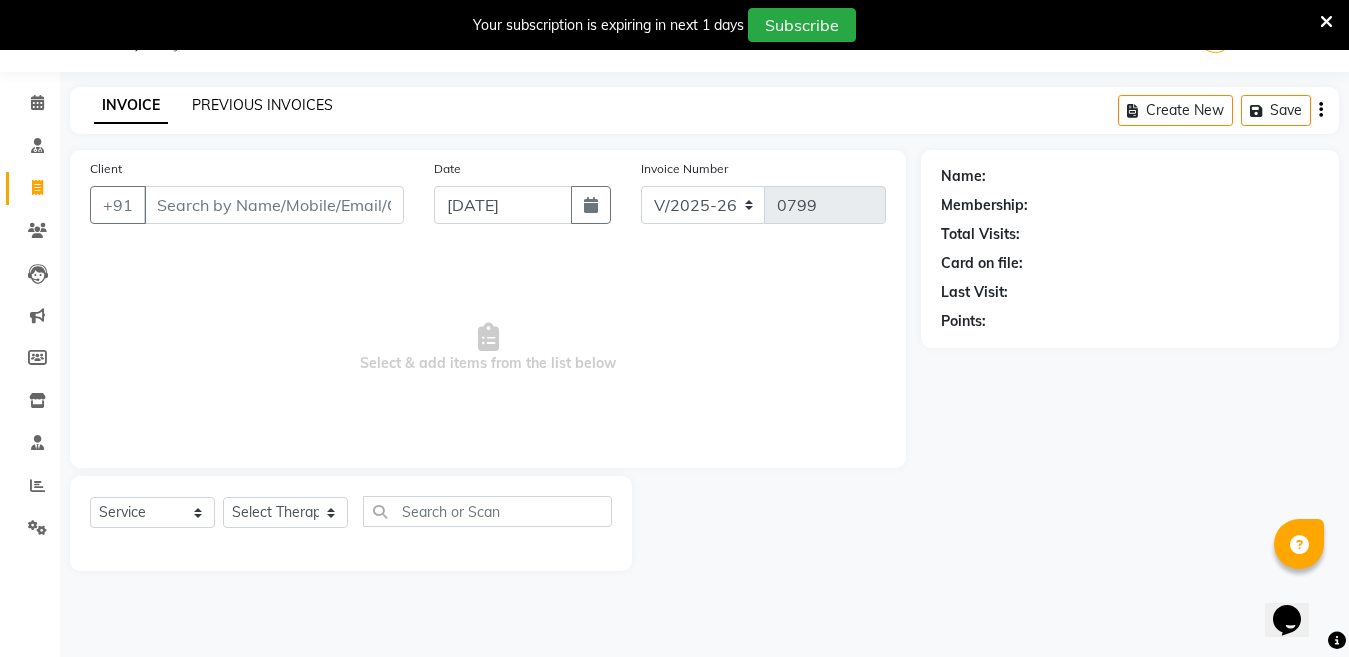 click on "PREVIOUS INVOICES" 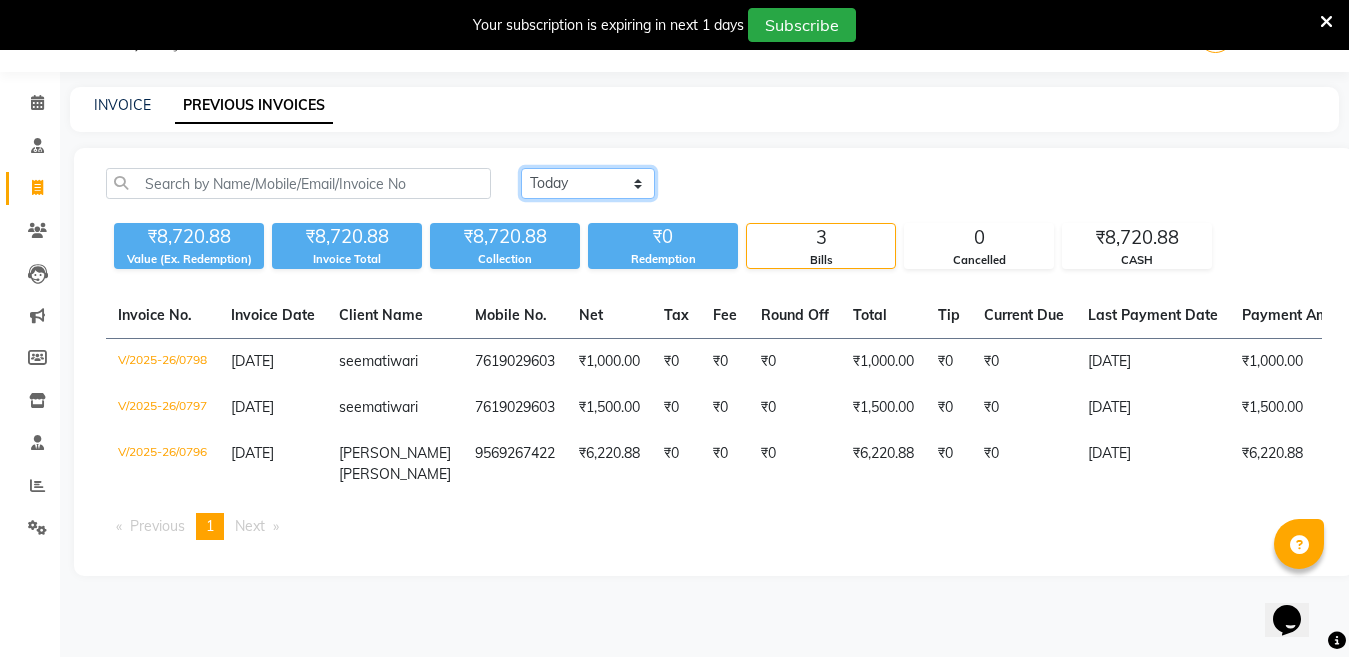 click on "[DATE] [DATE] Custom Range" 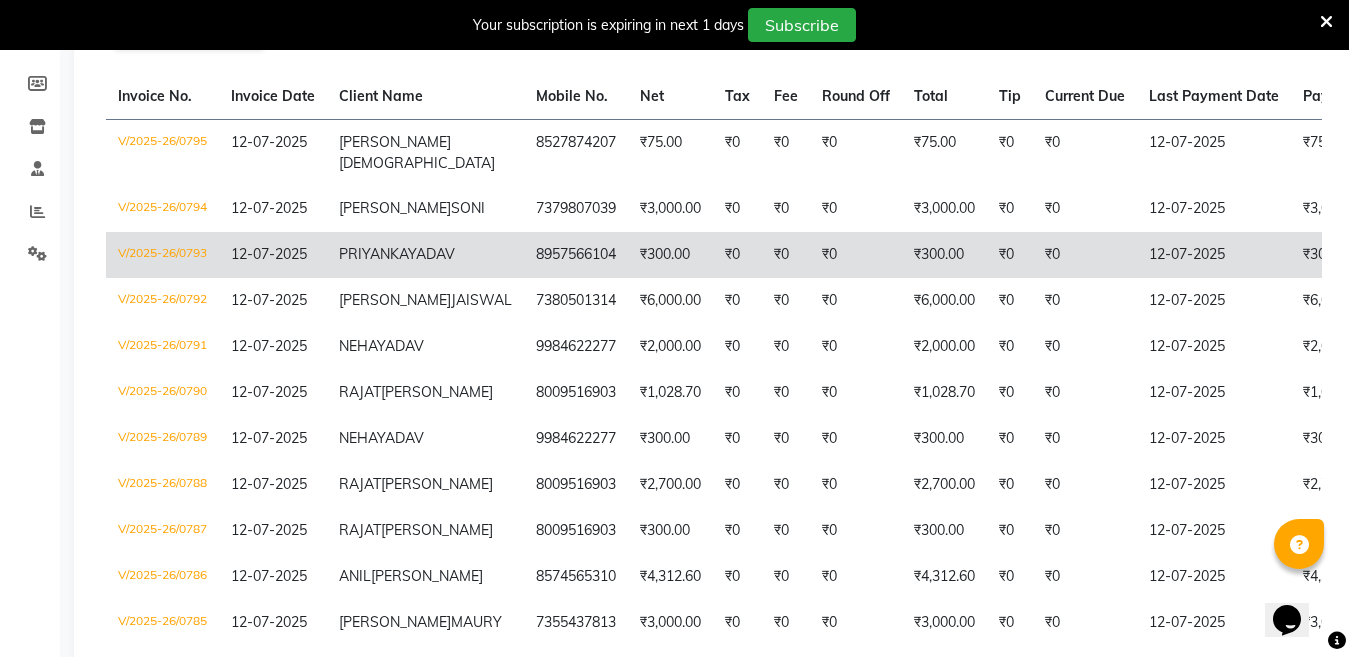 scroll, scrollTop: 350, scrollLeft: 0, axis: vertical 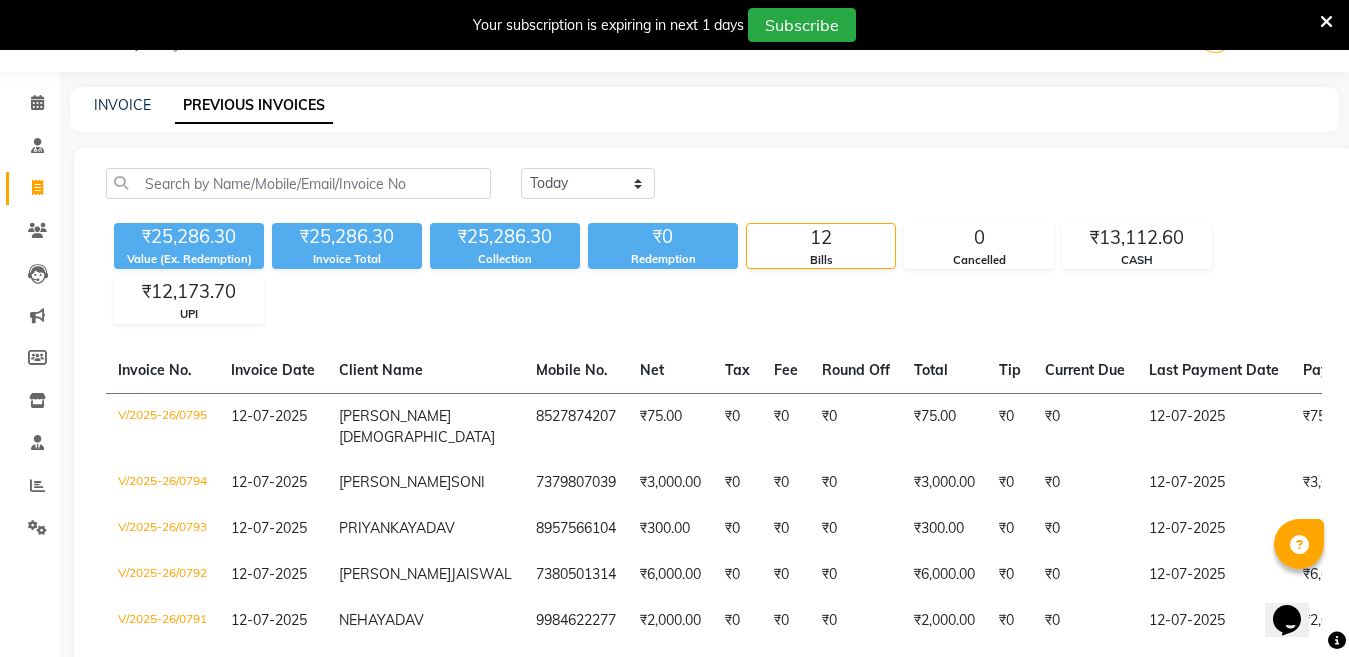 click on "12" 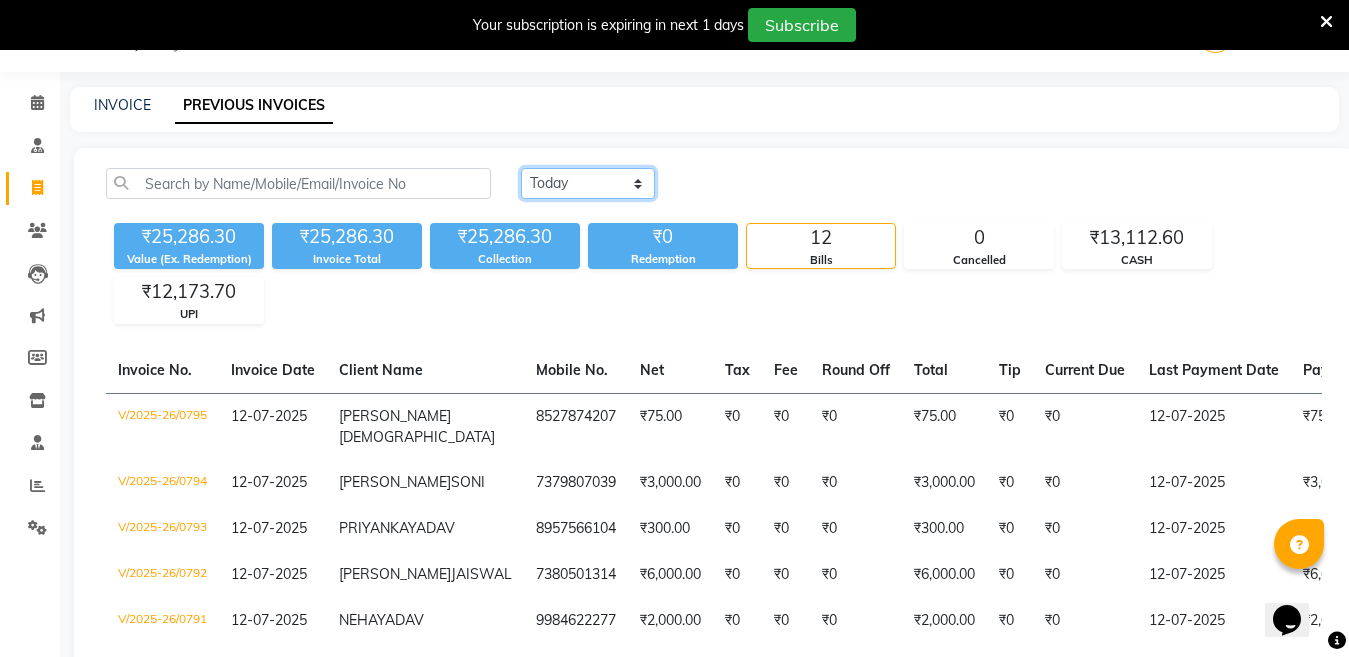 click on "[DATE] [DATE] Custom Range" 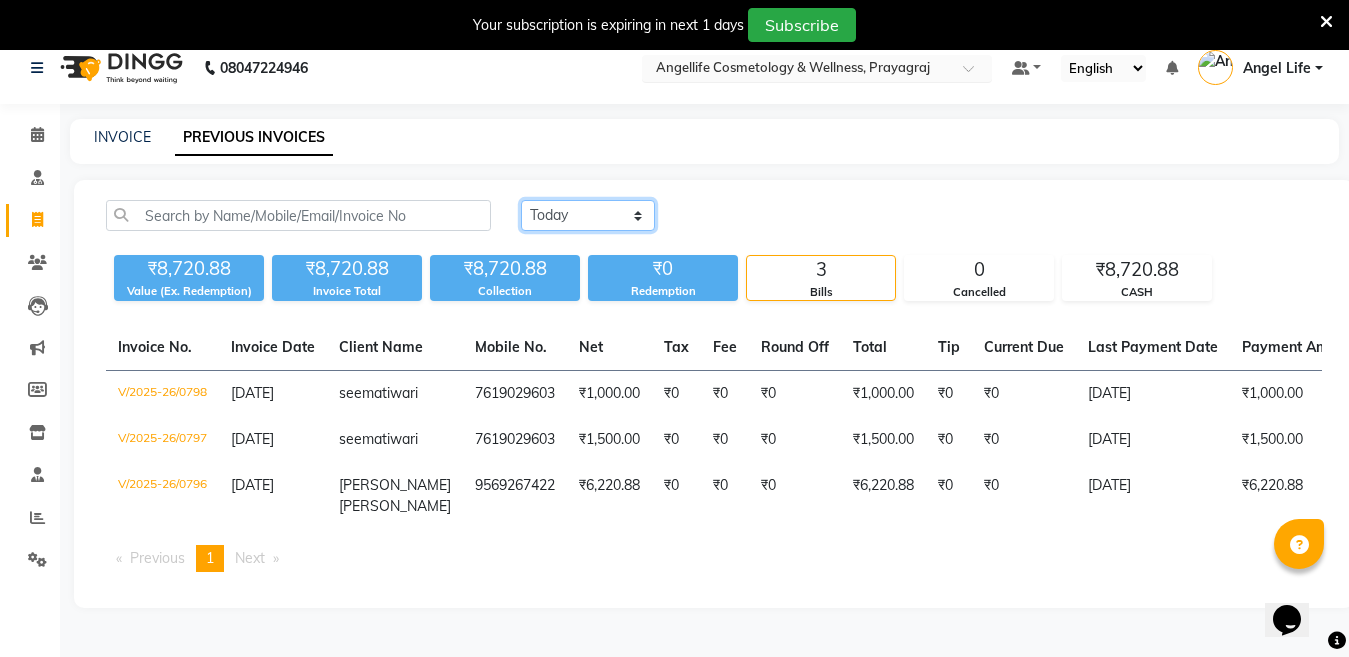 scroll, scrollTop: 0, scrollLeft: 0, axis: both 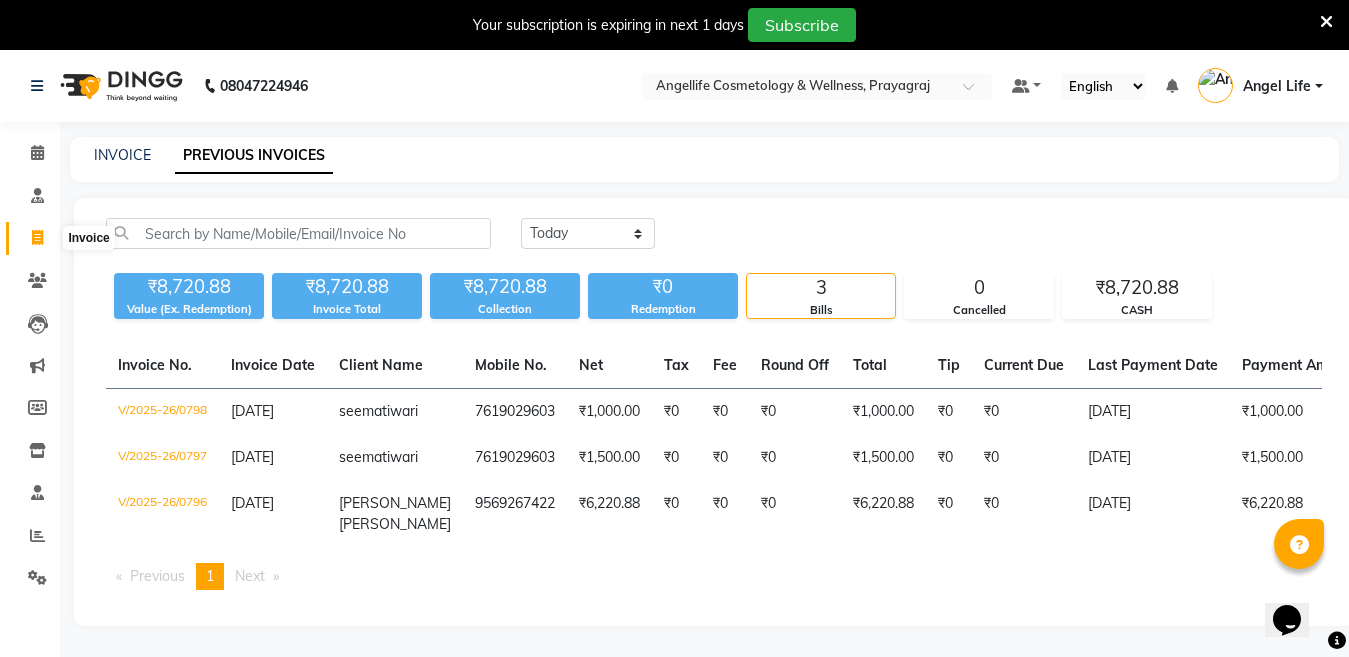 click 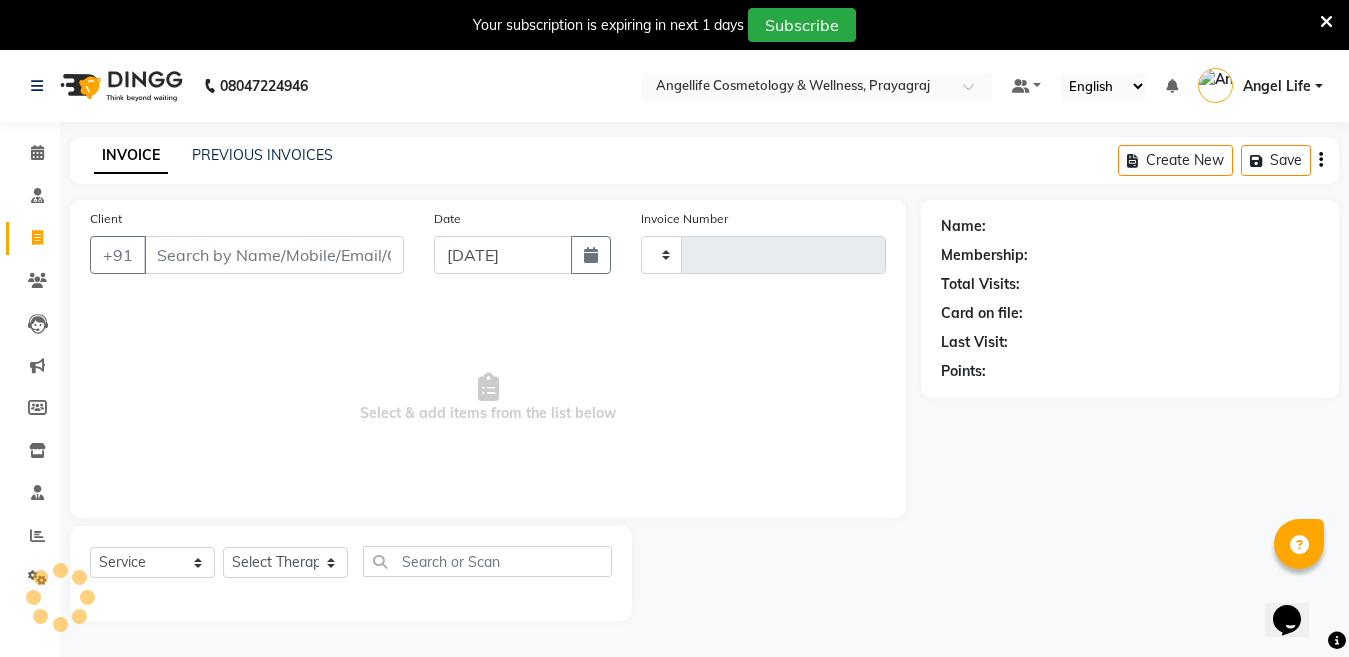 type on "0799" 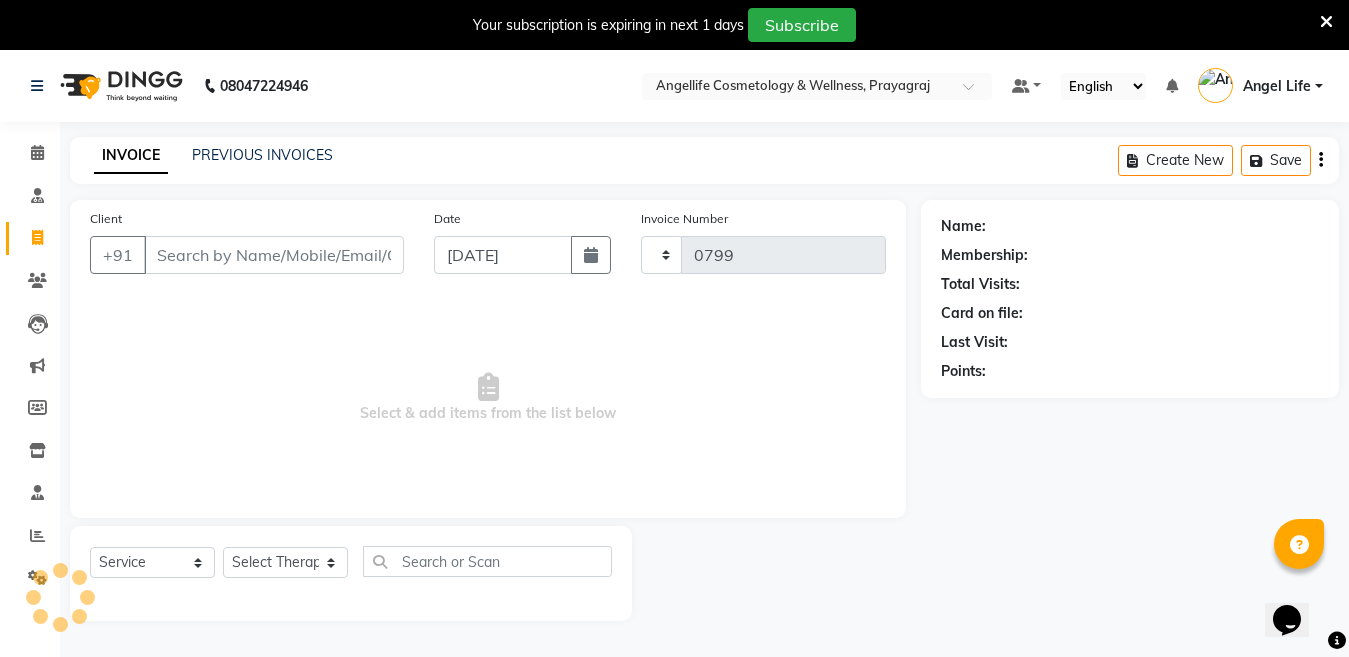 select on "4531" 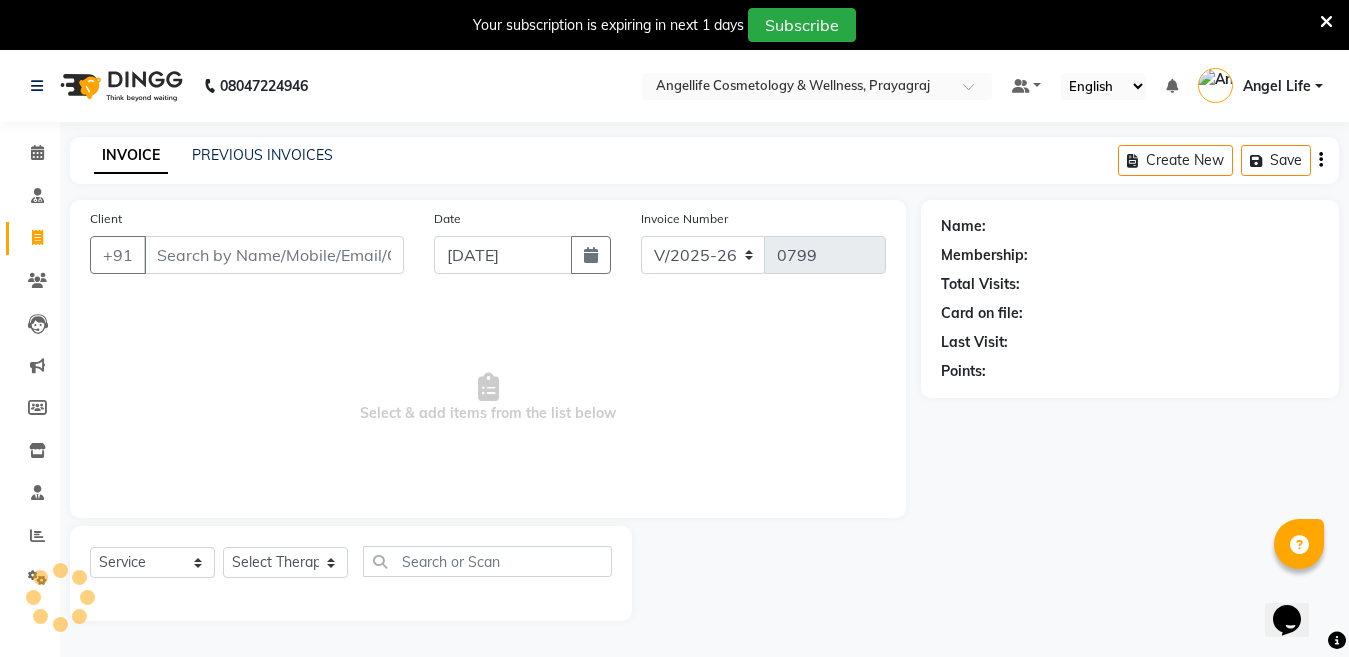 scroll, scrollTop: 50, scrollLeft: 0, axis: vertical 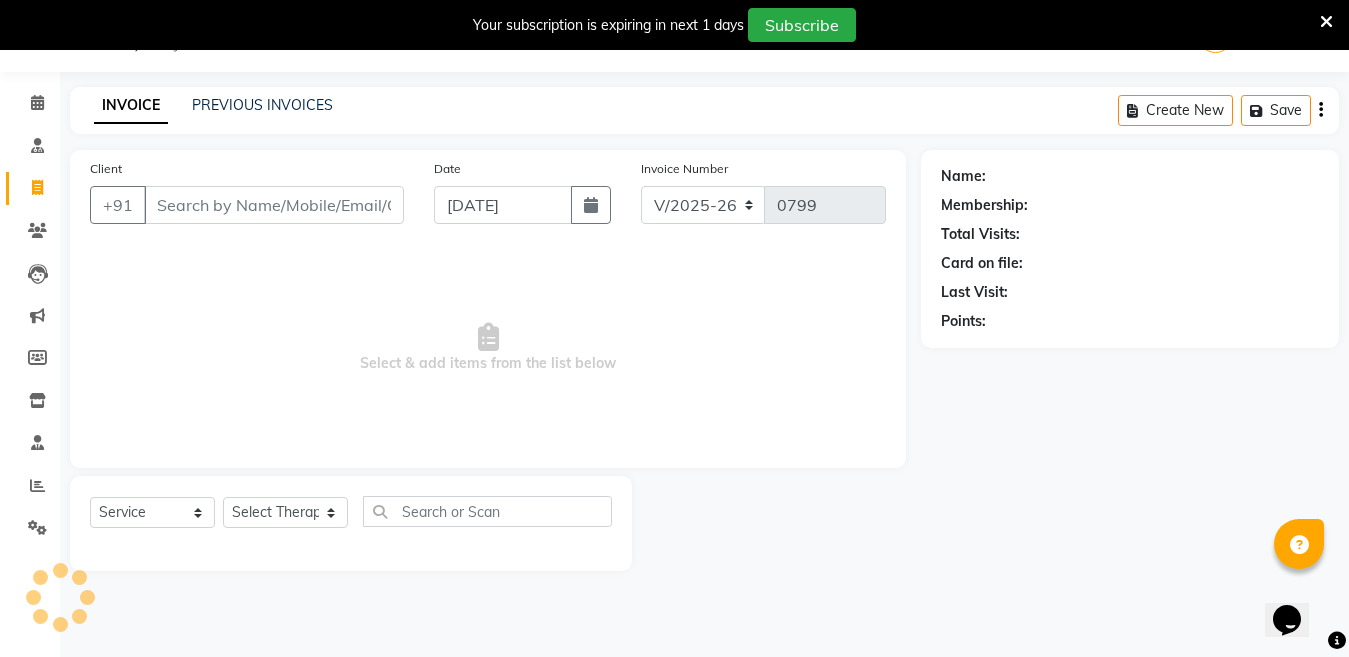 click on "Client" at bounding box center [274, 205] 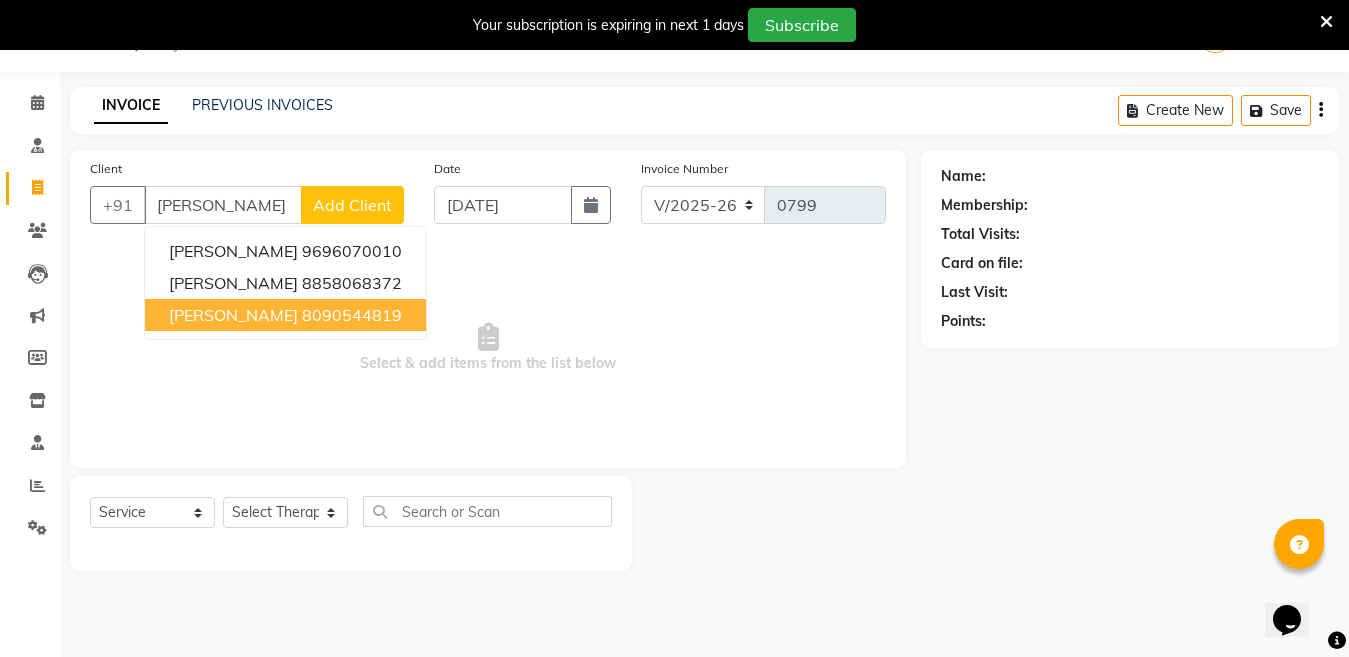 click on "ANUBHAV RAI  9696070010 Anubhav SHUKLA  8858068372 ANUBHAV SHARMA  8090544819" at bounding box center (285, 283) 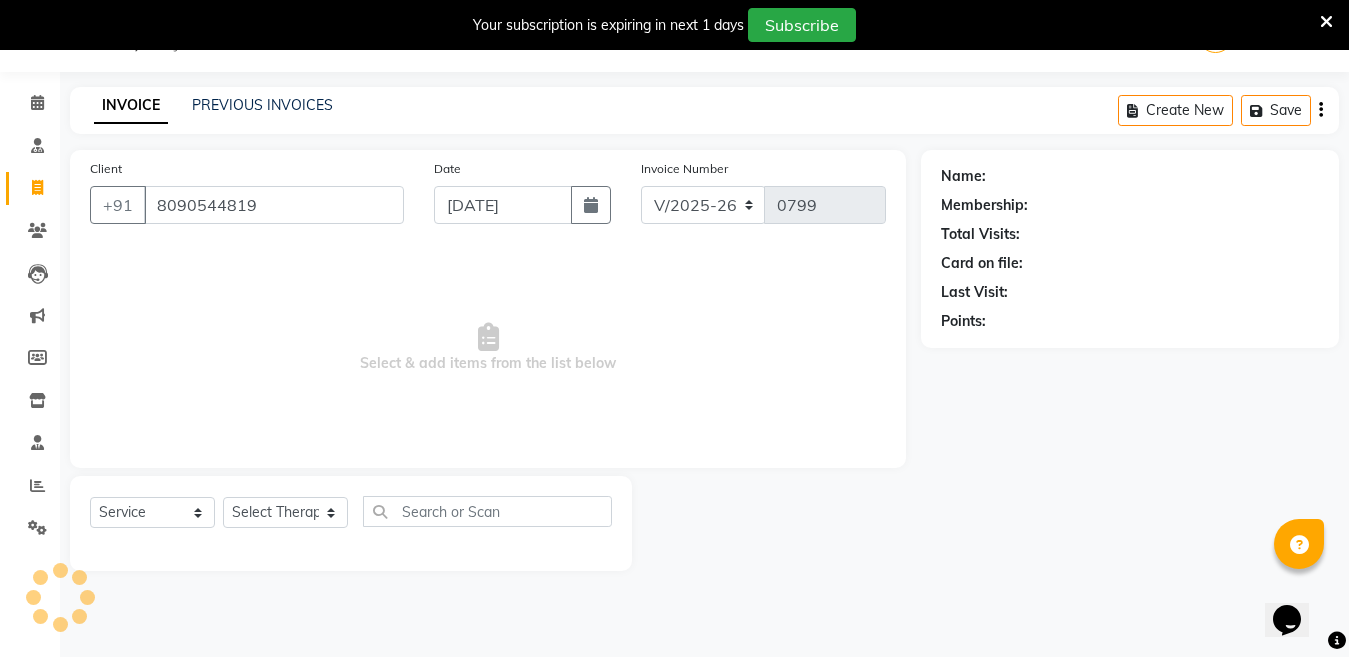 type on "8090544819" 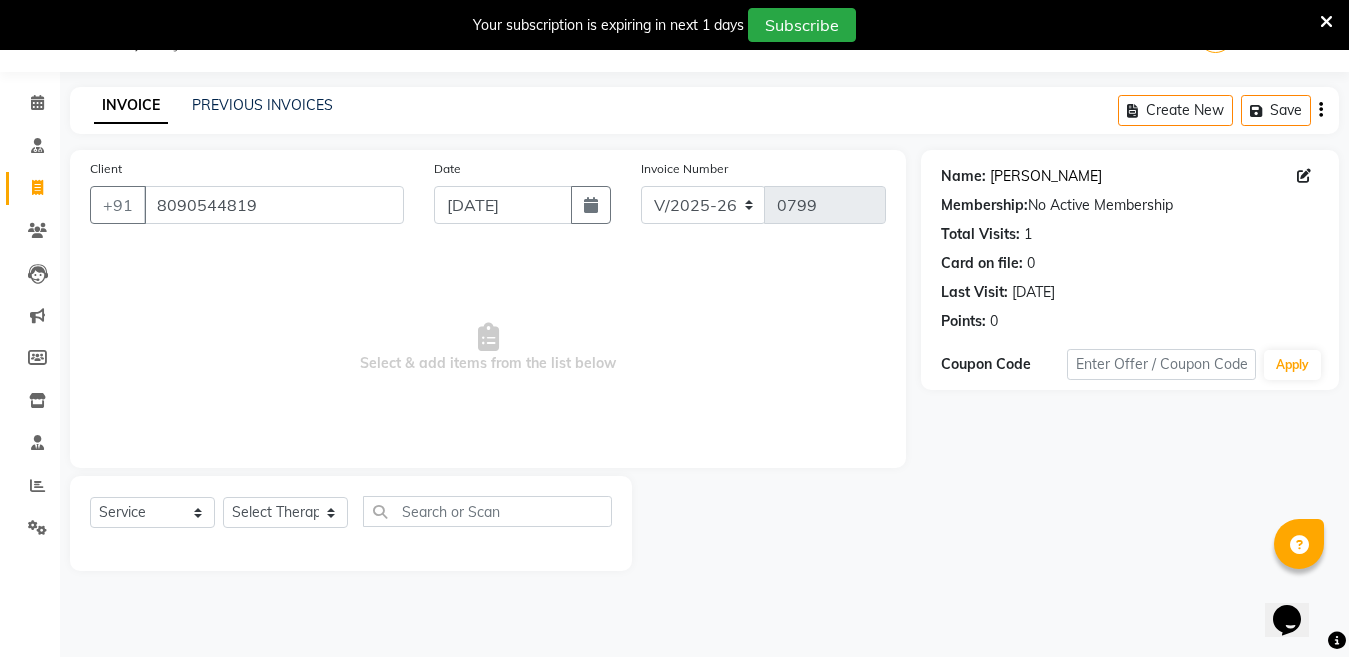 click on "Anubhav Sharma" 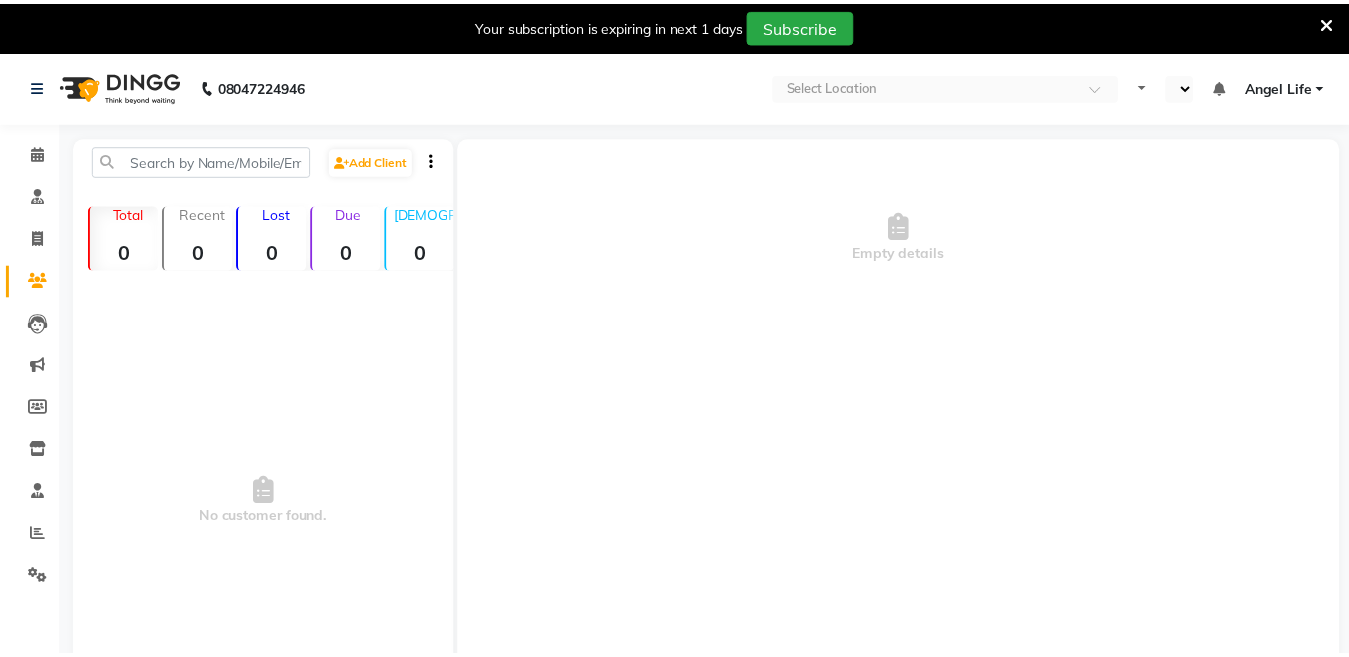 scroll, scrollTop: 0, scrollLeft: 0, axis: both 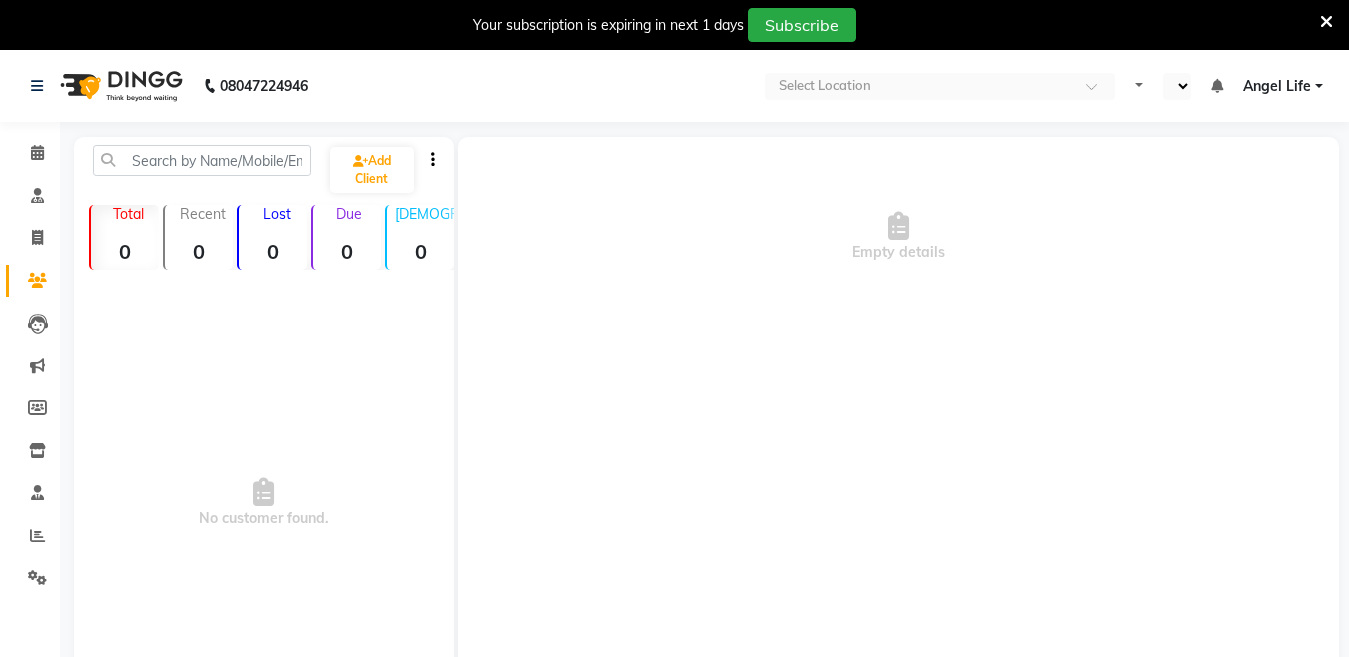 select on "en" 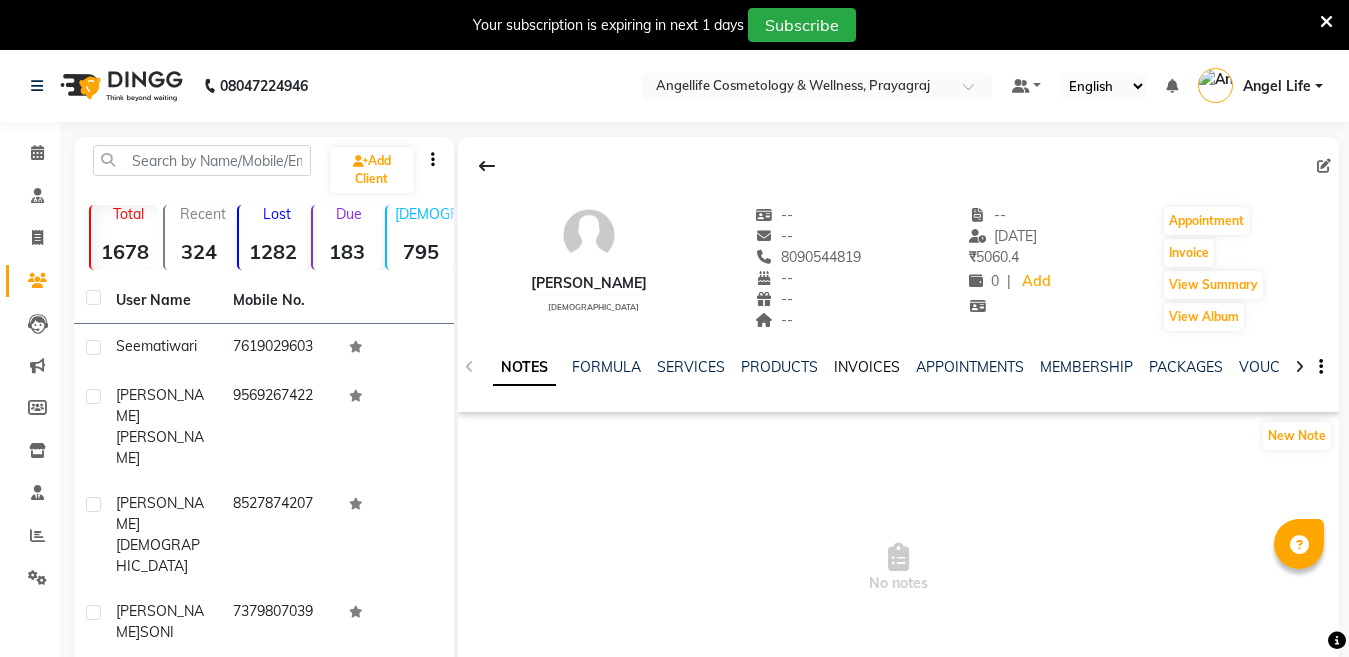 click on "INVOICES" 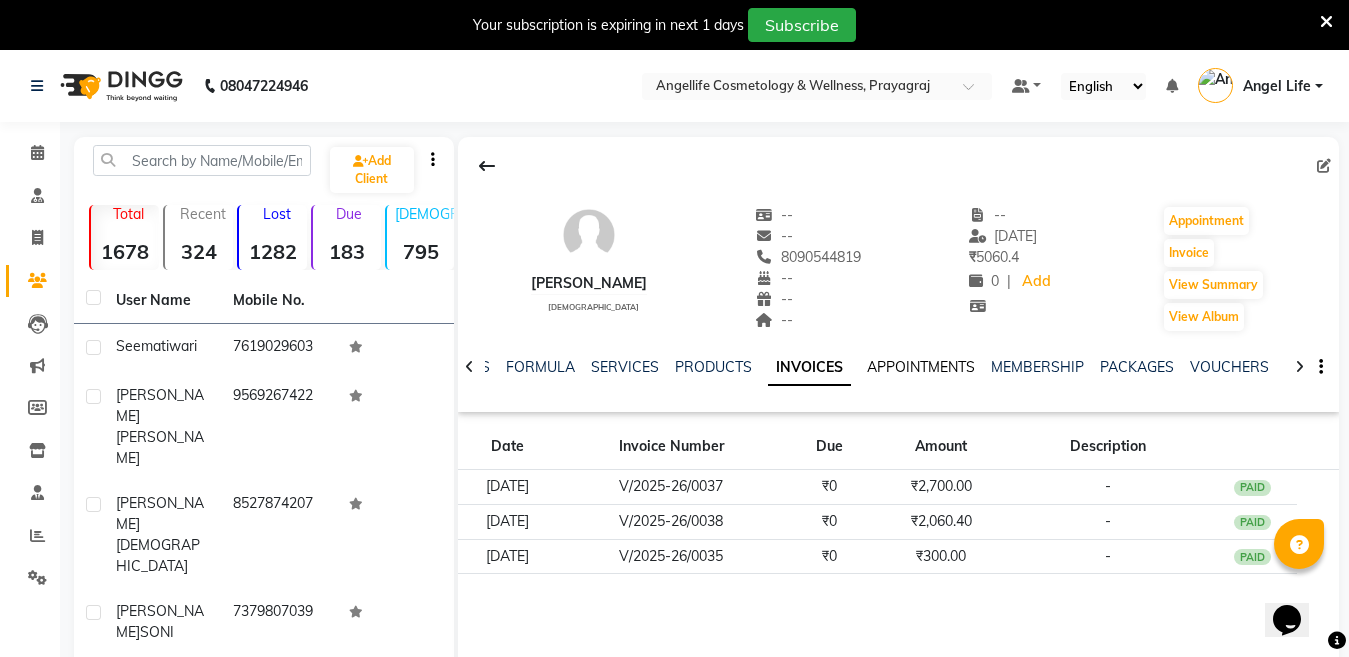 scroll, scrollTop: 0, scrollLeft: 0, axis: both 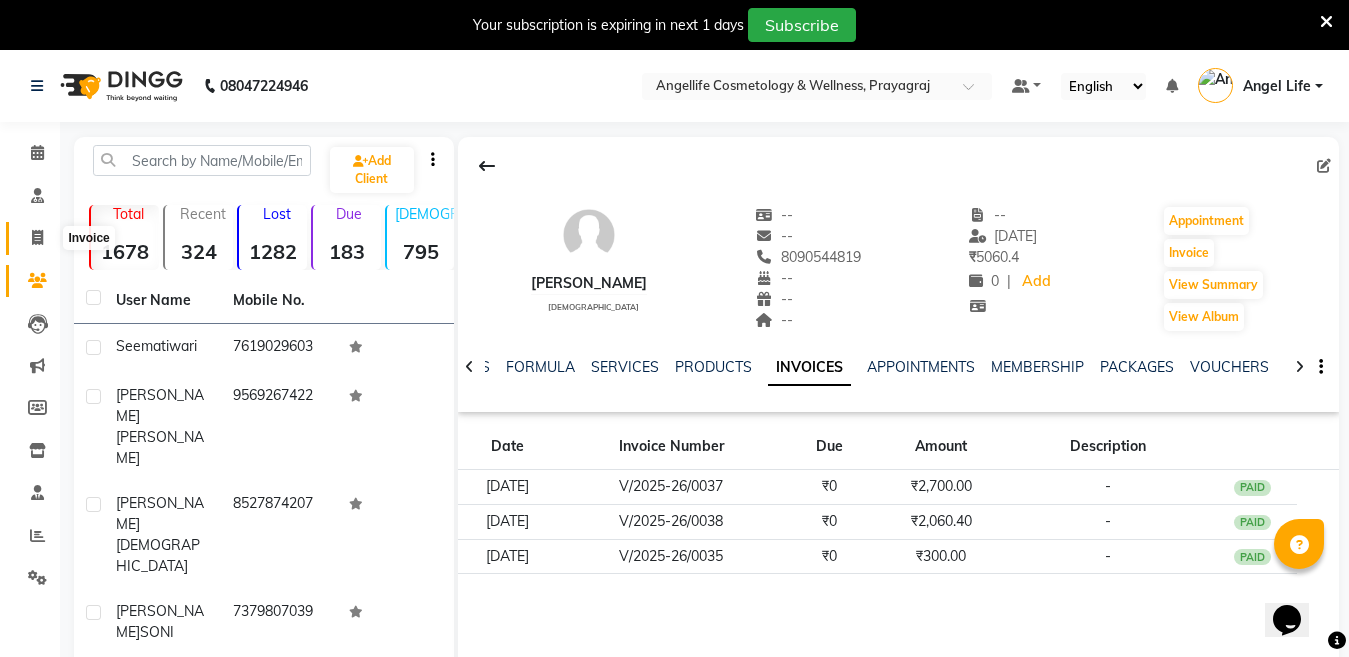 click 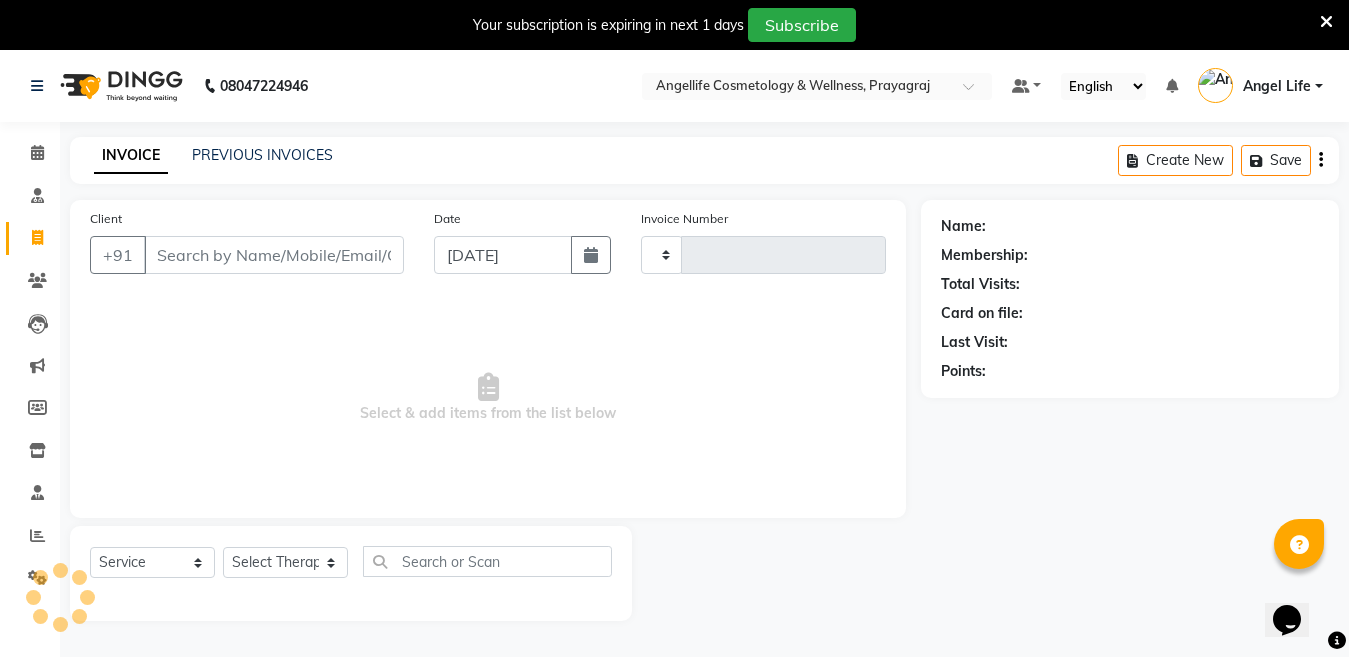 scroll, scrollTop: 50, scrollLeft: 0, axis: vertical 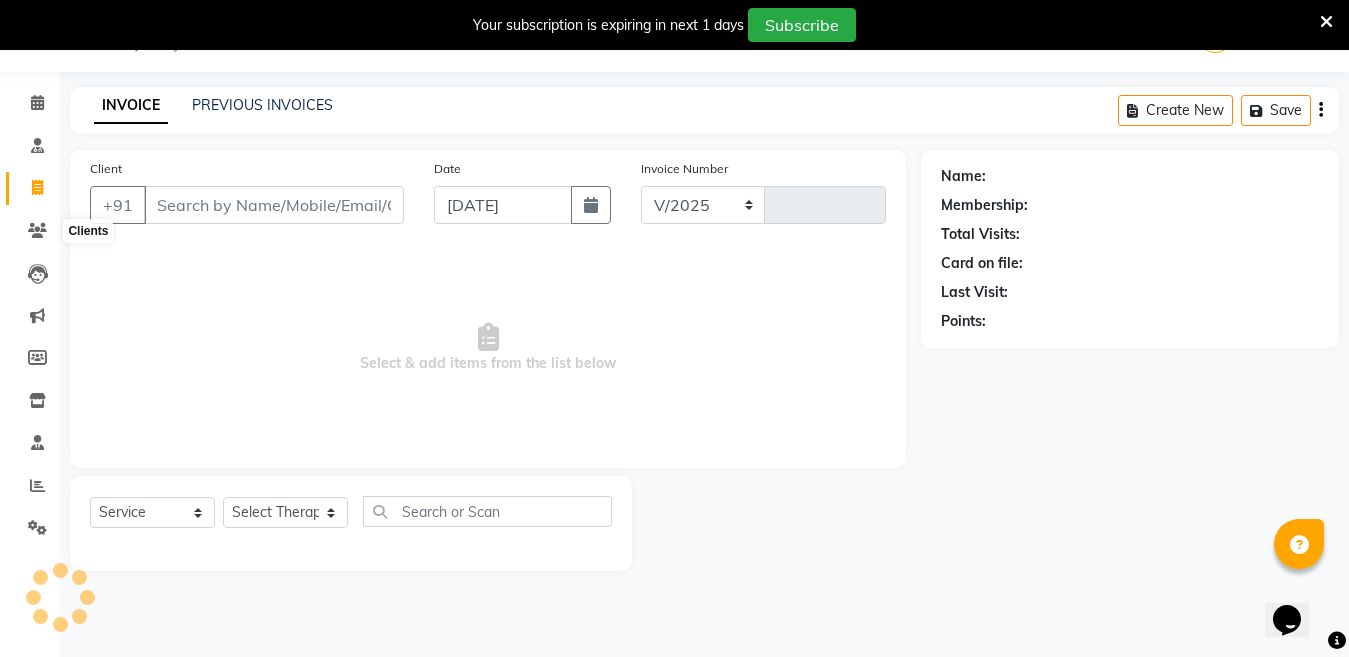 select on "4531" 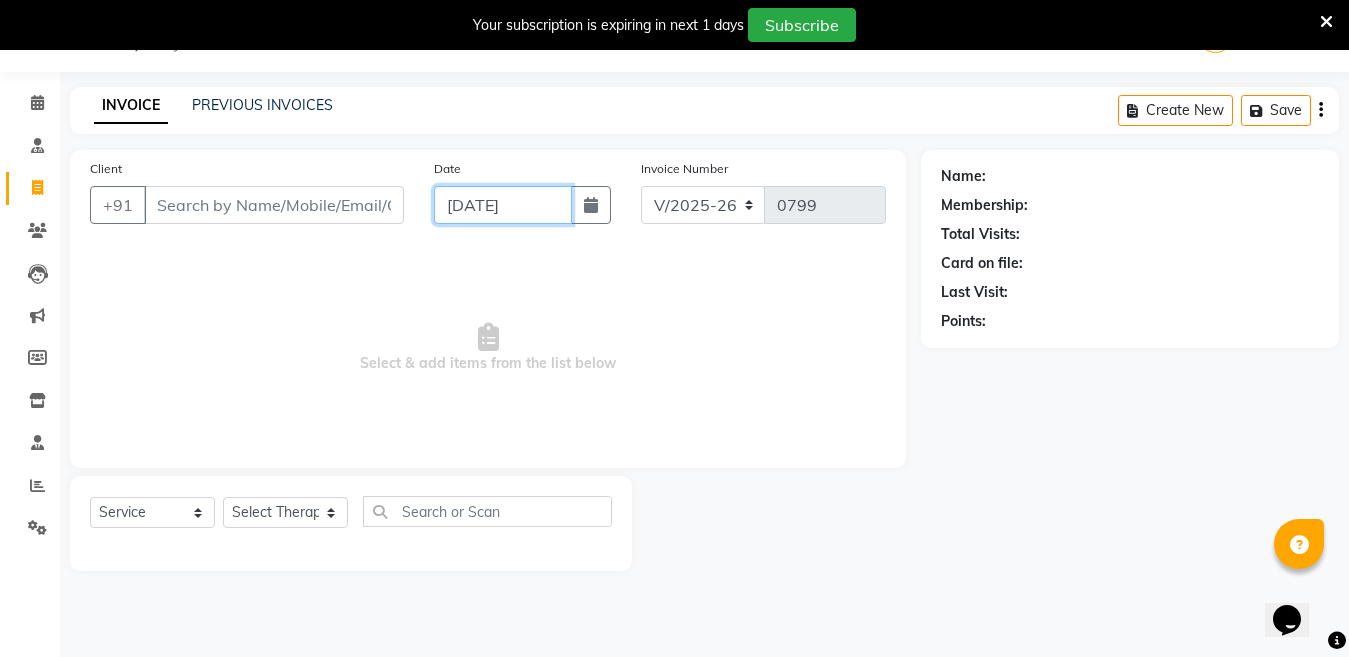 click on "[DATE]" 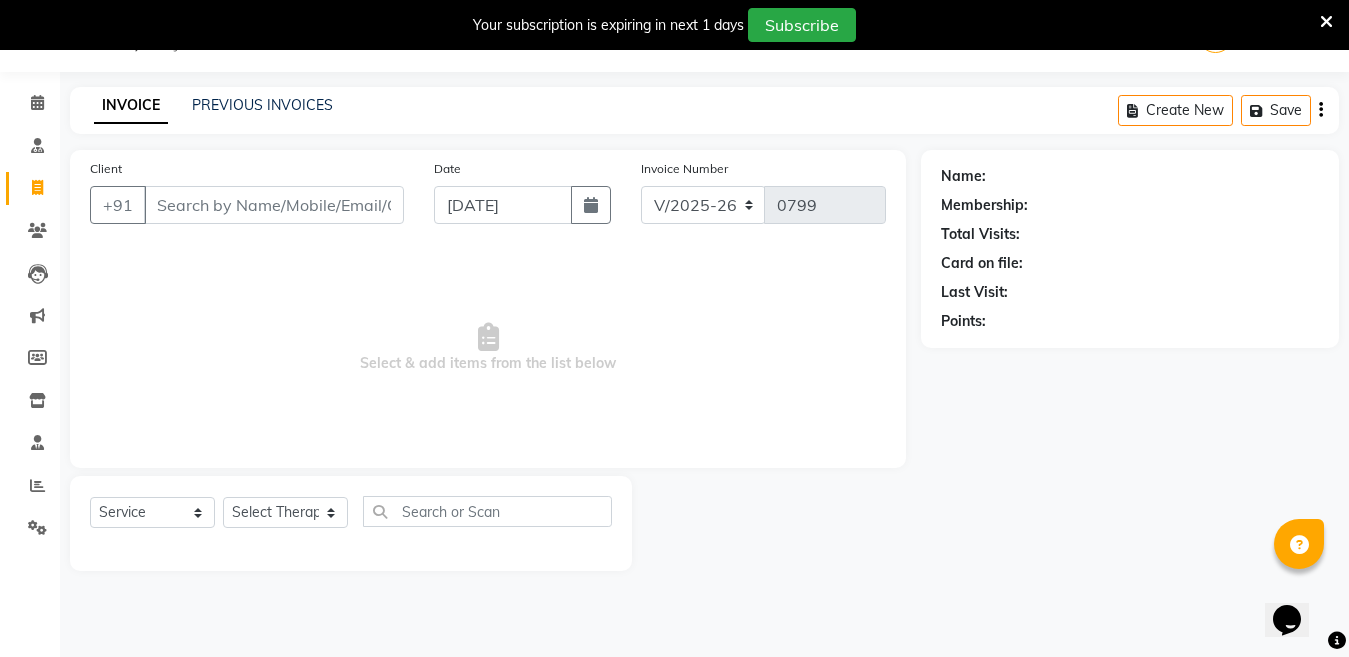 select on "7" 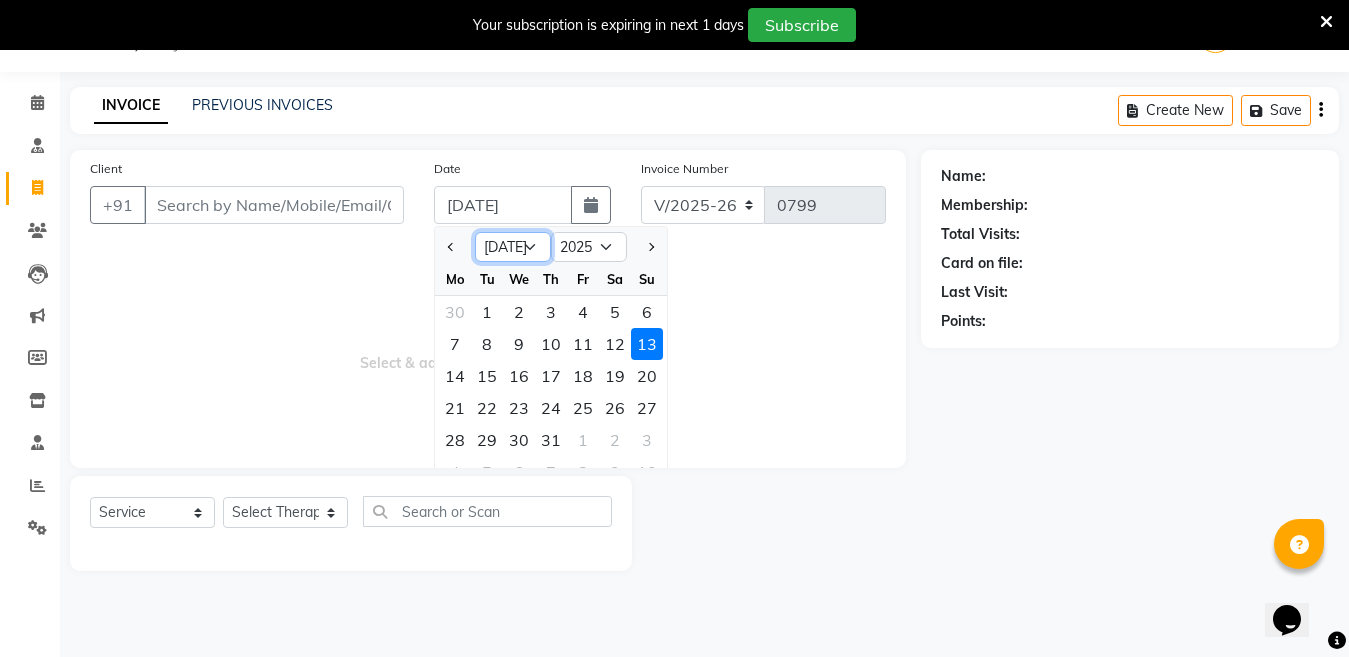 click on "Jan Feb Mar Apr May Jun [DATE] Aug Sep Oct Nov Dec" 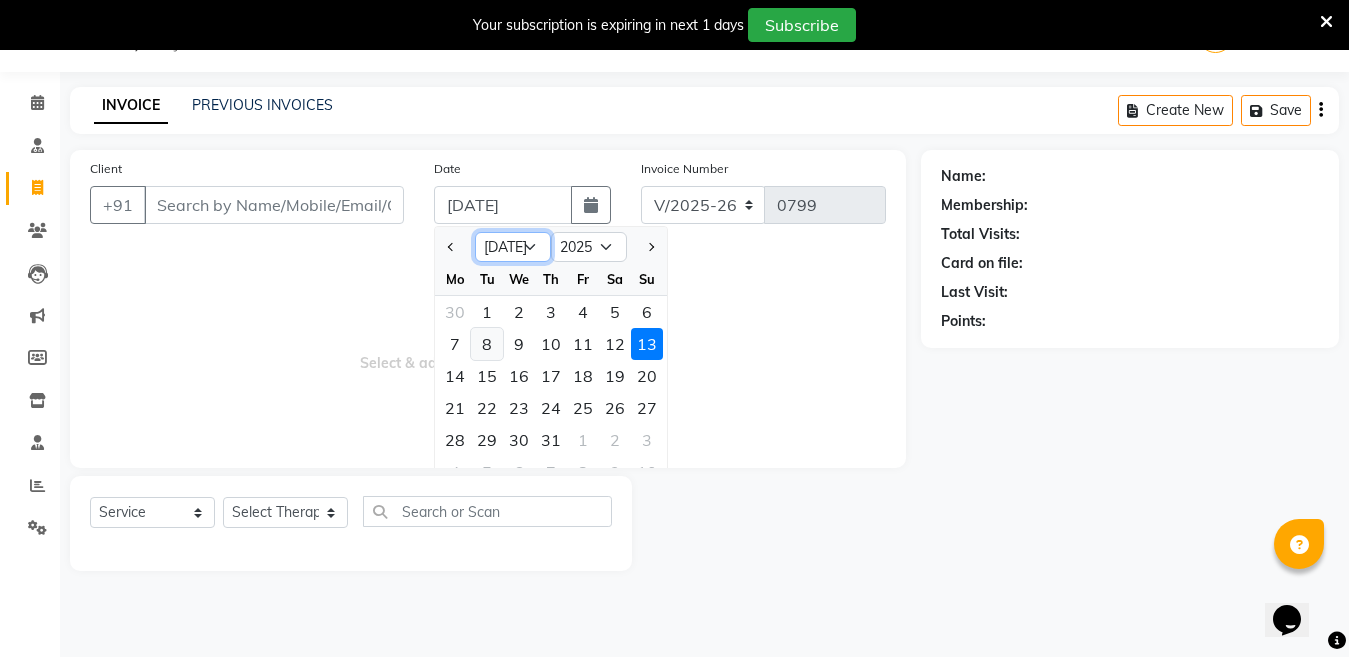select on "4" 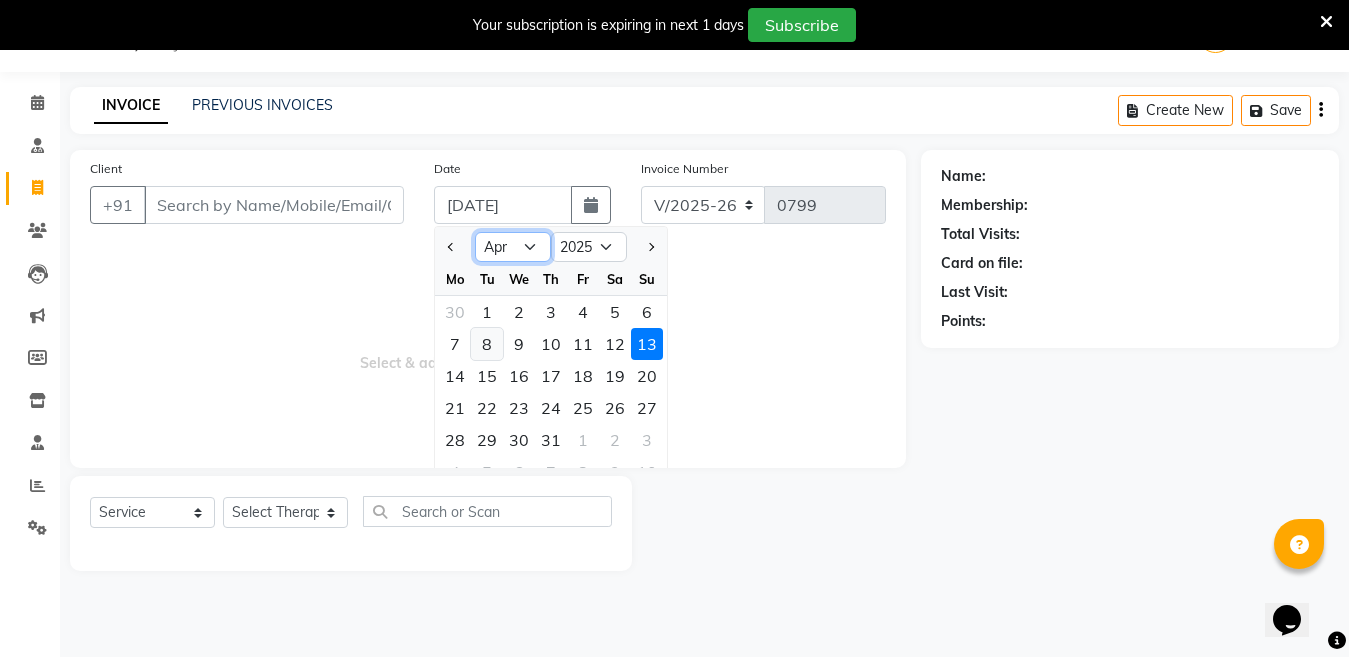 click on "Jan Feb Mar Apr May Jun [DATE] Aug Sep Oct Nov Dec" 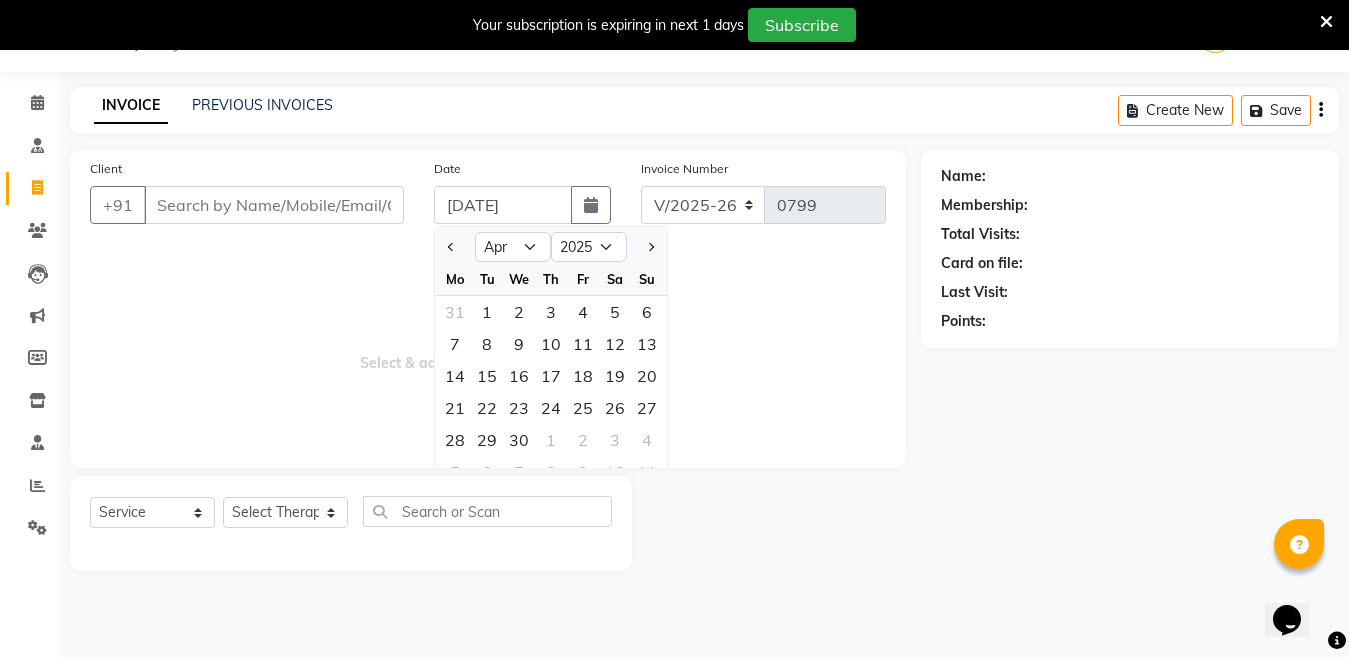 click on "INVOICE PREVIOUS INVOICES Create New   Save" 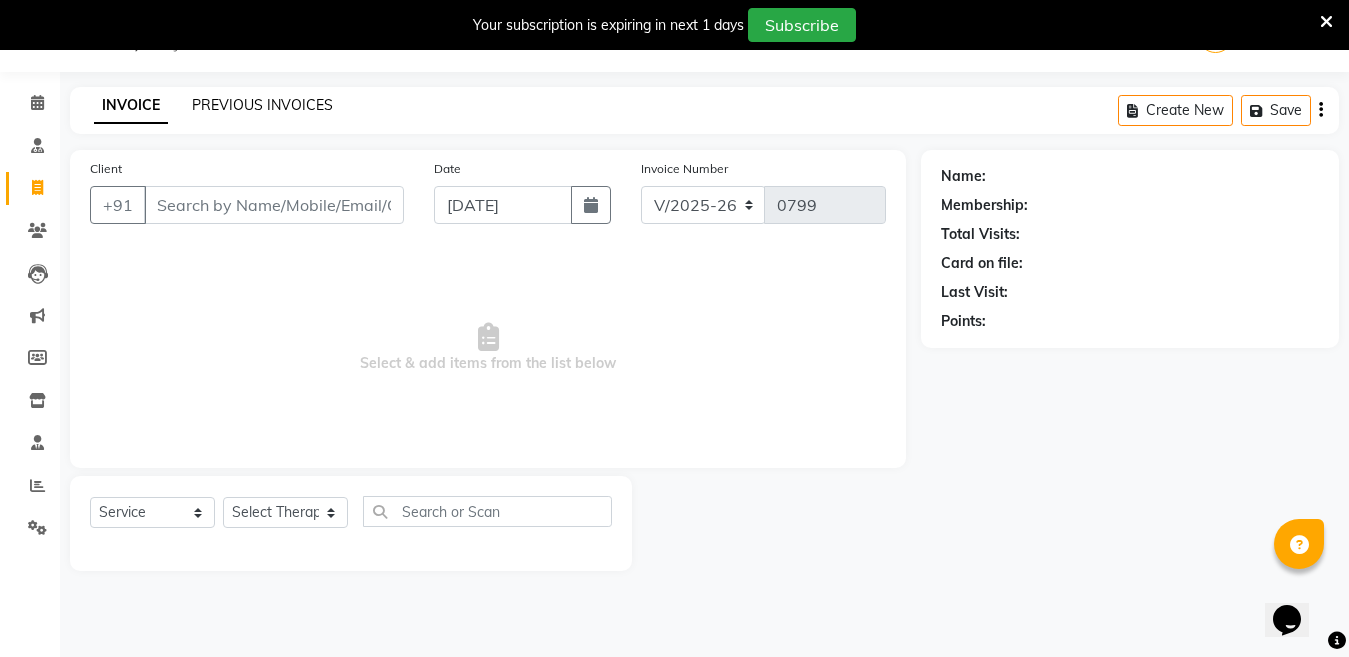 click on "PREVIOUS INVOICES" 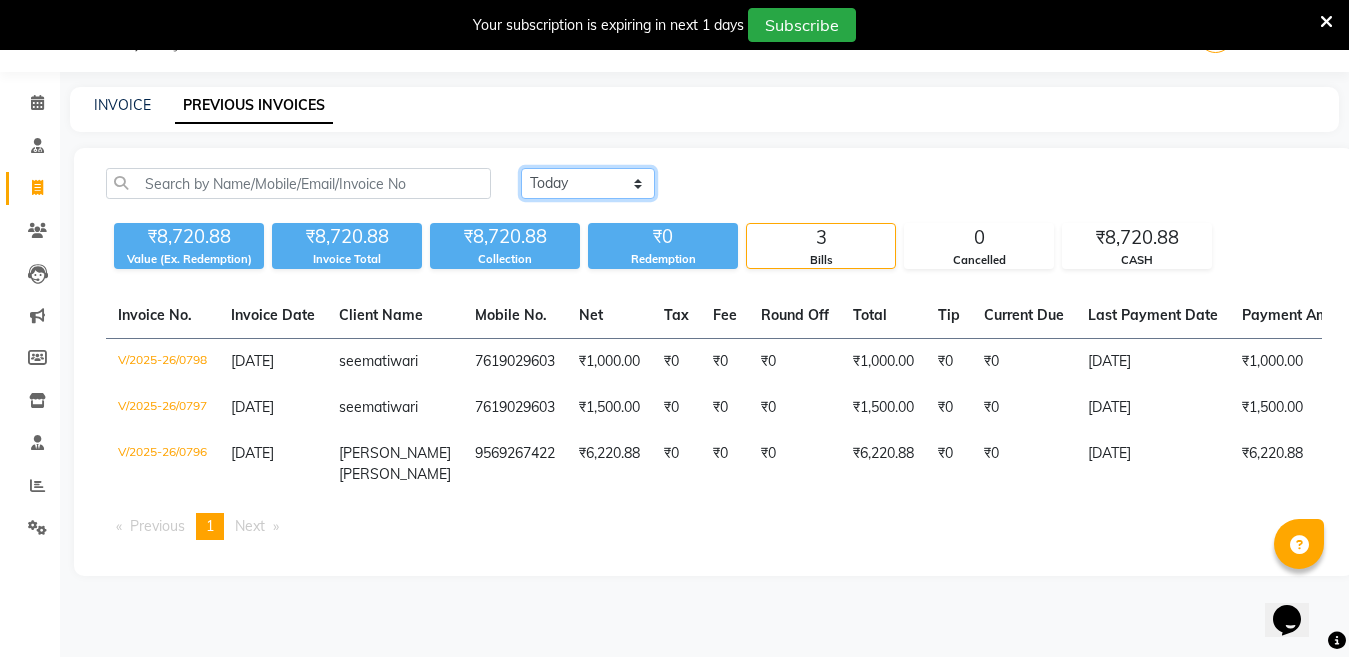 click on "[DATE] [DATE] Custom Range" 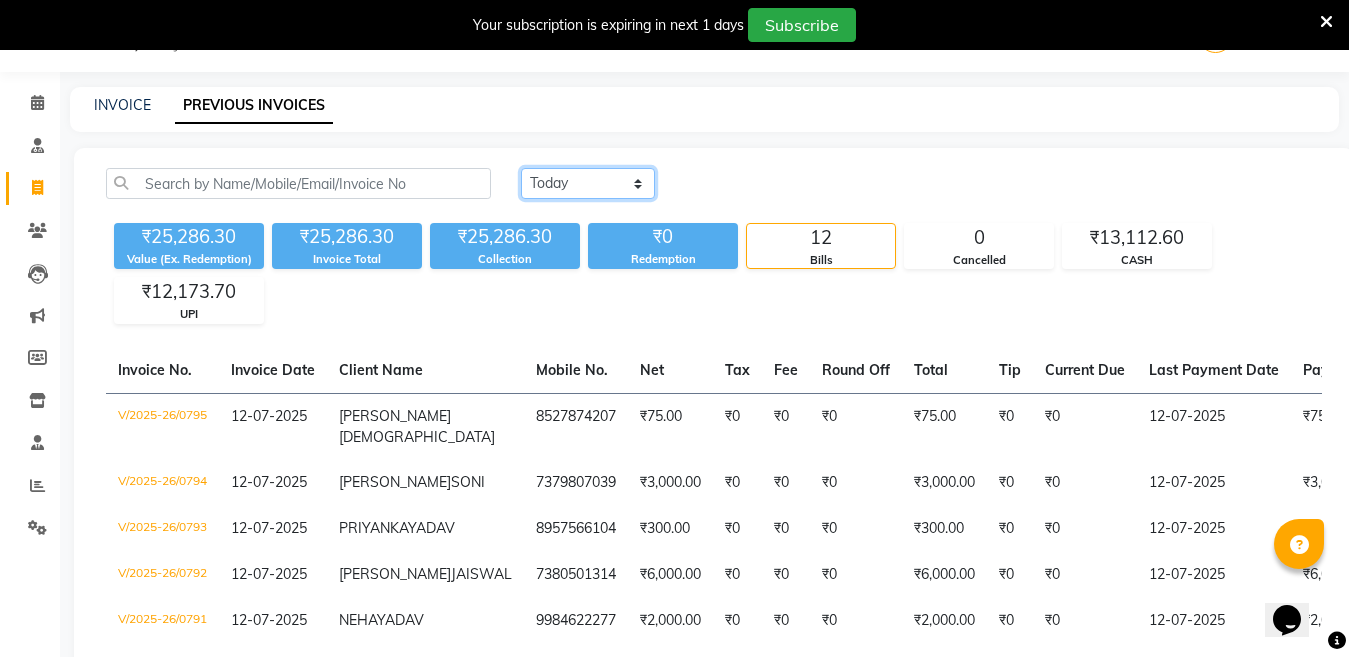 click on "[DATE] [DATE] Custom Range" 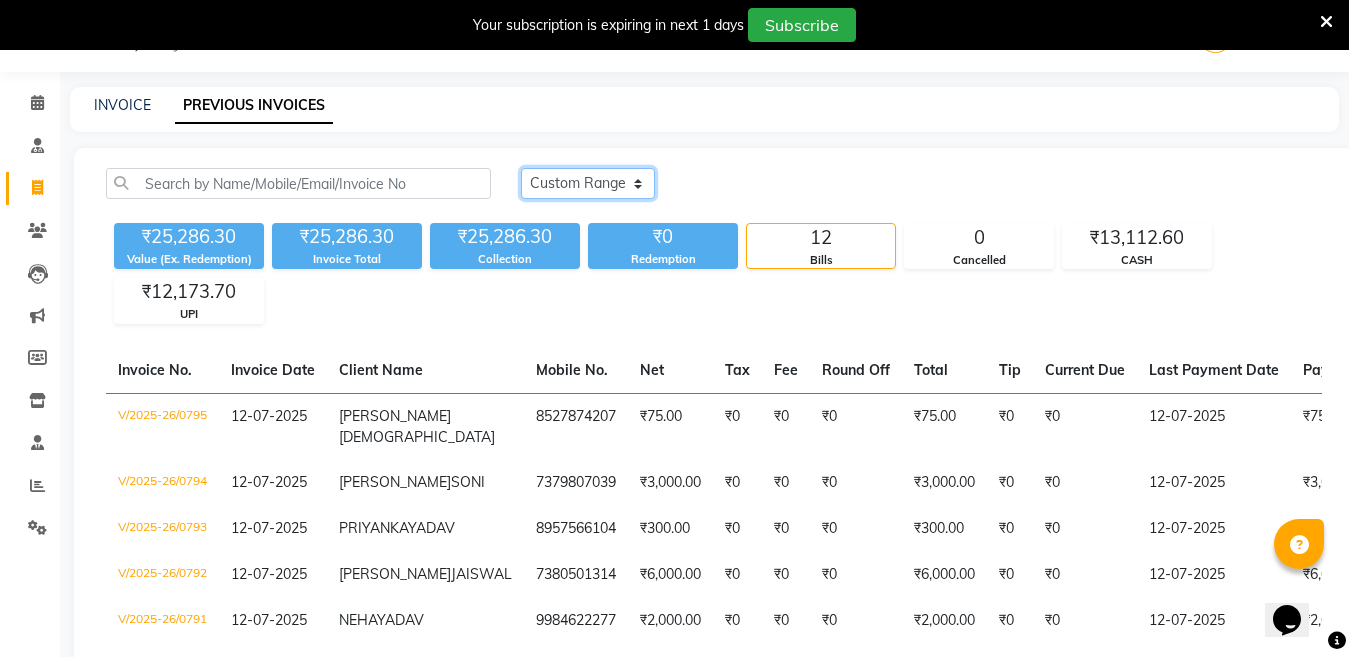 click on "[DATE] [DATE] Custom Range" 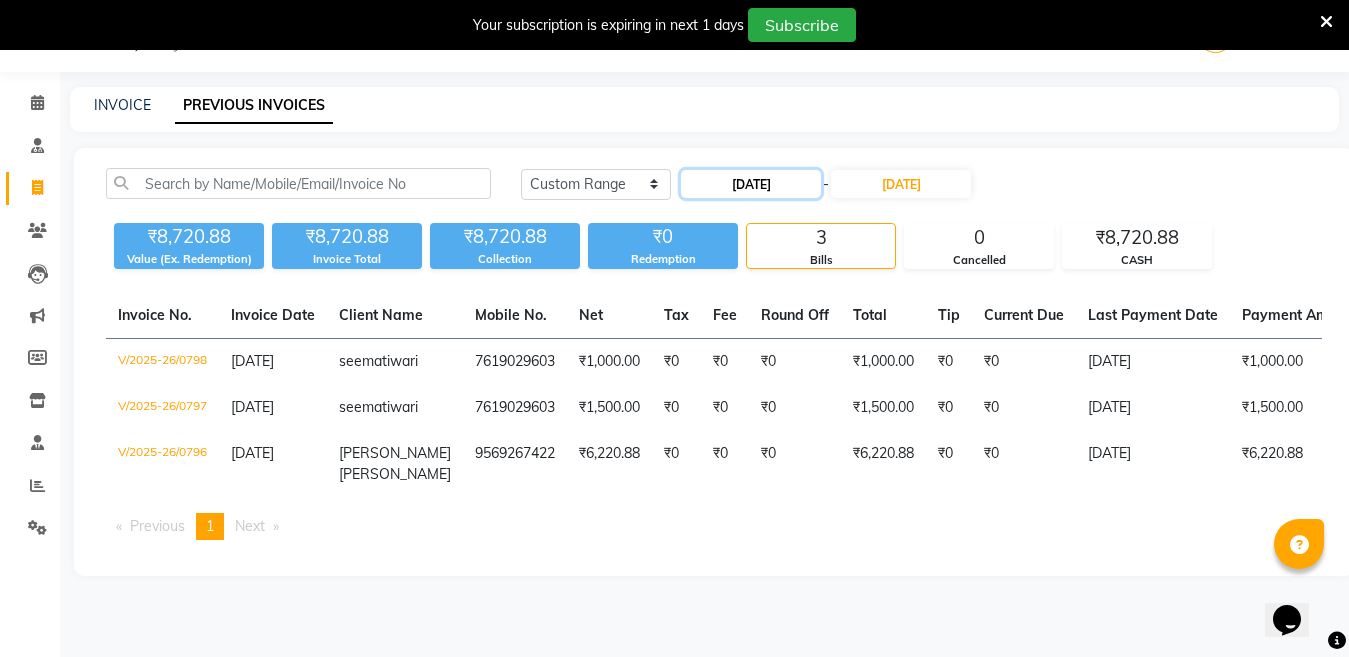 click on "[DATE]" 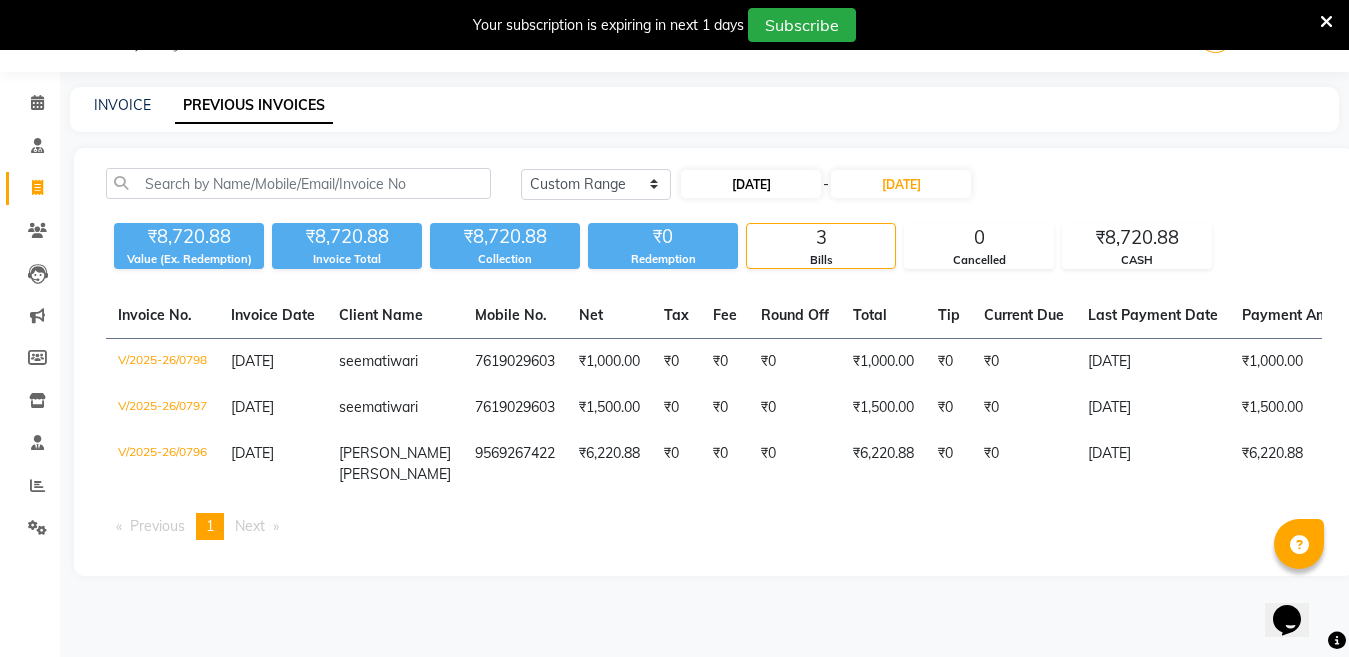 select on "7" 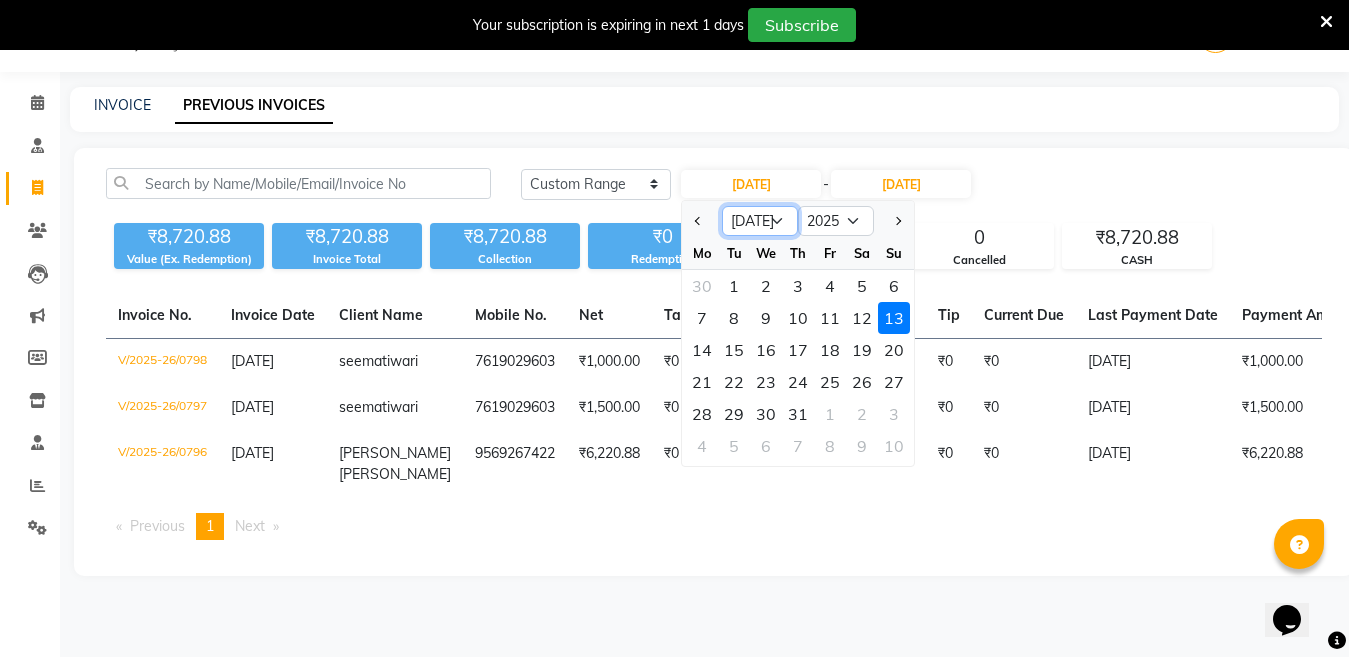 click on "Jan Feb Mar Apr May Jun [DATE] Aug Sep Oct Nov Dec" 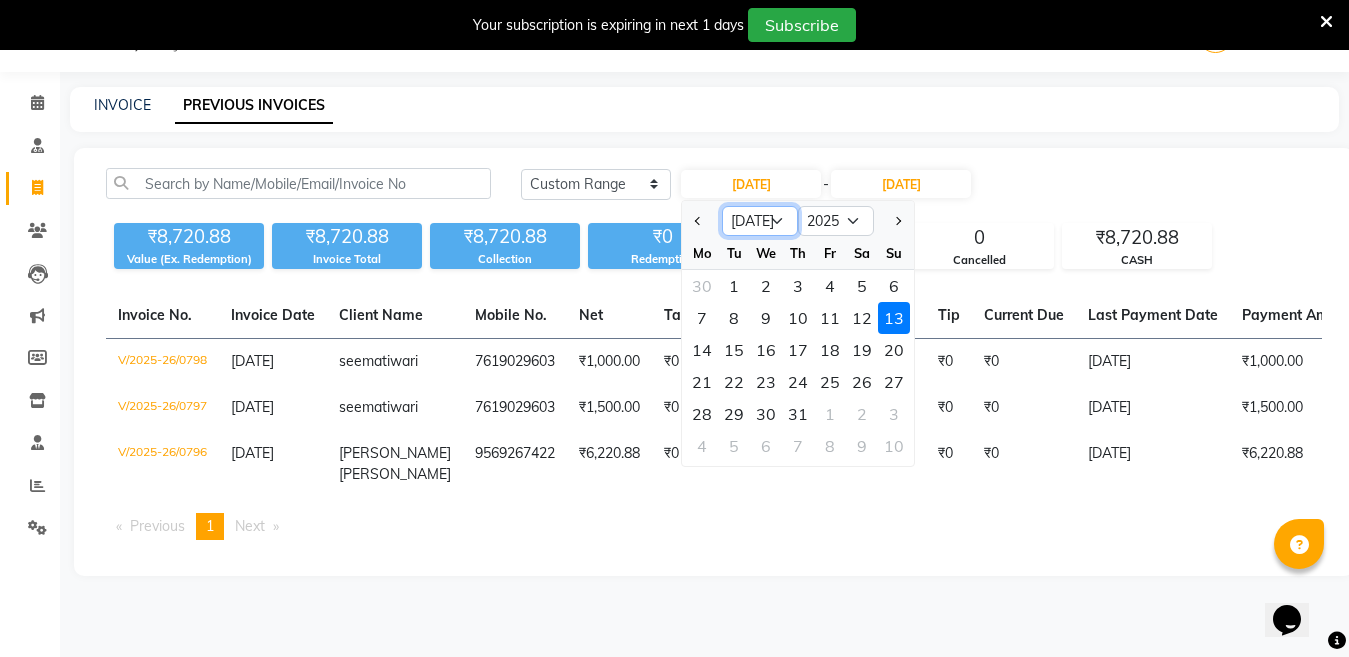 select on "4" 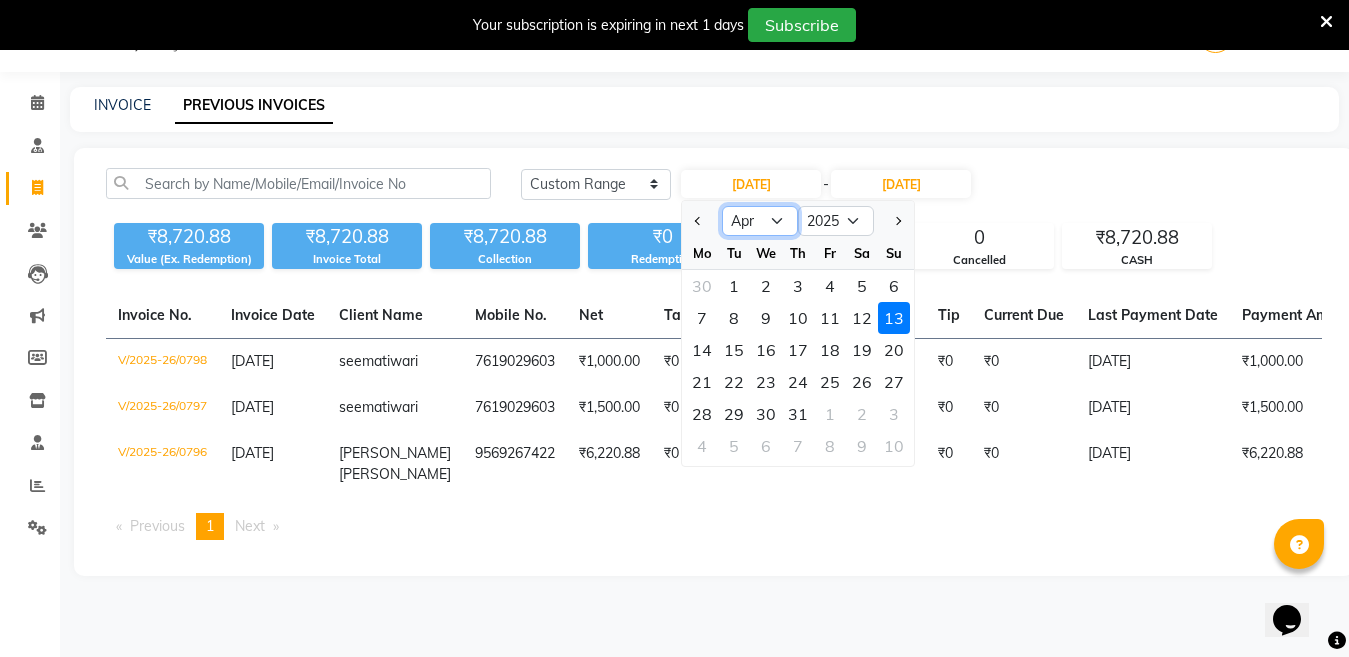 click on "Jan Feb Mar Apr May Jun [DATE] Aug Sep Oct Nov Dec" 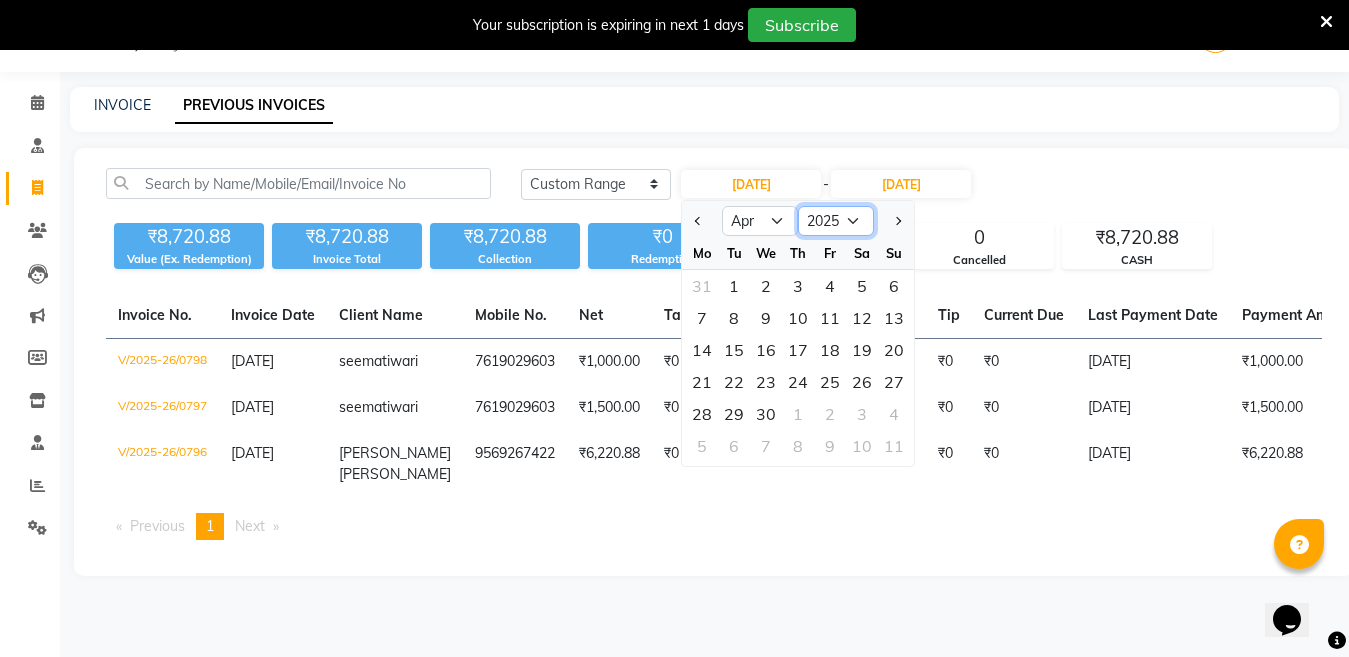 click on "2015 2016 2017 2018 2019 2020 2021 2022 2023 2024 2025 2026 2027 2028 2029 2030 2031 2032 2033 2034 2035" 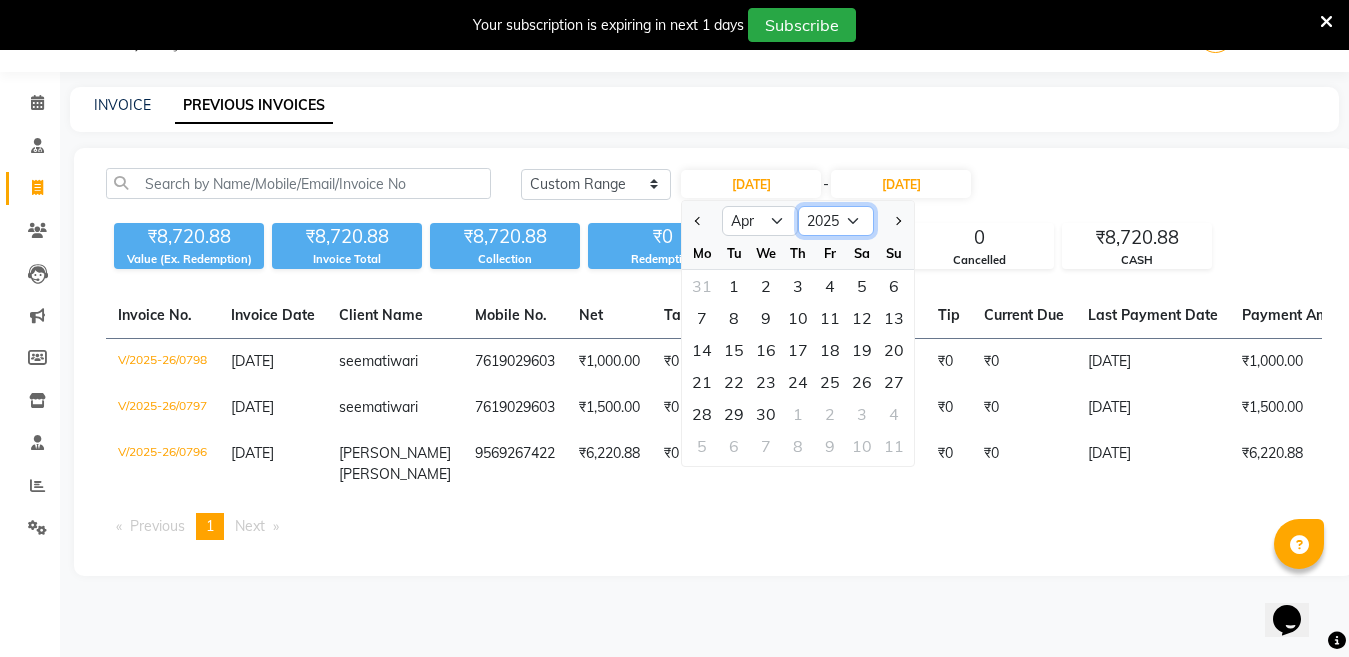 click on "2015 2016 2017 2018 2019 2020 2021 2022 2023 2024 2025 2026 2027 2028 2029 2030 2031 2032 2033 2034 2035" 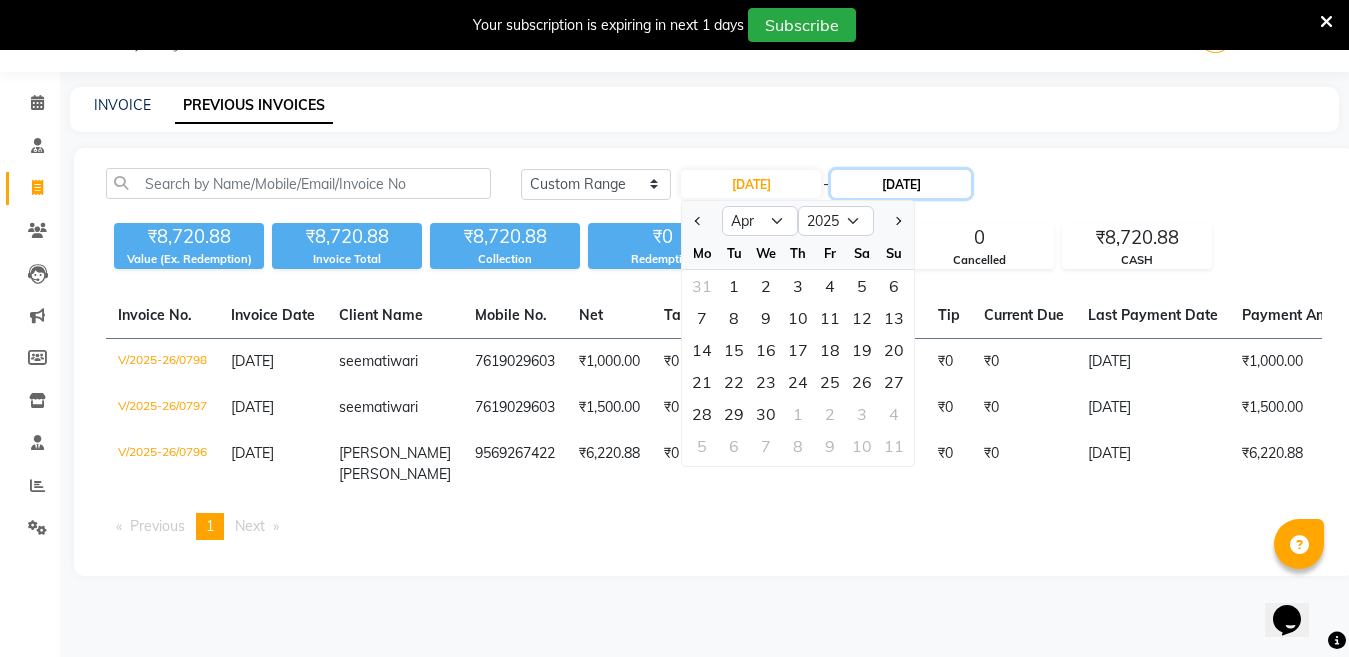 click on "[DATE]" 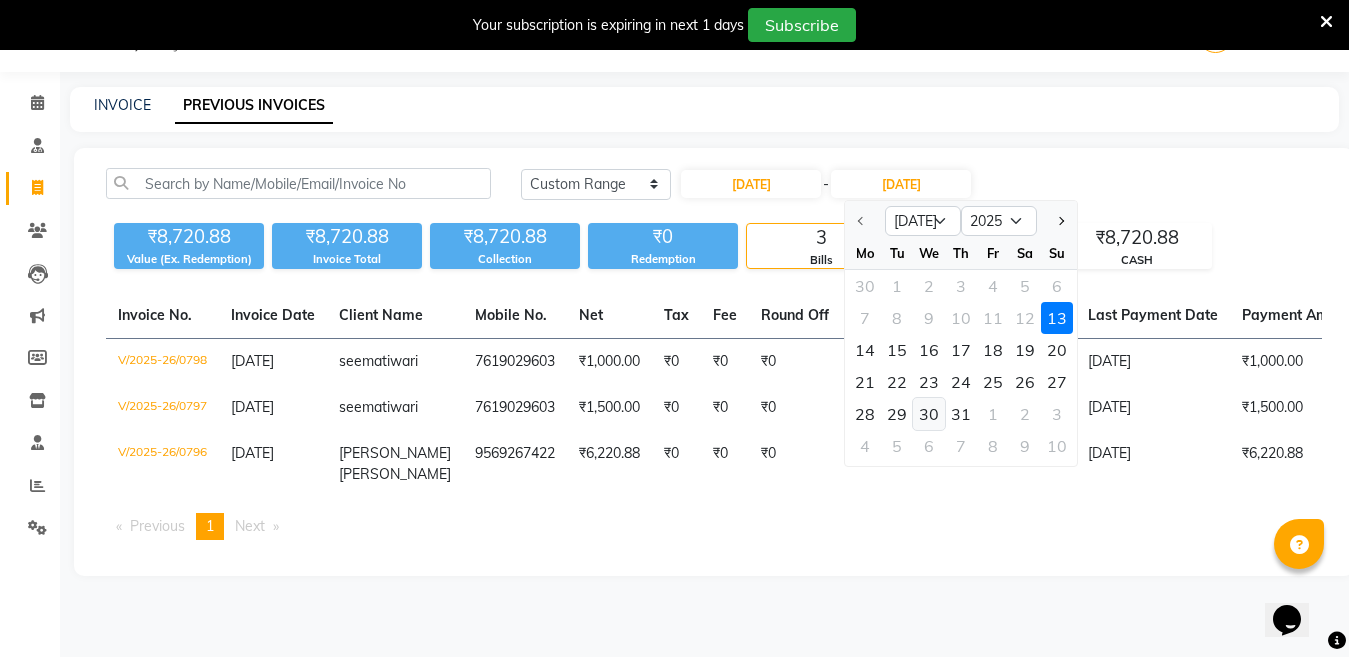 click on "30" 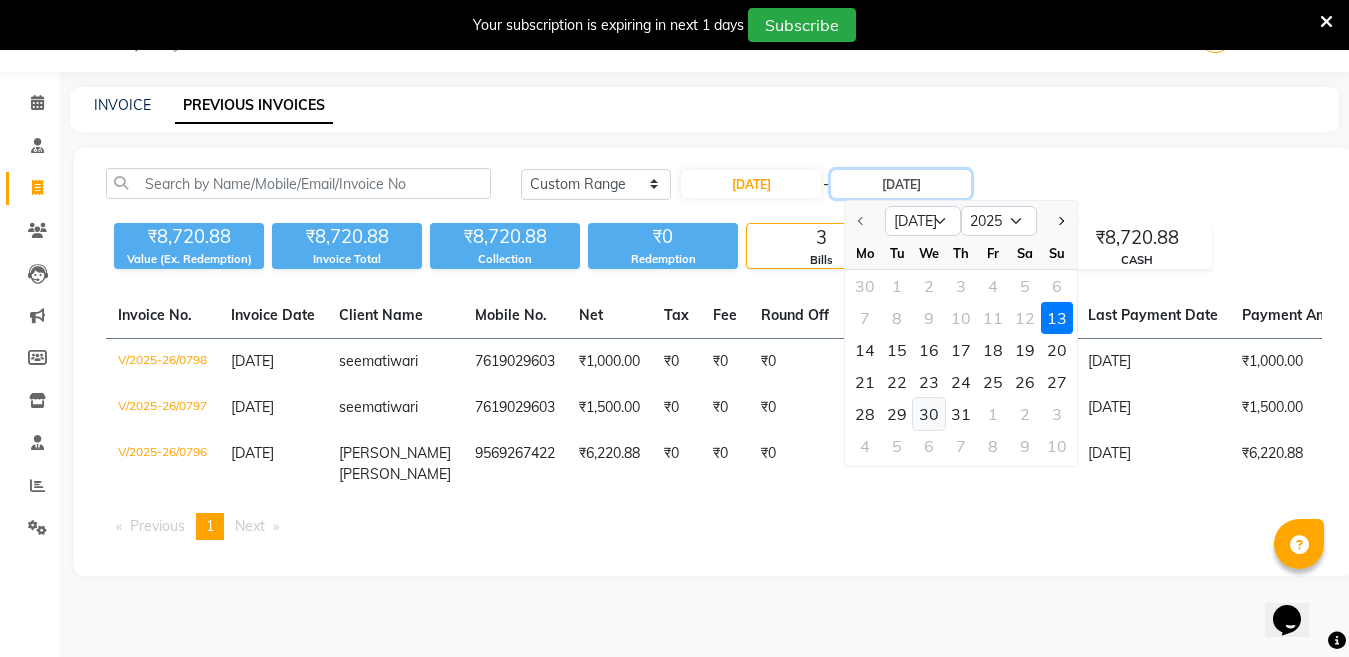 type on "[DATE]" 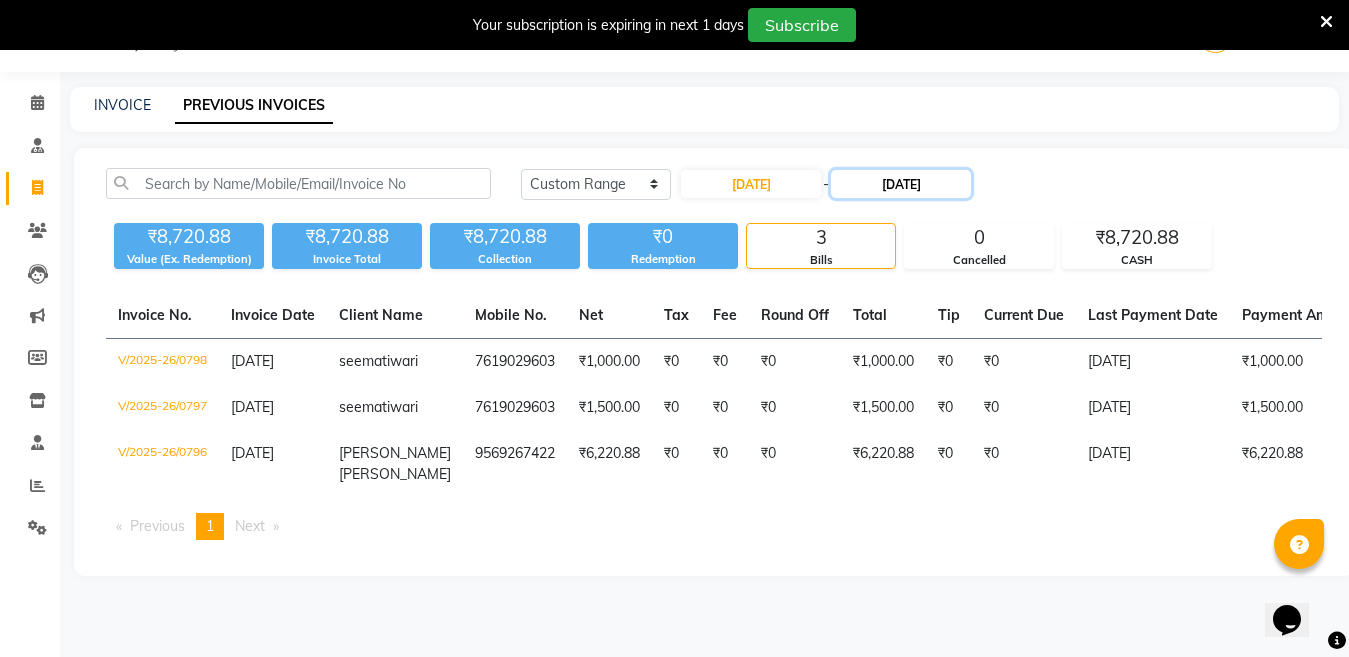 click on "[DATE]" 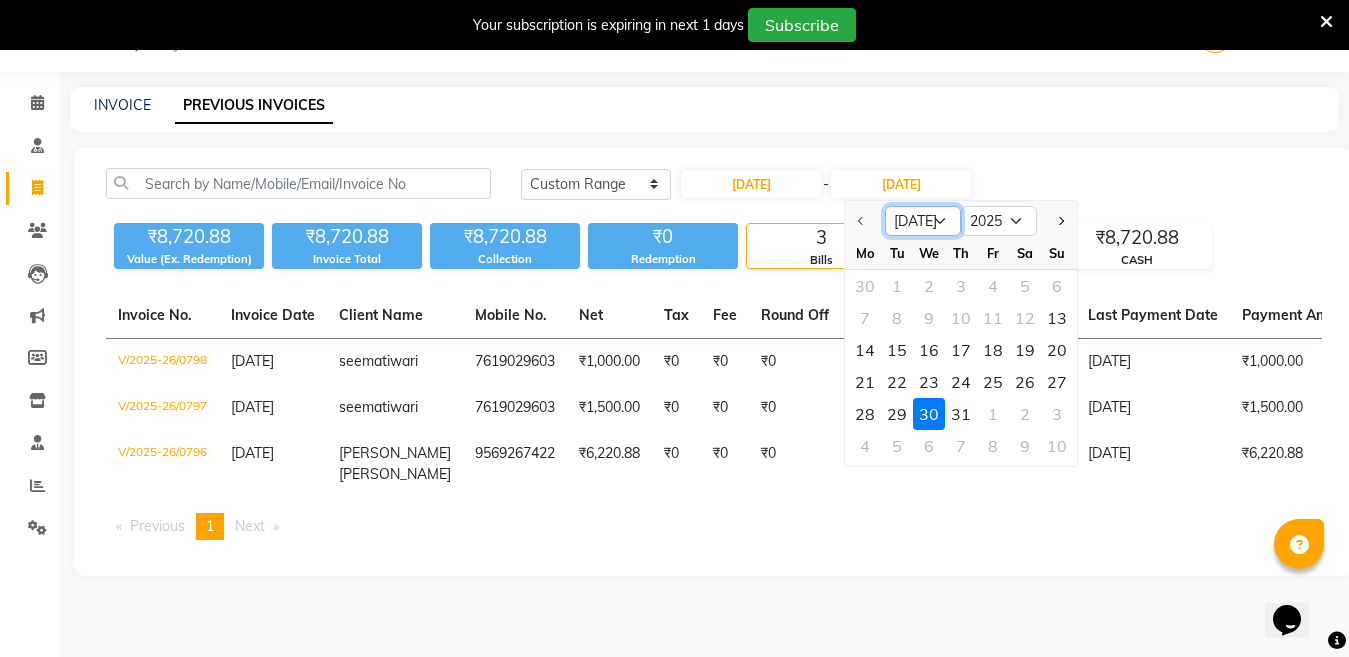click on "[DATE] Aug Sep Oct Nov Dec" 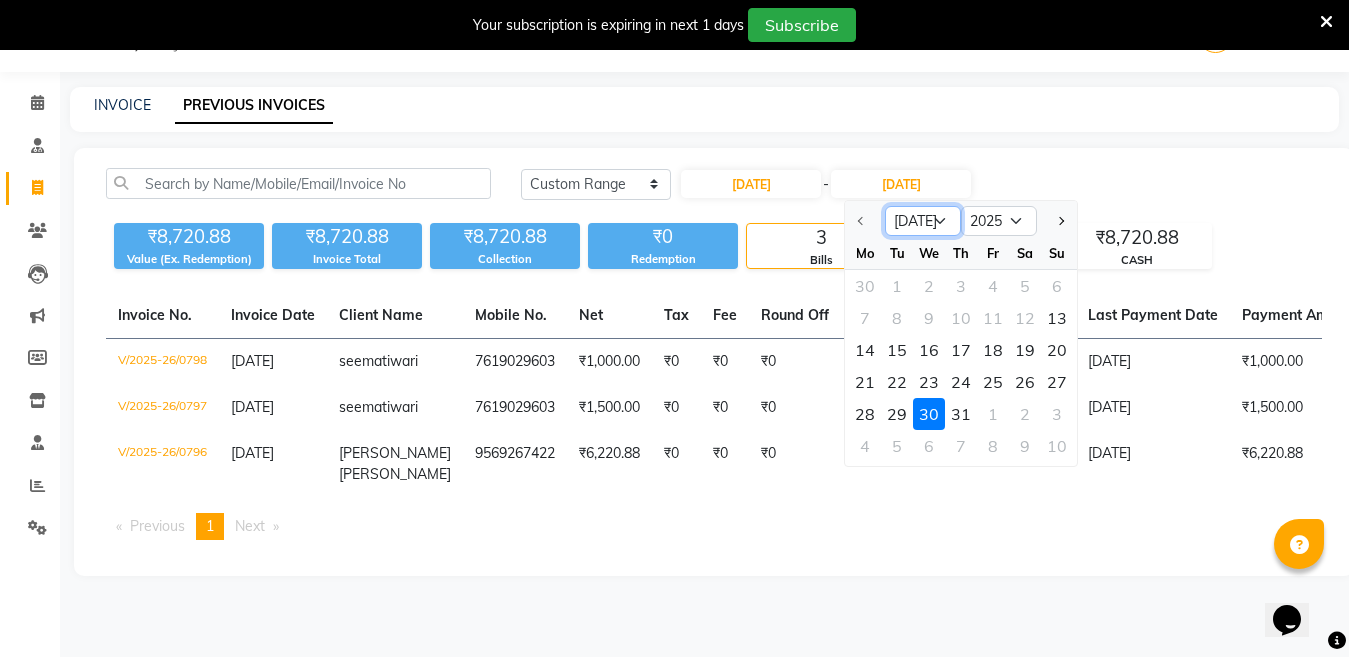 click on "[DATE] Aug Sep Oct Nov Dec" 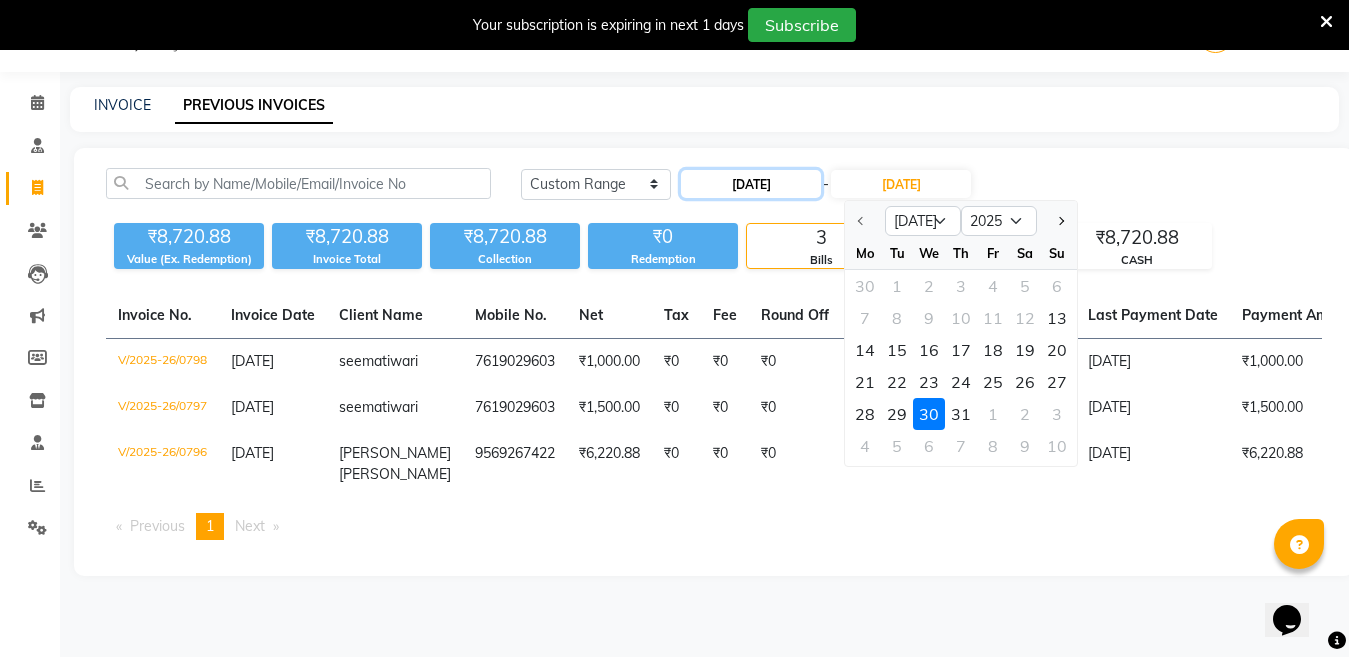 click on "[DATE]" 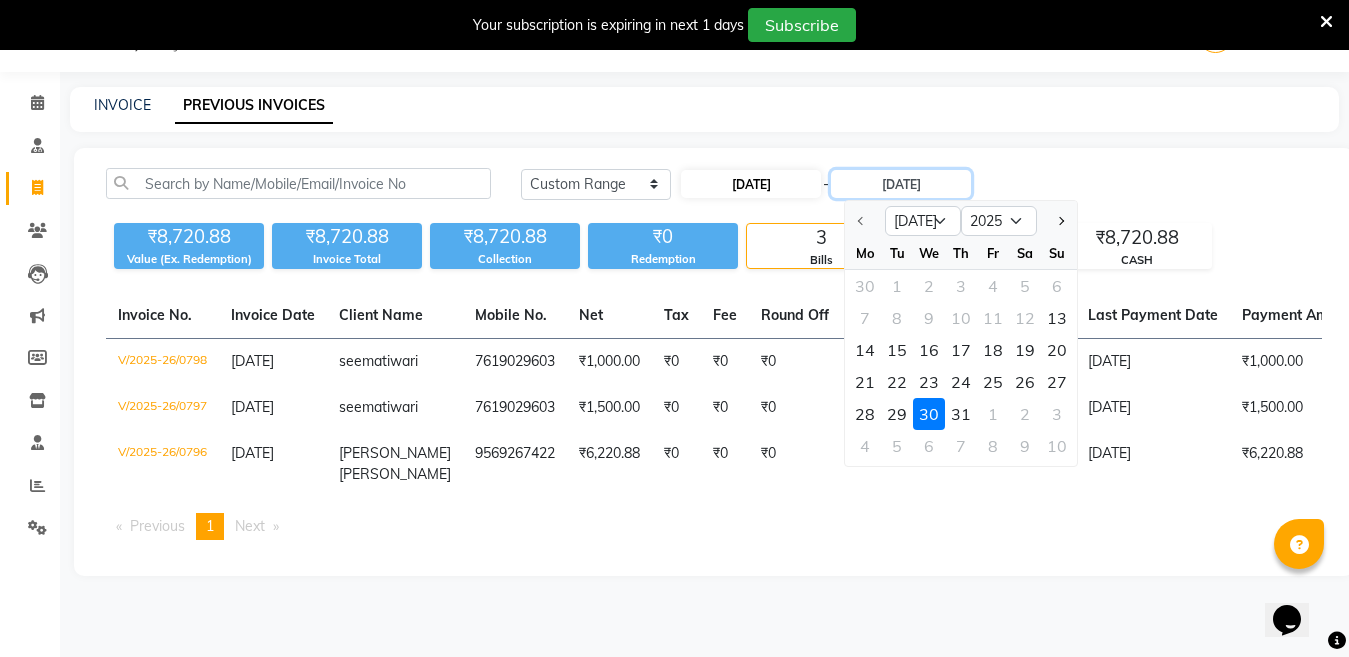 select on "7" 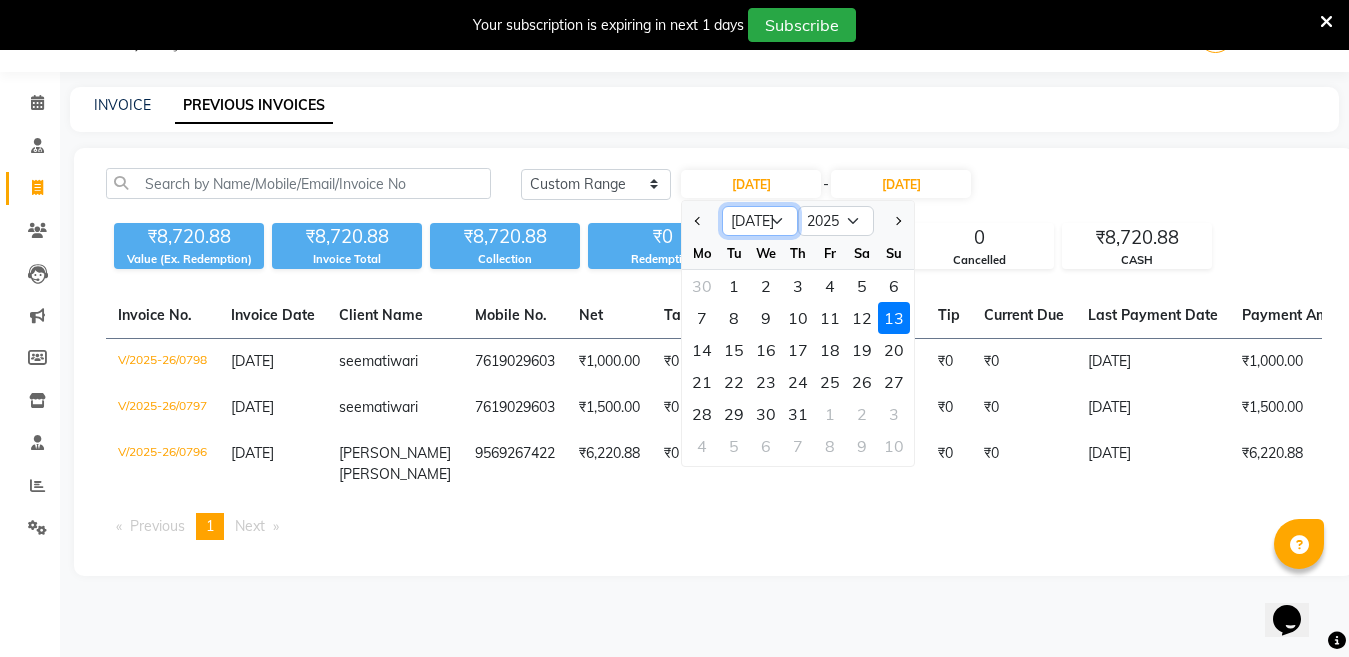click on "Jan Feb Mar Apr May Jun [DATE] Aug Sep Oct Nov Dec" 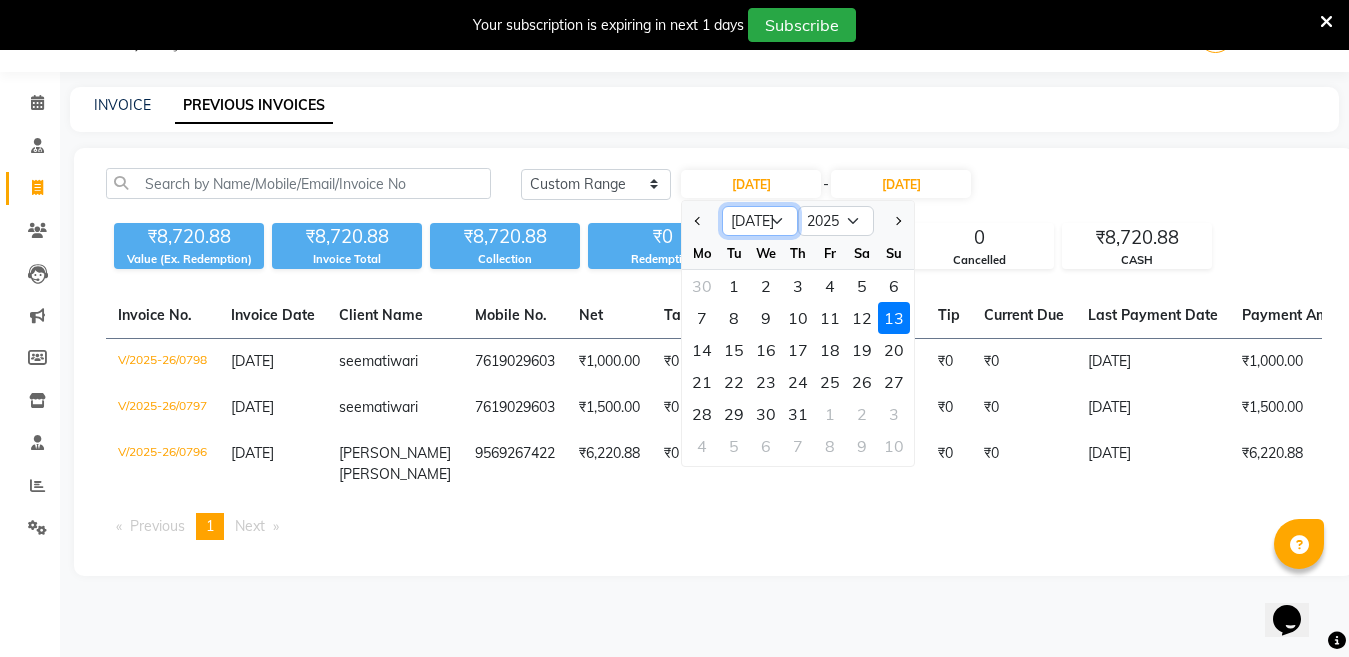 select on "4" 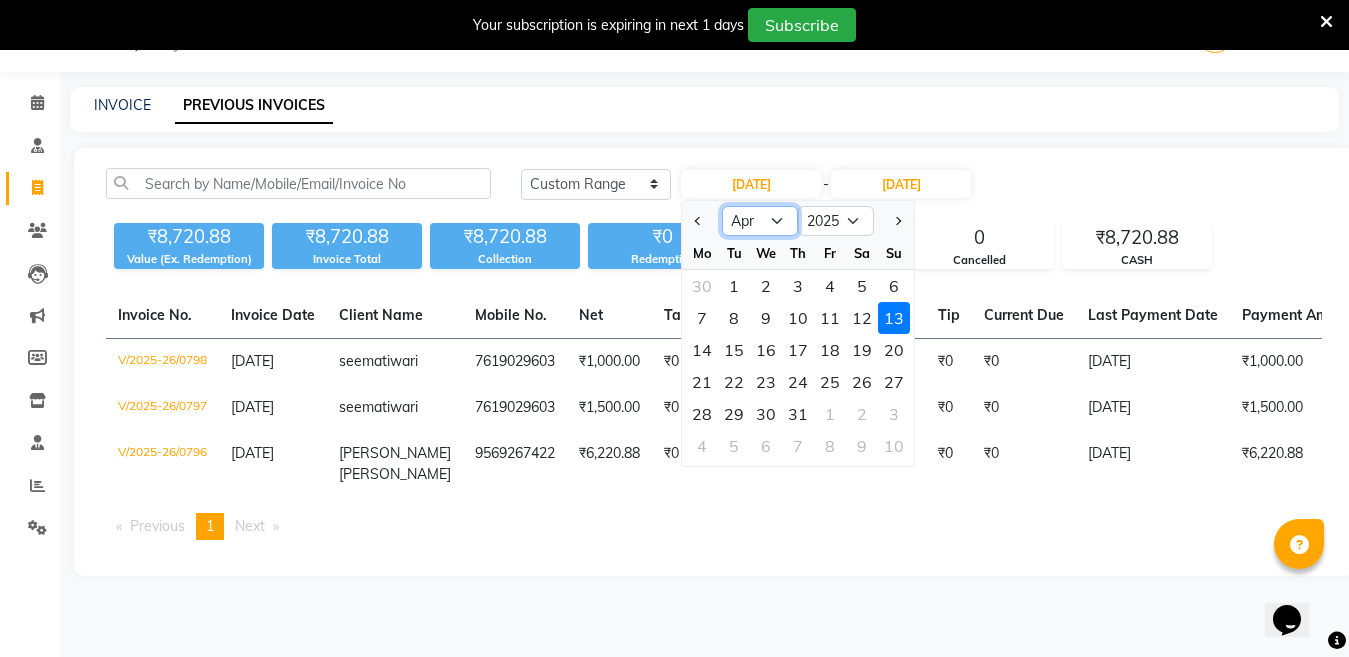 click on "Jan Feb Mar Apr May Jun [DATE] Aug Sep Oct Nov Dec" 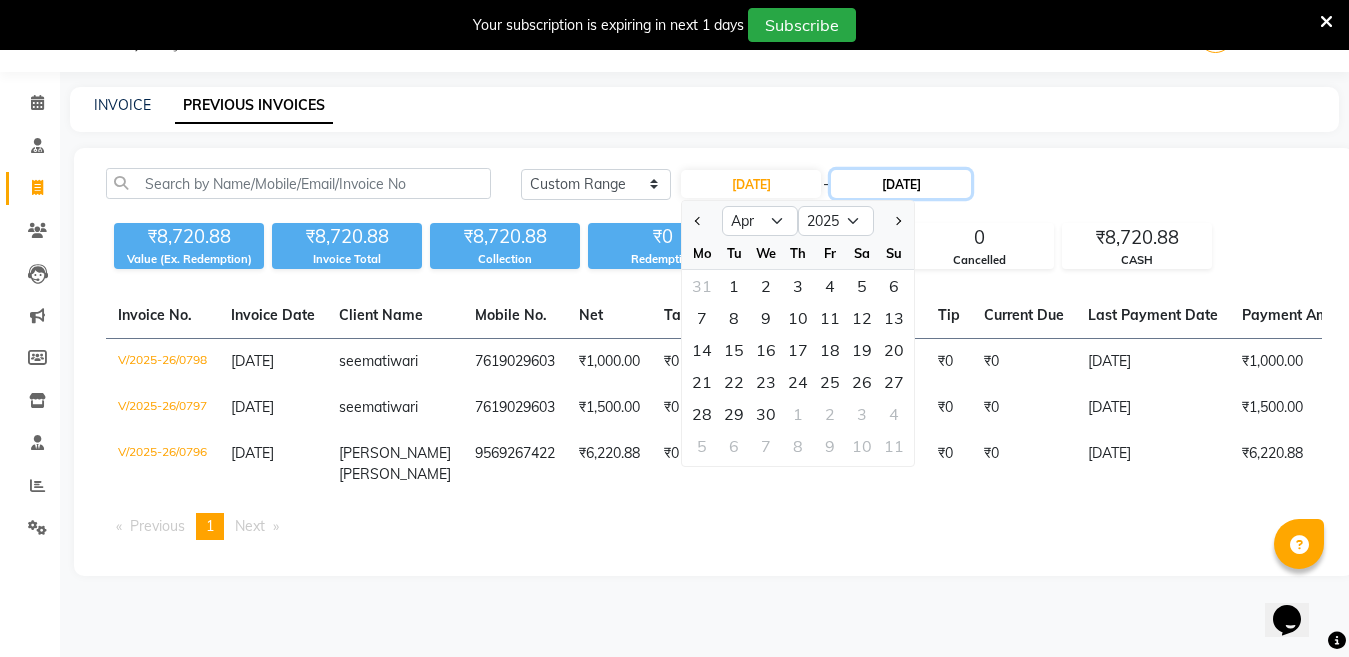 click on "[DATE]" 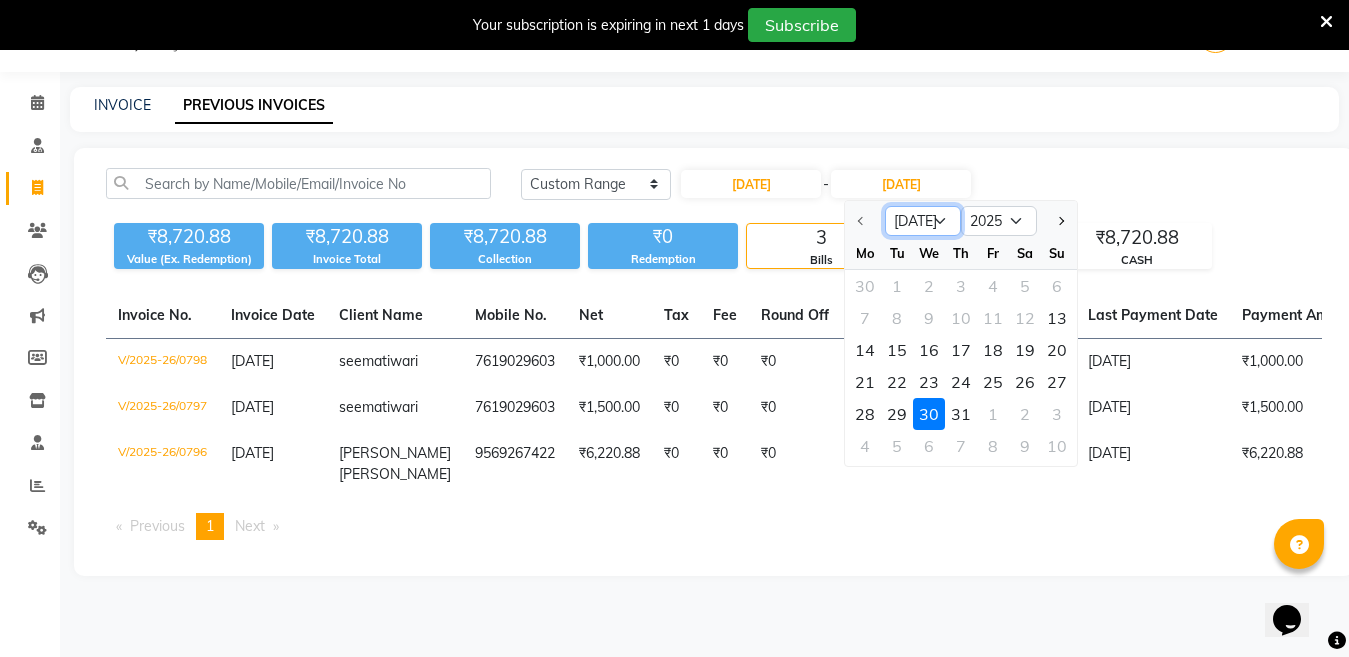 click on "[DATE] Aug Sep Oct Nov Dec" 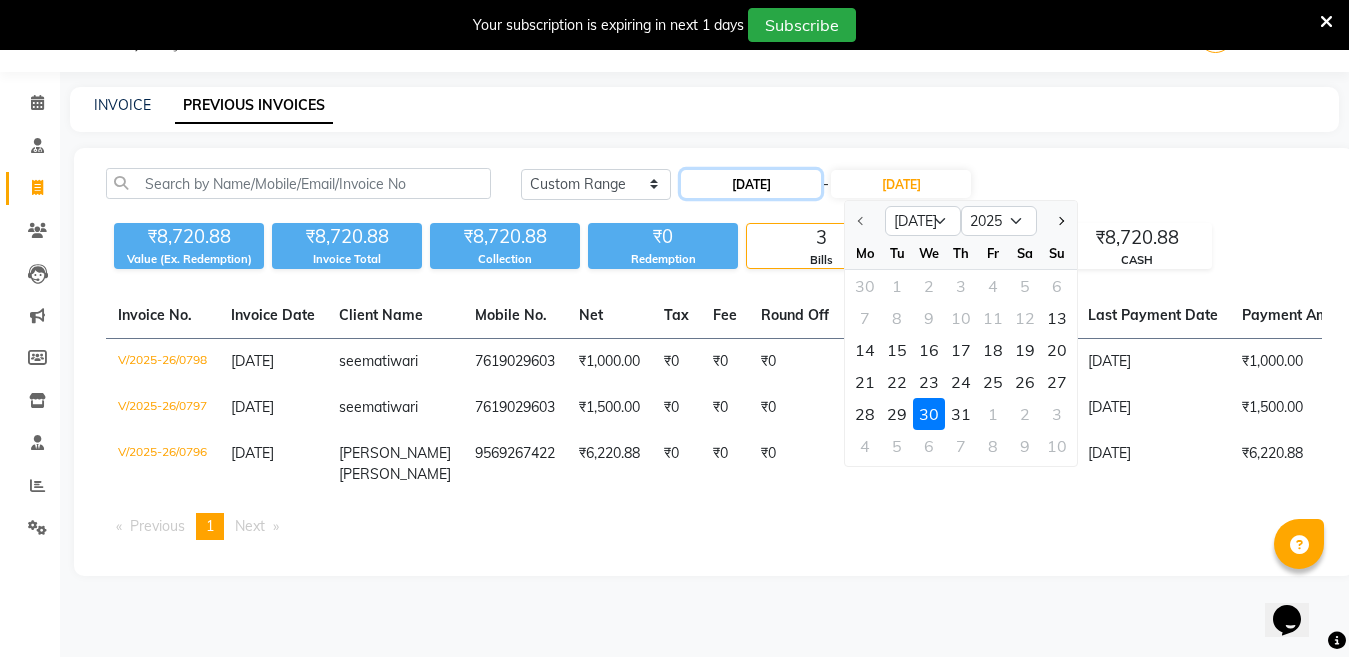 click on "[DATE]" 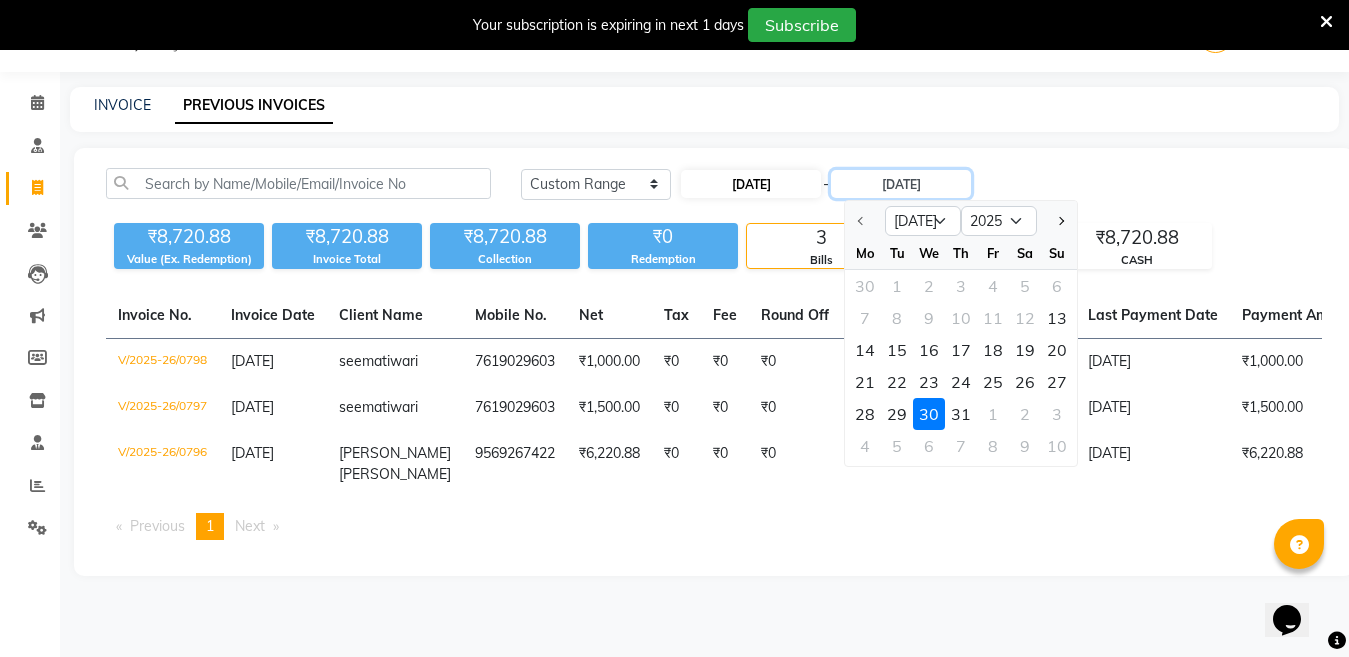 select on "7" 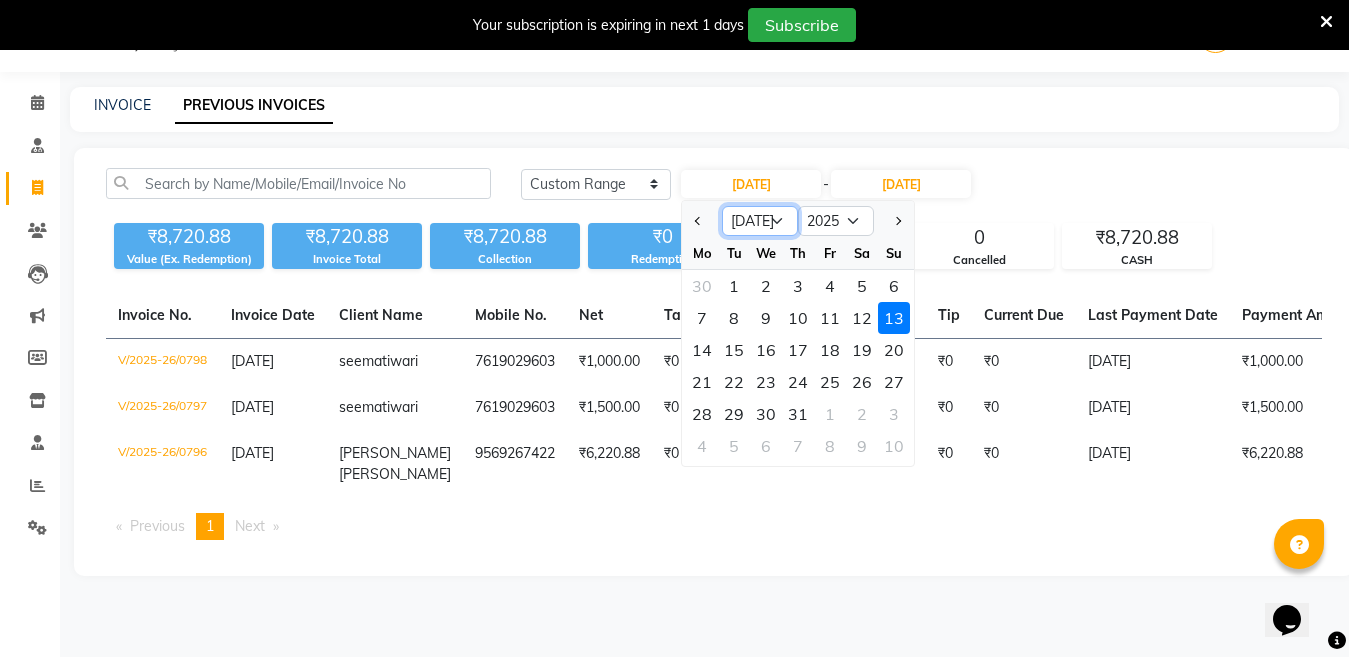 click on "Jan Feb Mar Apr May Jun [DATE] Aug Sep Oct Nov Dec" 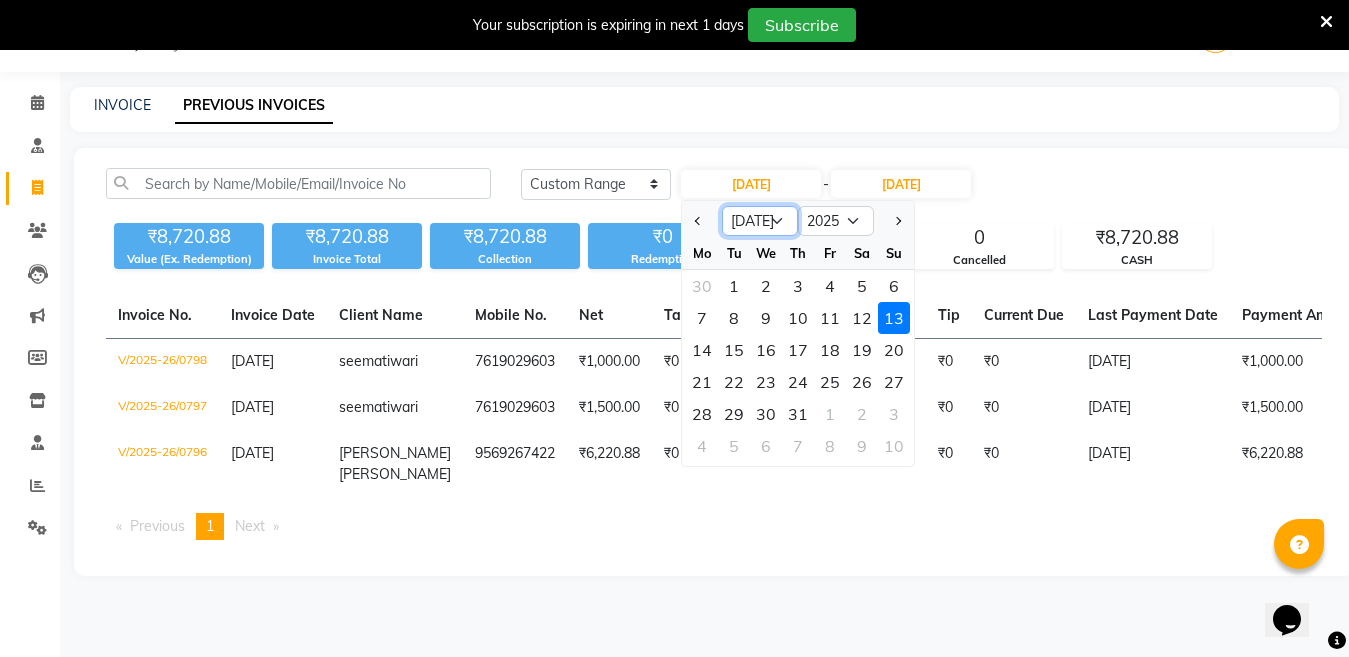 select on "4" 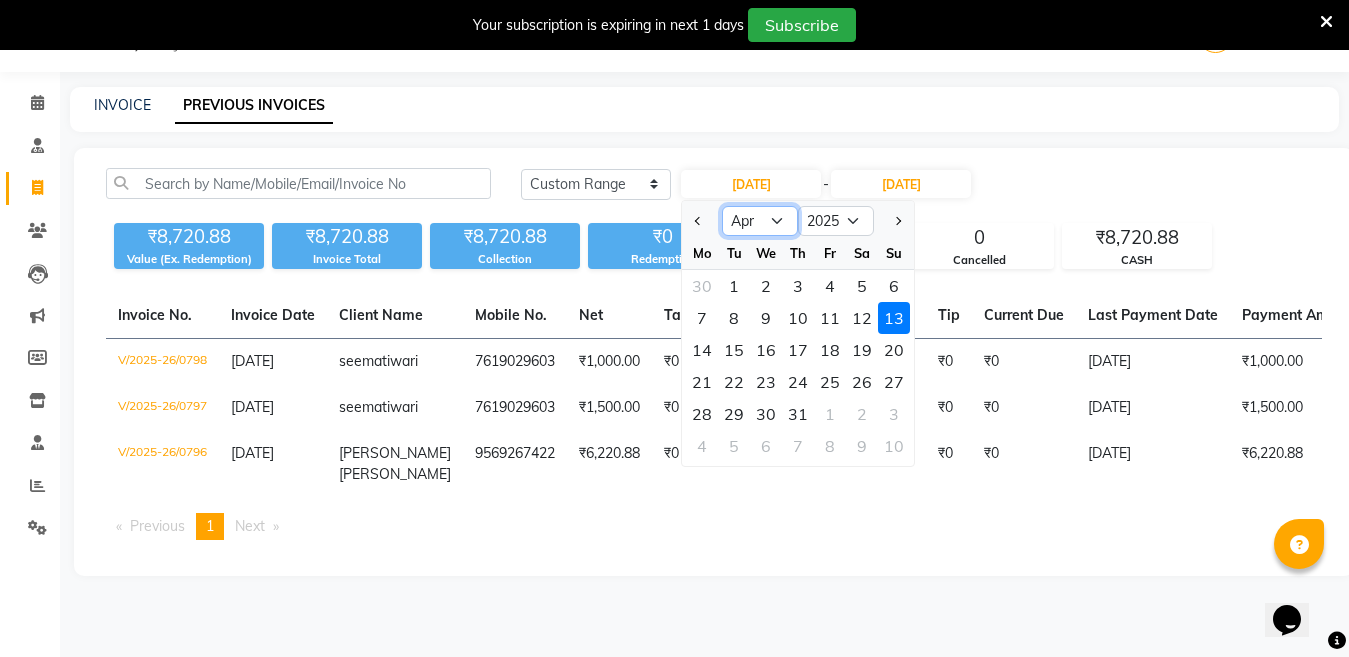 click on "Jan Feb Mar Apr May Jun [DATE] Aug Sep Oct Nov Dec" 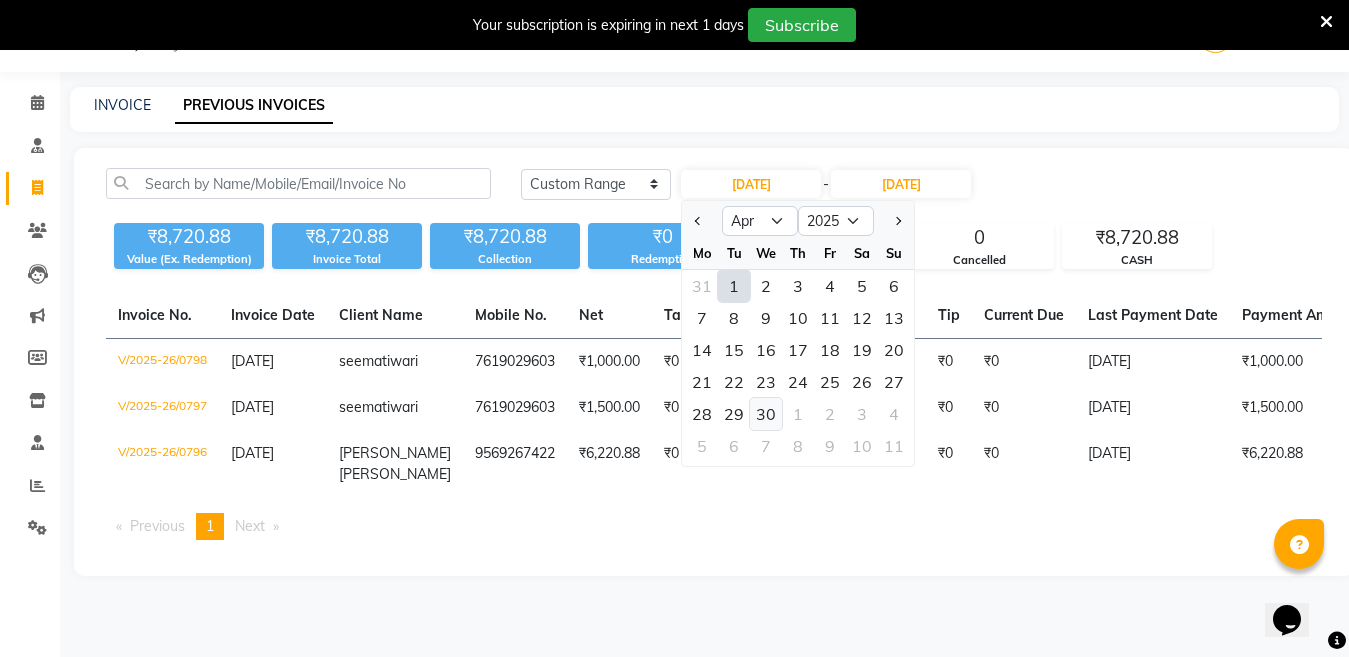 click on "30" 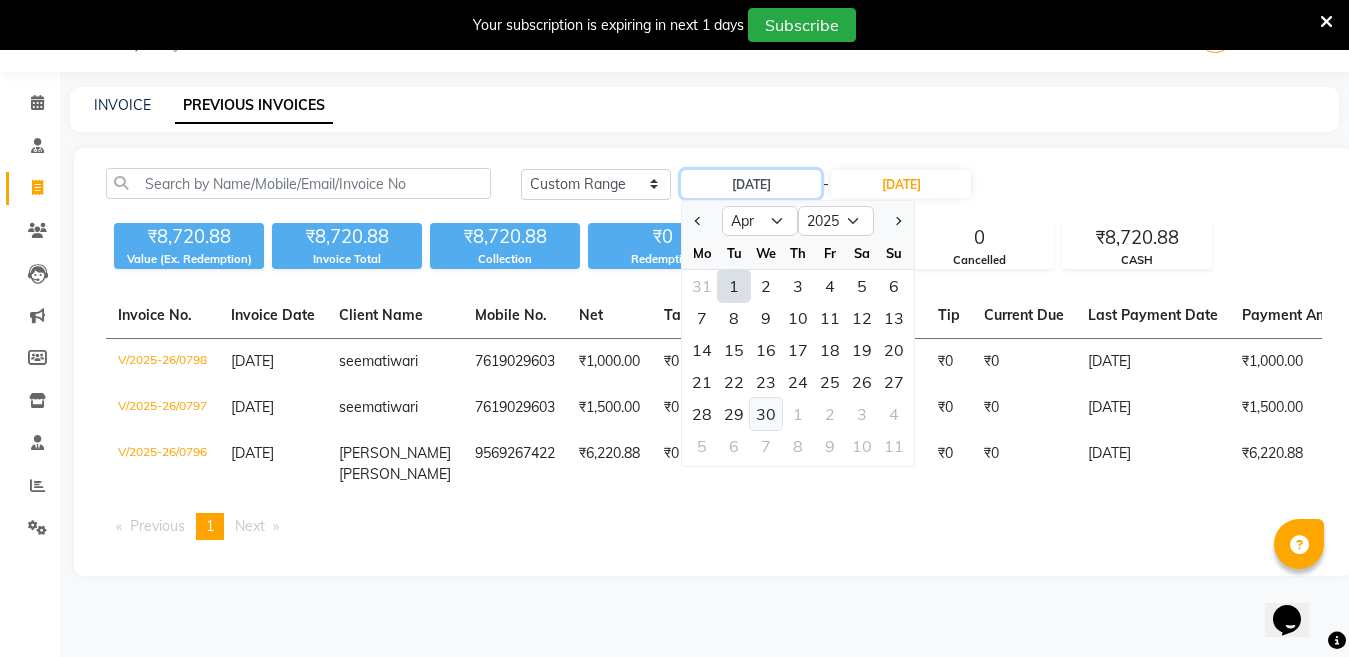 type on "[DATE]" 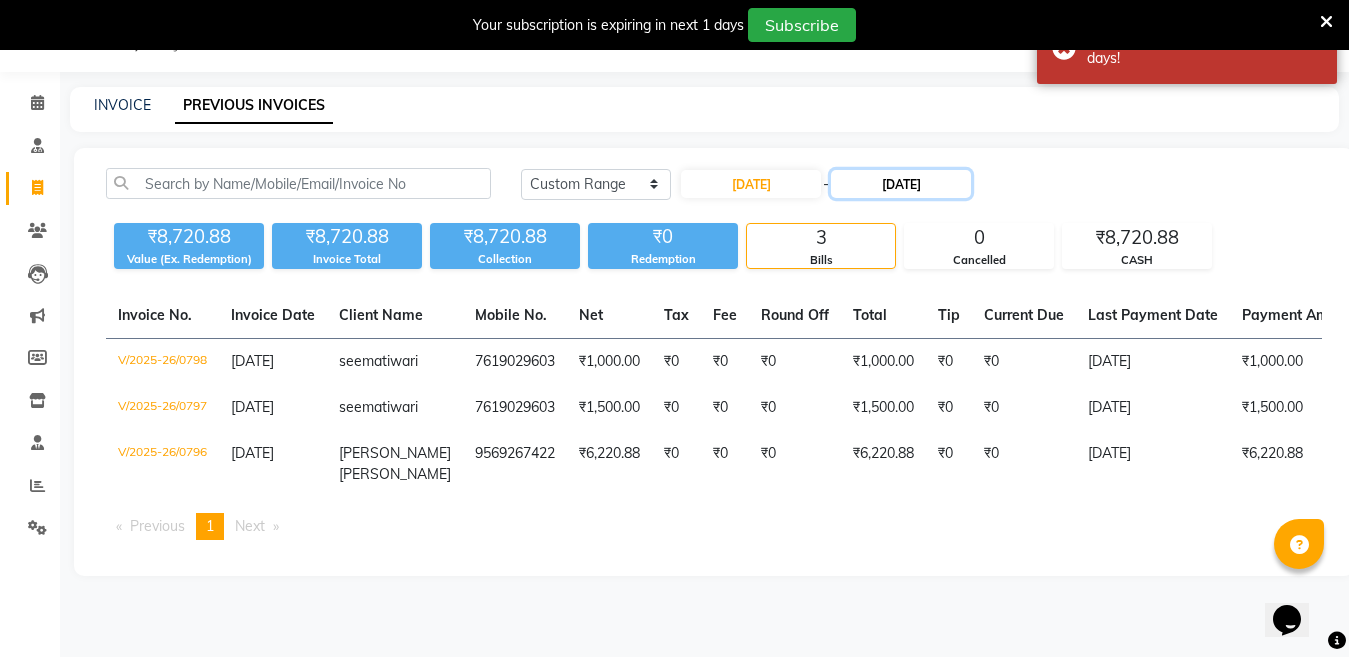 click on "[DATE]" 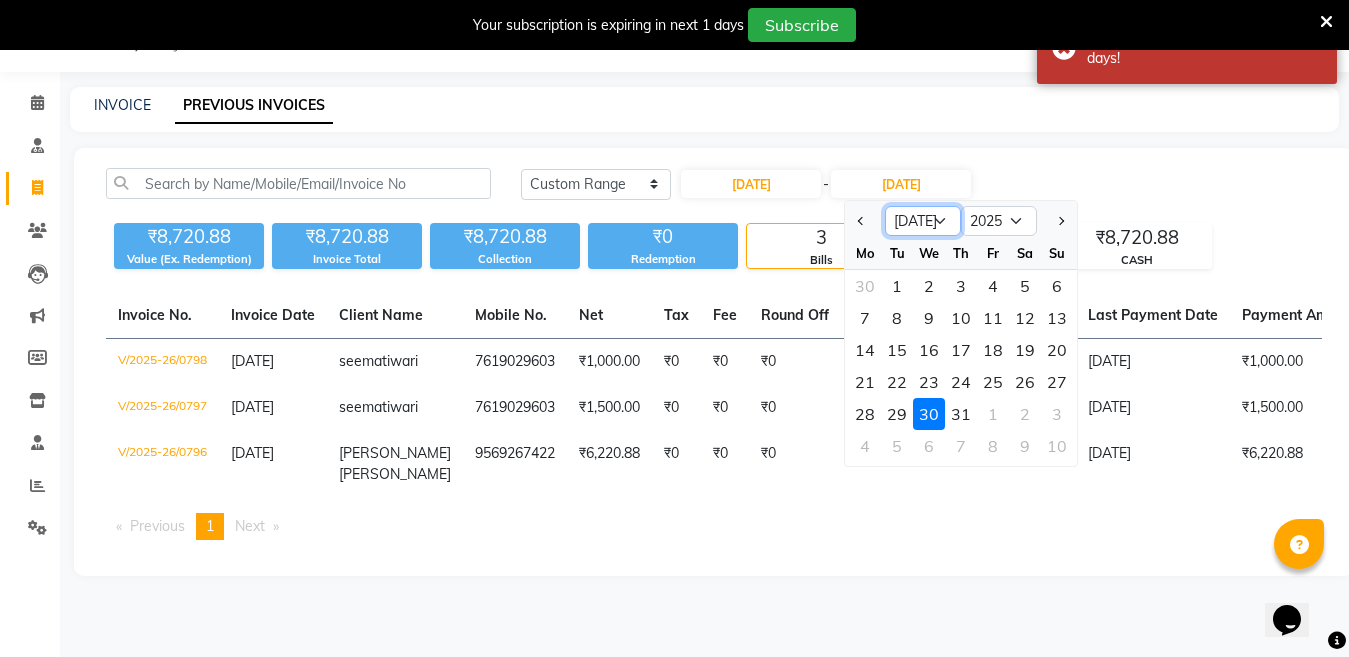 click on "Apr May Jun [DATE] Aug Sep Oct Nov Dec" 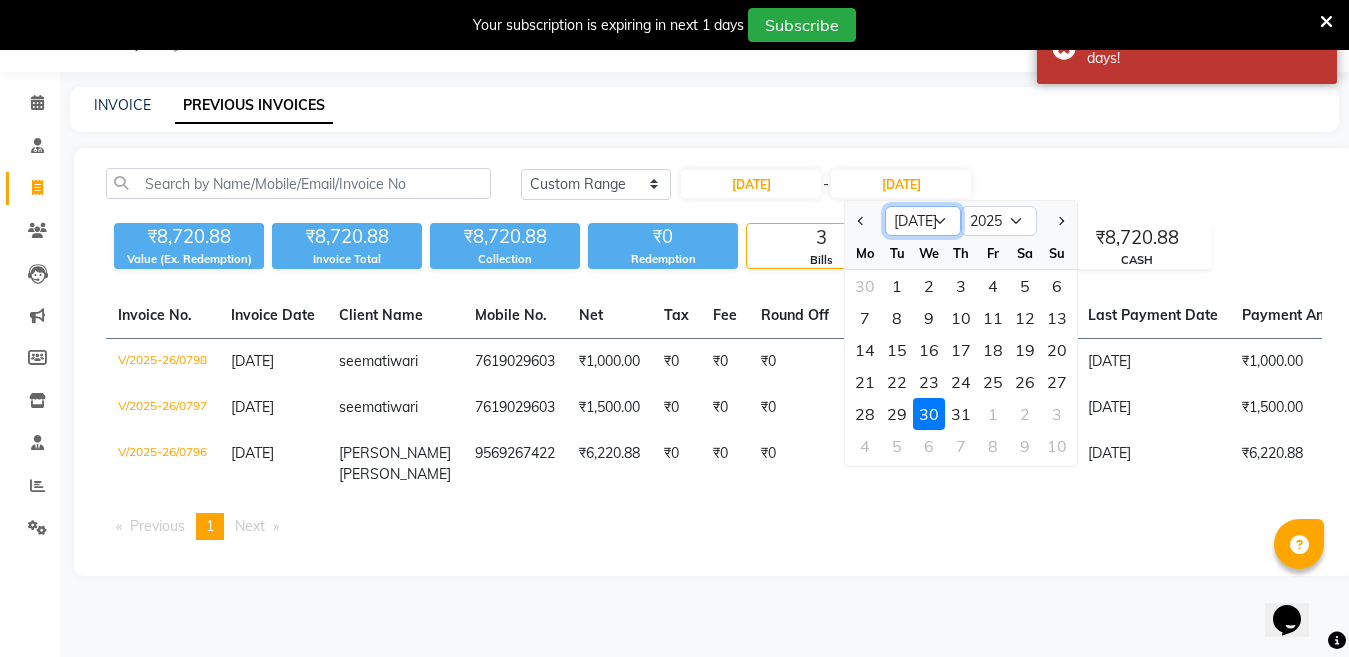 select on "4" 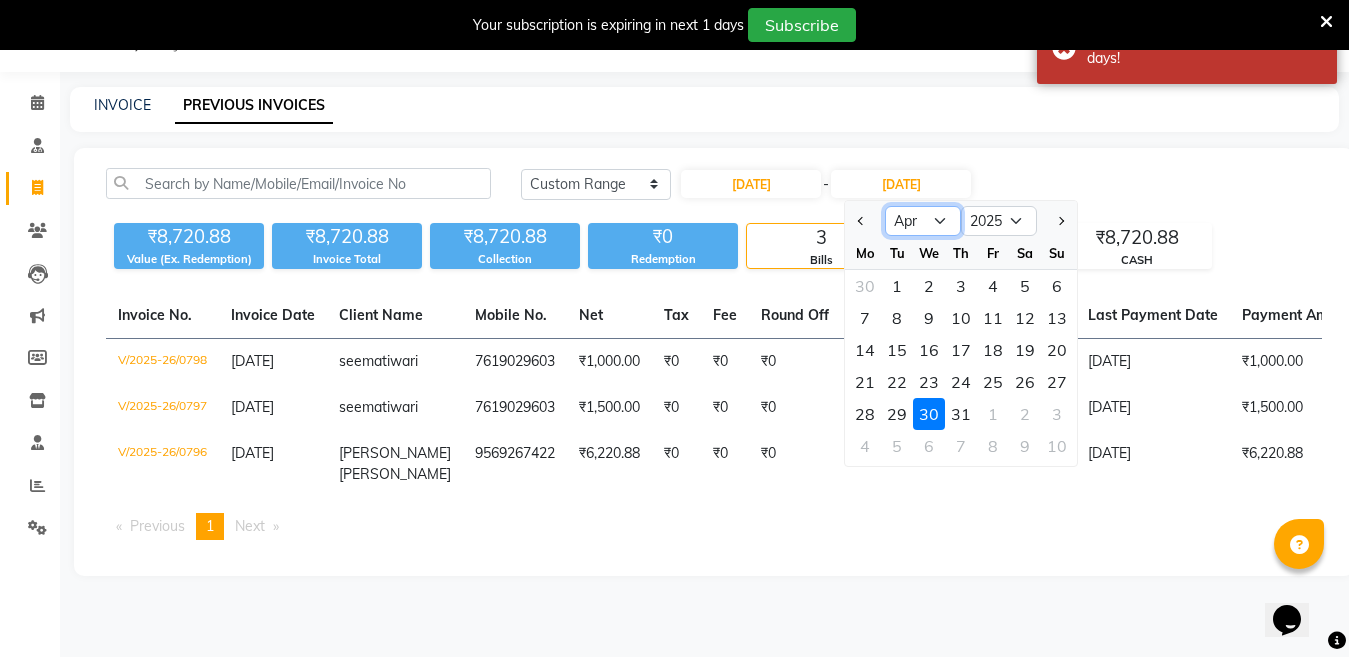 click on "Apr May Jun [DATE] Aug Sep Oct Nov Dec" 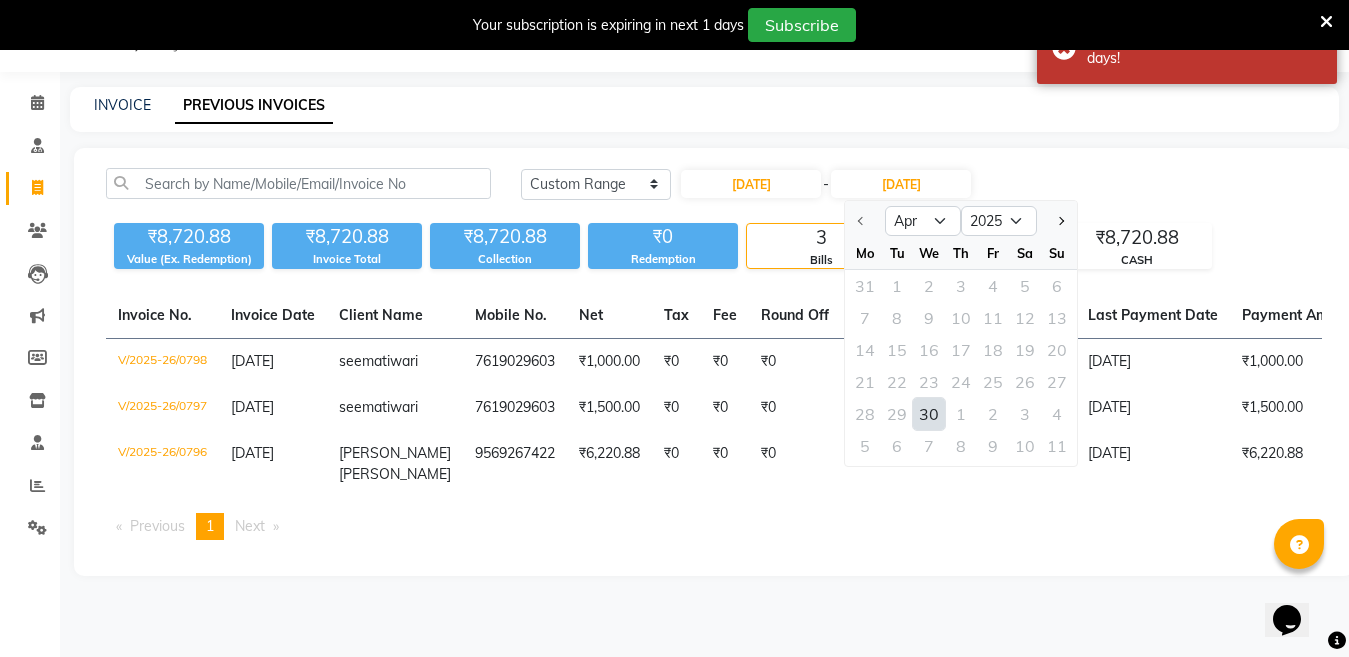 click on "30" 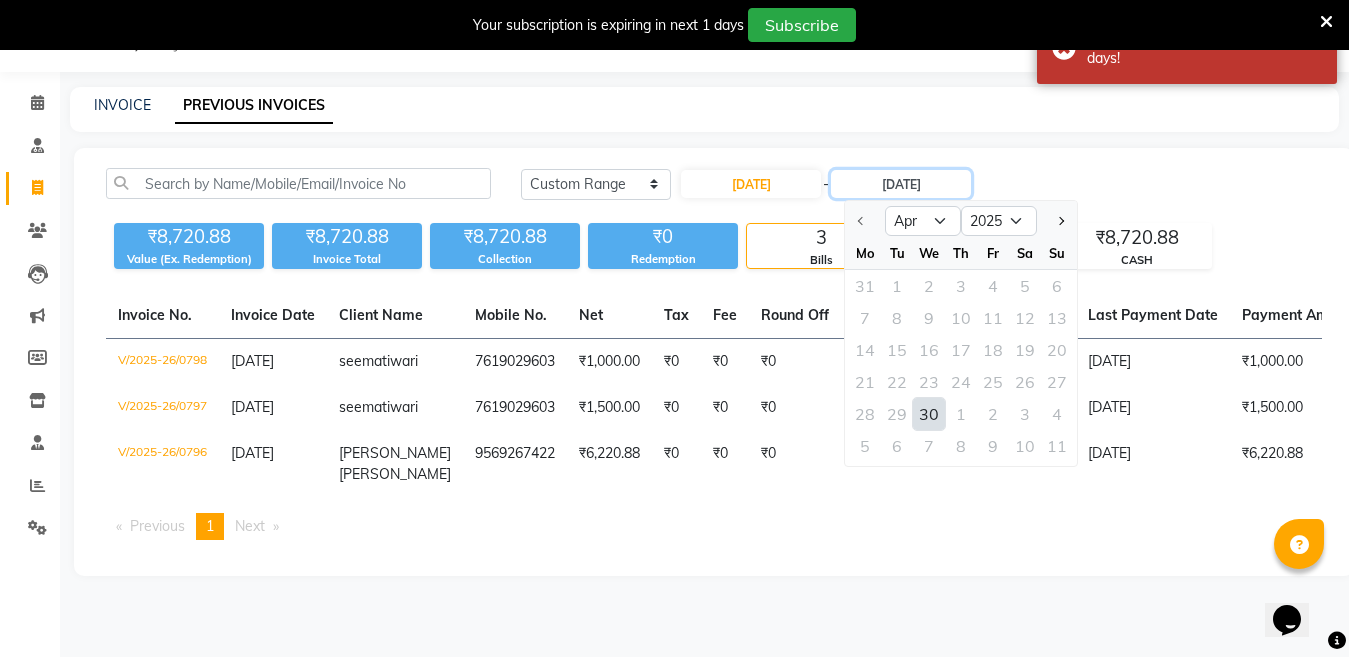 type on "[DATE]" 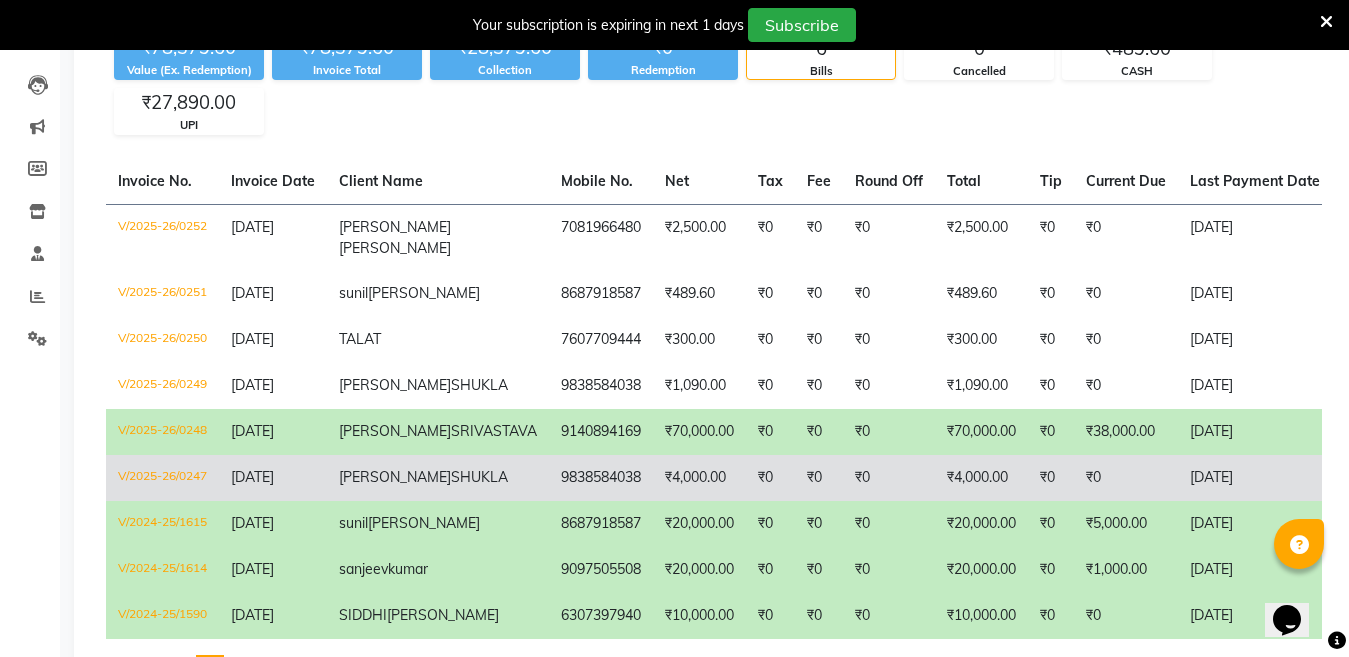 scroll, scrollTop: 147, scrollLeft: 0, axis: vertical 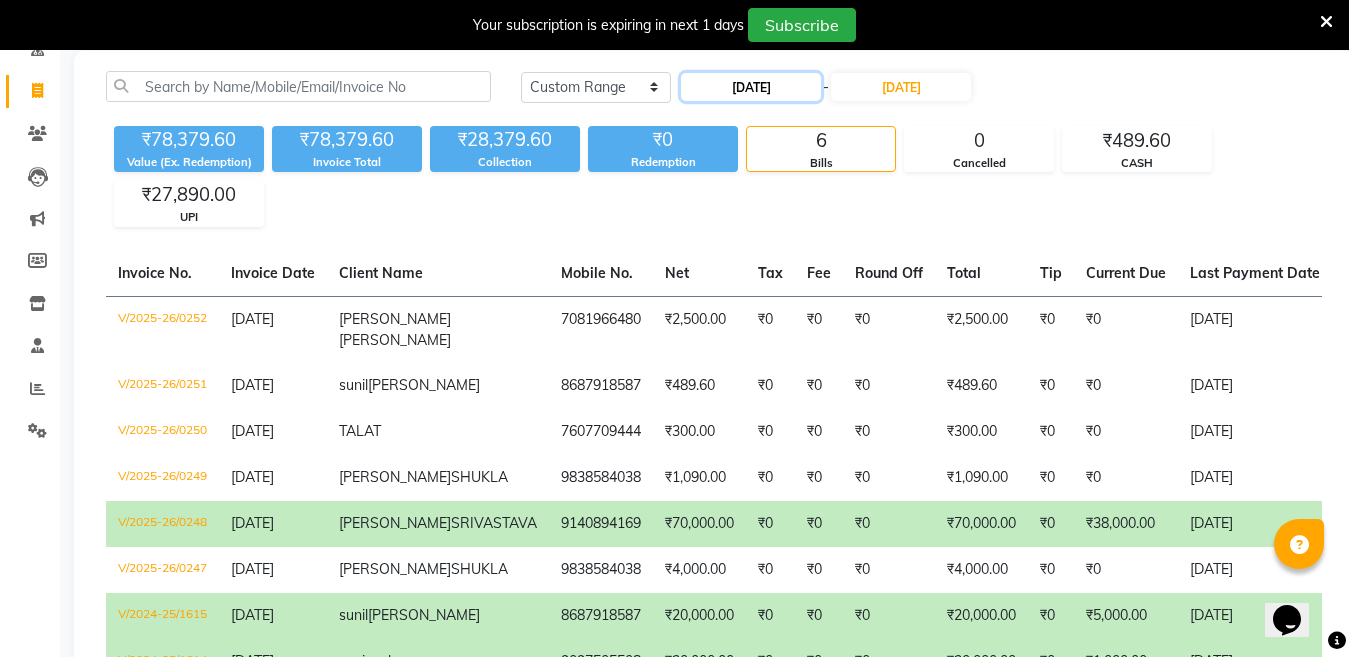 click on "[DATE]" 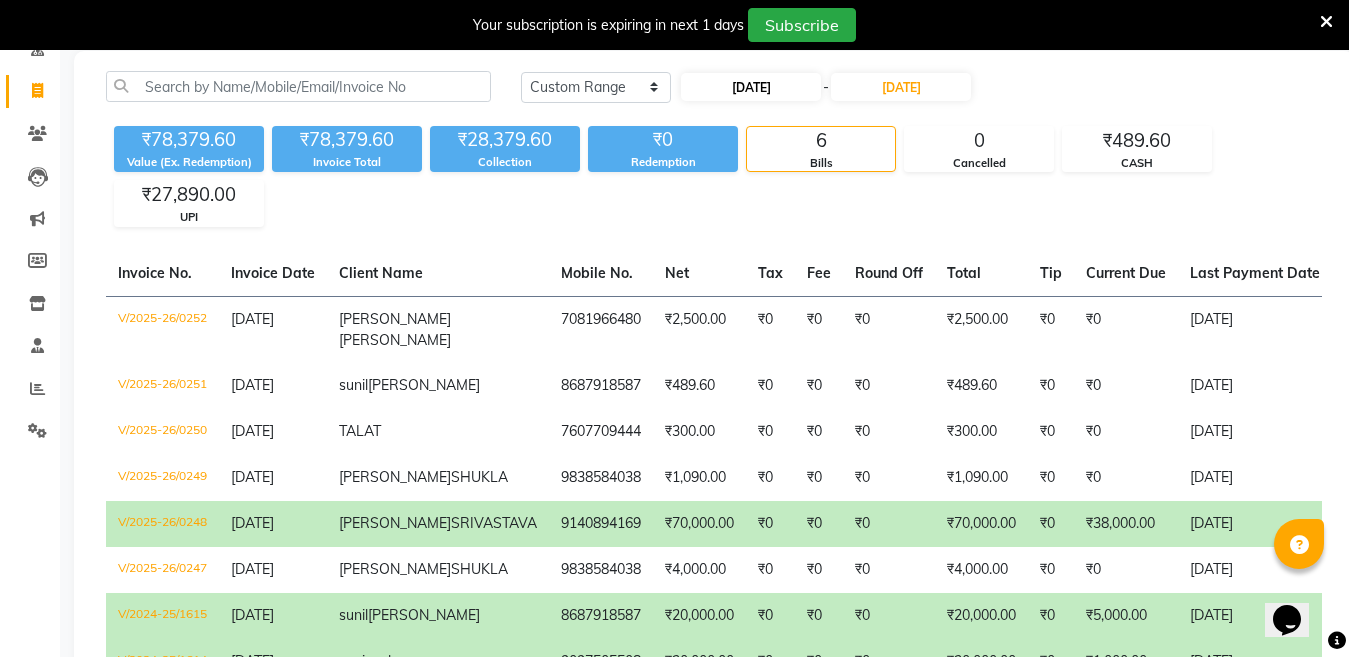 select on "4" 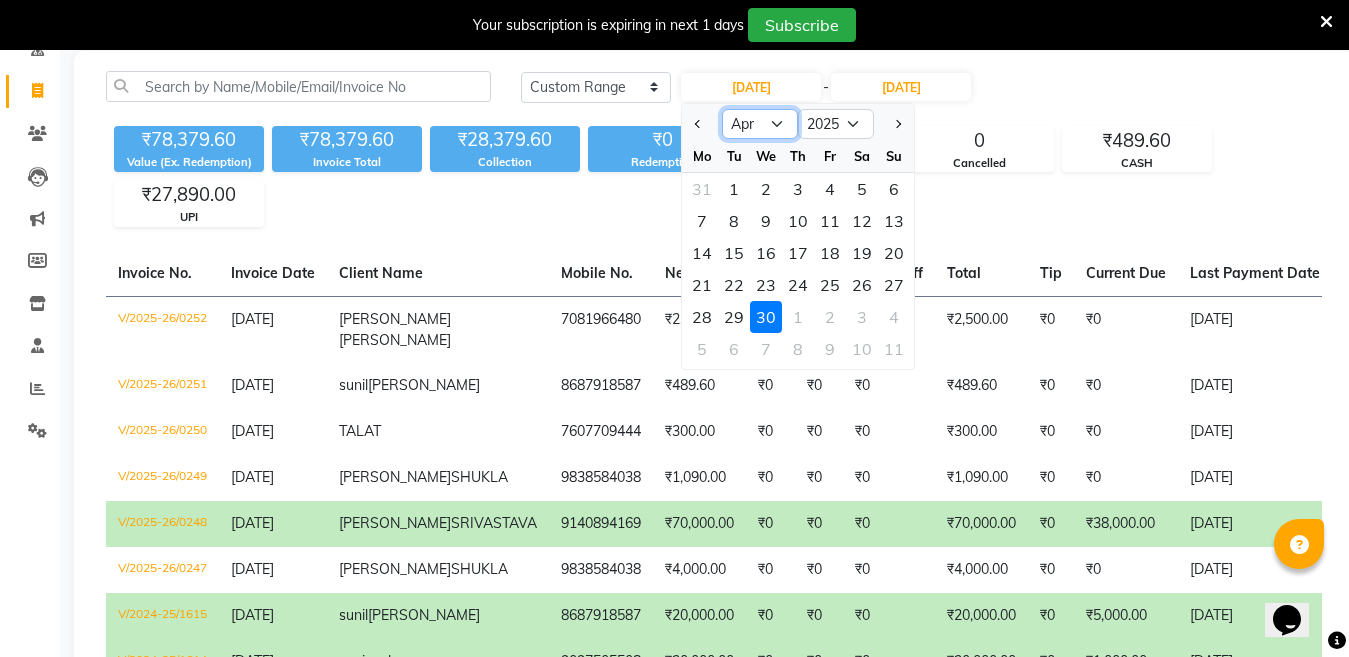 click on "Jan Feb Mar Apr May Jun [DATE] Aug Sep Oct Nov Dec" 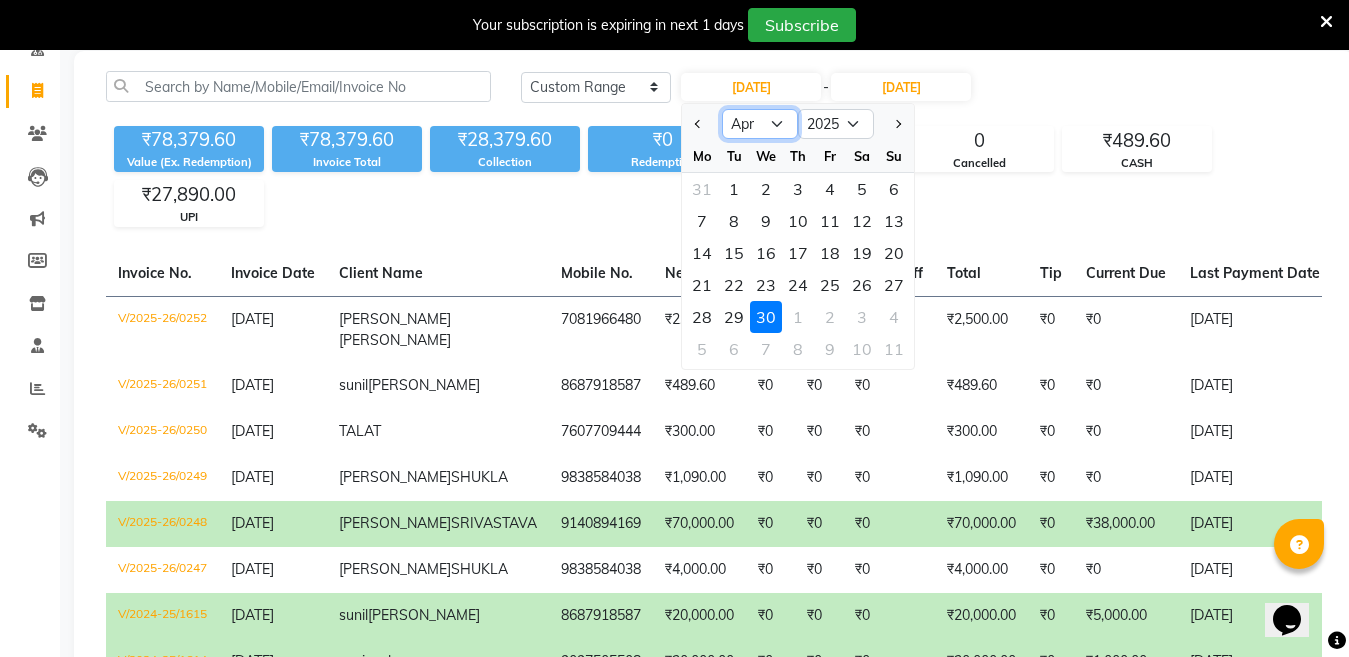 click on "Jan Feb Mar Apr May Jun [DATE] Aug Sep Oct Nov Dec" 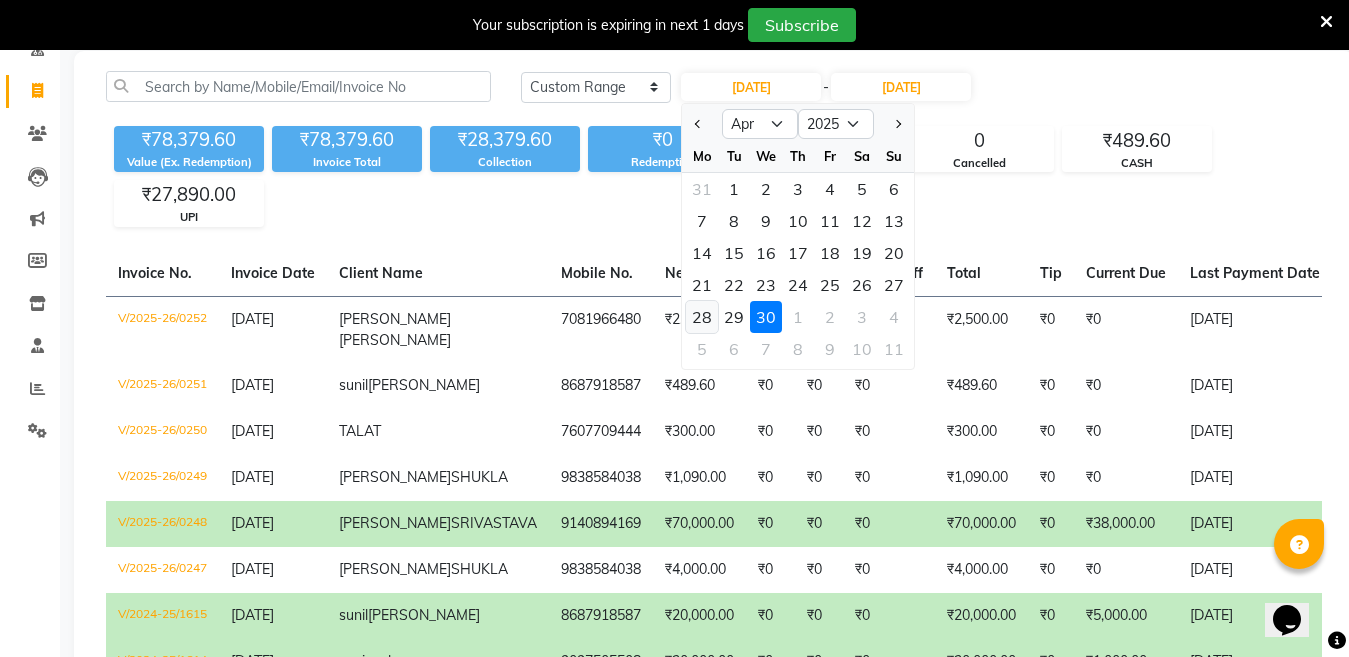 click on "28" 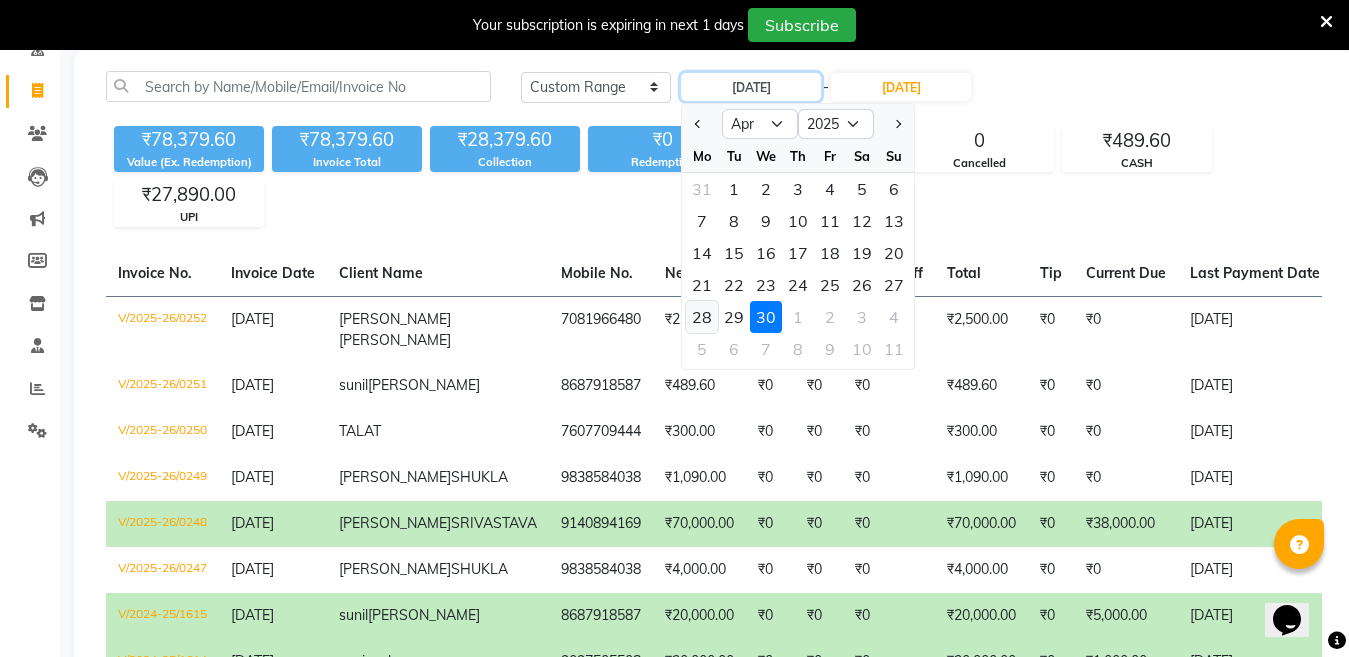 type on "[DATE]" 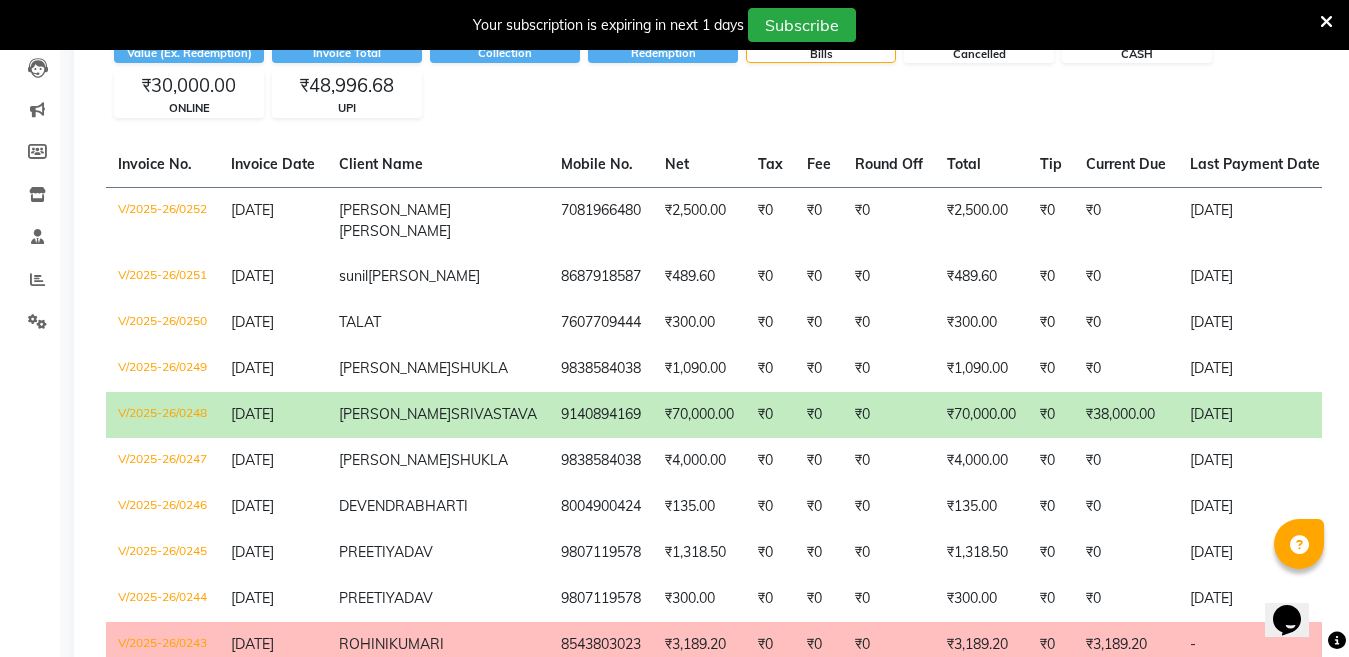 scroll, scrollTop: 147, scrollLeft: 0, axis: vertical 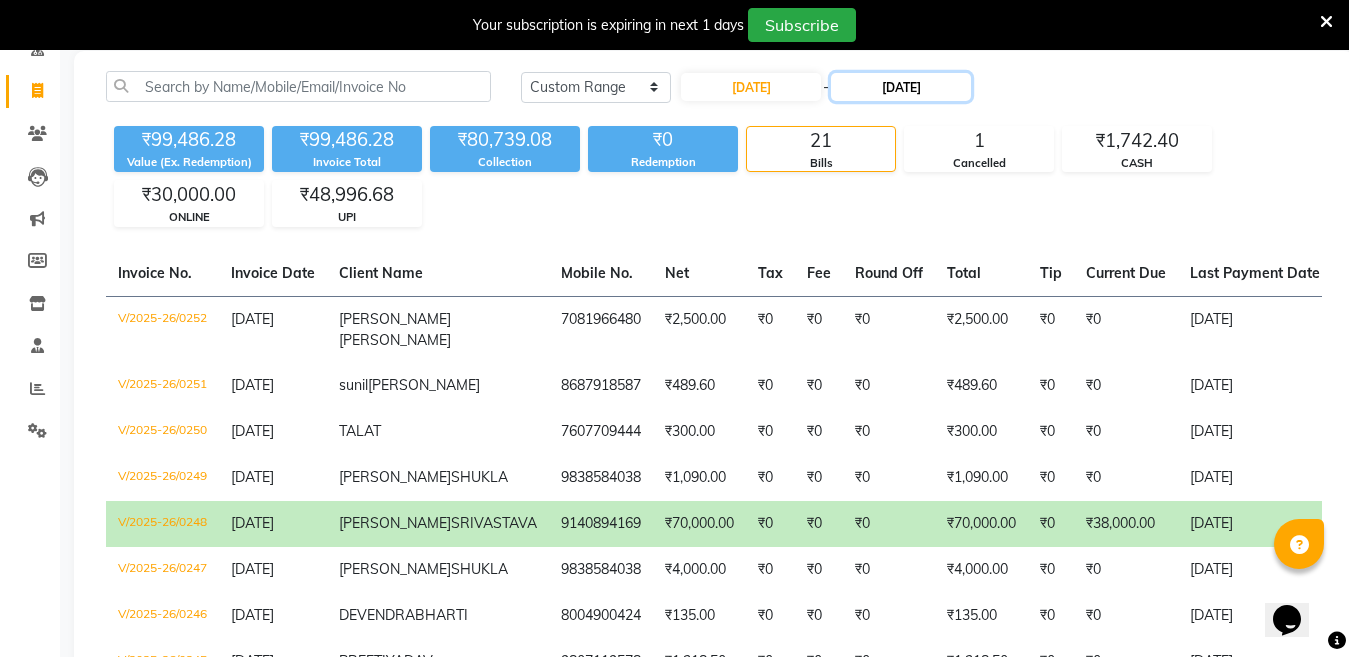 click on "[DATE]" 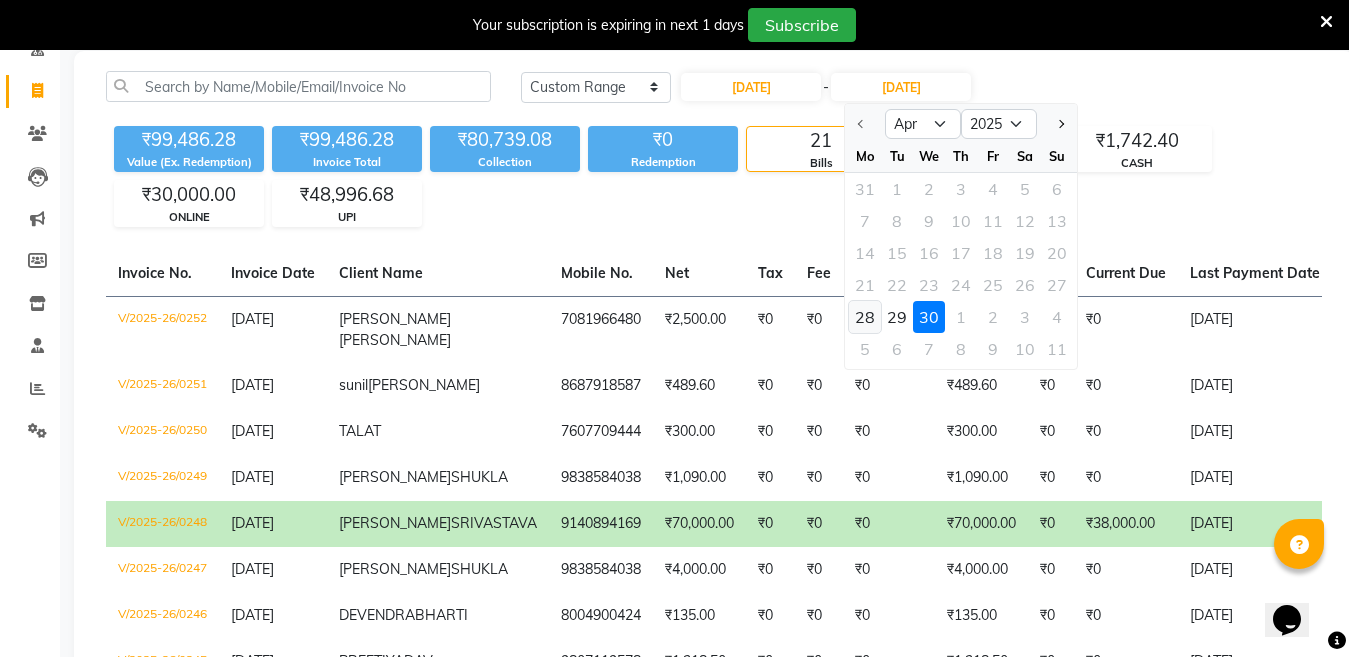 click on "28" 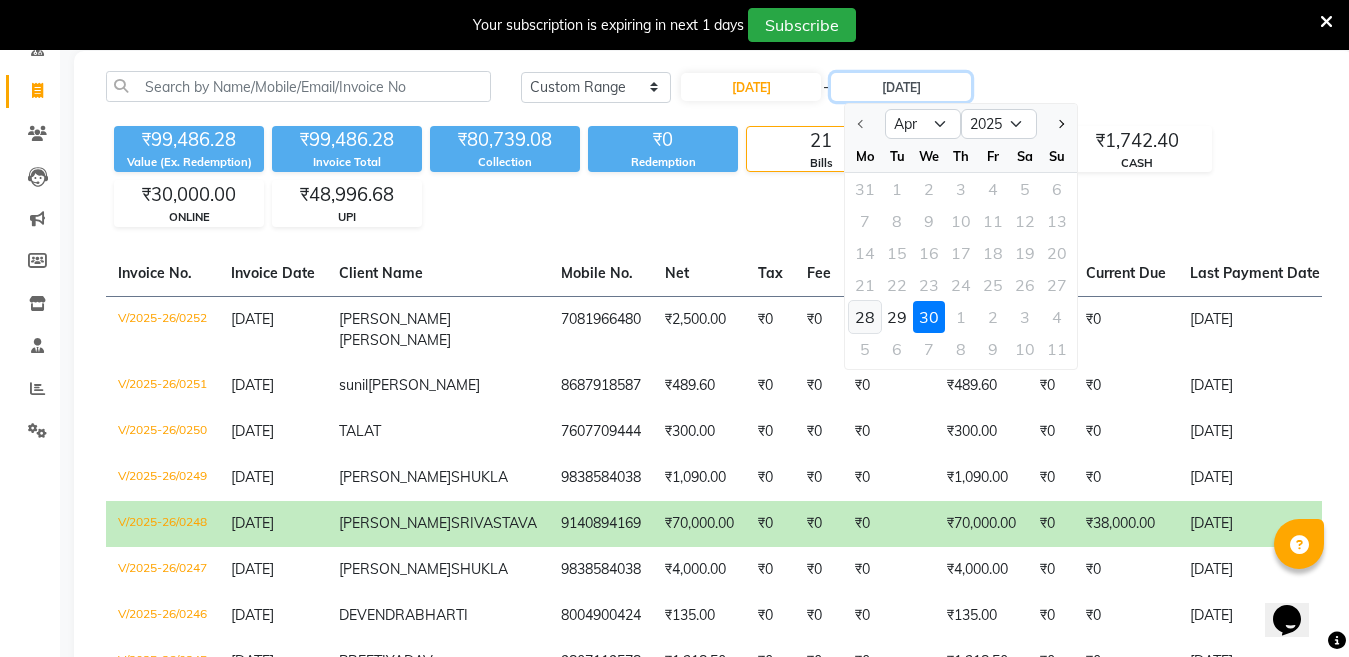 type on "[DATE]" 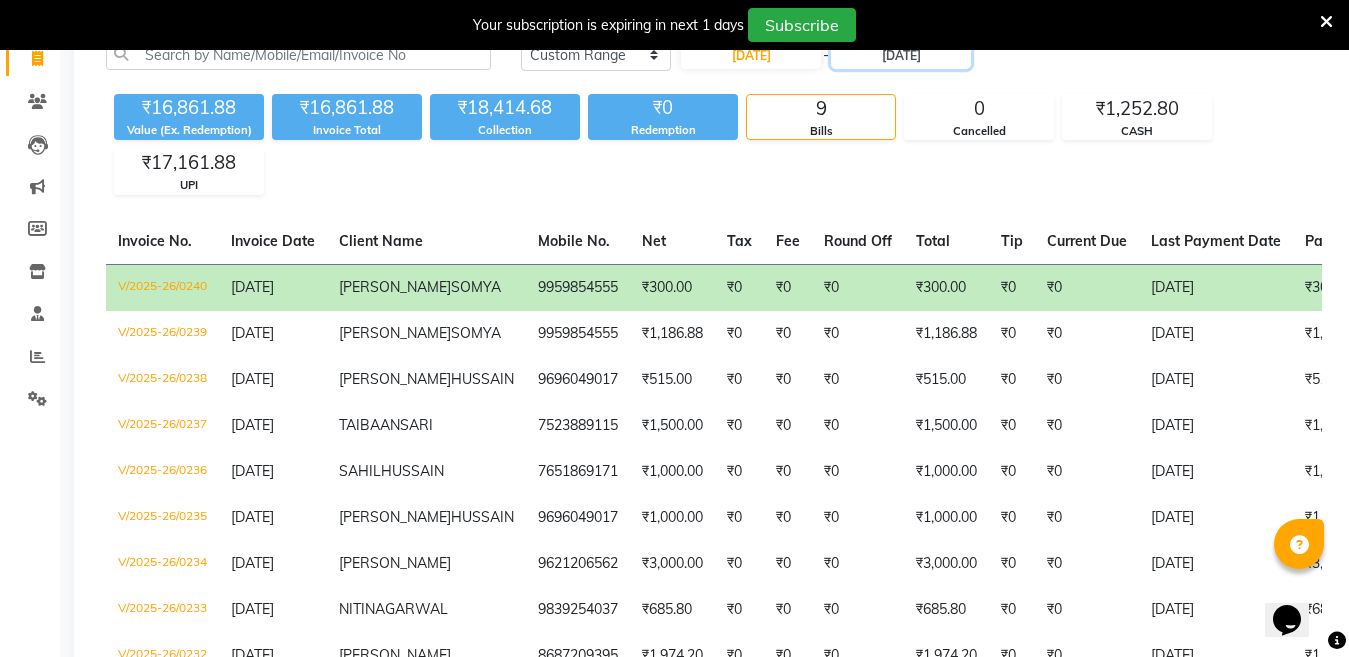 scroll, scrollTop: 99, scrollLeft: 0, axis: vertical 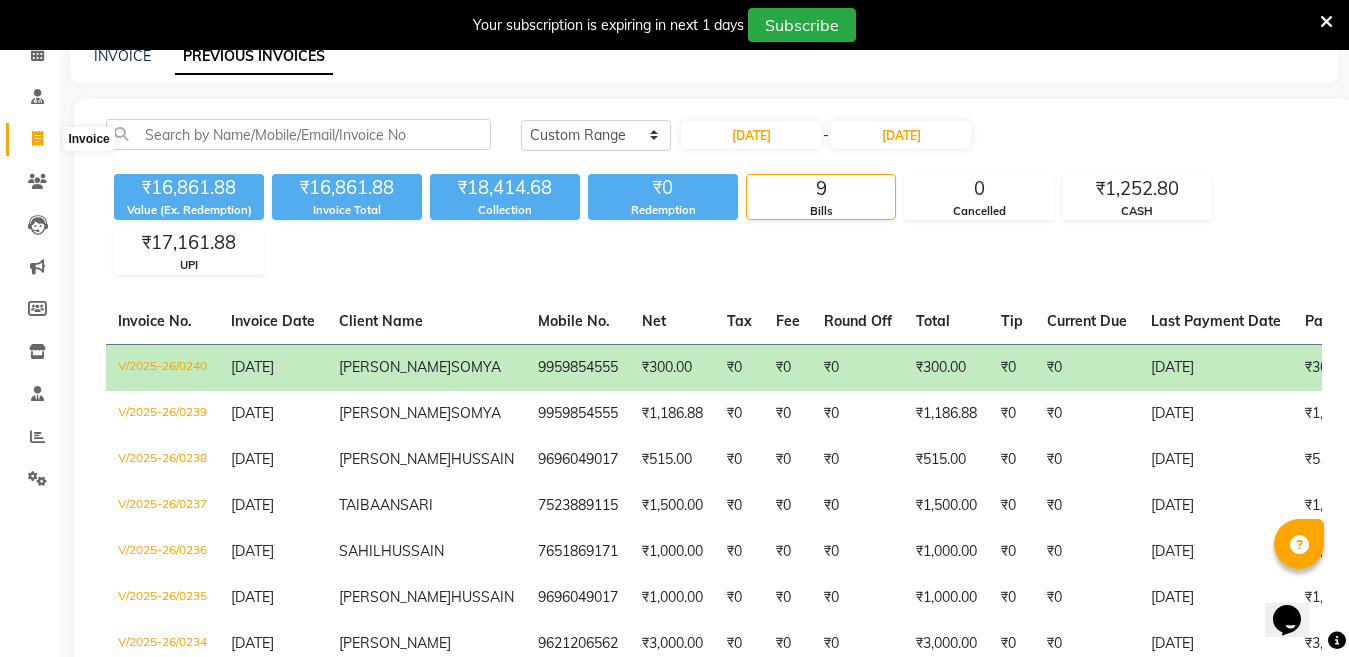 click 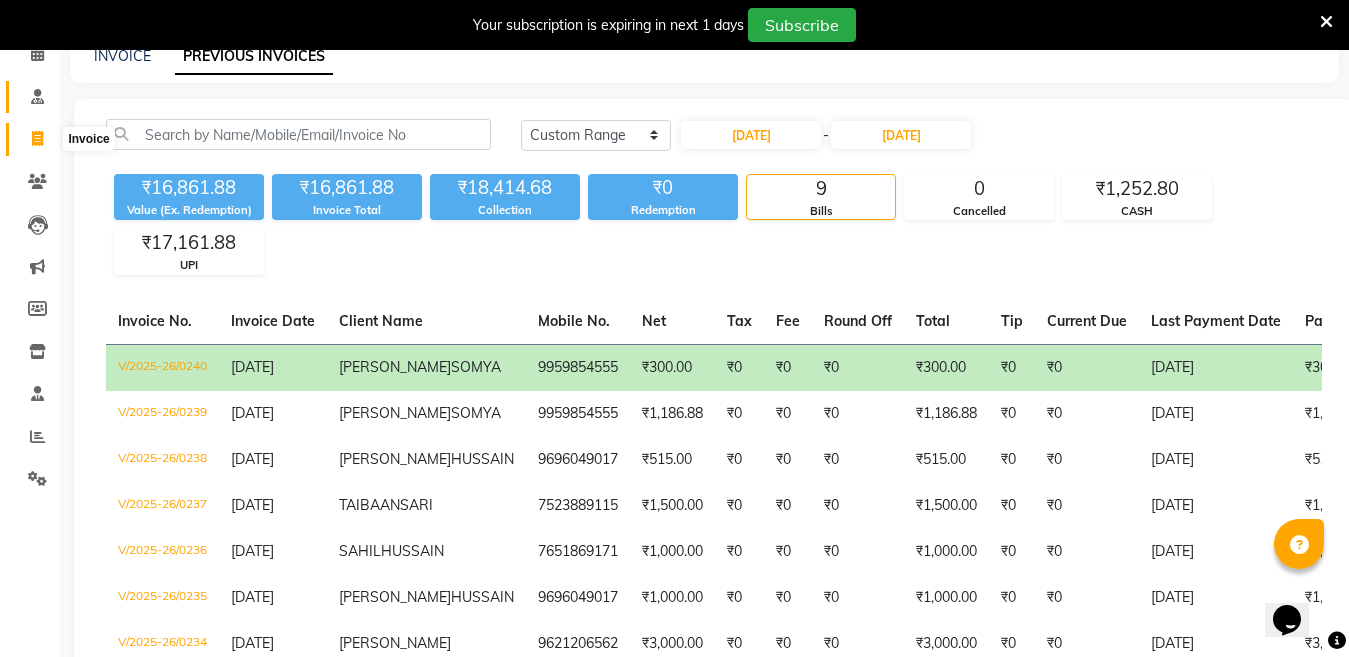 select on "service" 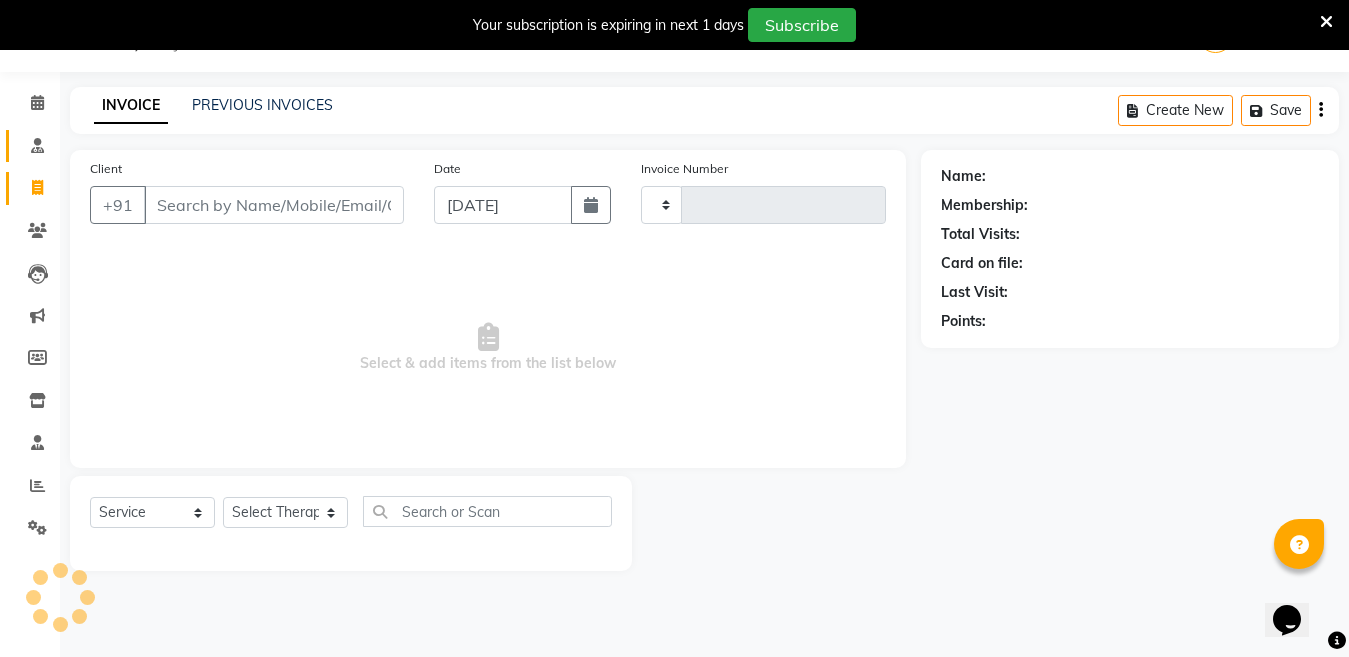 click on "Consultation" 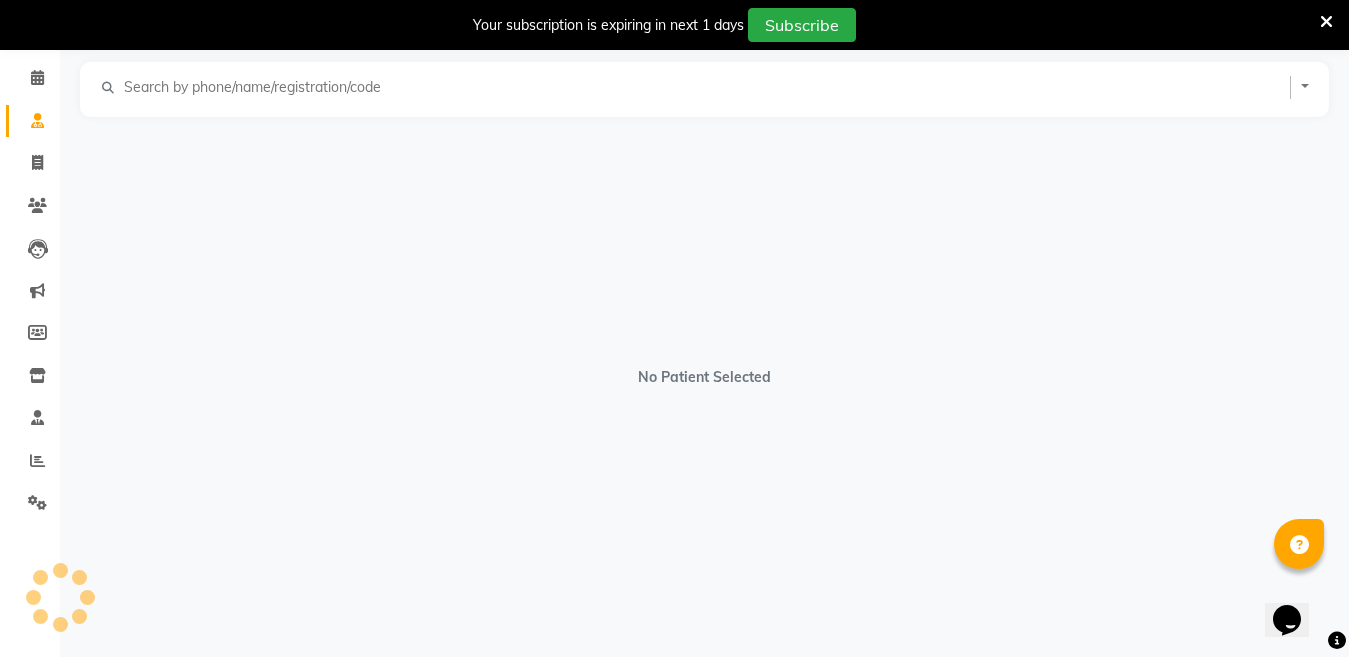 scroll, scrollTop: 50, scrollLeft: 0, axis: vertical 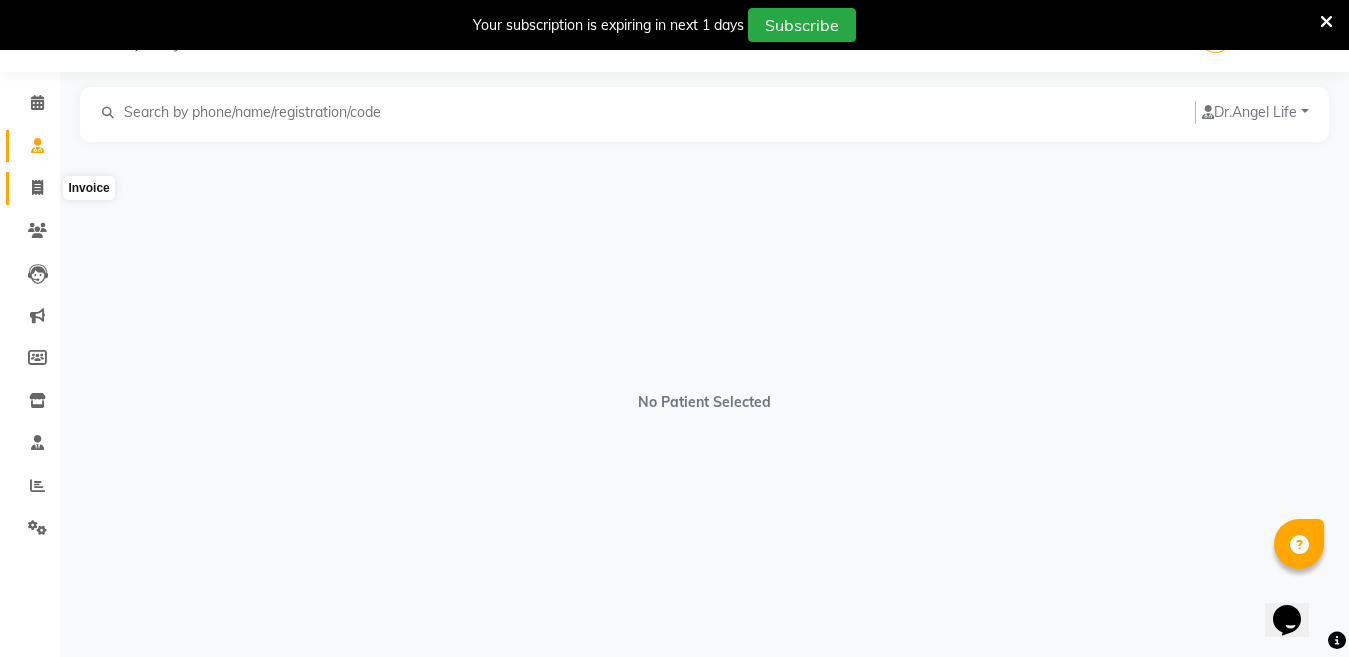 click 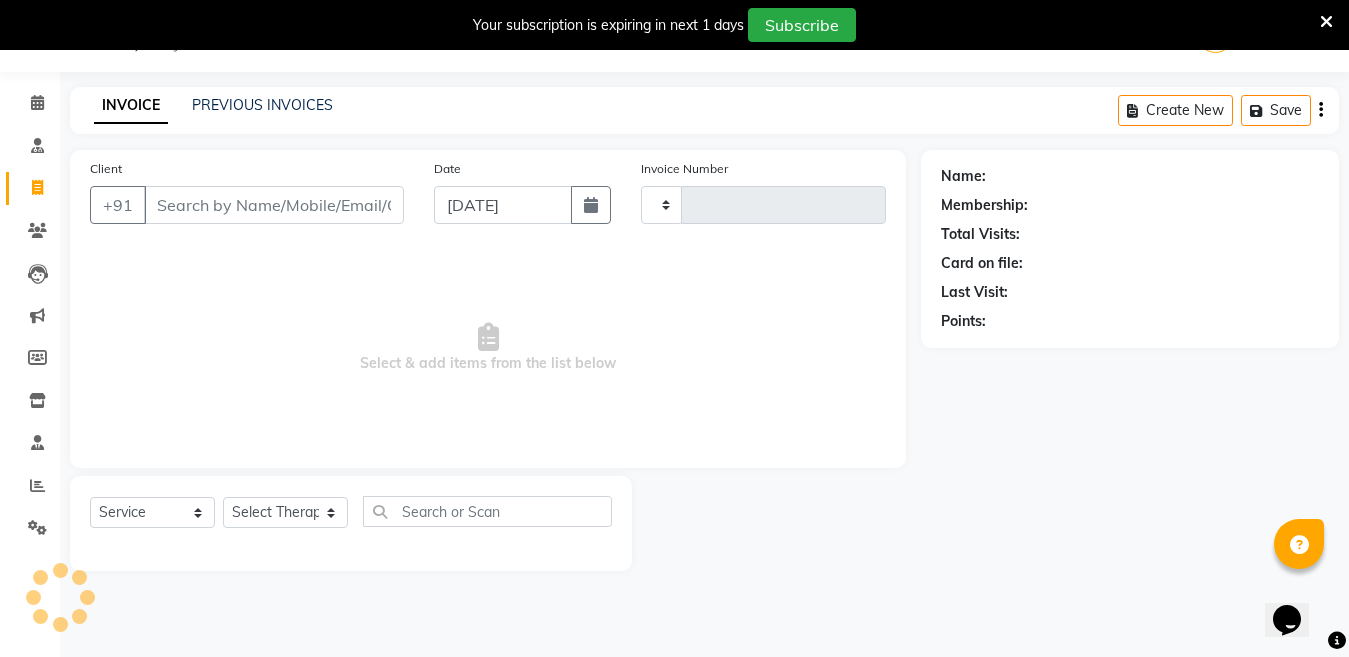 type on "0799" 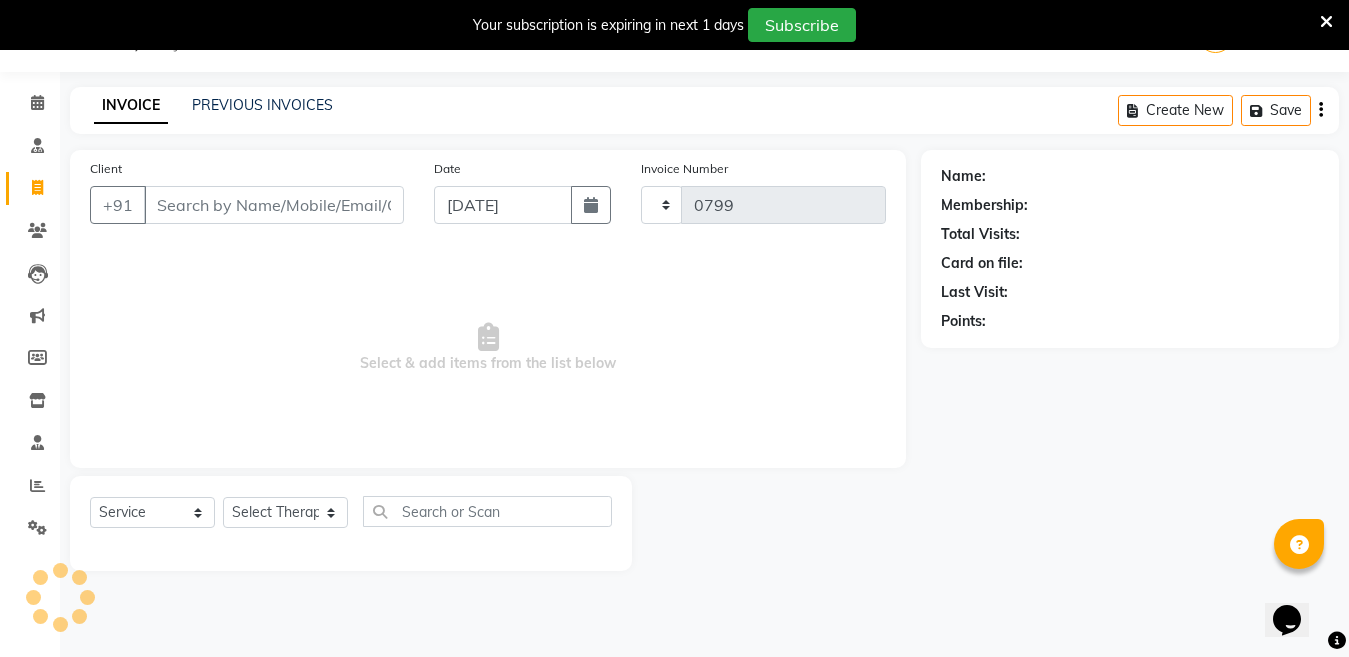 select on "4531" 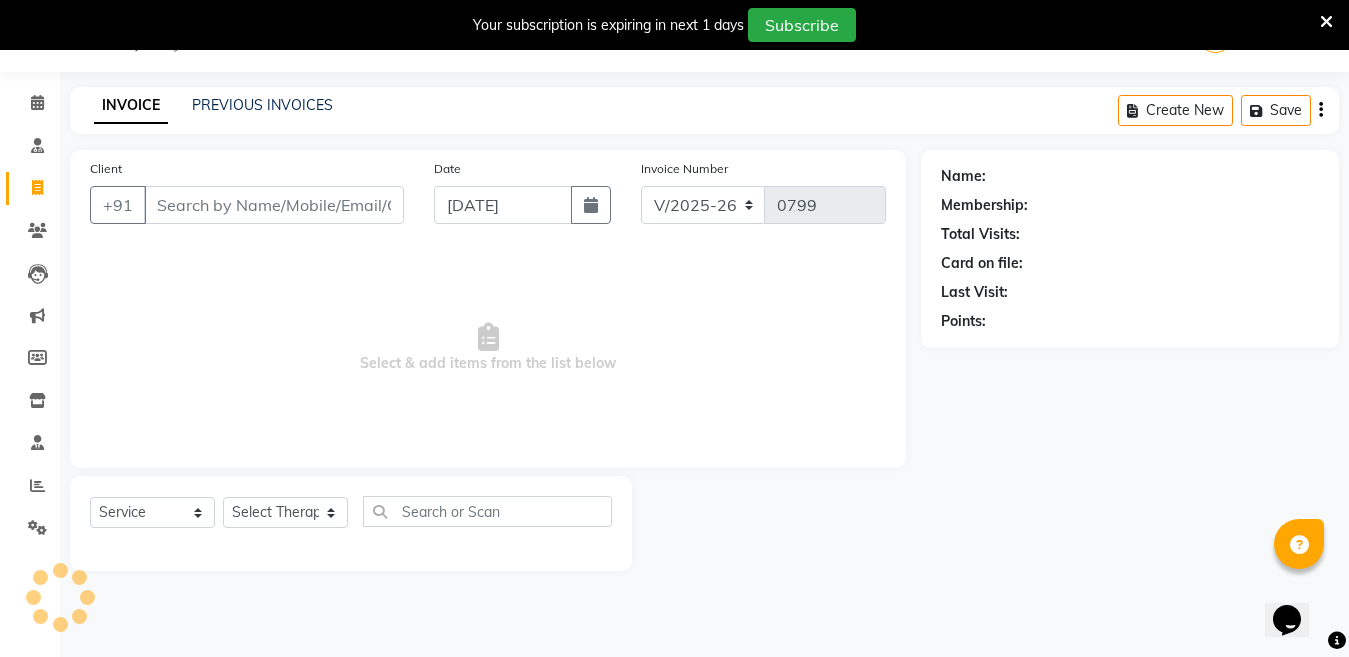 click on "Client" at bounding box center [274, 205] 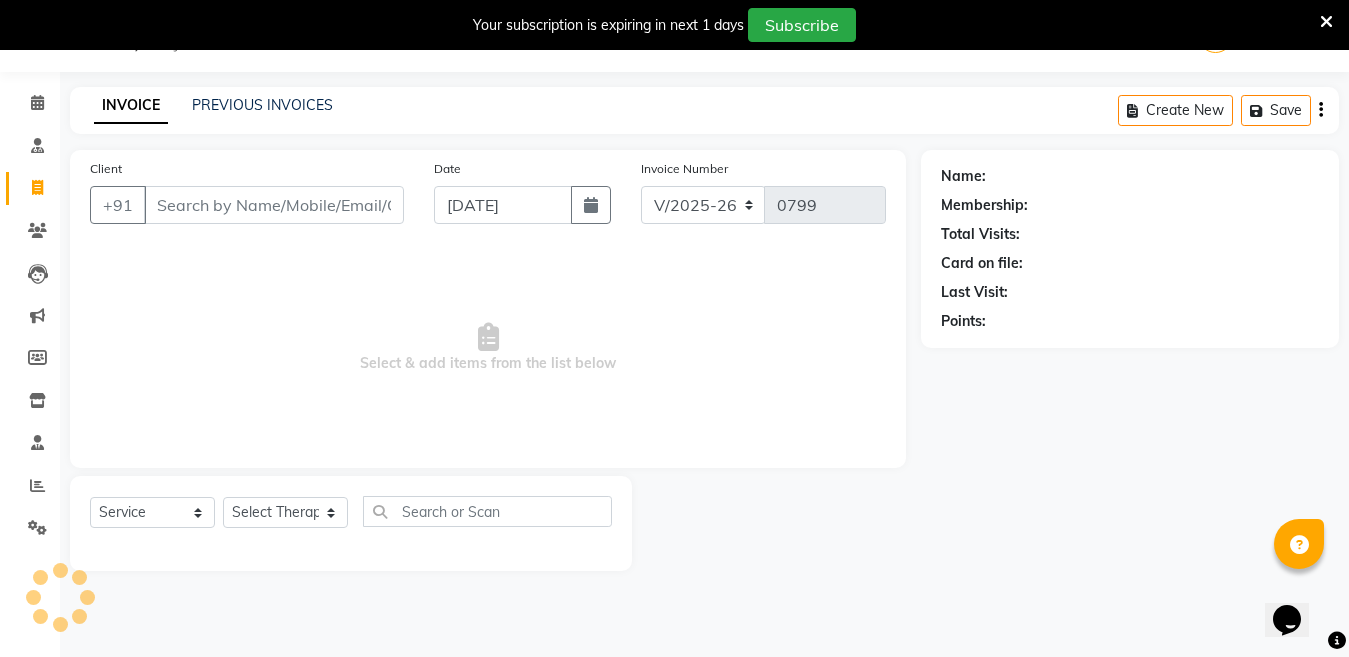type on "P" 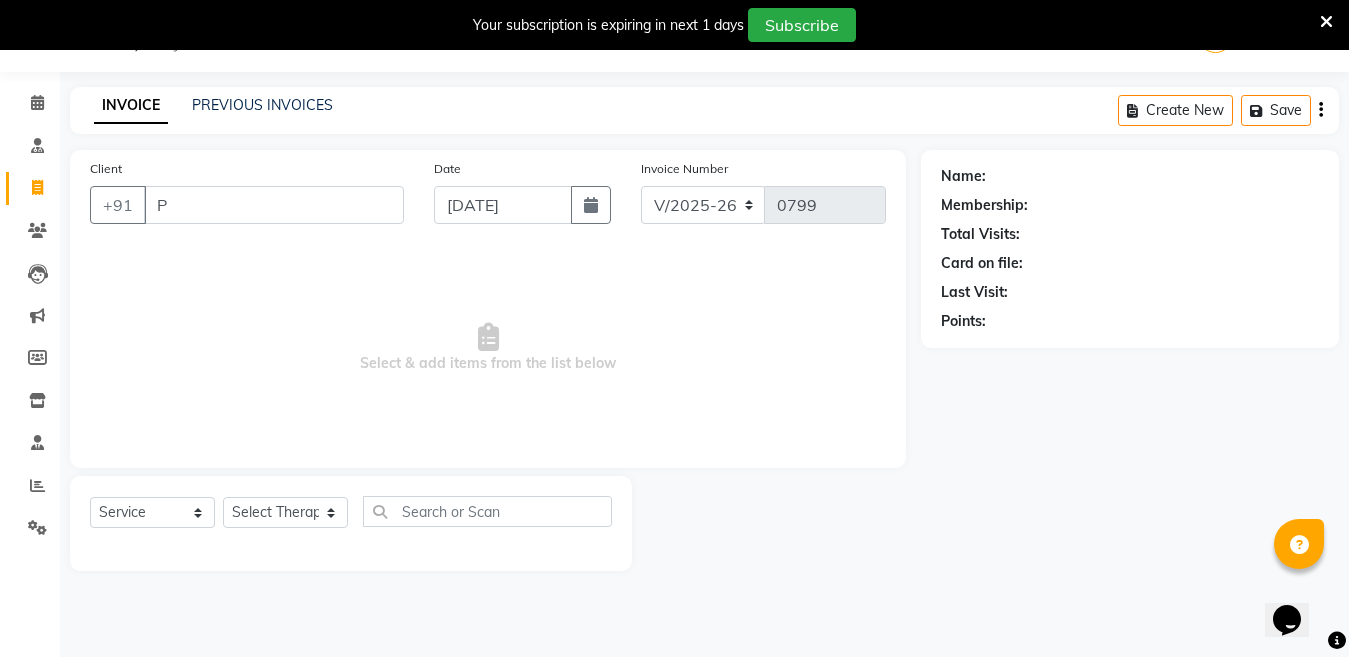 type 